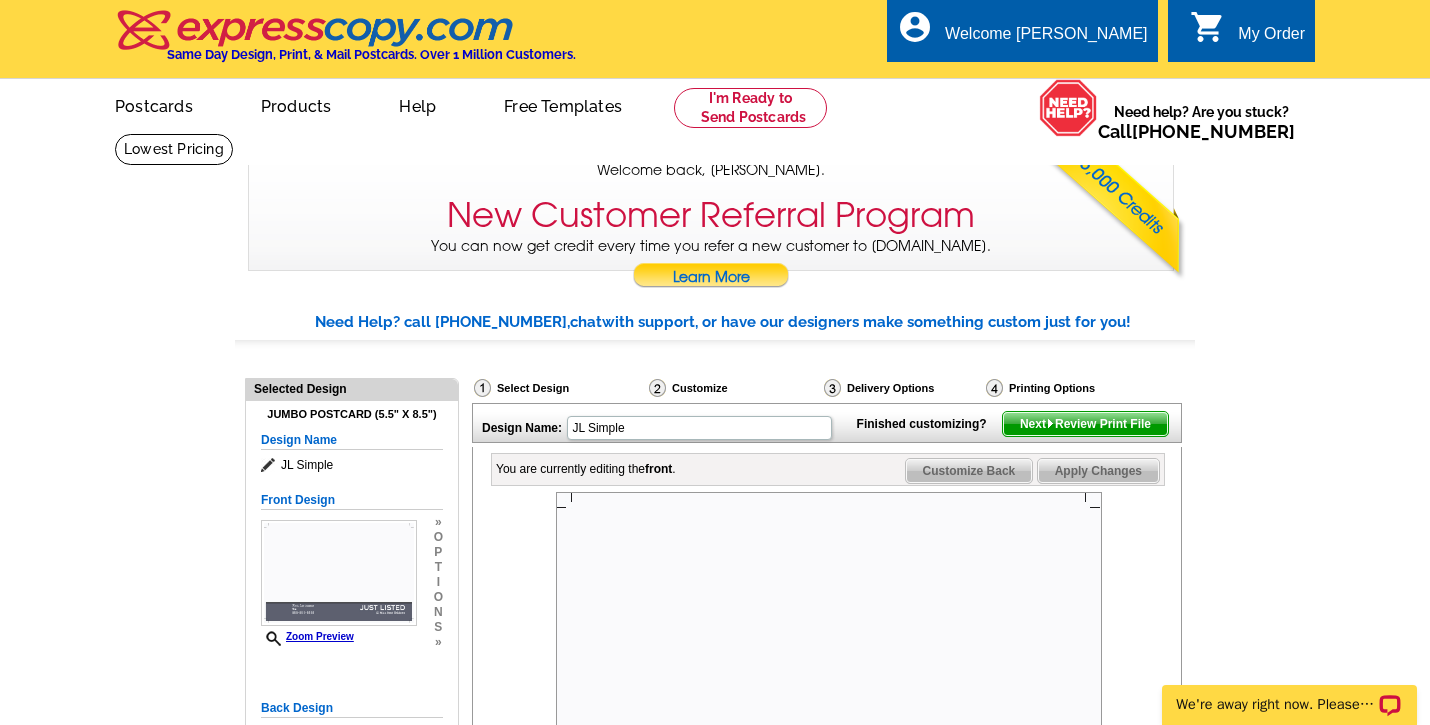 scroll, scrollTop: 0, scrollLeft: 0, axis: both 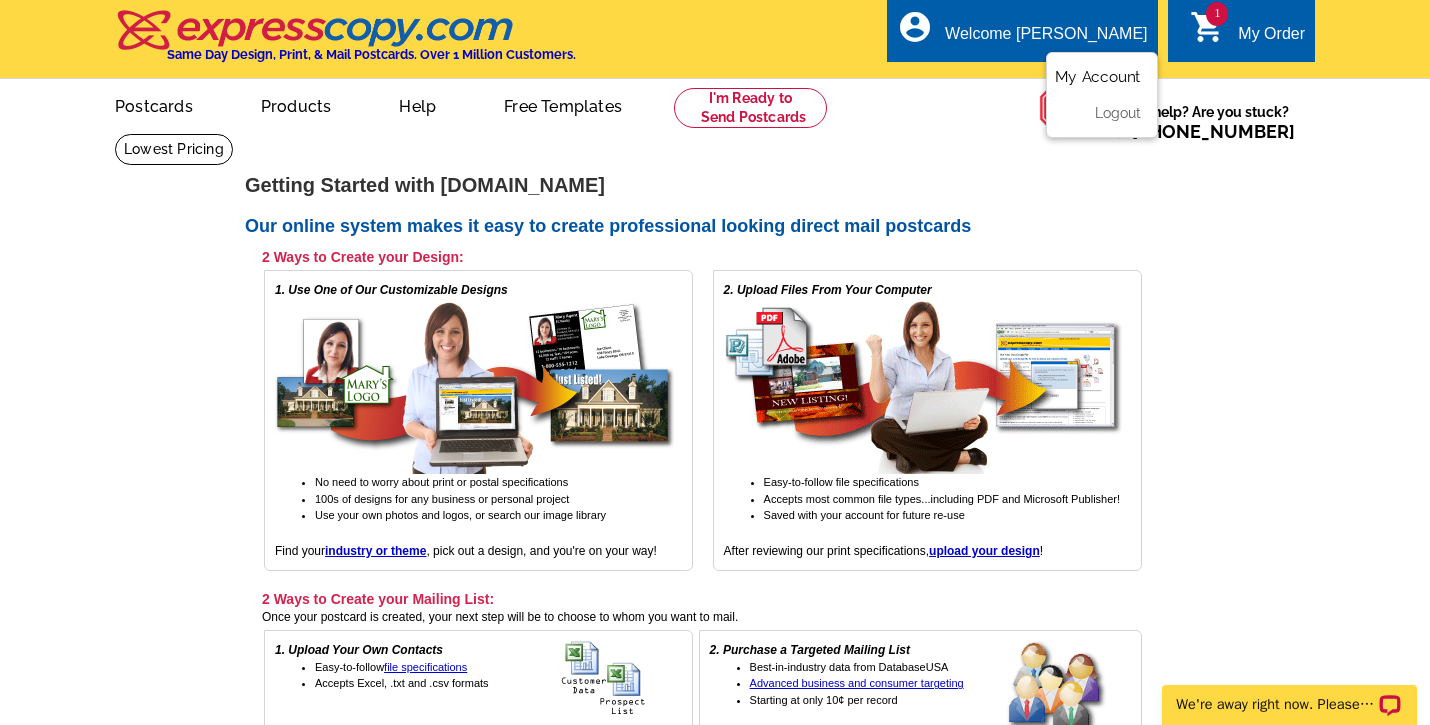 click on "My Account" at bounding box center (1098, 77) 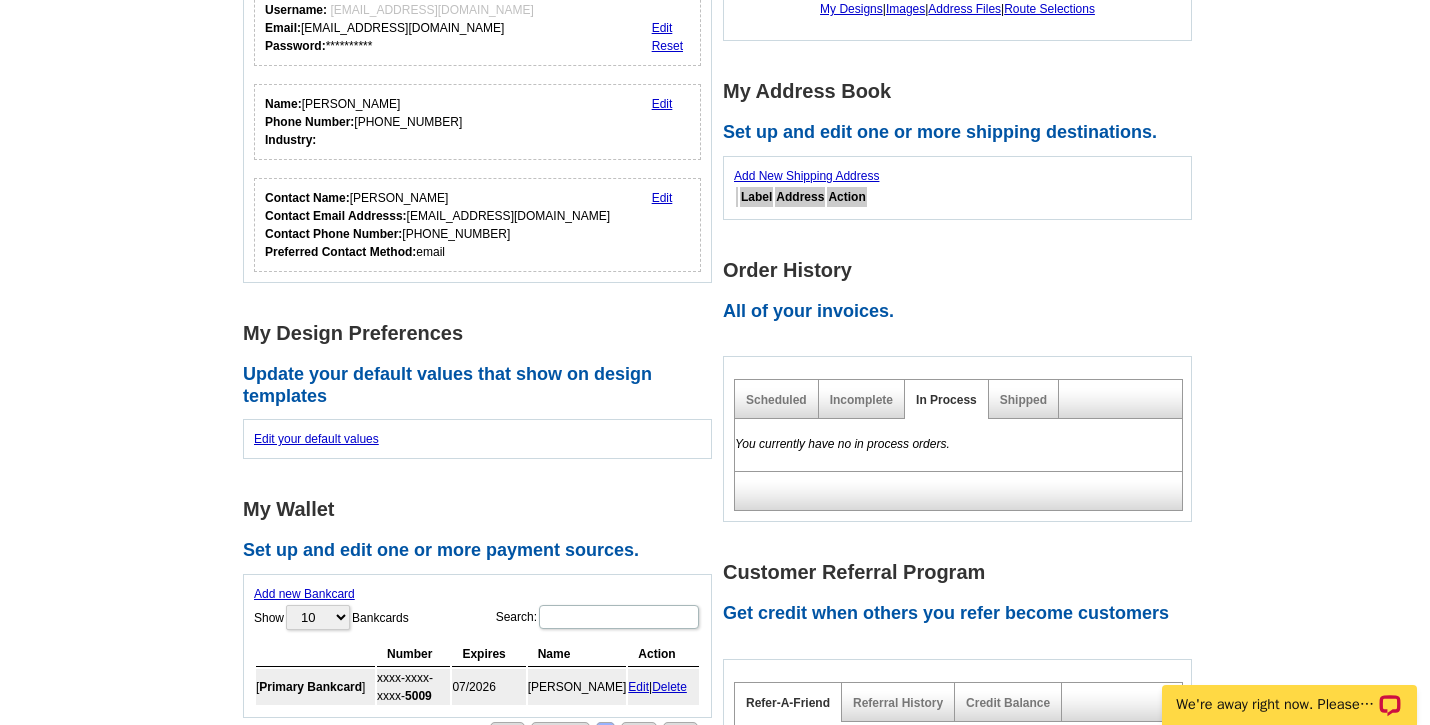 scroll, scrollTop: 249, scrollLeft: 0, axis: vertical 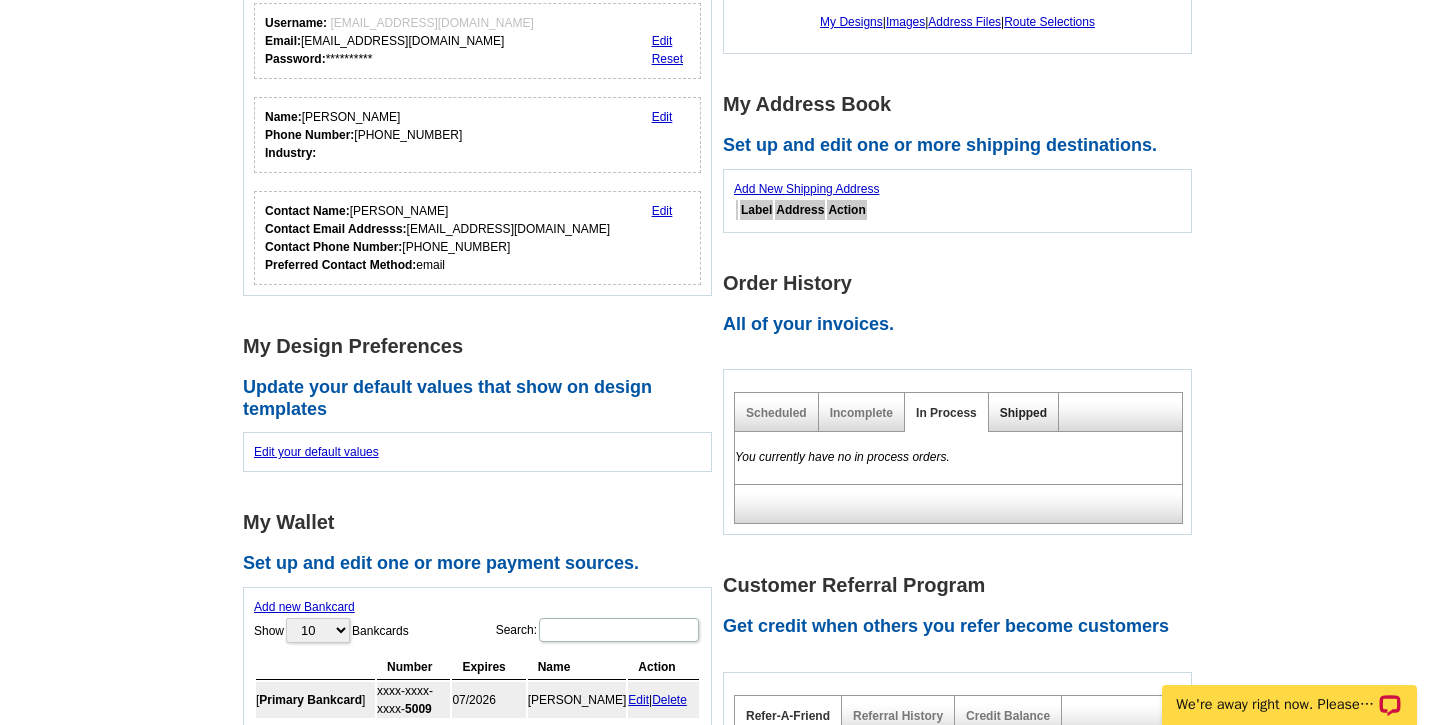click on "Shipped" at bounding box center (1023, 413) 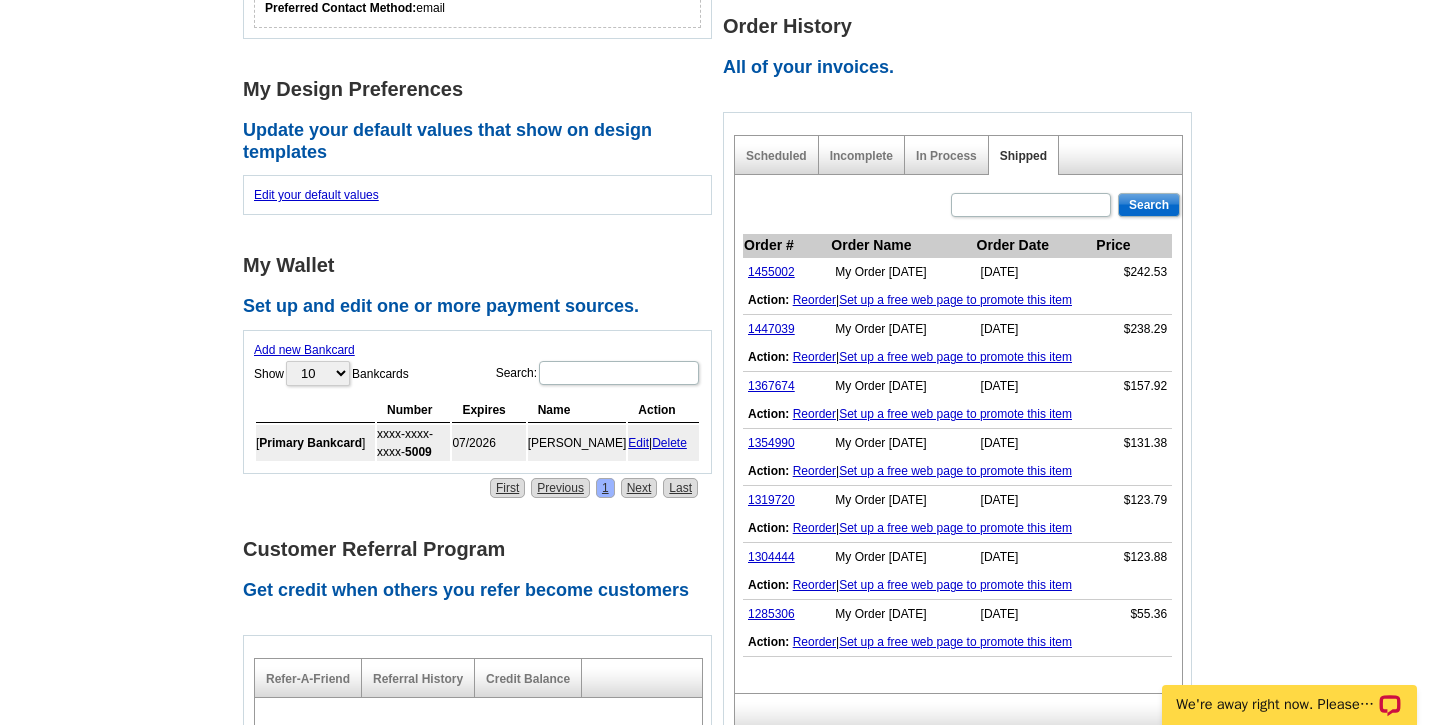 scroll, scrollTop: 508, scrollLeft: 0, axis: vertical 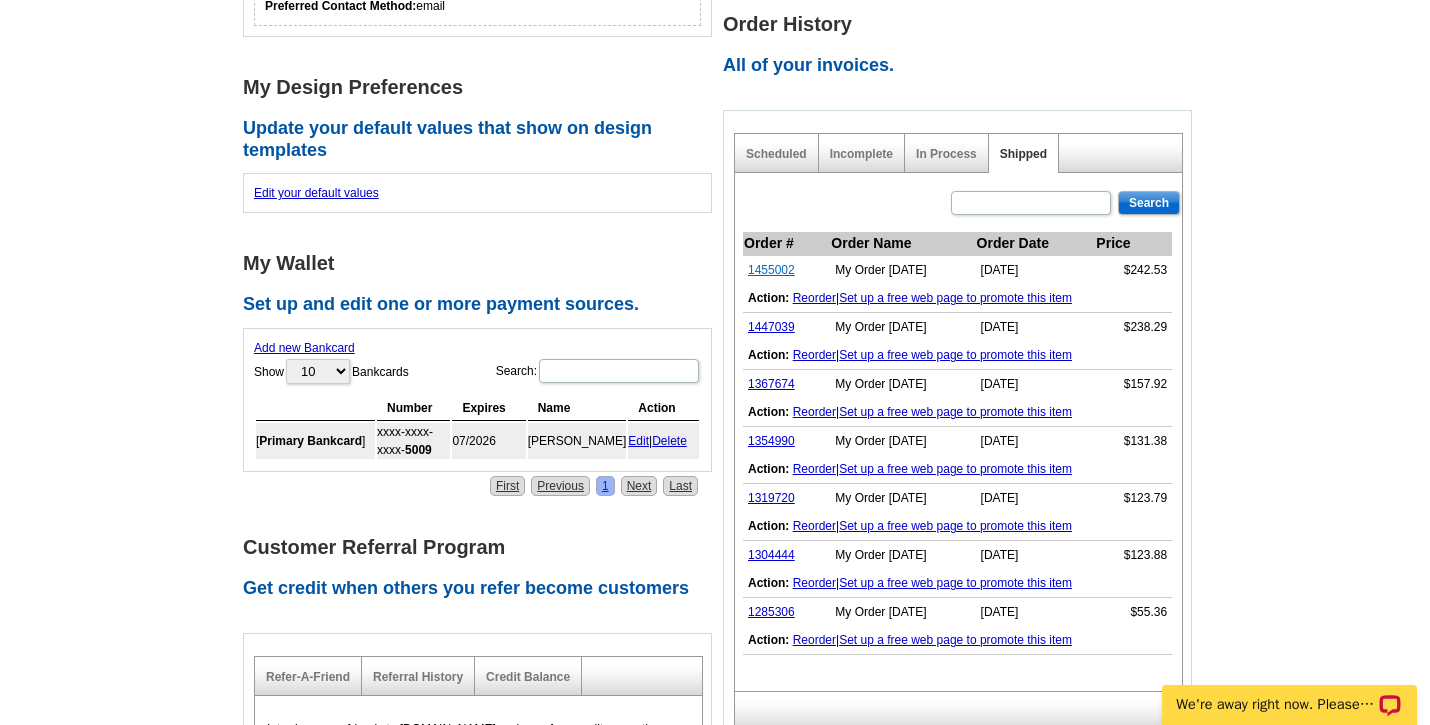 click on "1455002" at bounding box center (771, 270) 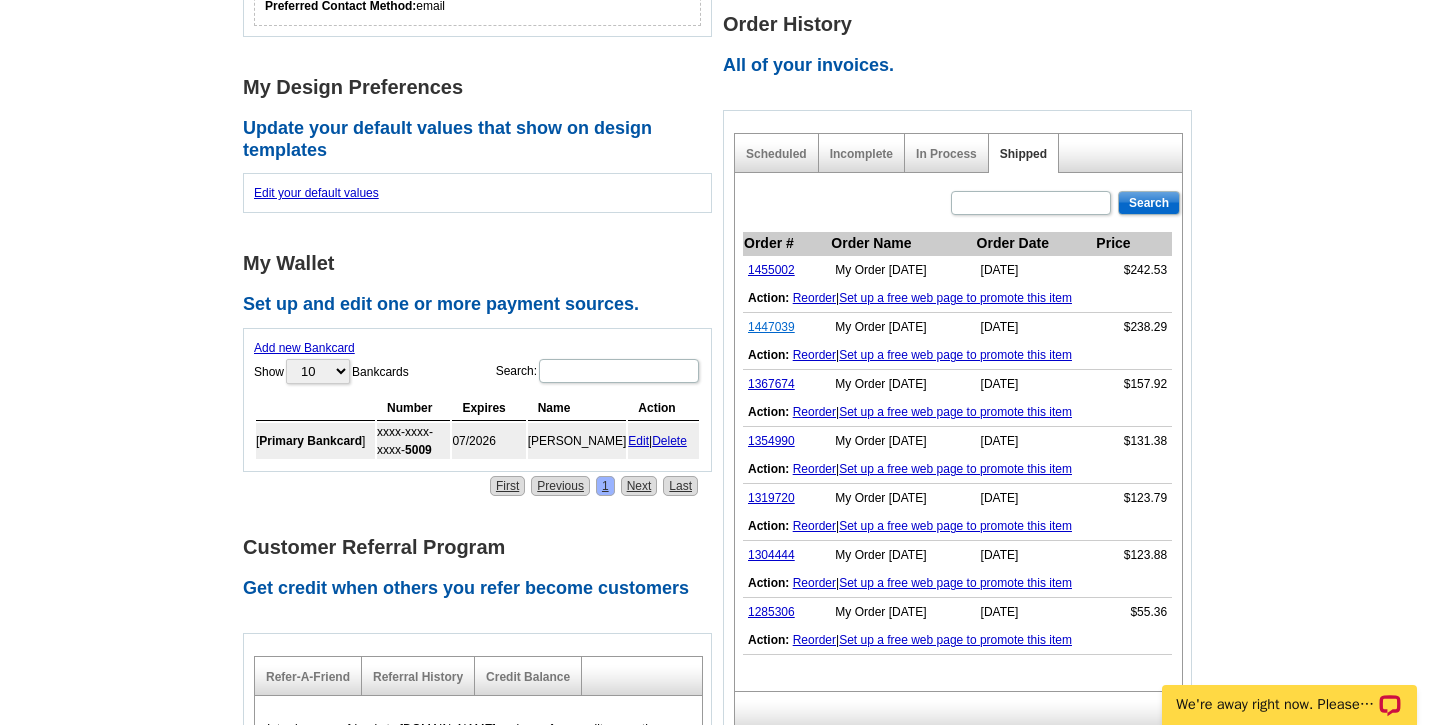 click on "1447039" at bounding box center [771, 327] 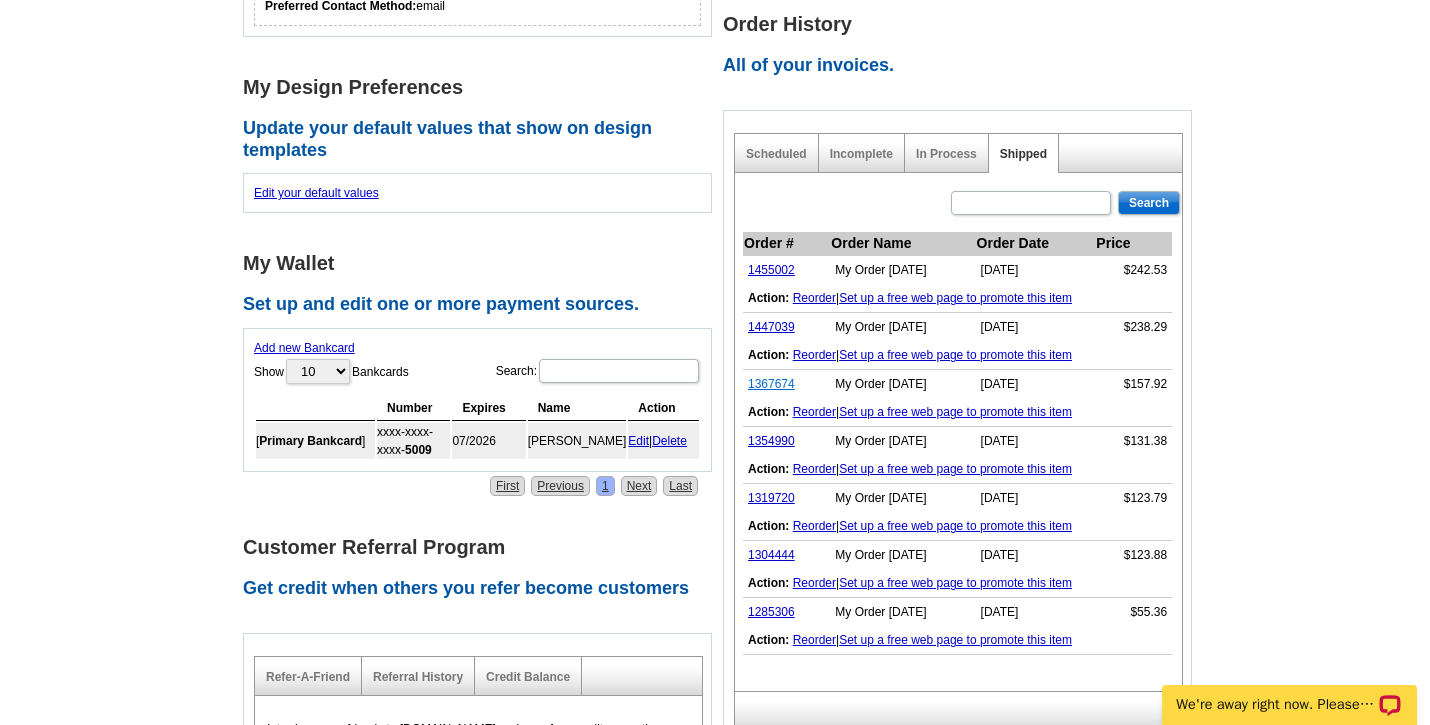 click on "1367674" at bounding box center (771, 384) 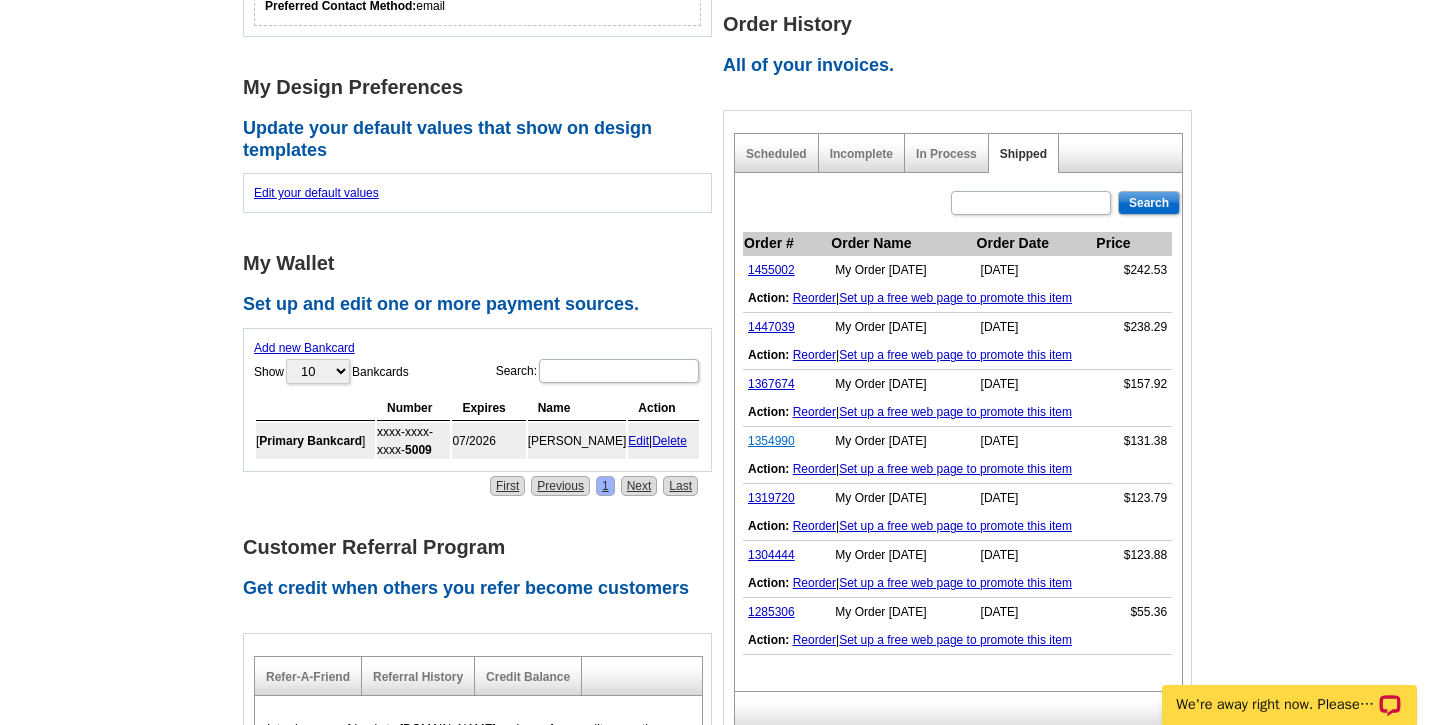 click on "1354990" at bounding box center [771, 441] 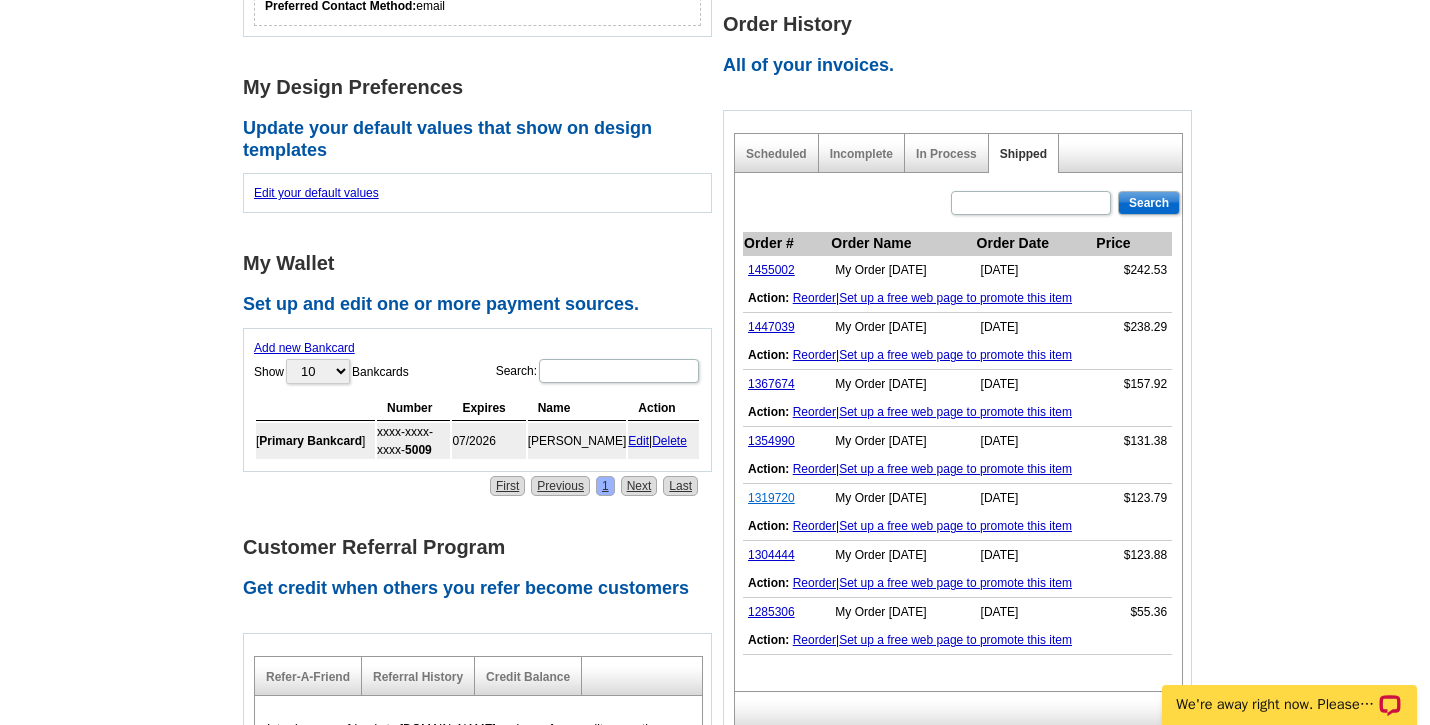 click on "1319720" at bounding box center [771, 498] 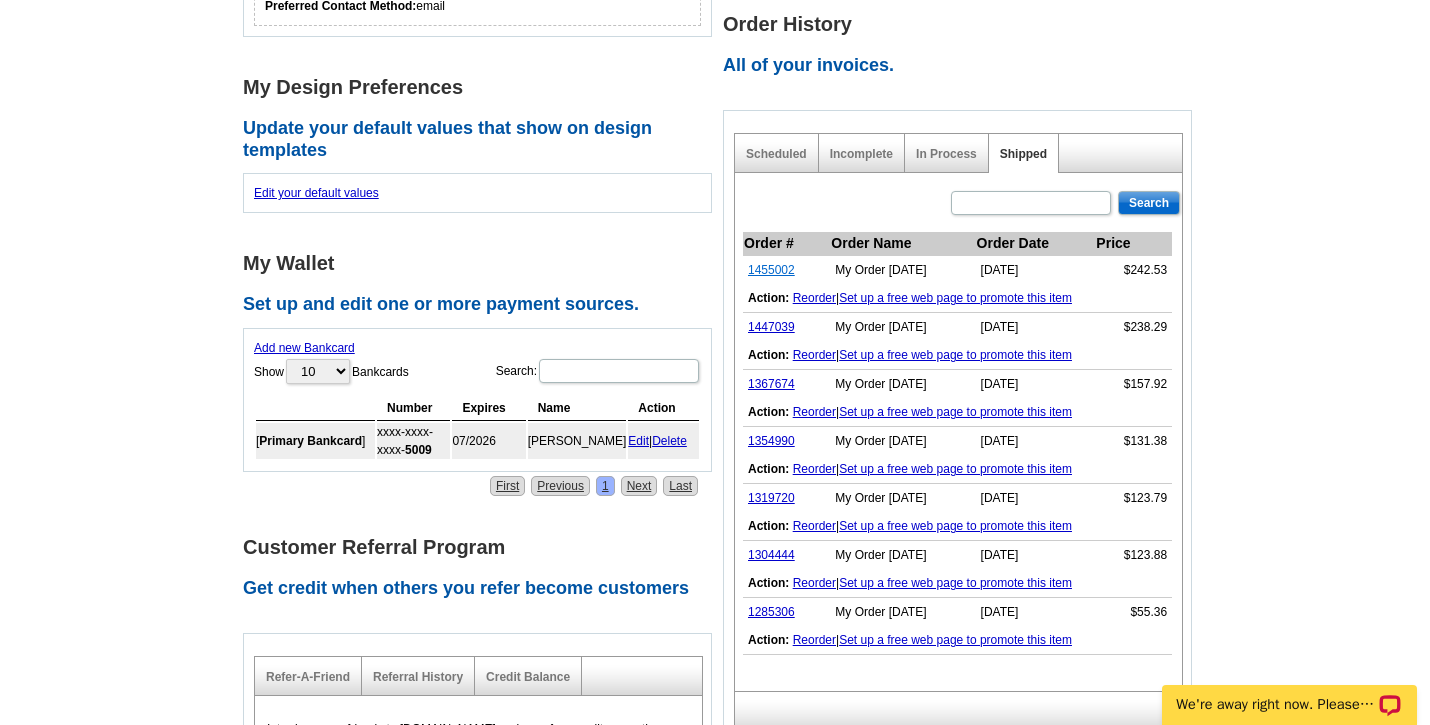 click on "1455002" at bounding box center [771, 270] 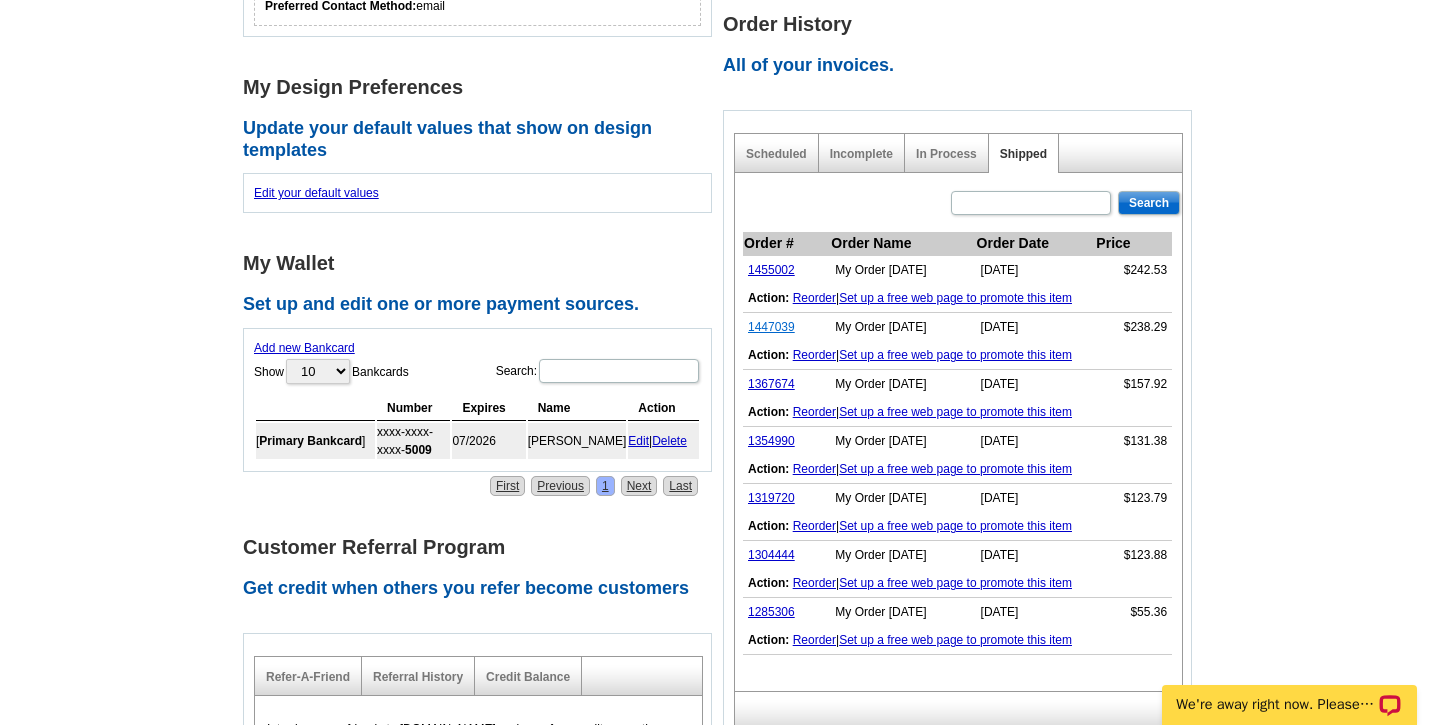 click on "1447039" at bounding box center [771, 327] 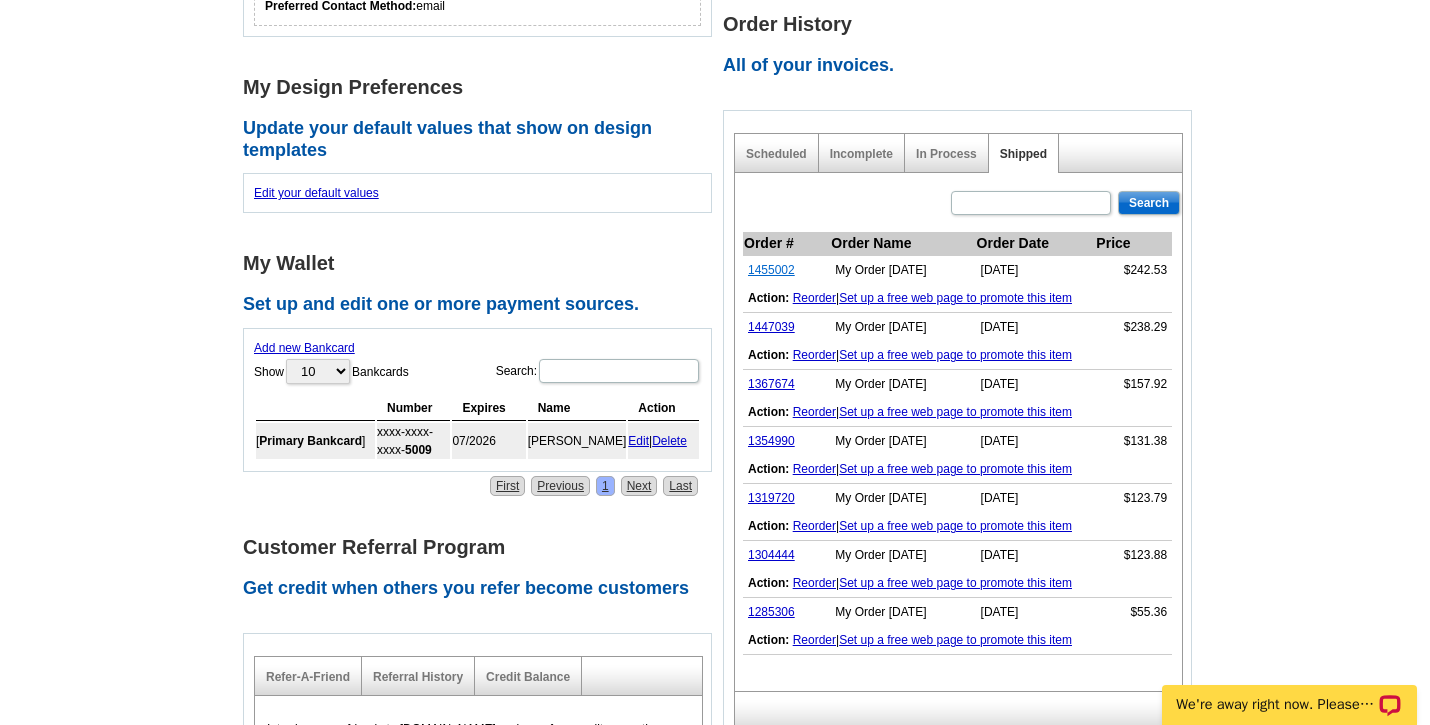 click on "1455002" at bounding box center (771, 270) 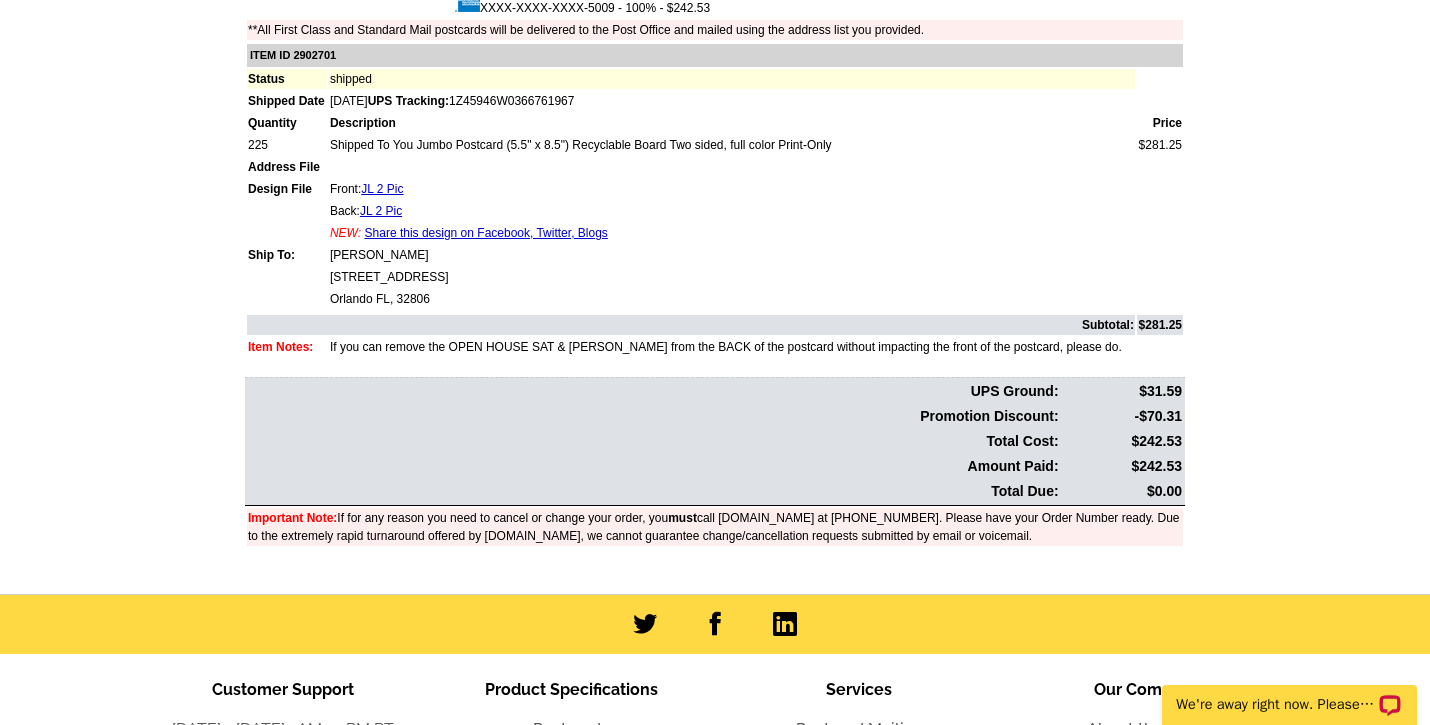 scroll, scrollTop: 230, scrollLeft: 0, axis: vertical 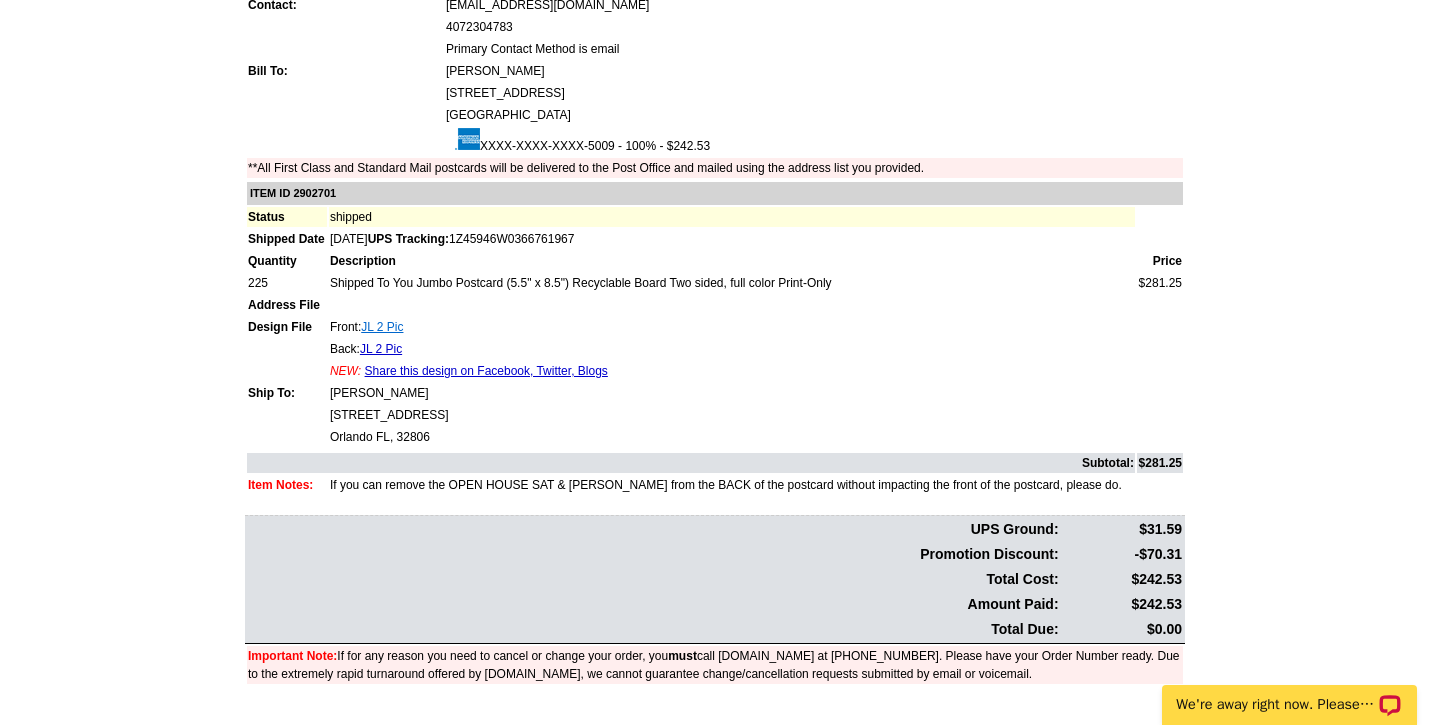 click on "JL 2 Pic" at bounding box center [382, 327] 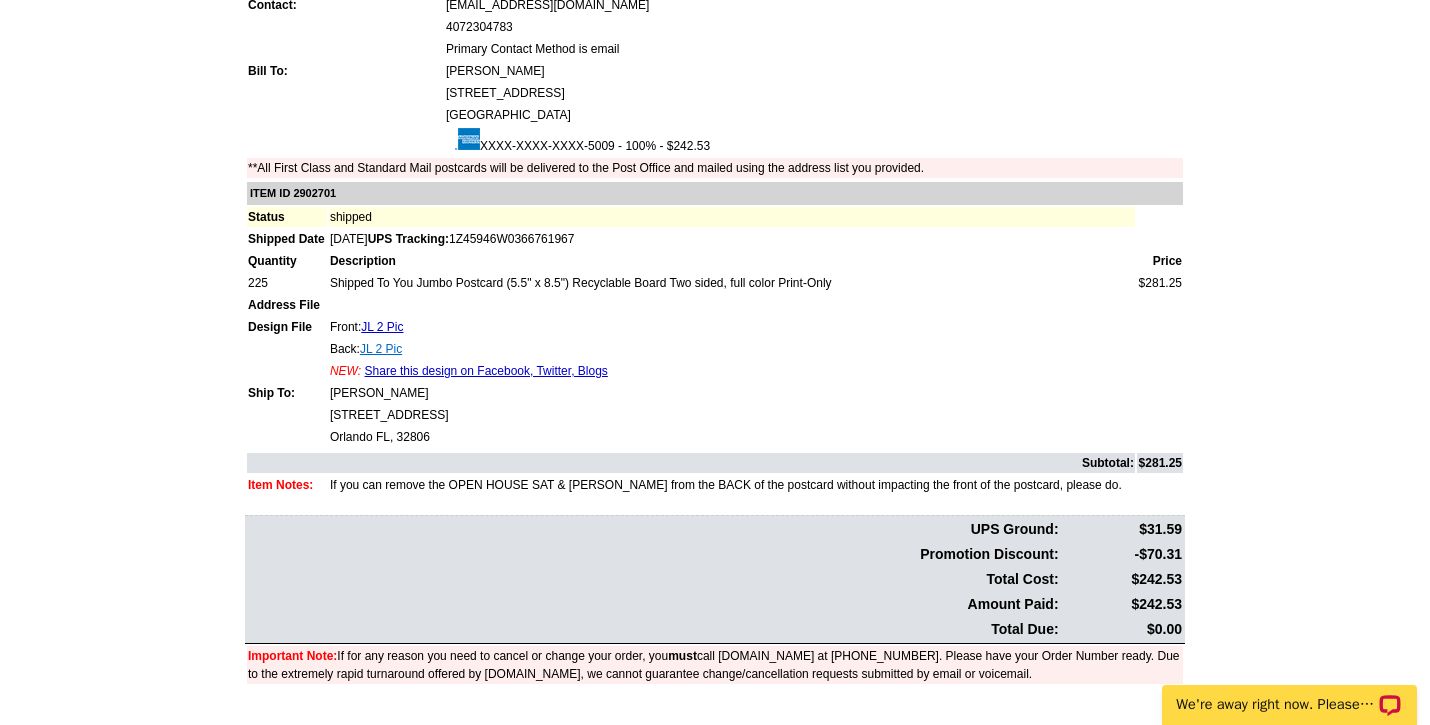 click on "JL 2 Pic" at bounding box center [381, 349] 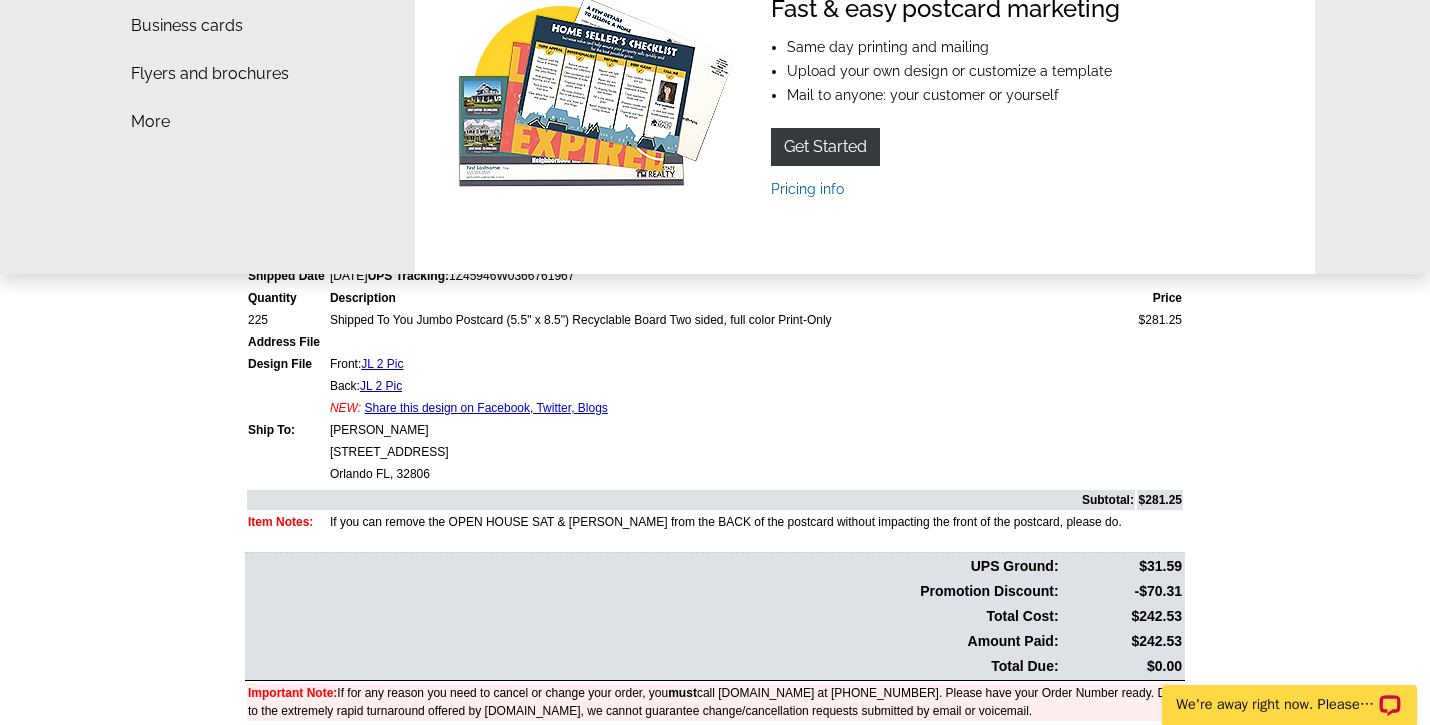 scroll, scrollTop: 194, scrollLeft: 0, axis: vertical 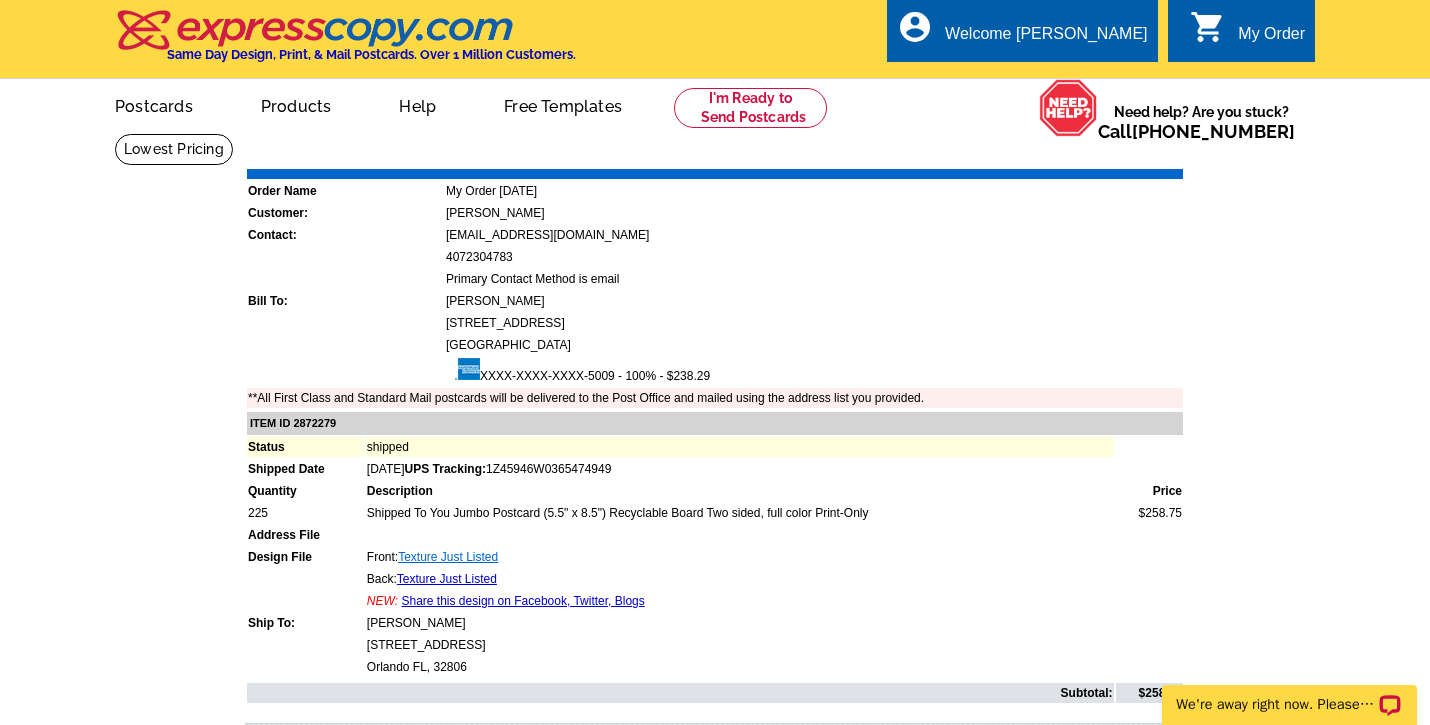 click on "Texture Just Listed" at bounding box center [448, 557] 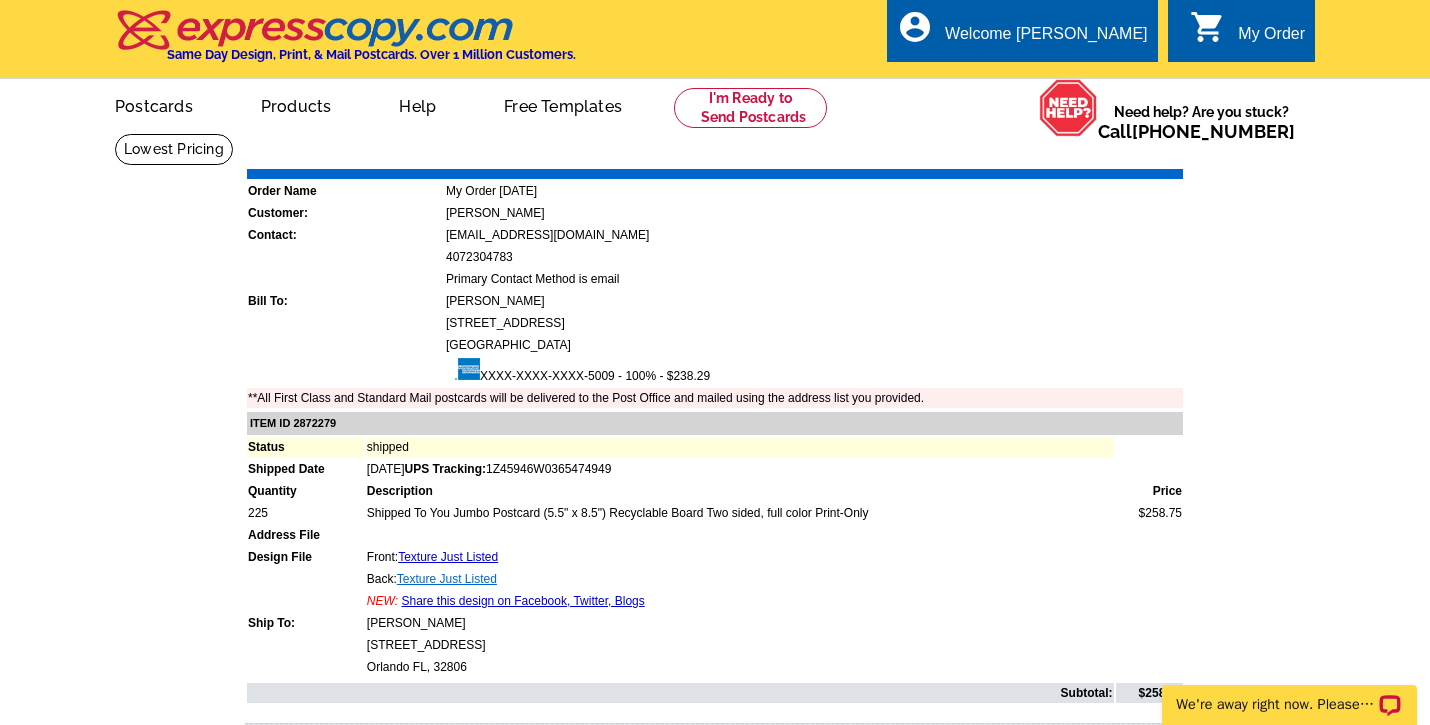 click on "Texture Just Listed" at bounding box center [447, 579] 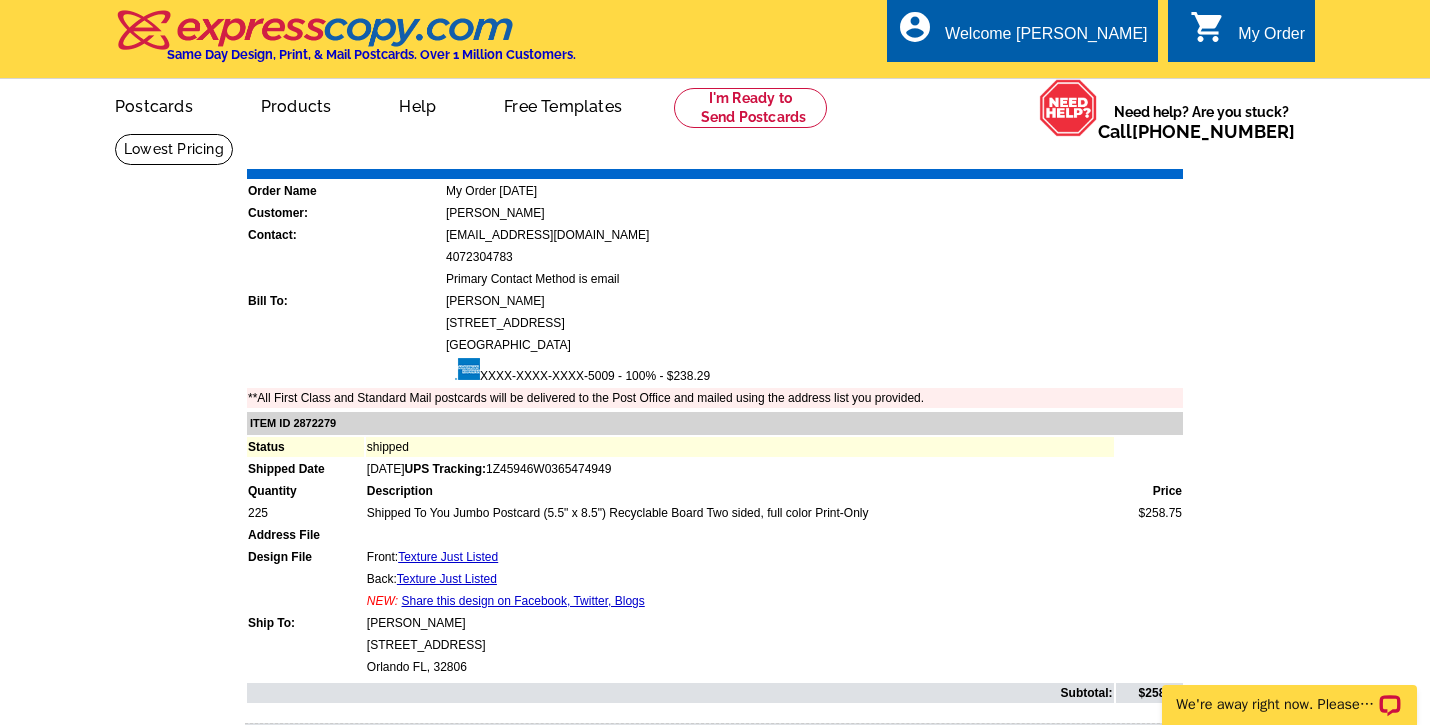 scroll, scrollTop: 0, scrollLeft: 0, axis: both 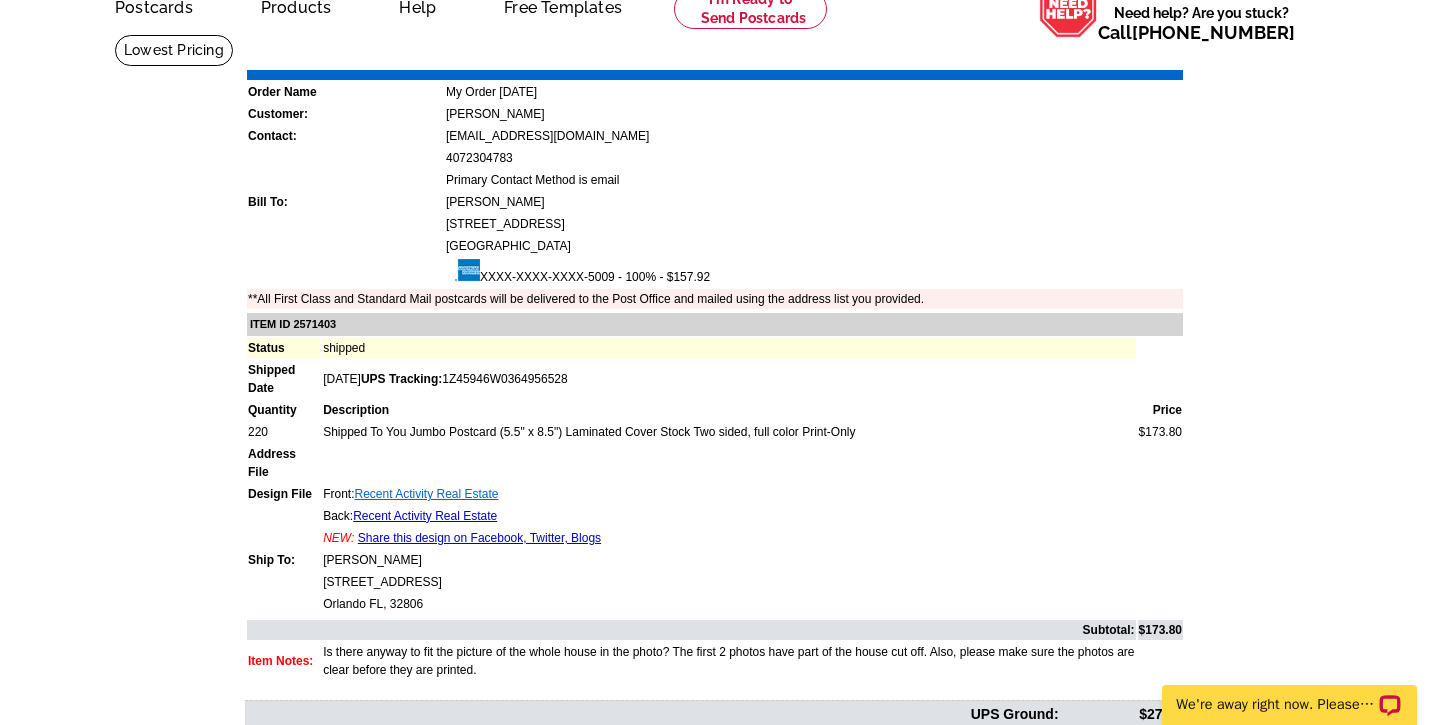 click on "Recent Activity Real Estate" at bounding box center [426, 494] 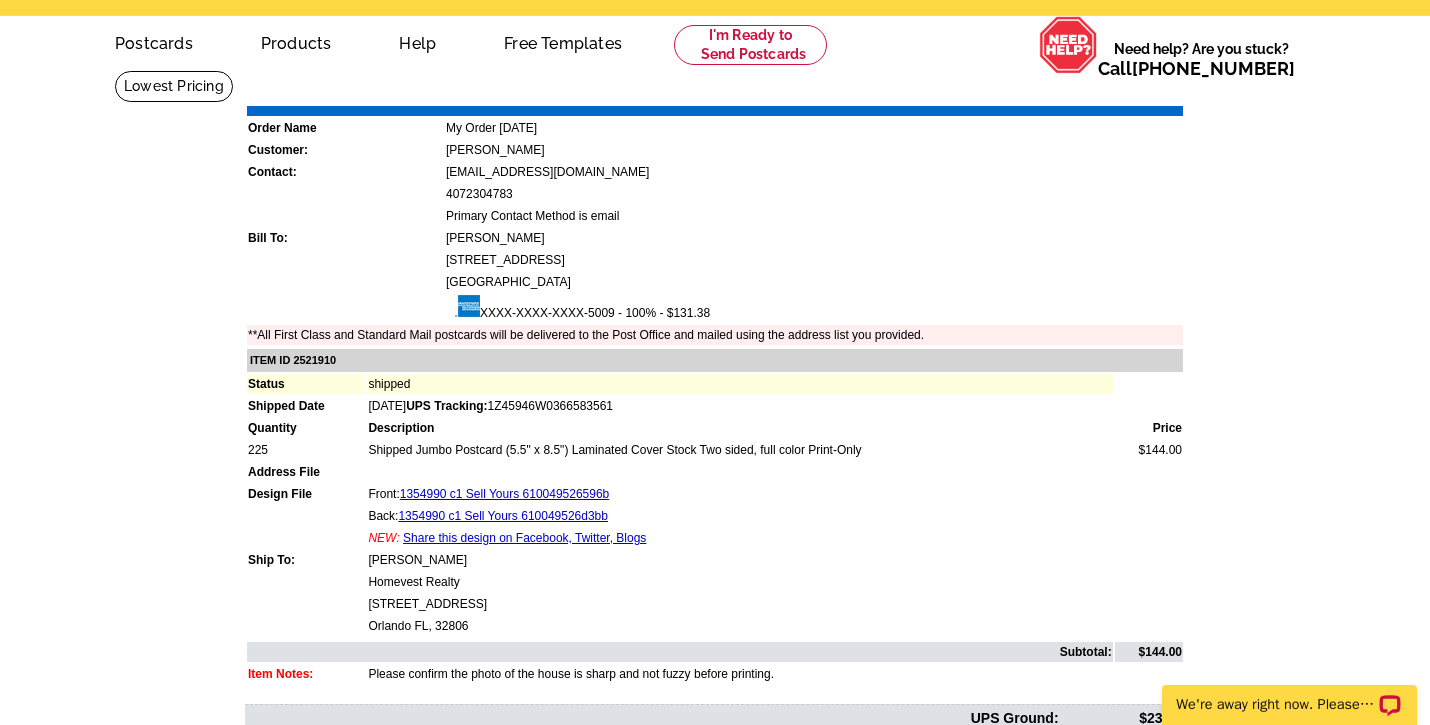 scroll, scrollTop: 64, scrollLeft: 0, axis: vertical 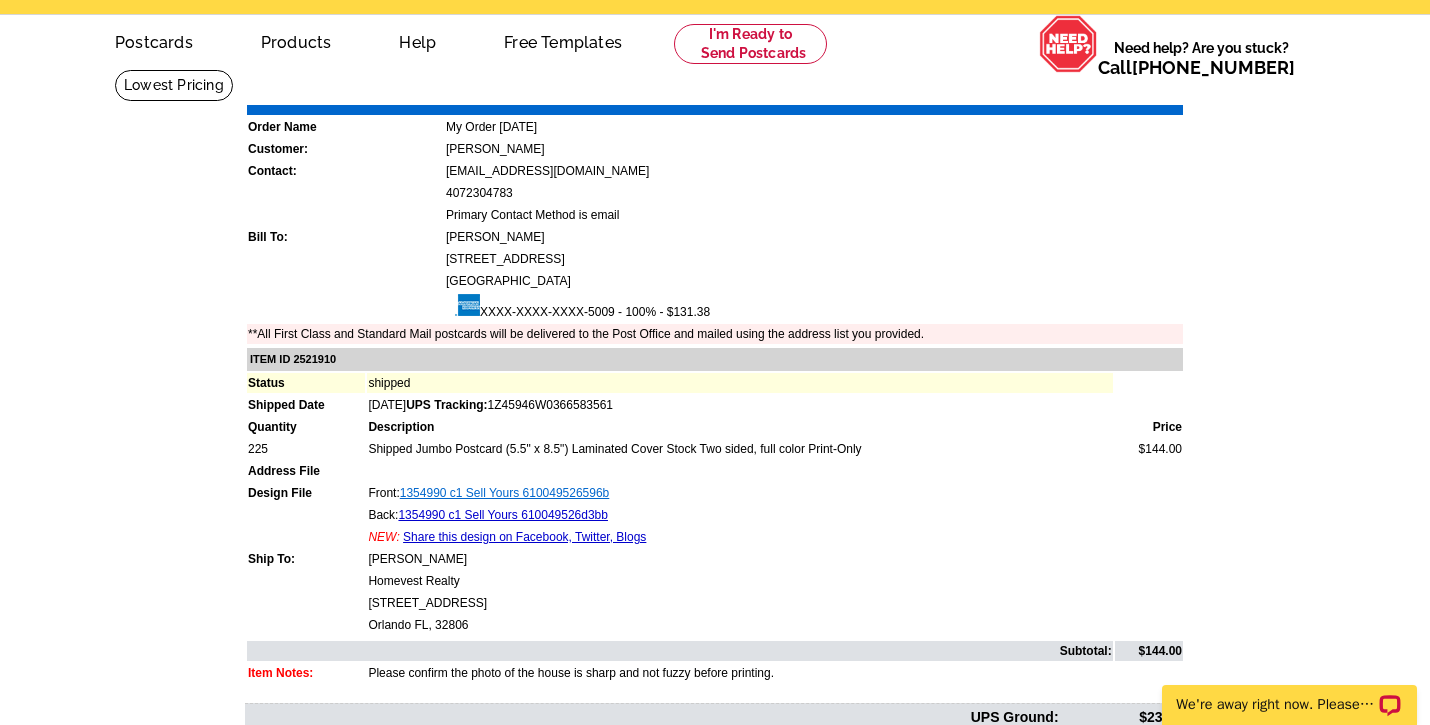 click on "1354990 c1 Sell Yours 610049526596b" at bounding box center [505, 493] 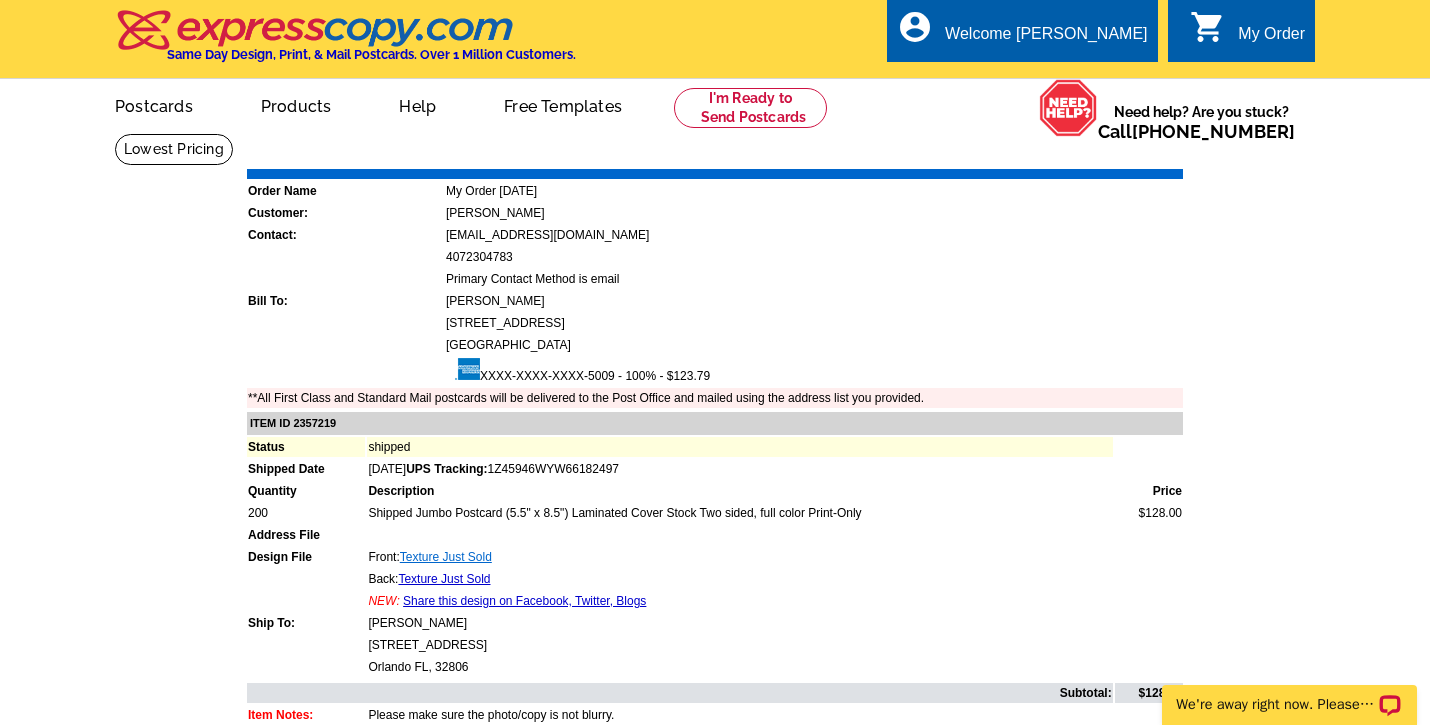 scroll, scrollTop: 0, scrollLeft: 0, axis: both 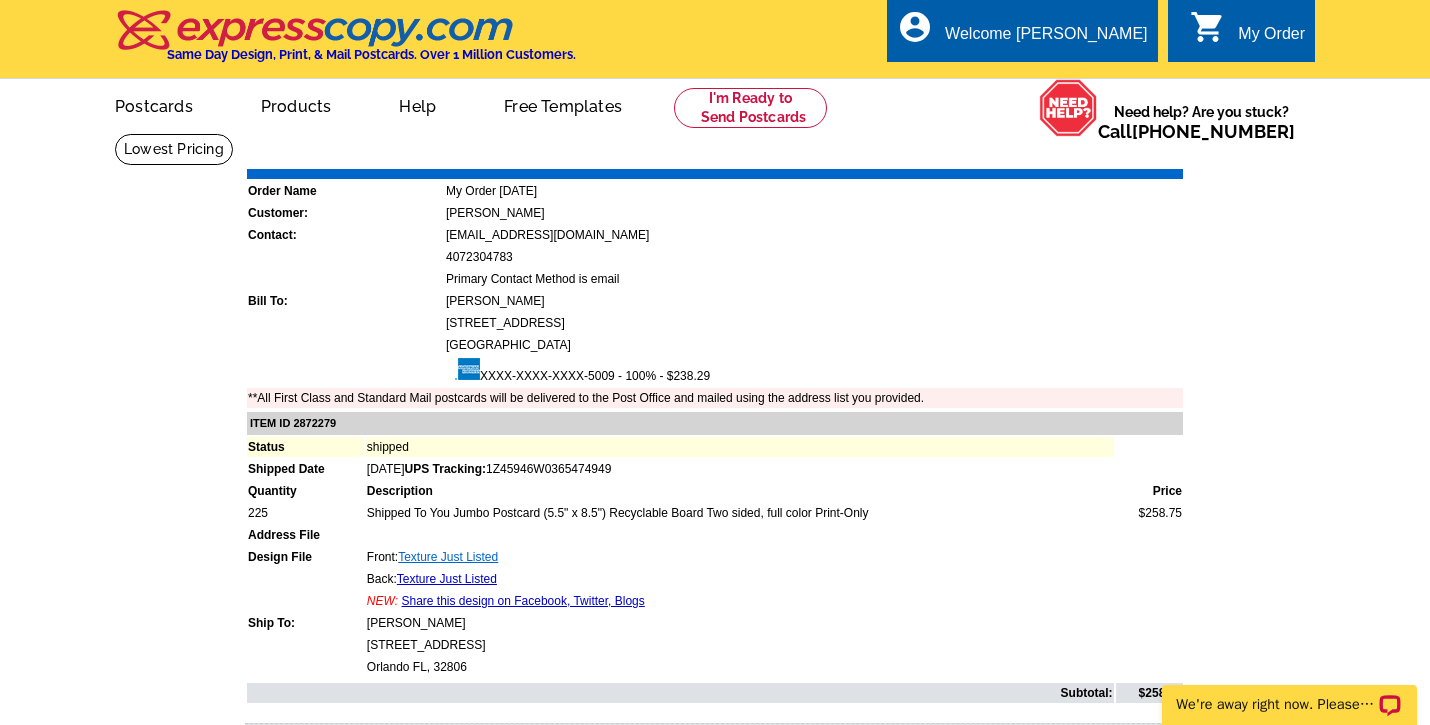 click on "Texture Just Listed" at bounding box center (448, 557) 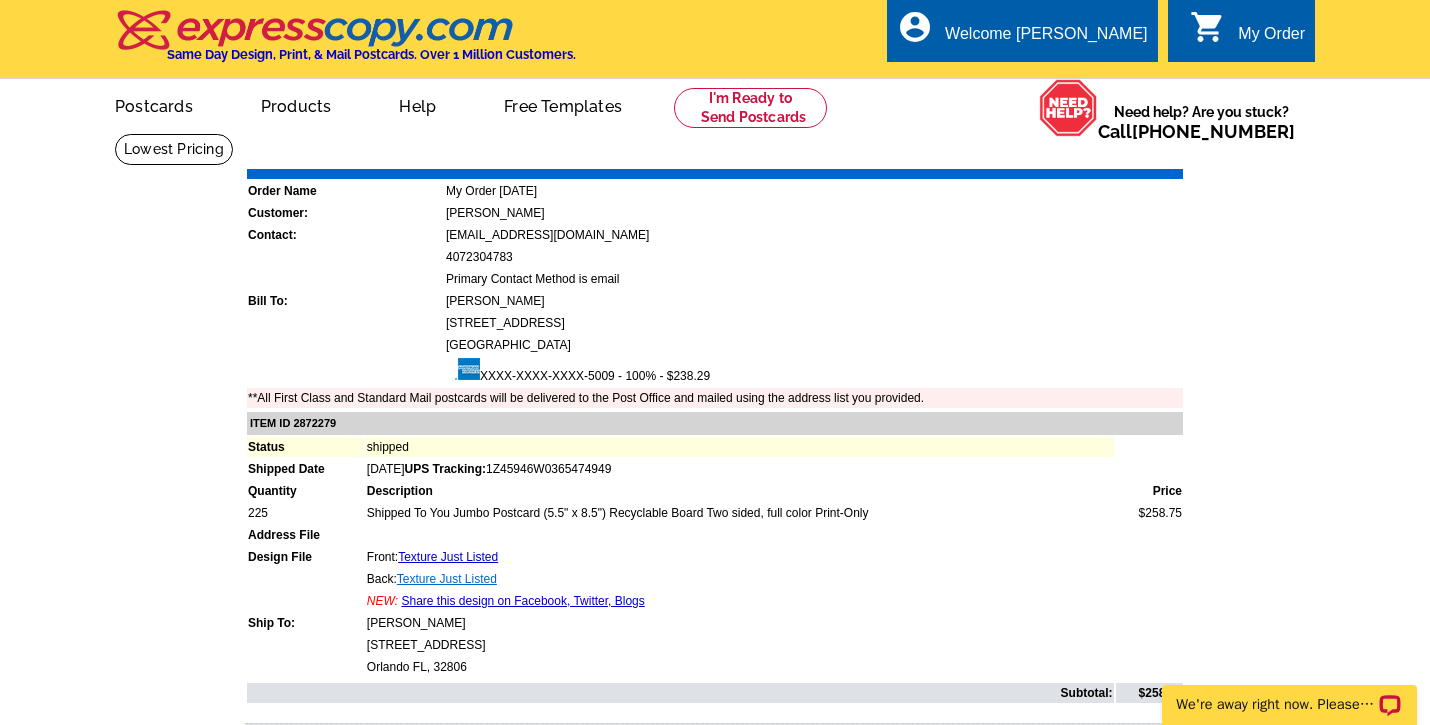 click on "Texture Just Listed" at bounding box center [447, 579] 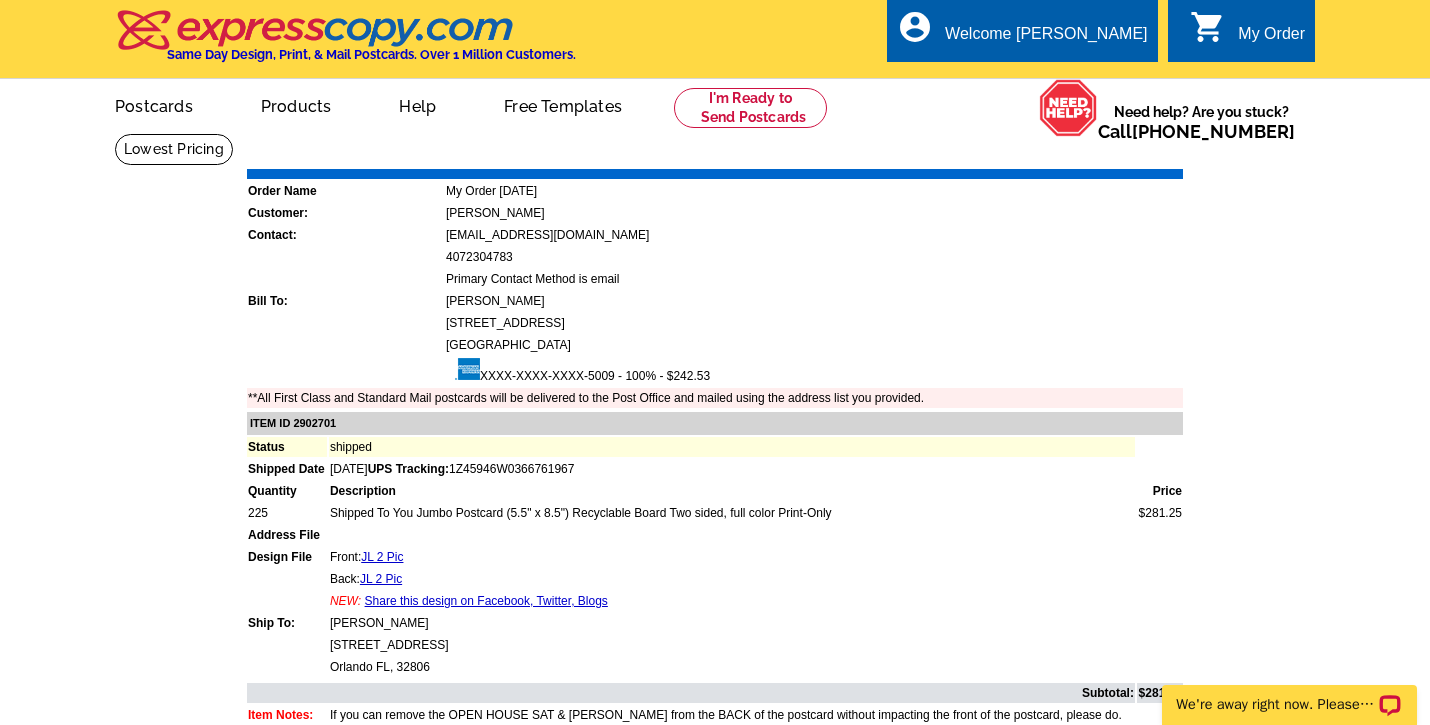 scroll, scrollTop: 0, scrollLeft: 0, axis: both 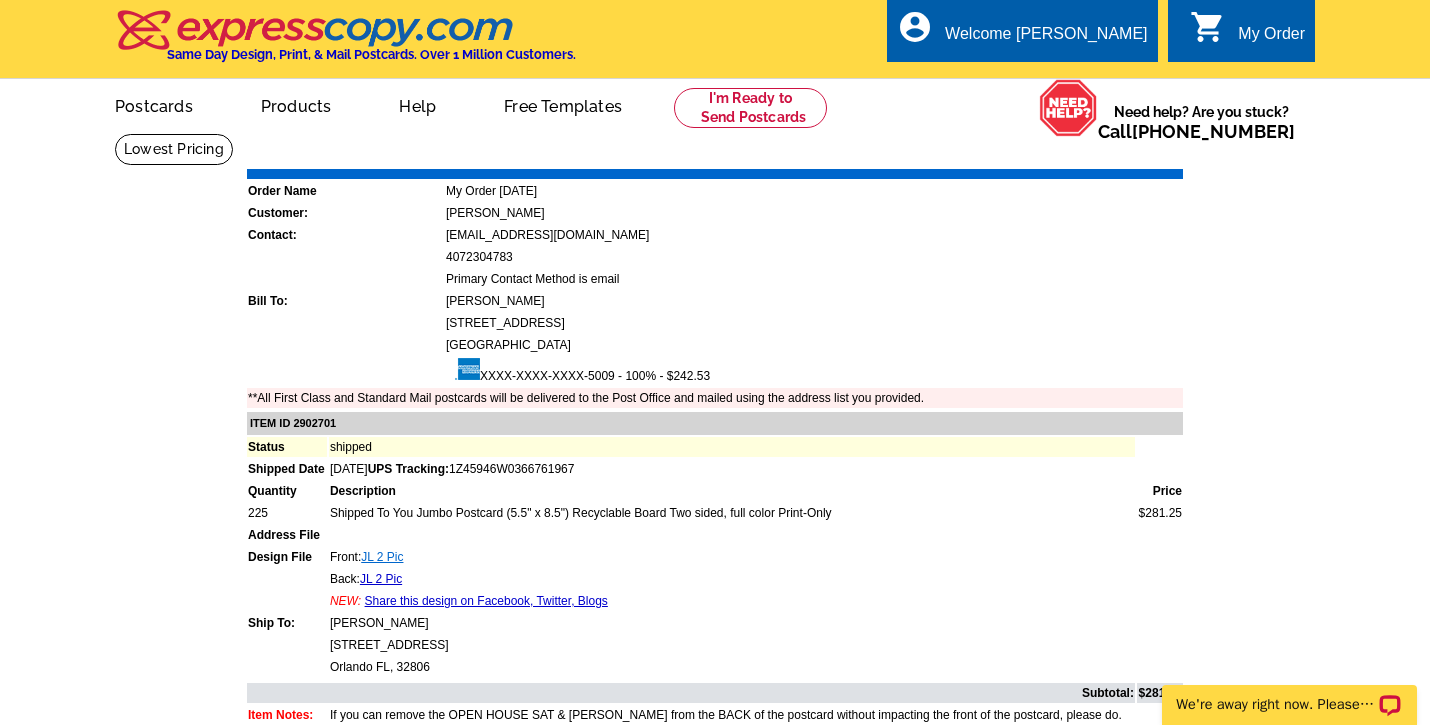 click on "JL 2 Pic" at bounding box center [382, 557] 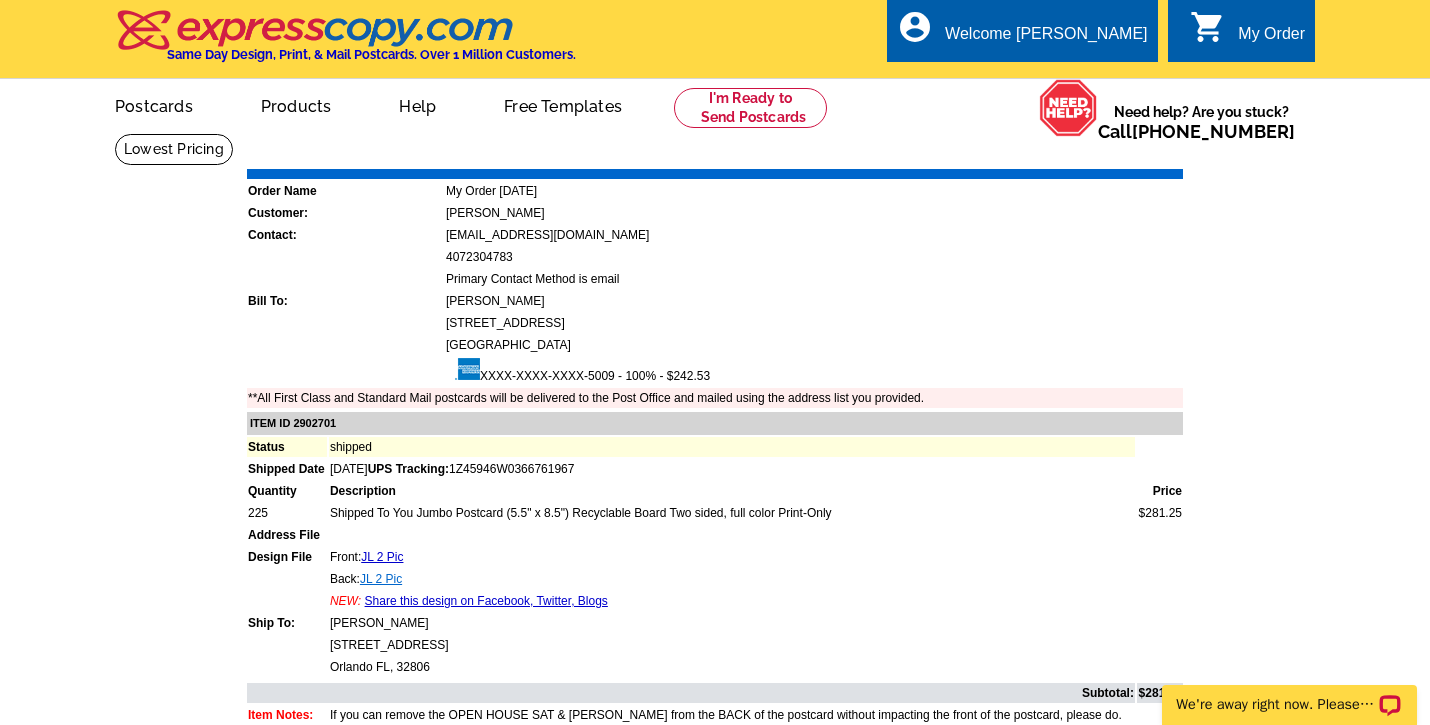 click on "JL 2 Pic" at bounding box center (381, 579) 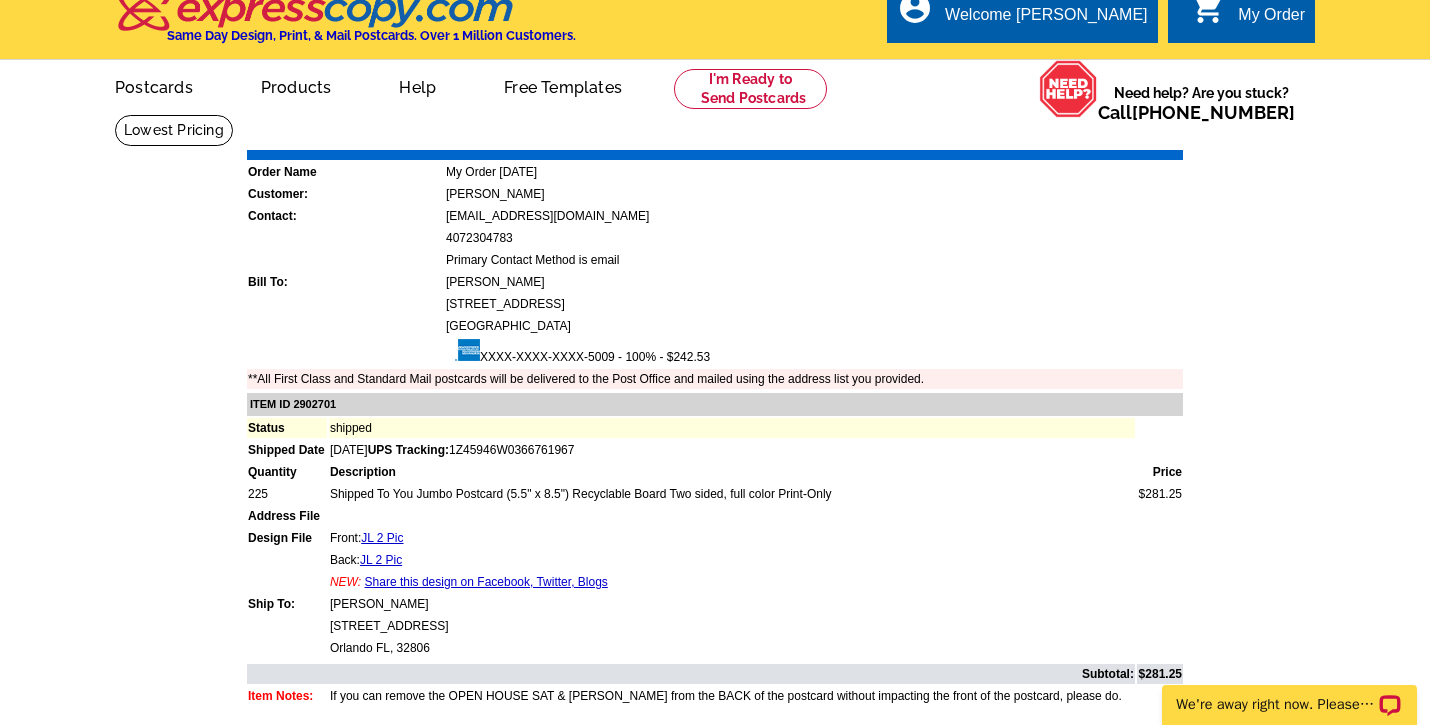 scroll, scrollTop: 51, scrollLeft: 0, axis: vertical 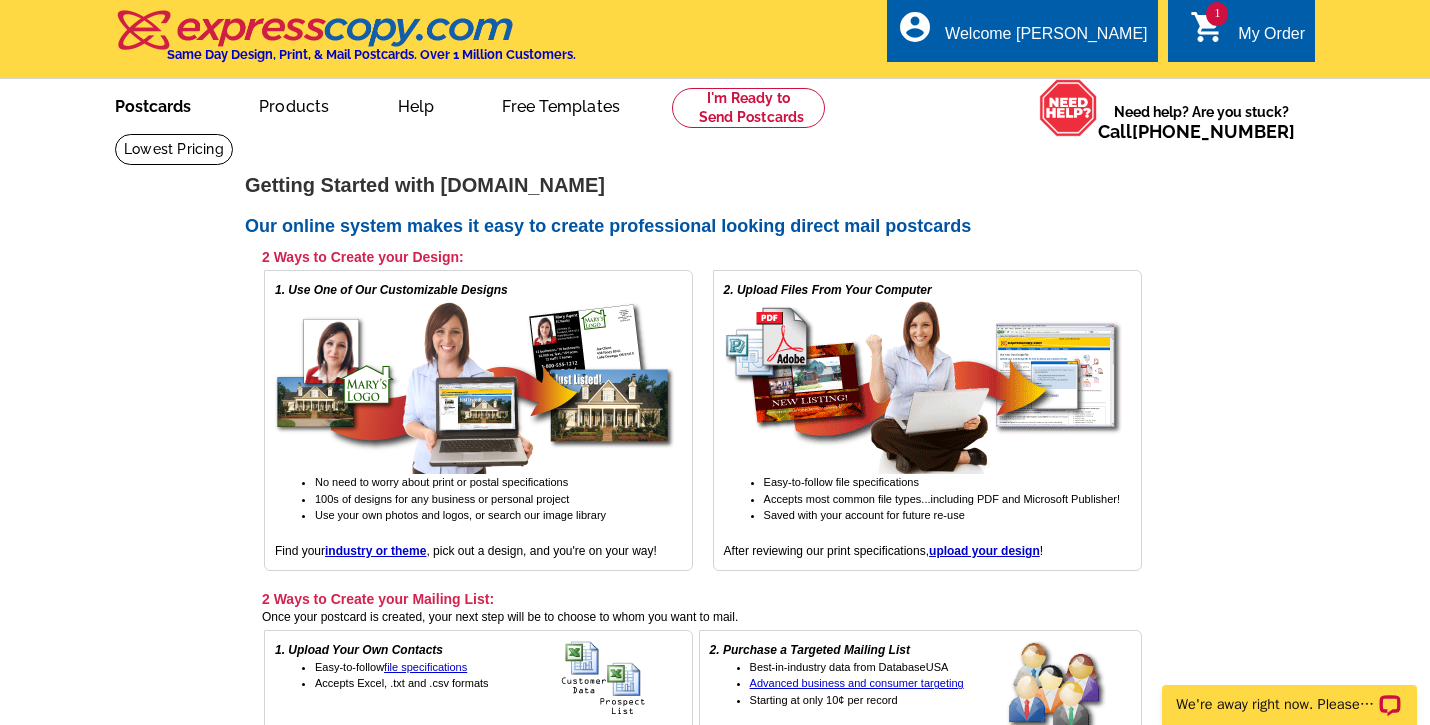 click on "Postcards" at bounding box center [153, 104] 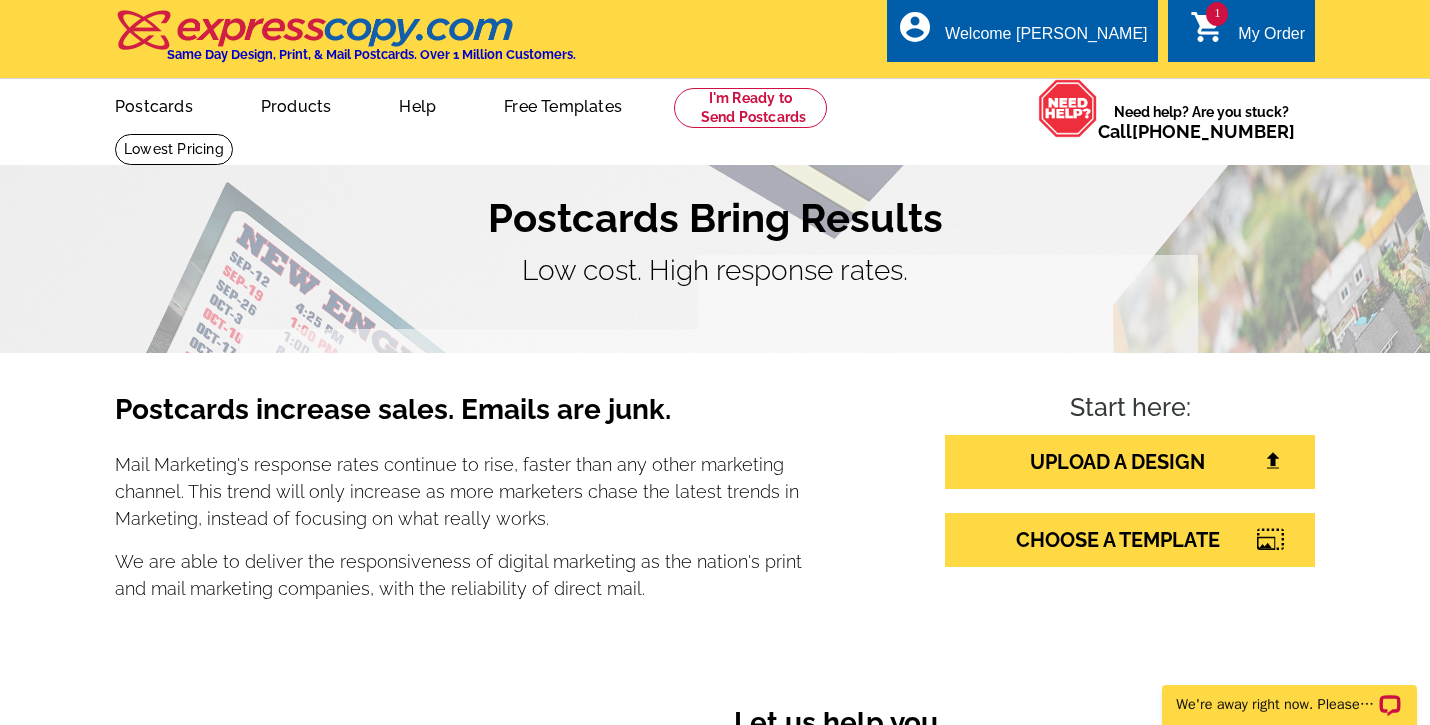 scroll, scrollTop: 0, scrollLeft: 0, axis: both 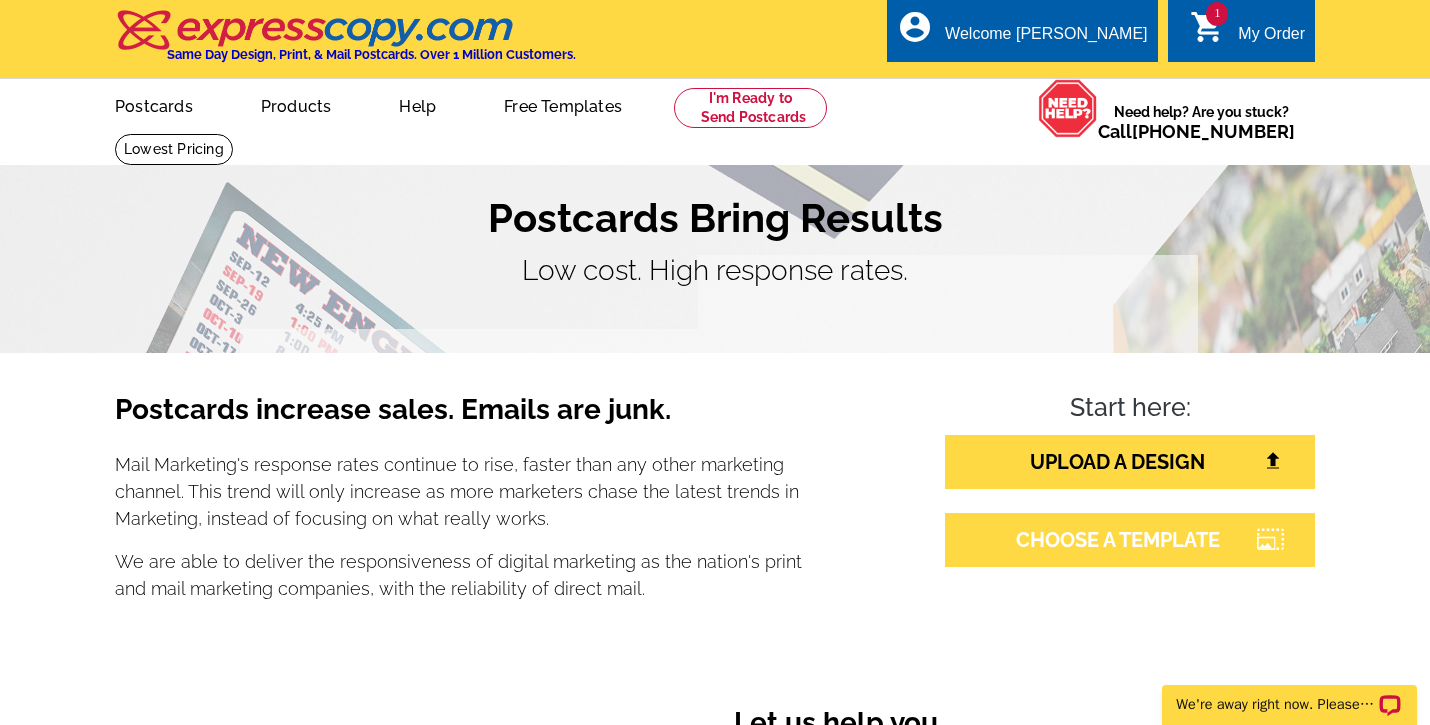 click on "CHOOSE
A TEMPLATE" at bounding box center (1130, 540) 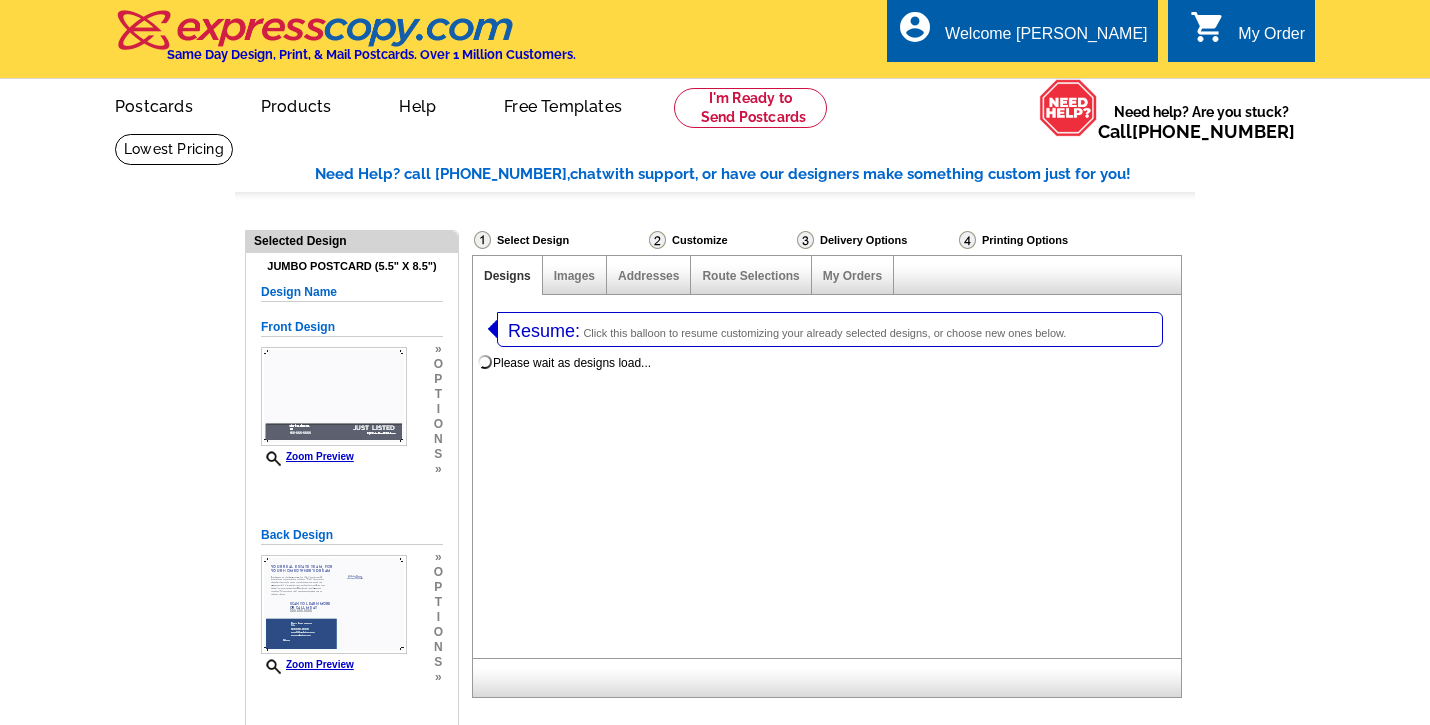 select on "1" 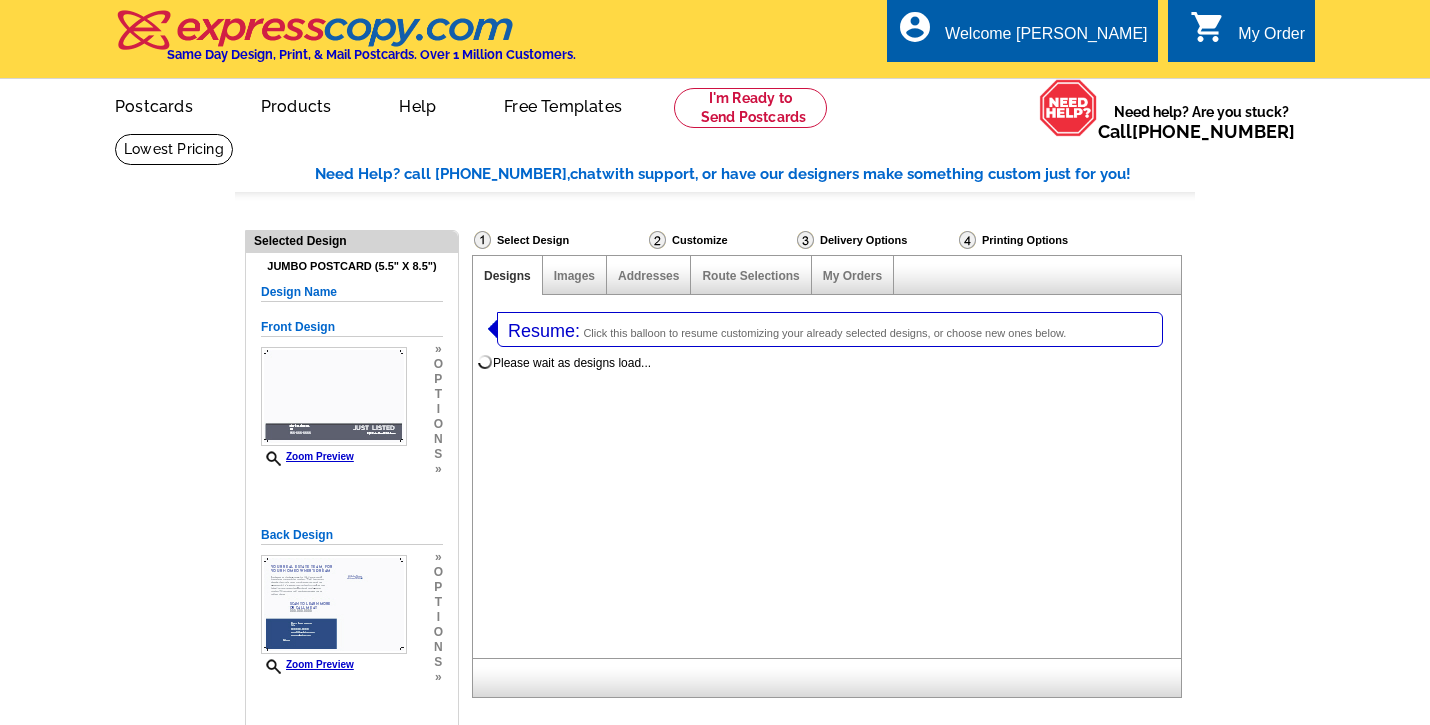 select on "2" 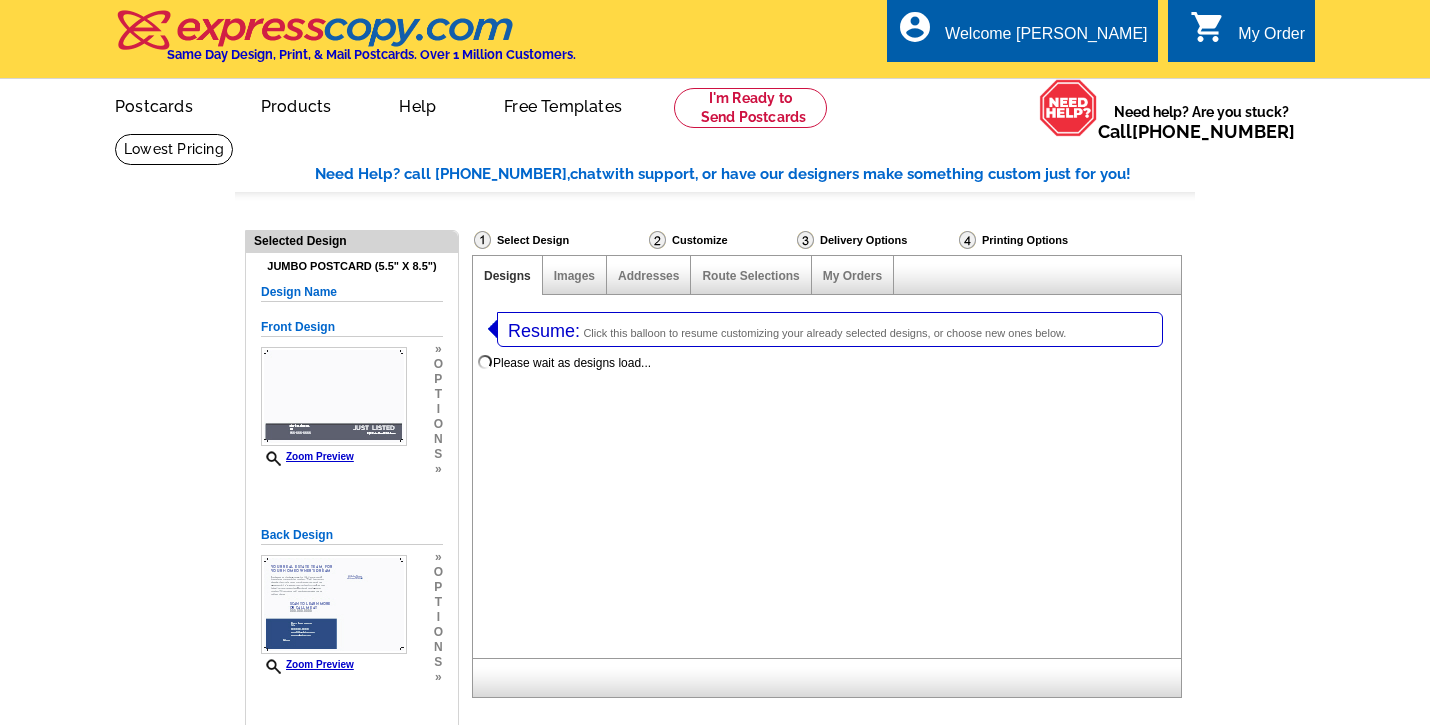 select on "785" 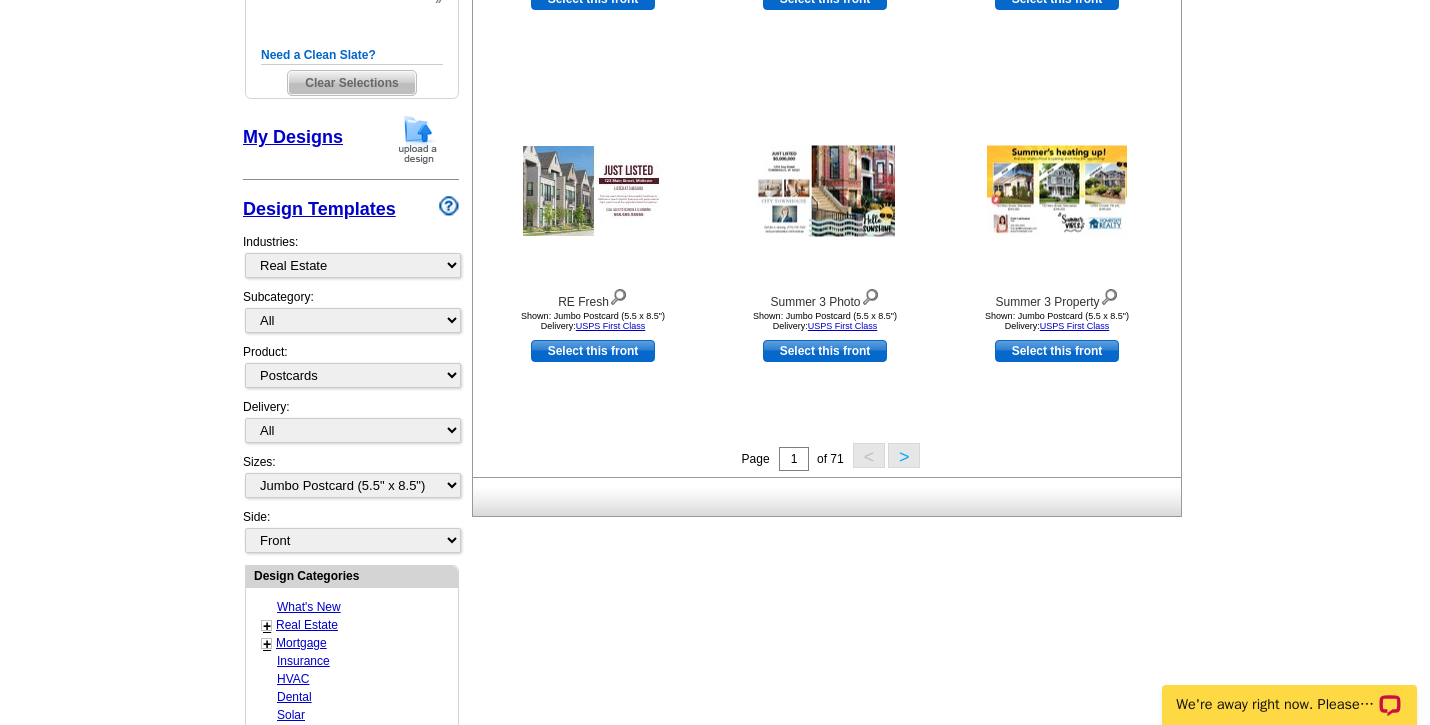 scroll, scrollTop: 687, scrollLeft: 0, axis: vertical 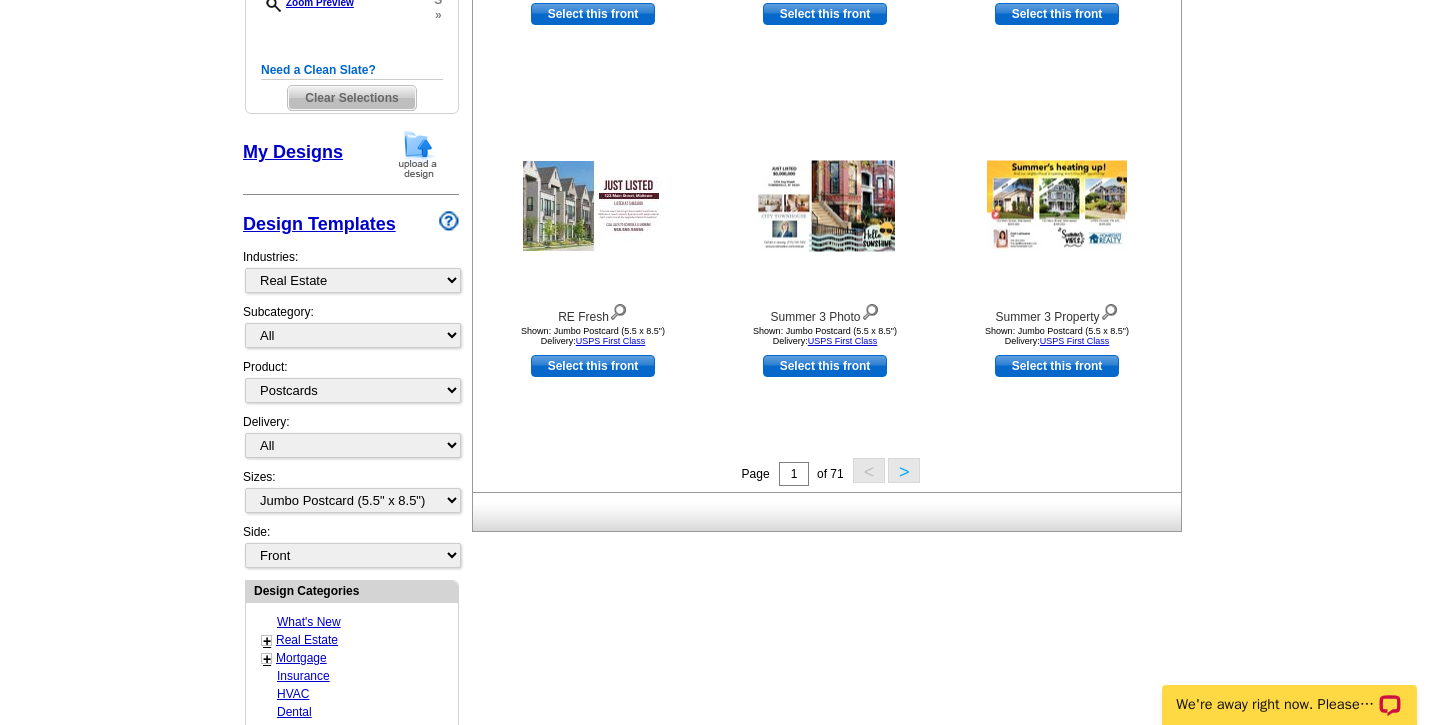 click on "My Designs" at bounding box center (293, 152) 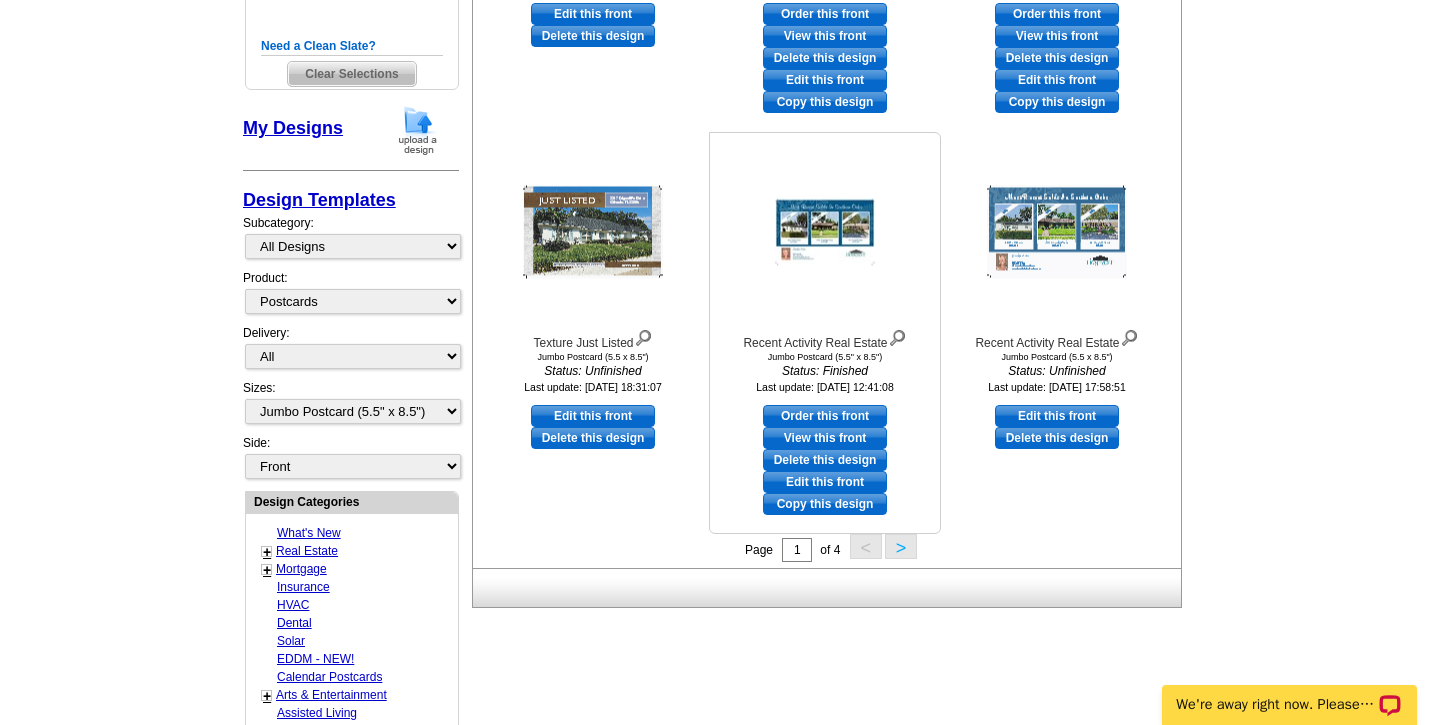 scroll, scrollTop: 707, scrollLeft: 0, axis: vertical 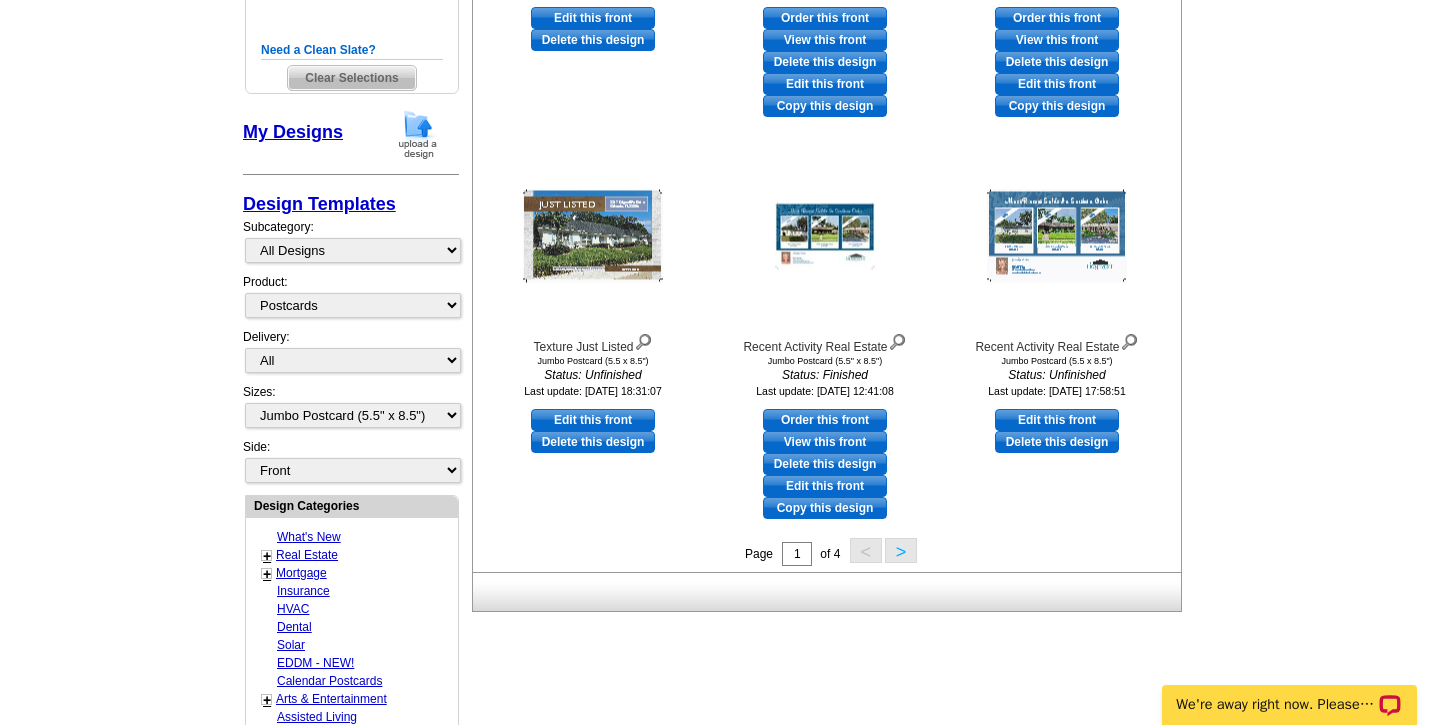 click on ">" at bounding box center (901, 550) 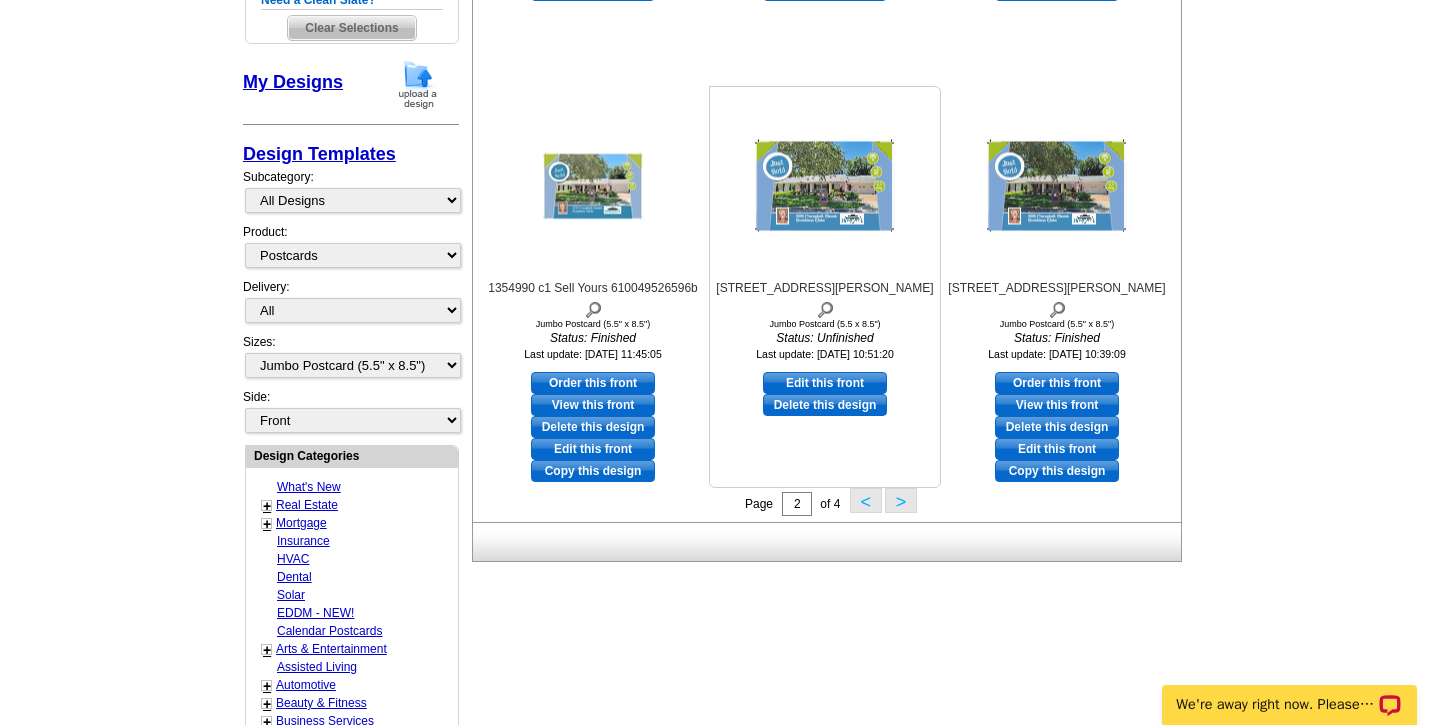 scroll, scrollTop: 759, scrollLeft: 0, axis: vertical 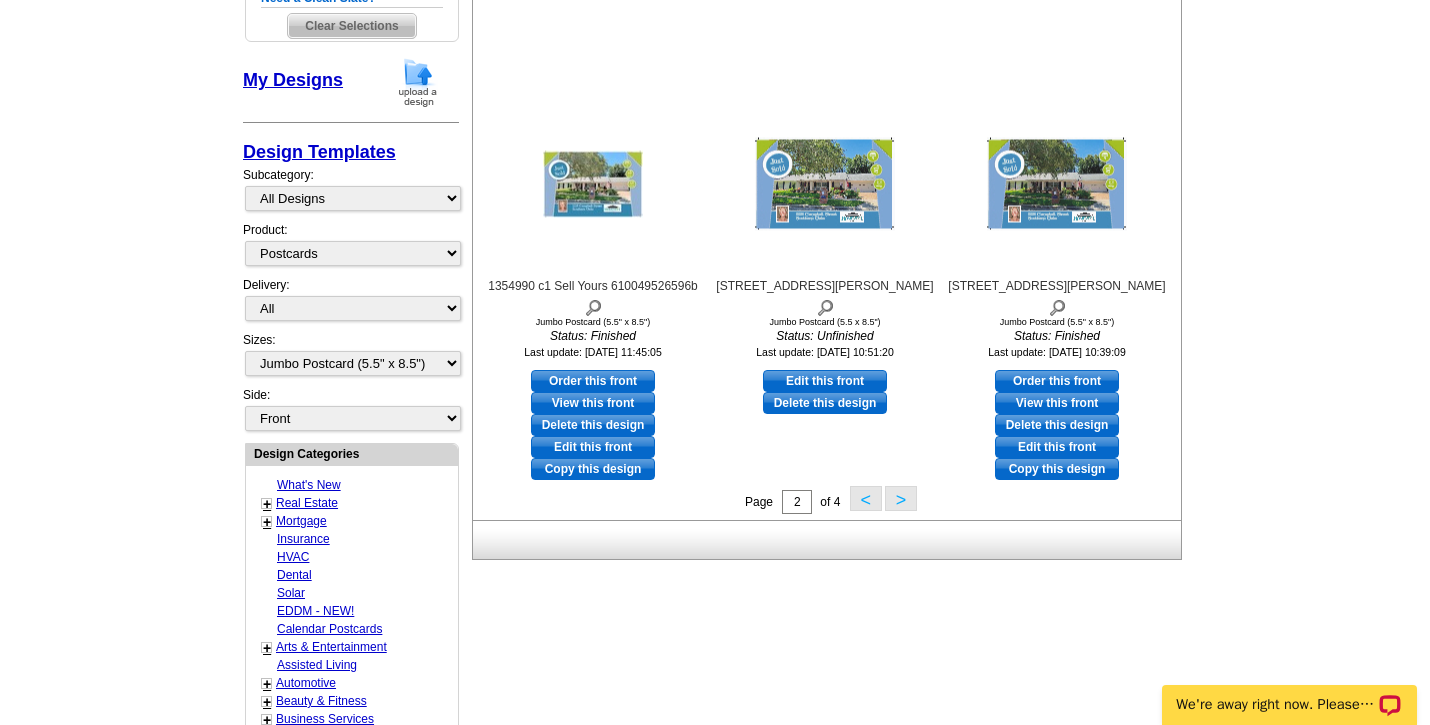 click on ">" at bounding box center [901, 498] 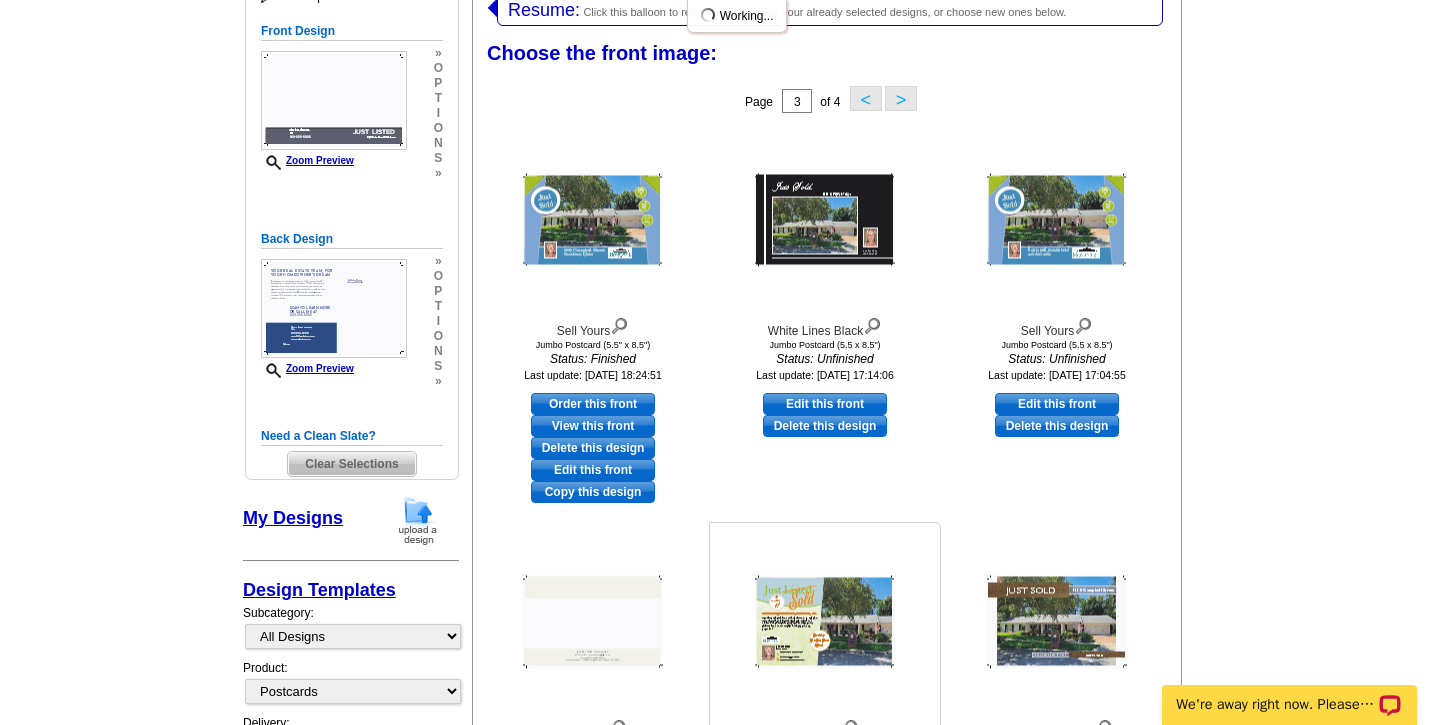 scroll, scrollTop: 306, scrollLeft: 0, axis: vertical 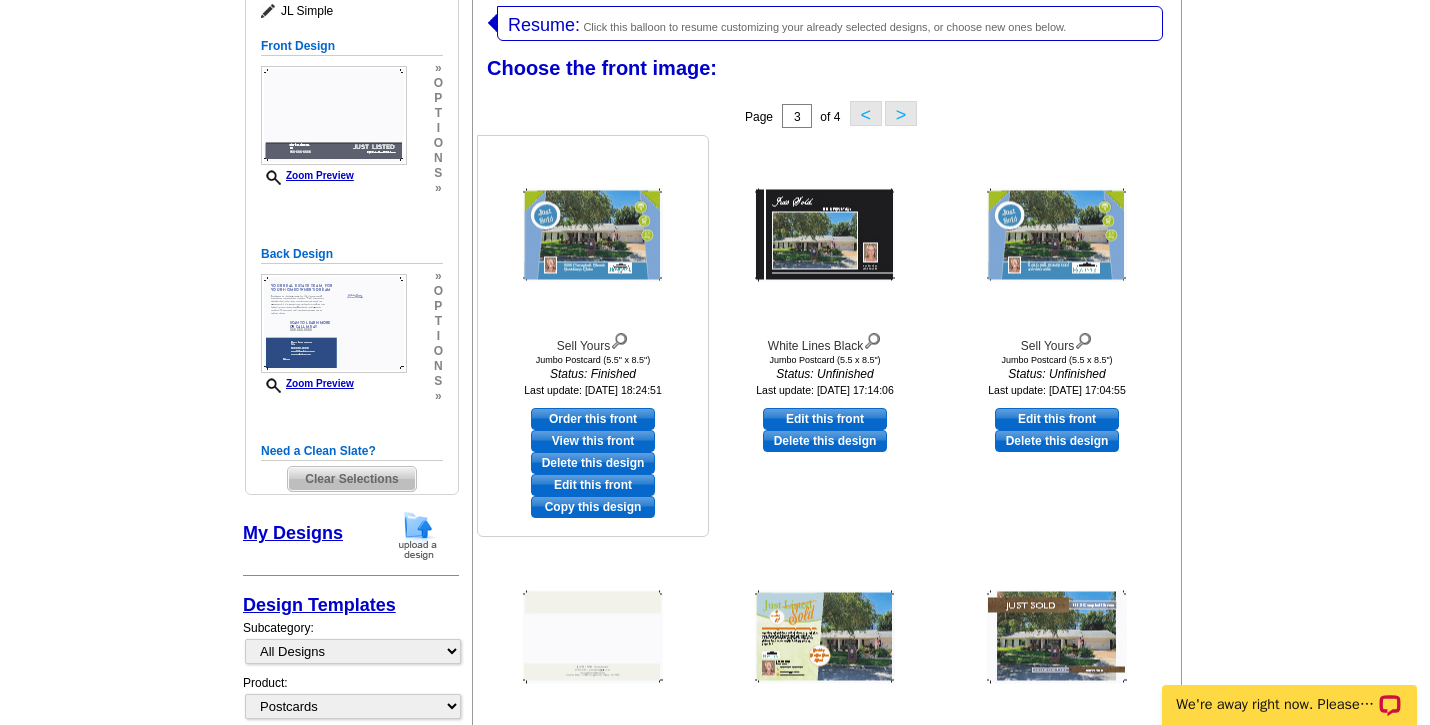 click at bounding box center (593, 235) 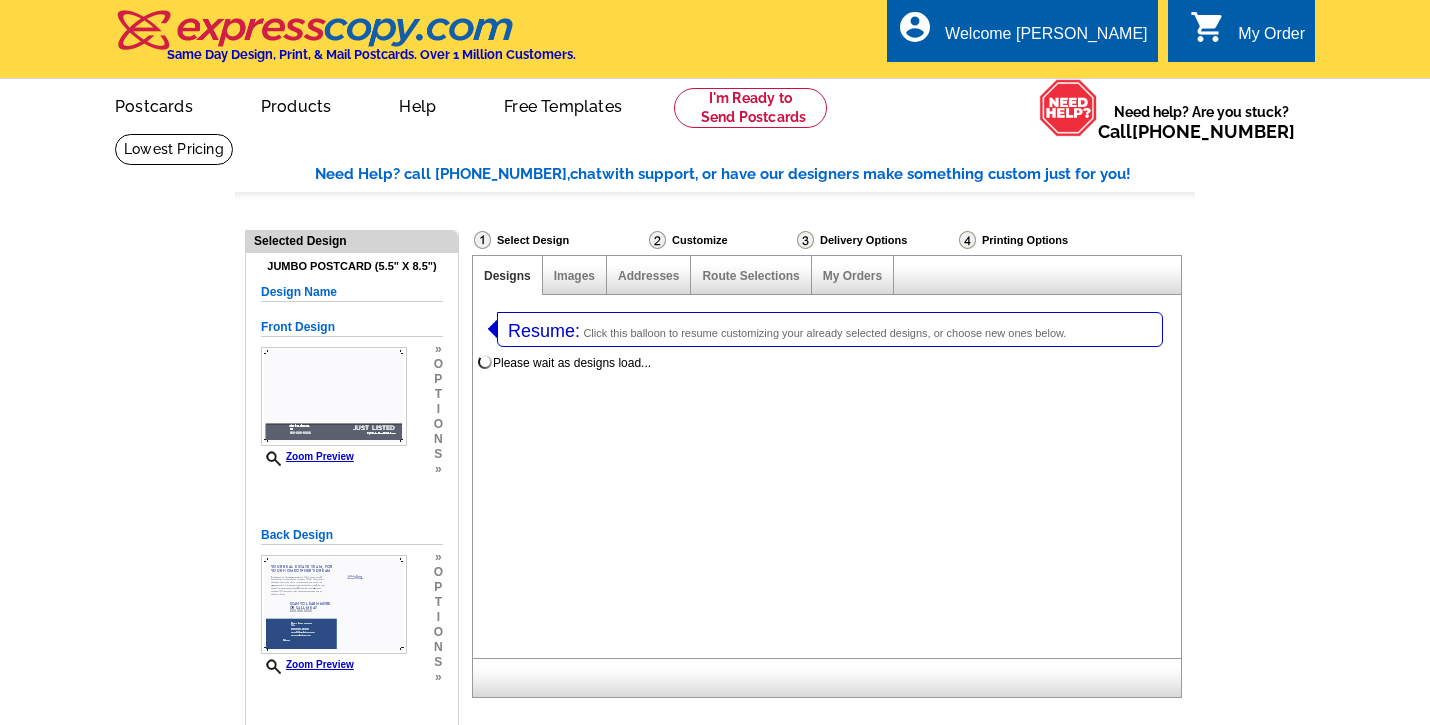 select on "1" 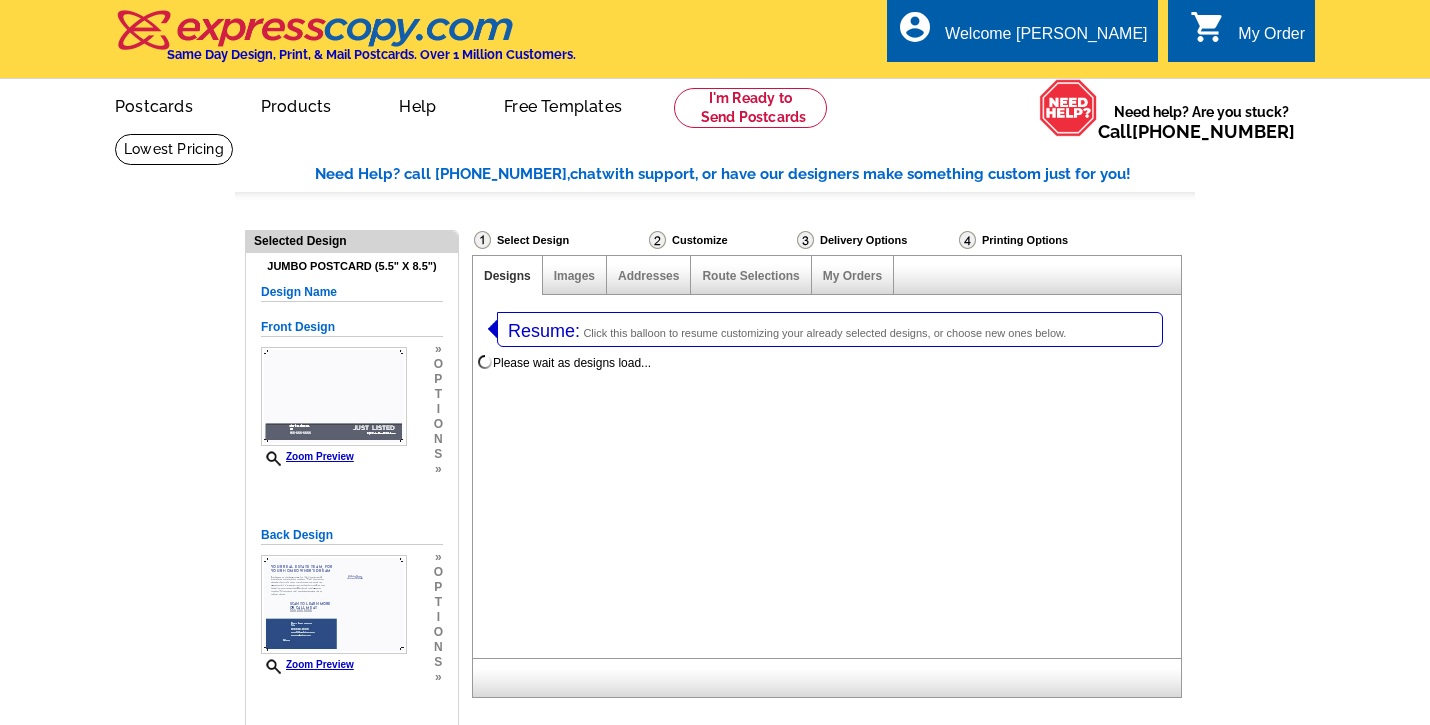 select on "2" 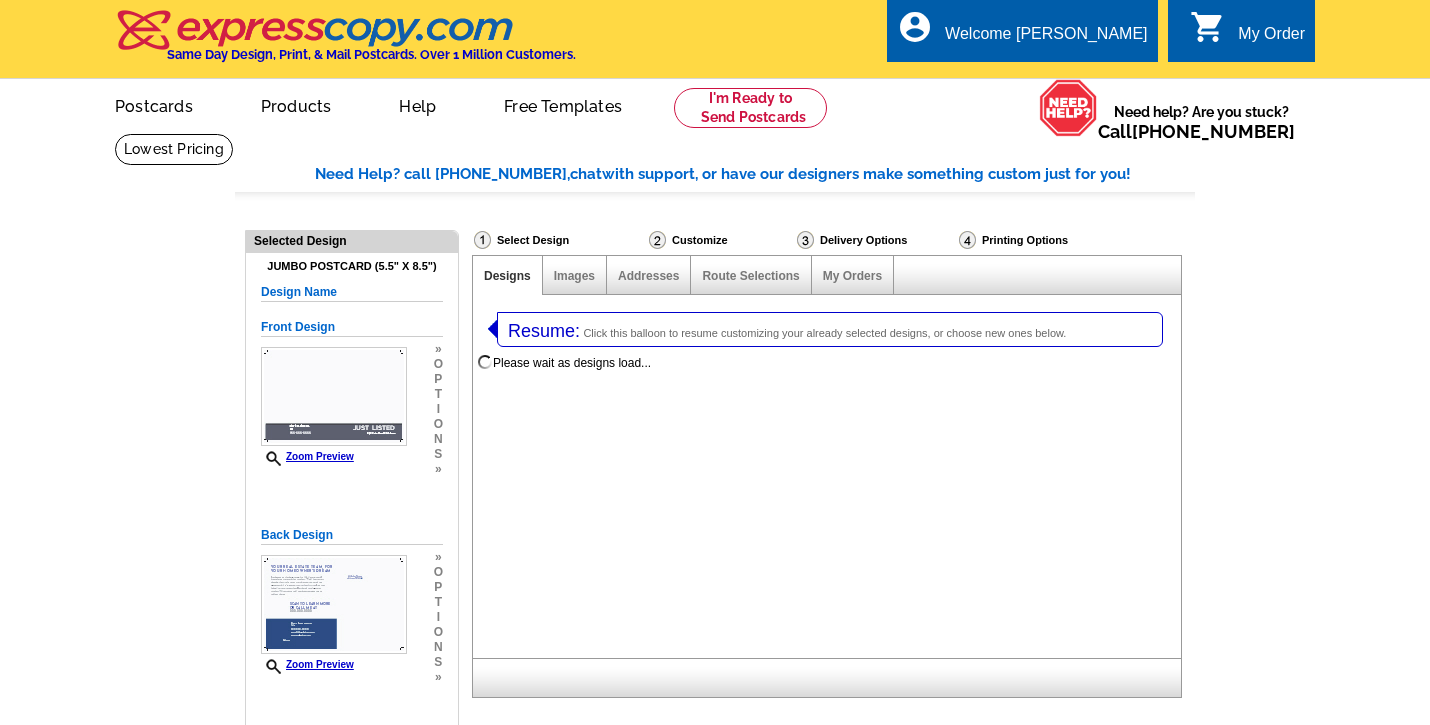 scroll, scrollTop: 0, scrollLeft: 0, axis: both 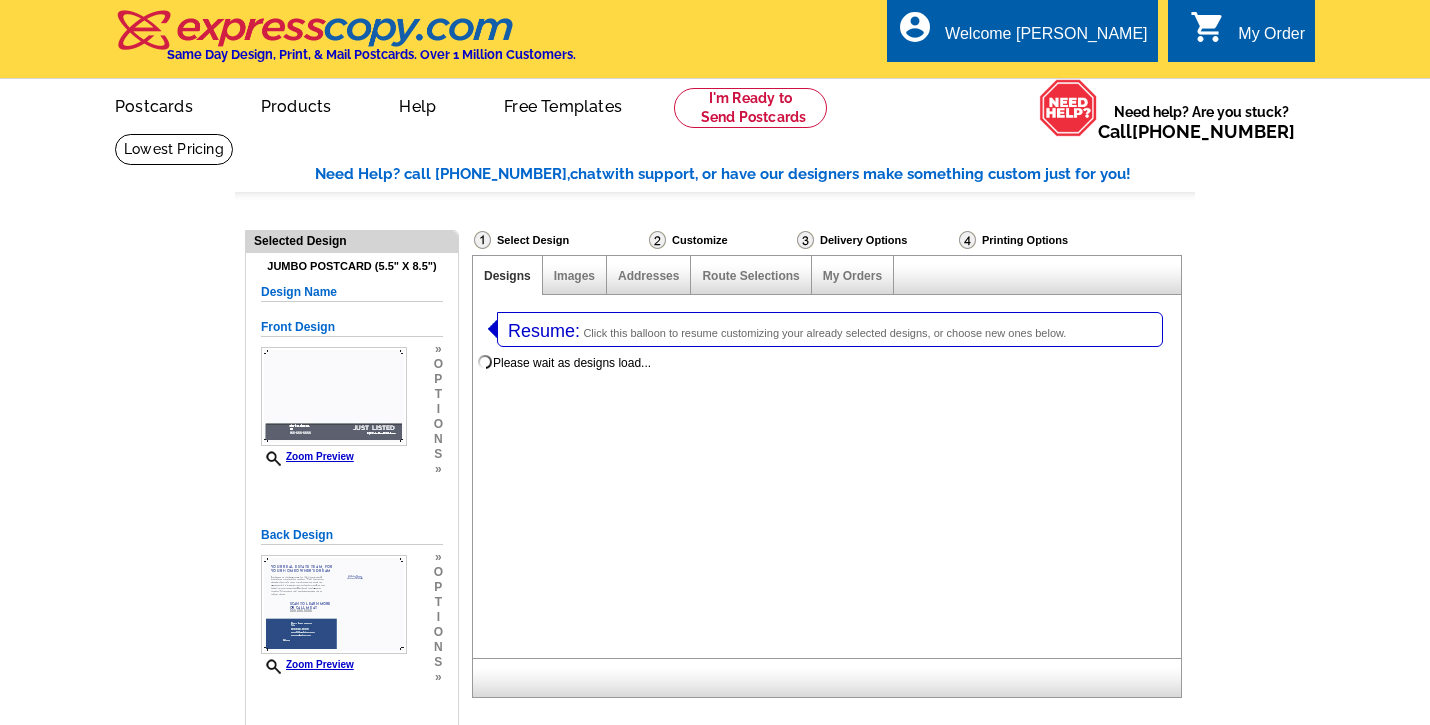 select on "785" 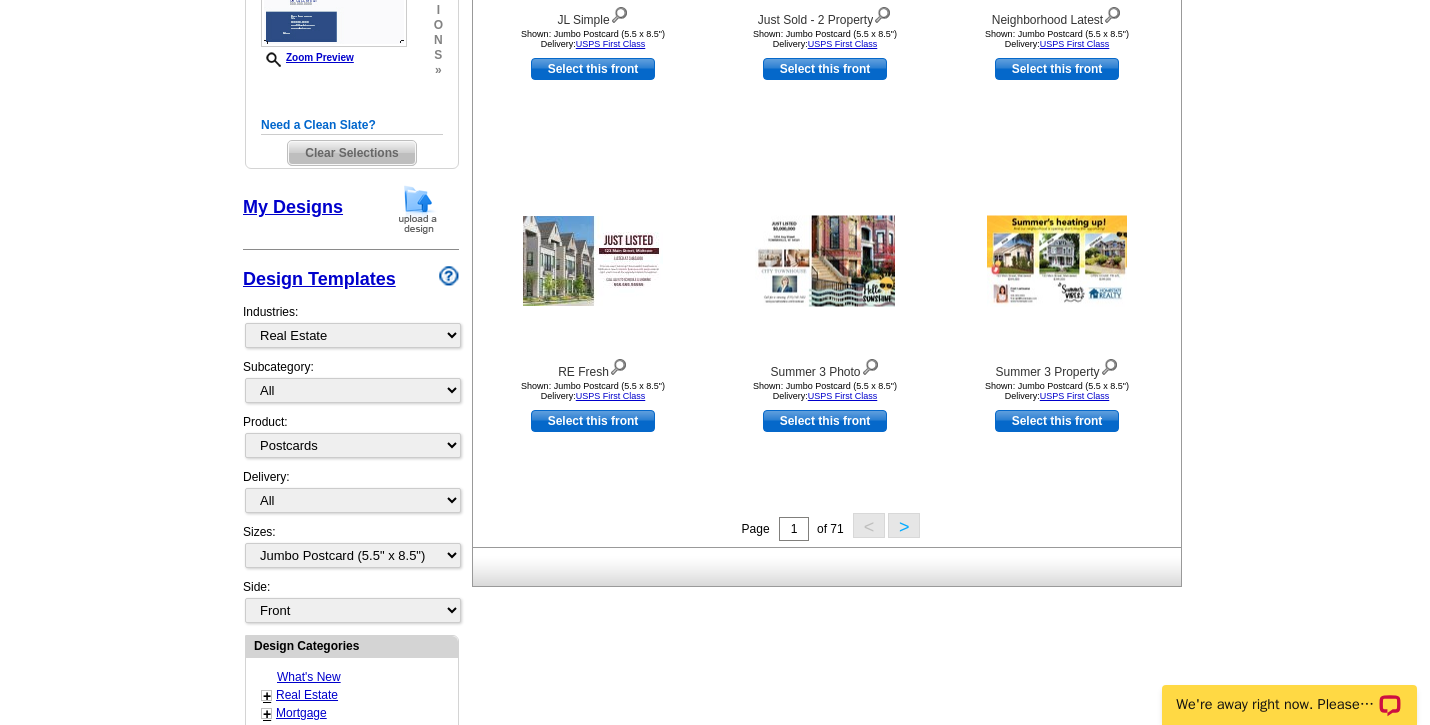scroll, scrollTop: 644, scrollLeft: 0, axis: vertical 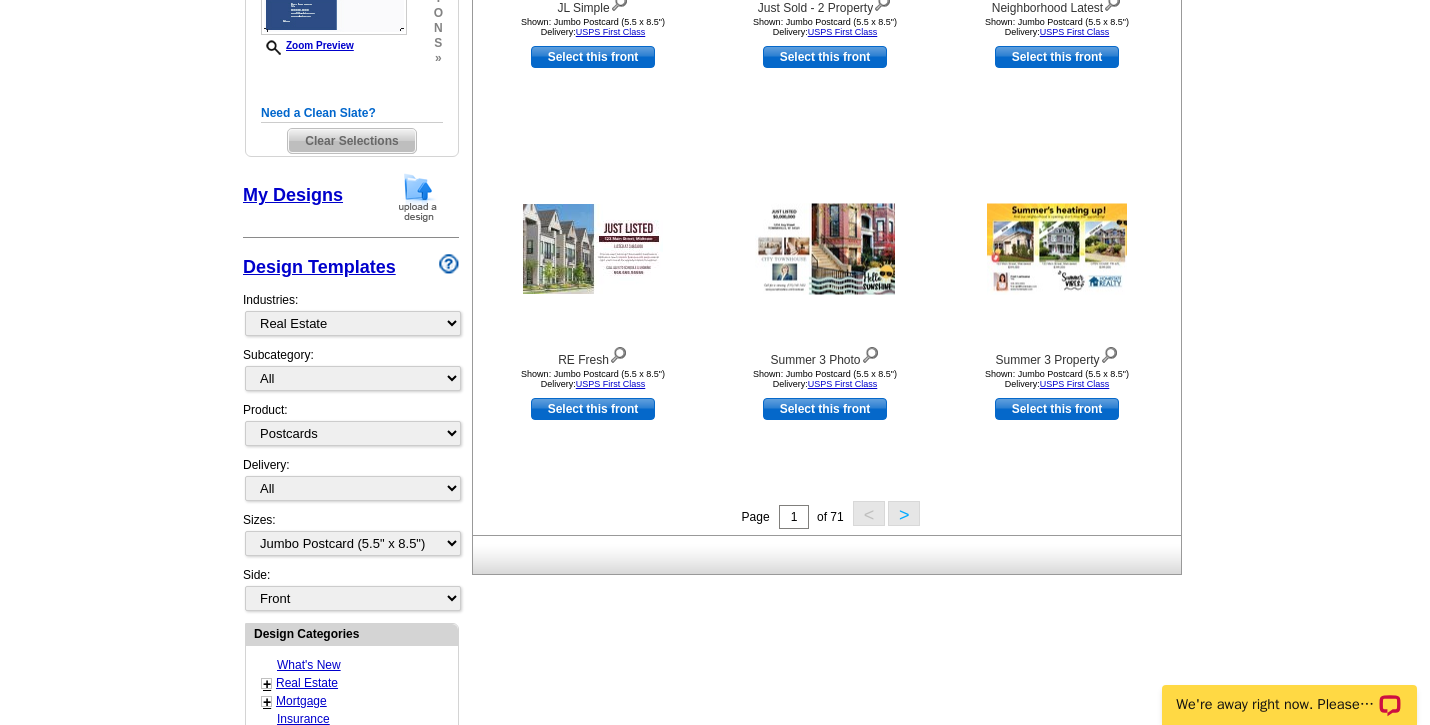 click on ">" at bounding box center (904, 513) 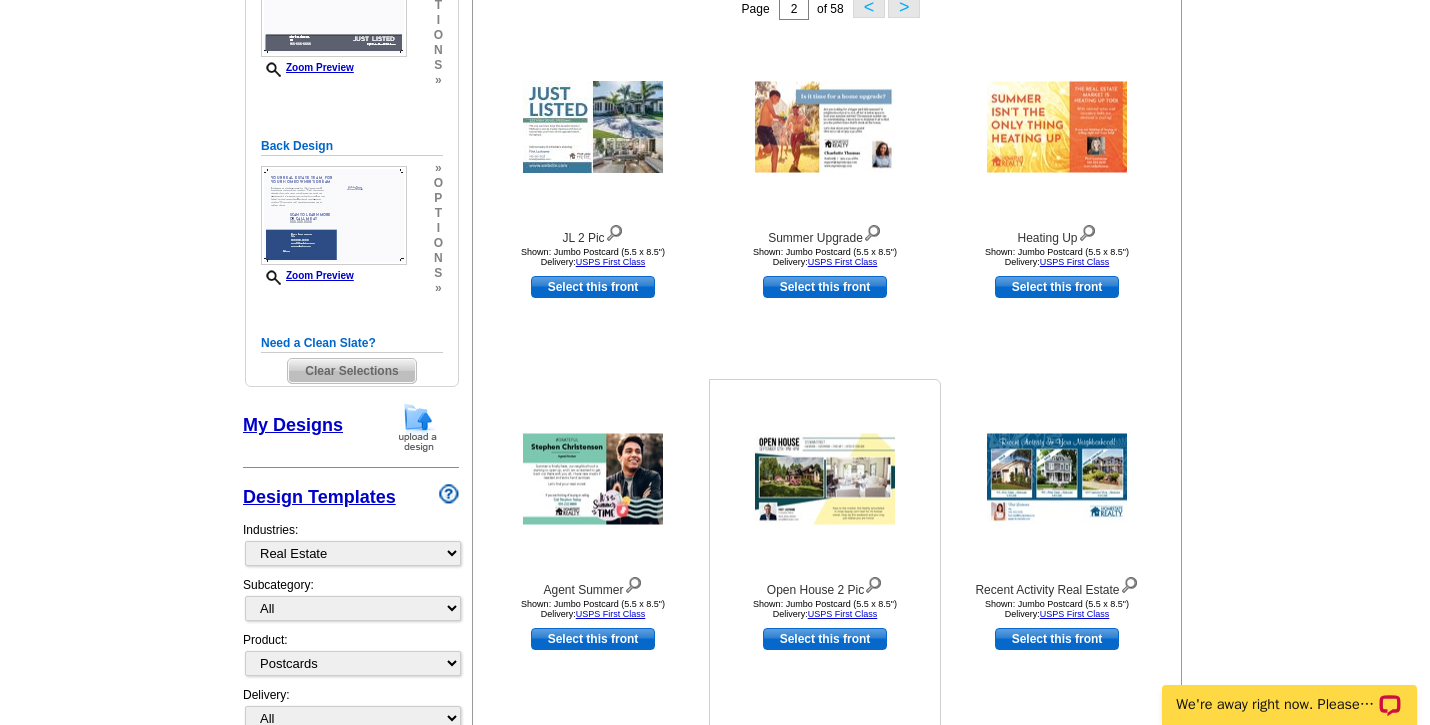 scroll, scrollTop: 426, scrollLeft: 0, axis: vertical 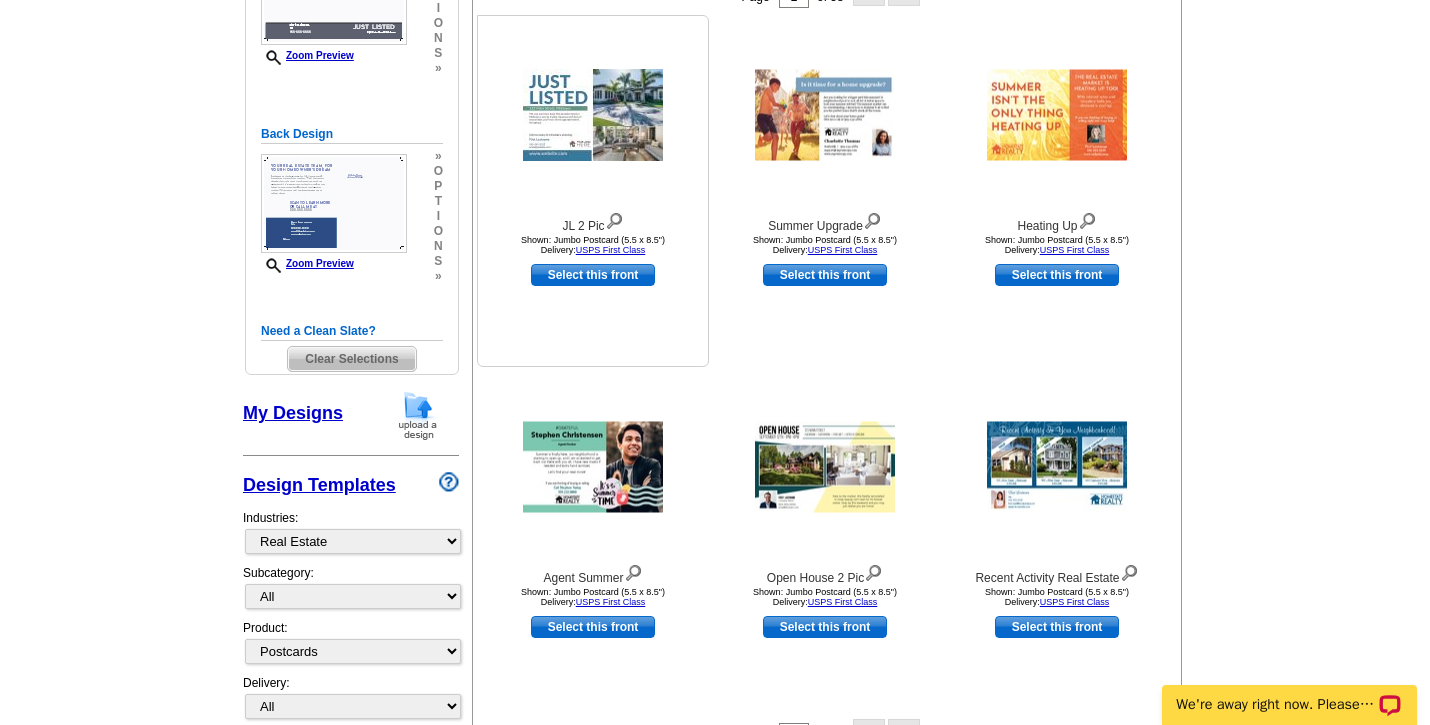 click on "Select this front" at bounding box center (593, 275) 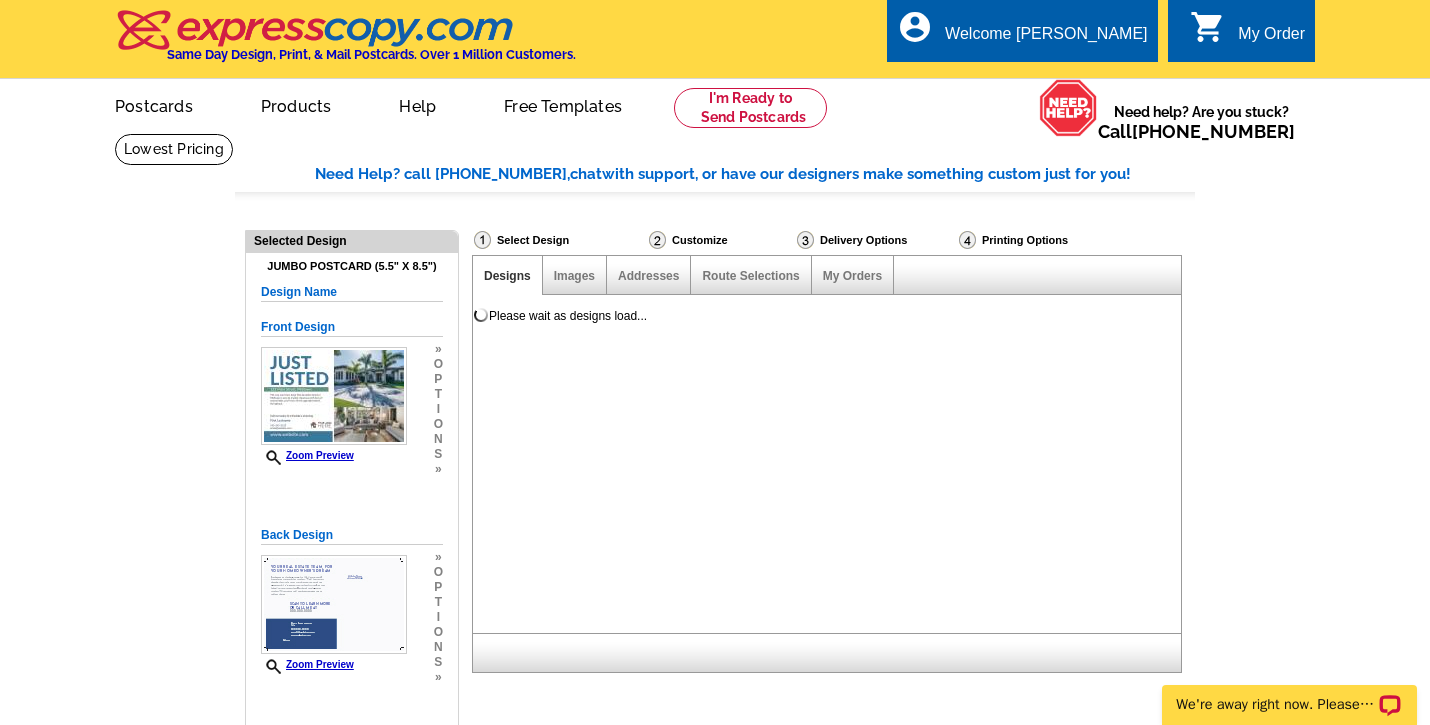 scroll, scrollTop: 22, scrollLeft: 0, axis: vertical 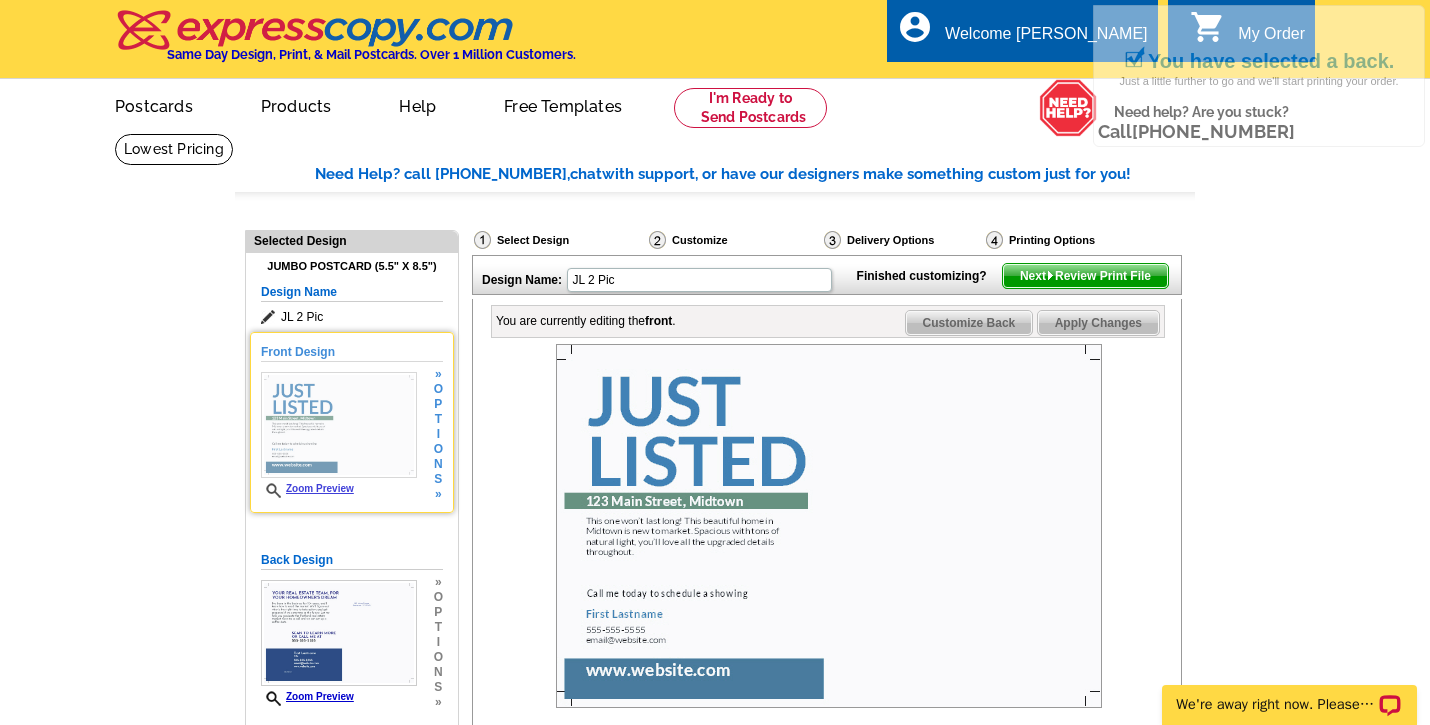 click at bounding box center [339, 425] 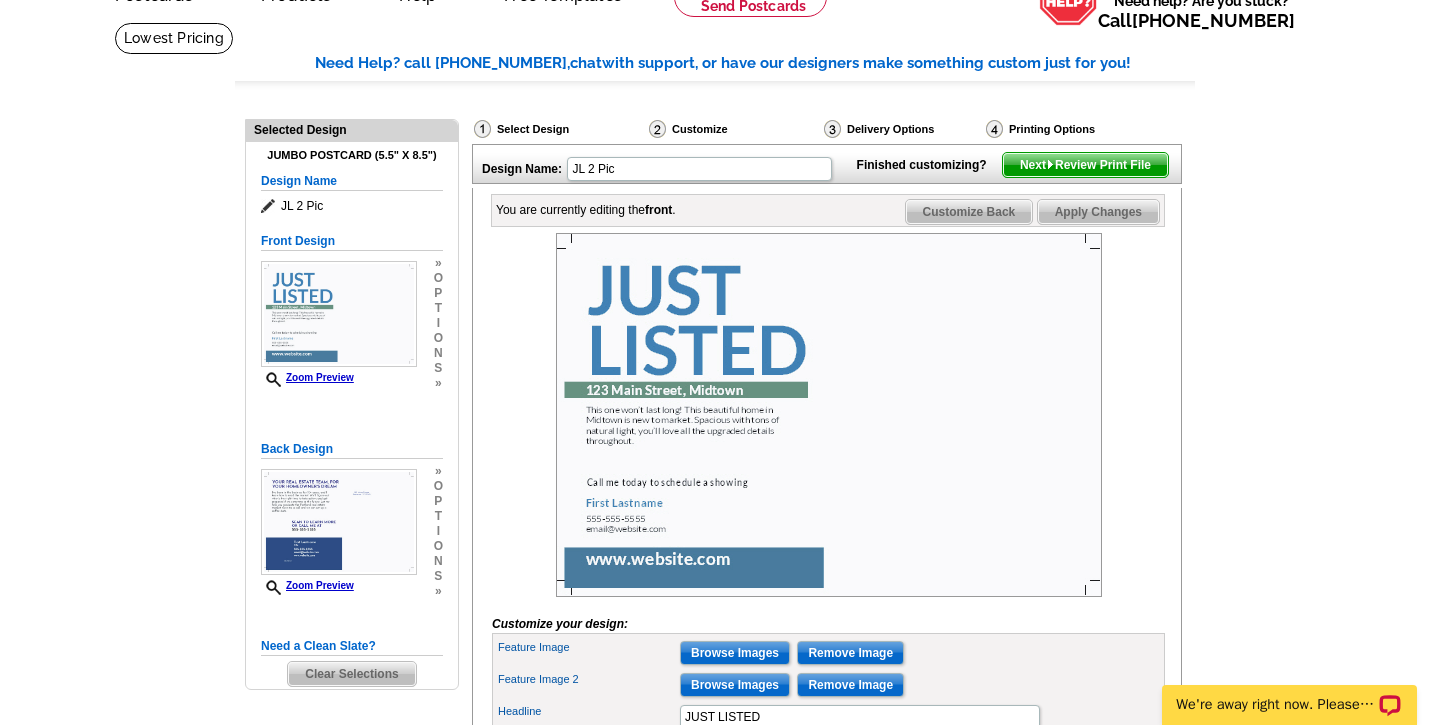 scroll, scrollTop: 121, scrollLeft: 0, axis: vertical 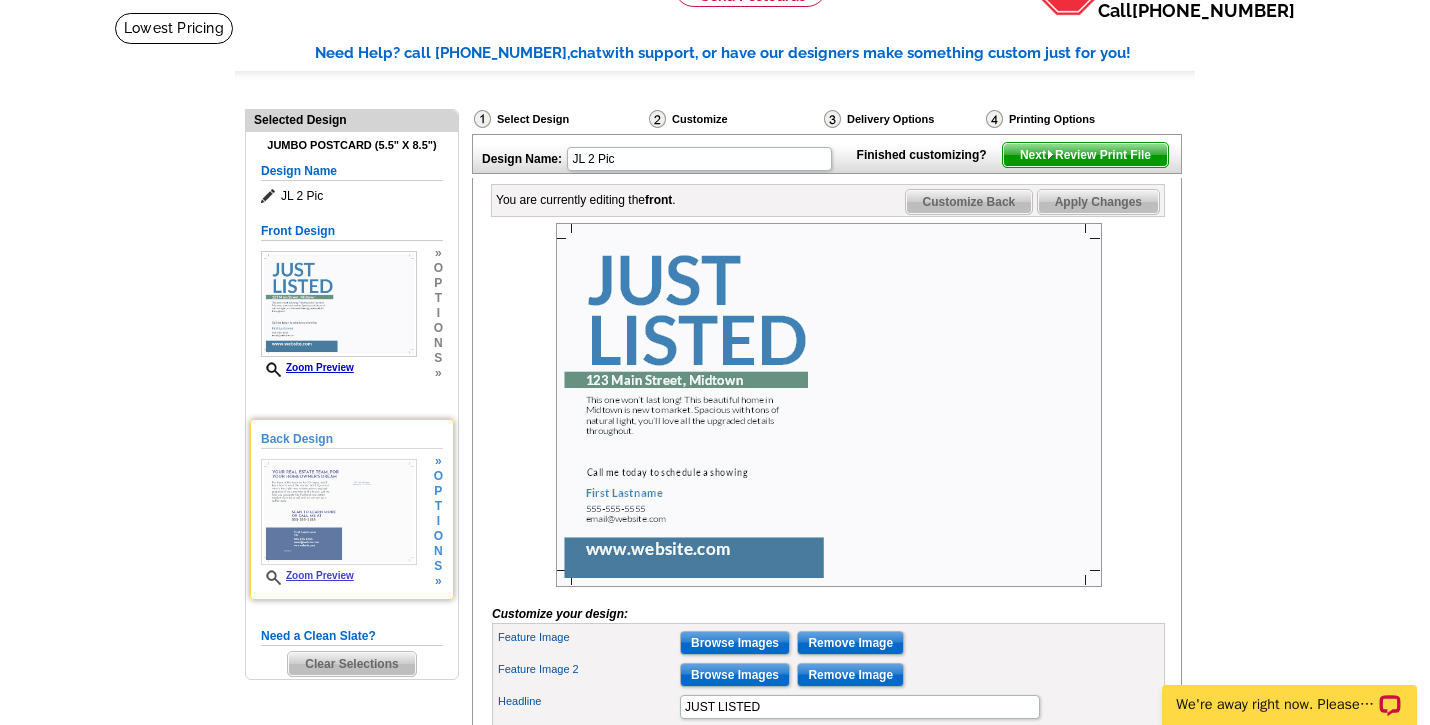 click at bounding box center (339, 512) 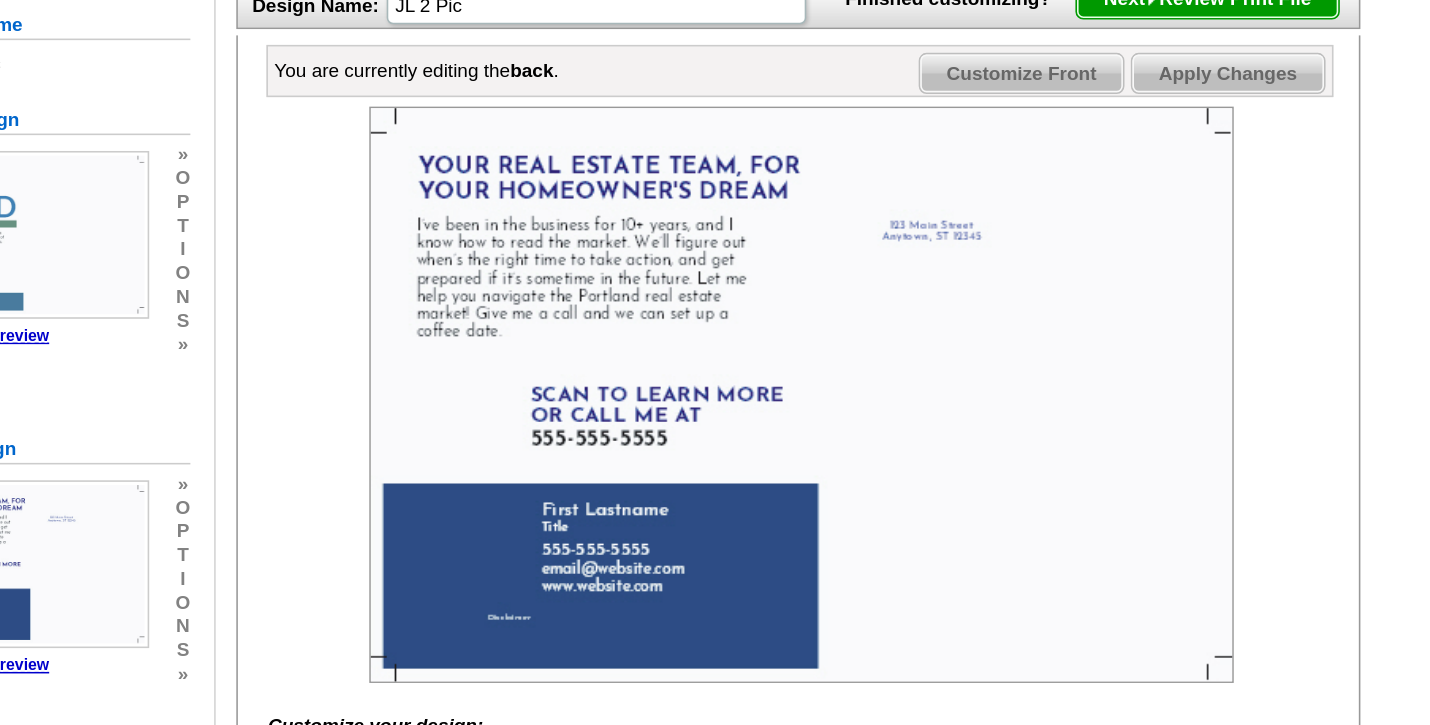 scroll, scrollTop: 189, scrollLeft: 0, axis: vertical 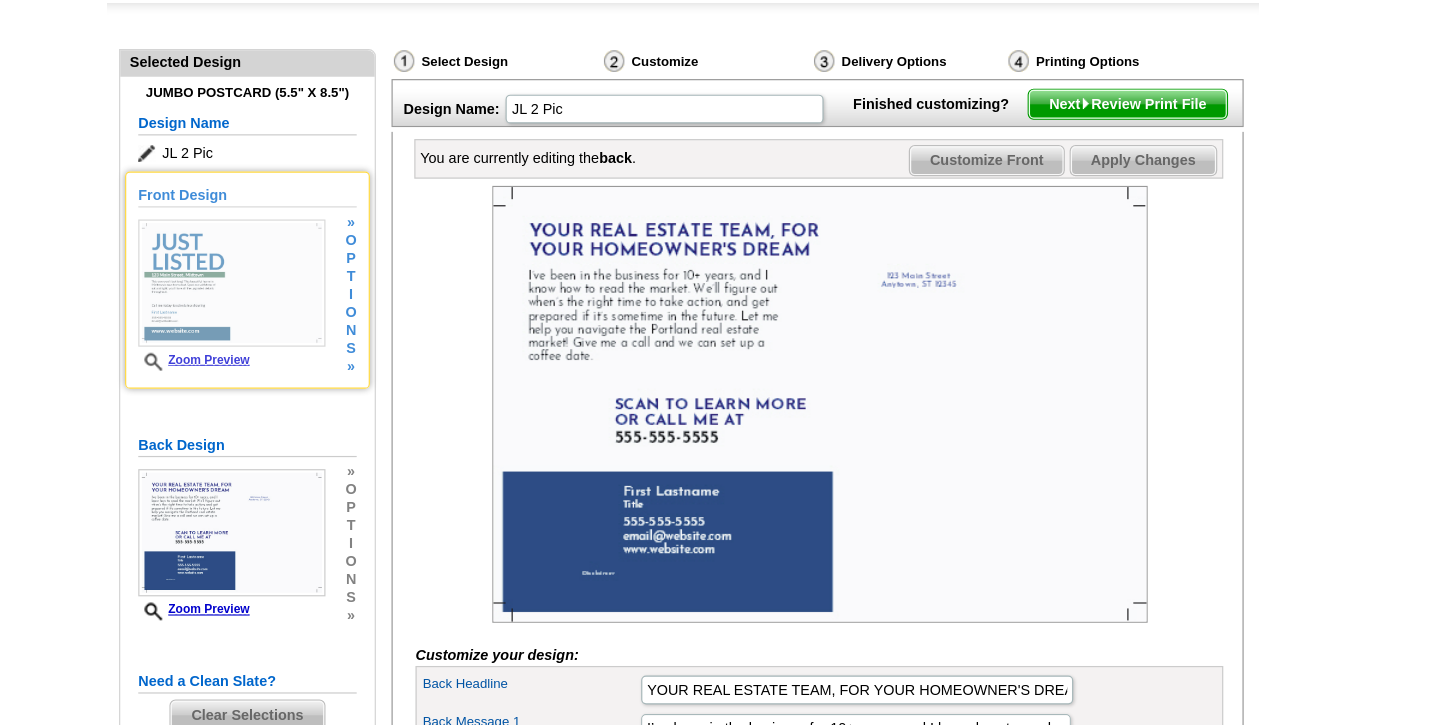 click at bounding box center (339, 236) 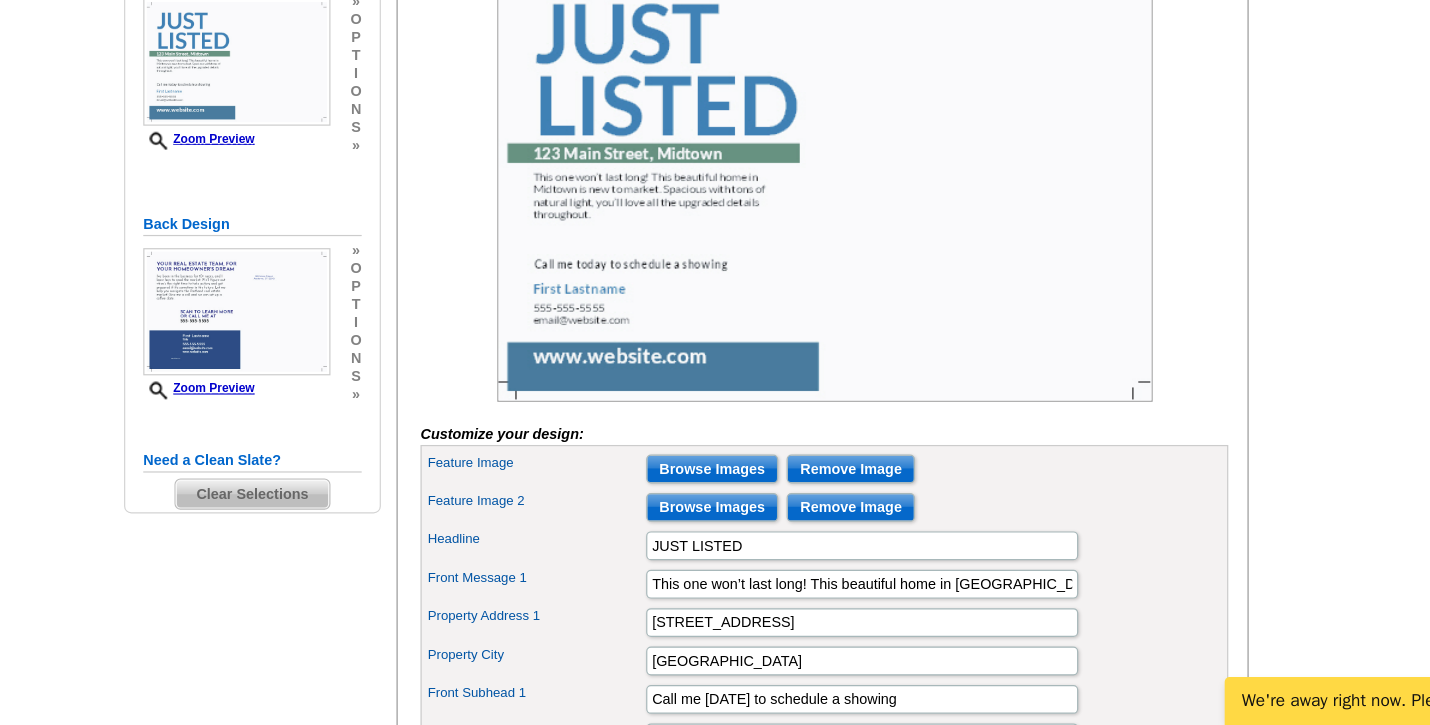scroll, scrollTop: 253, scrollLeft: 0, axis: vertical 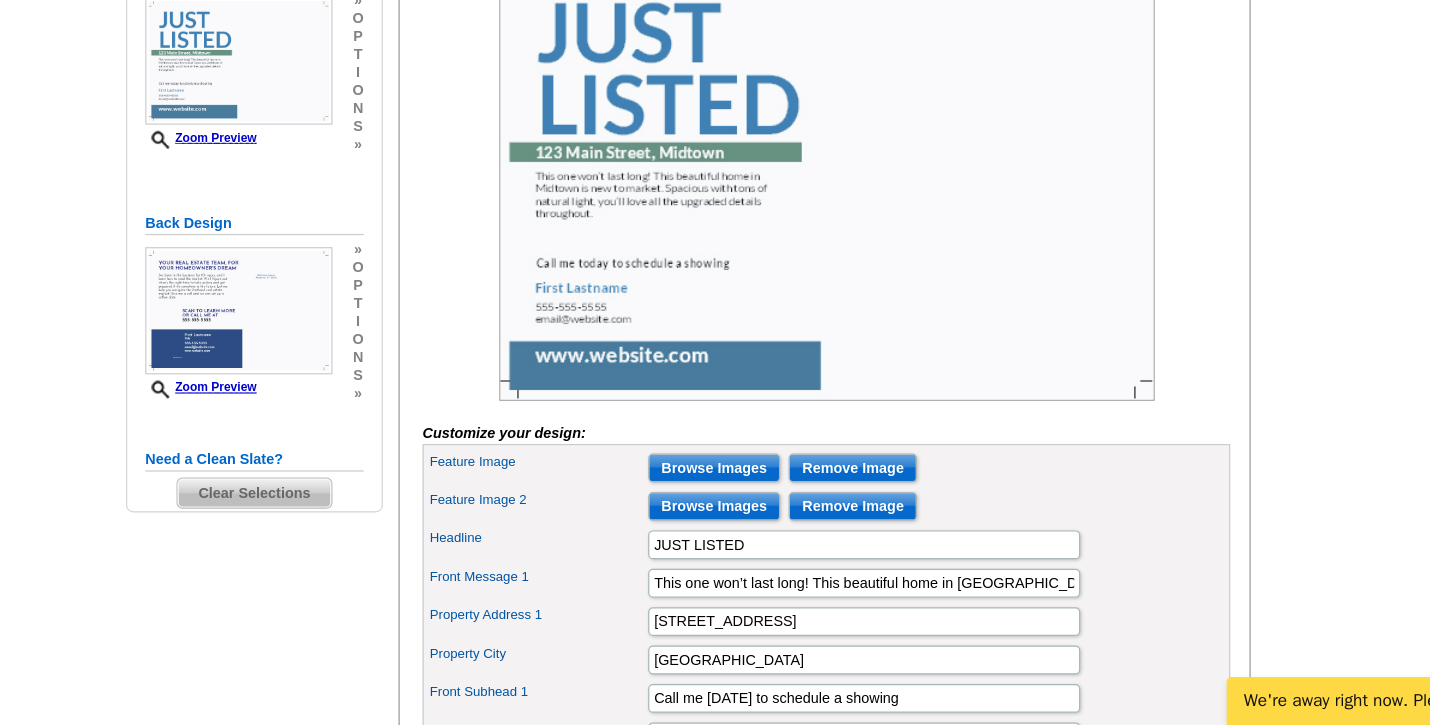 click on "Browse Images" at bounding box center (735, 511) 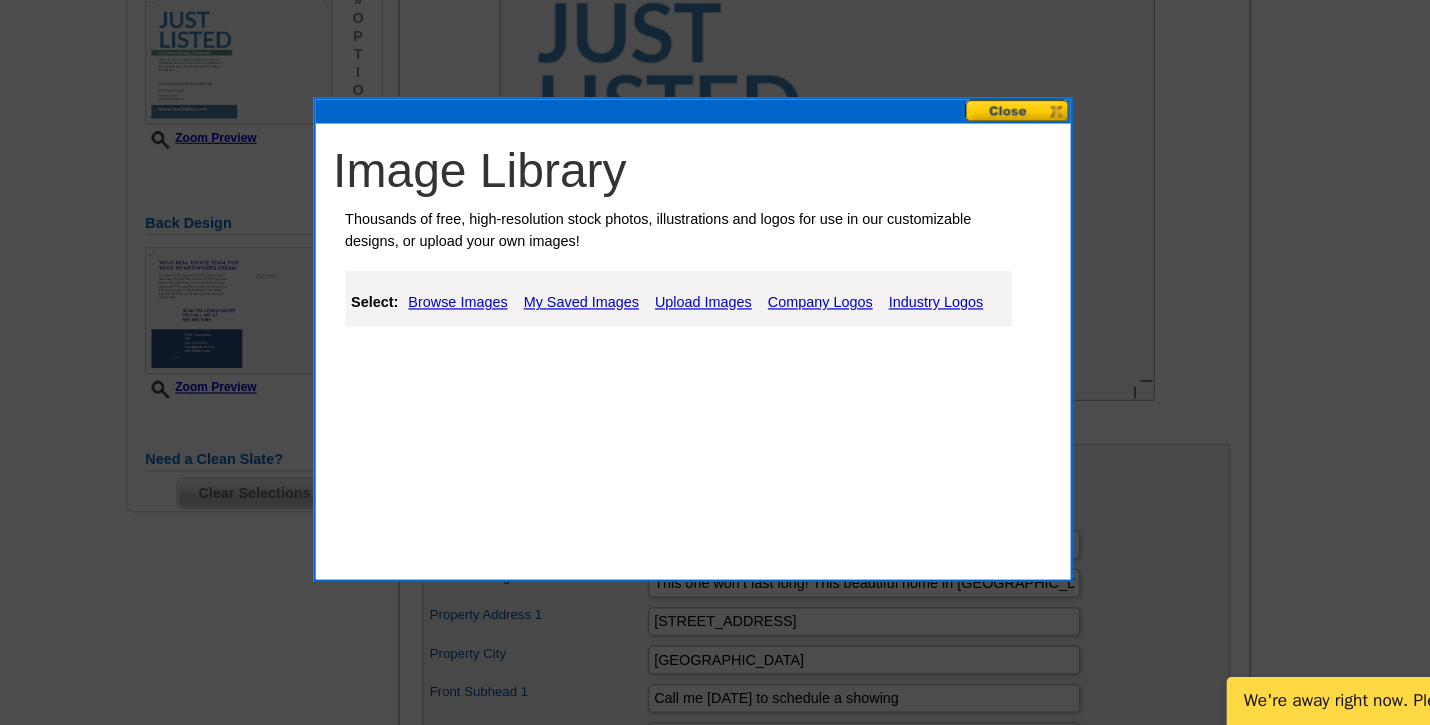 click at bounding box center [988, 213] 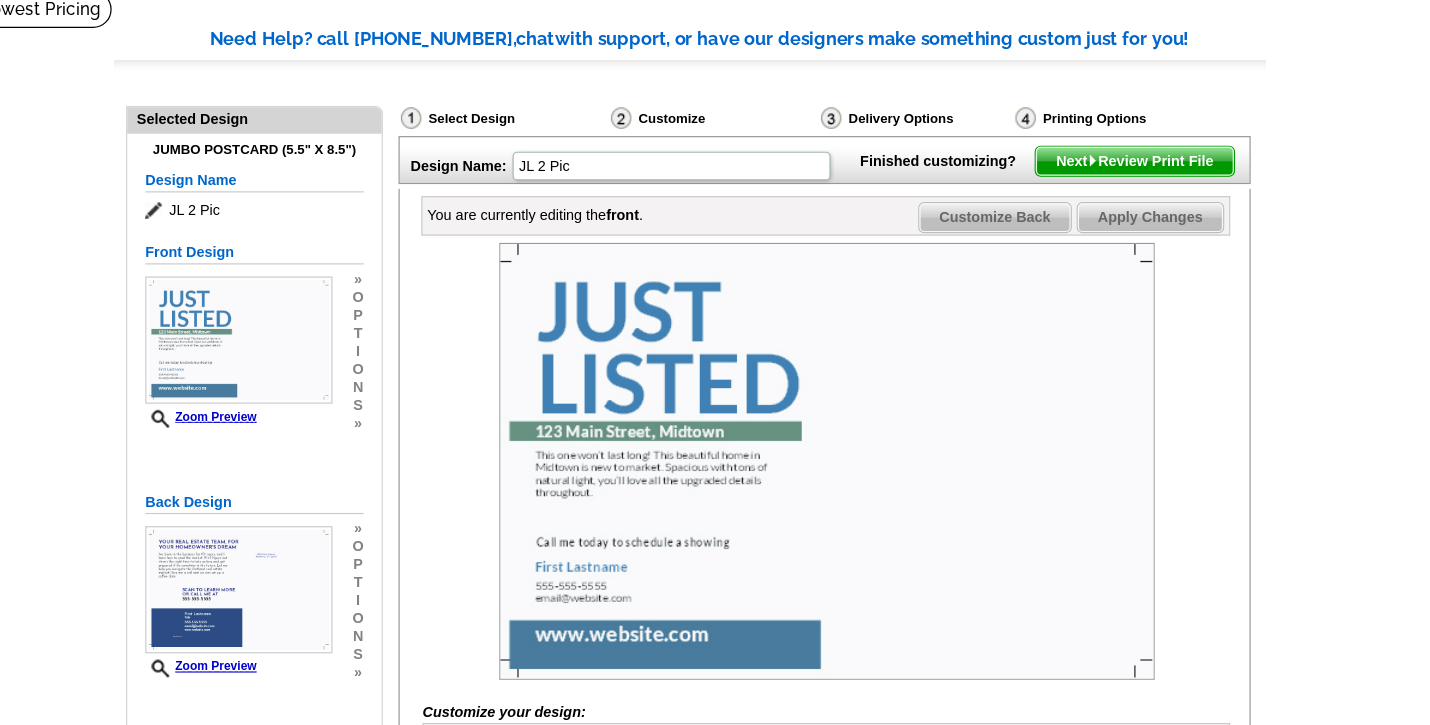 scroll, scrollTop: 121, scrollLeft: 0, axis: vertical 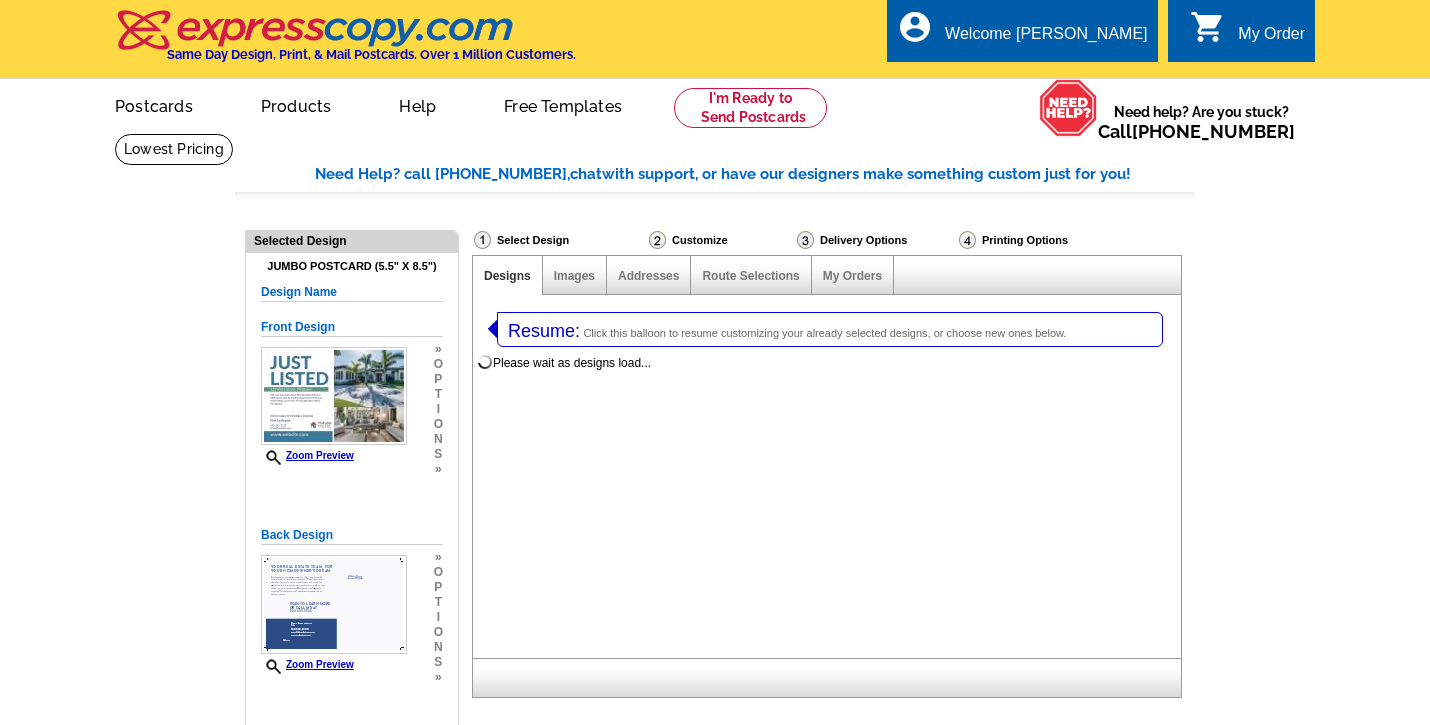 select on "1" 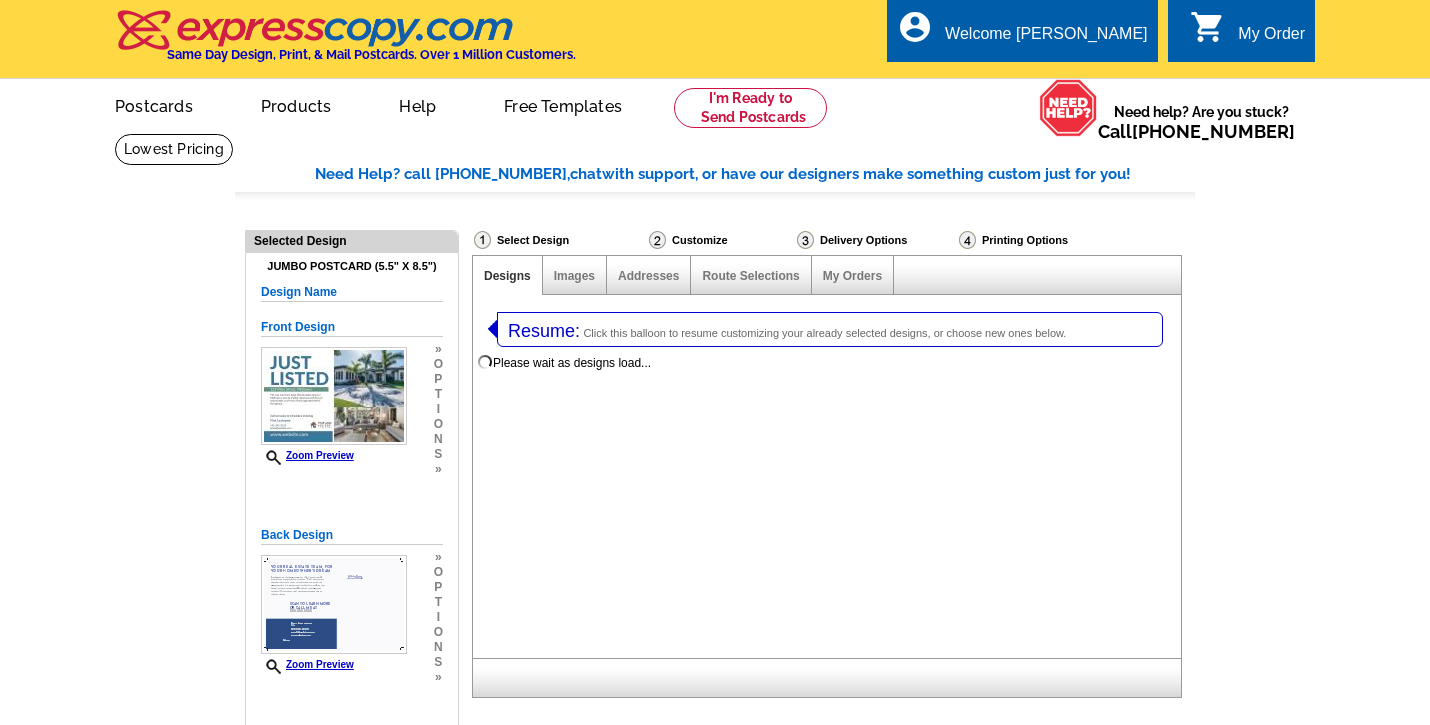select on "2" 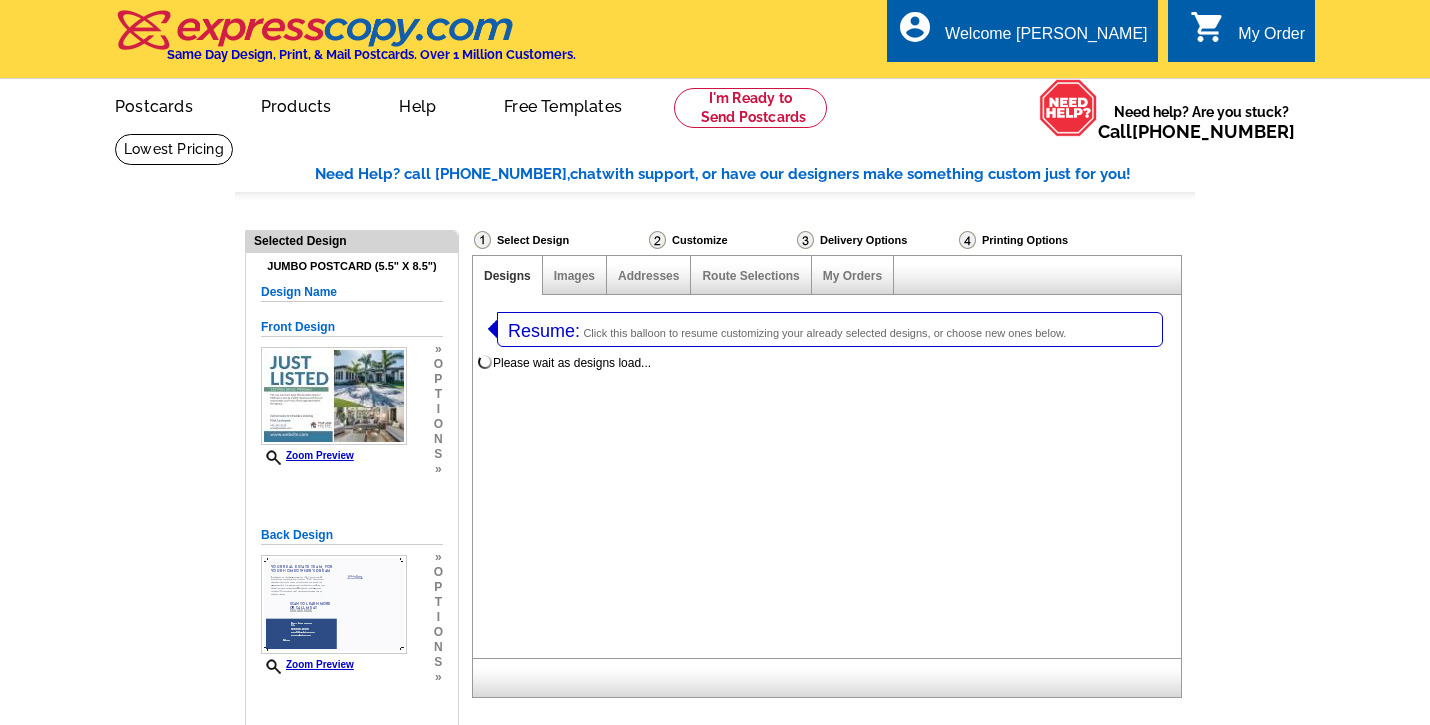 scroll, scrollTop: 0, scrollLeft: 0, axis: both 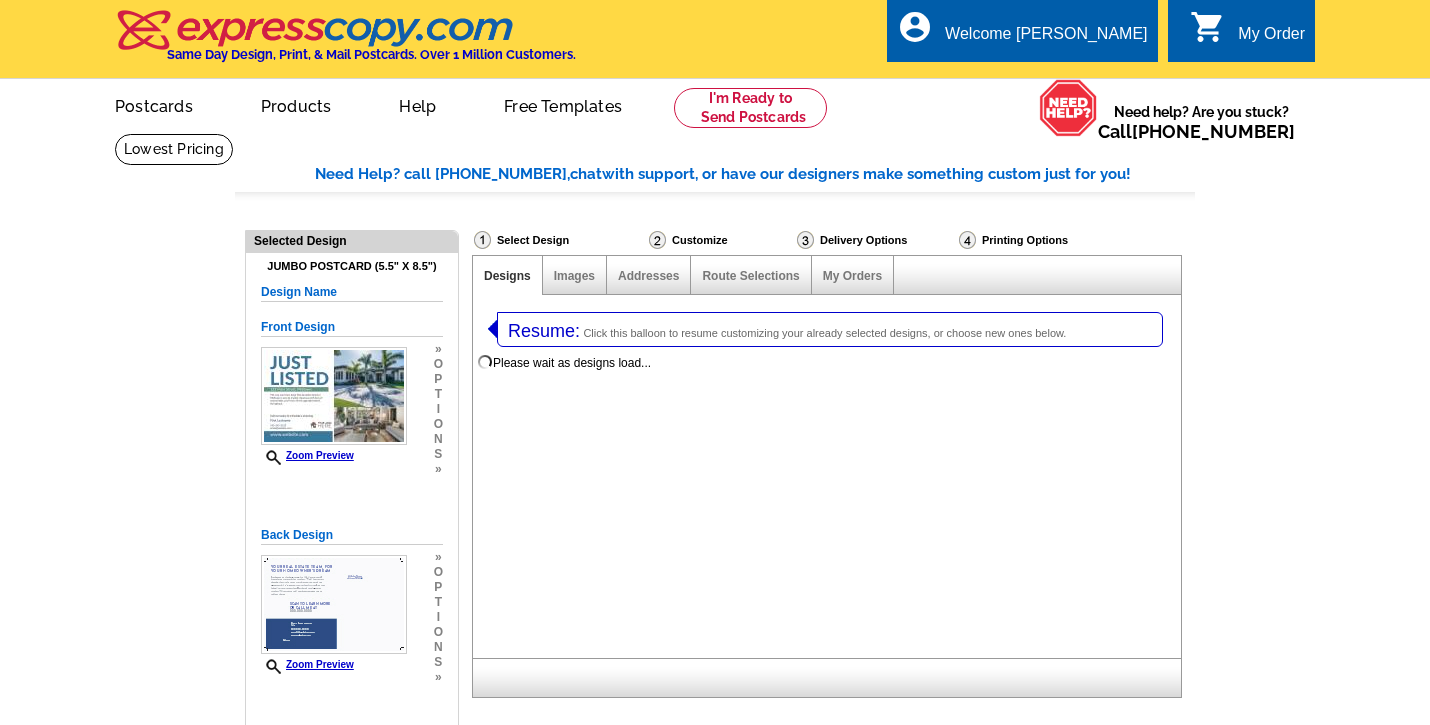 select on "785" 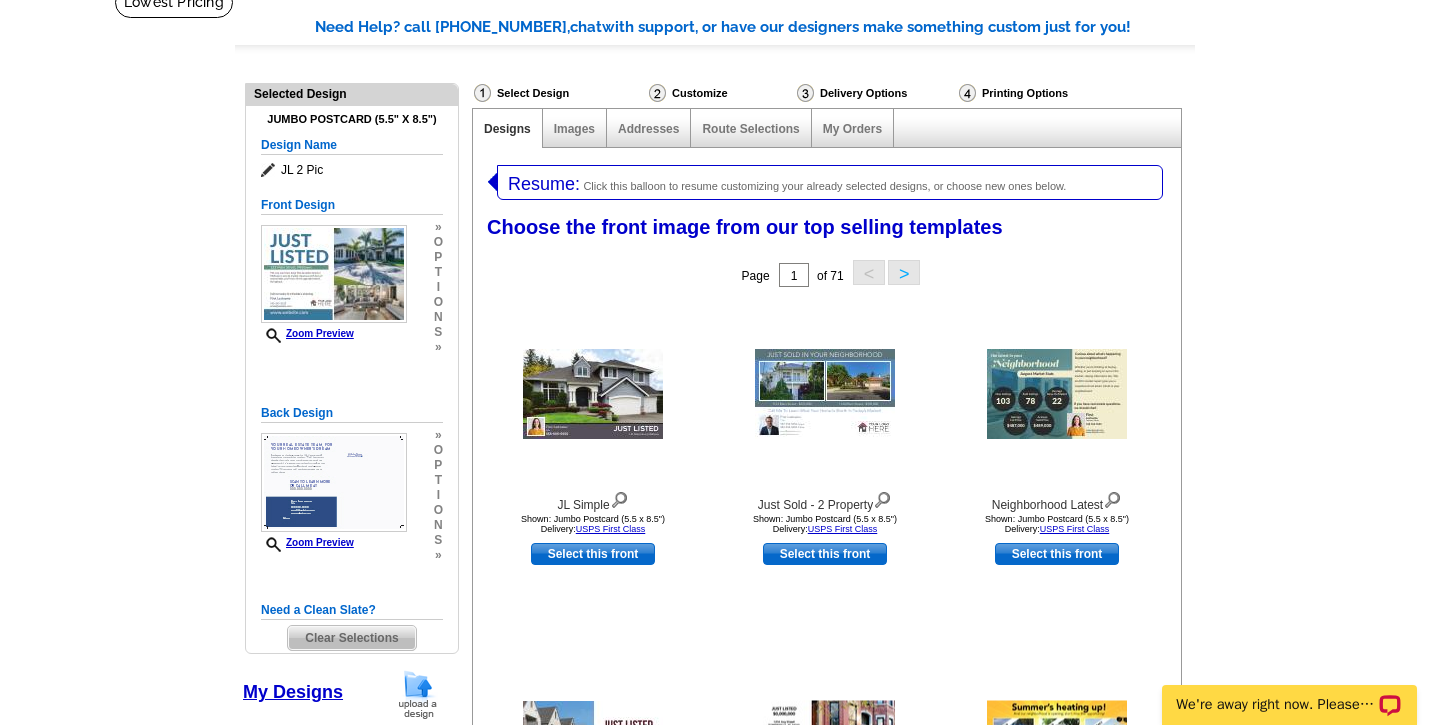 scroll, scrollTop: 184, scrollLeft: 0, axis: vertical 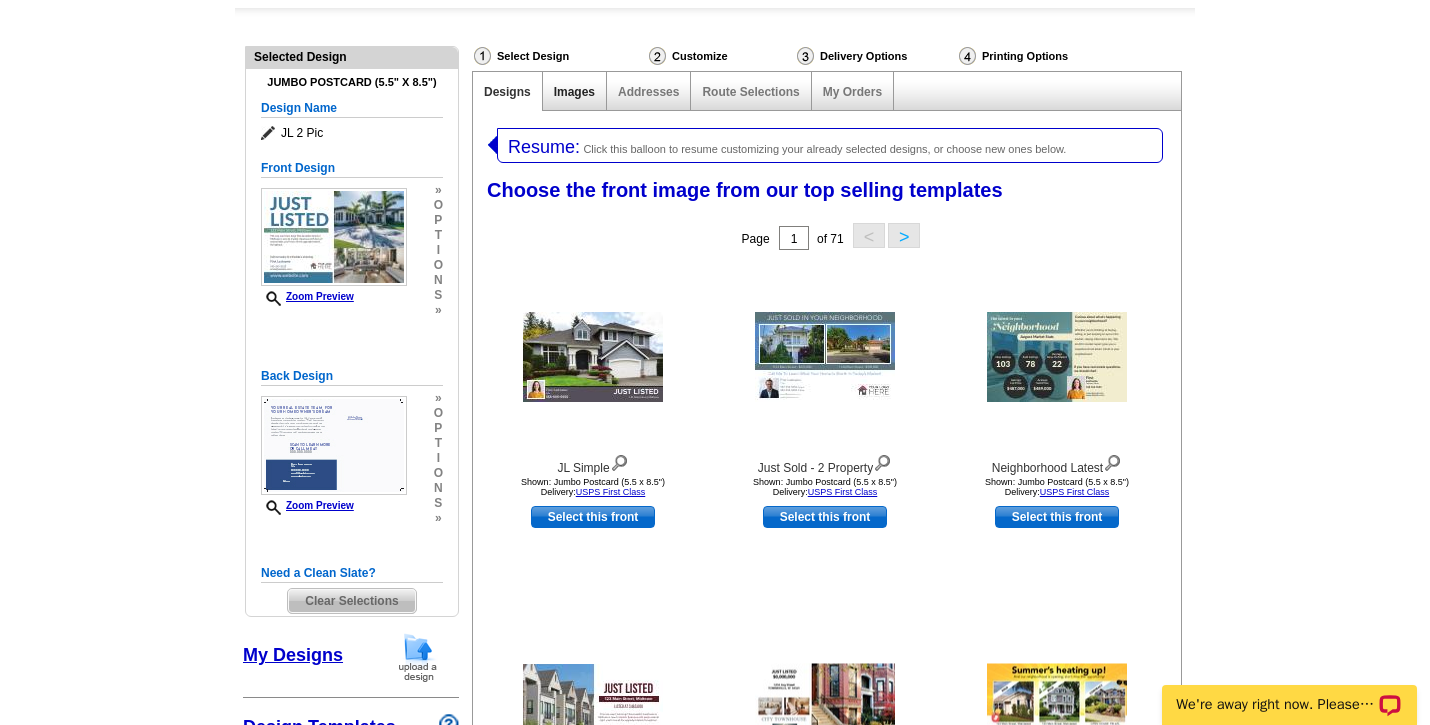 click on "Images" at bounding box center (574, 92) 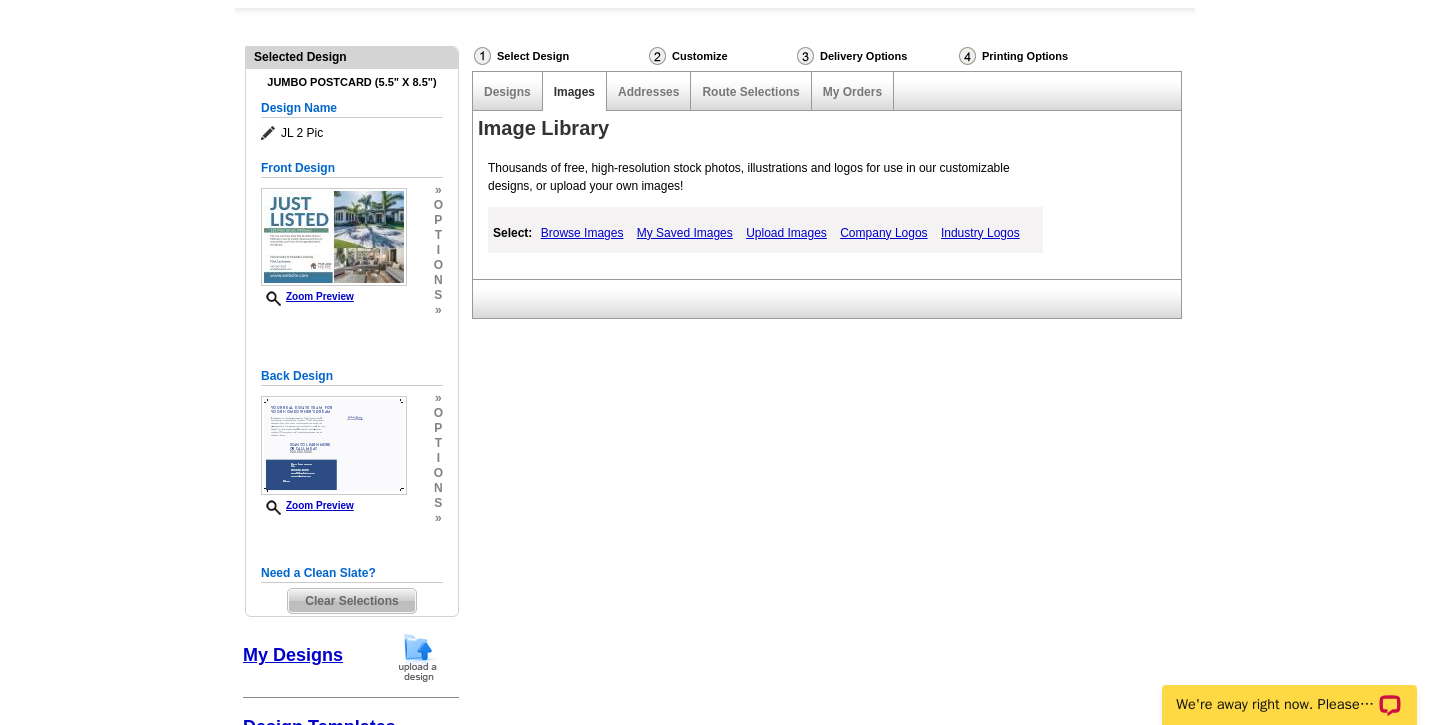 click on "Upload Images" at bounding box center [786, 233] 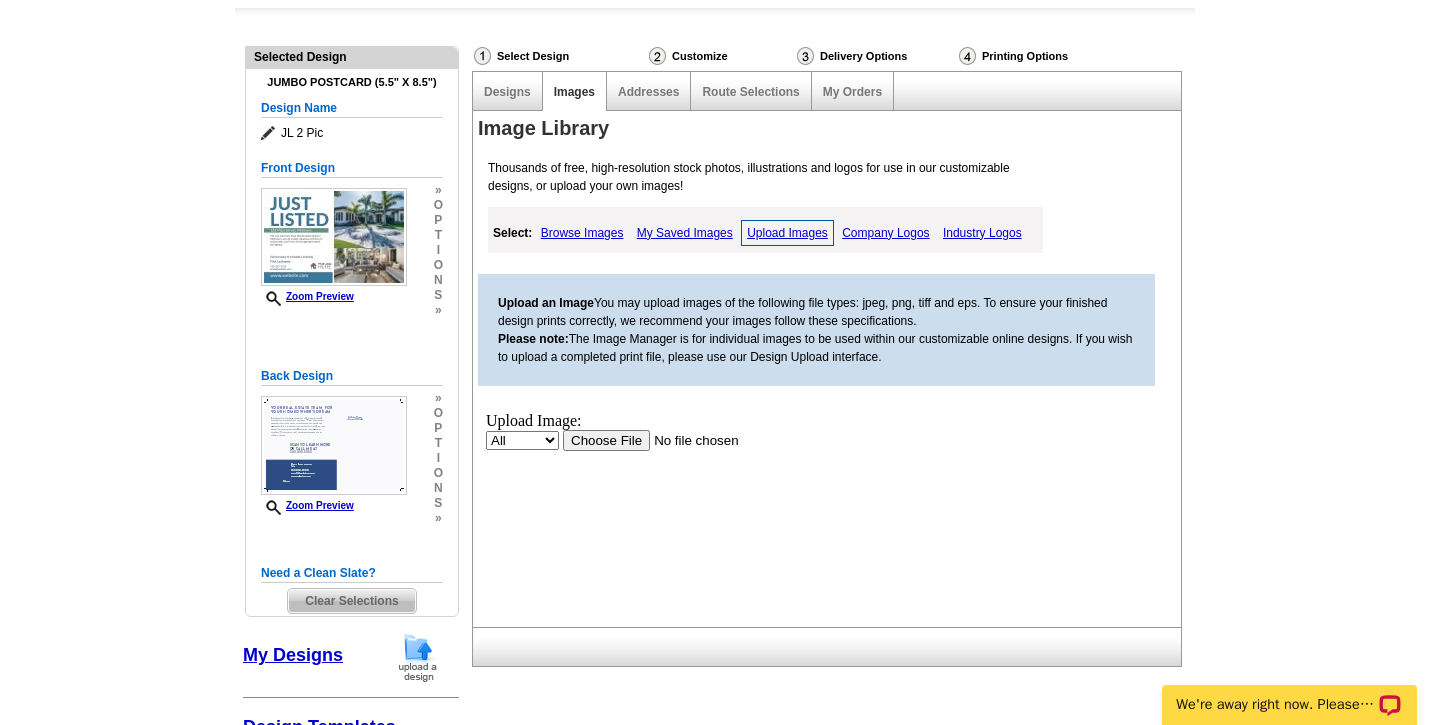 scroll, scrollTop: 0, scrollLeft: 0, axis: both 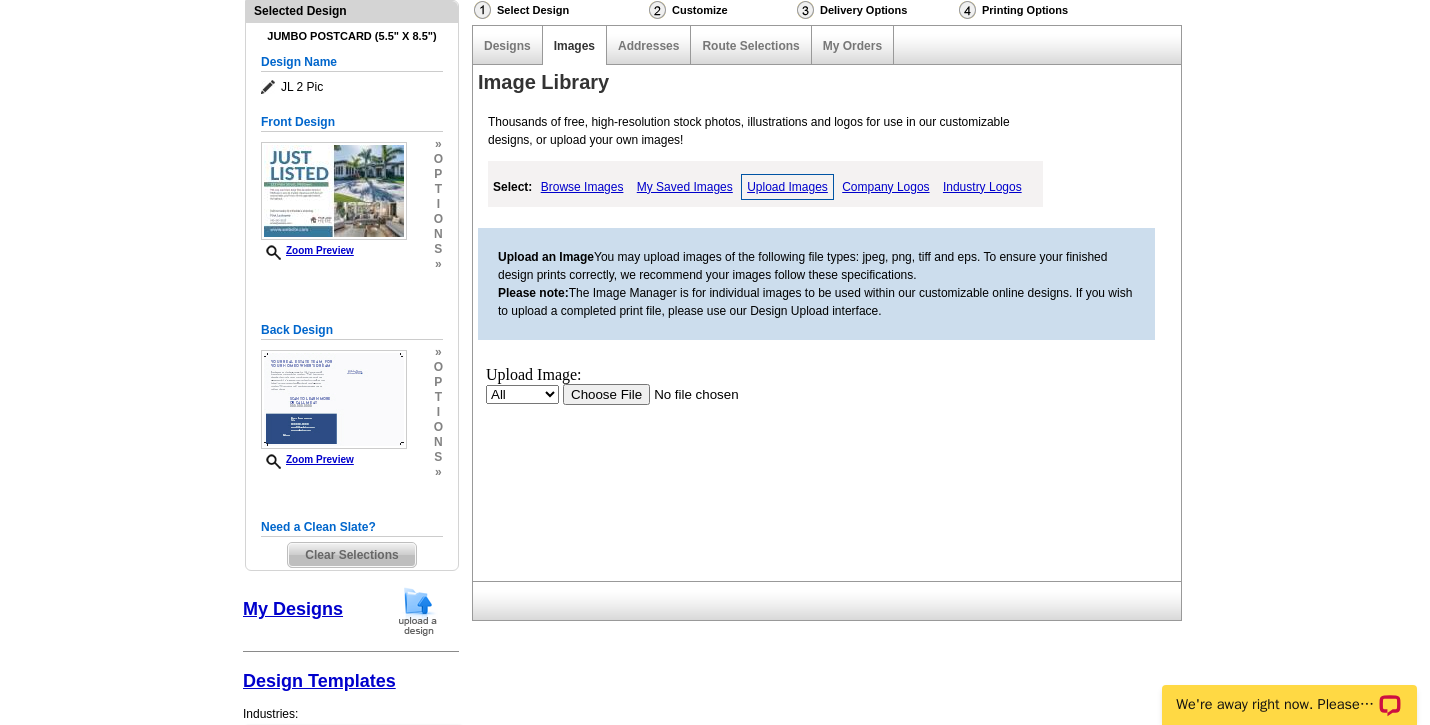 click at bounding box center [689, 393] 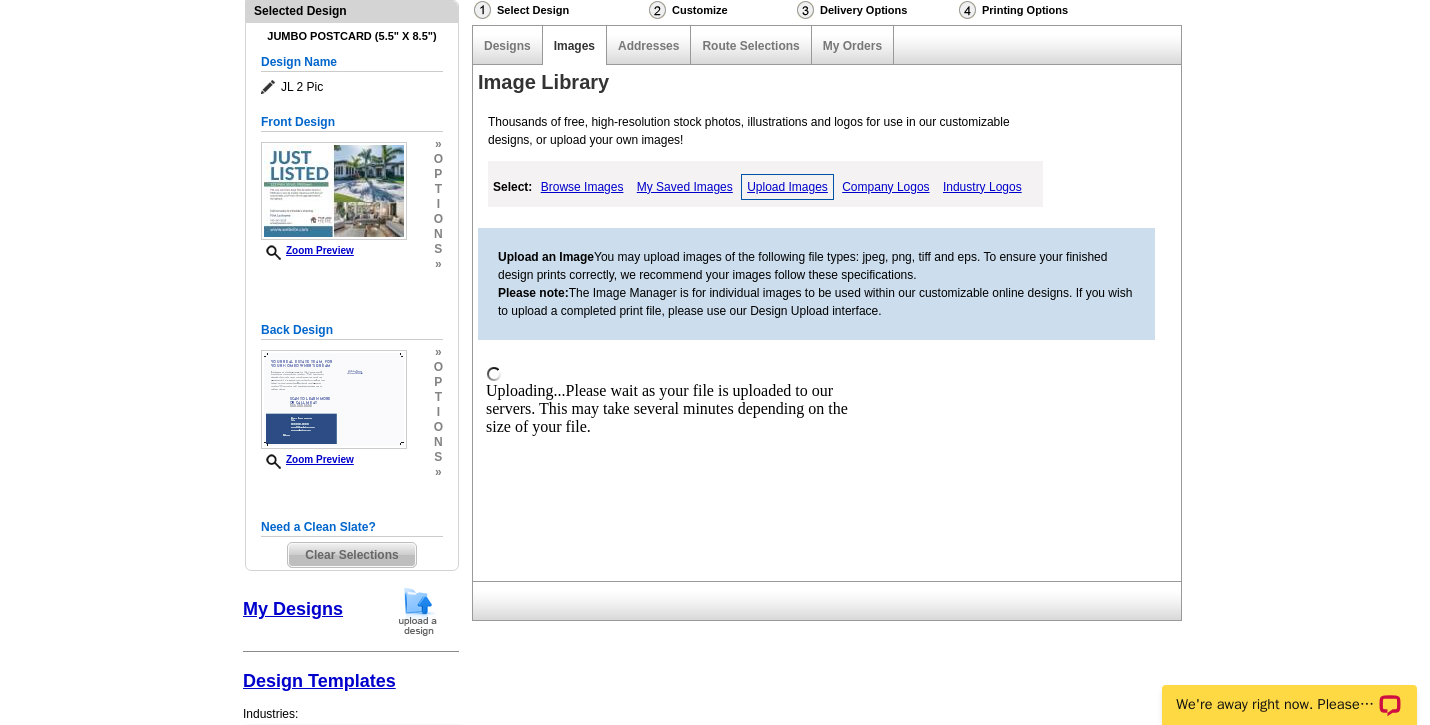 scroll, scrollTop: 239, scrollLeft: 0, axis: vertical 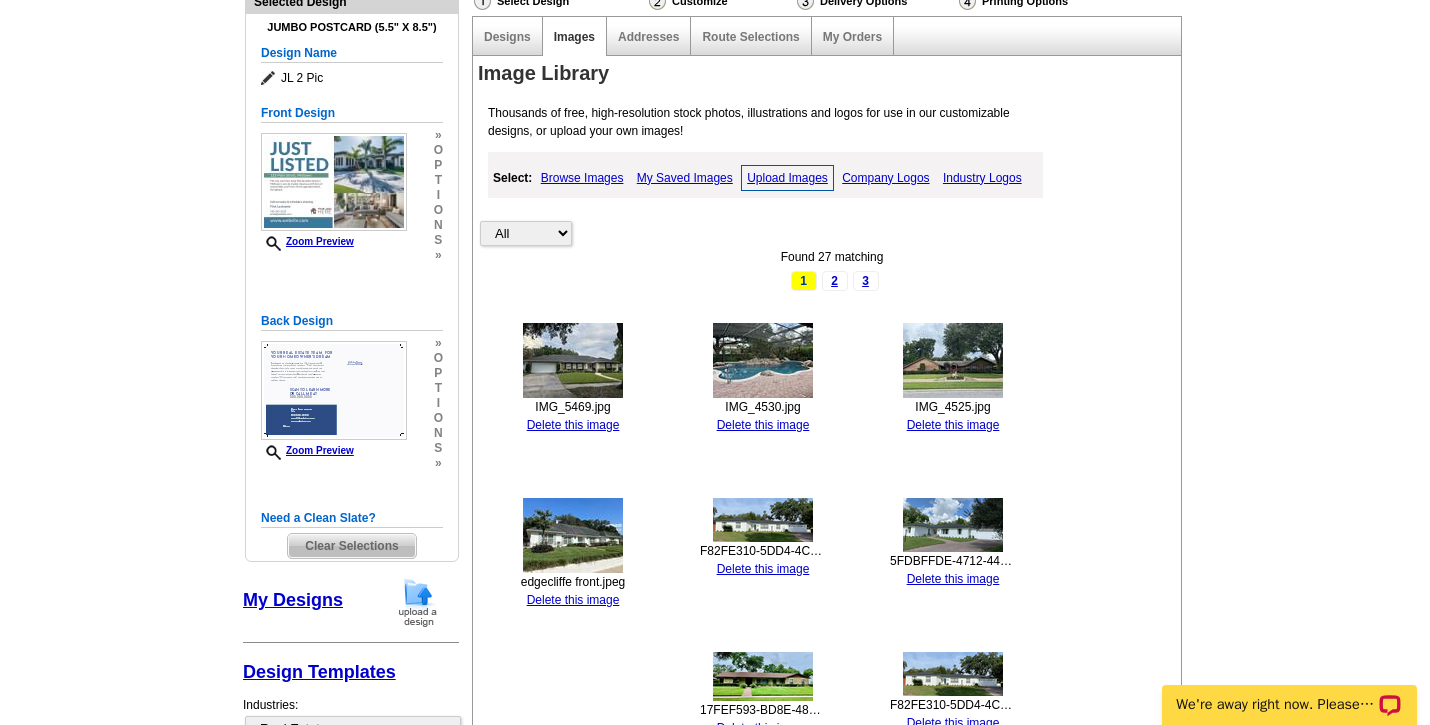 click at bounding box center (573, 360) 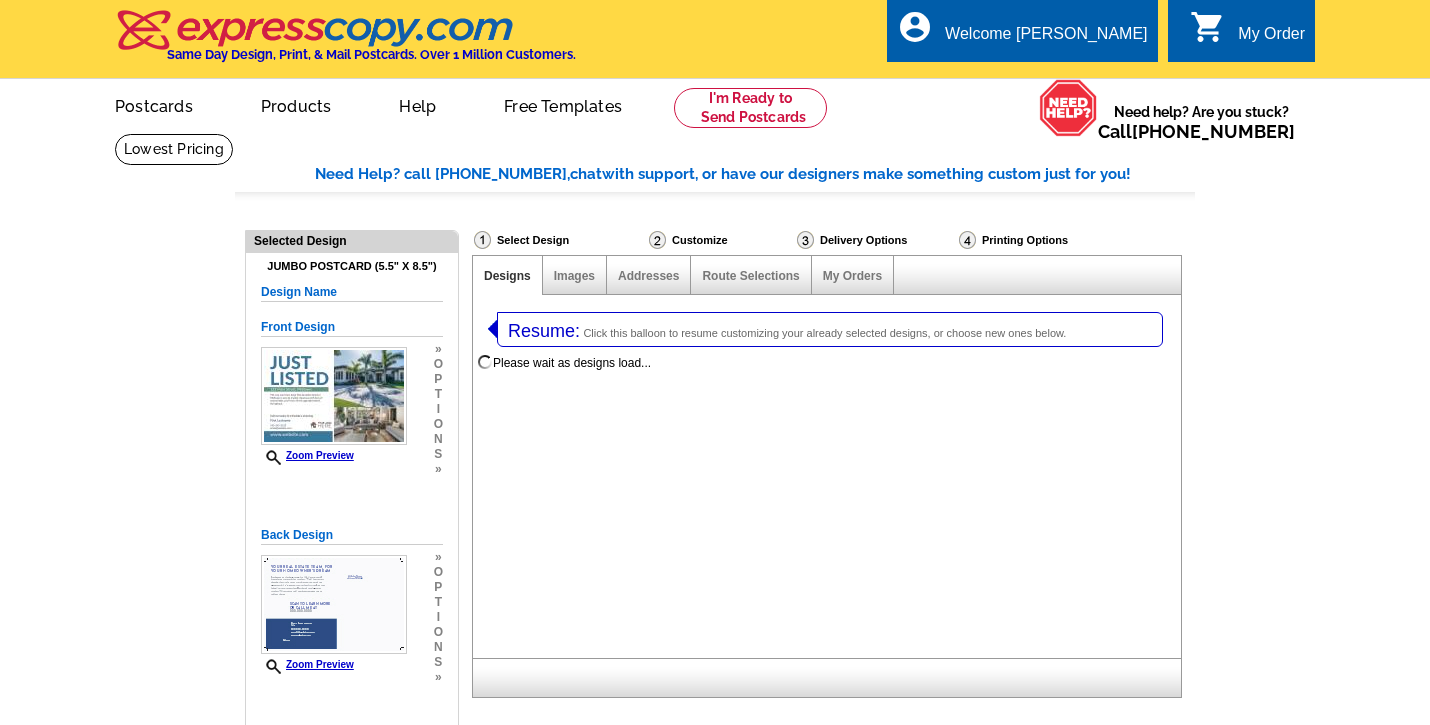 select 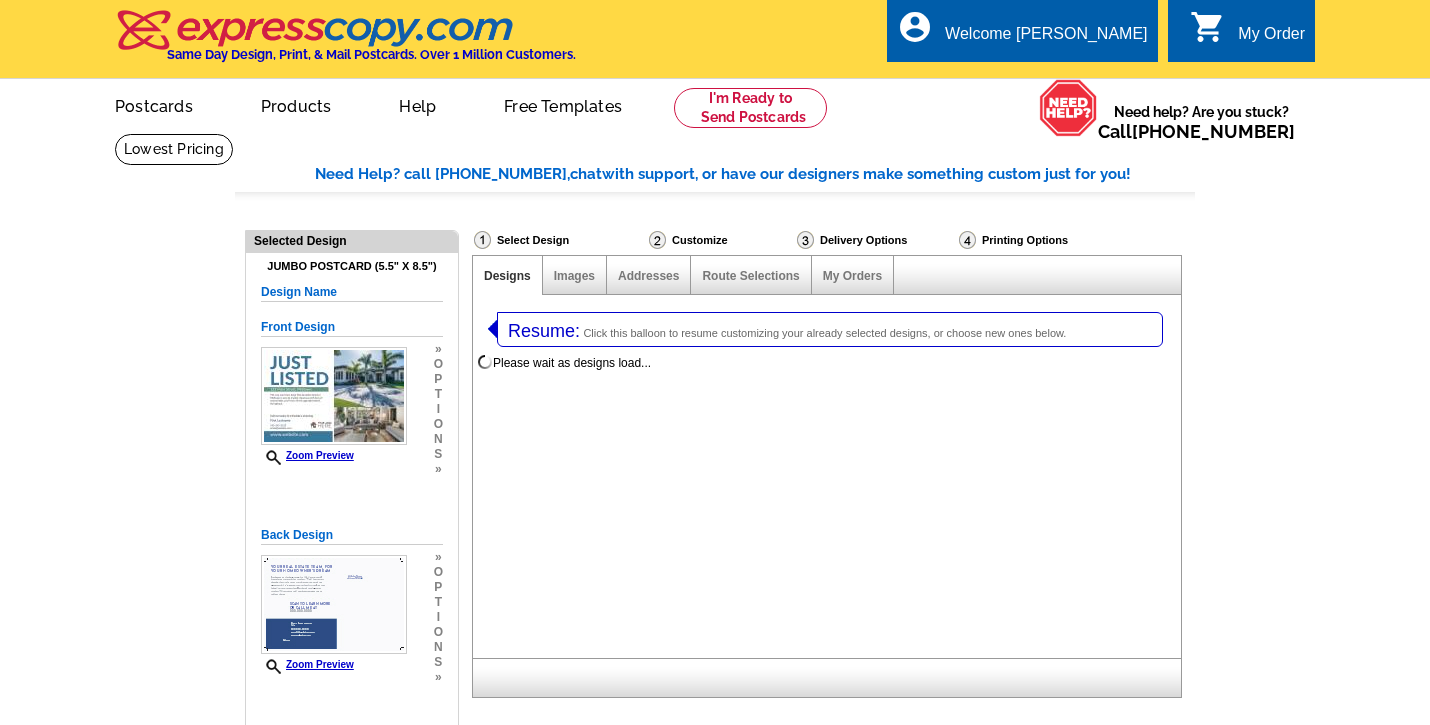 select on "1" 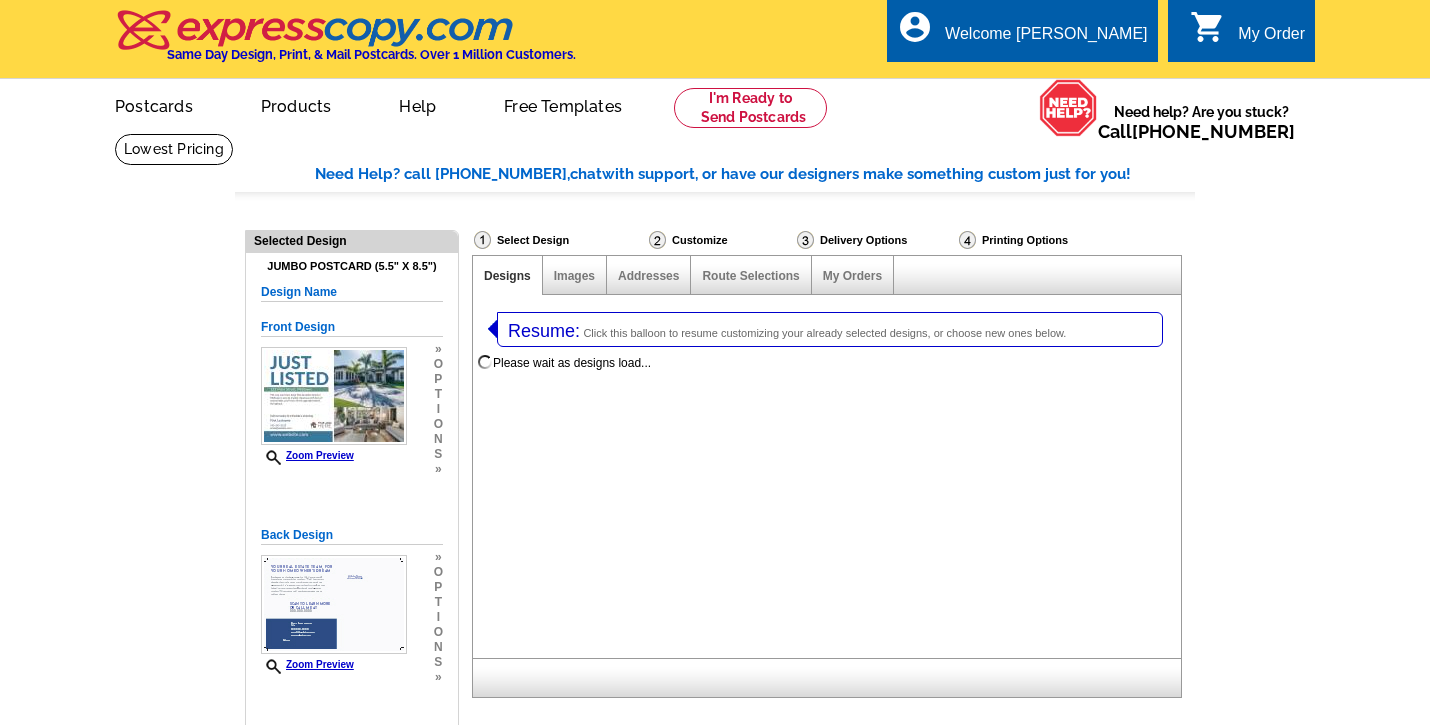 select on "2" 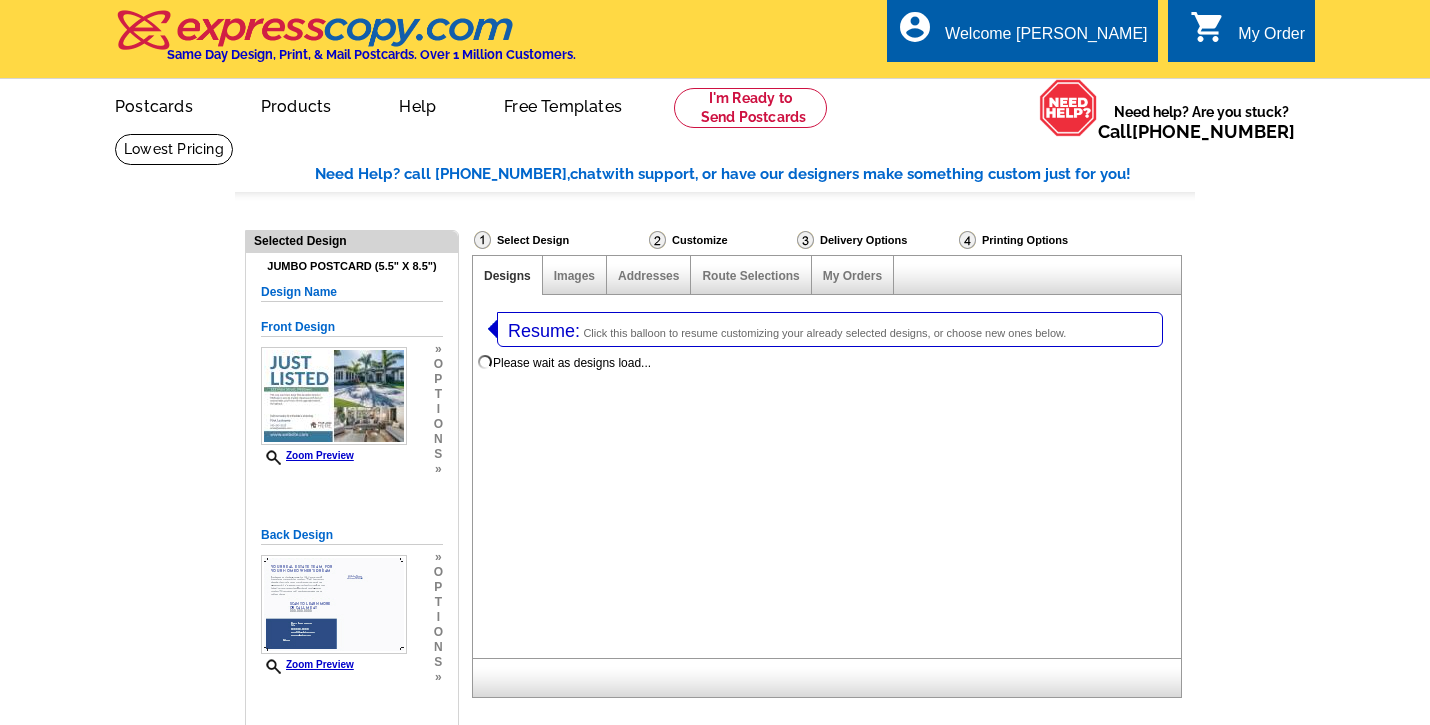 scroll, scrollTop: 239, scrollLeft: 0, axis: vertical 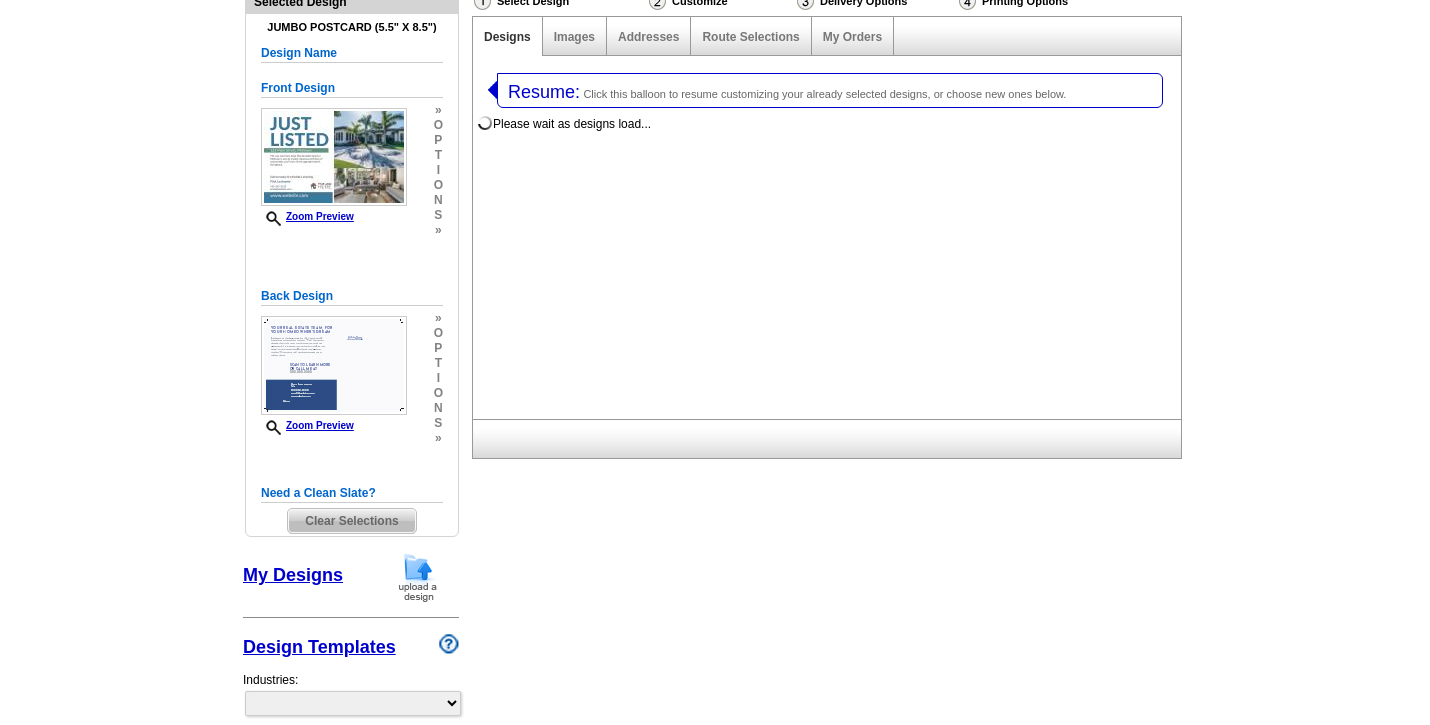 select on "785" 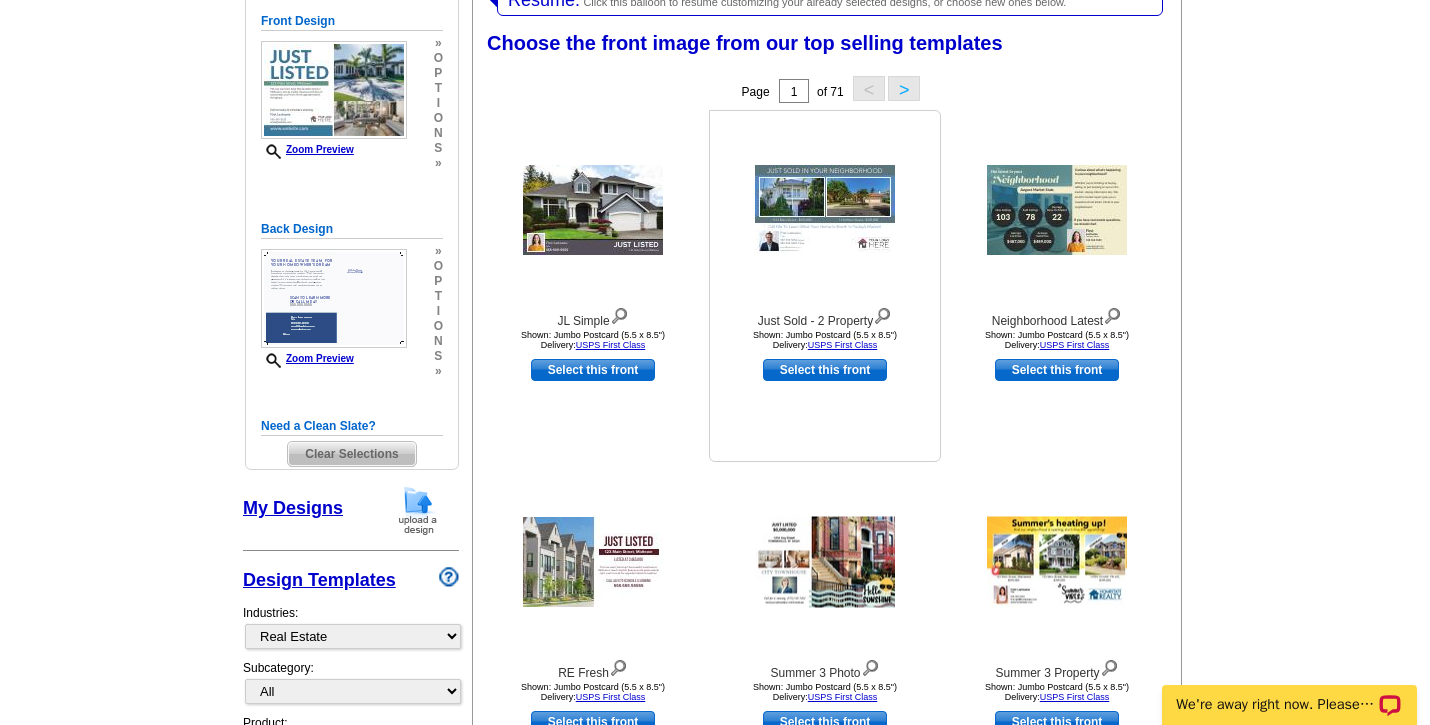 scroll, scrollTop: 244, scrollLeft: 0, axis: vertical 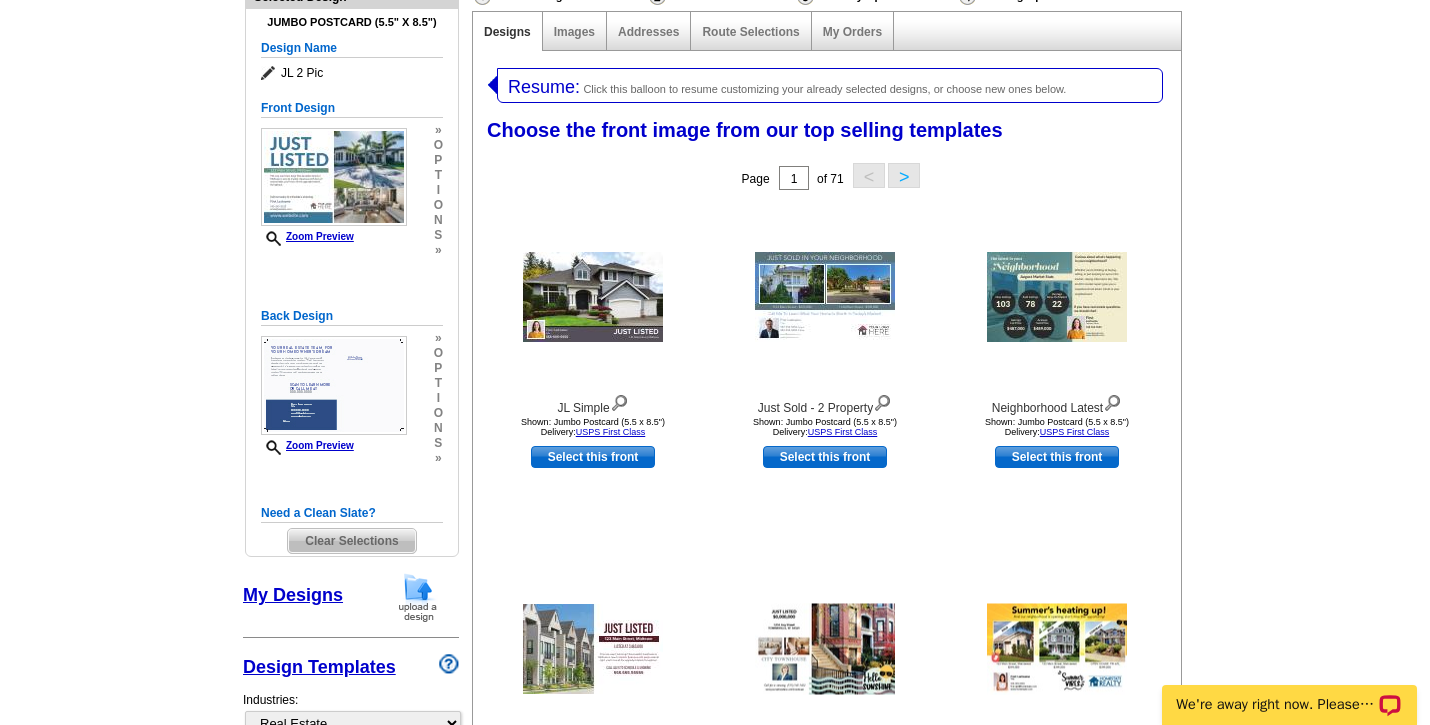 click on ">" at bounding box center (904, 175) 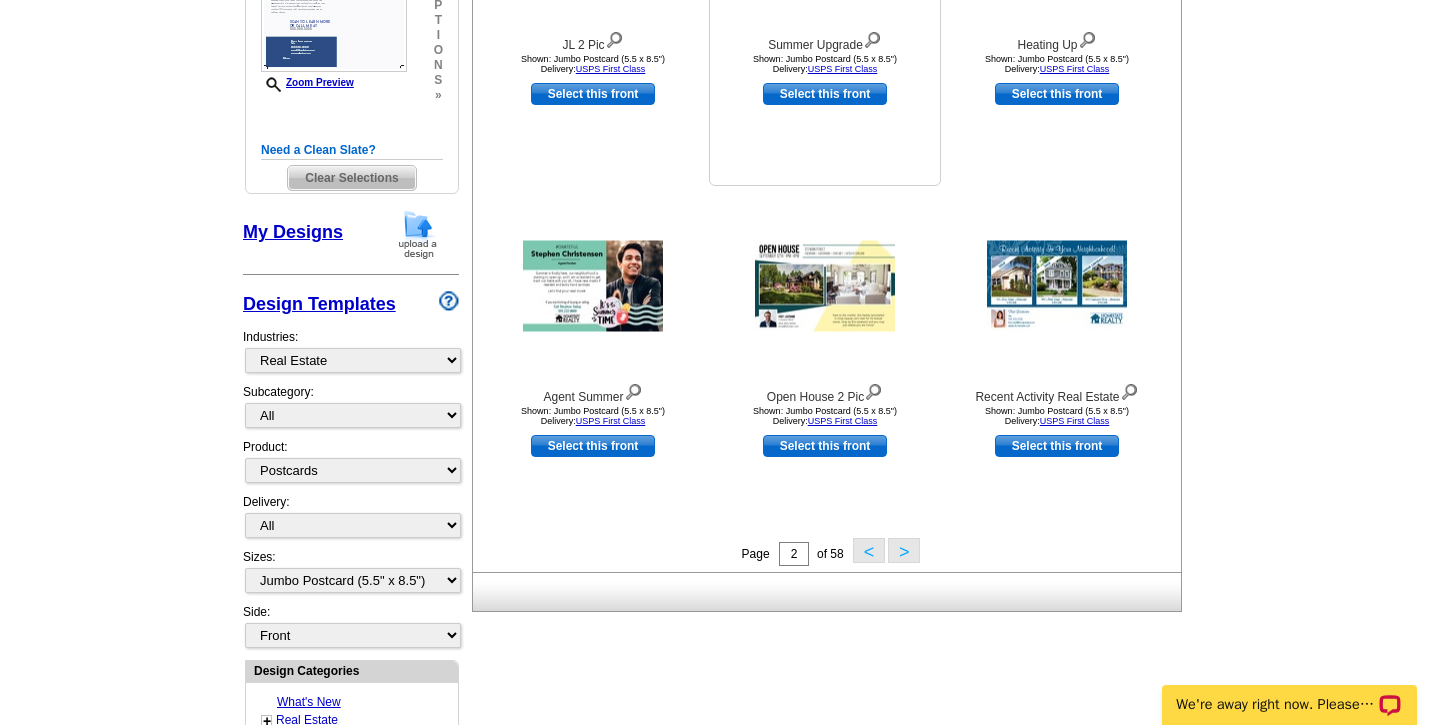 scroll, scrollTop: 612, scrollLeft: 0, axis: vertical 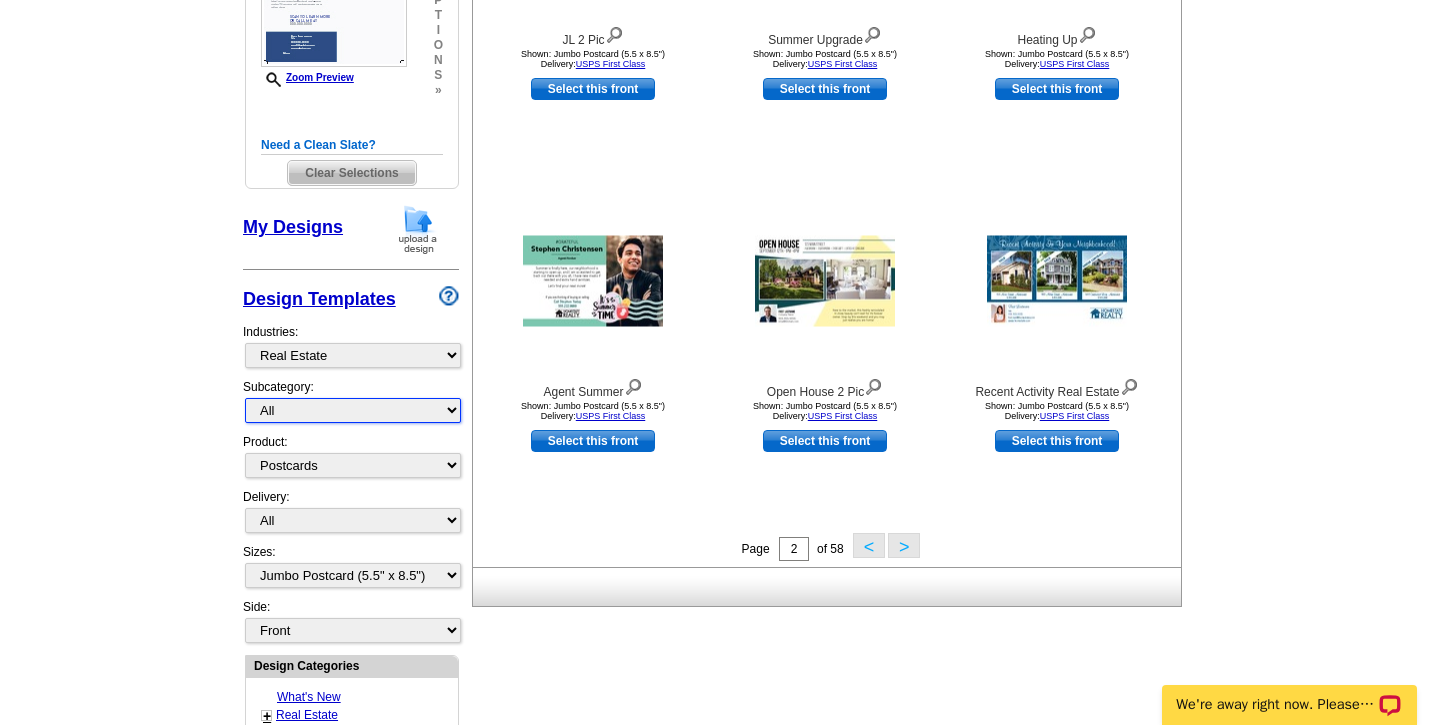 select on "788" 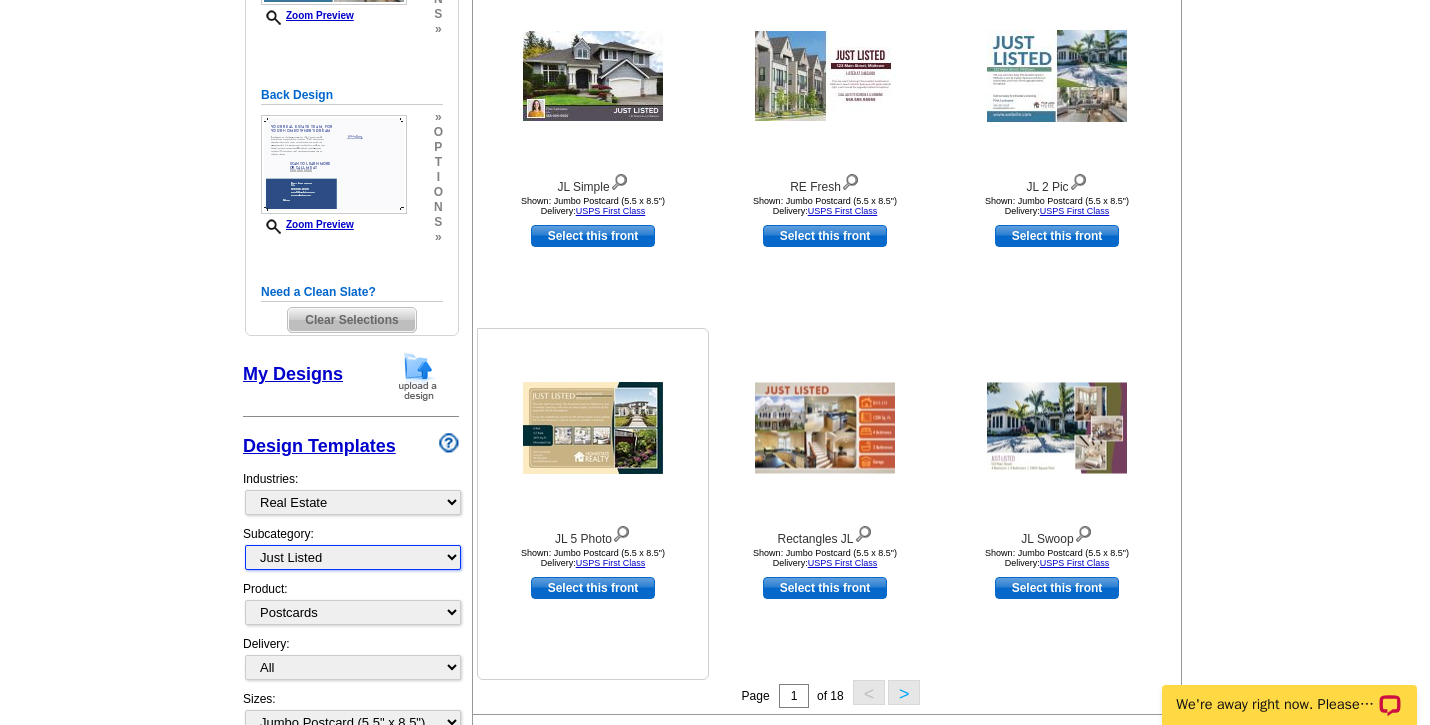 scroll, scrollTop: 467, scrollLeft: 0, axis: vertical 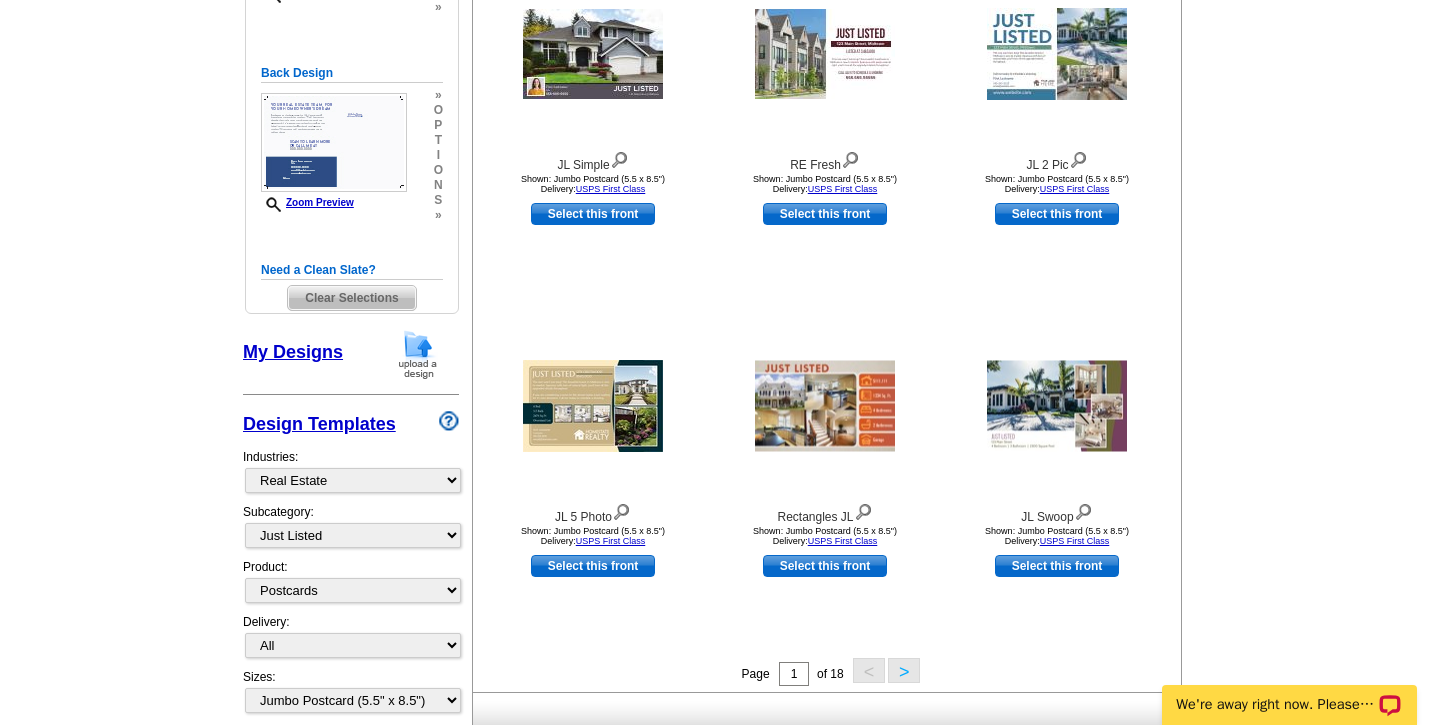 click on ">" at bounding box center (904, 670) 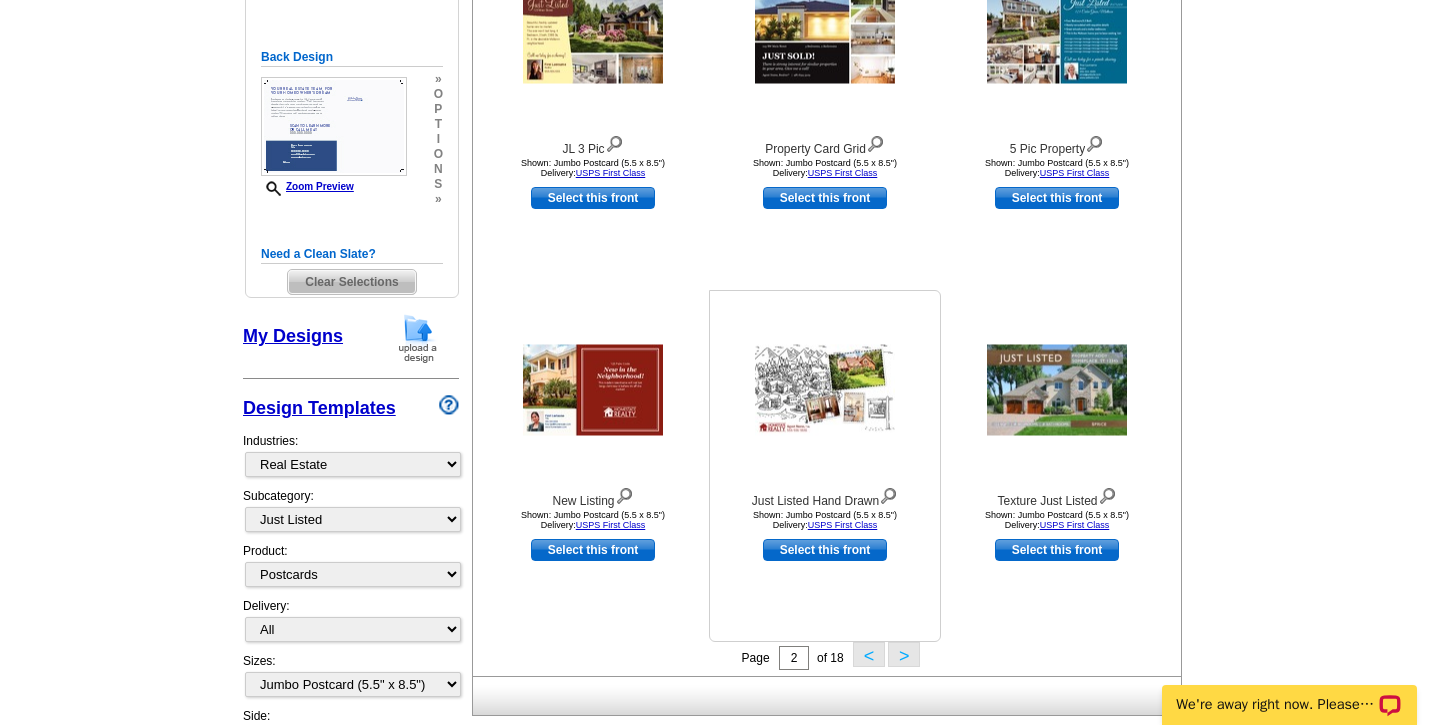 scroll, scrollTop: 514, scrollLeft: 0, axis: vertical 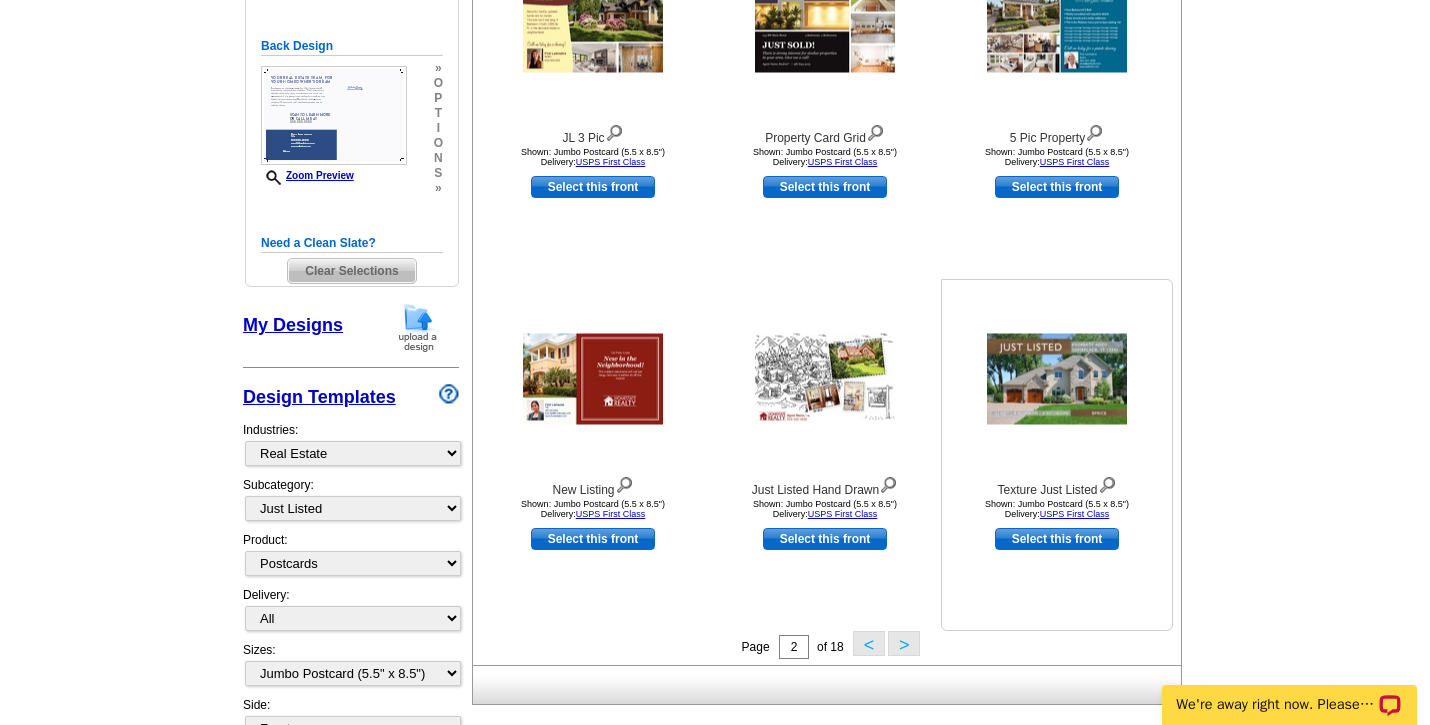click on "Select this front" at bounding box center (1057, 539) 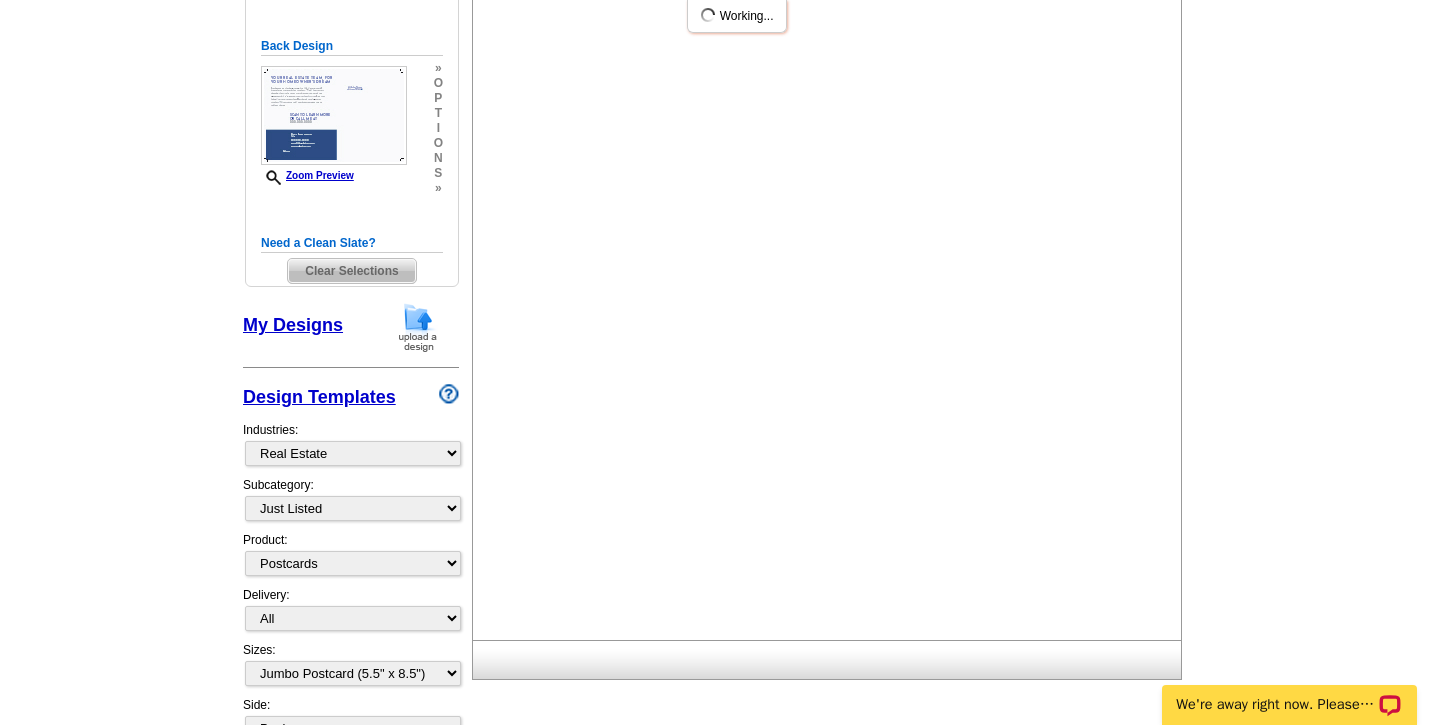 scroll, scrollTop: 0, scrollLeft: 0, axis: both 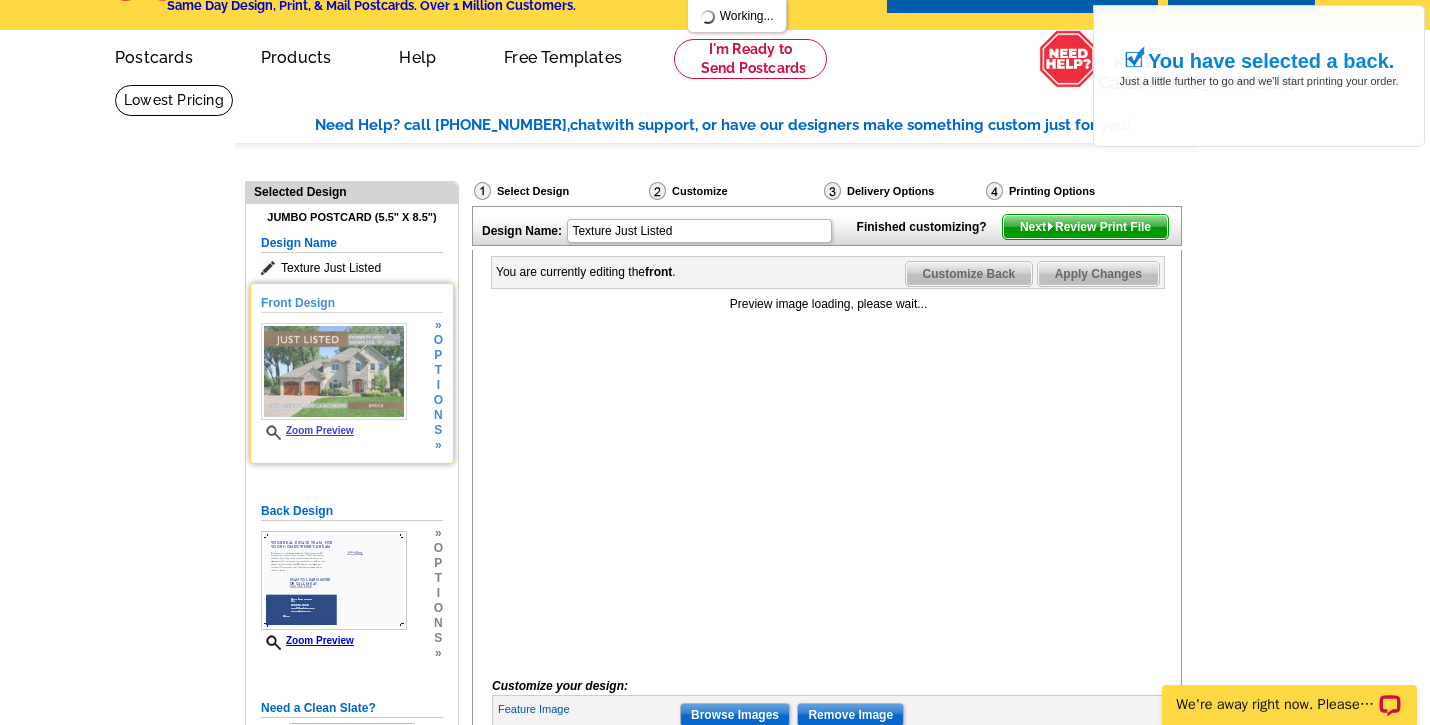 click at bounding box center [334, 371] 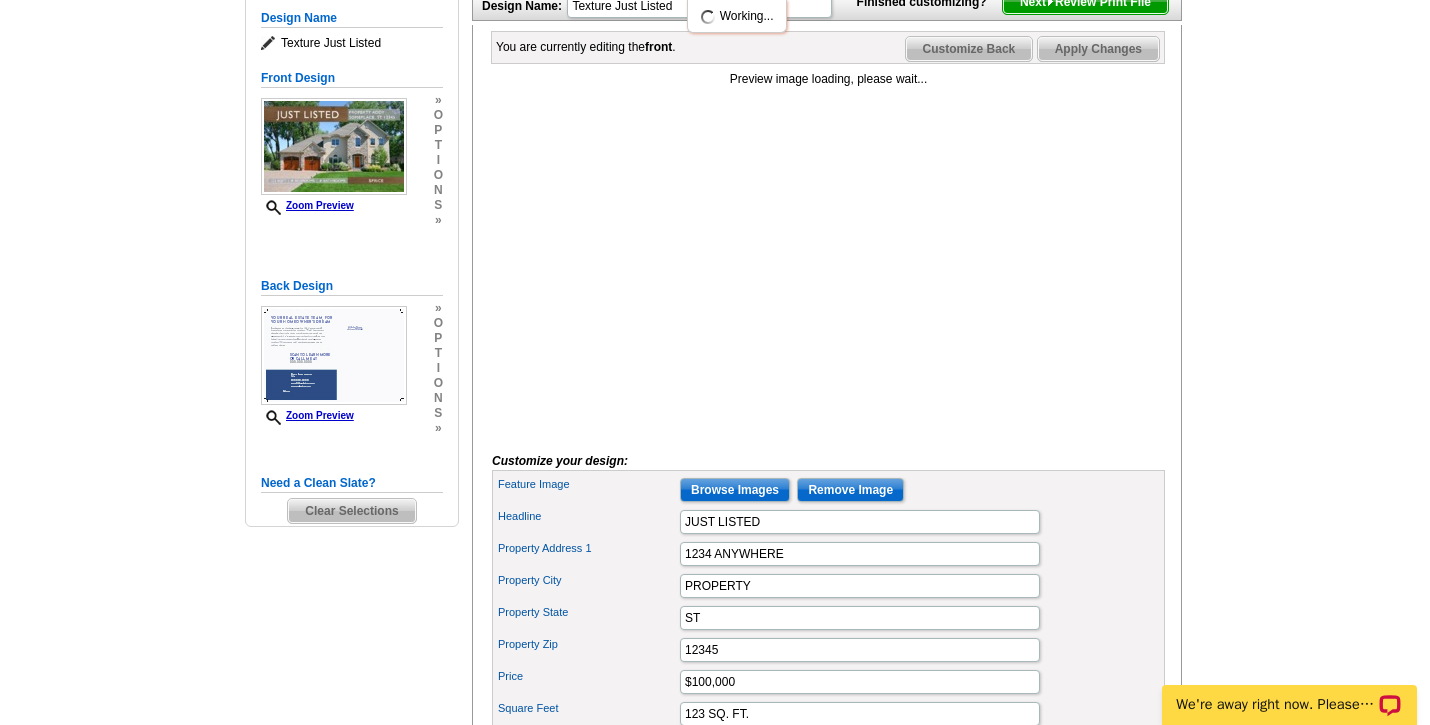 scroll, scrollTop: 276, scrollLeft: 0, axis: vertical 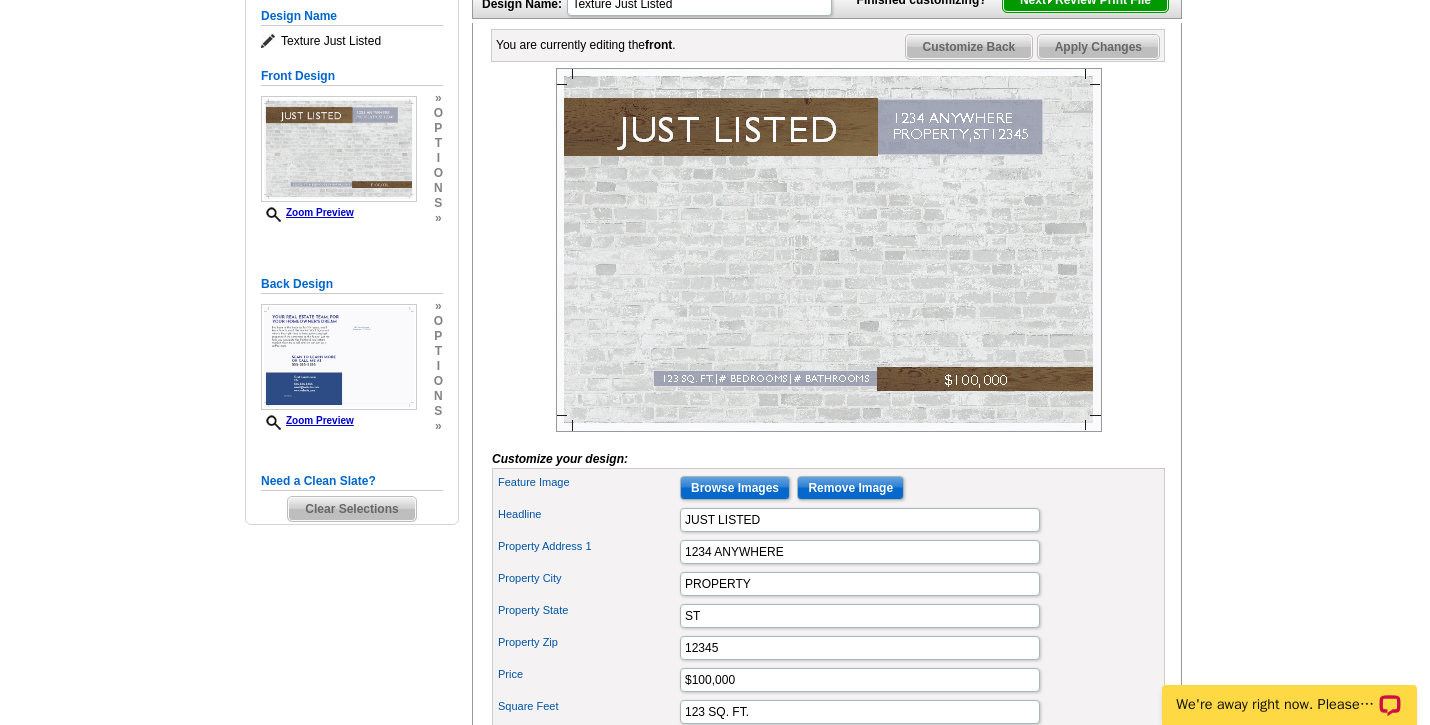 click on "Browse Images" at bounding box center (735, 488) 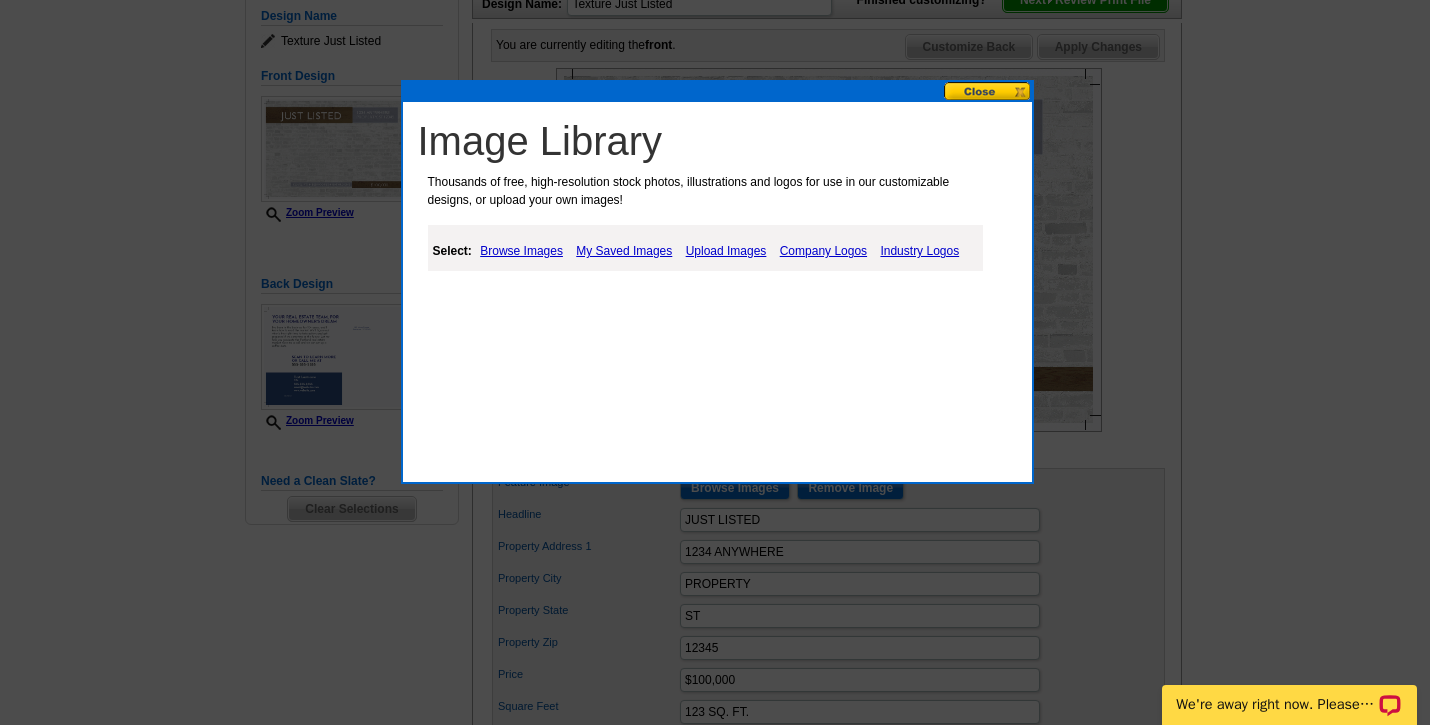 click on "My Saved Images" at bounding box center (624, 251) 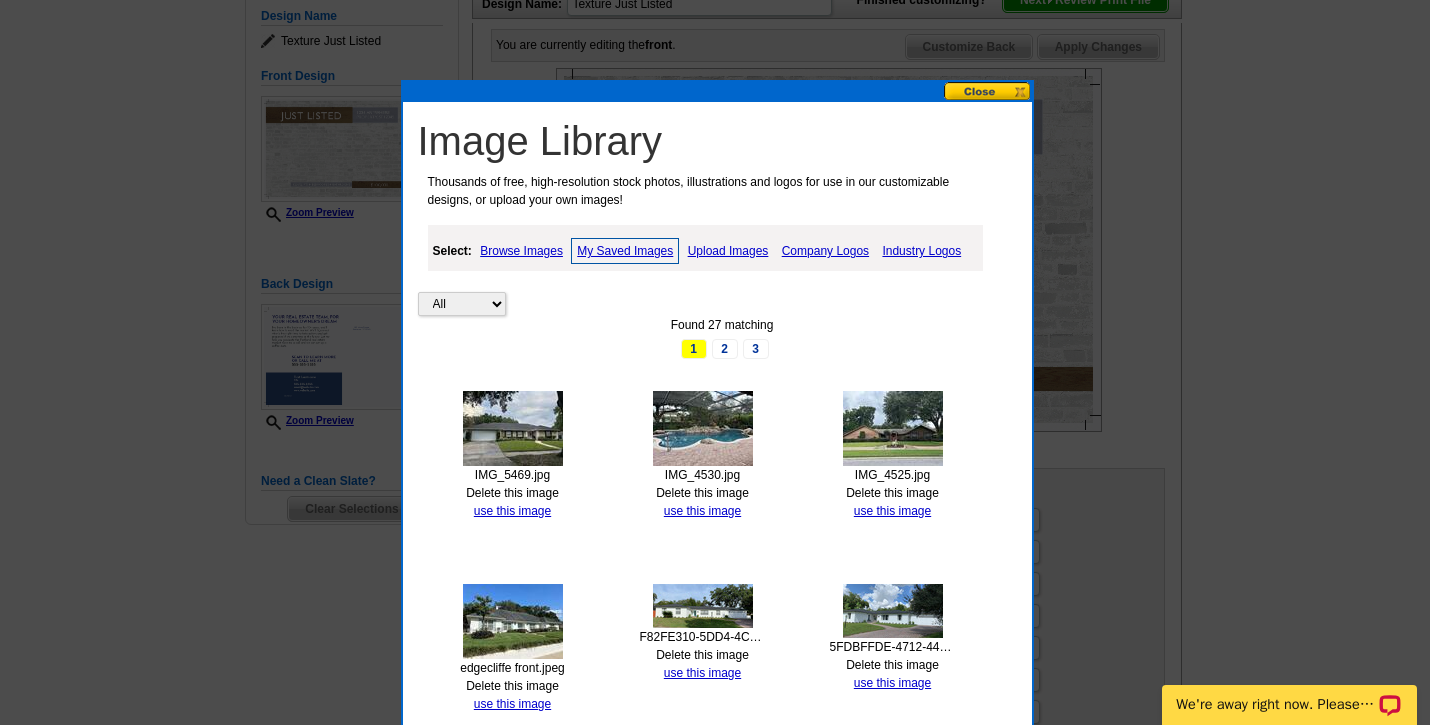click at bounding box center (513, 428) 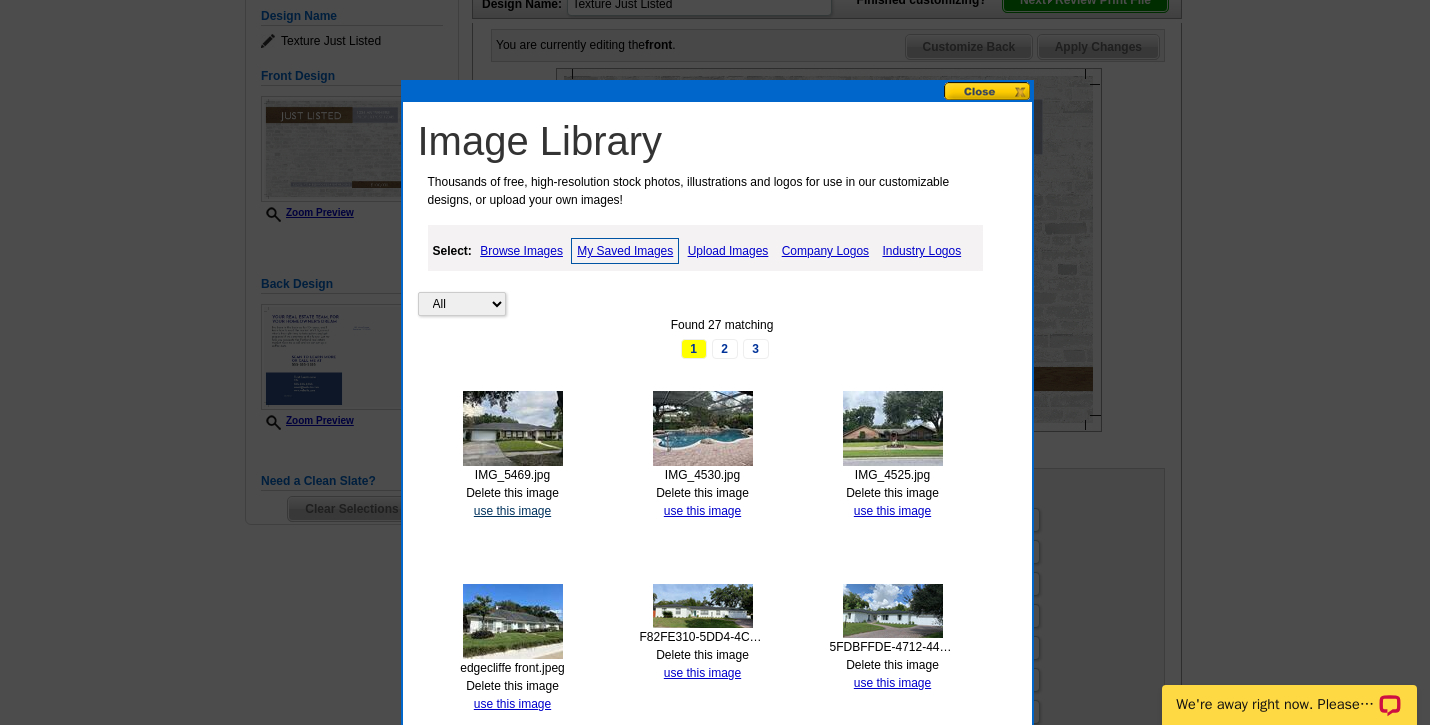 click on "use this image" at bounding box center [512, 511] 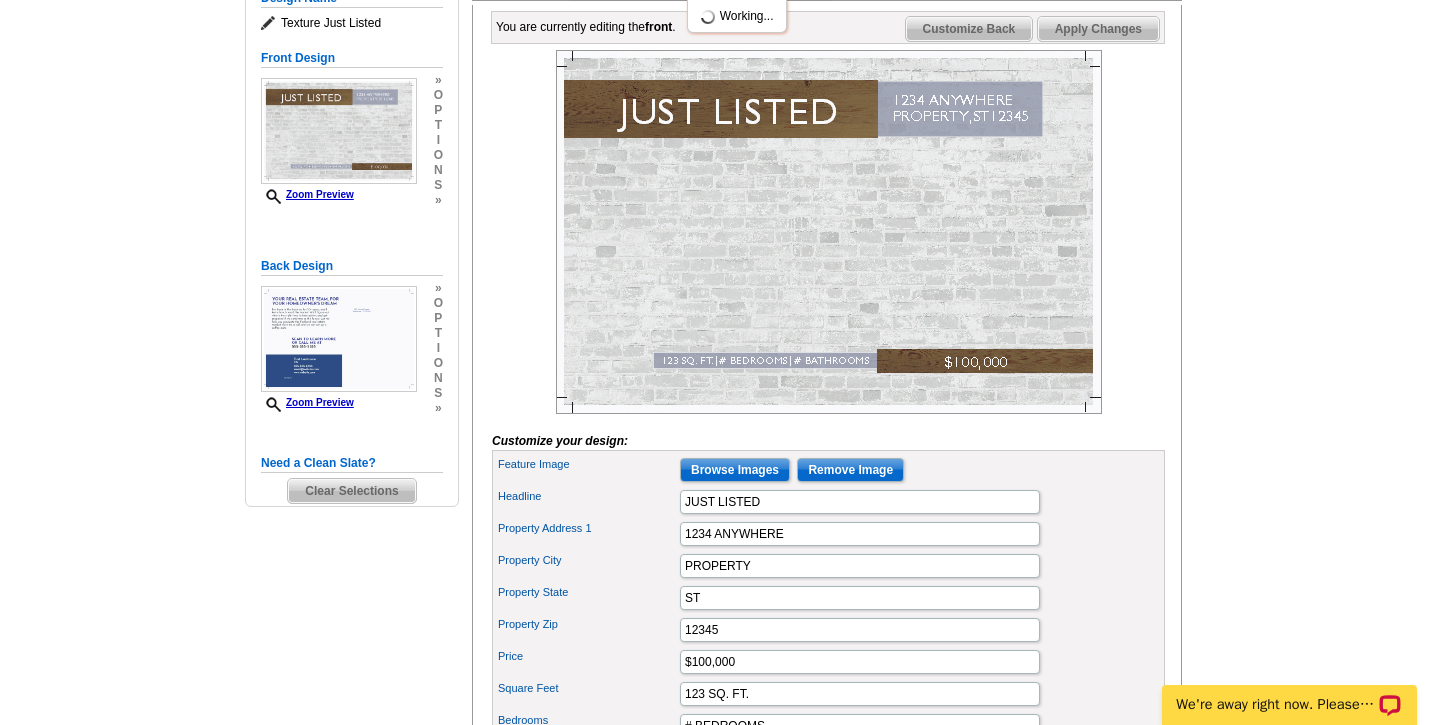 scroll, scrollTop: 298, scrollLeft: 0, axis: vertical 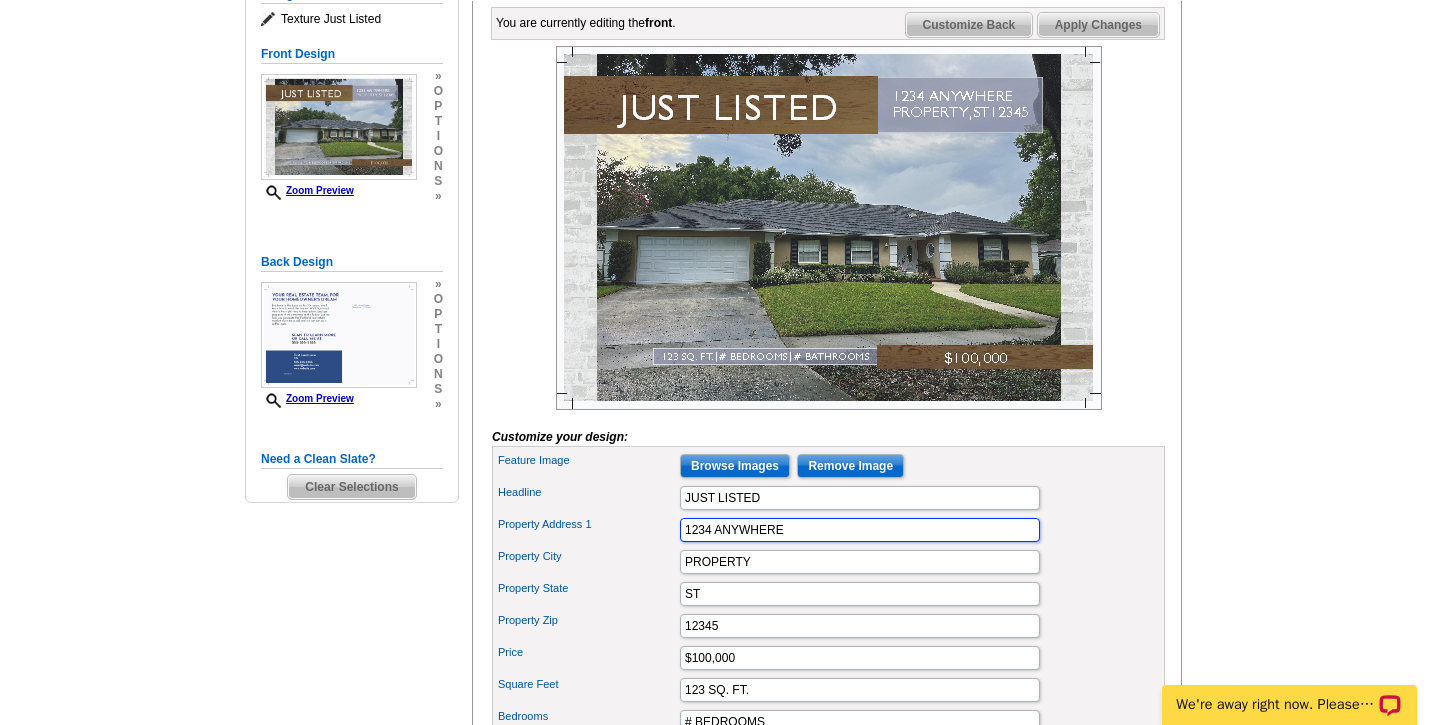 click on "1234 ANYWHERE" at bounding box center [860, 530] 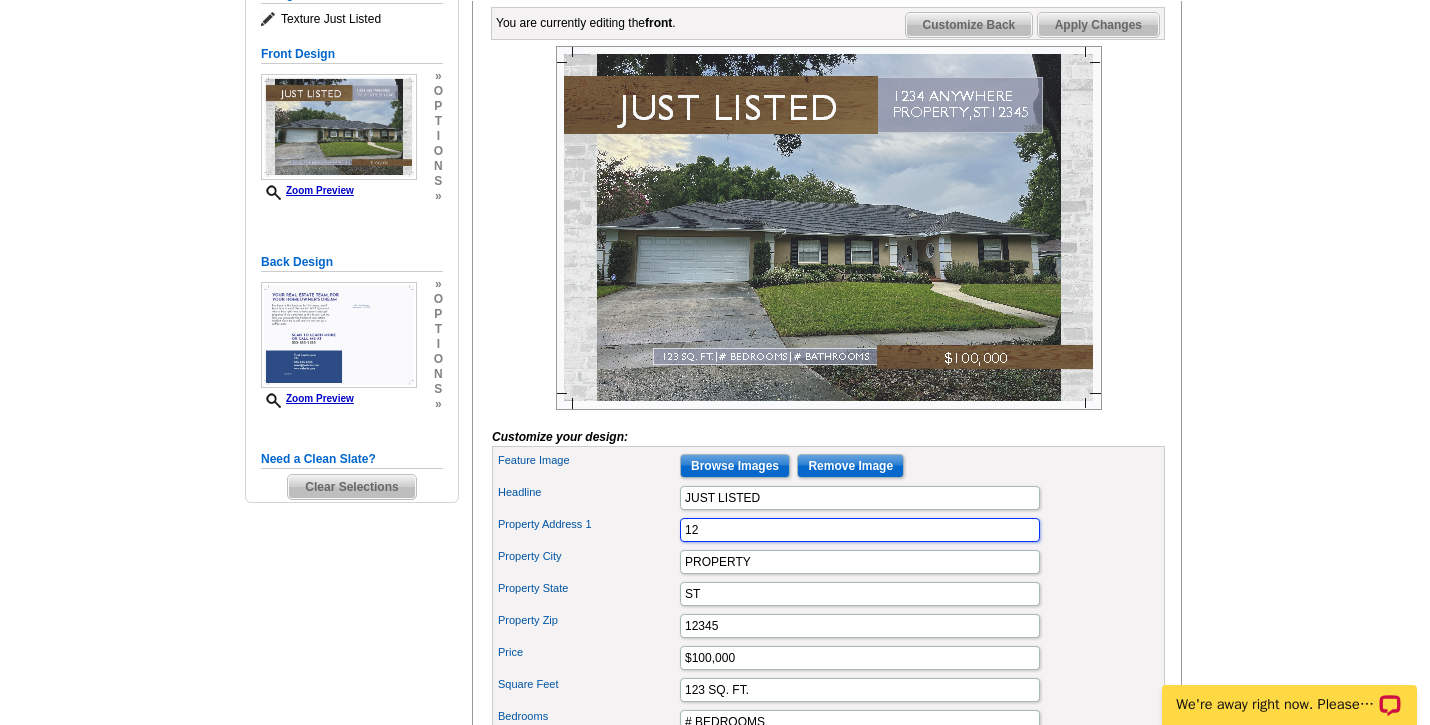type on "1" 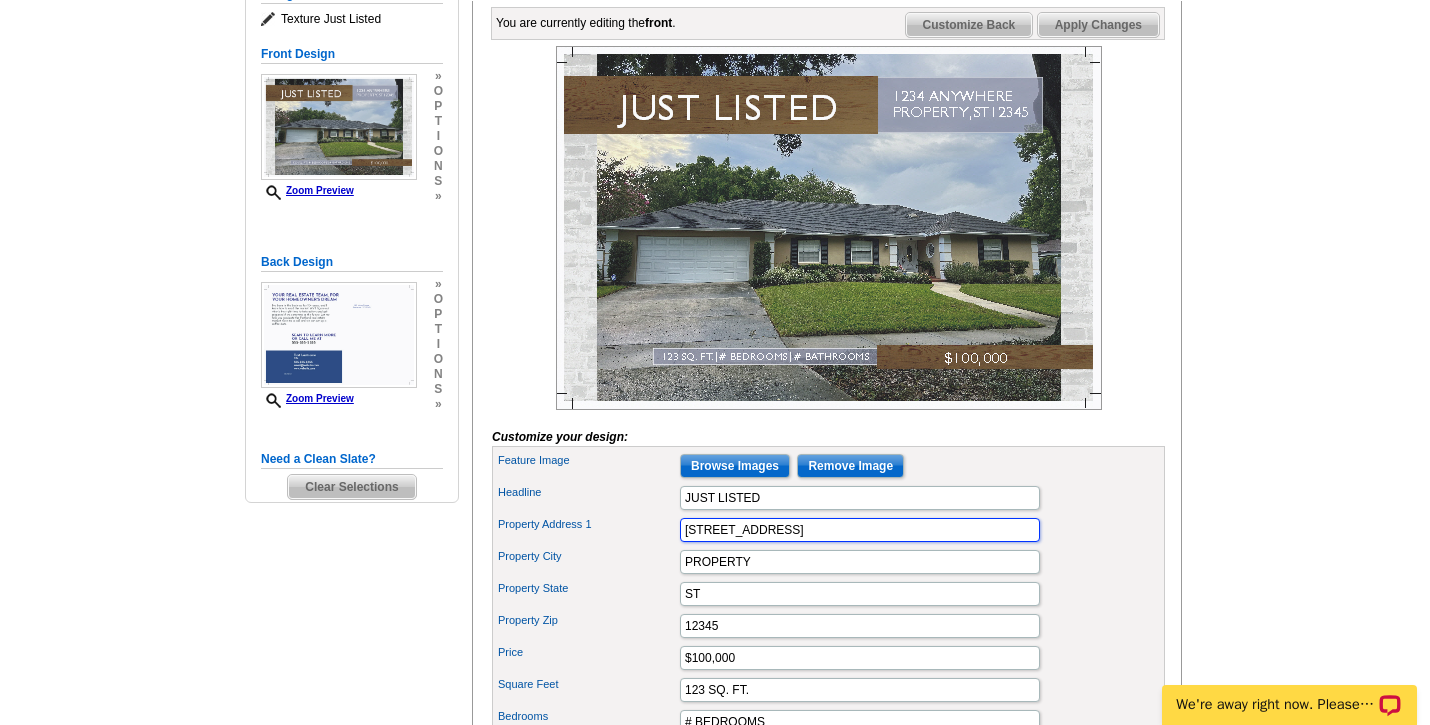 type on "3216 Northglenn Drive" 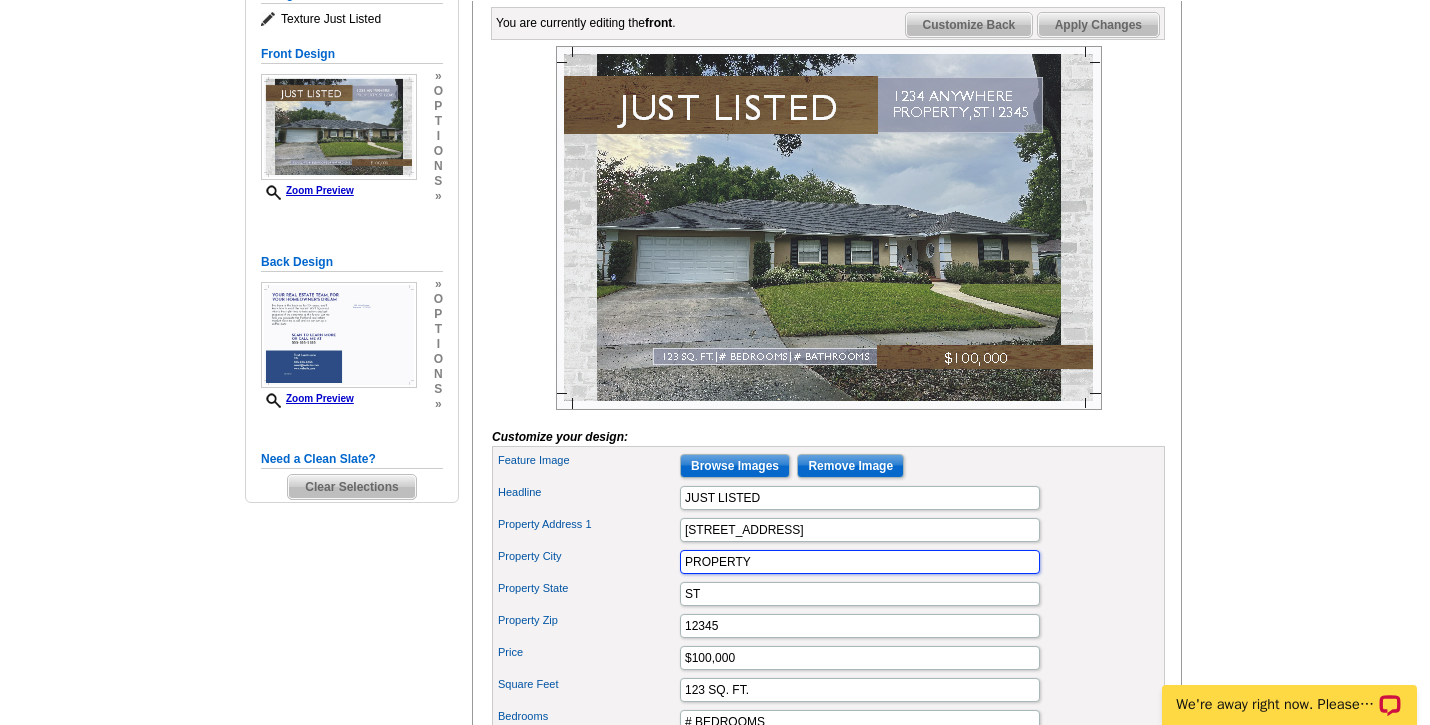 click on "PROPERTY" at bounding box center [860, 562] 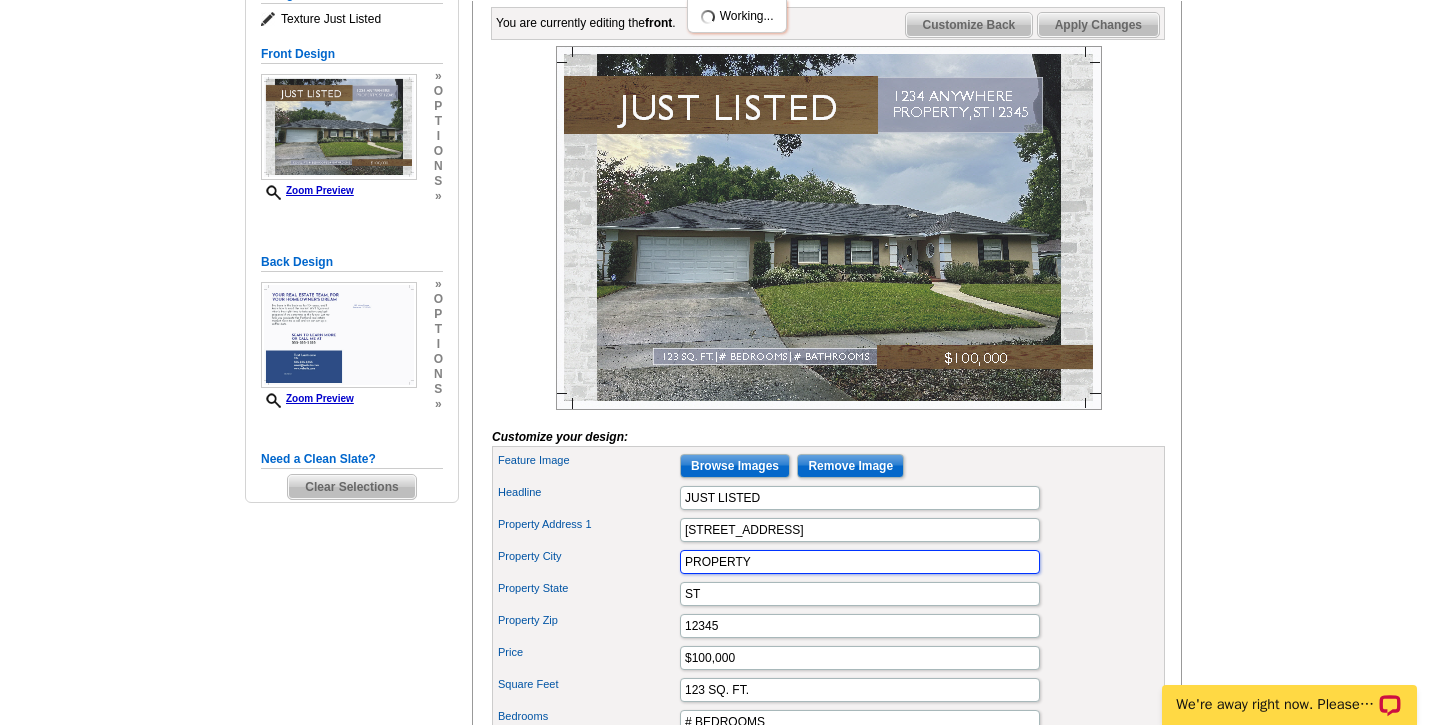 scroll, scrollTop: 0, scrollLeft: 0, axis: both 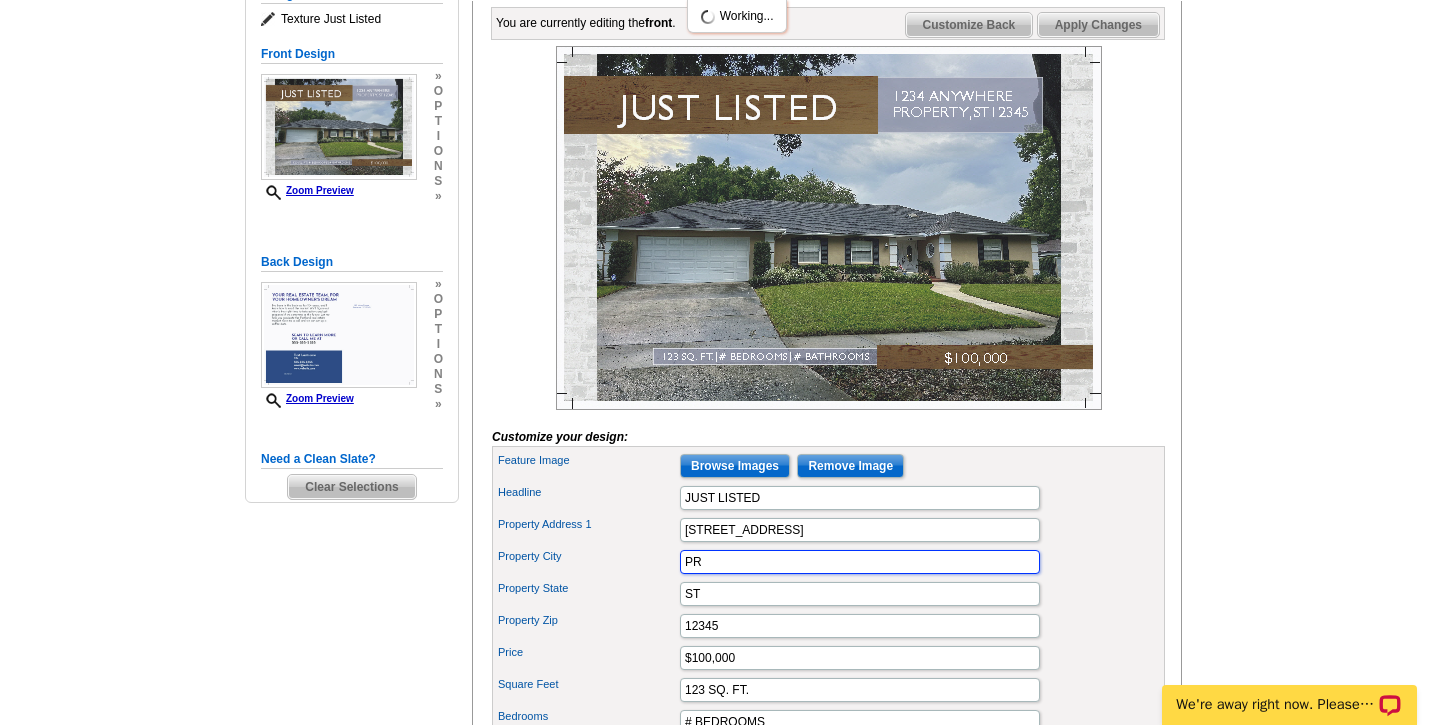type on "P" 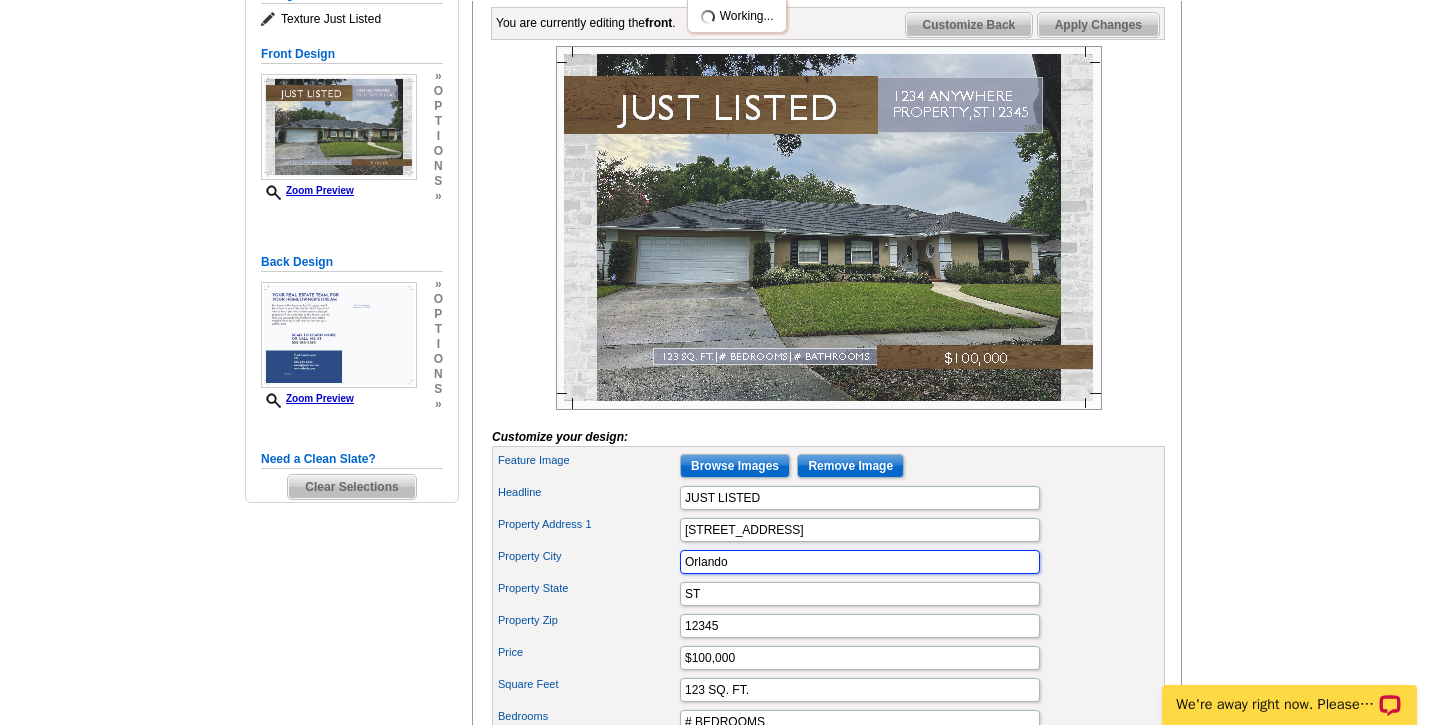 type on "Orlando" 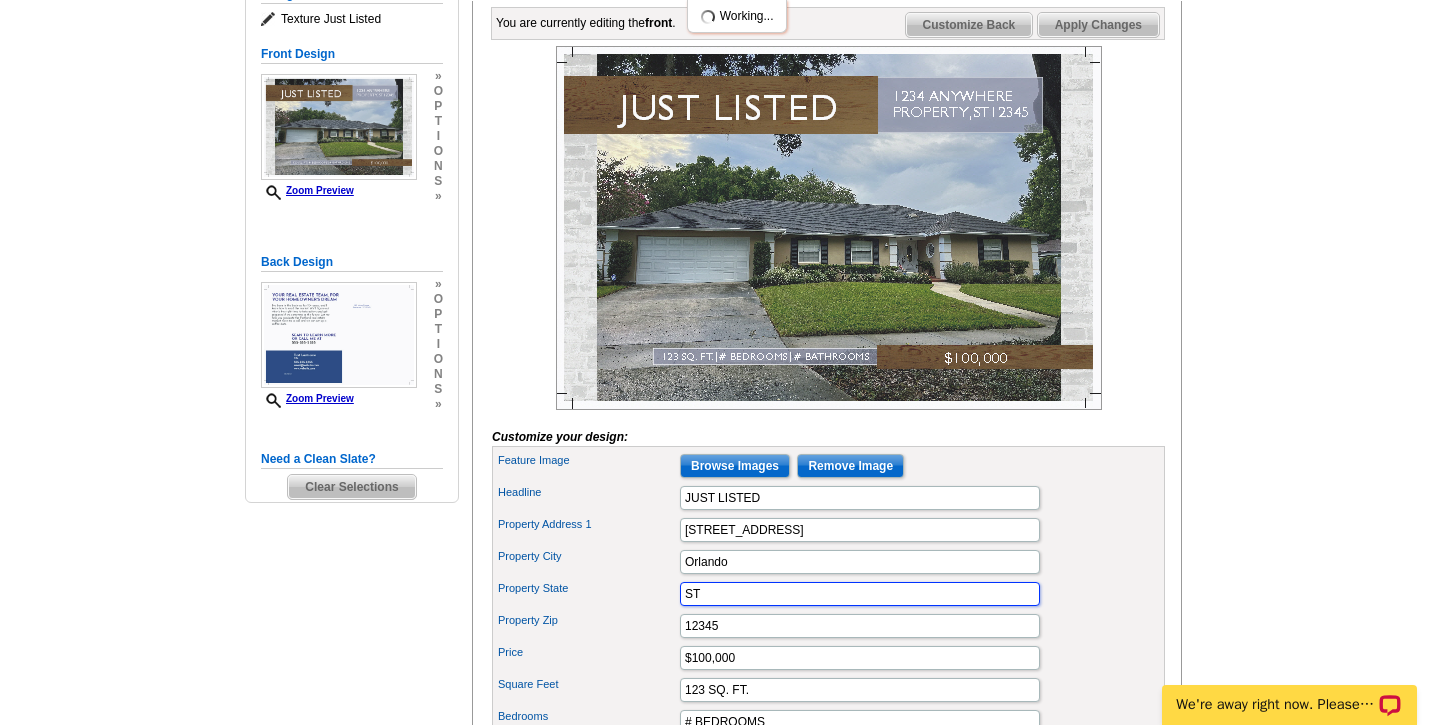 click on "ST" at bounding box center (860, 594) 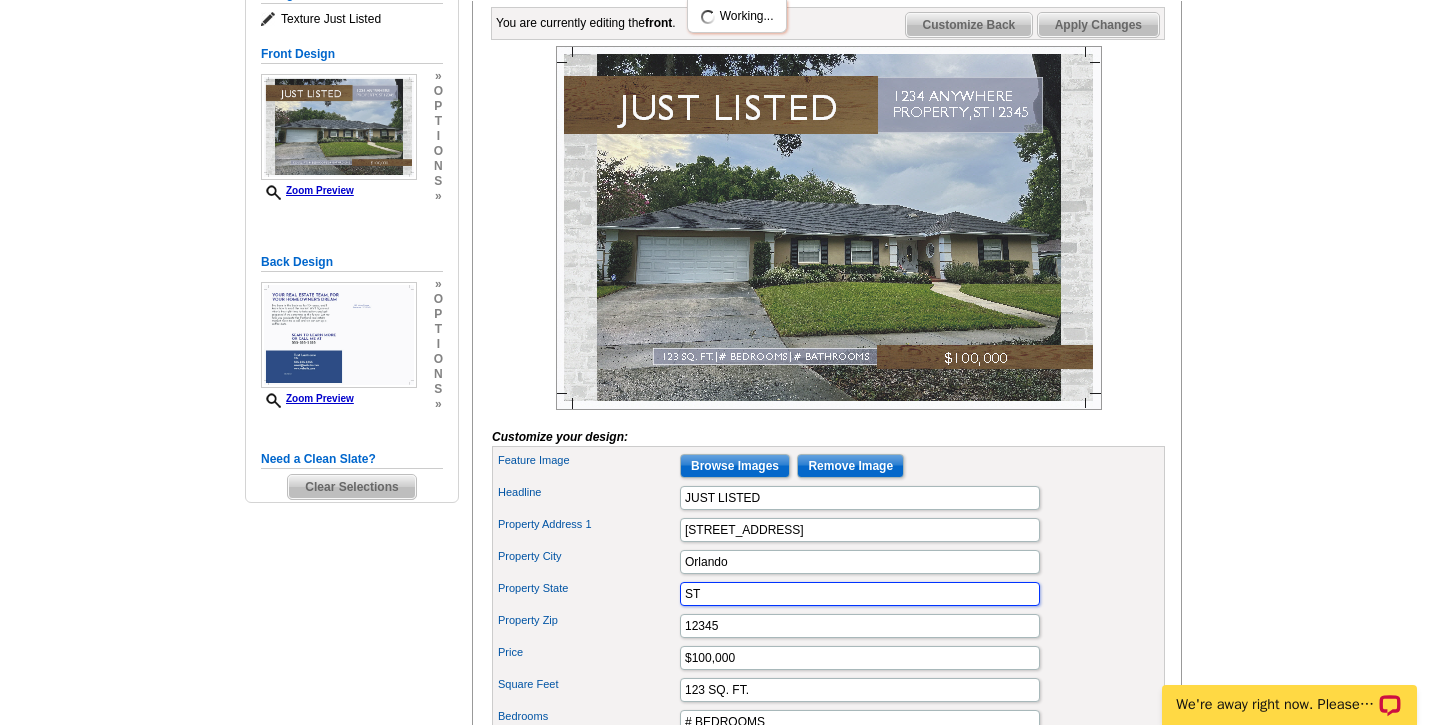 type on "S" 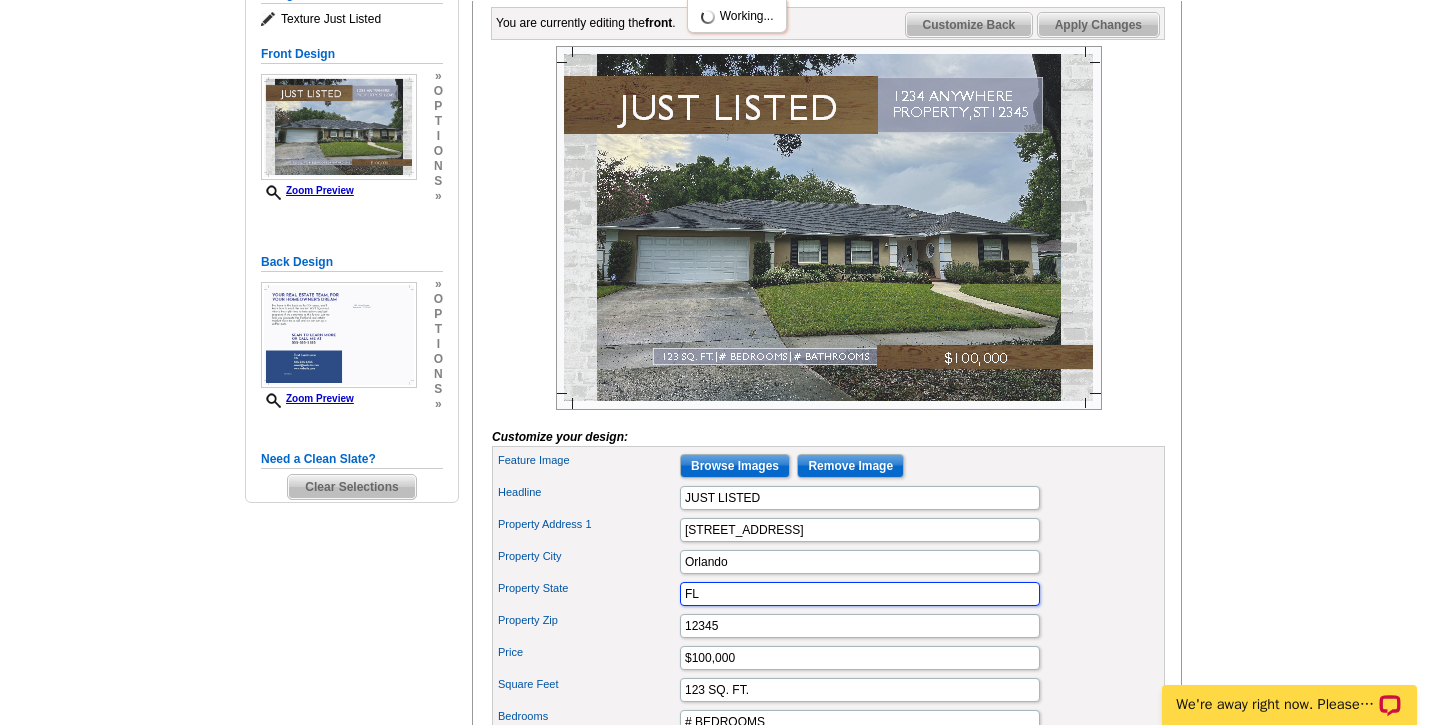 type on "FL" 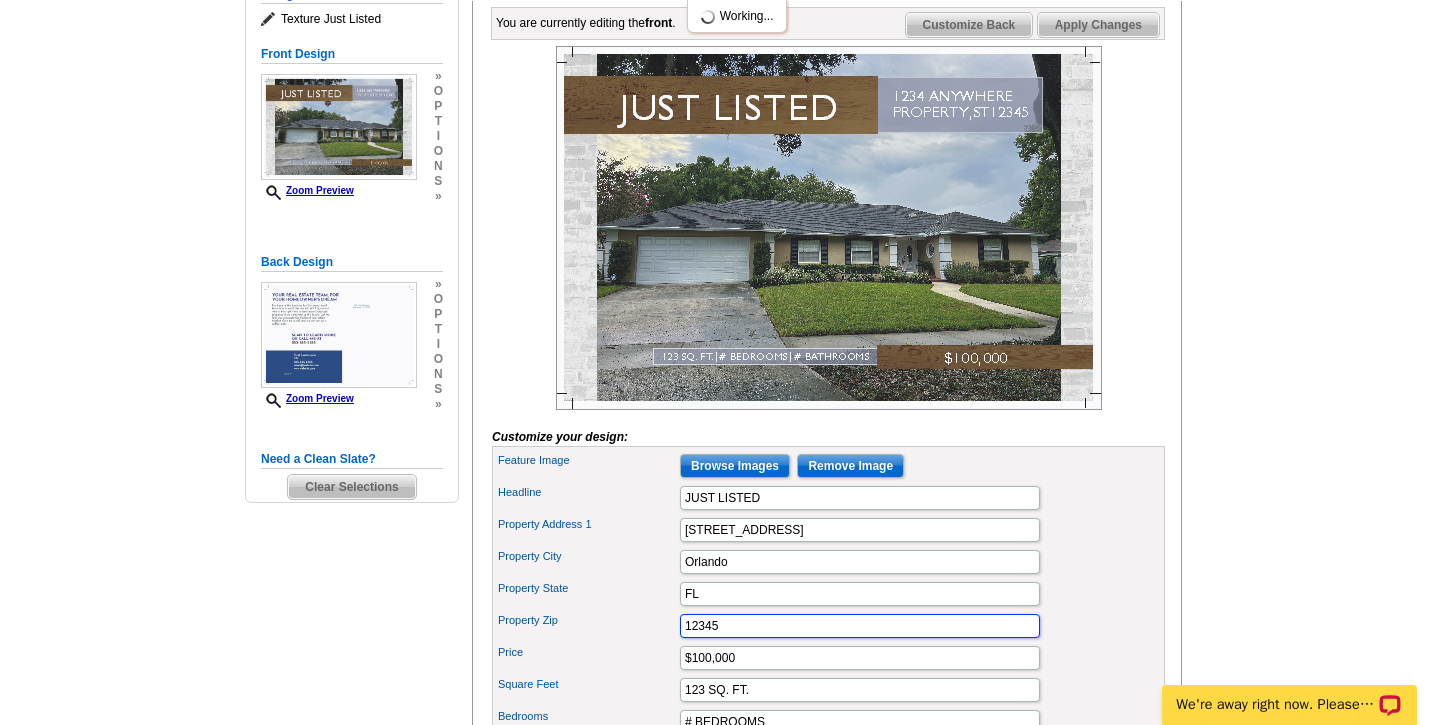 click on "12345" at bounding box center [860, 626] 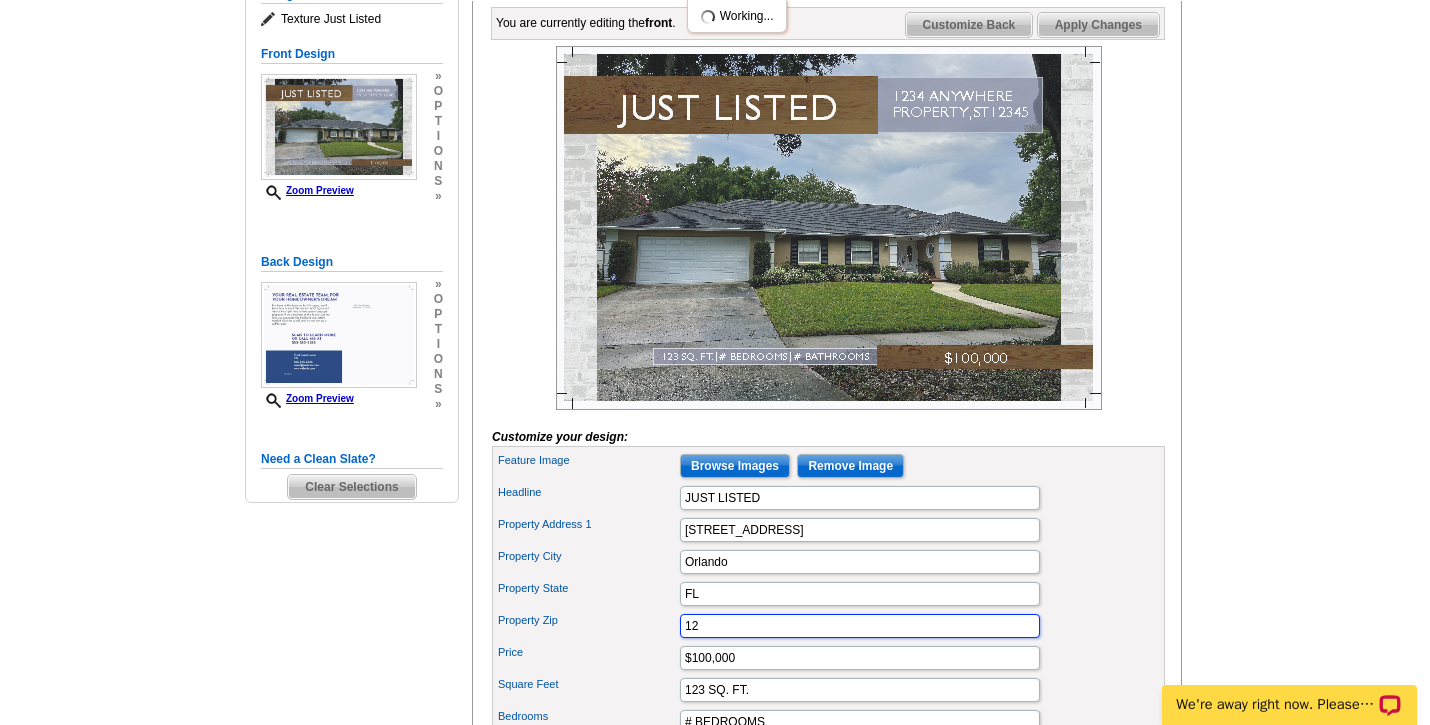type on "1" 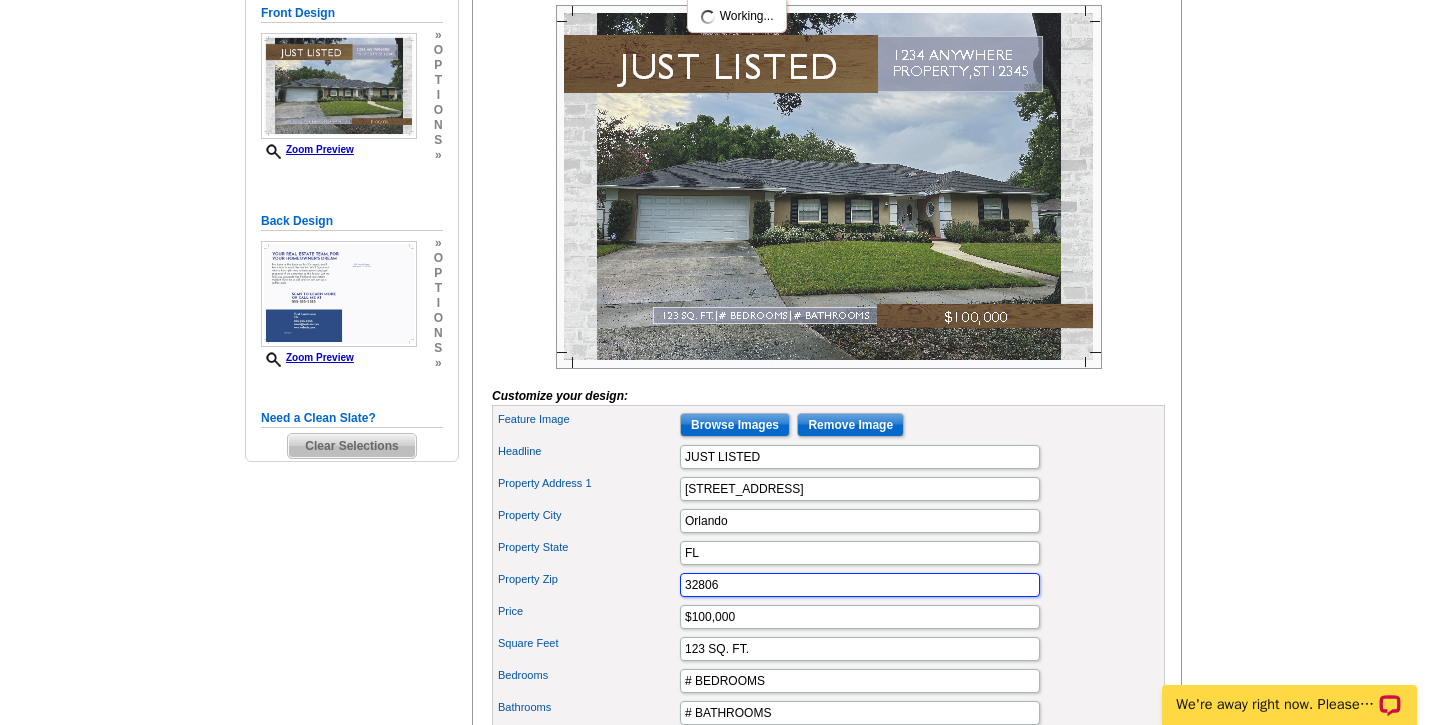 scroll, scrollTop: 396, scrollLeft: 0, axis: vertical 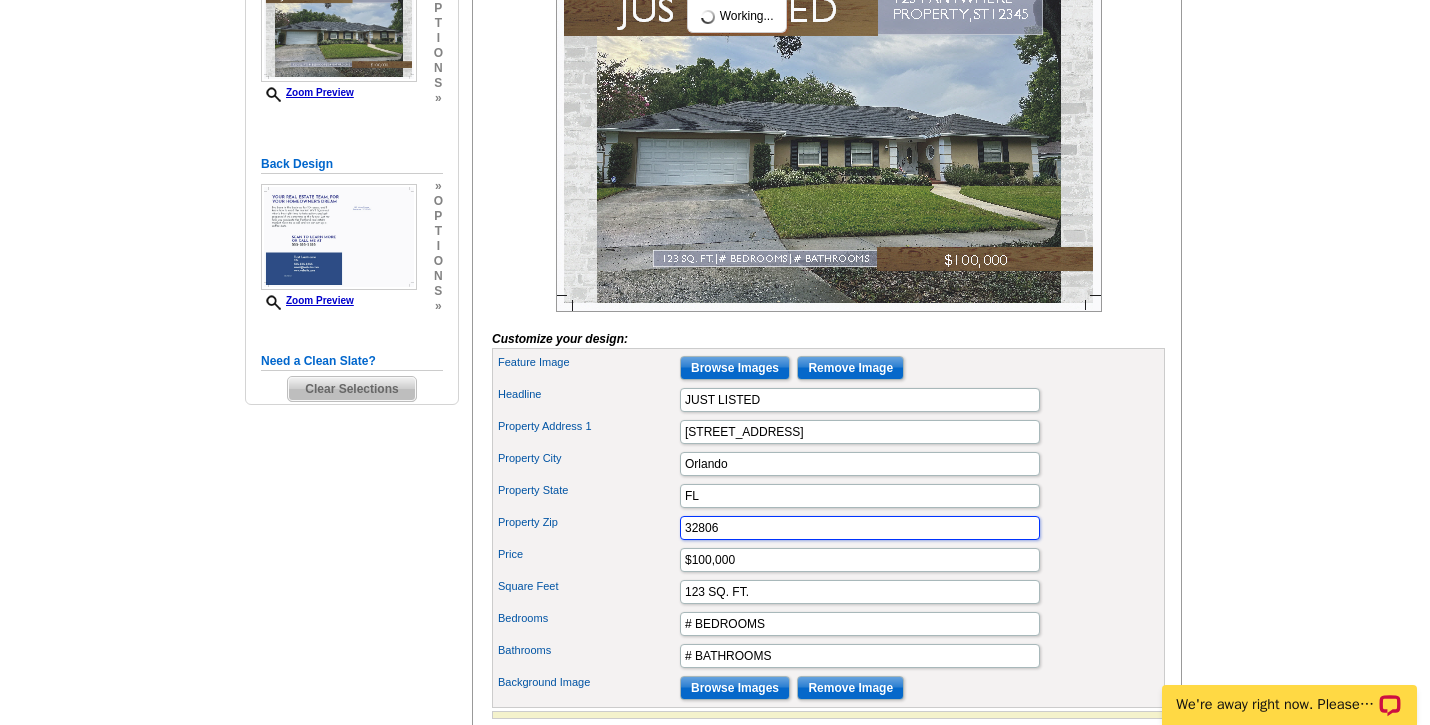 type on "32806" 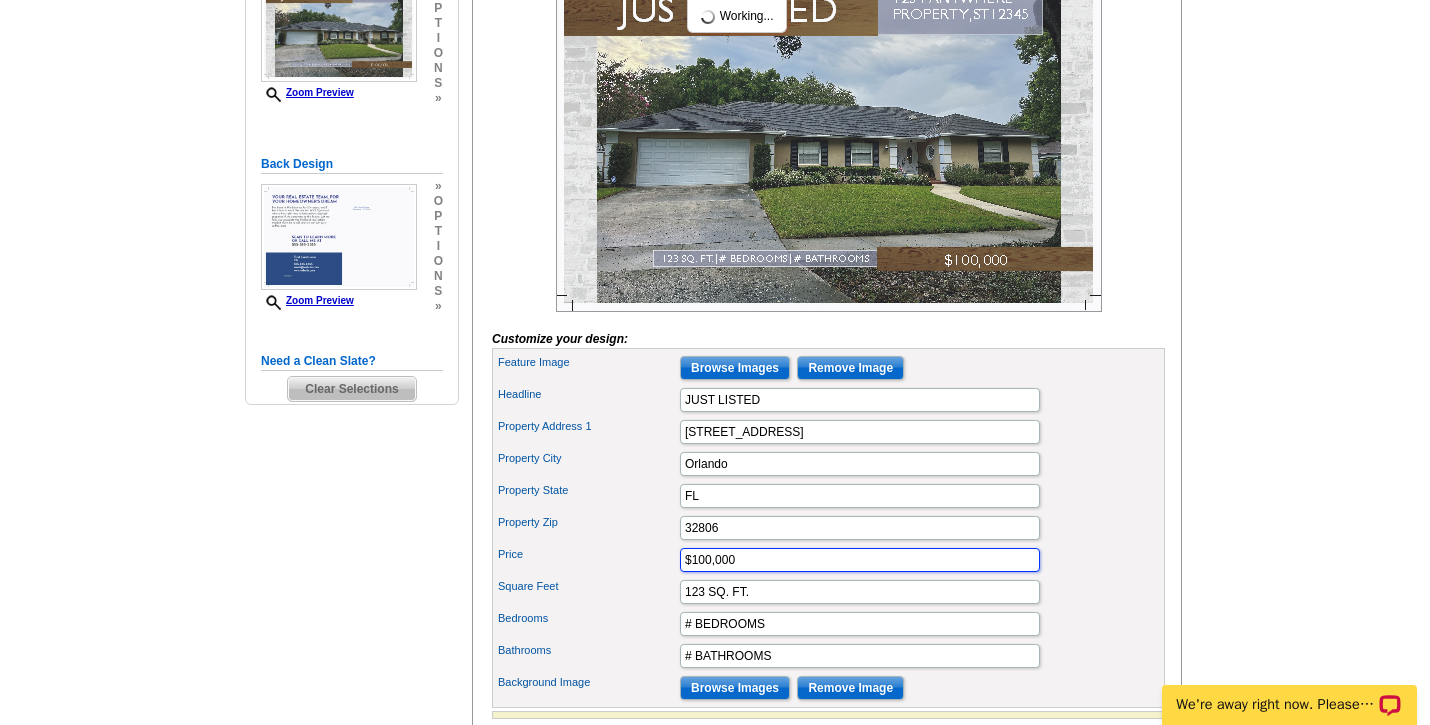 click on "$100,000" at bounding box center [860, 560] 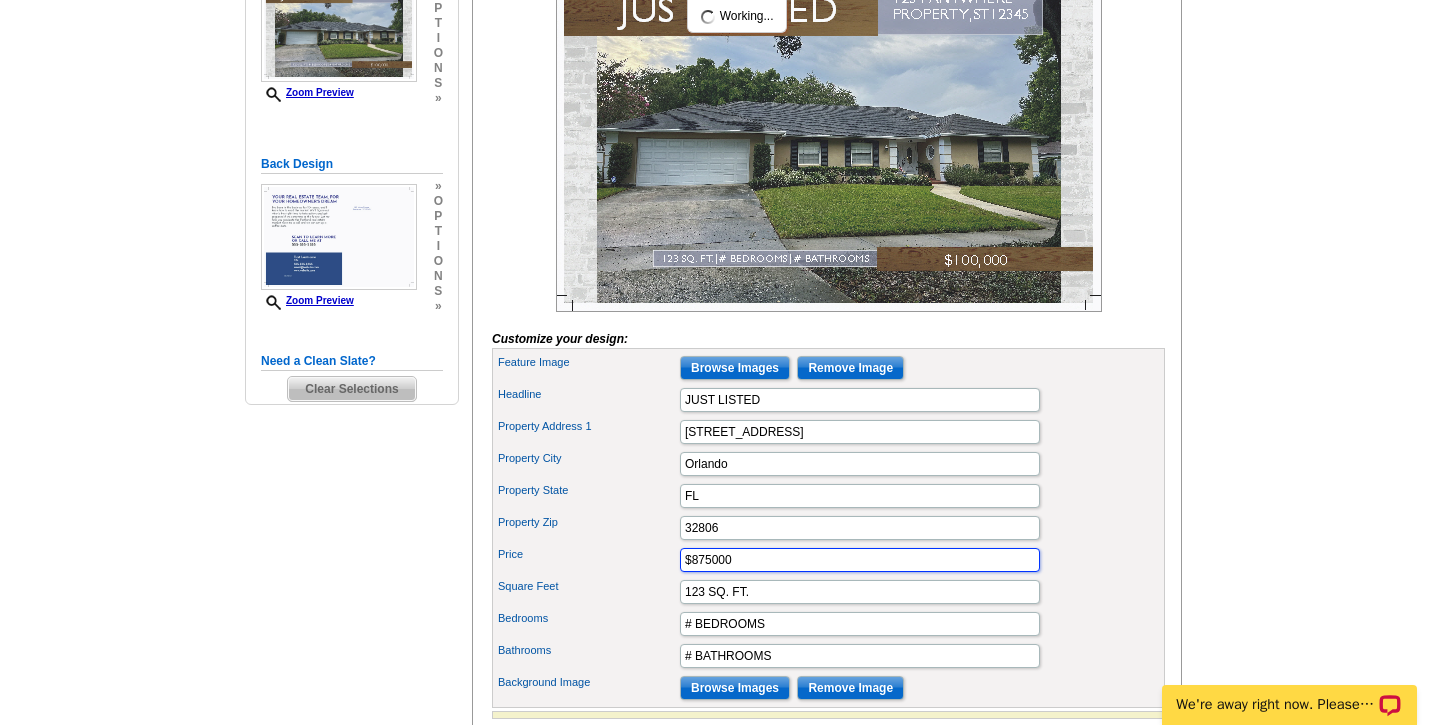type on "$875000" 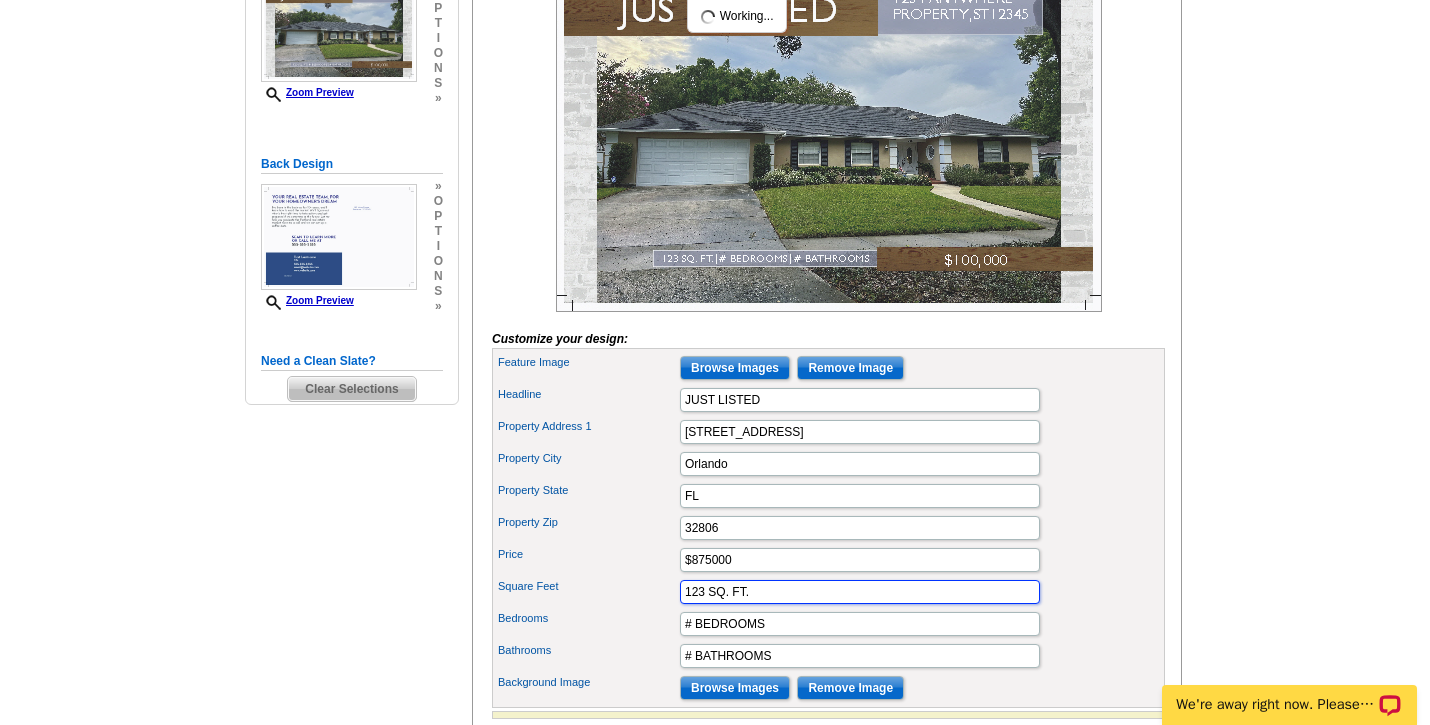 click on "123 SQ. FT." at bounding box center [860, 592] 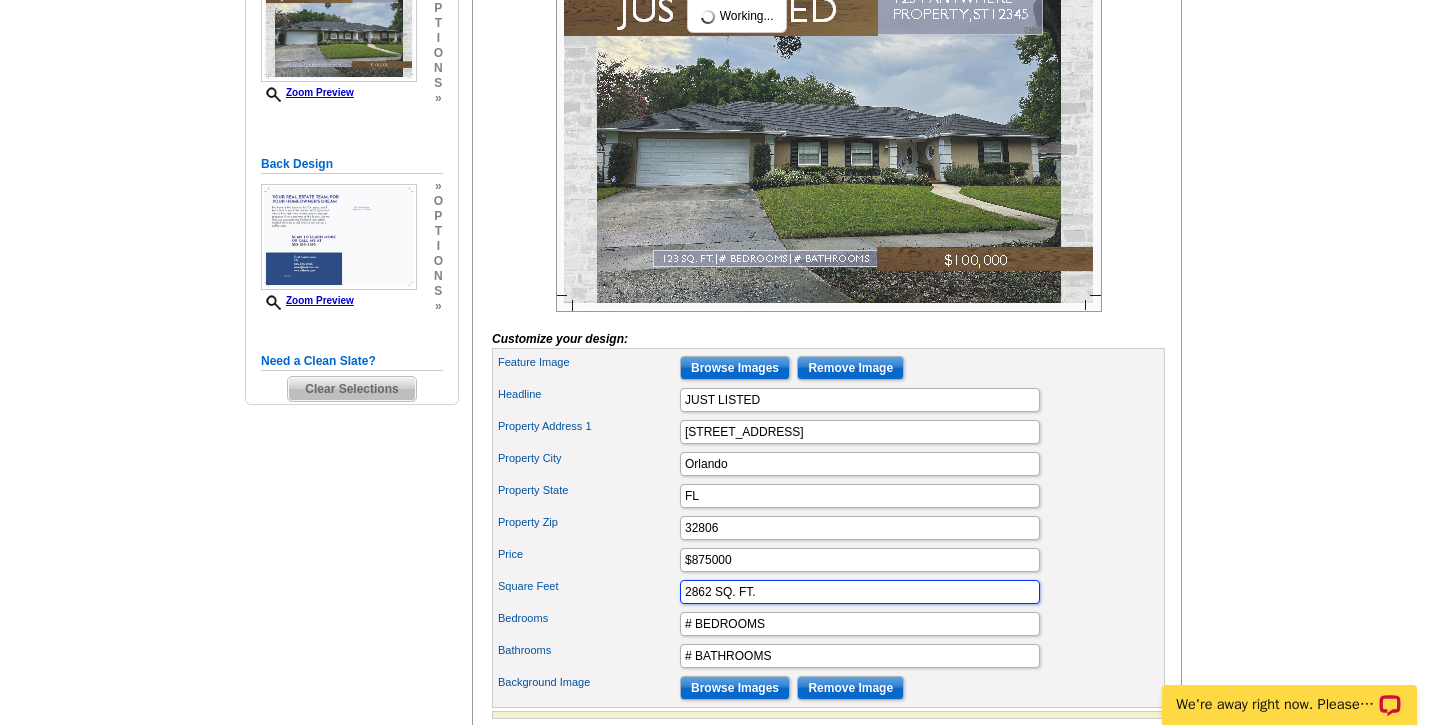 type on "2862 SQ. FT." 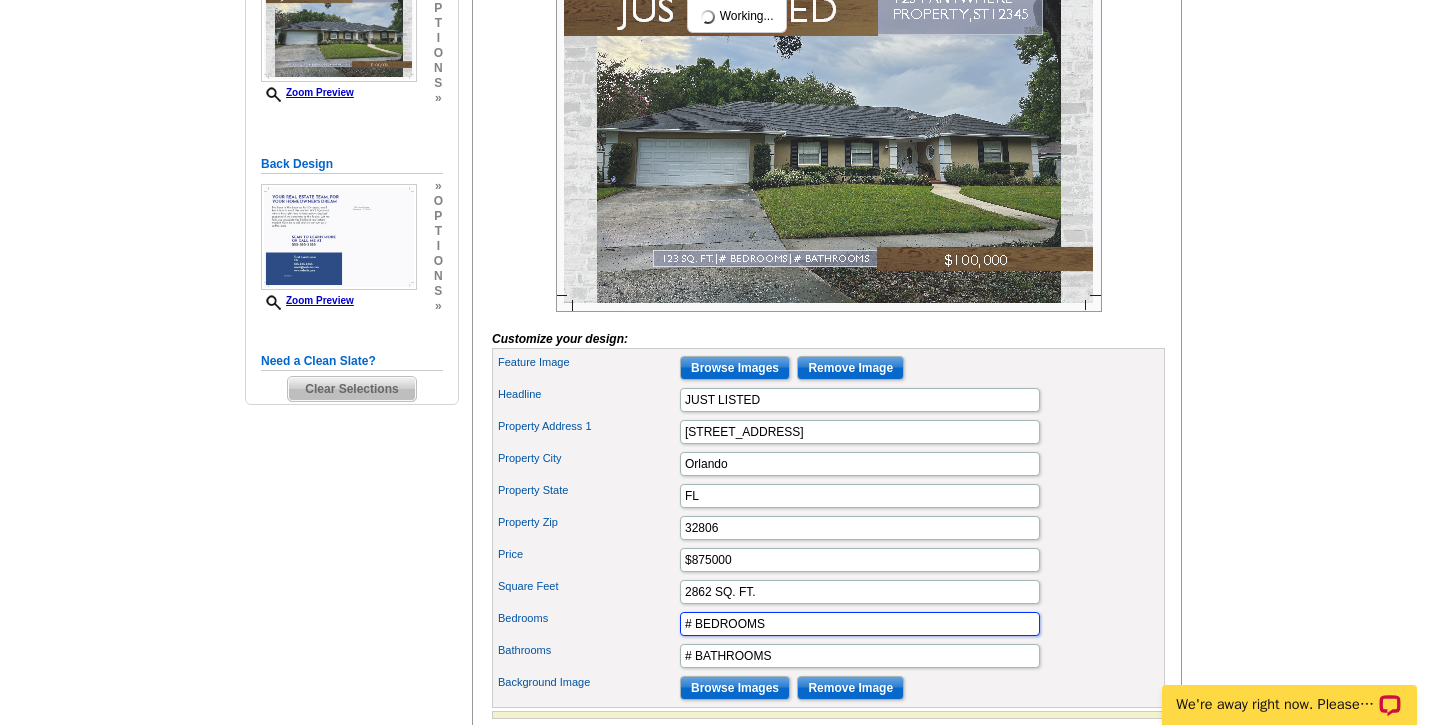 click on "# BEDROOMS" at bounding box center (860, 624) 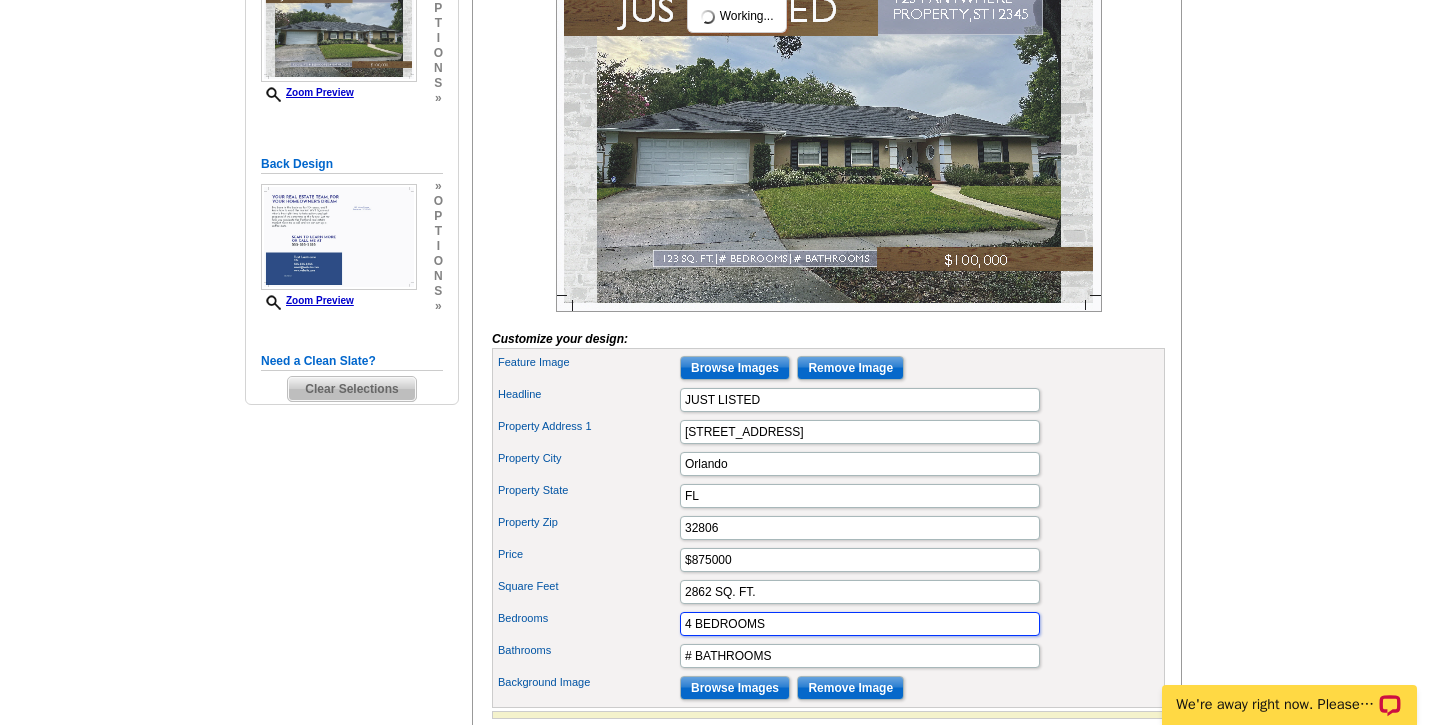 type on "4 BEDROOMS" 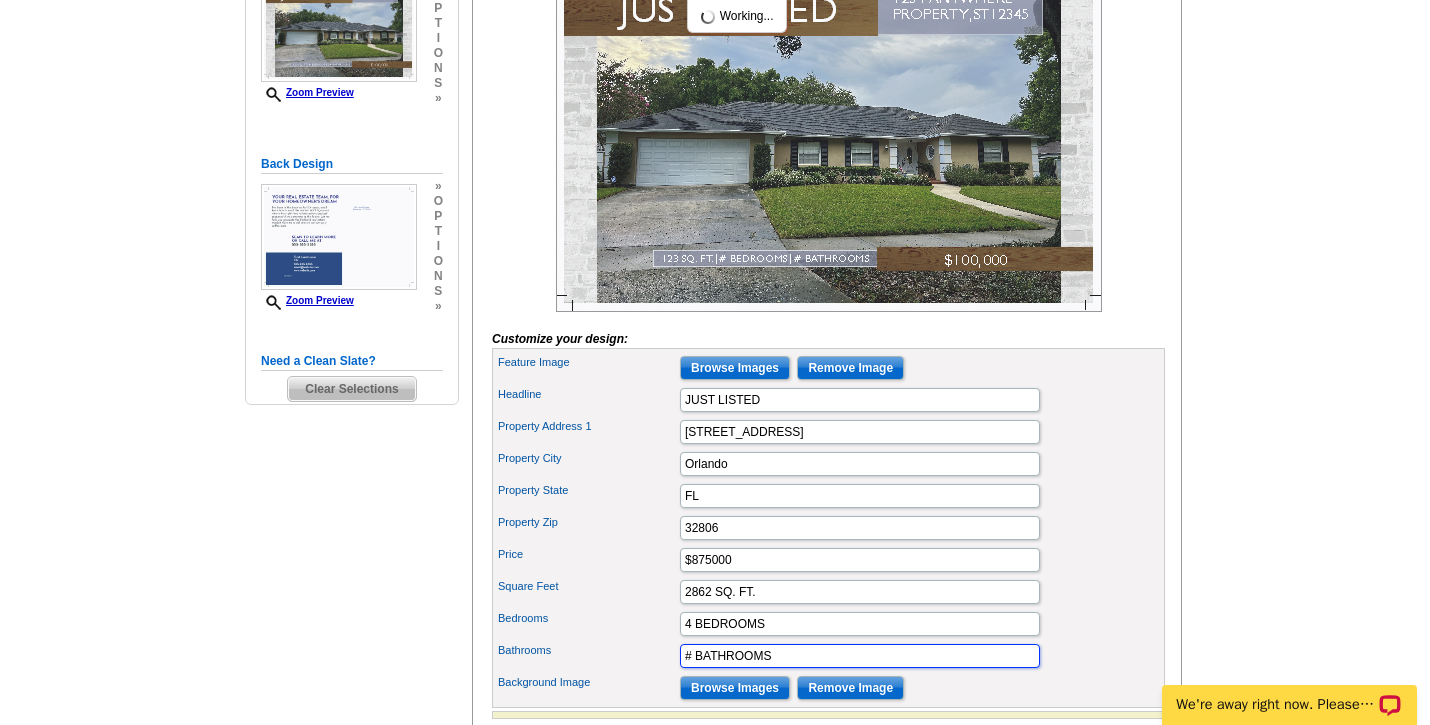 click on "# BATHROOMS" at bounding box center (860, 656) 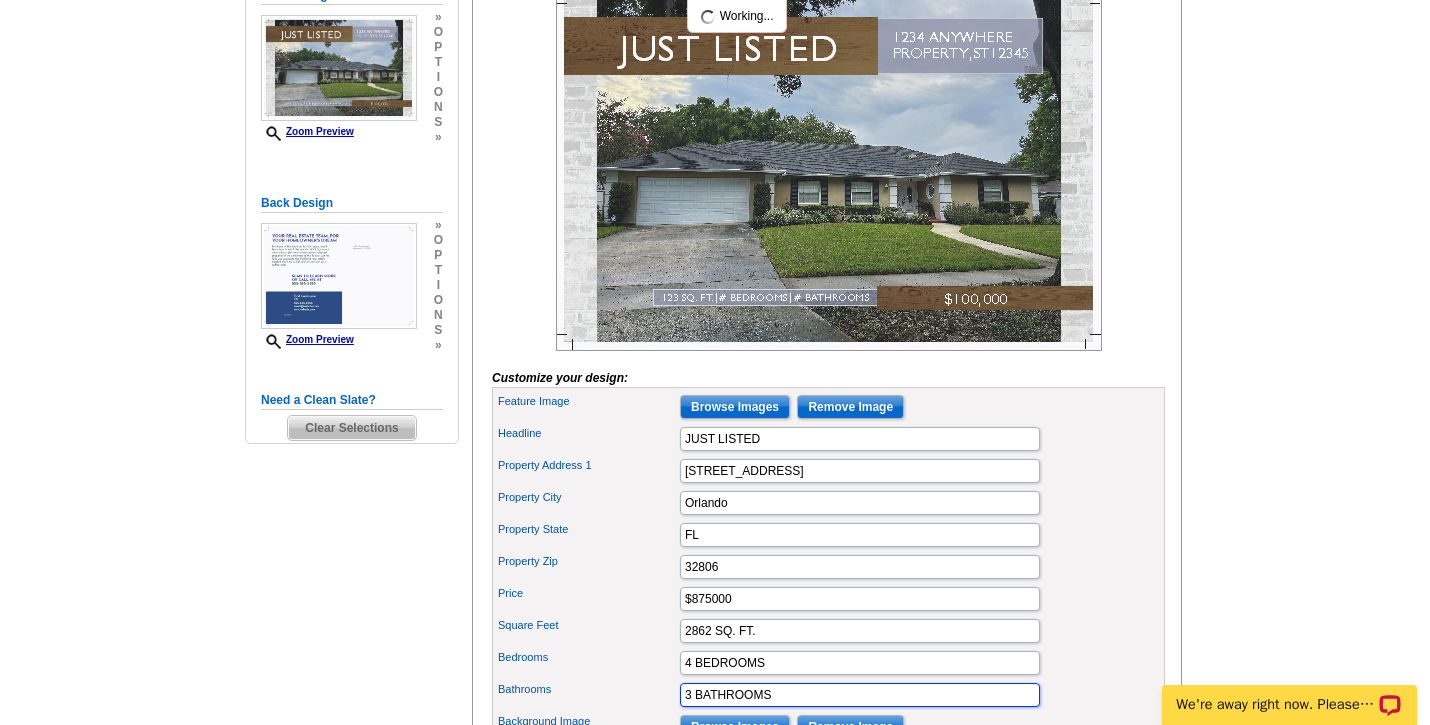 scroll, scrollTop: 354, scrollLeft: 0, axis: vertical 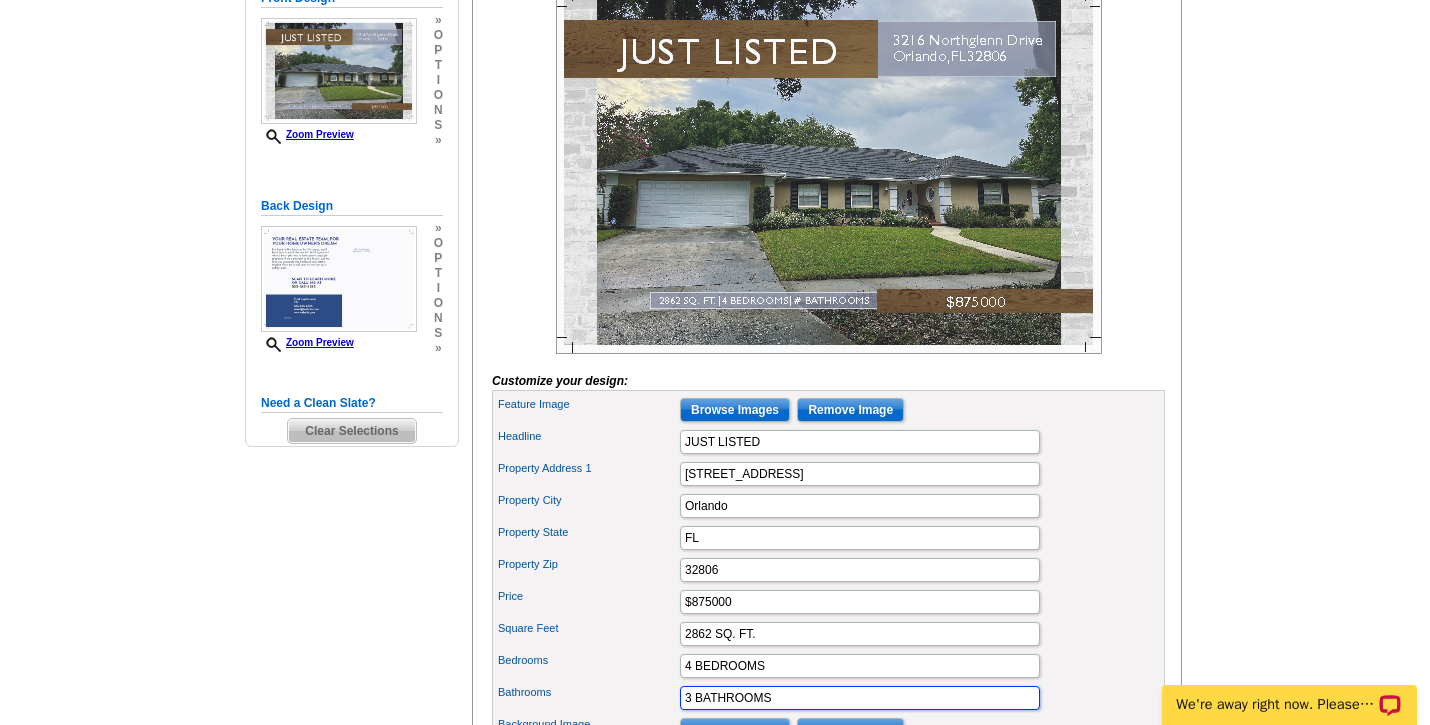 type on "3 BATHROOMS" 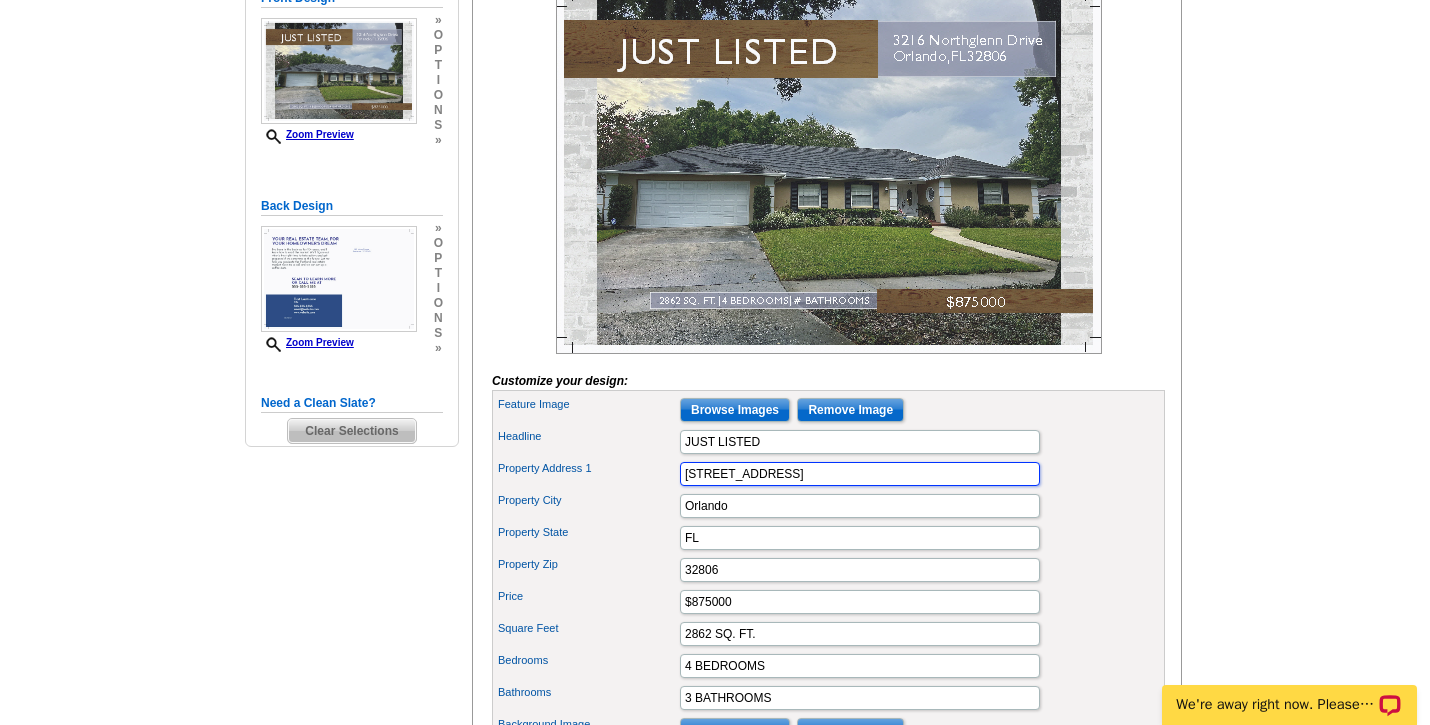 click on "3216 Northglenn Drive" at bounding box center (860, 474) 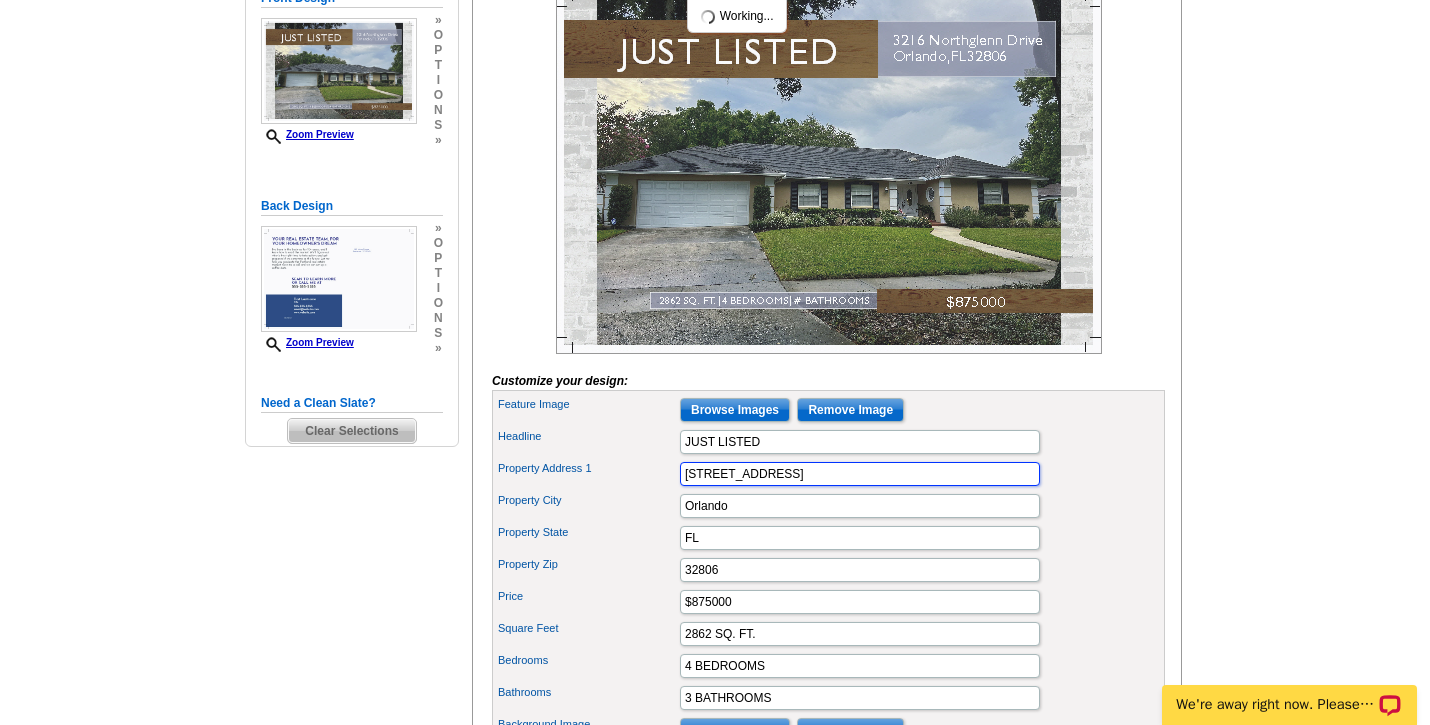 type on "3216 NORTHGLENN DRIVE" 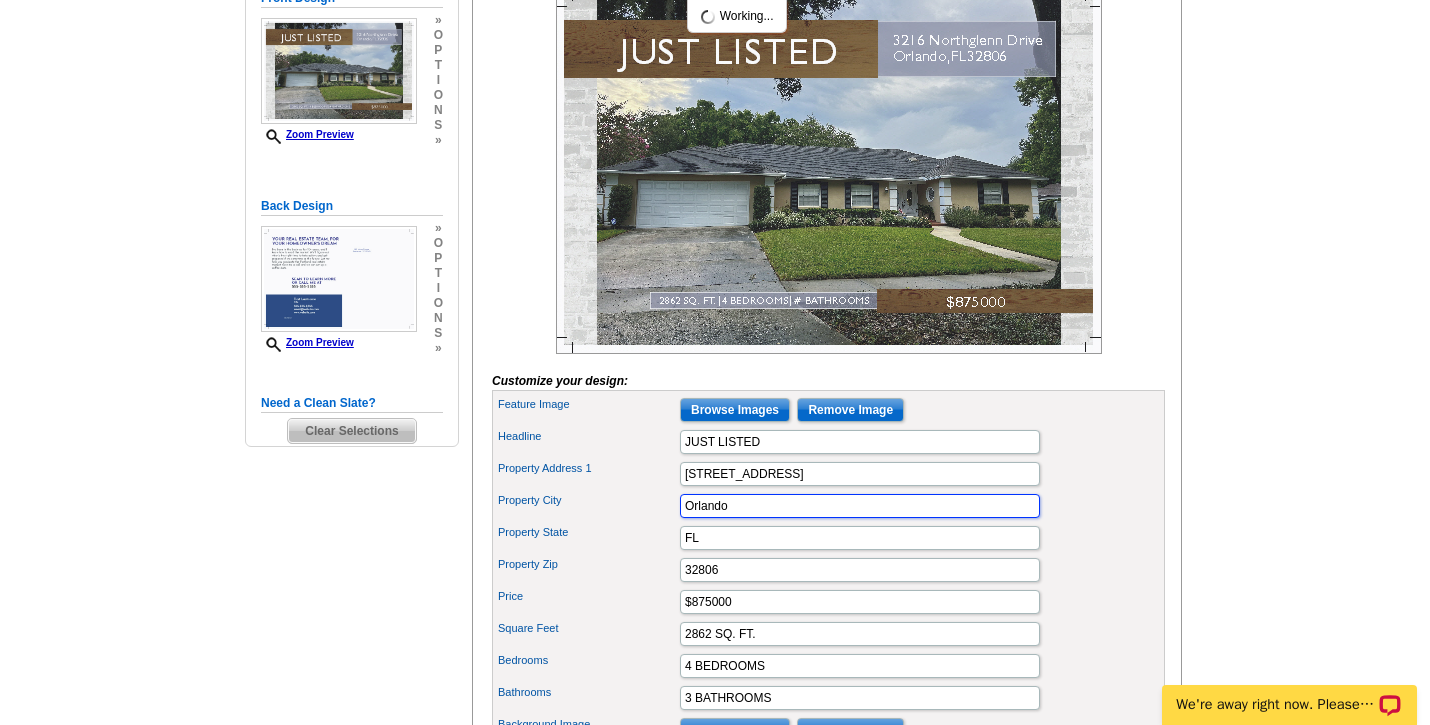 click on "Orlando" at bounding box center (860, 506) 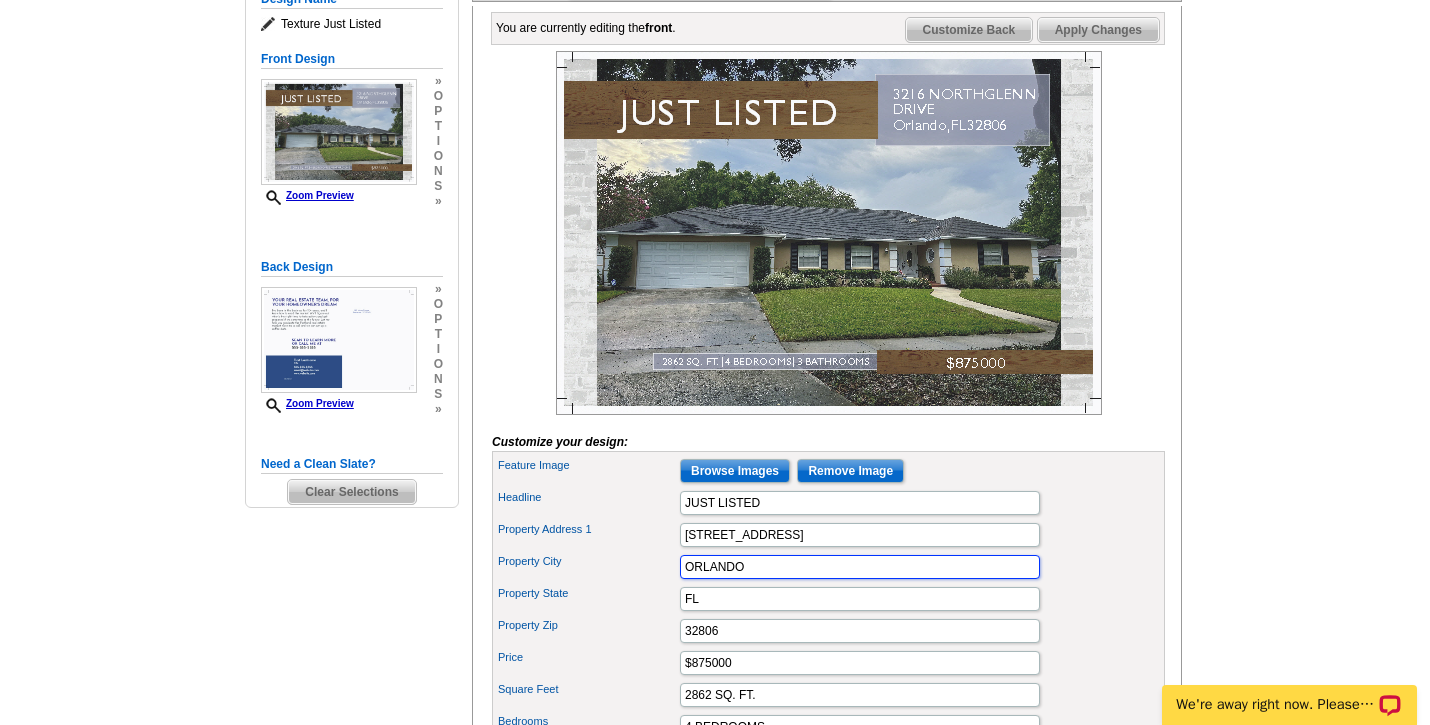 scroll, scrollTop: 270, scrollLeft: 0, axis: vertical 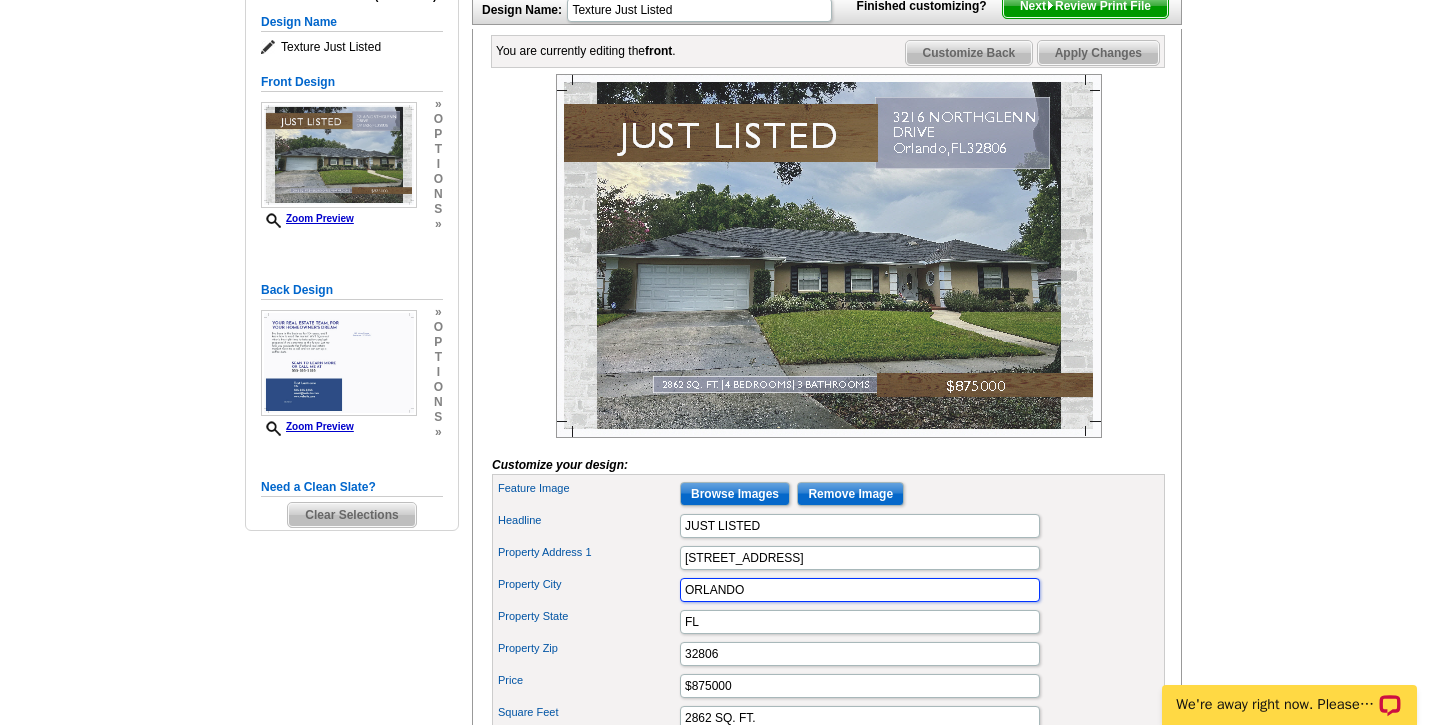 type on "ORLANDO" 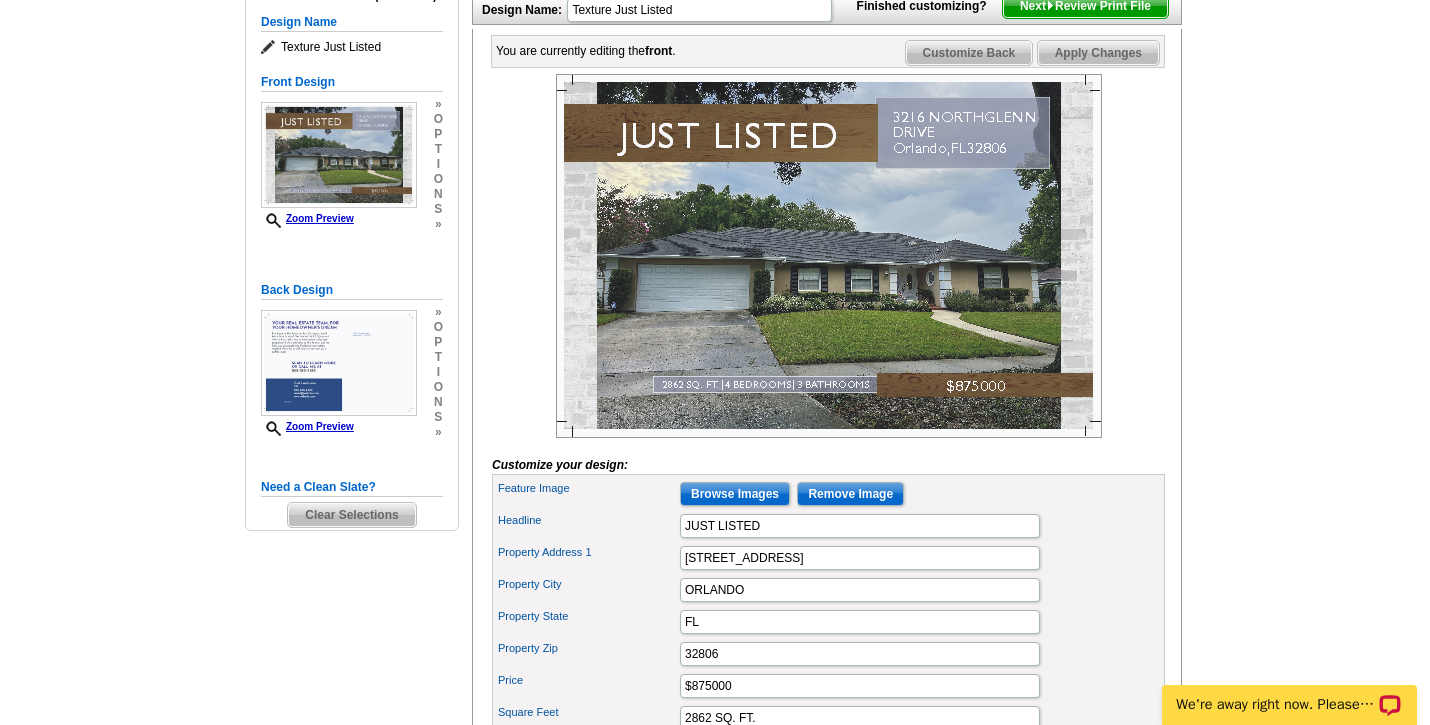 click at bounding box center [829, 256] 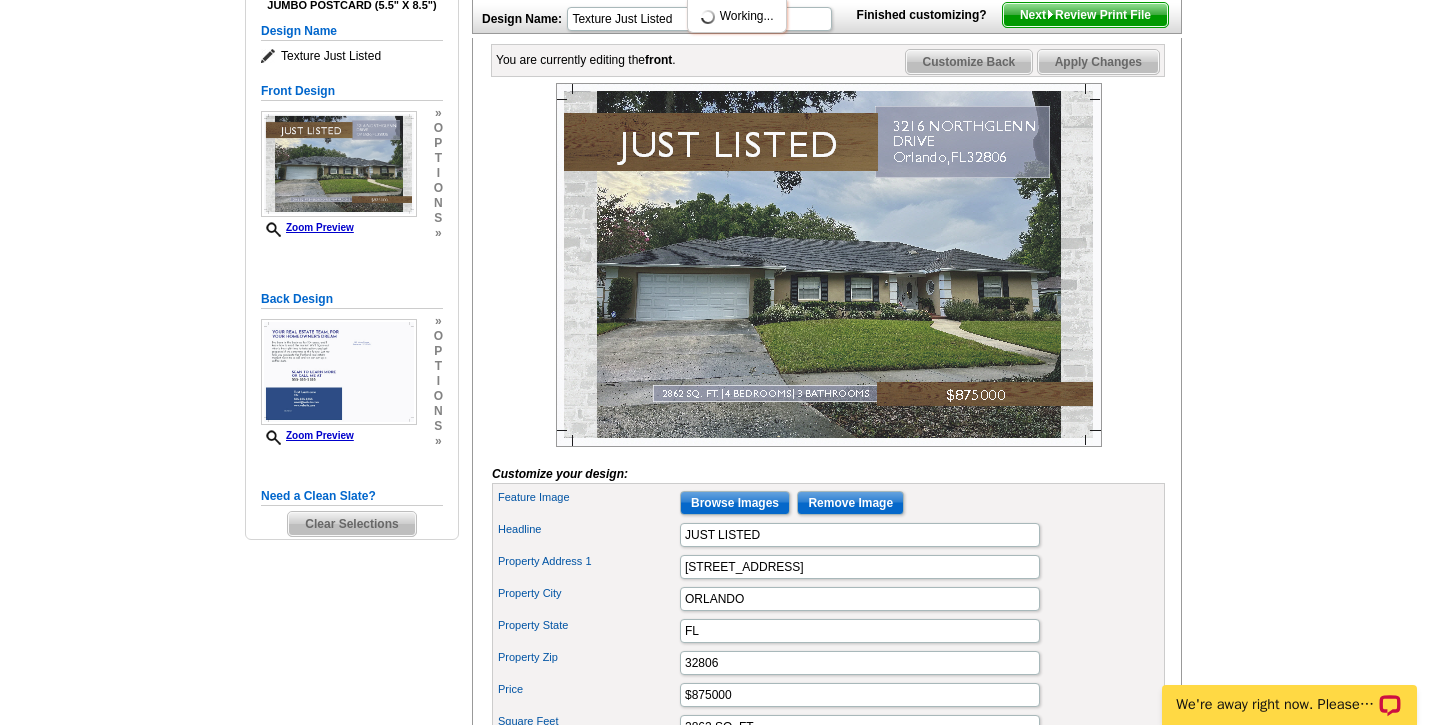 scroll, scrollTop: 261, scrollLeft: 0, axis: vertical 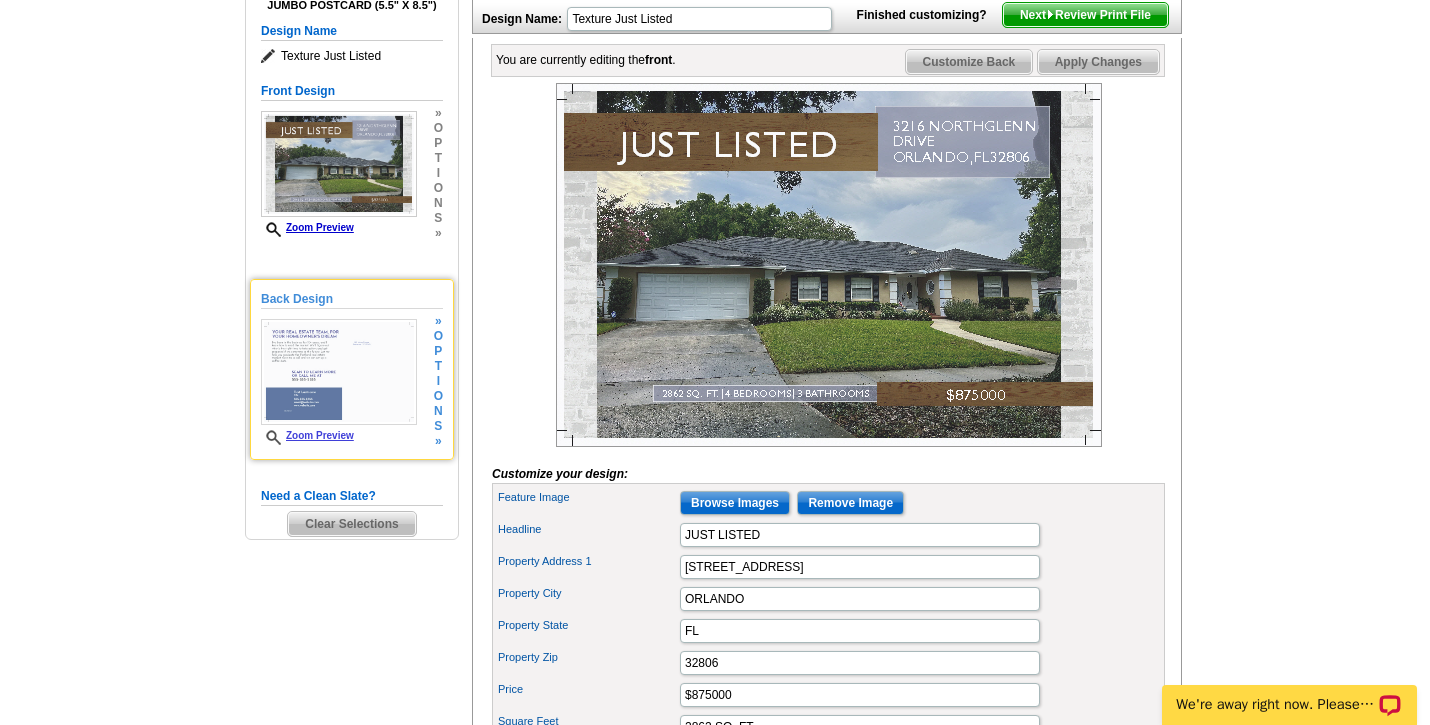 click at bounding box center [339, 372] 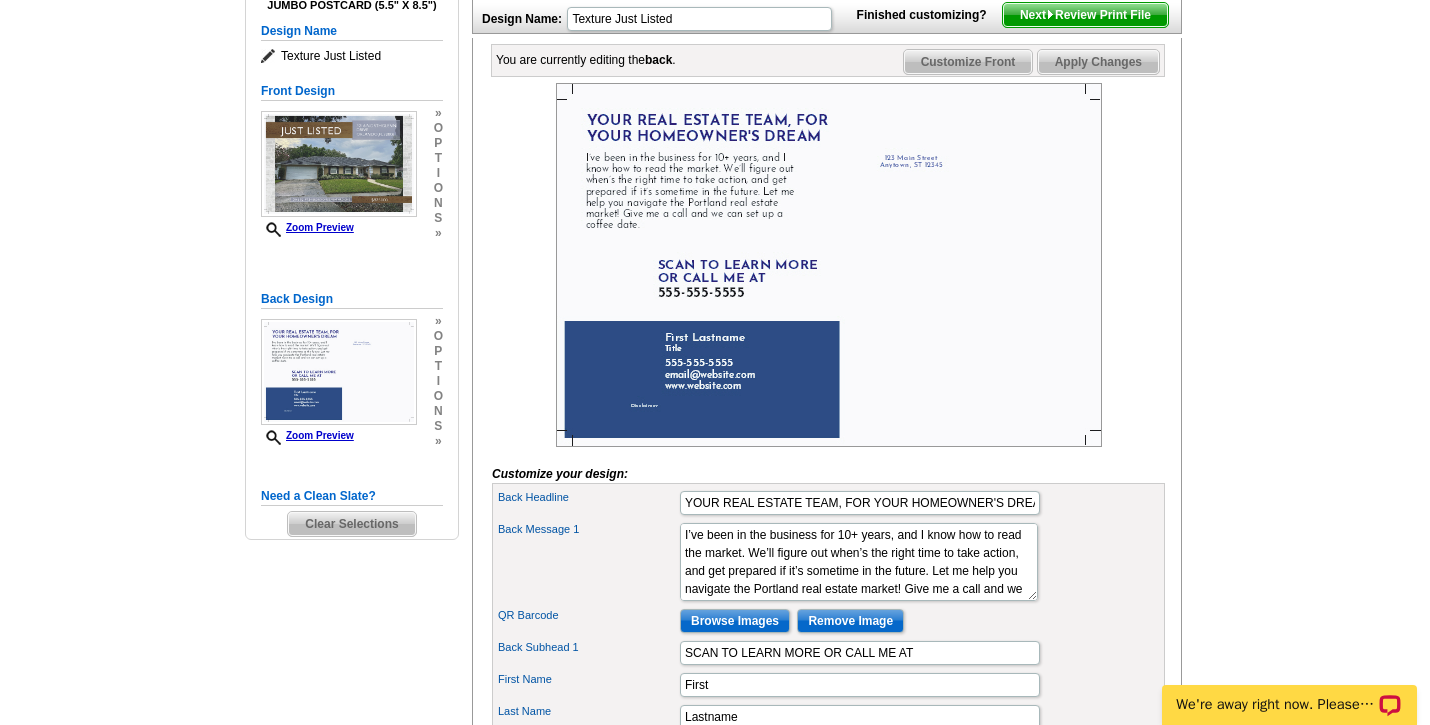click on "Clear Selections" at bounding box center [351, 524] 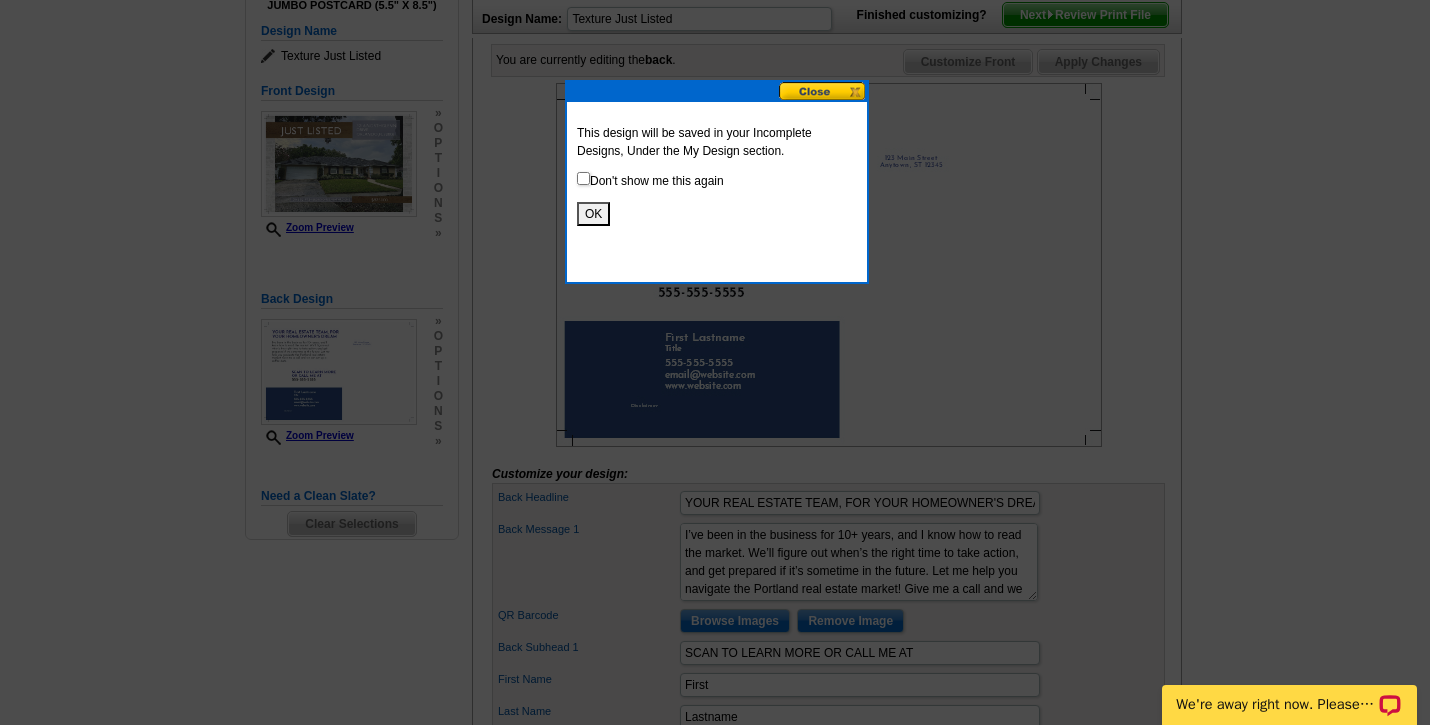 click on "OK" at bounding box center [593, 214] 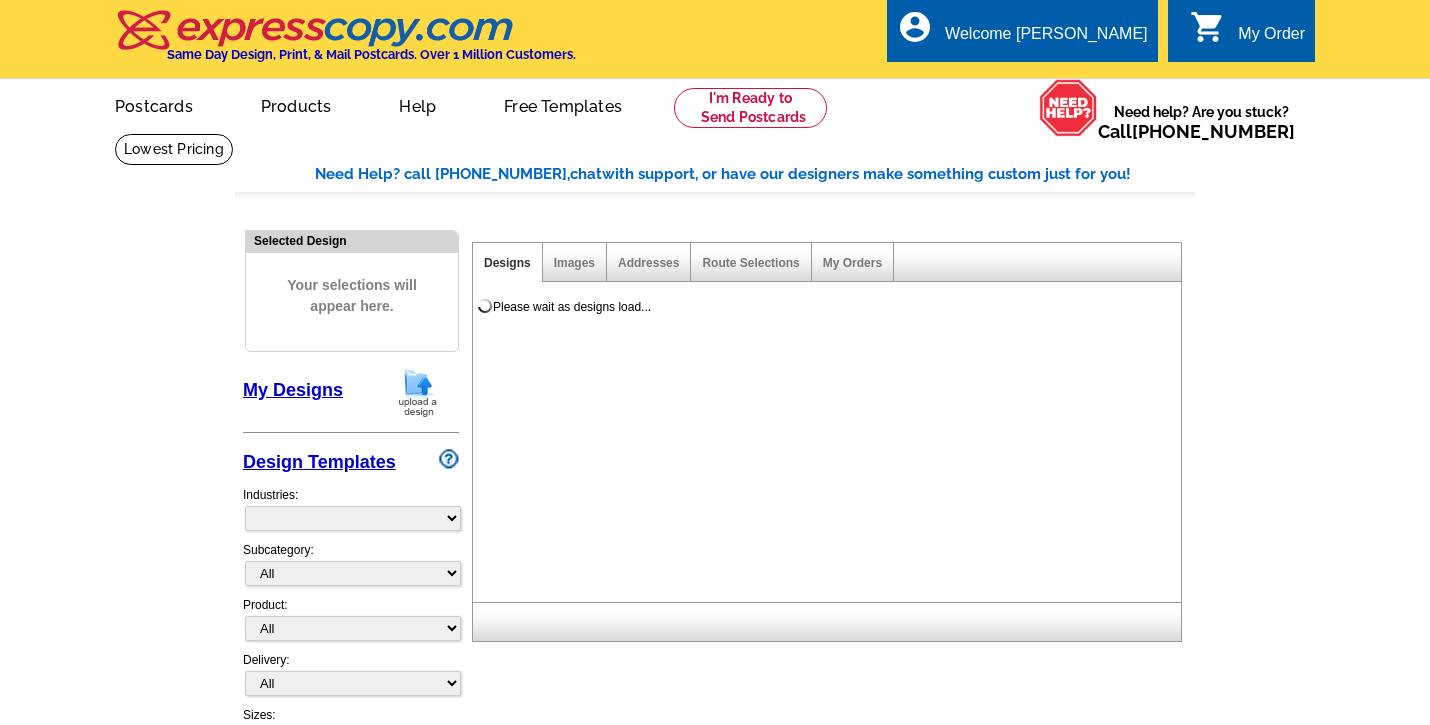 scroll, scrollTop: 0, scrollLeft: 0, axis: both 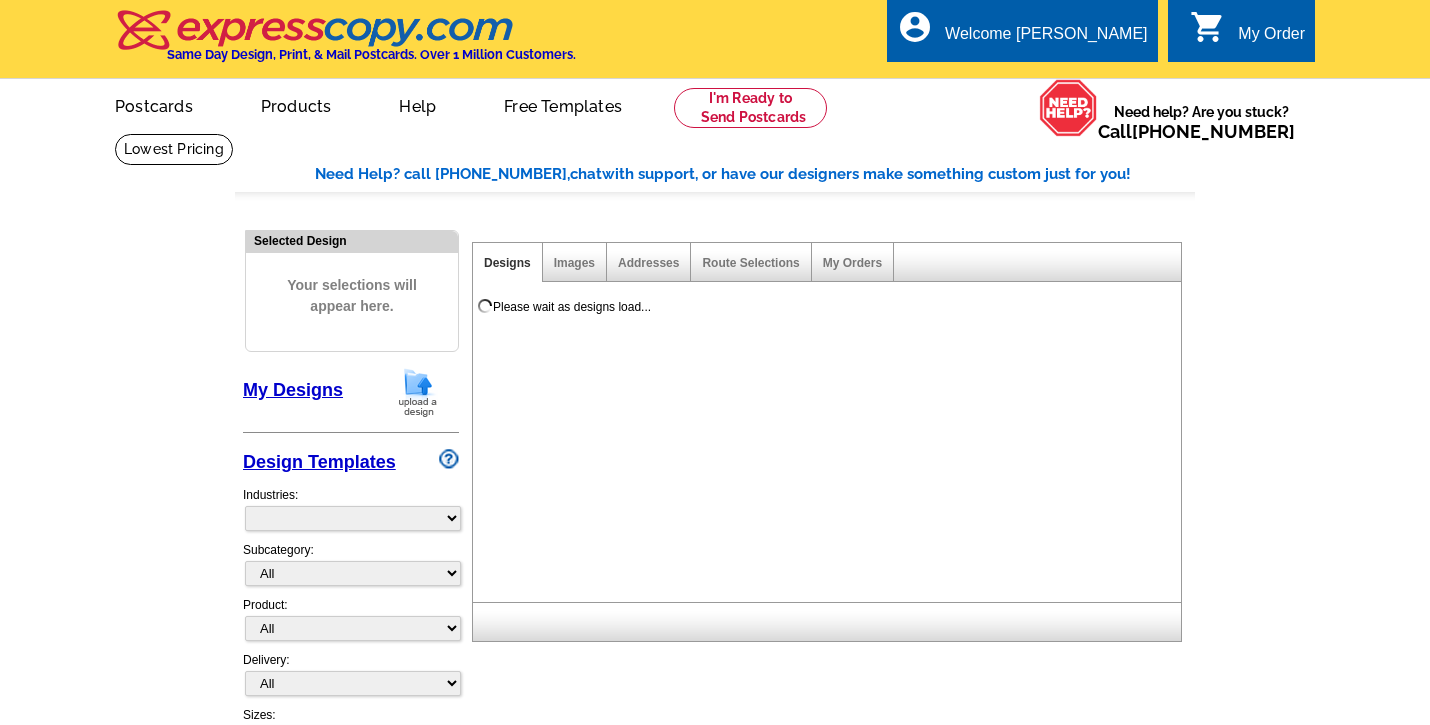 select on "785" 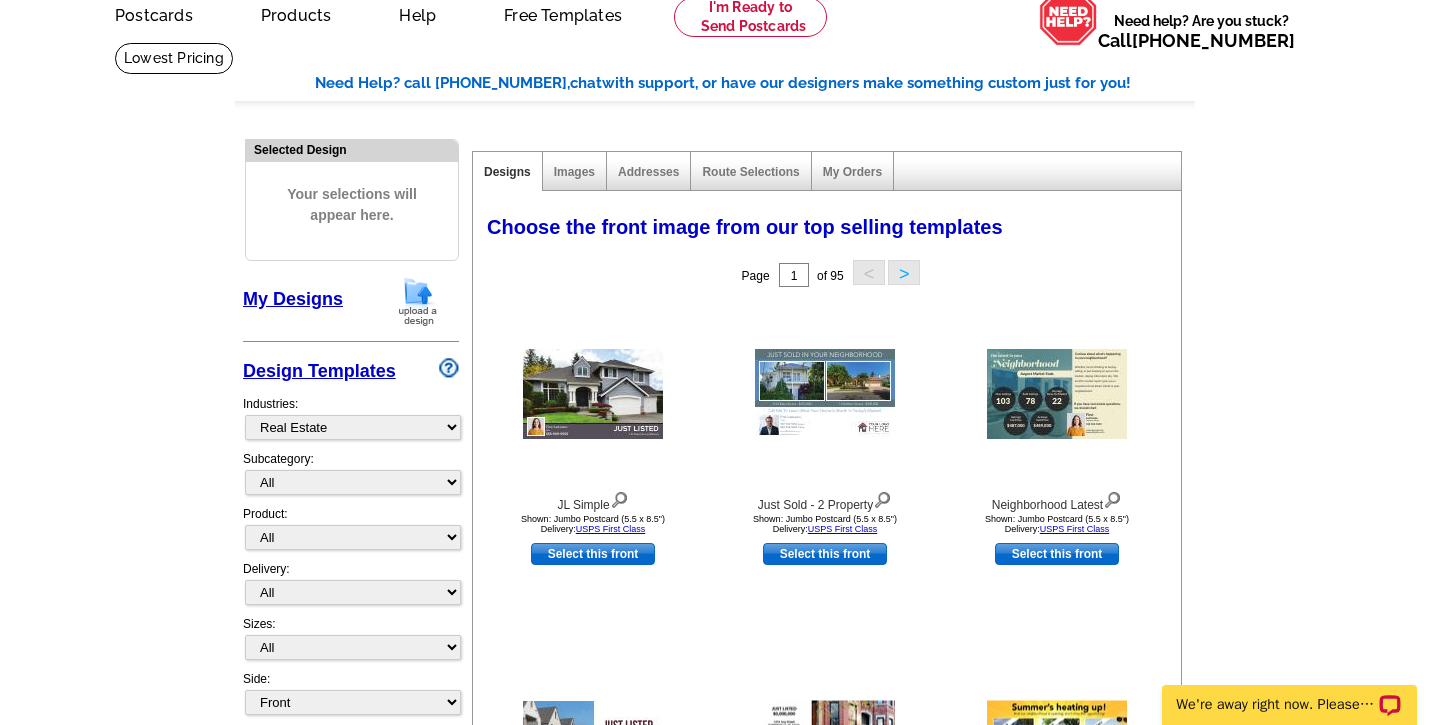 scroll, scrollTop: 91, scrollLeft: 0, axis: vertical 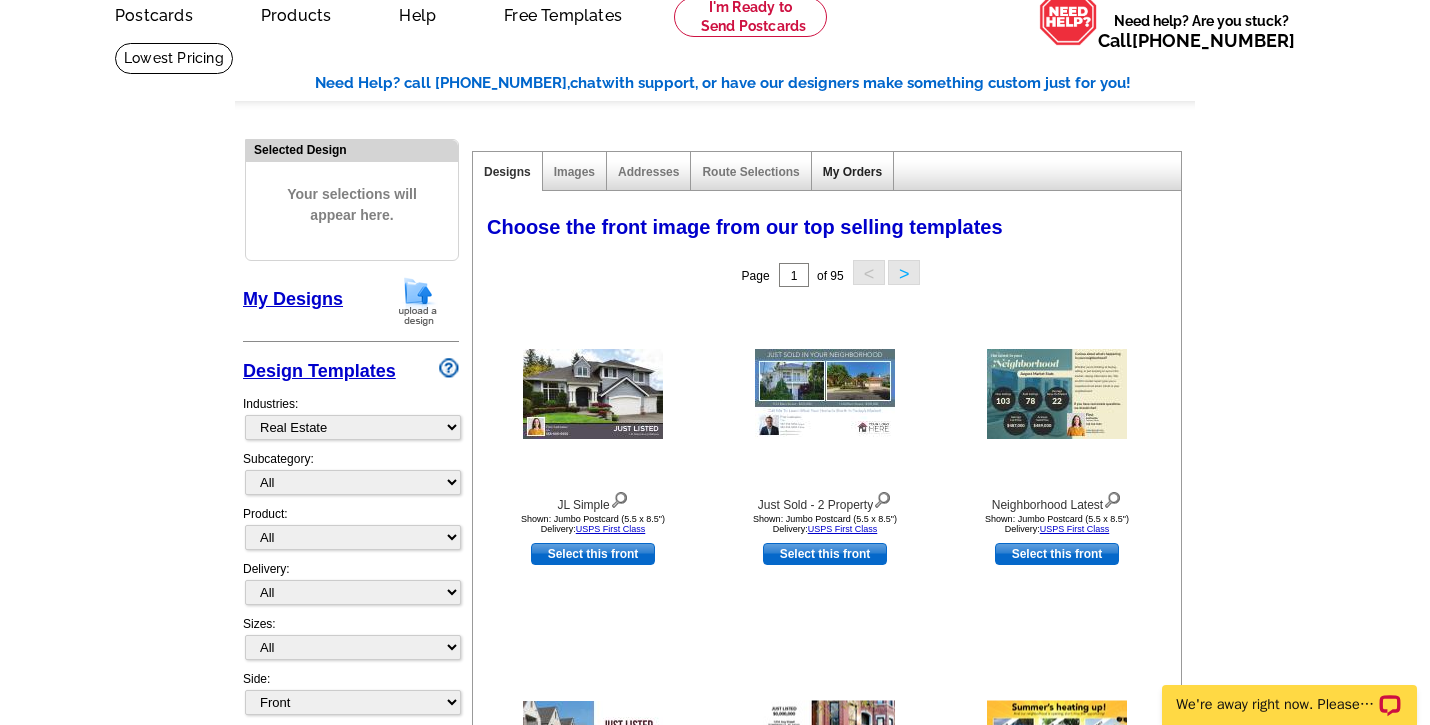 click on "My Orders" at bounding box center [852, 172] 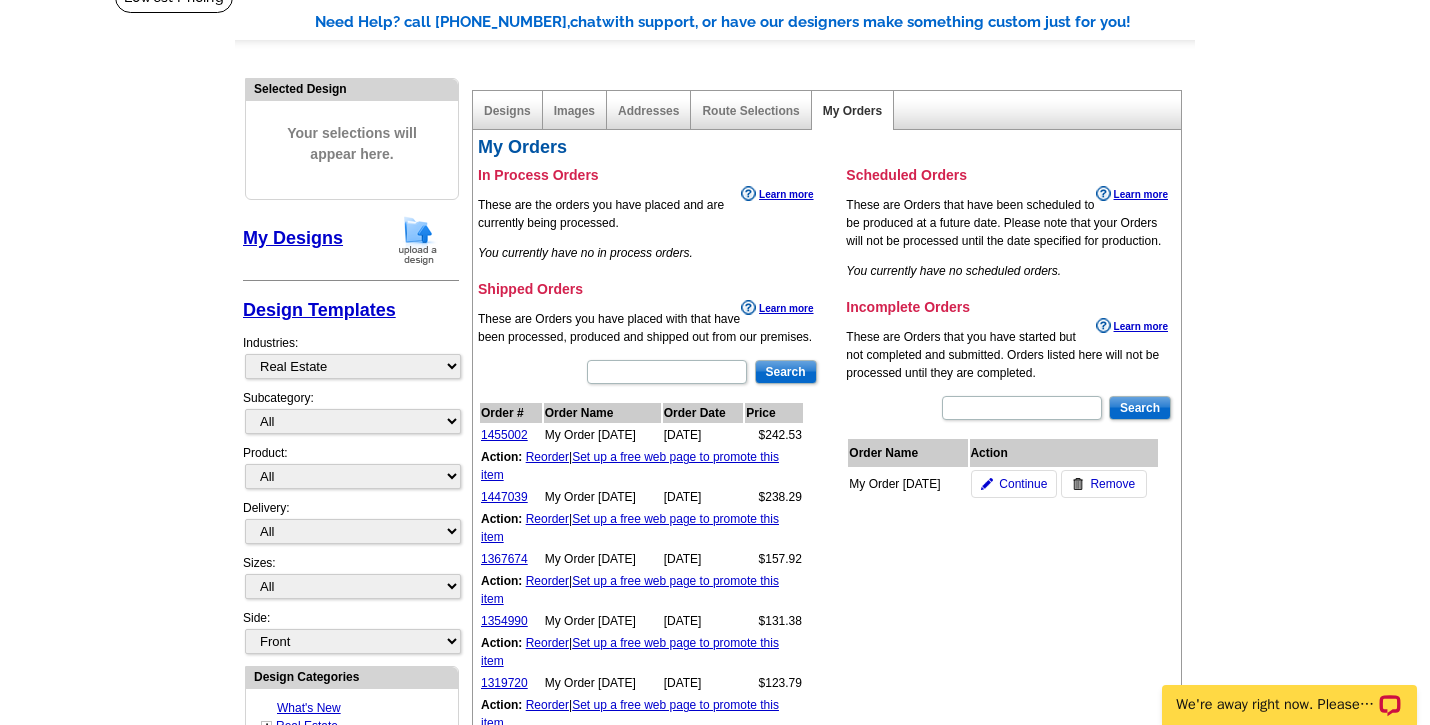 scroll, scrollTop: 171, scrollLeft: 0, axis: vertical 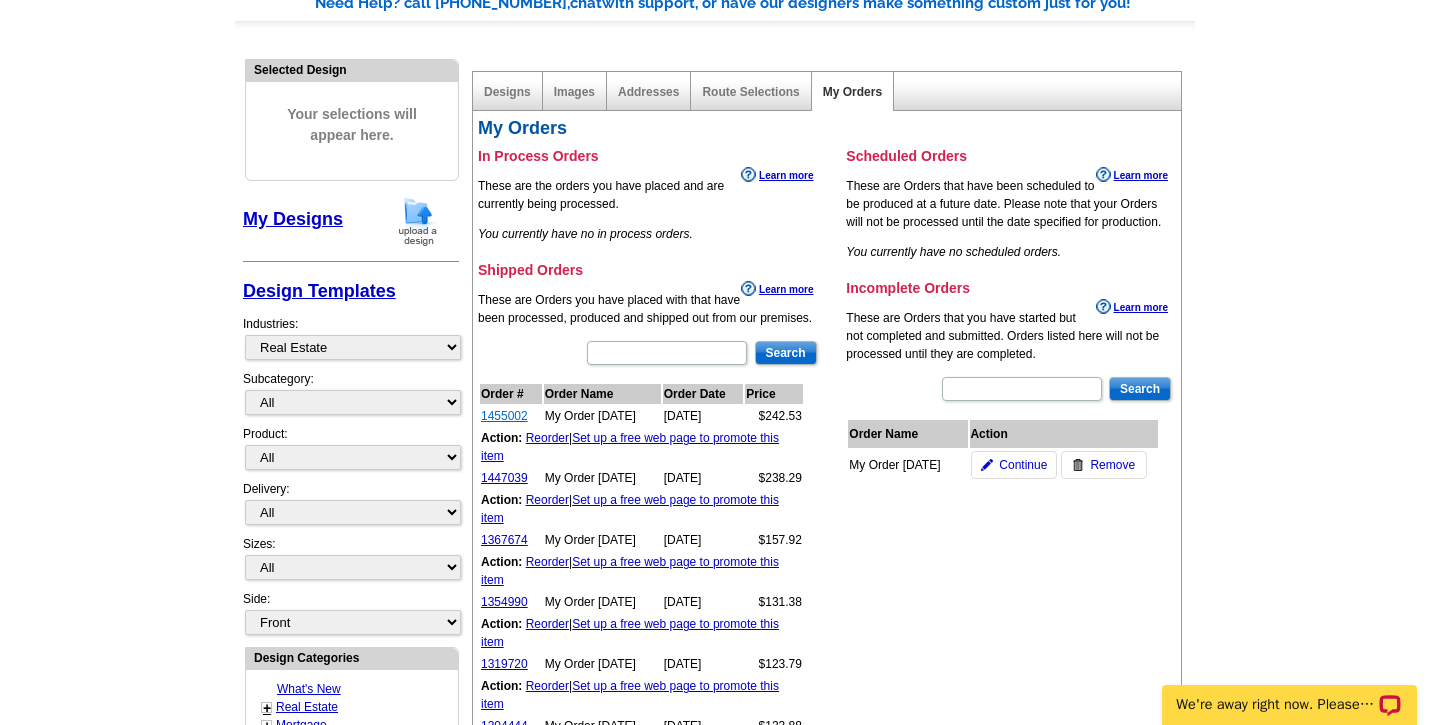 click on "1455002" at bounding box center (504, 416) 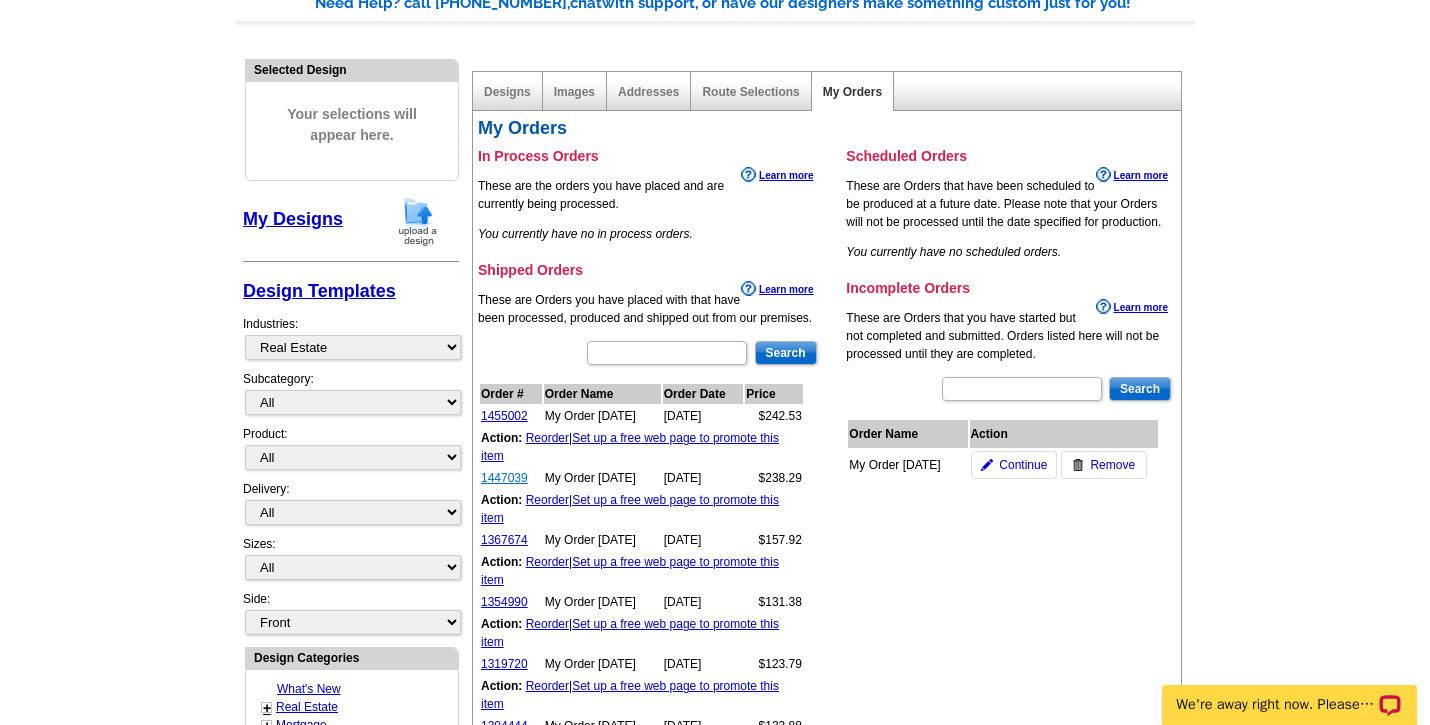 click on "1447039" at bounding box center [504, 478] 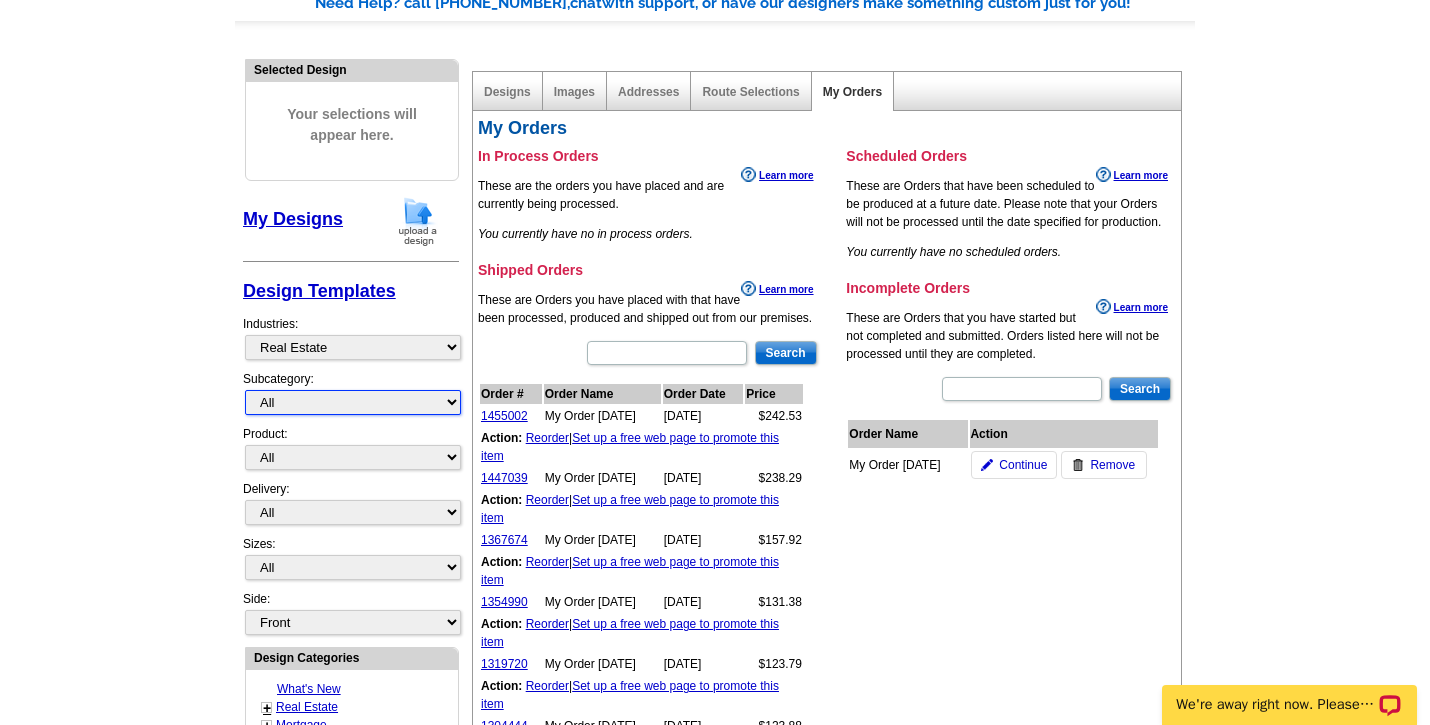 select on "788" 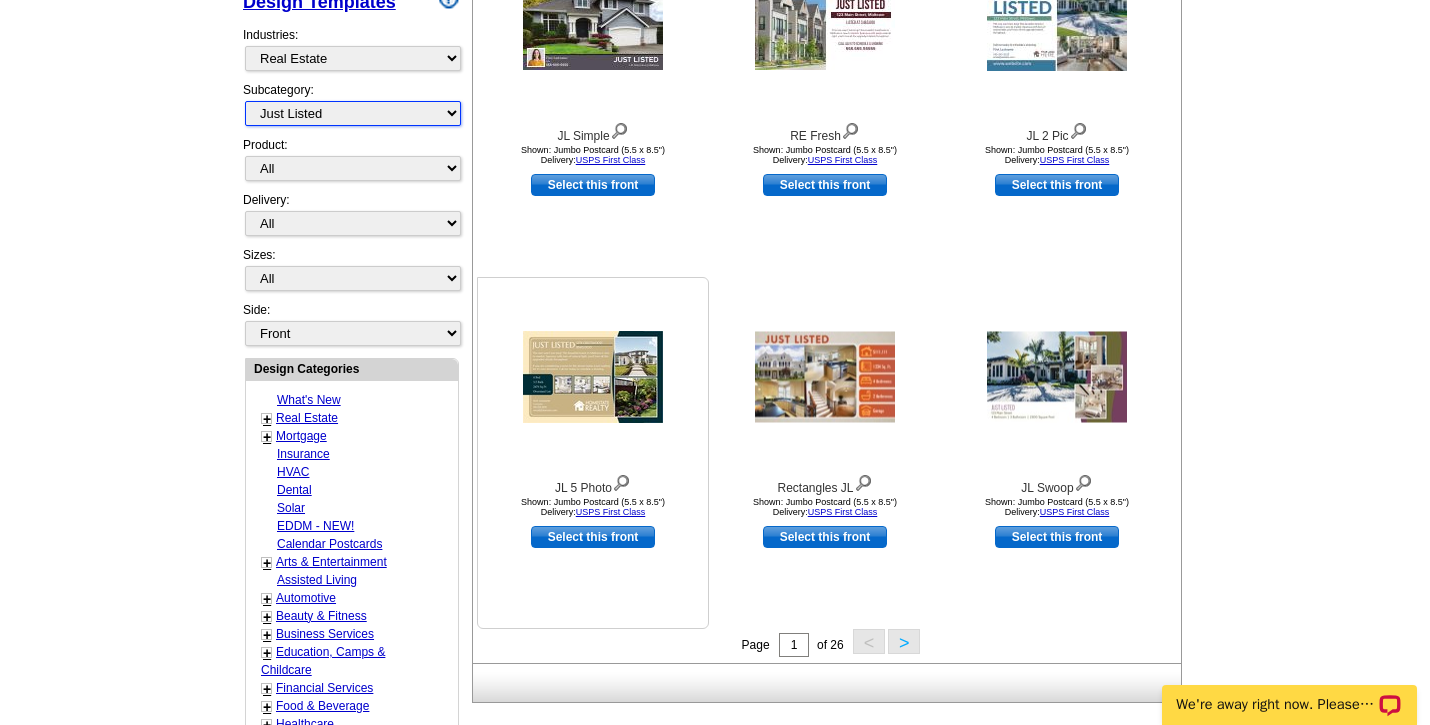 scroll, scrollTop: 464, scrollLeft: 0, axis: vertical 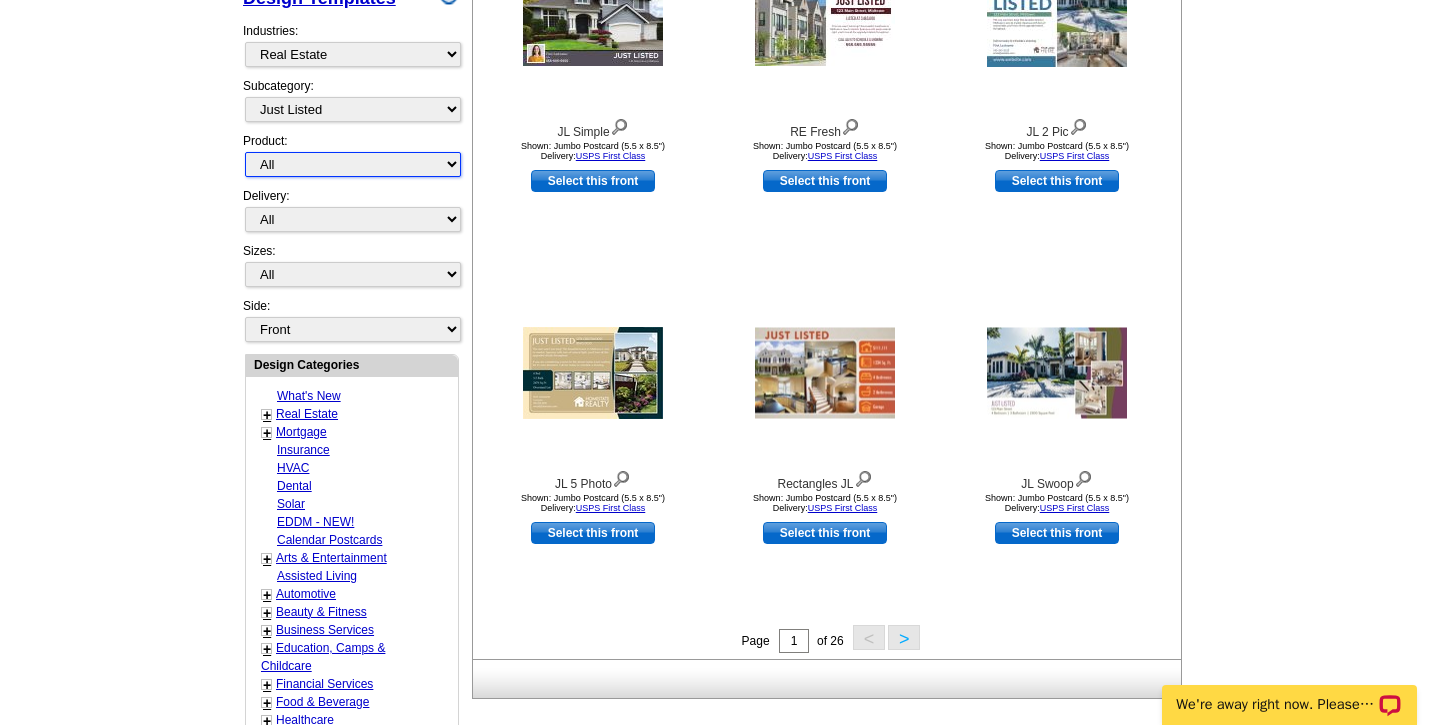 select on "1" 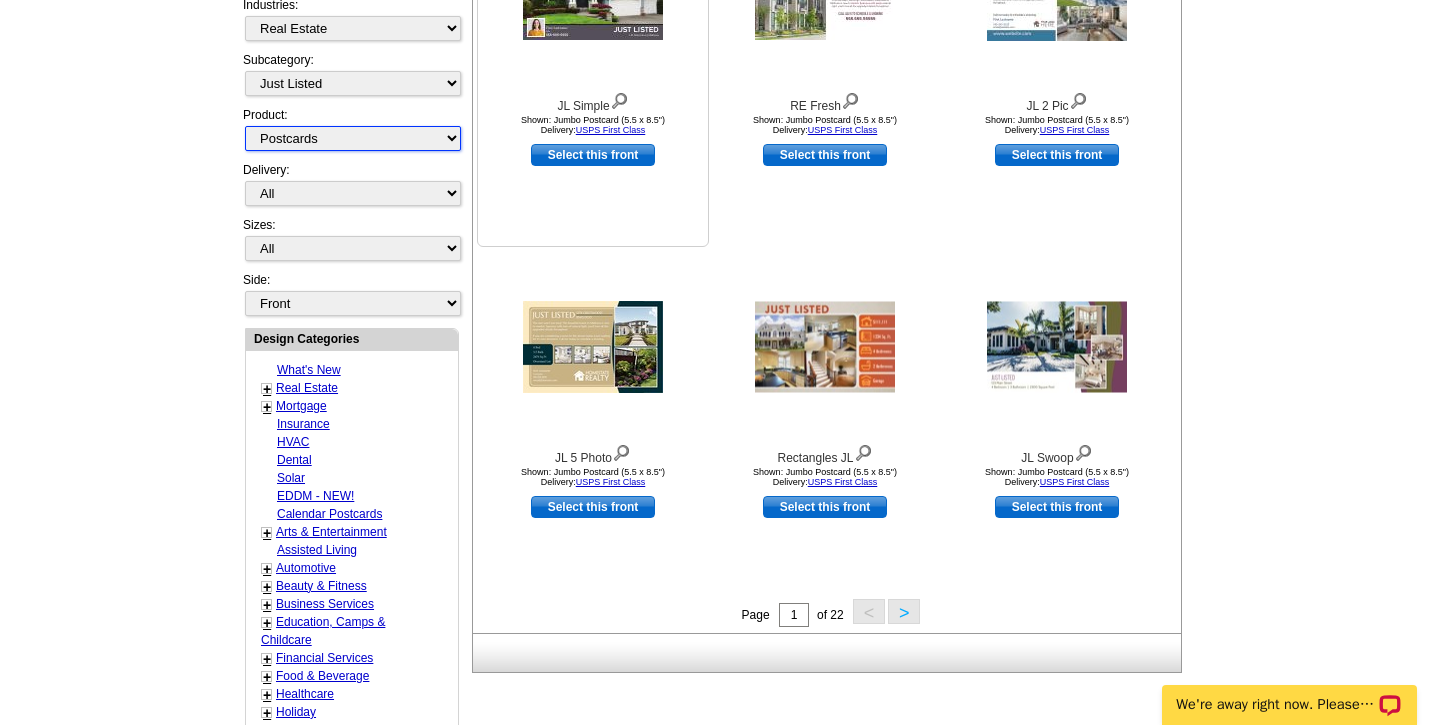 scroll, scrollTop: 596, scrollLeft: 0, axis: vertical 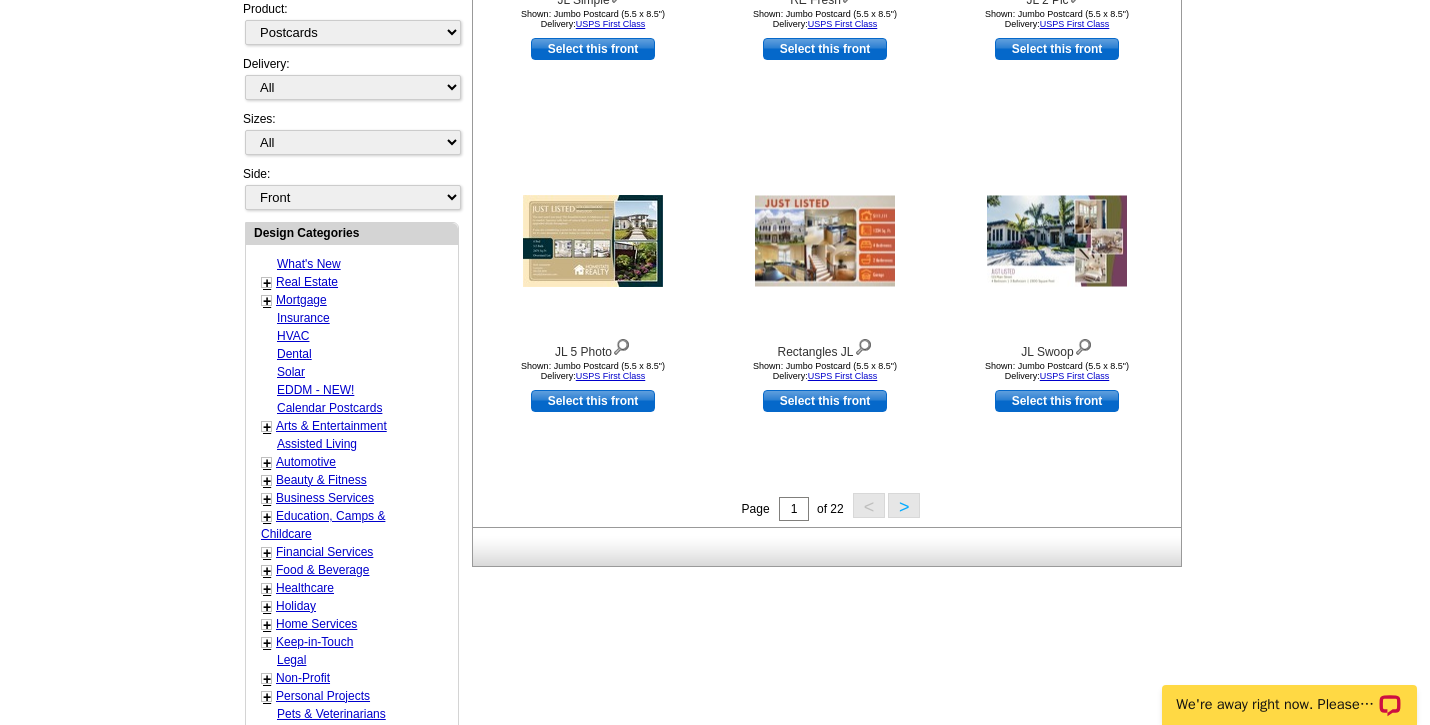 click on ">" at bounding box center (904, 505) 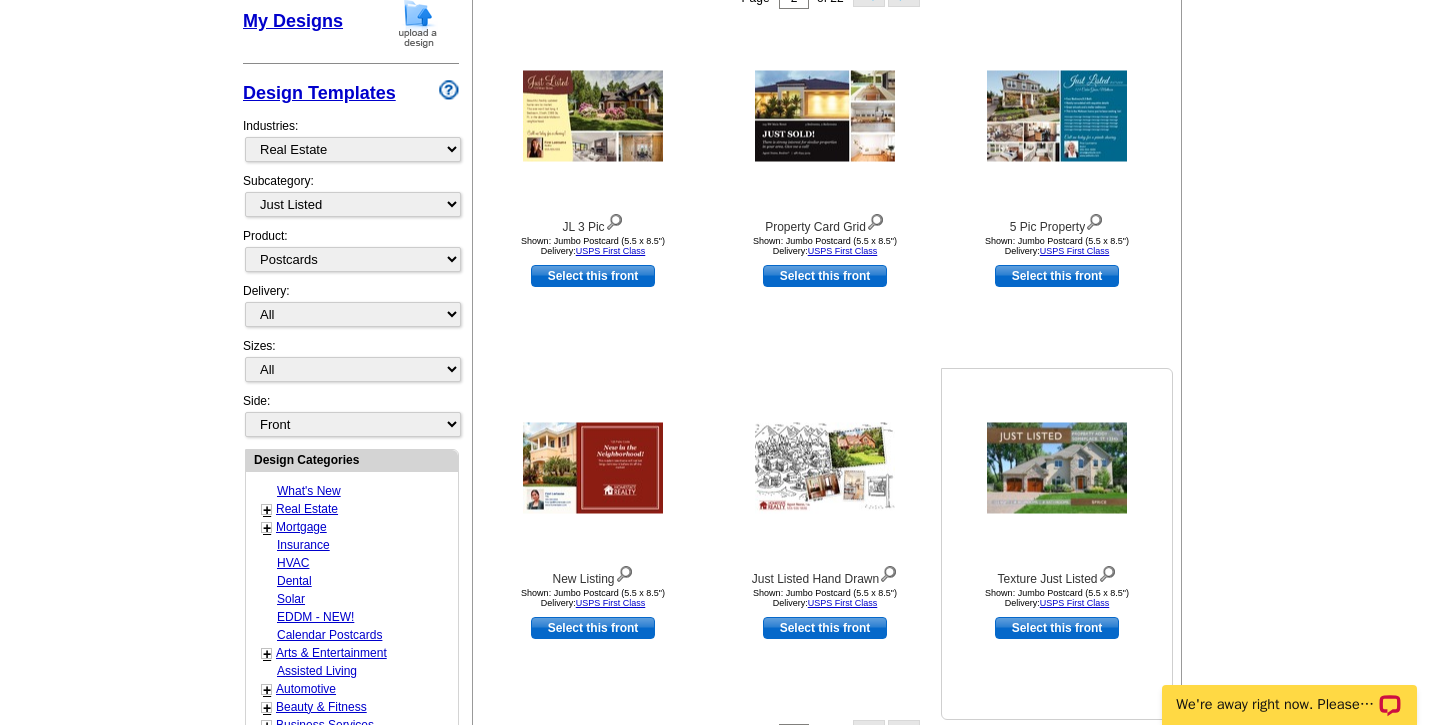 scroll, scrollTop: 371, scrollLeft: 0, axis: vertical 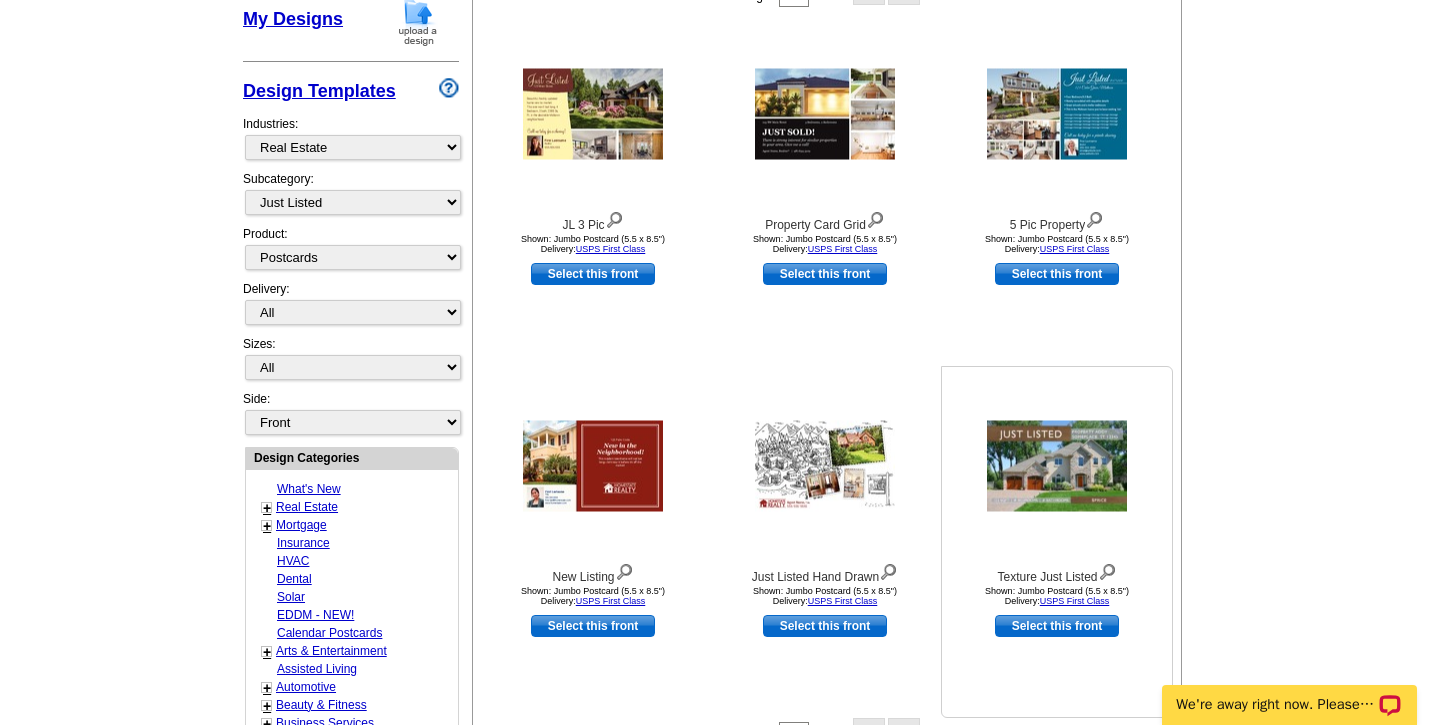 click at bounding box center [1057, 466] 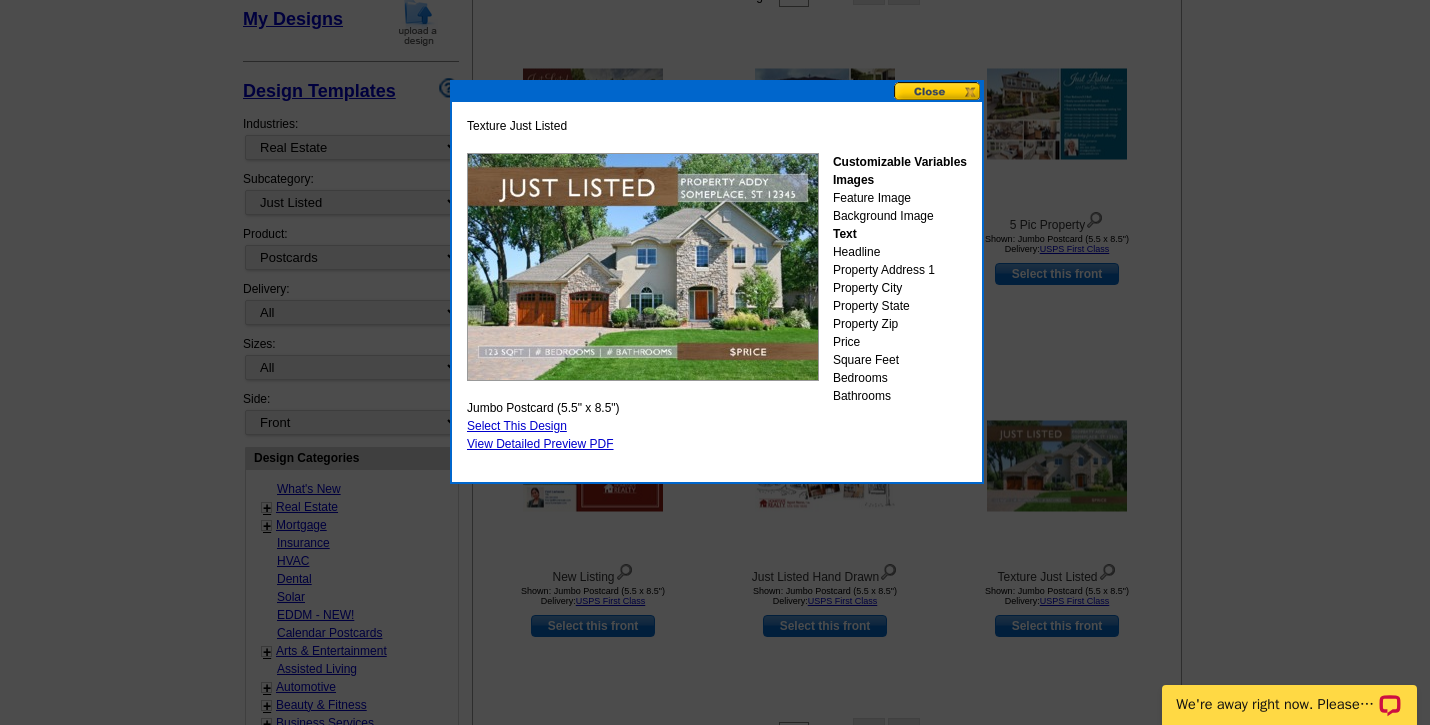 click on "Select This Design" at bounding box center (517, 426) 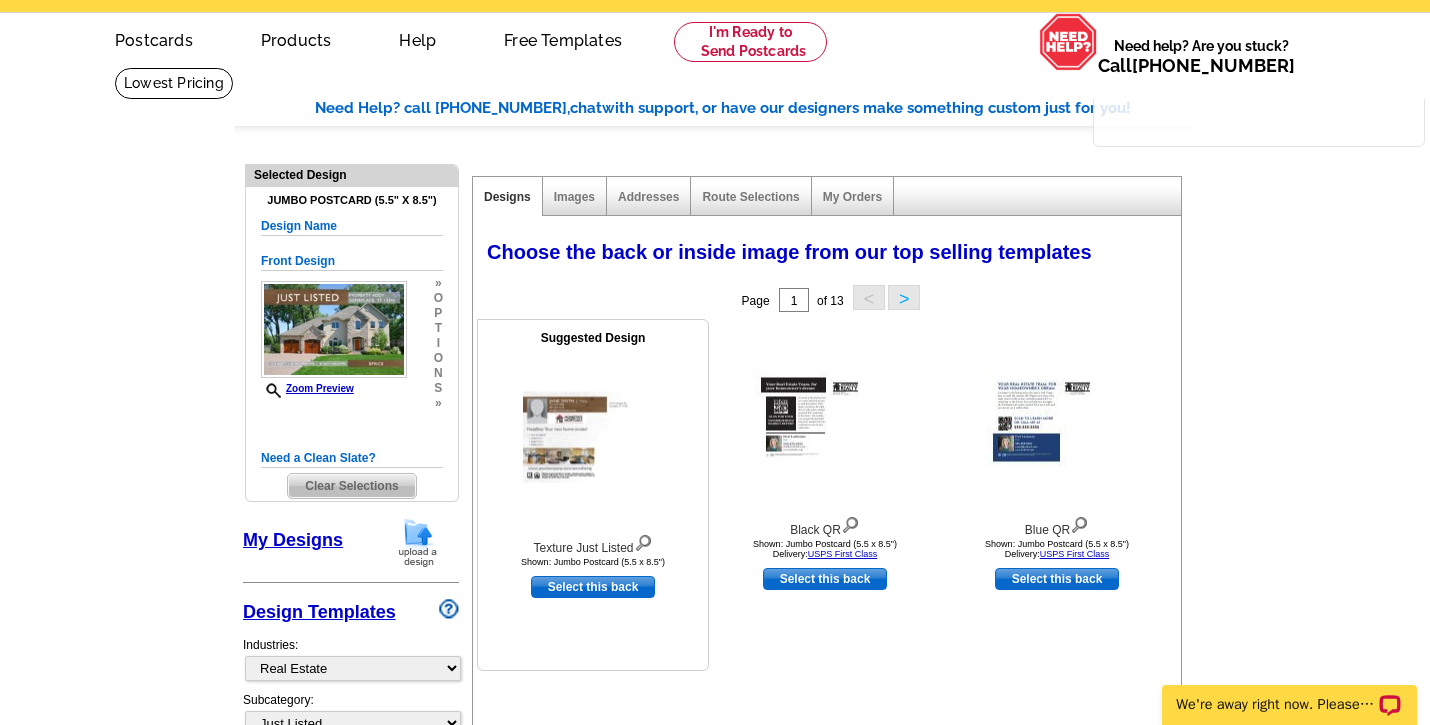 scroll, scrollTop: 68, scrollLeft: 0, axis: vertical 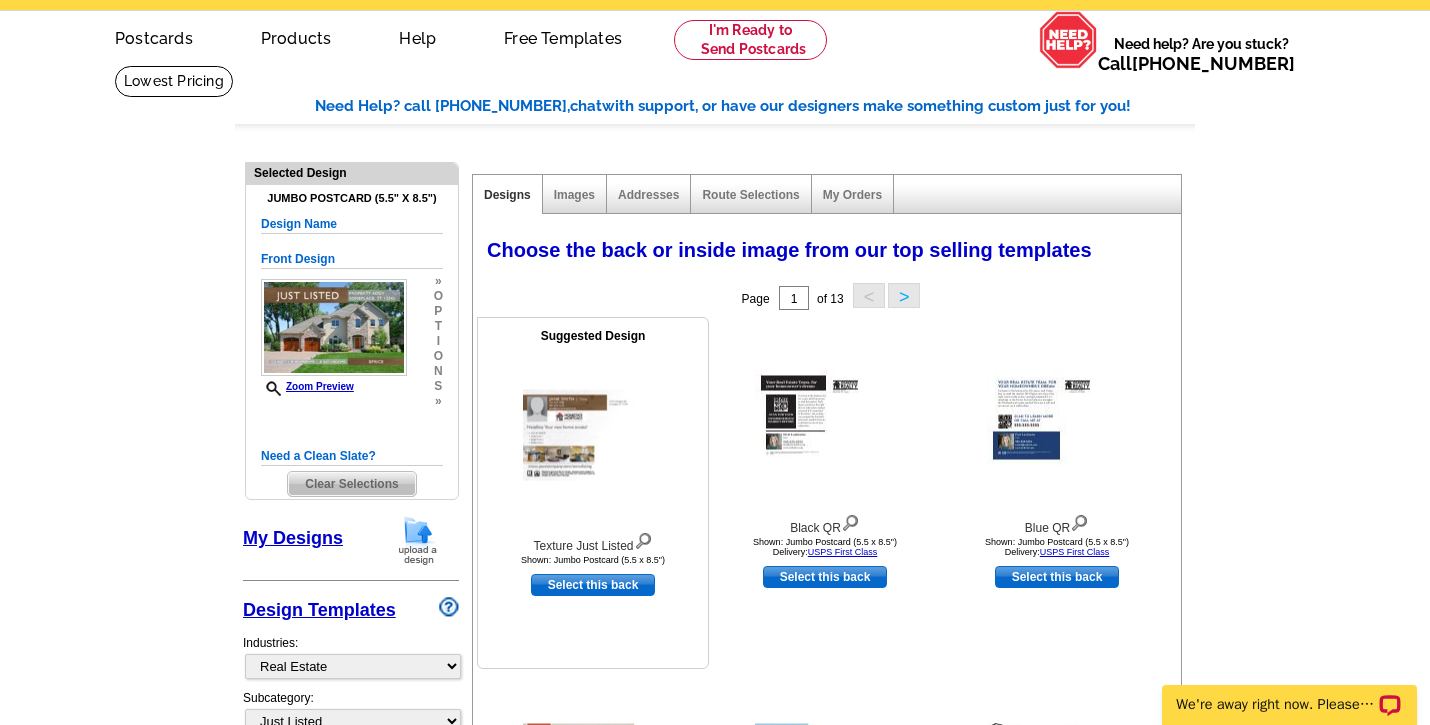 click on "Select this back" at bounding box center [593, 585] 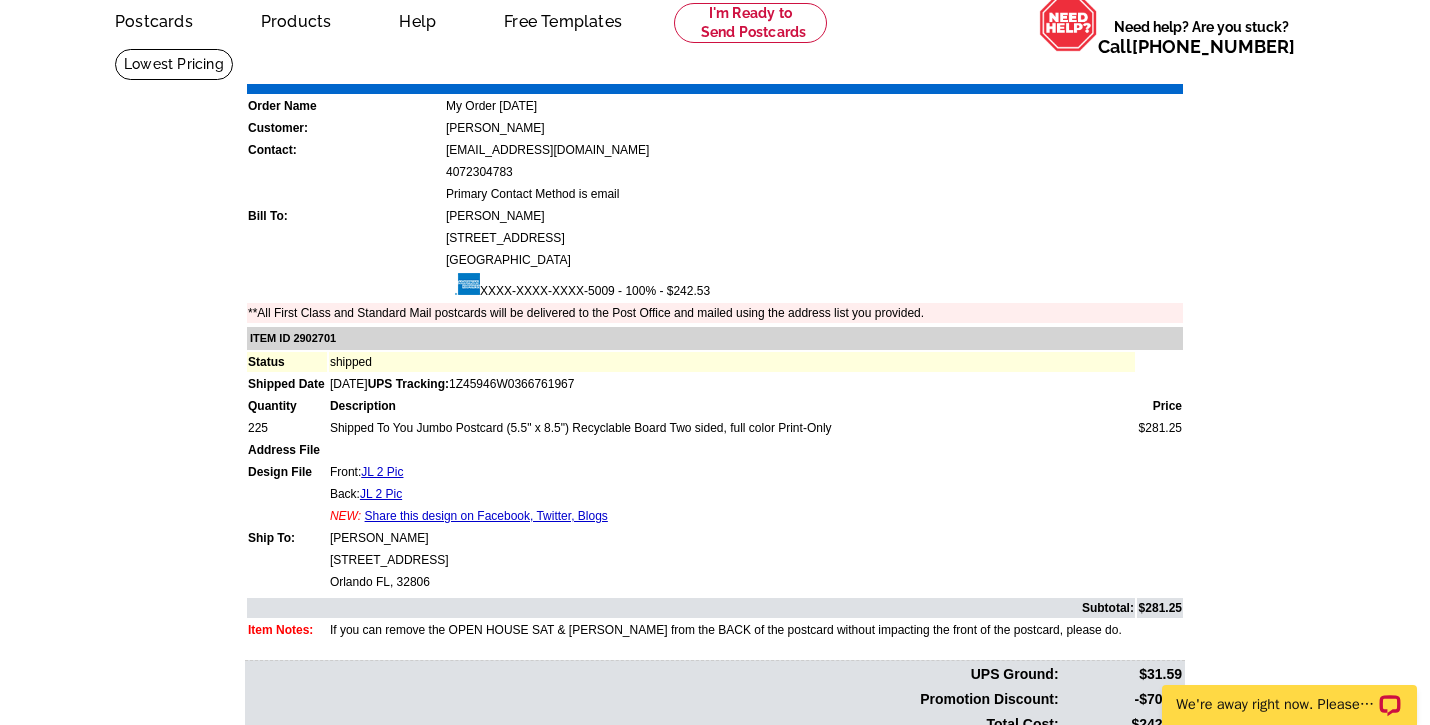 scroll, scrollTop: 85, scrollLeft: 0, axis: vertical 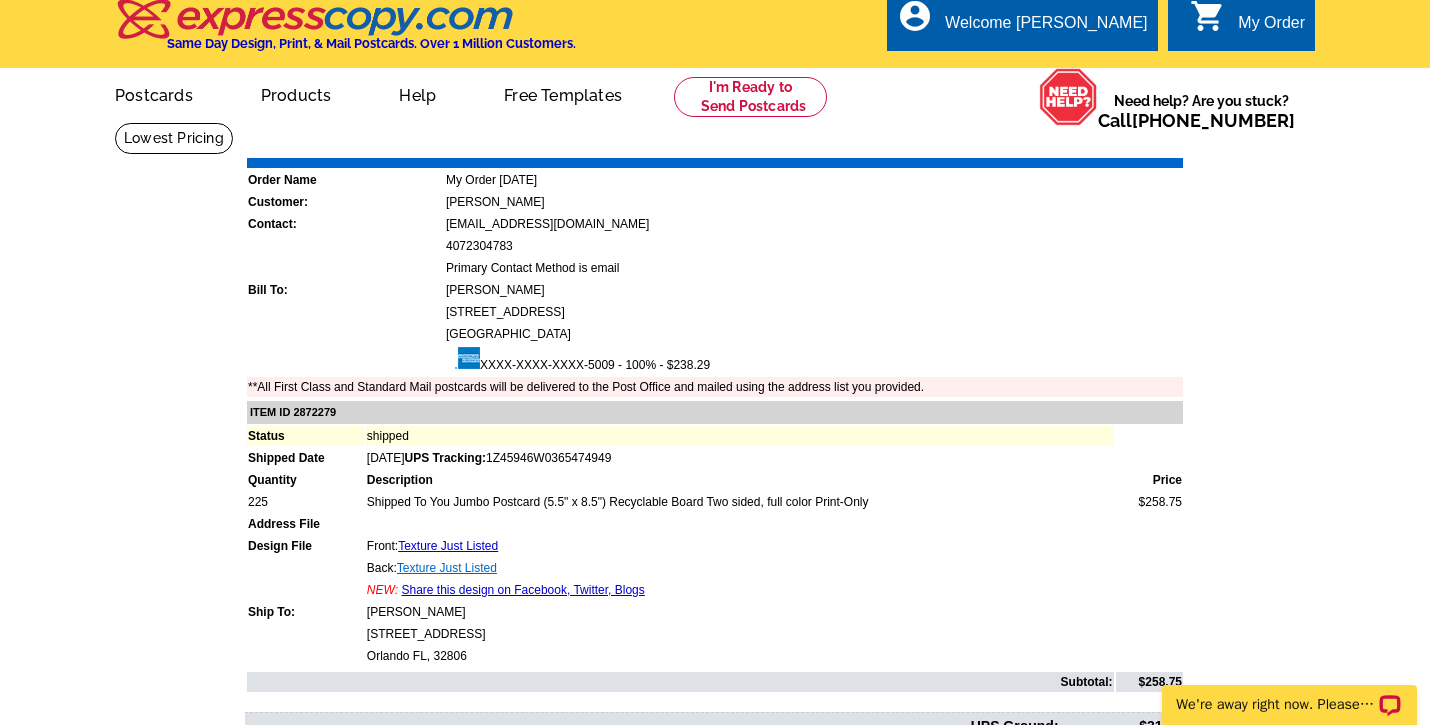 click on "Texture Just Listed" at bounding box center (447, 568) 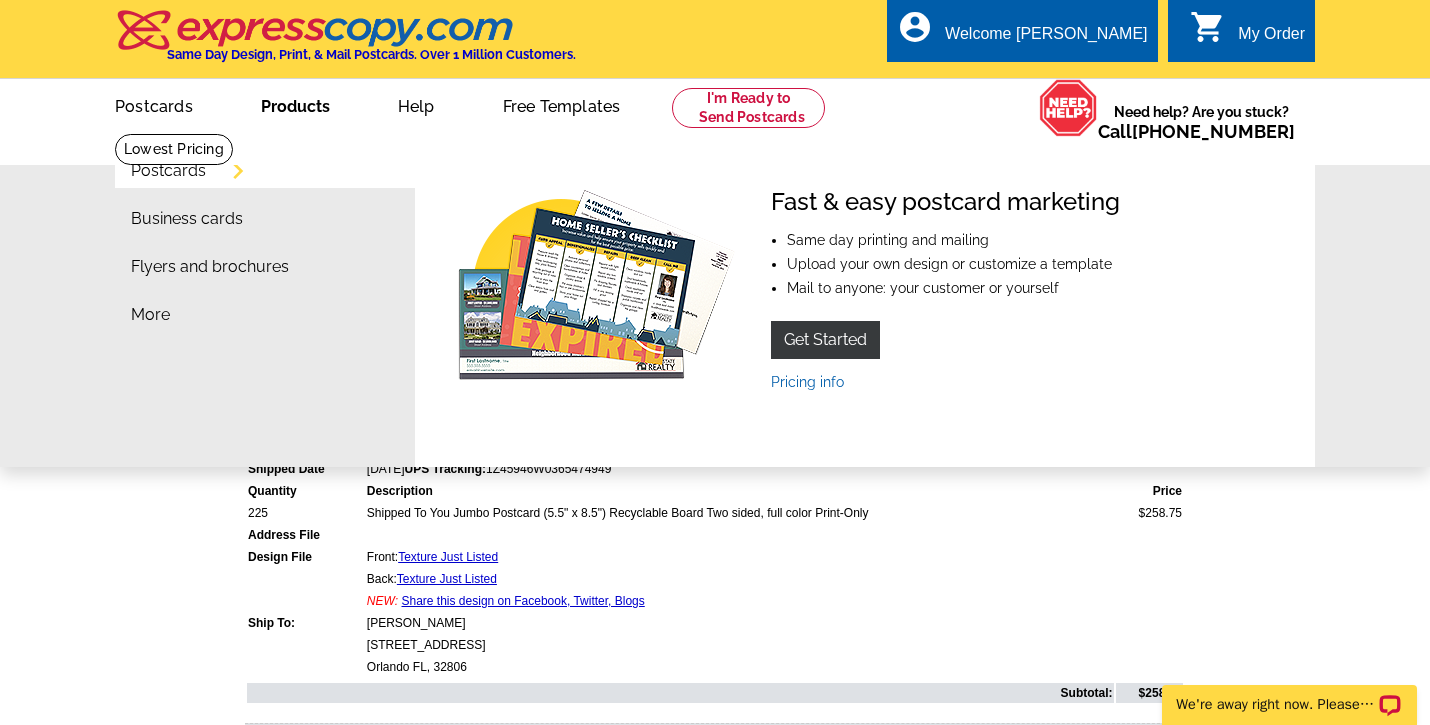 scroll, scrollTop: 0, scrollLeft: 0, axis: both 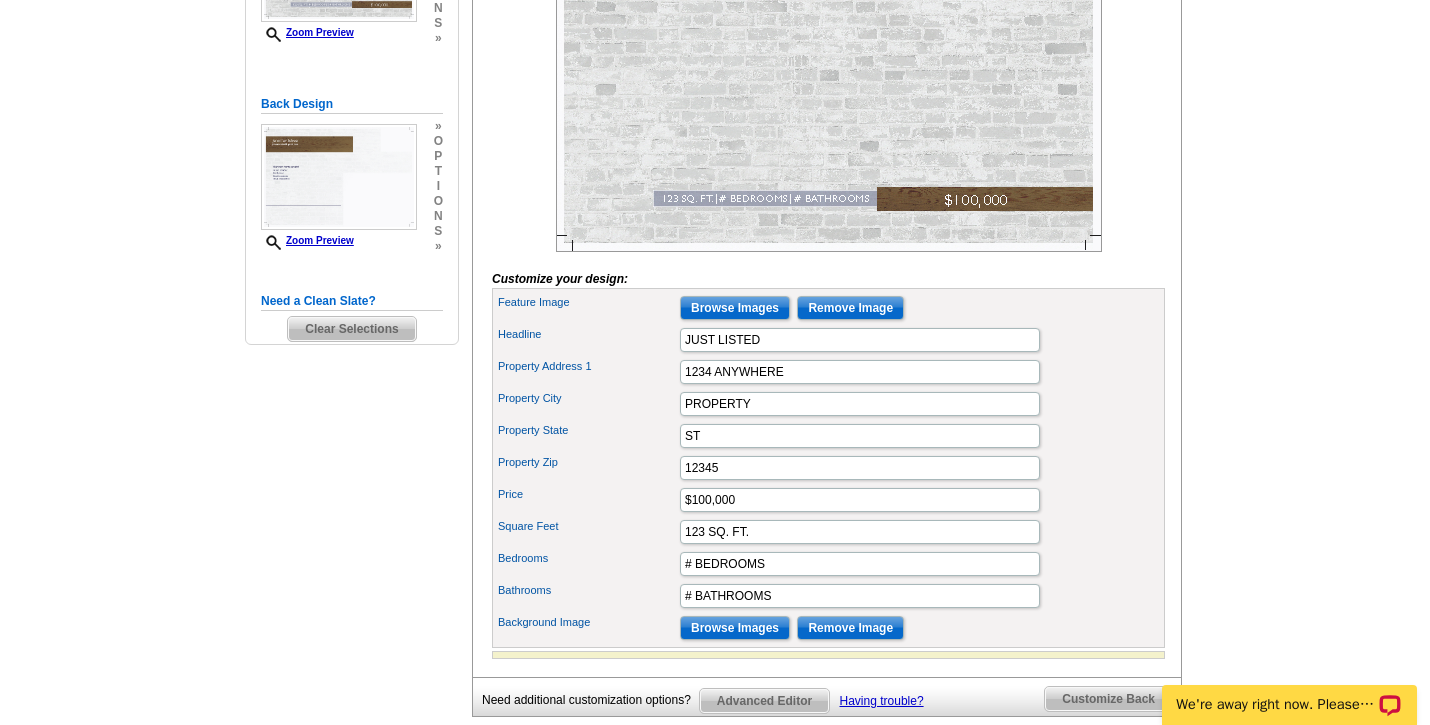 click on "Browse Images" at bounding box center (735, 308) 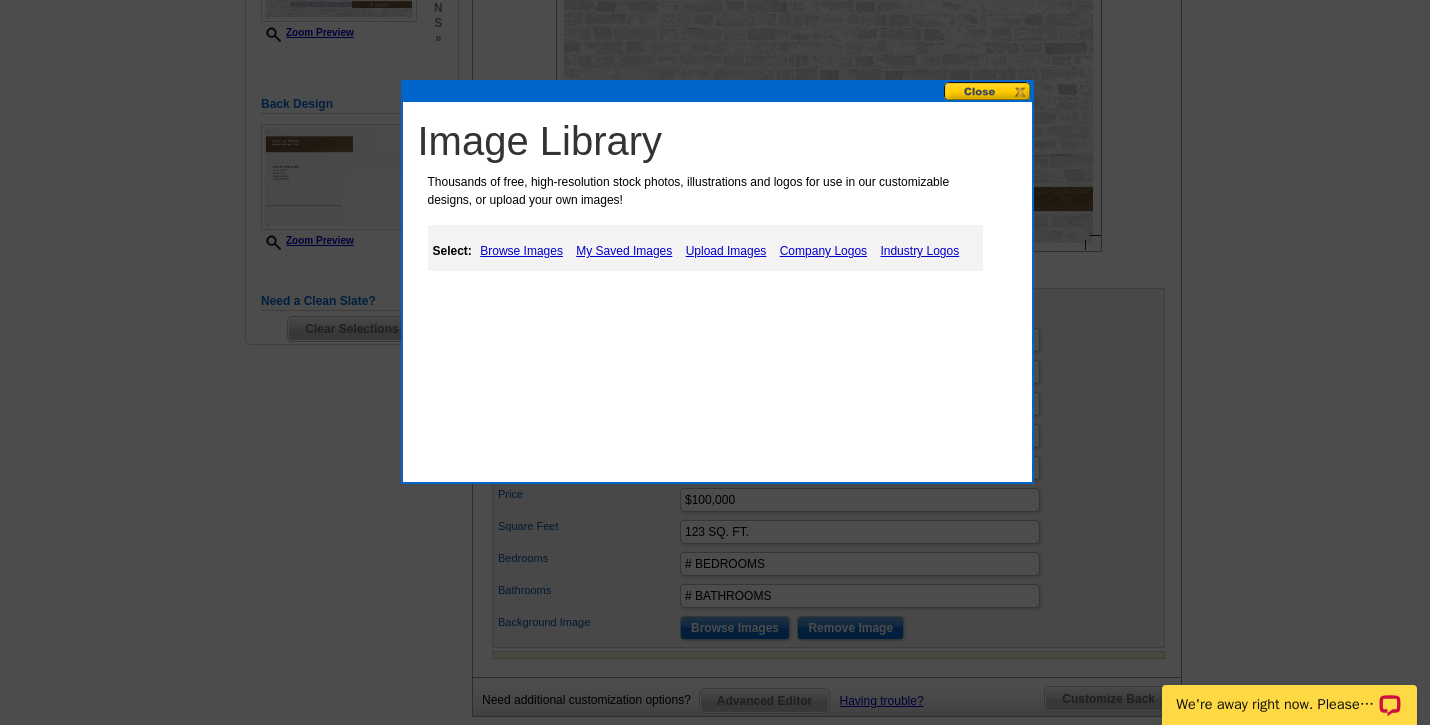 click on "My Saved Images" at bounding box center (624, 251) 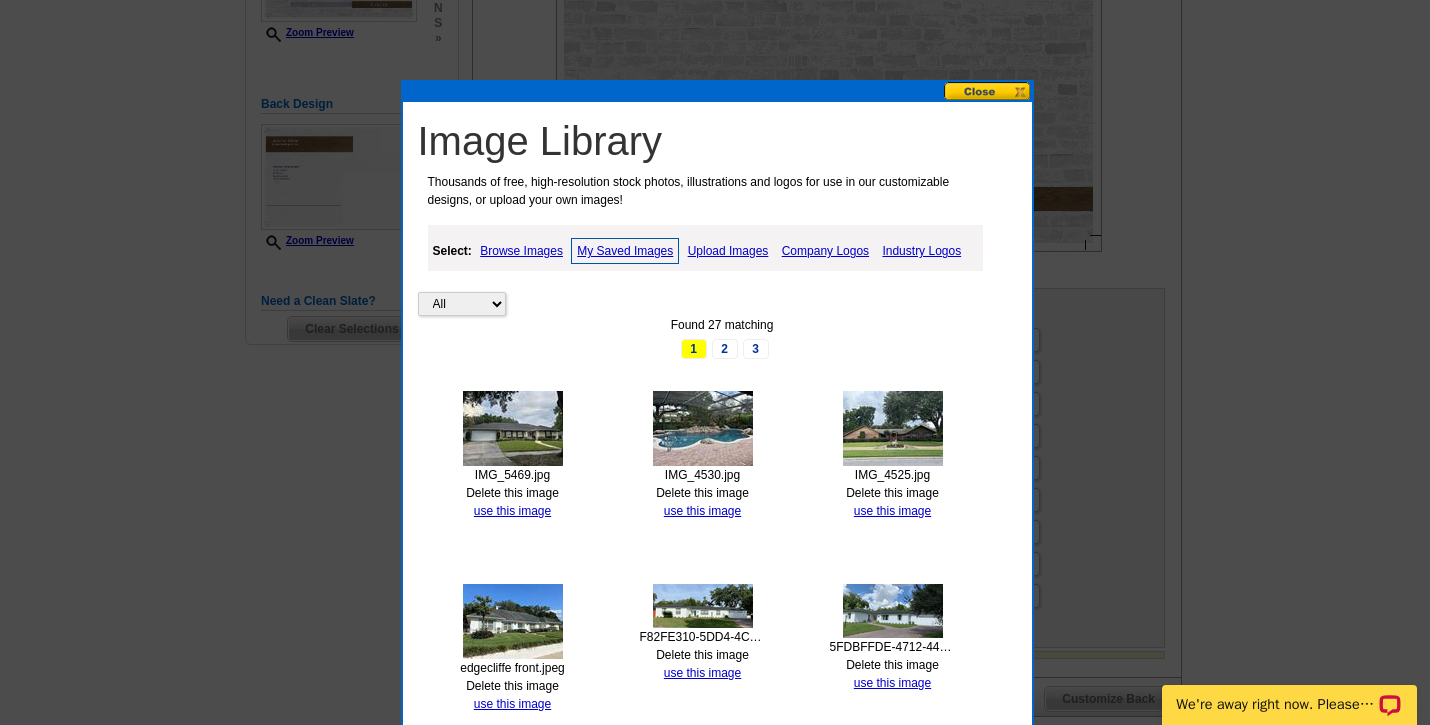 click at bounding box center (513, 428) 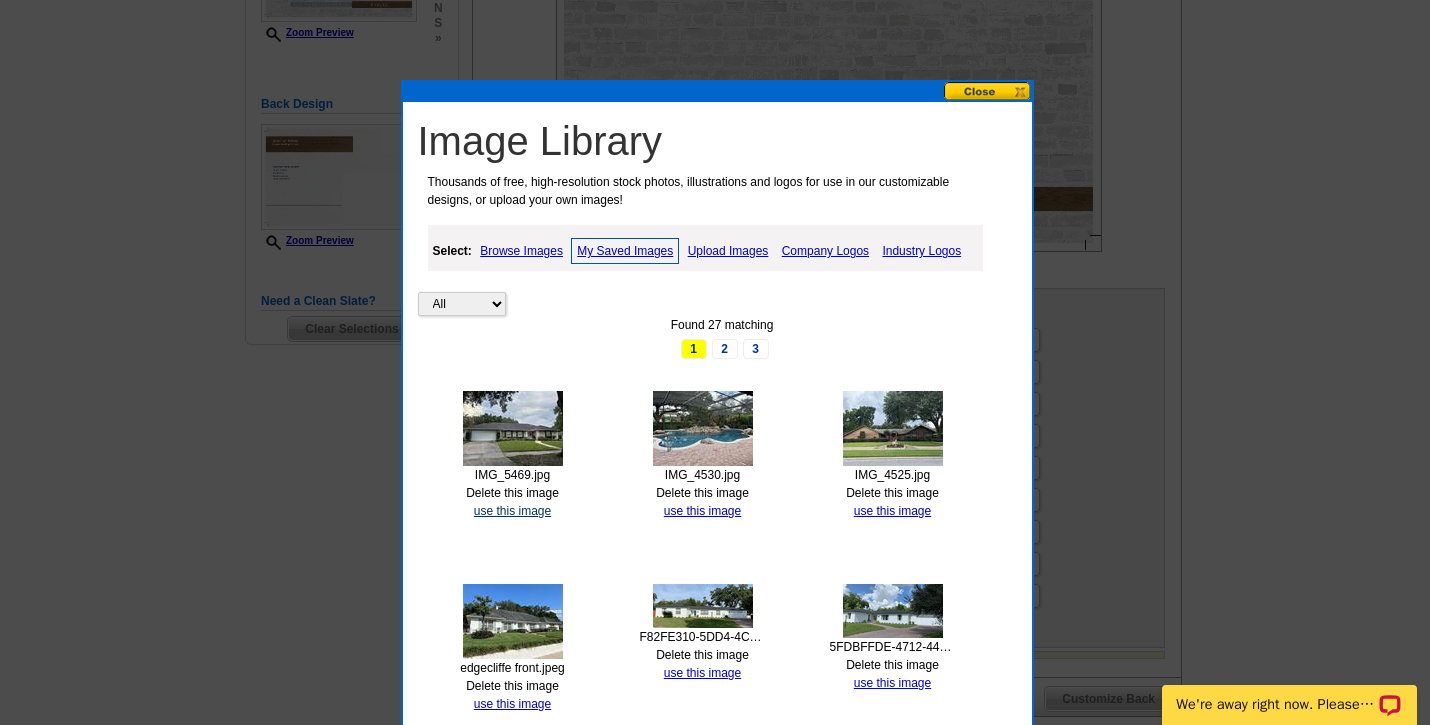 click on "use this image" at bounding box center (512, 511) 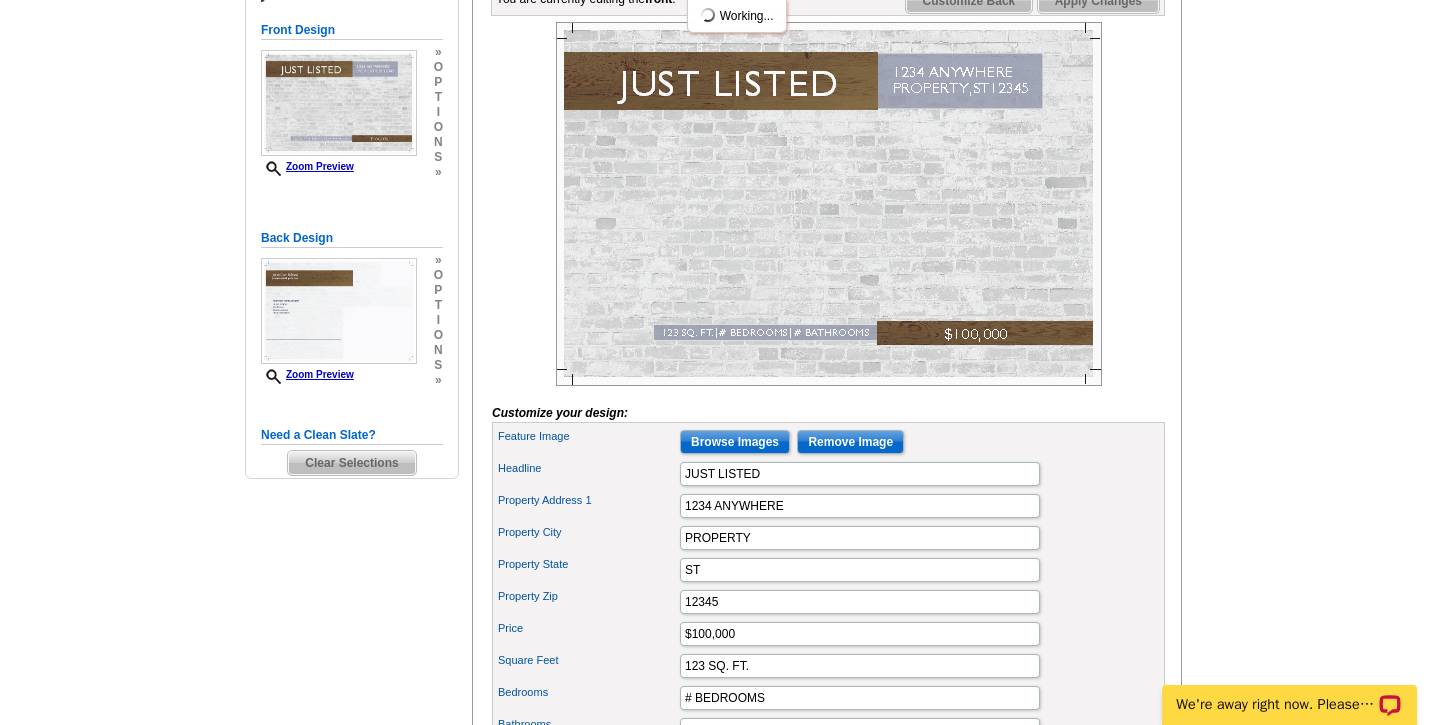 scroll, scrollTop: 324, scrollLeft: 0, axis: vertical 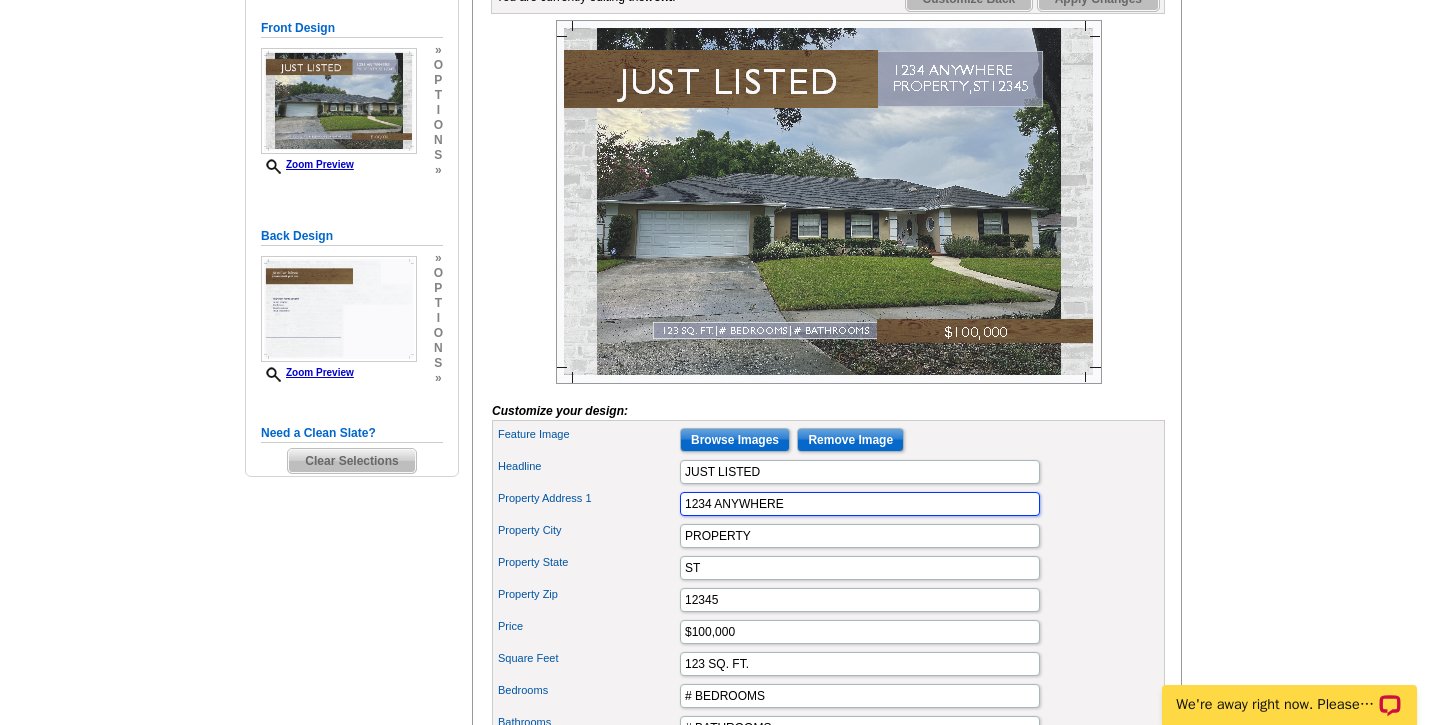 click on "1234 ANYWHERE" at bounding box center [860, 504] 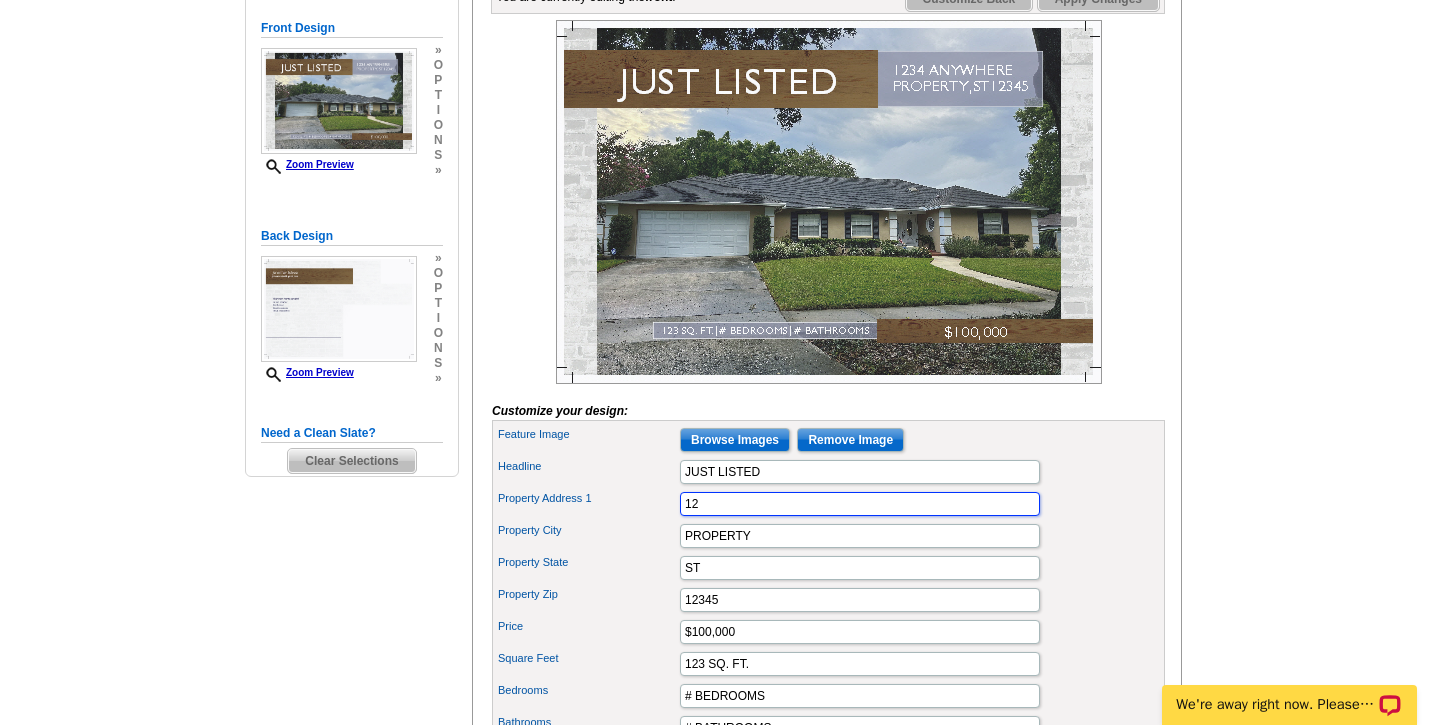 type on "1" 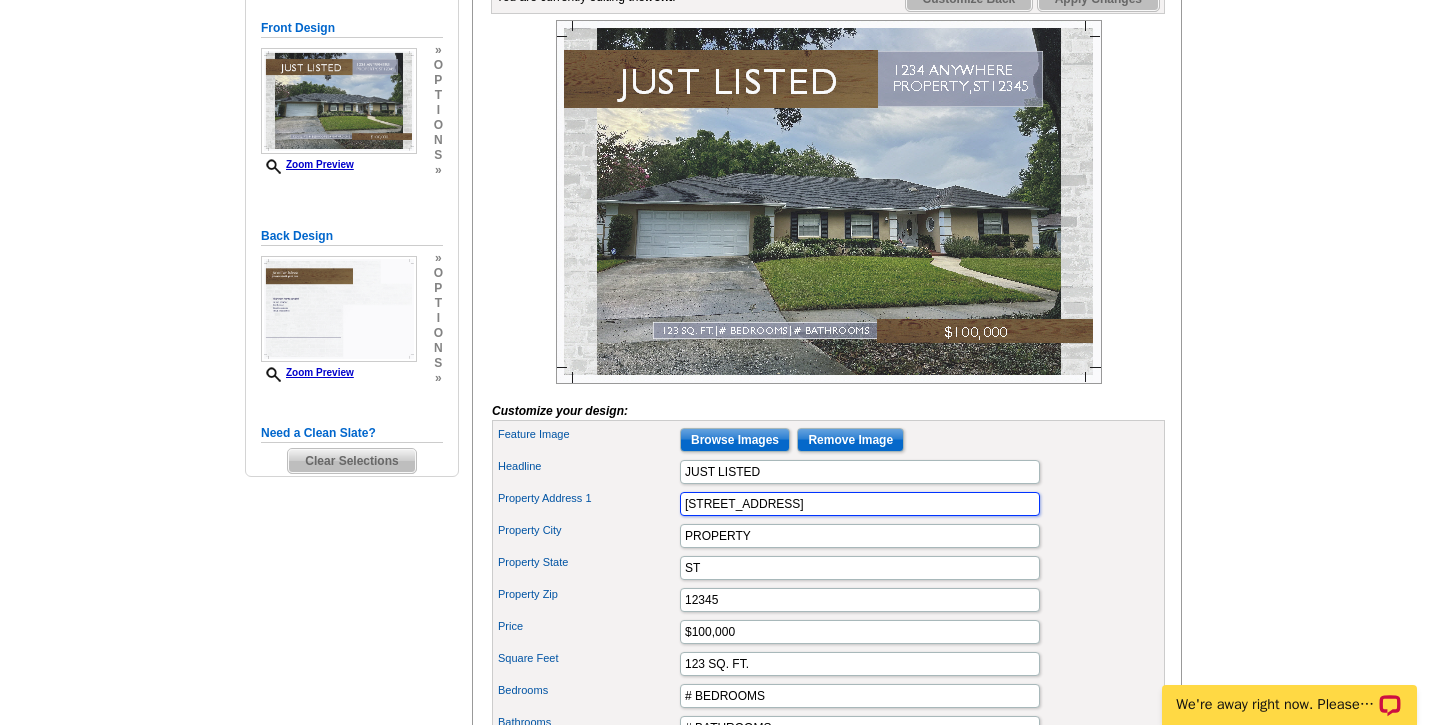type on "3216 NORTHGLENN DRIVE" 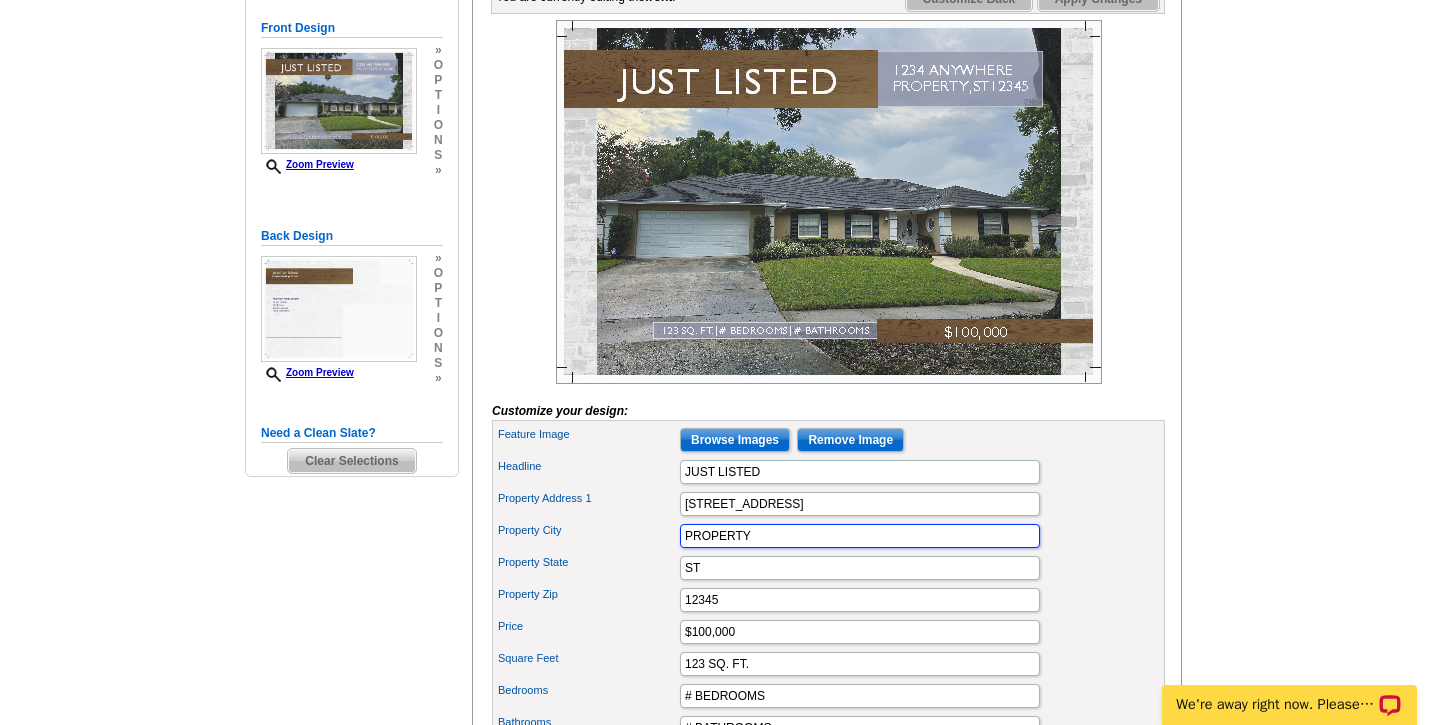 scroll, scrollTop: 0, scrollLeft: 0, axis: both 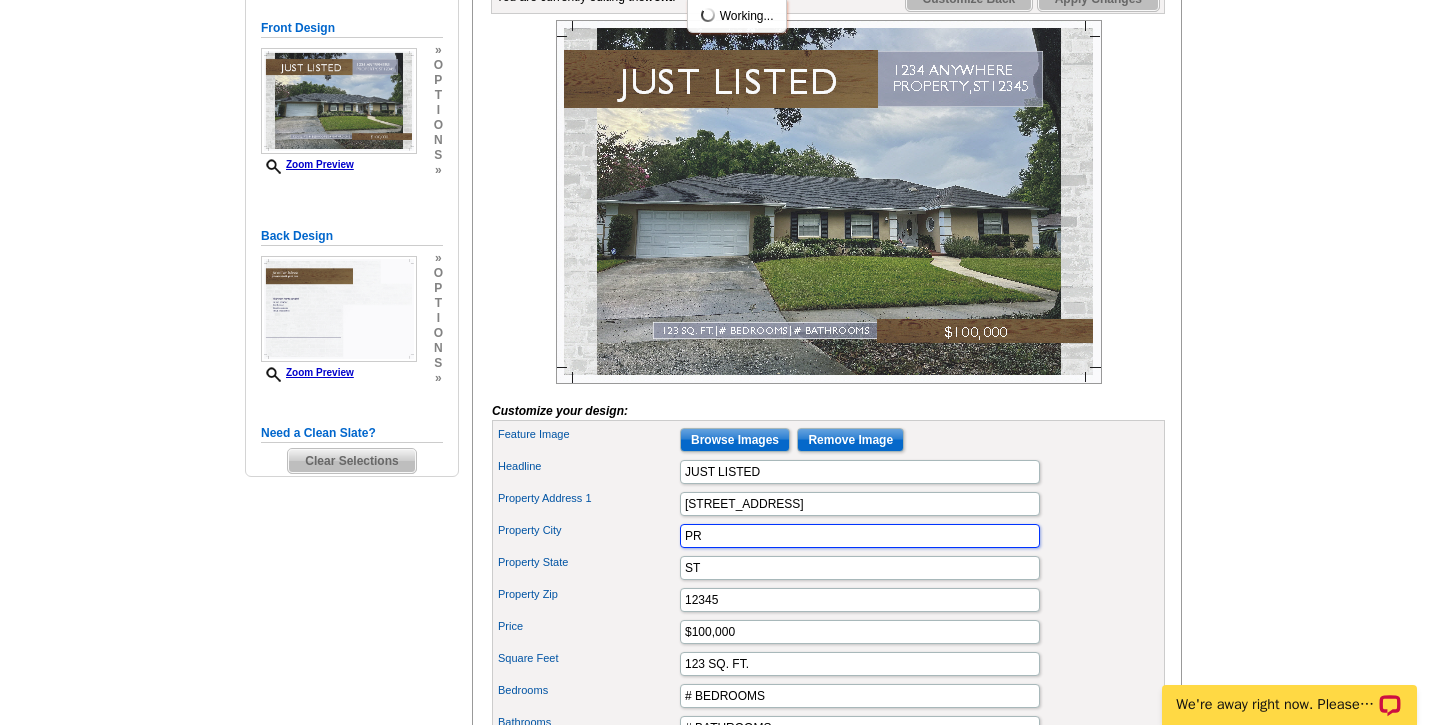 type on "P" 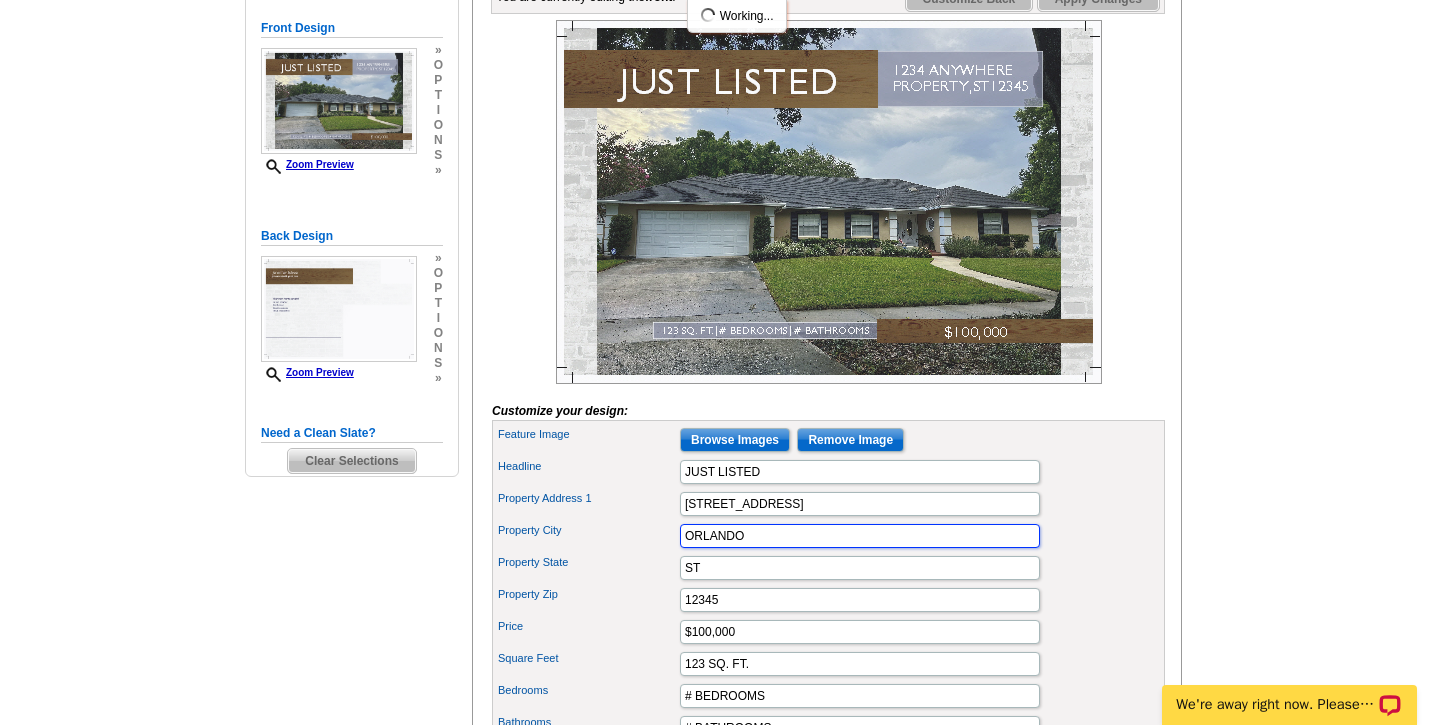 type on "ORLANDO" 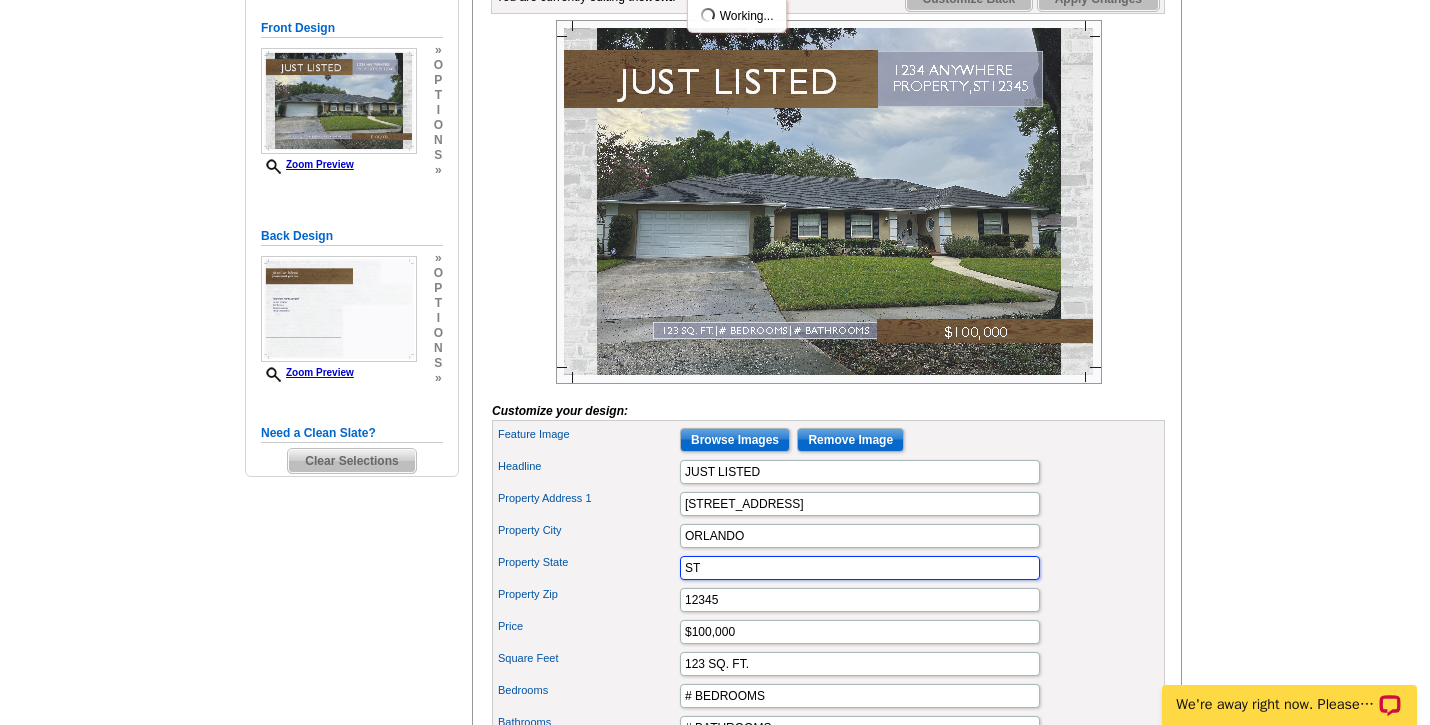 click on "ST" at bounding box center (860, 568) 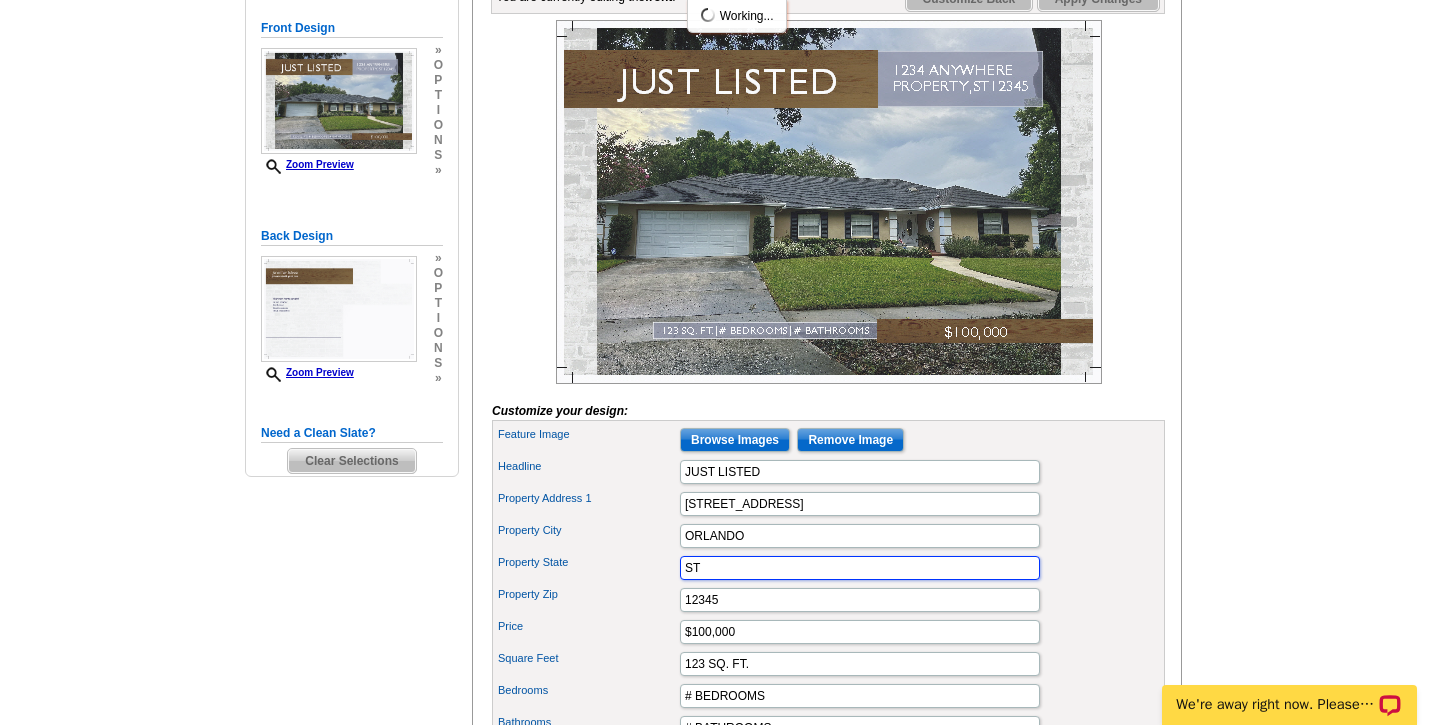 type on "S" 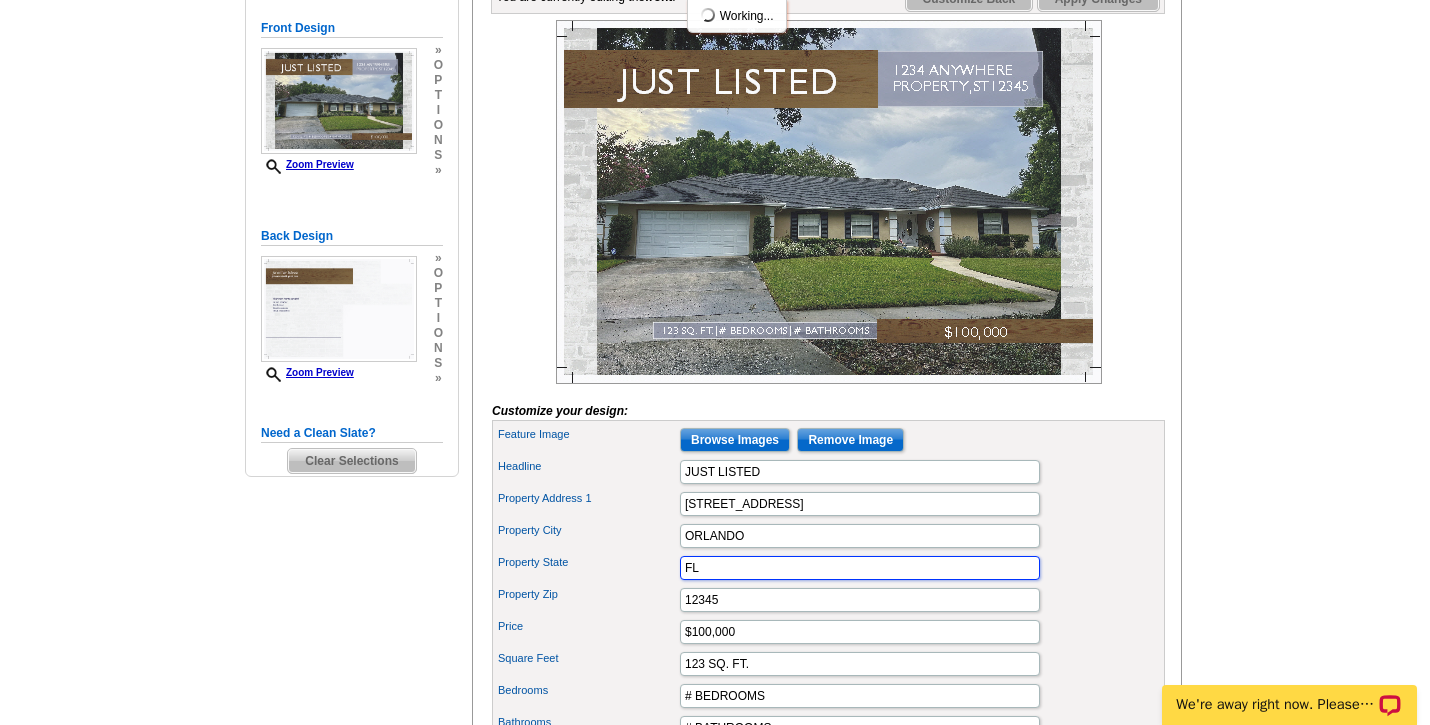 type on "FL" 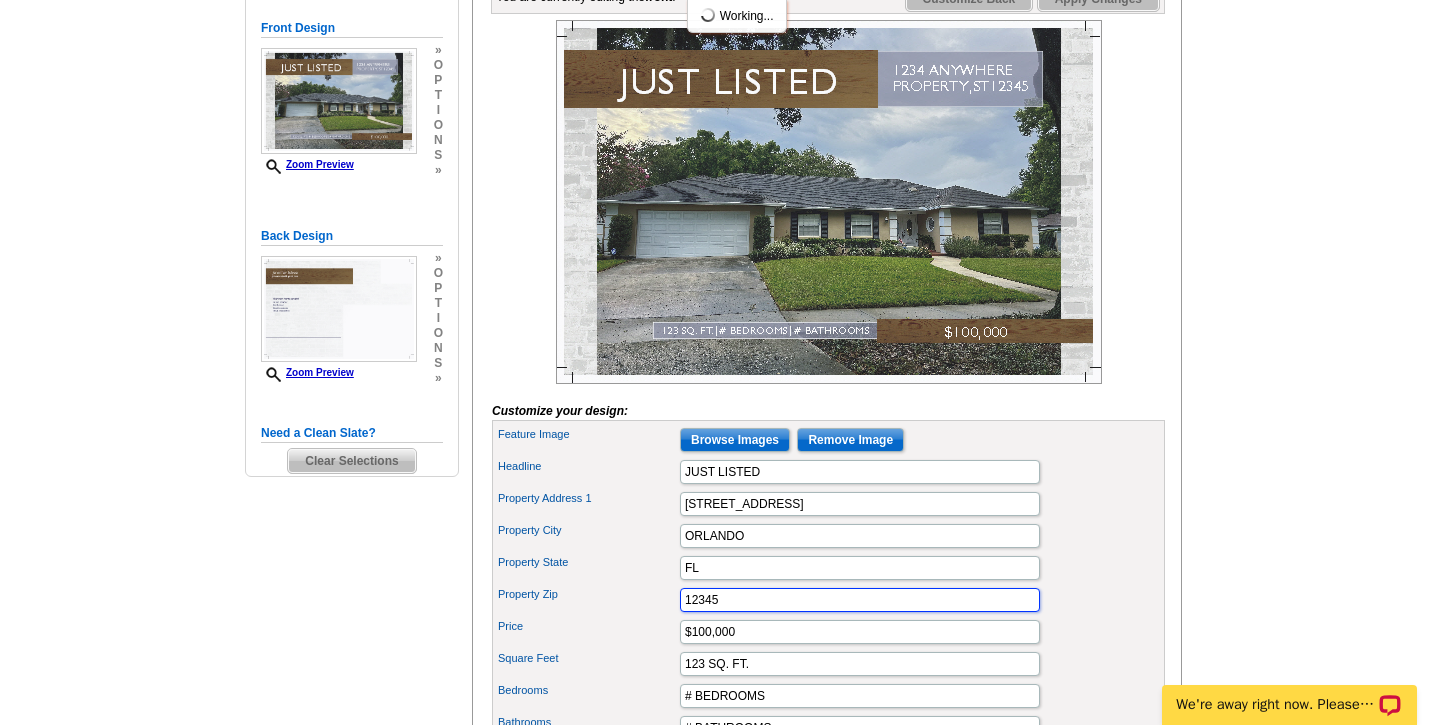 click on "12345" at bounding box center [860, 600] 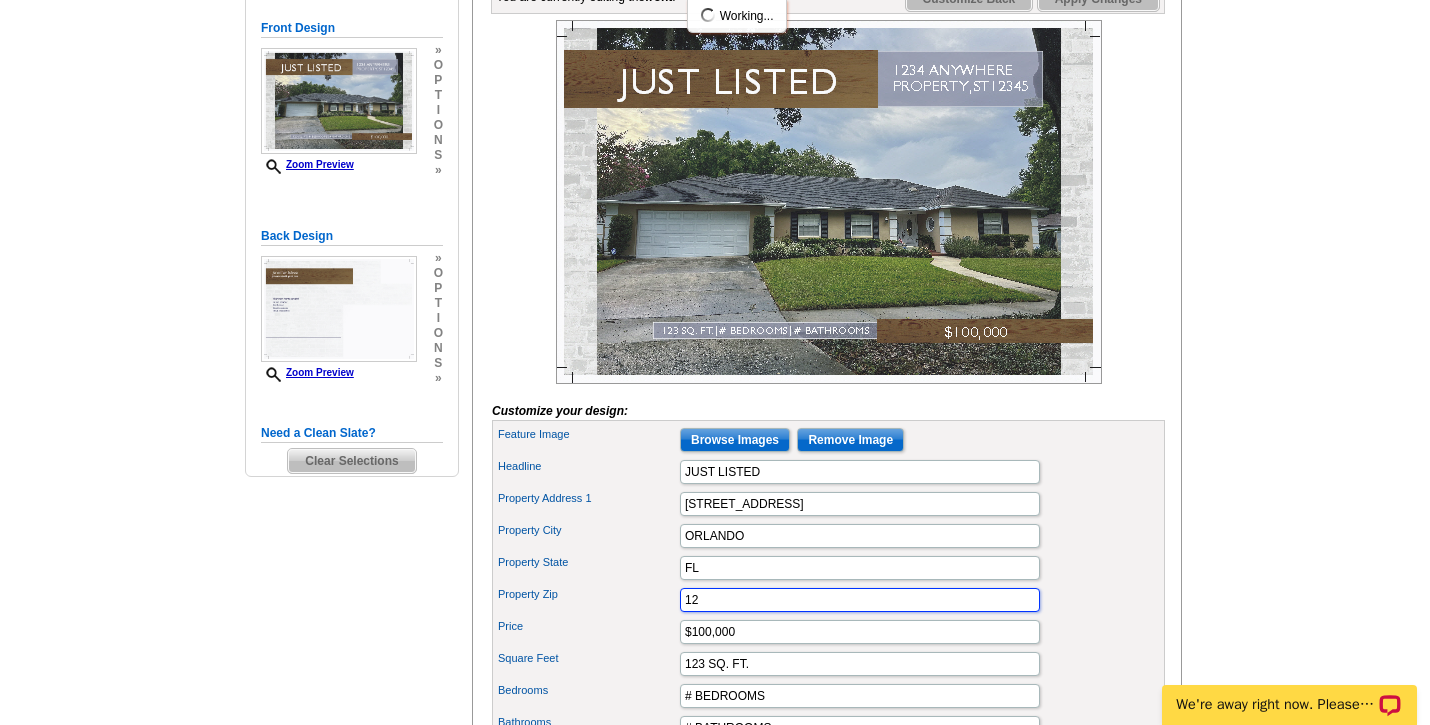 type on "1" 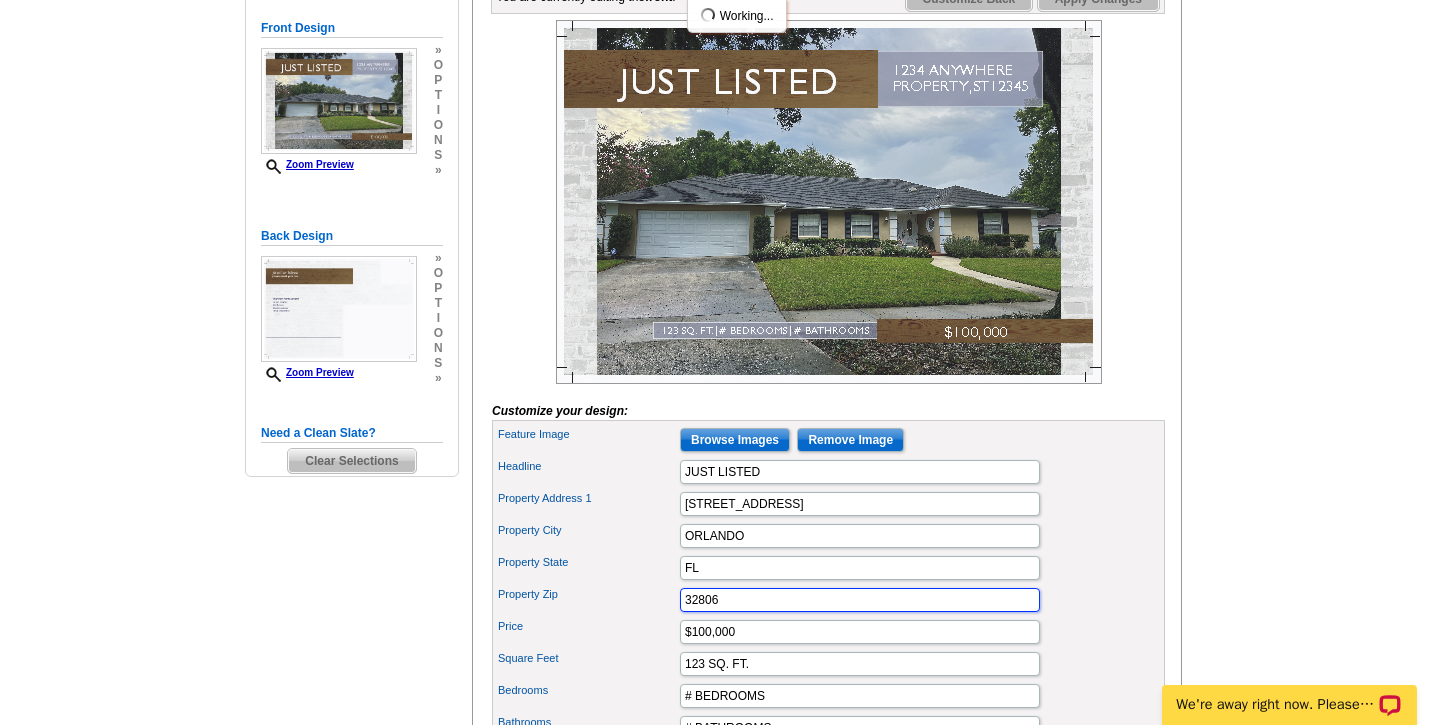 type on "32806" 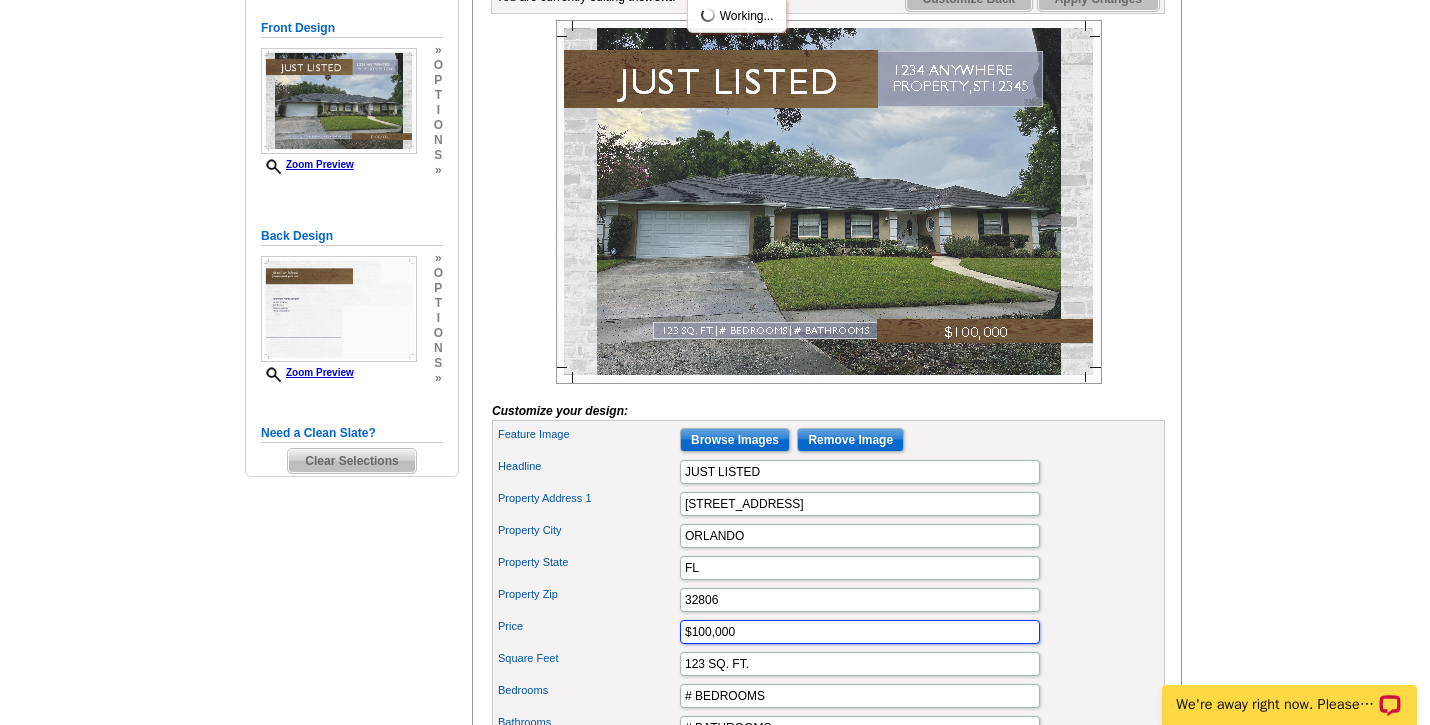 click on "$100,000" at bounding box center (860, 632) 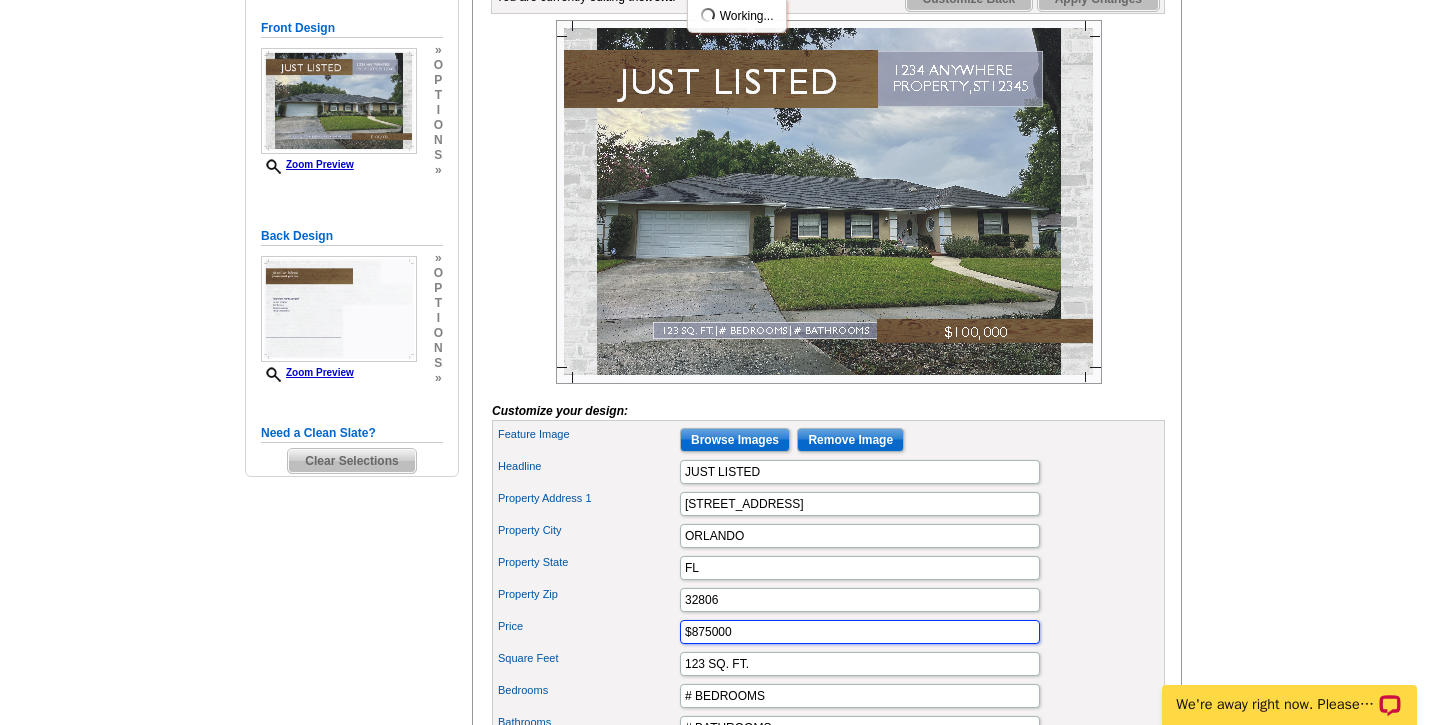 type on "$875000" 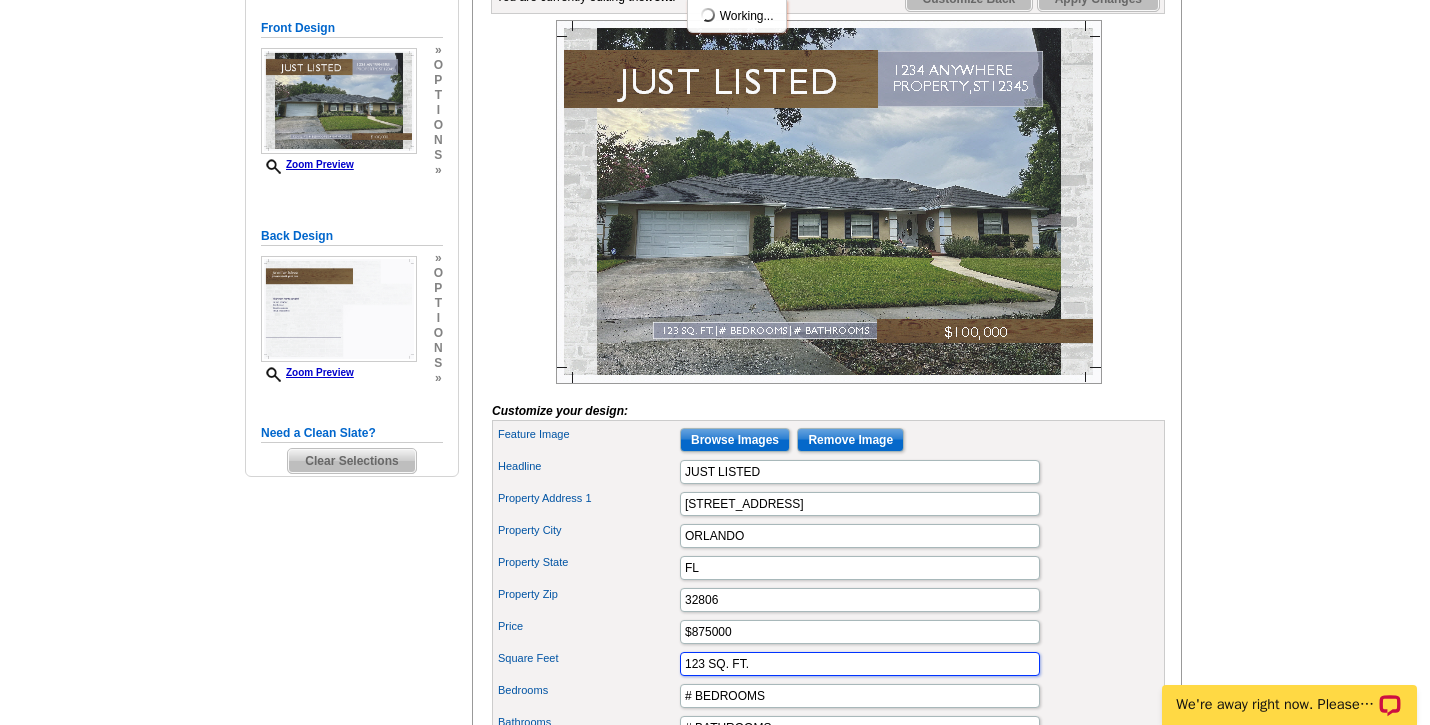 click on "123 SQ. FT." at bounding box center [860, 664] 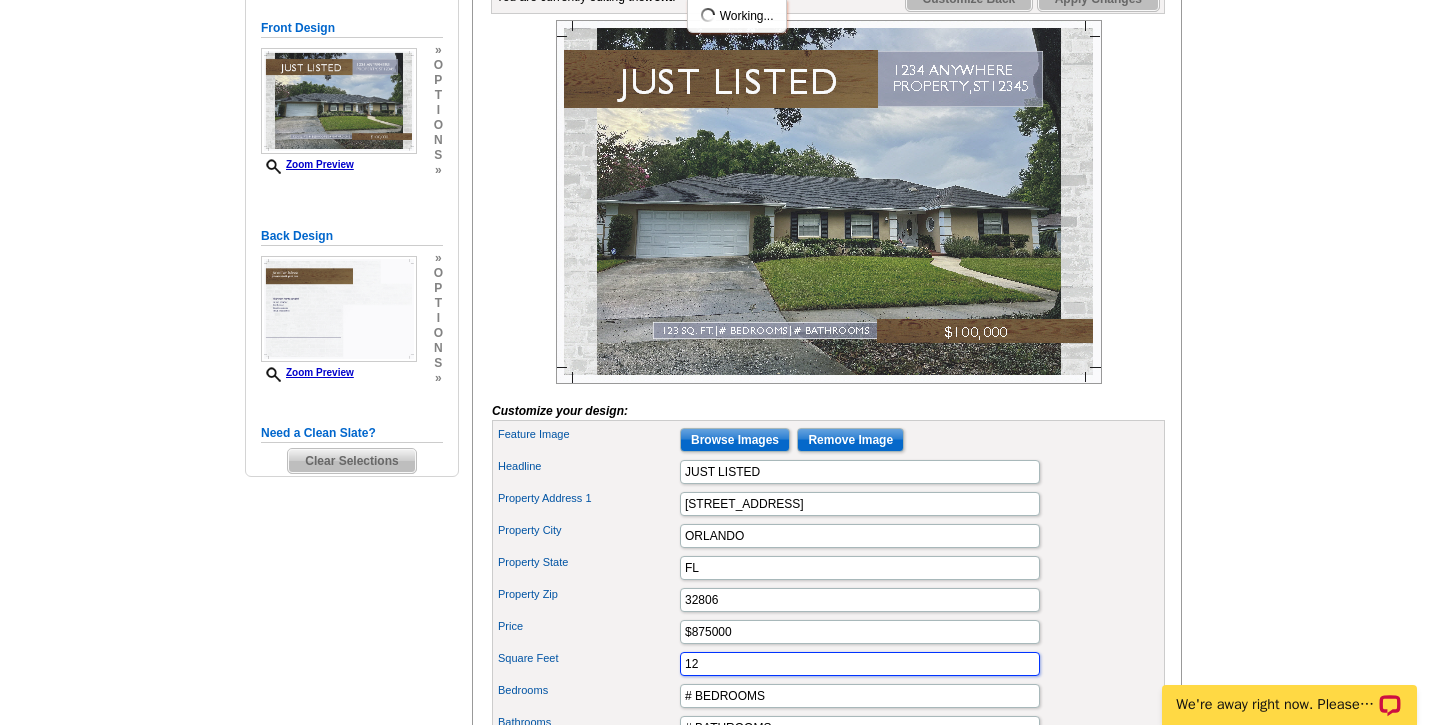 type on "1" 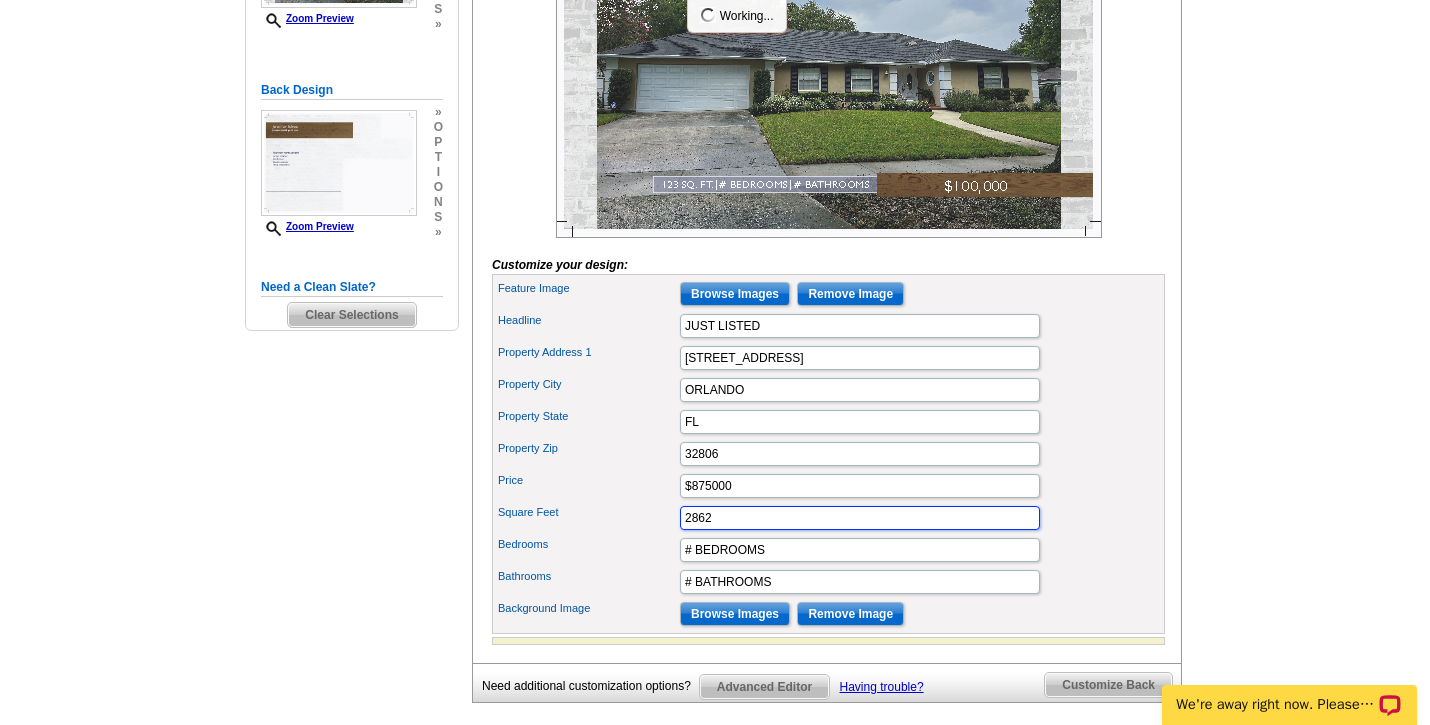 scroll, scrollTop: 474, scrollLeft: 0, axis: vertical 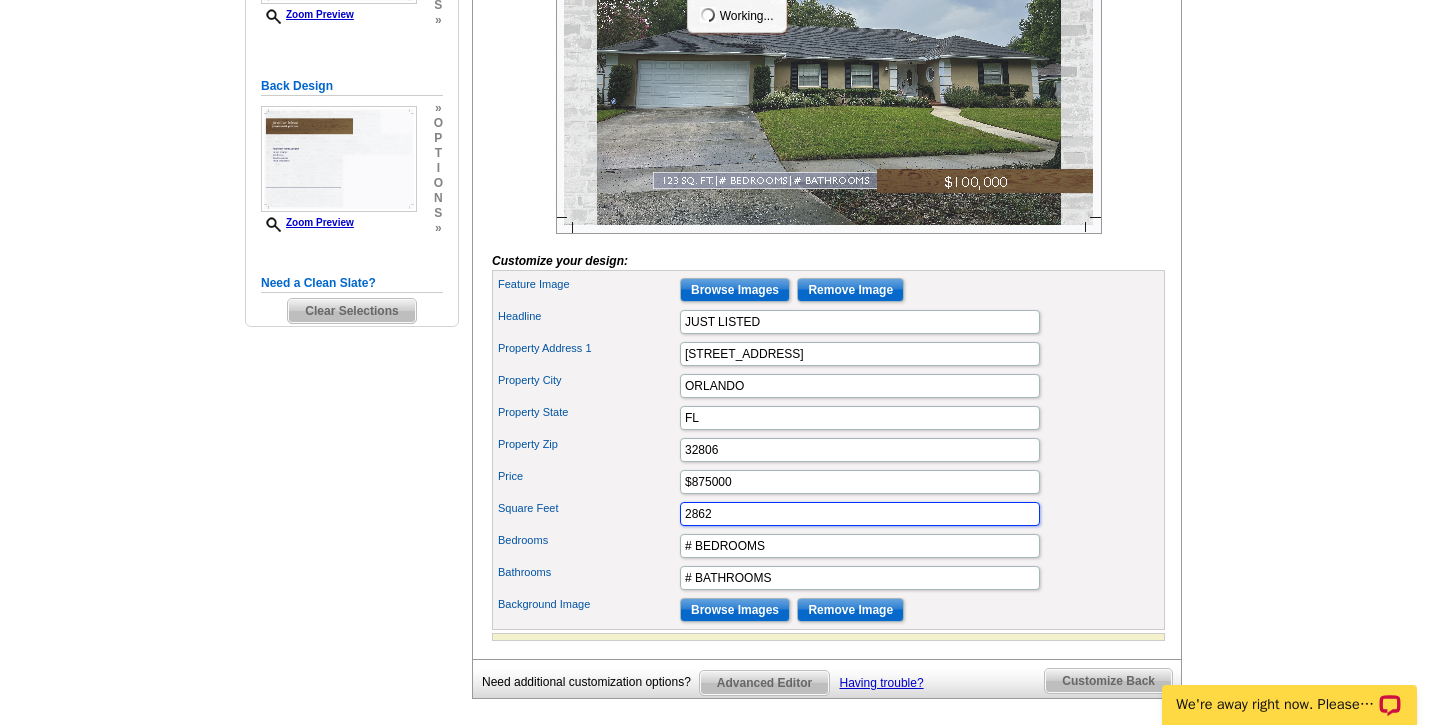 type on "2862" 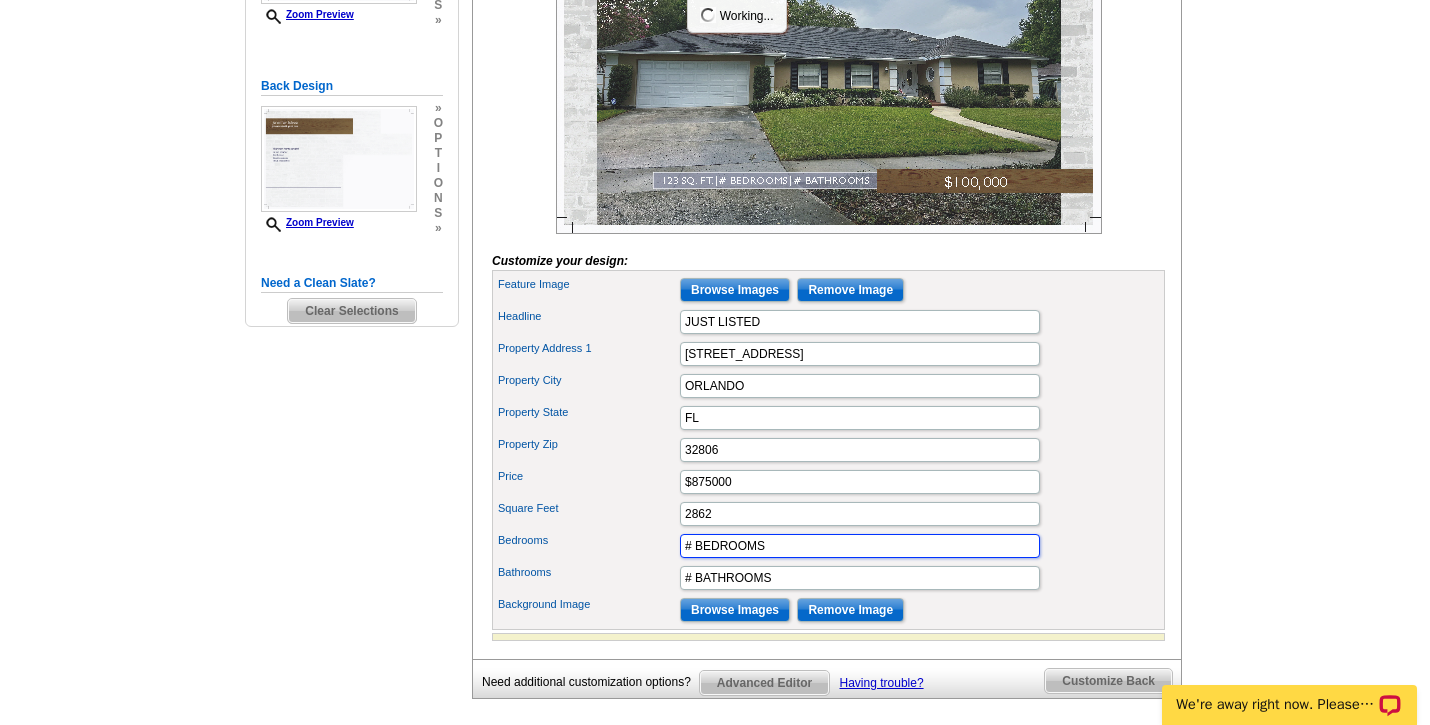 click on "# BEDROOMS" at bounding box center (860, 546) 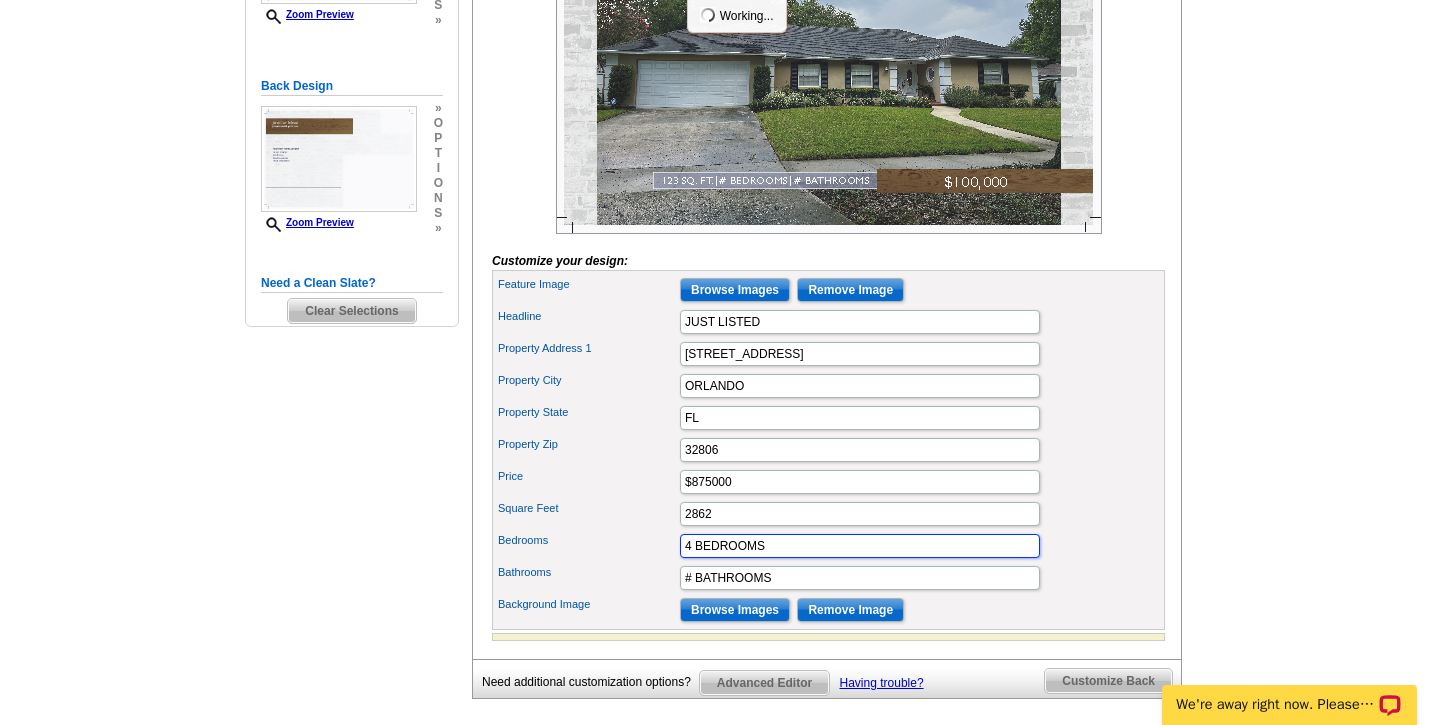 type on "4 BEDROOMS" 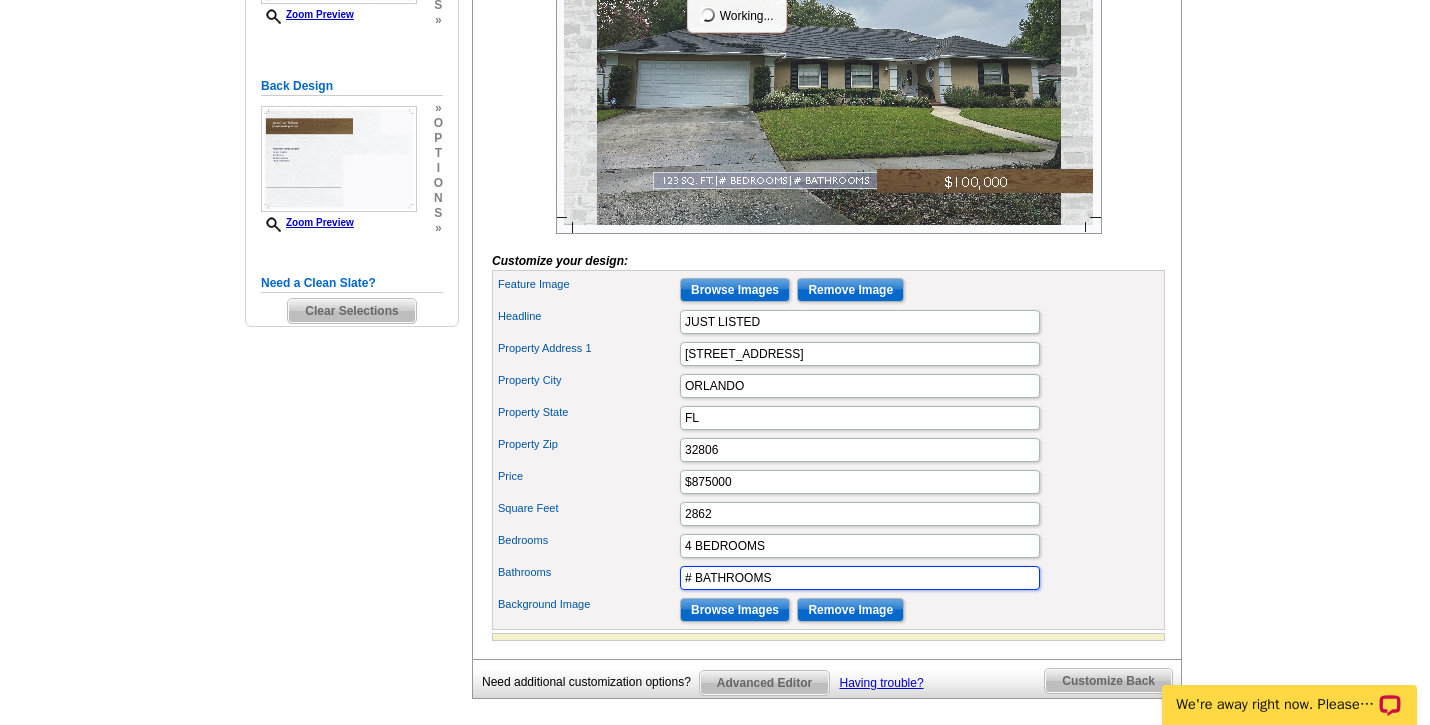click on "# BATHROOMS" at bounding box center [860, 578] 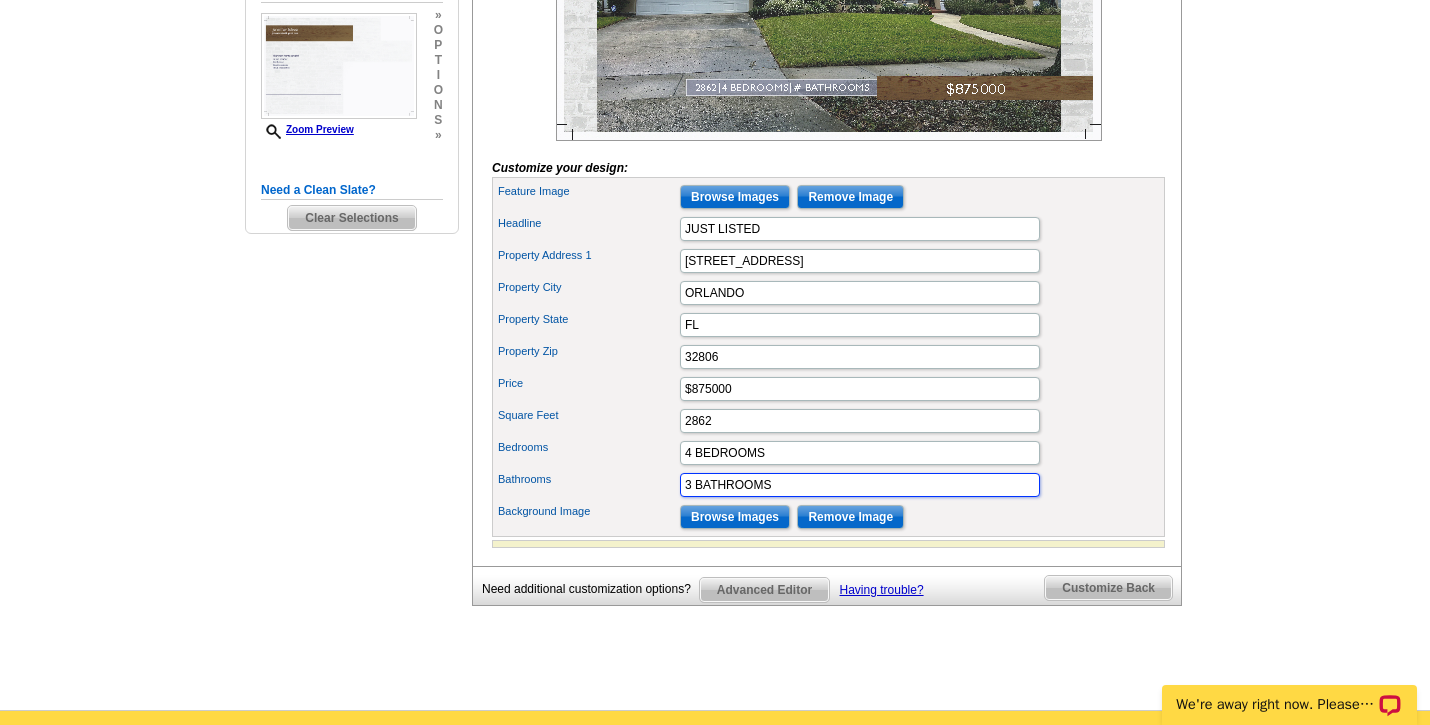 scroll, scrollTop: 578, scrollLeft: 0, axis: vertical 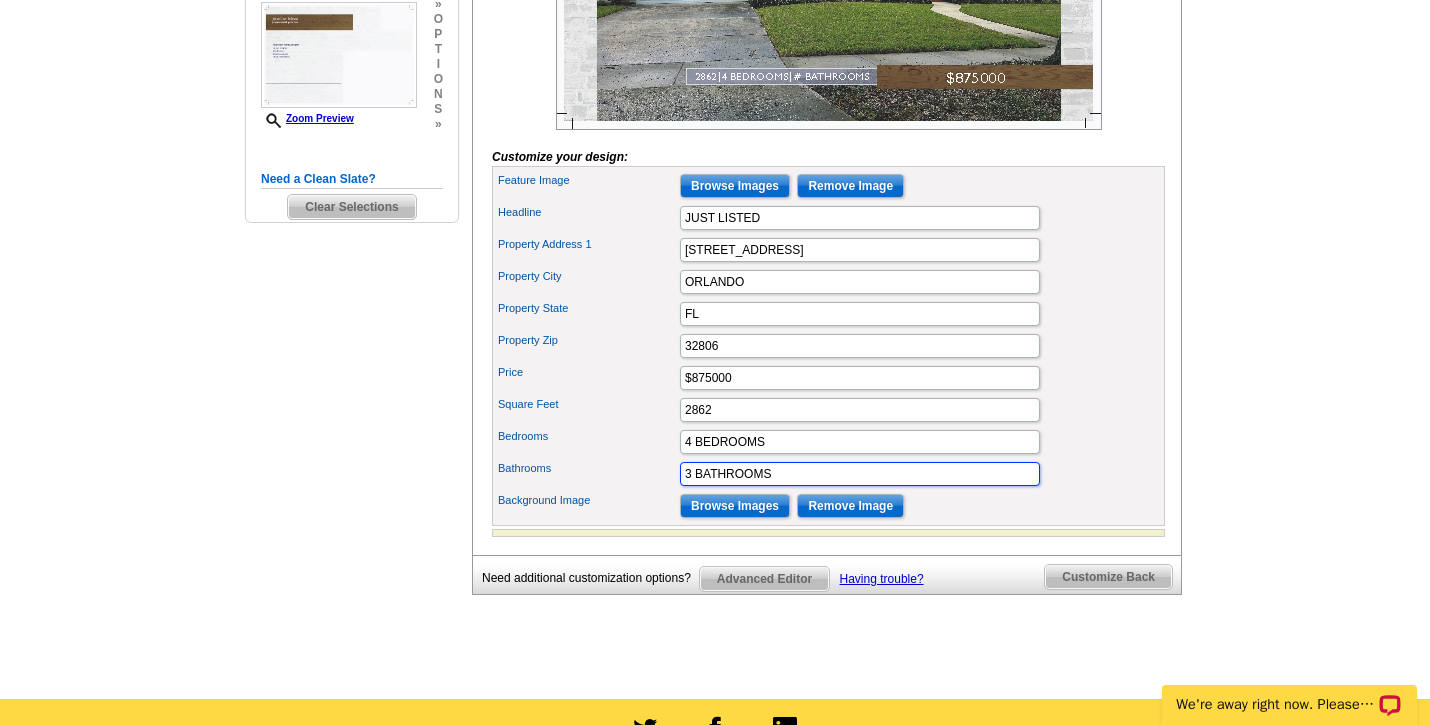 type on "3 BATHROOMS" 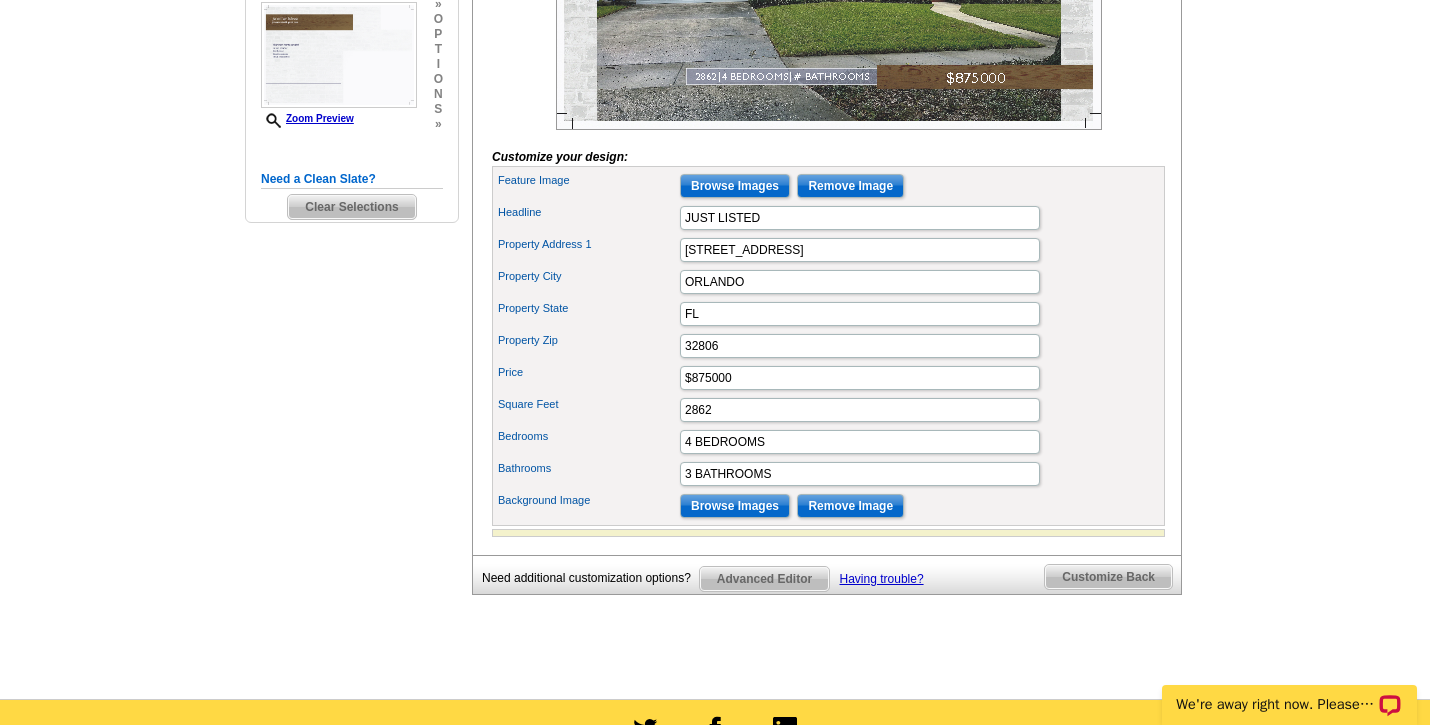 click on "Customize Back" at bounding box center [1108, 577] 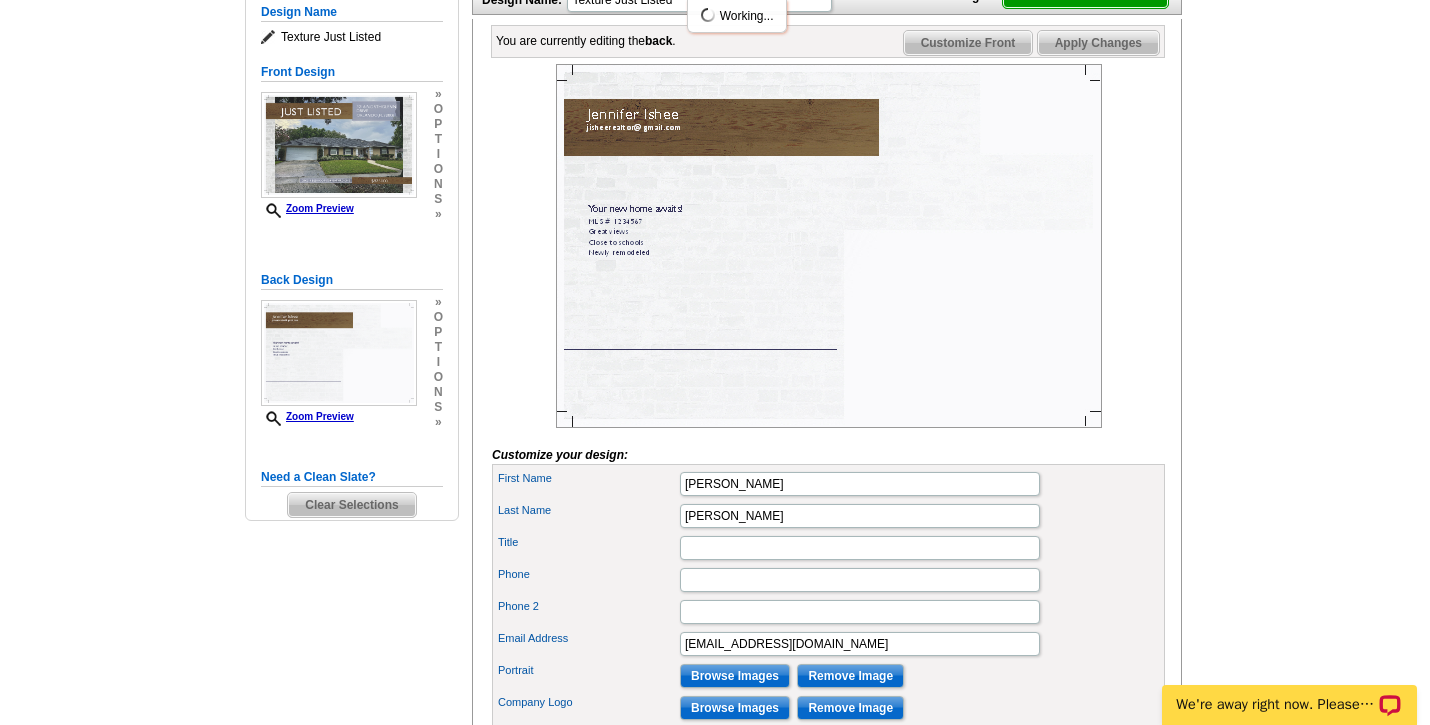 scroll, scrollTop: 281, scrollLeft: 0, axis: vertical 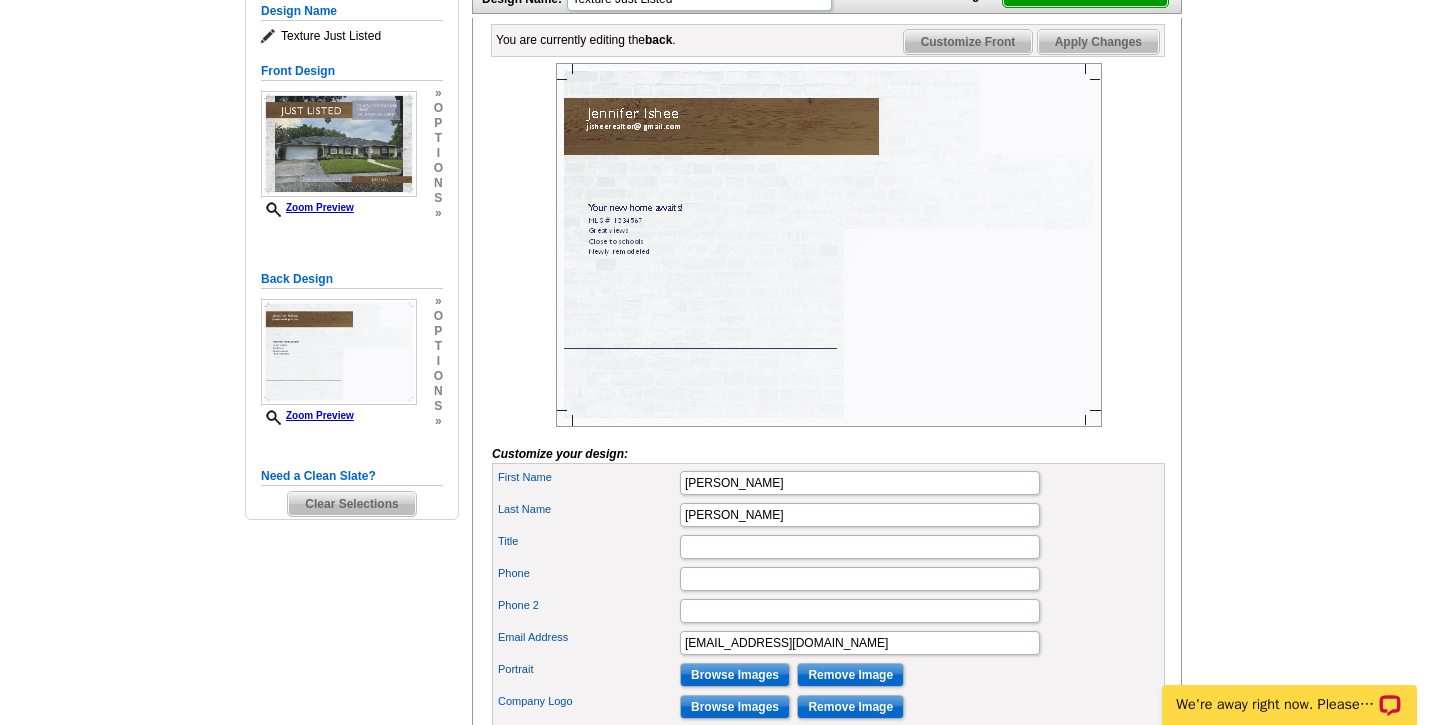 click at bounding box center [829, 245] 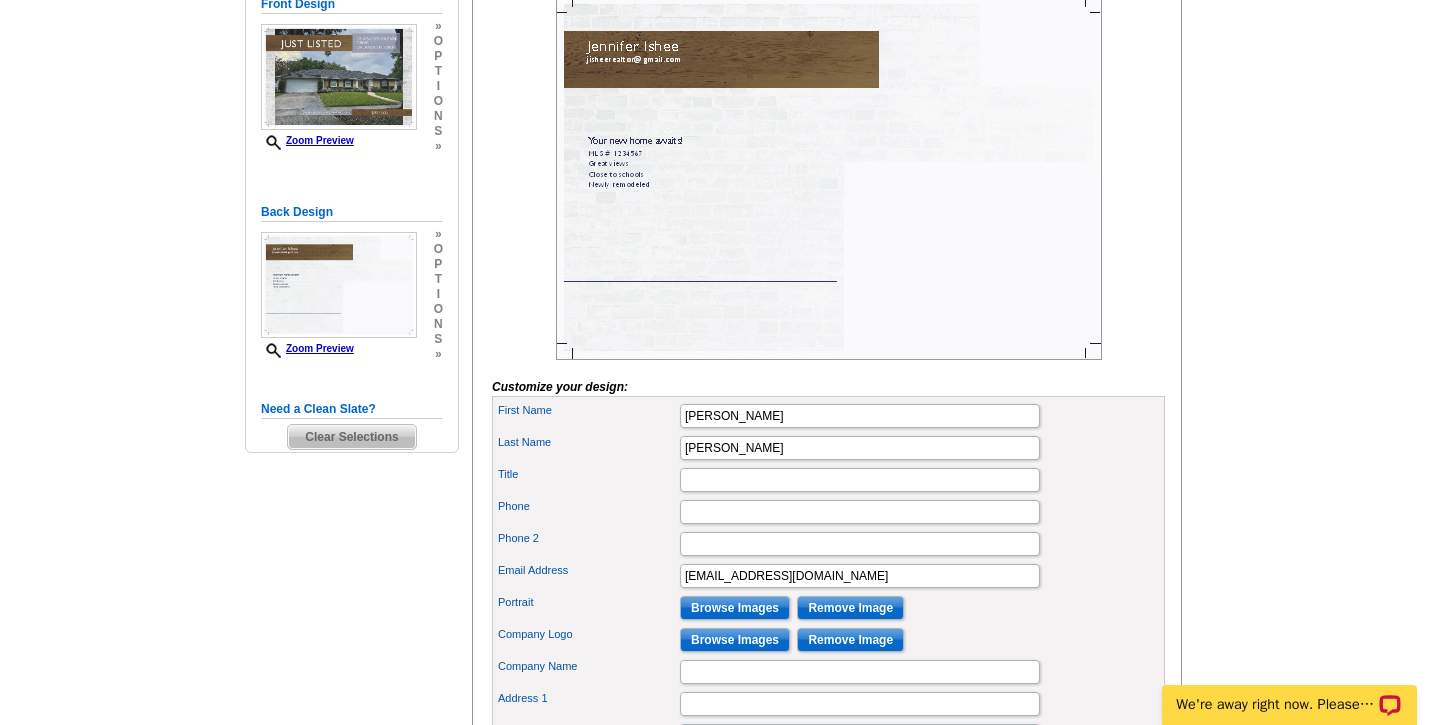 scroll, scrollTop: 353, scrollLeft: 0, axis: vertical 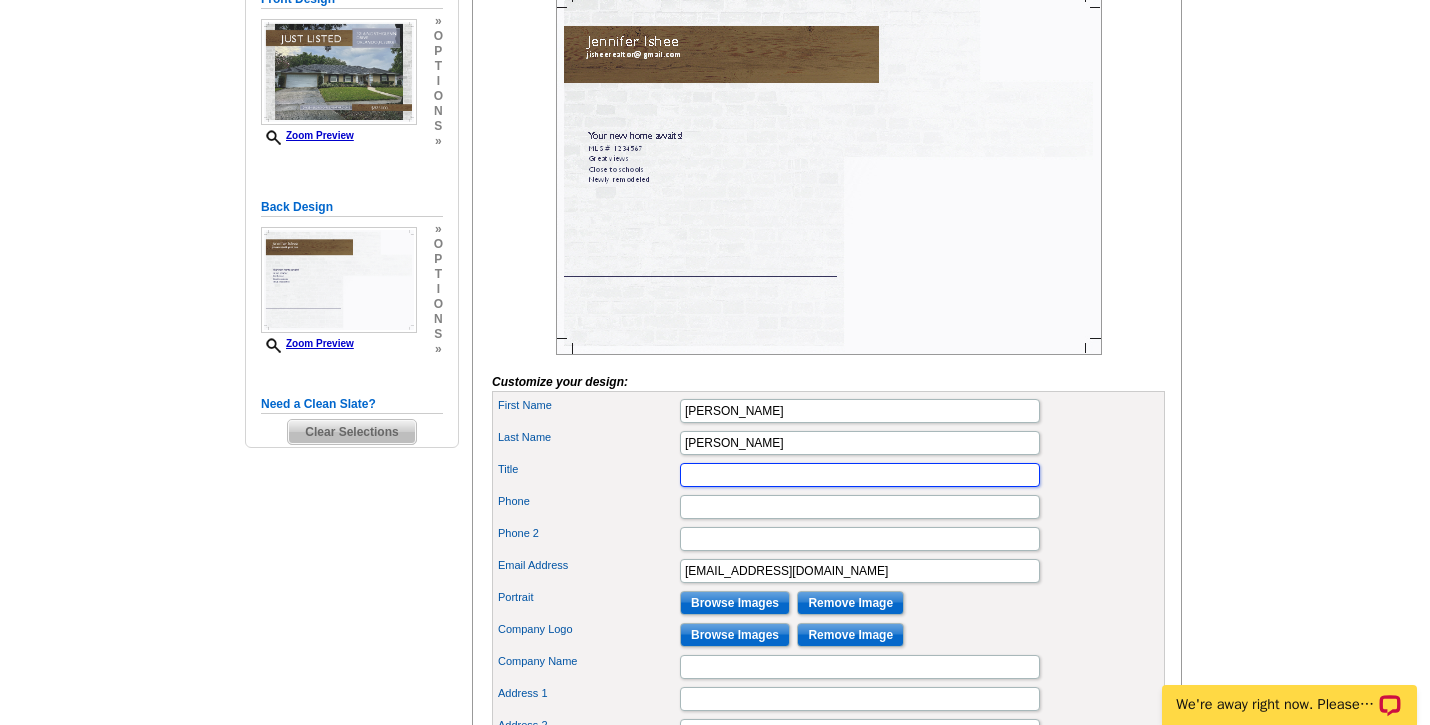 click on "Title" at bounding box center [860, 475] 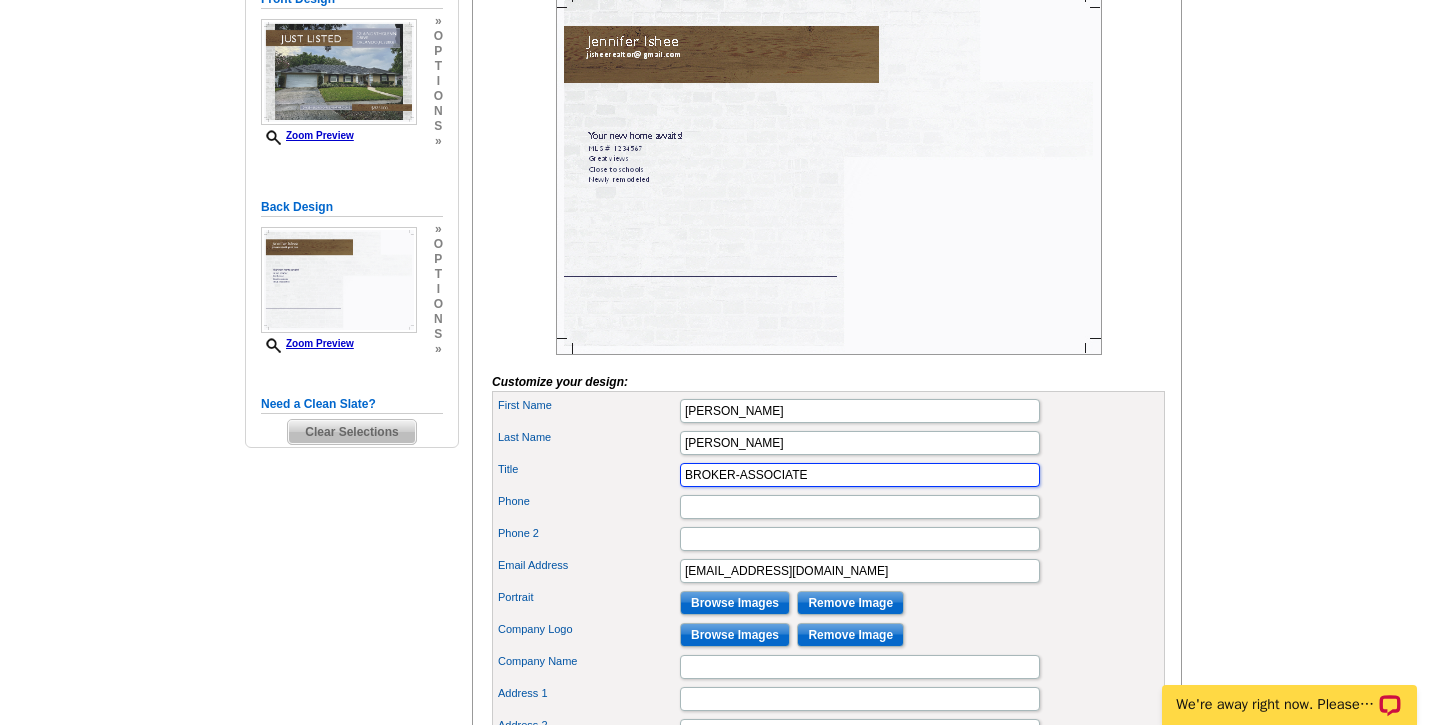 type on "BROKER-ASSOCIATE" 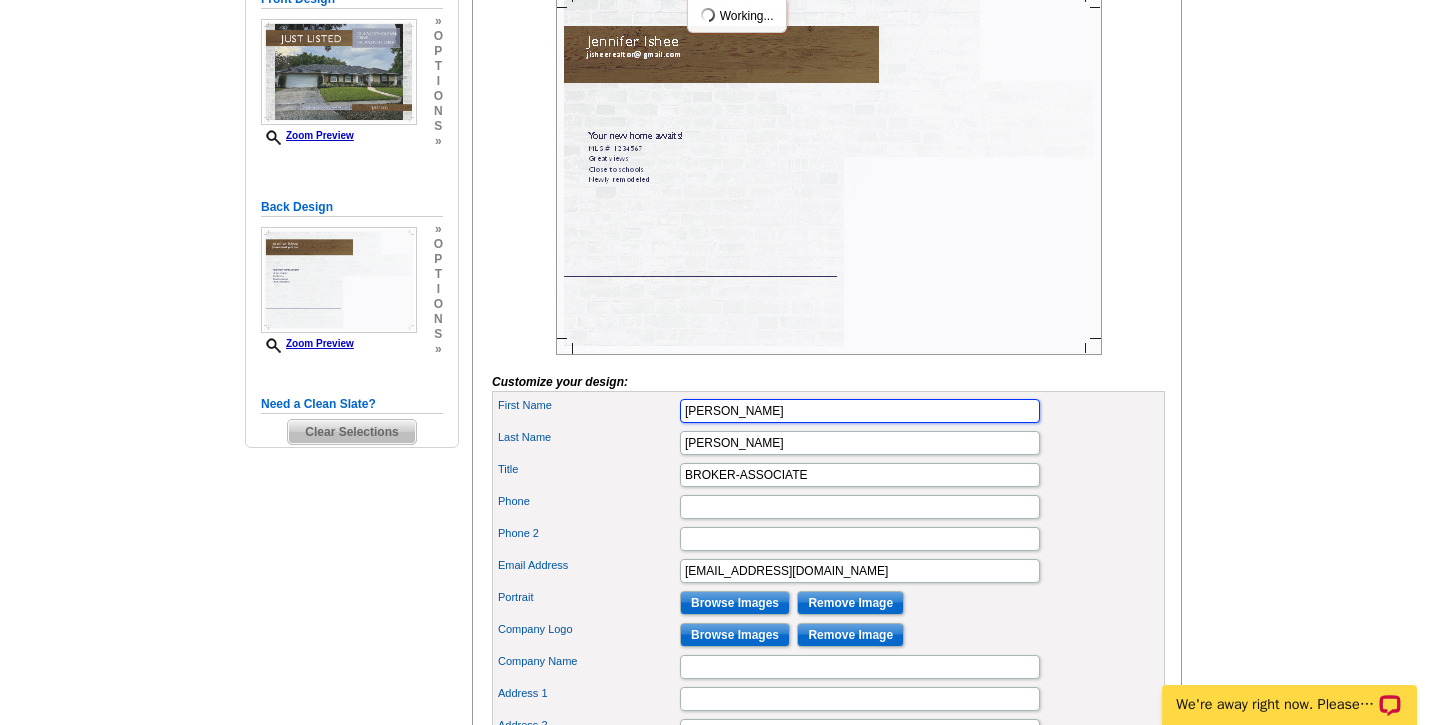 type on "JENNIFER" 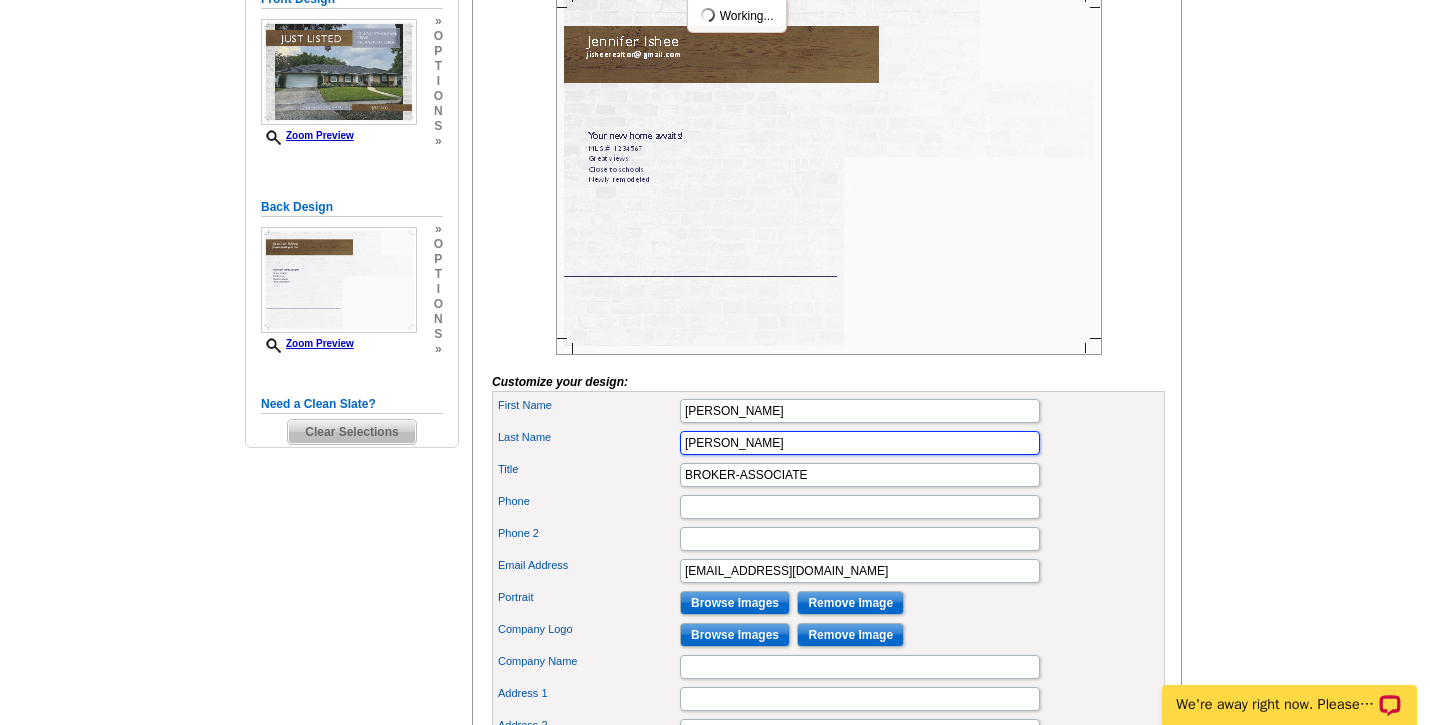 click on "Ishee" at bounding box center [860, 443] 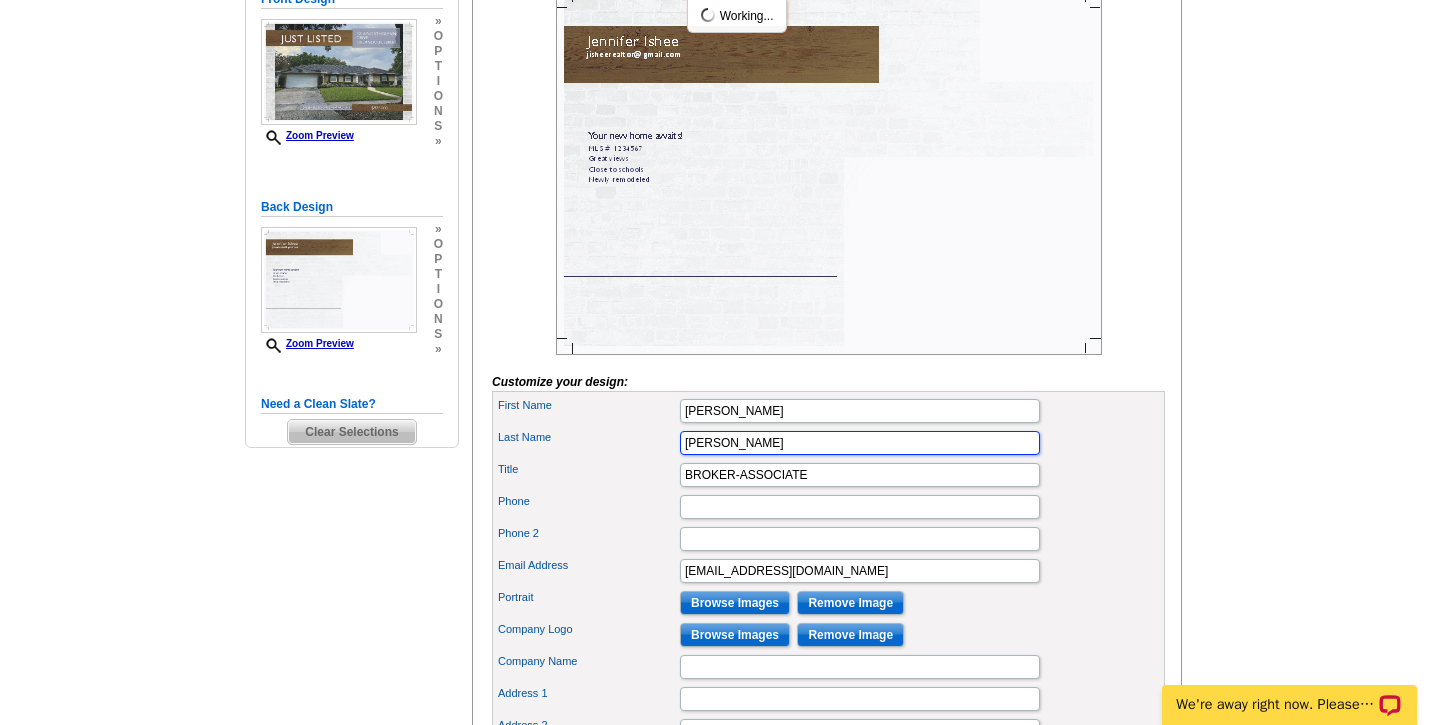 type on "ISHEE" 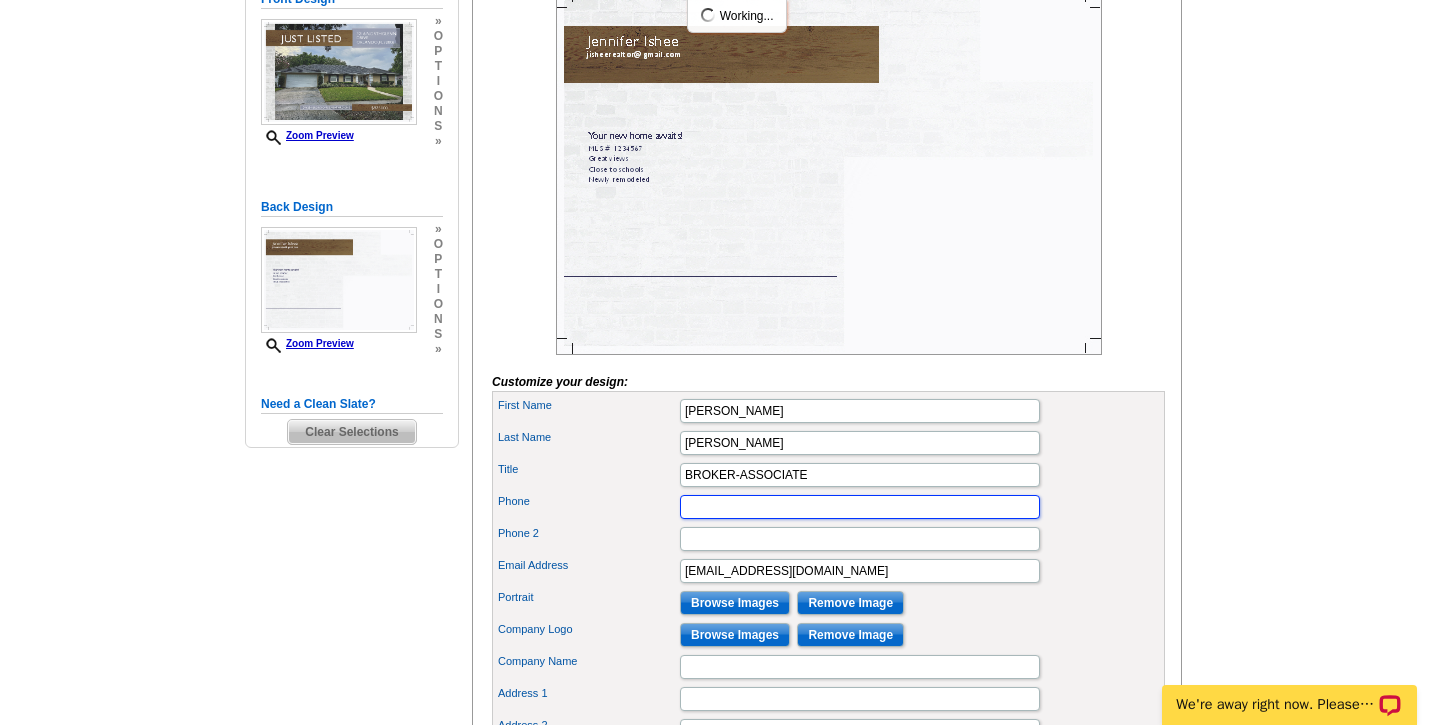 click on "Phone" at bounding box center [860, 507] 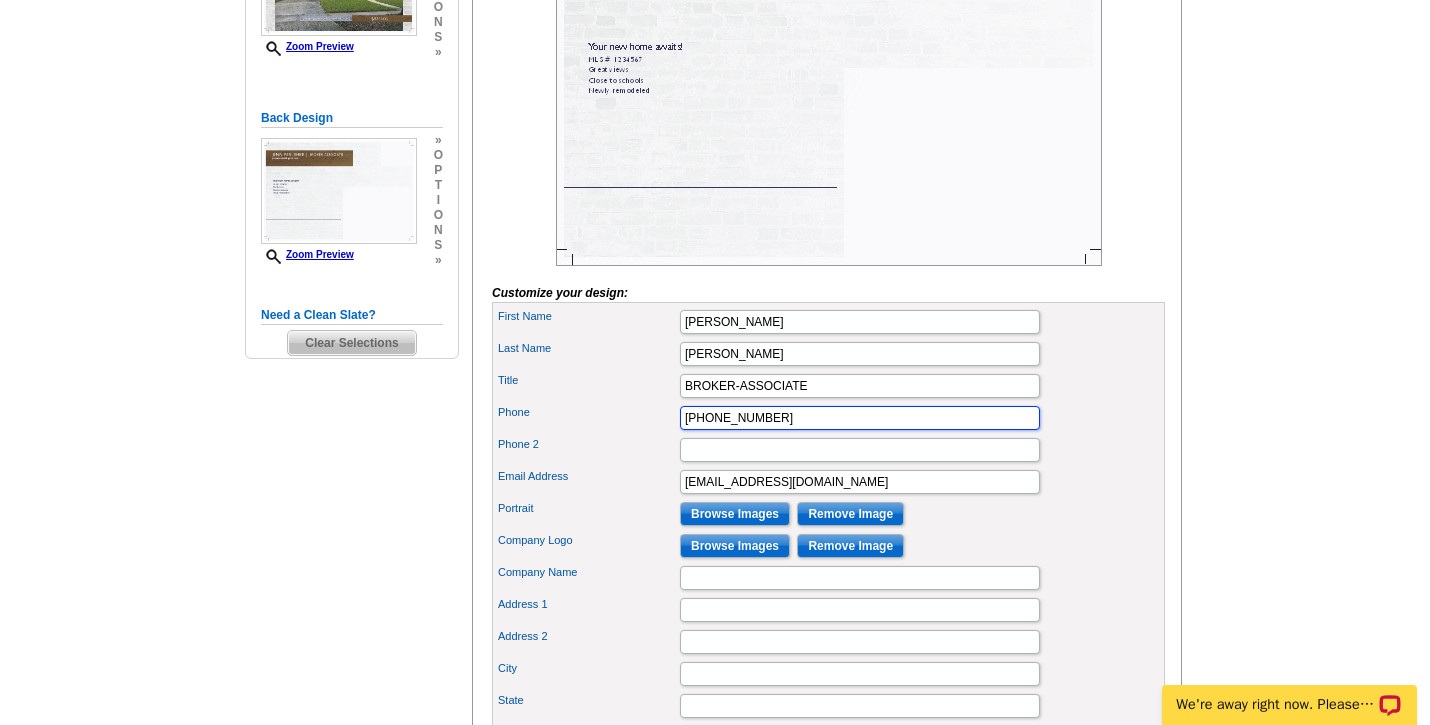 scroll, scrollTop: 470, scrollLeft: 0, axis: vertical 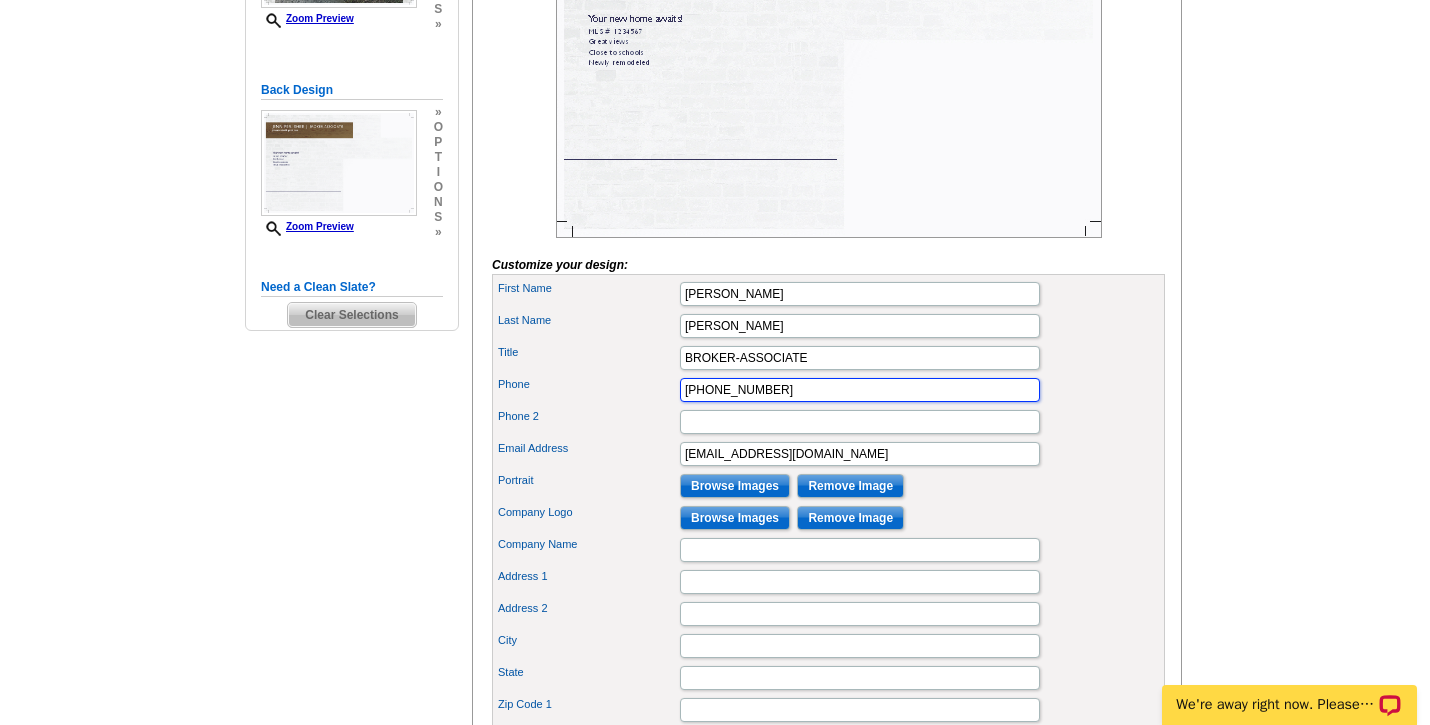 type on "407-230-4783" 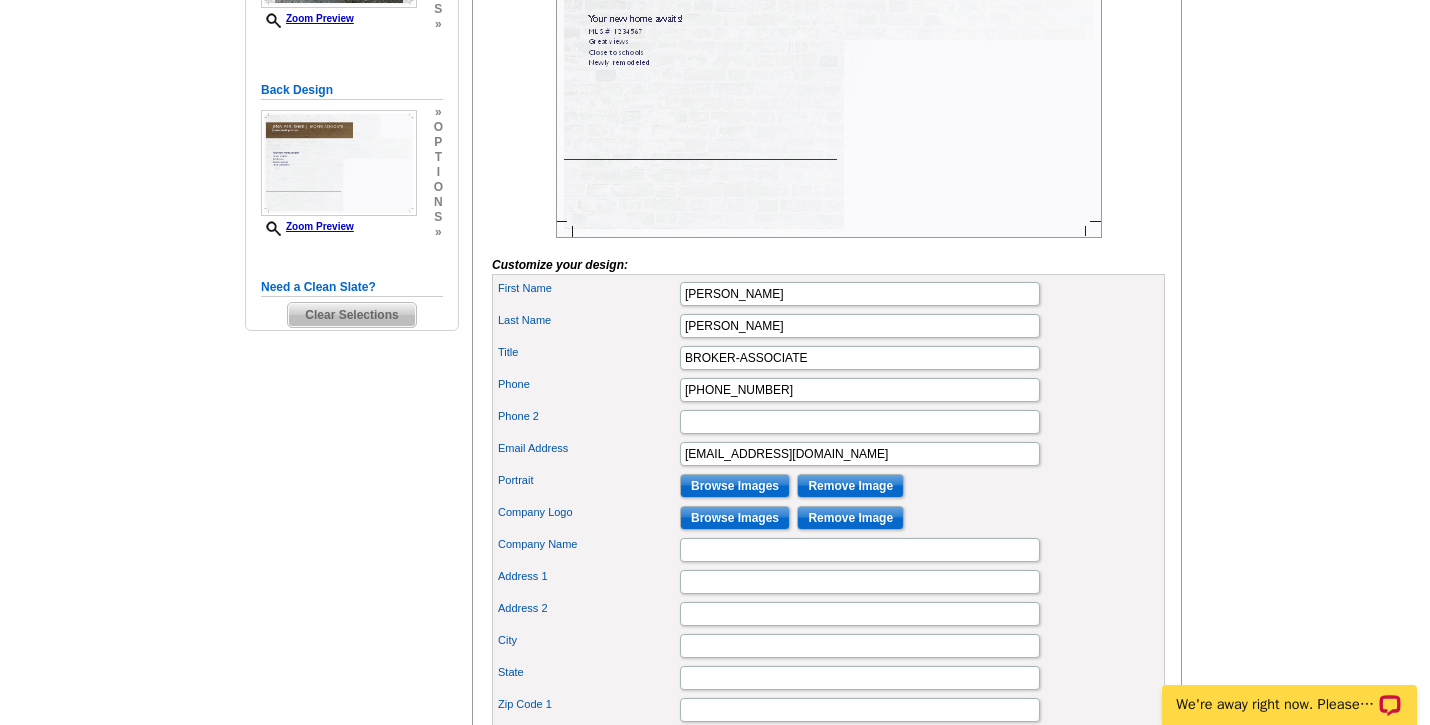 click on "Browse Images" at bounding box center (735, 486) 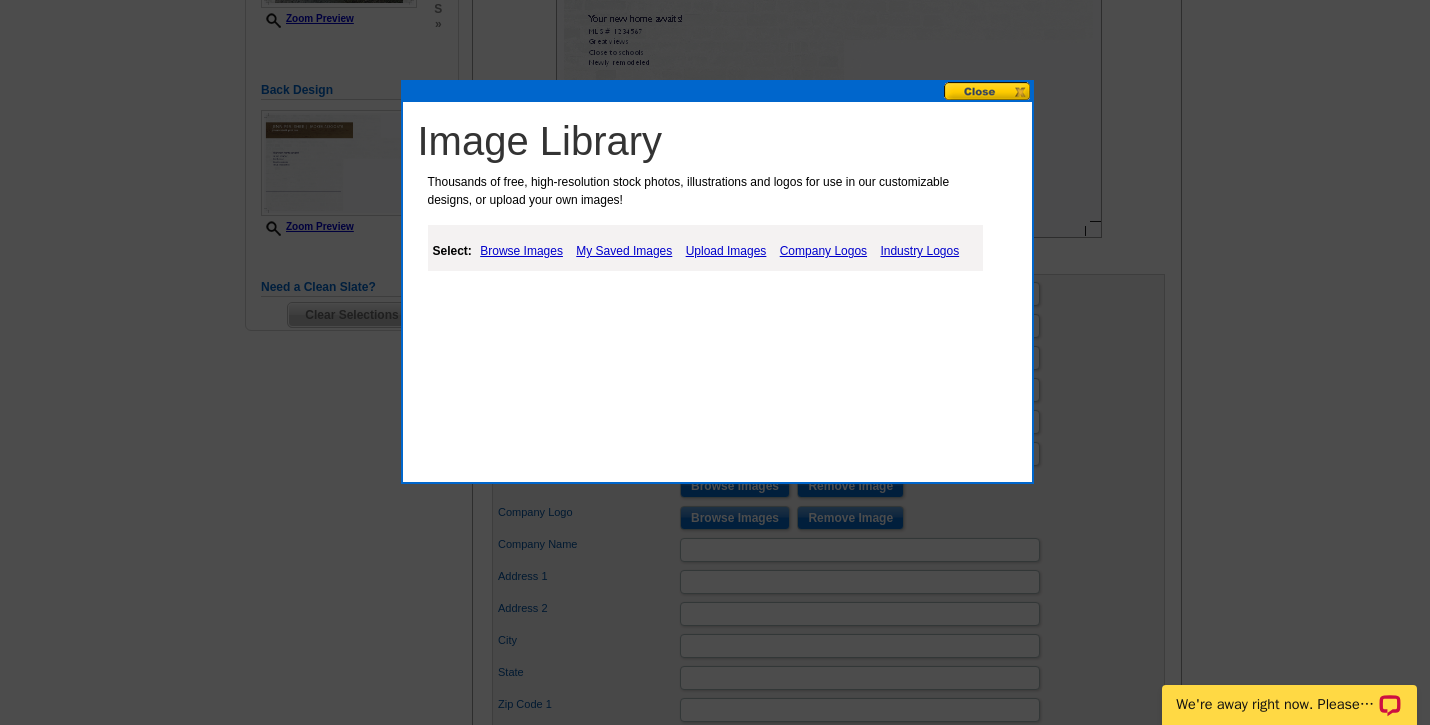 click on "My Saved Images" at bounding box center (624, 251) 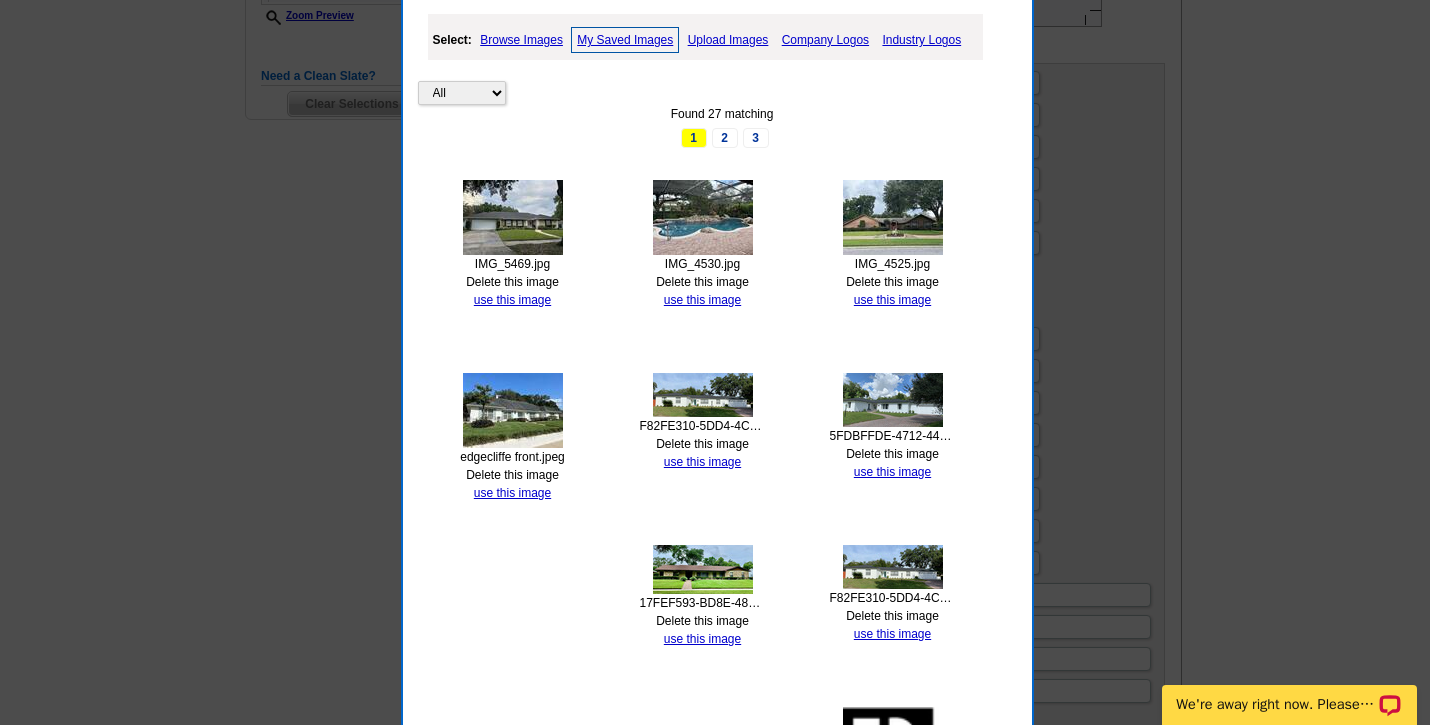 scroll, scrollTop: 671, scrollLeft: 0, axis: vertical 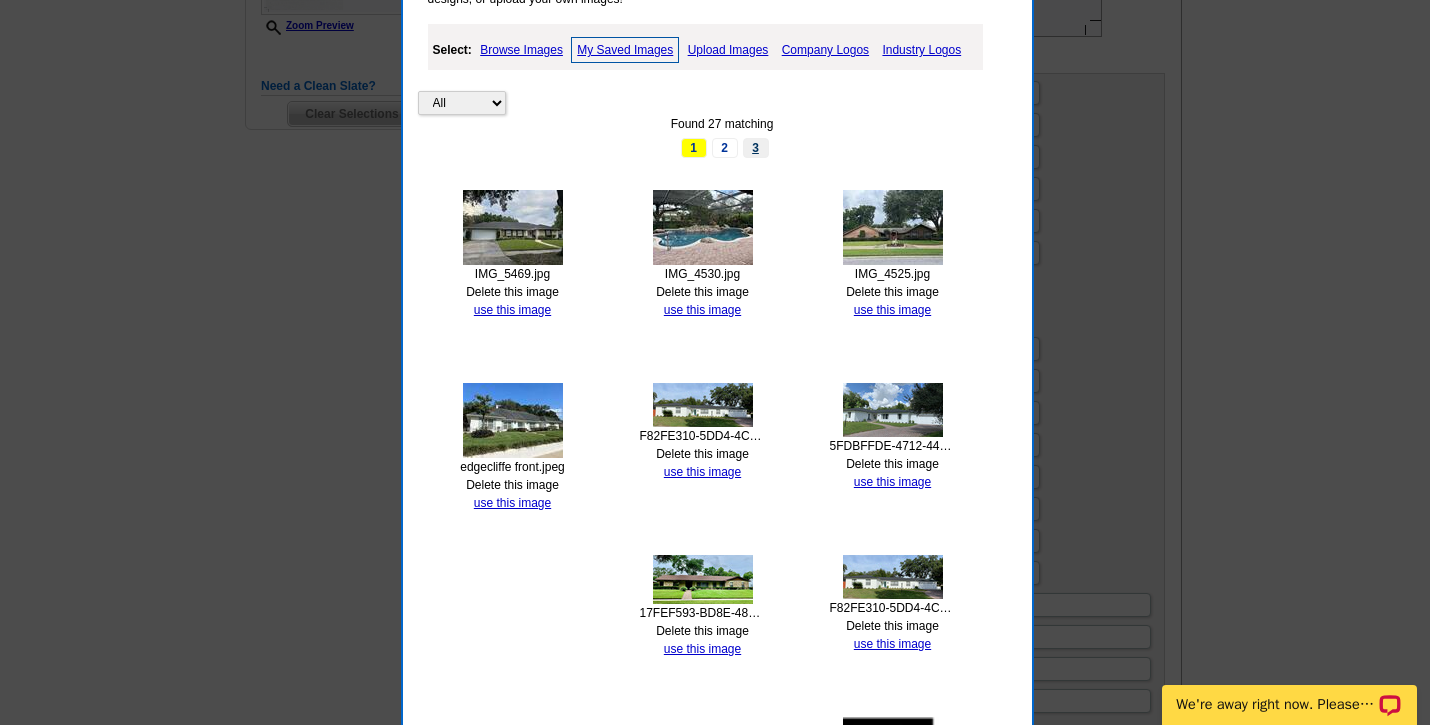 click on "3" at bounding box center [756, 148] 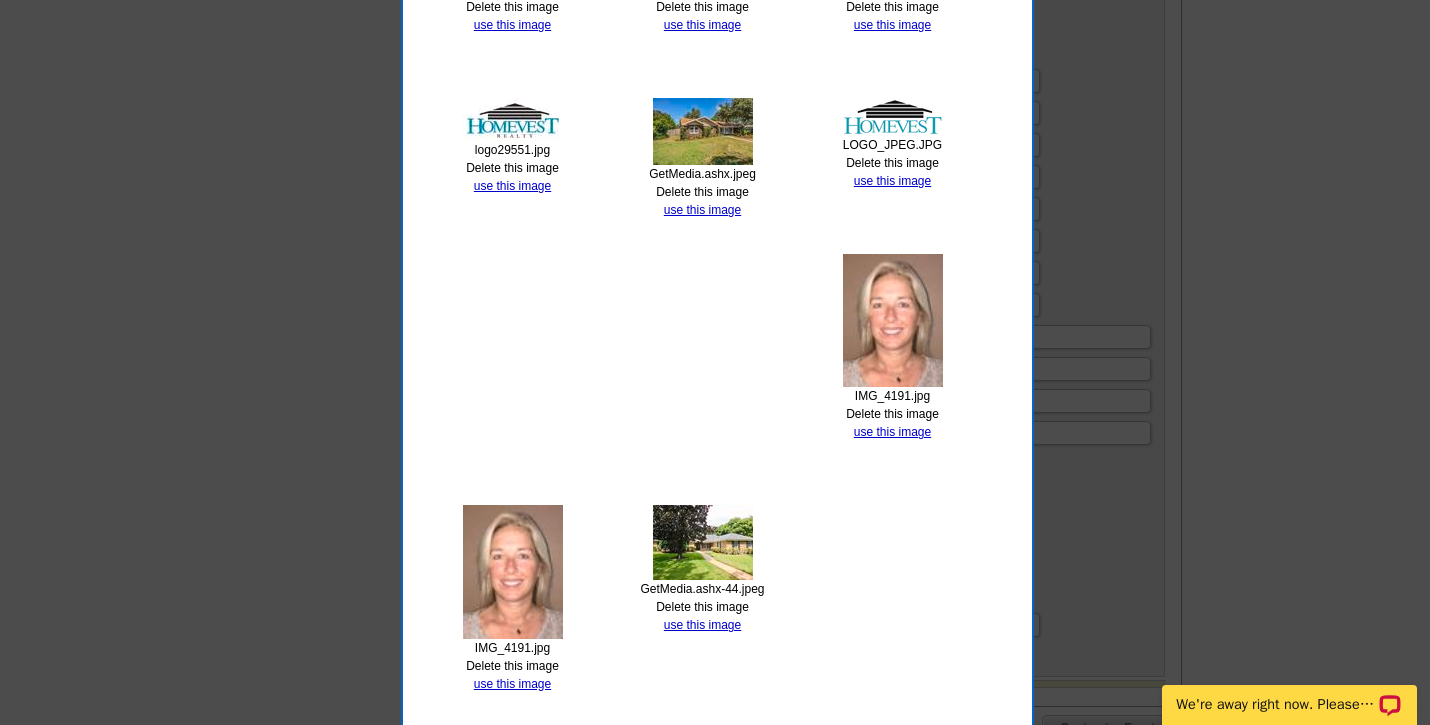 scroll, scrollTop: 941, scrollLeft: 0, axis: vertical 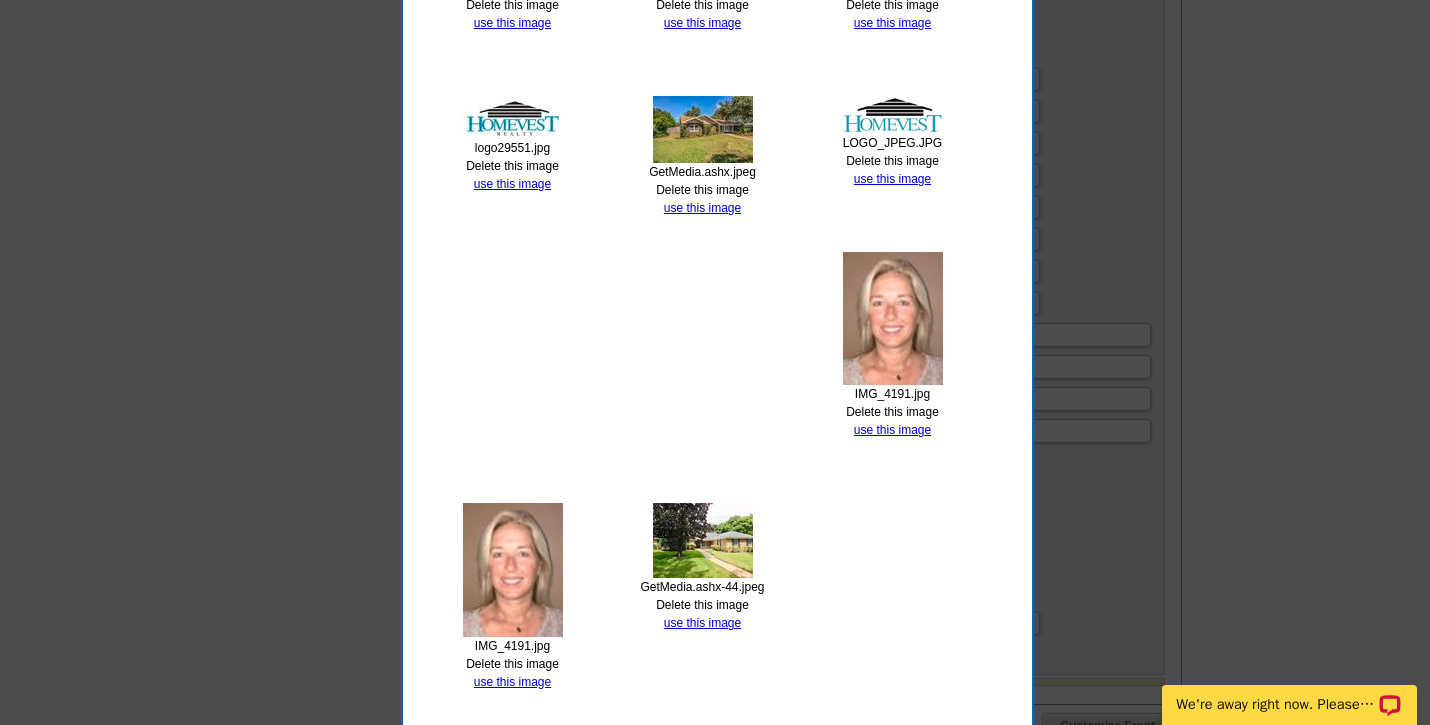 click at bounding box center (513, 569) 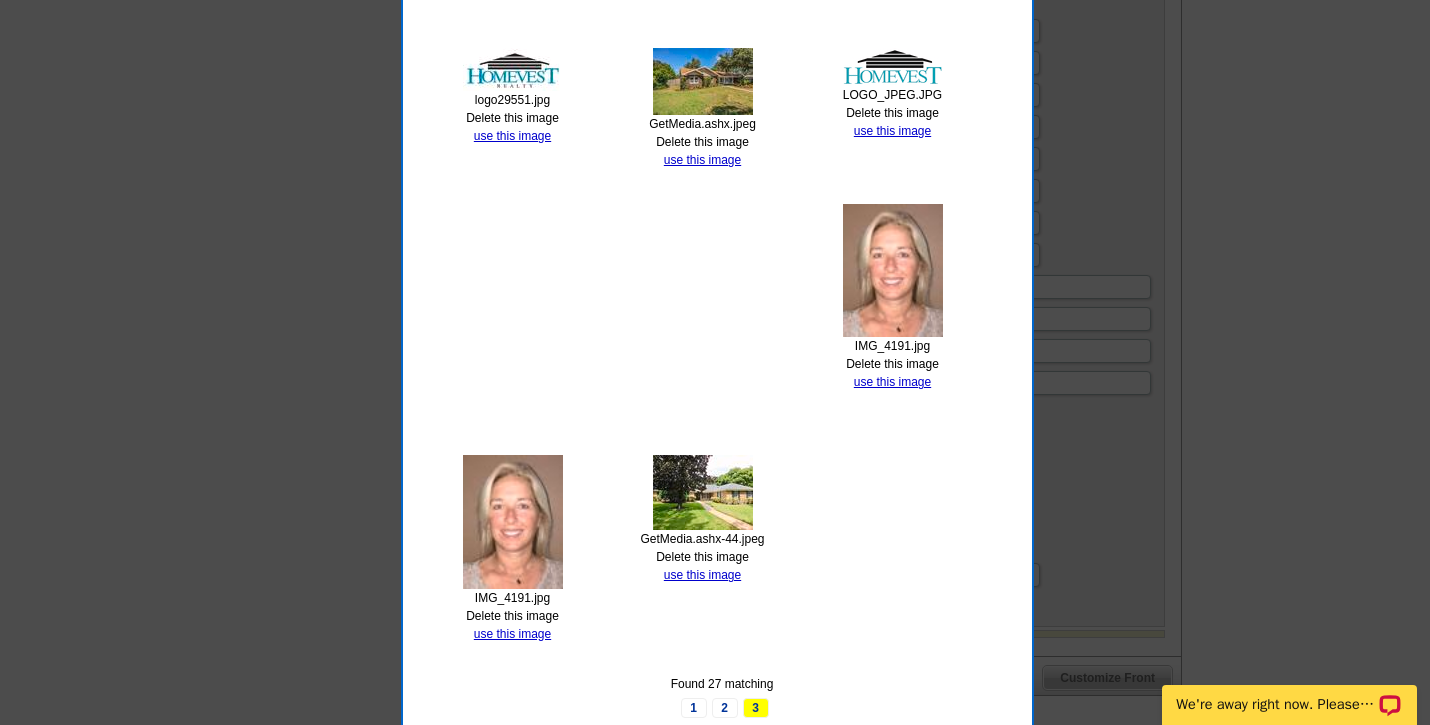 scroll, scrollTop: 993, scrollLeft: 0, axis: vertical 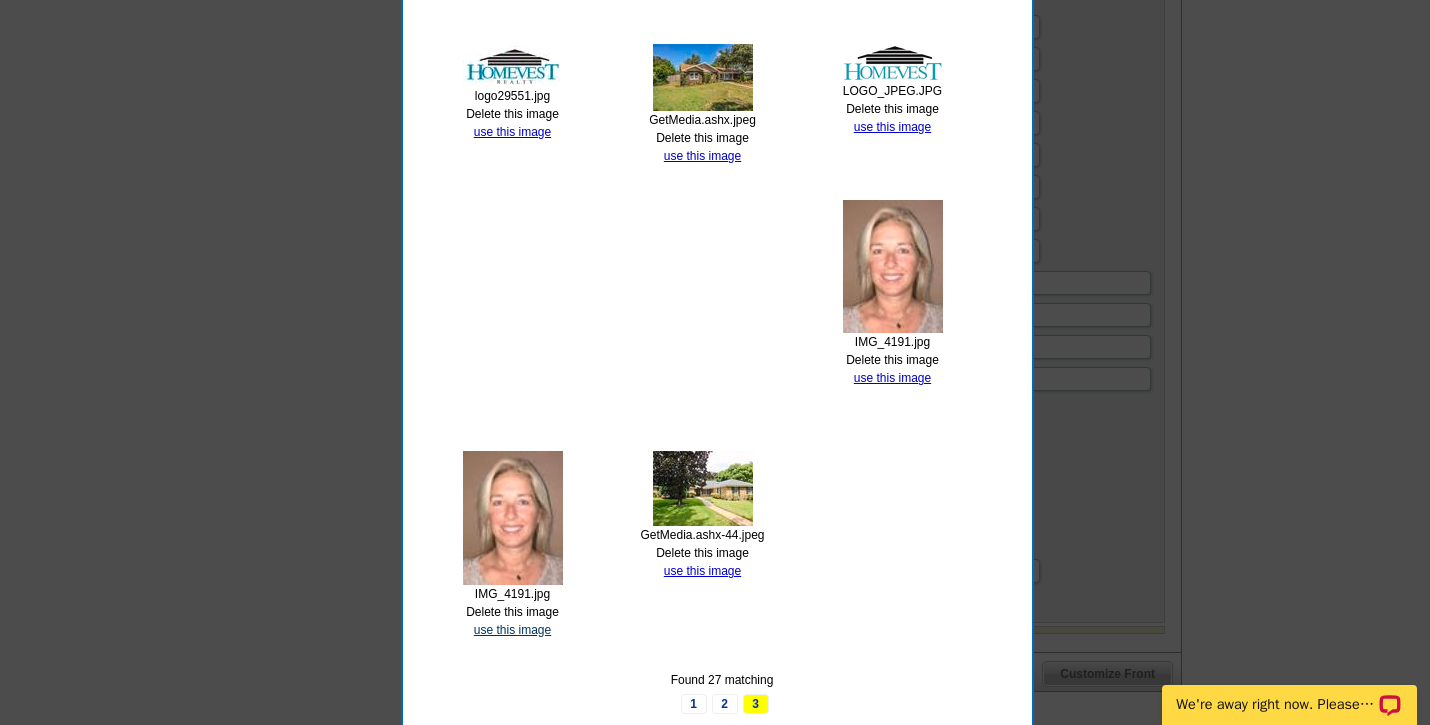 click on "use this image" at bounding box center [512, 630] 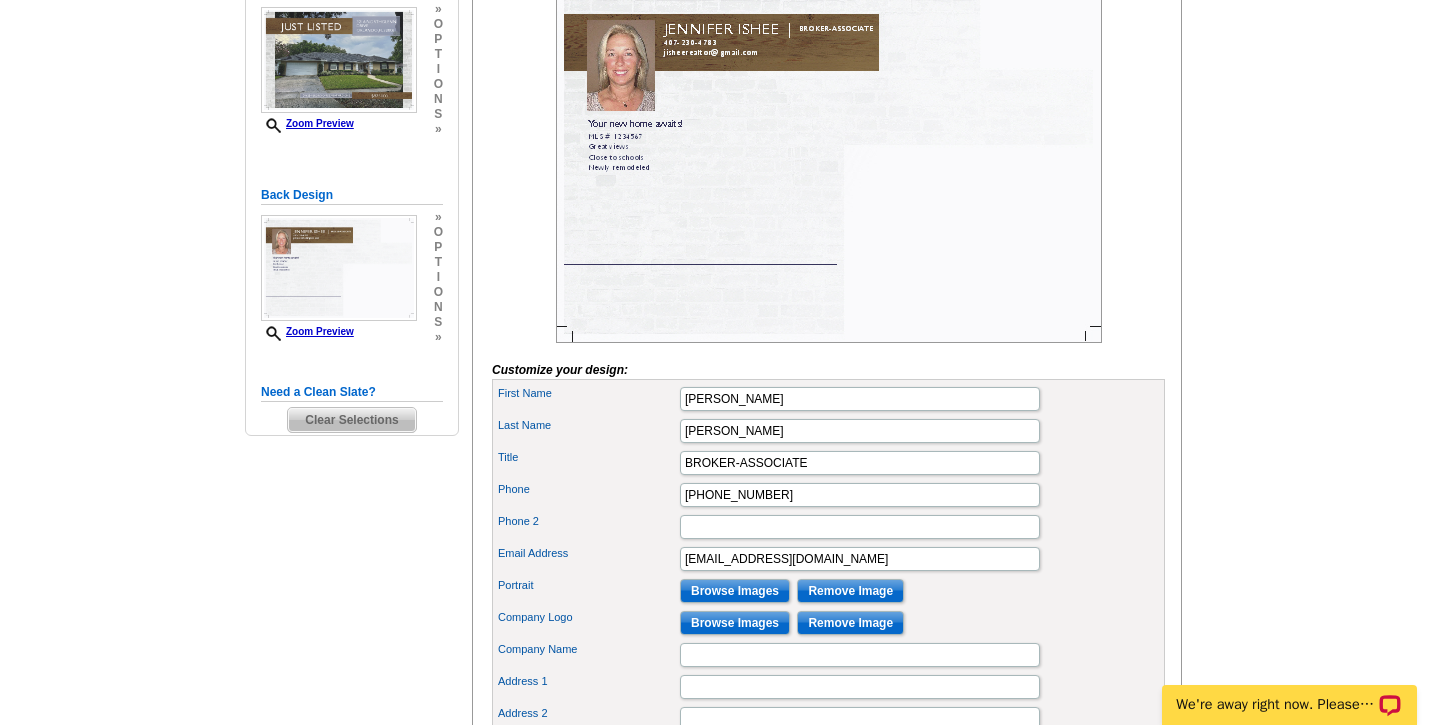 scroll, scrollTop: 373, scrollLeft: 0, axis: vertical 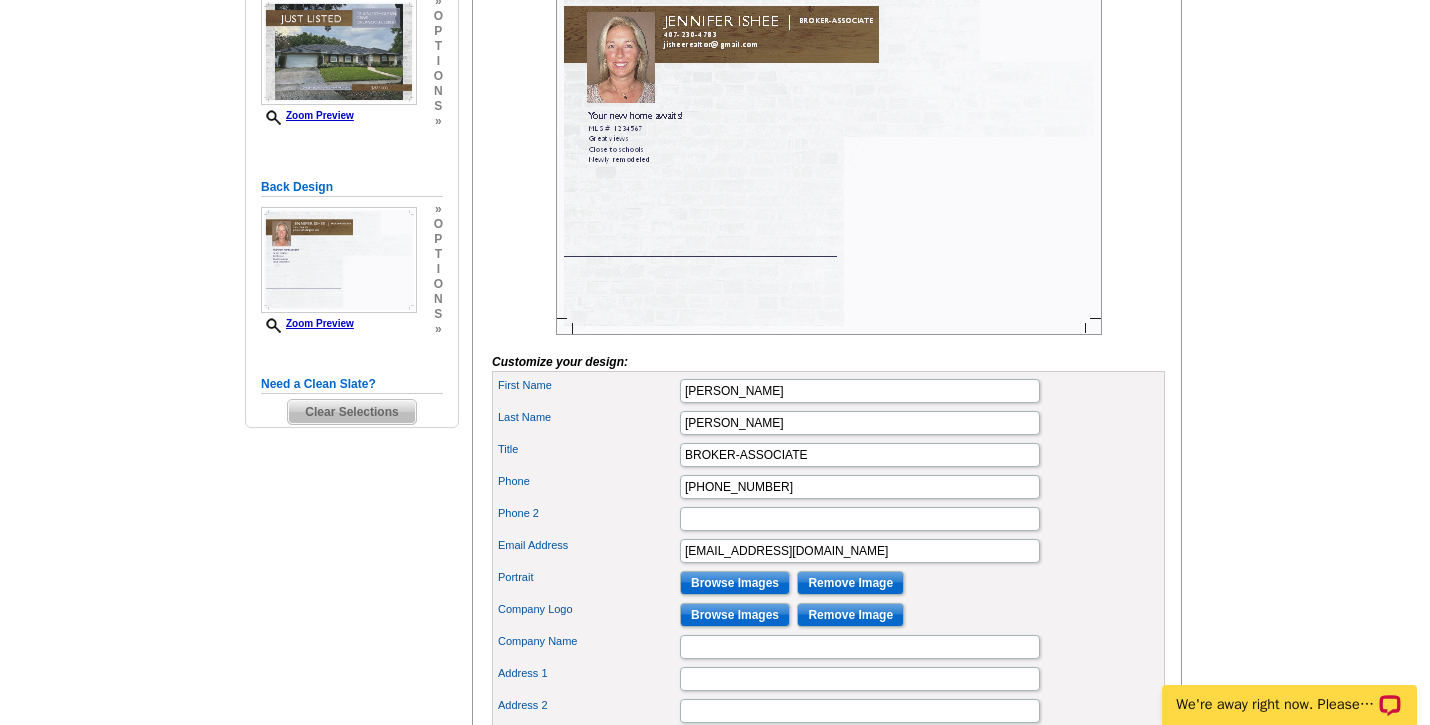 click on "Browse Images" at bounding box center [735, 615] 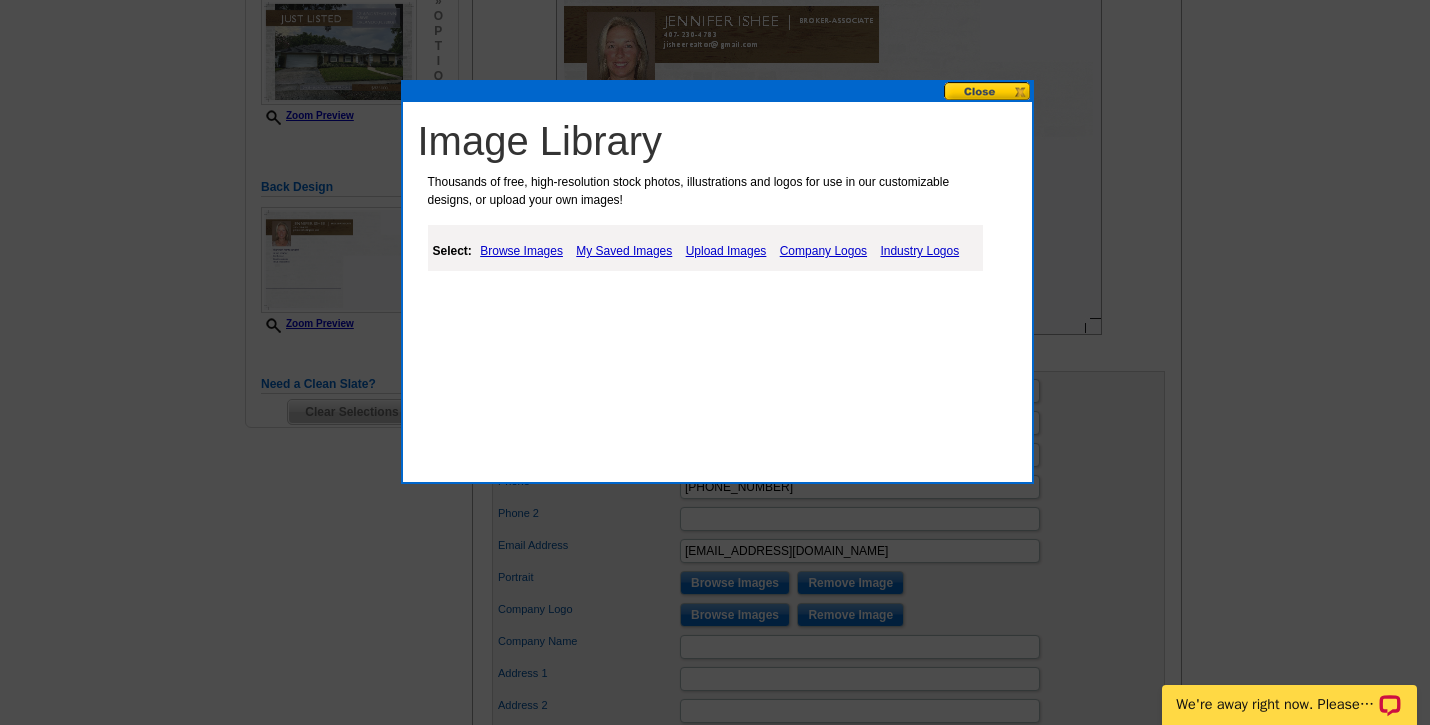 click on "My Saved Images" at bounding box center [624, 251] 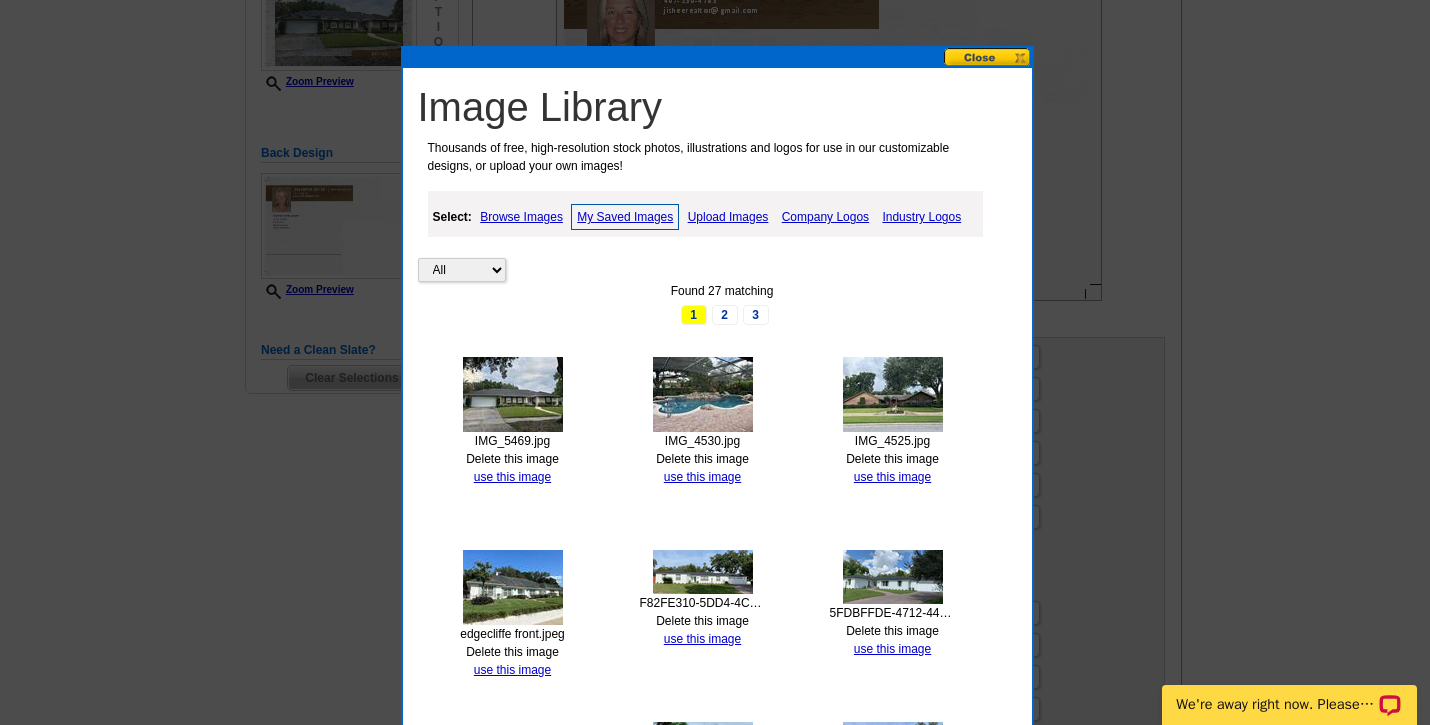 scroll, scrollTop: 418, scrollLeft: 0, axis: vertical 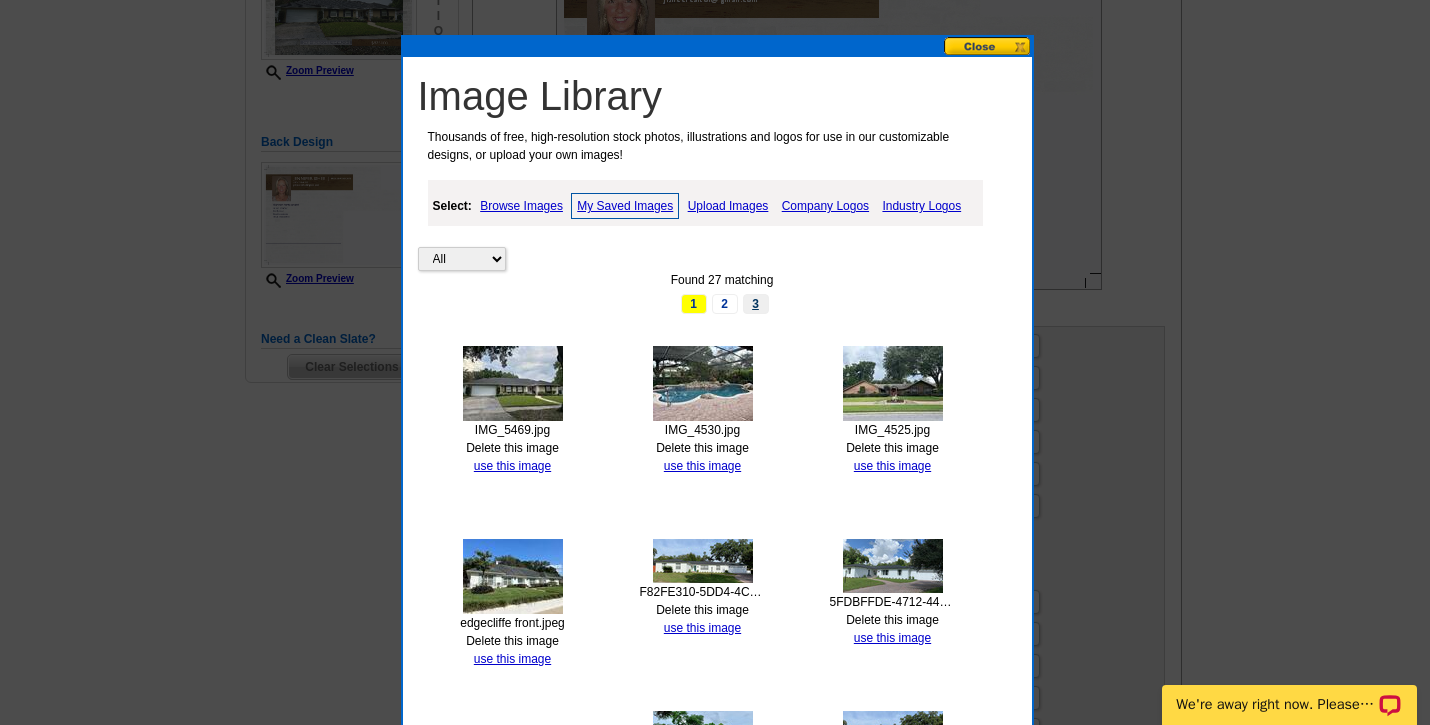 click on "3" at bounding box center [756, 304] 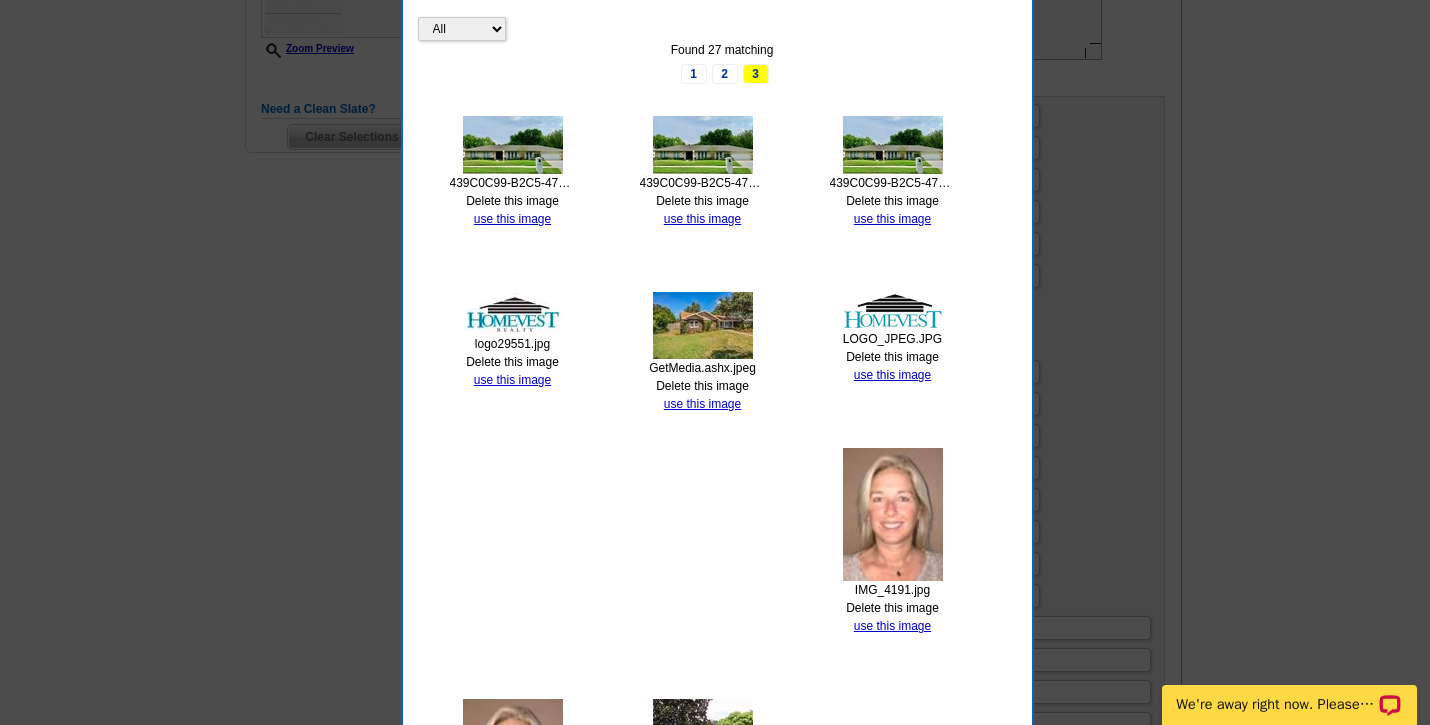scroll, scrollTop: 640, scrollLeft: 0, axis: vertical 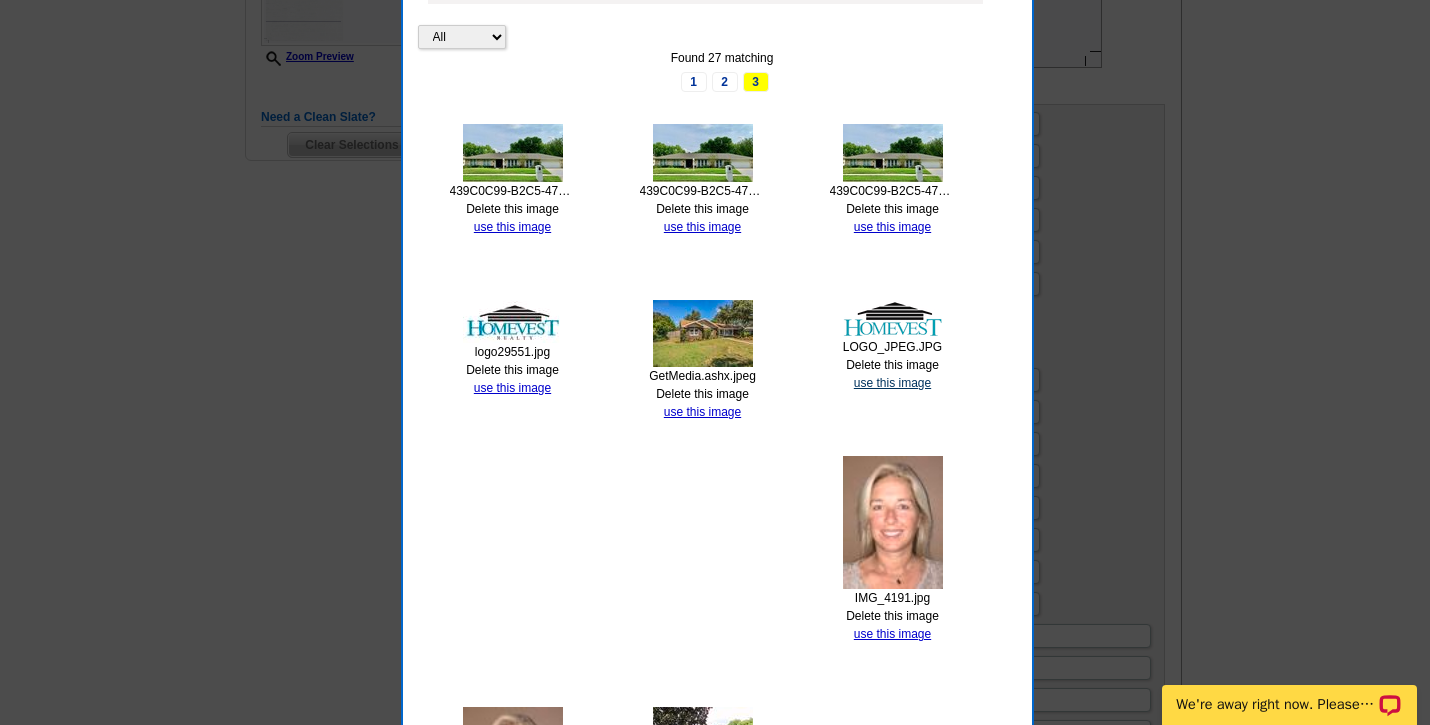 click on "use this image" at bounding box center [892, 383] 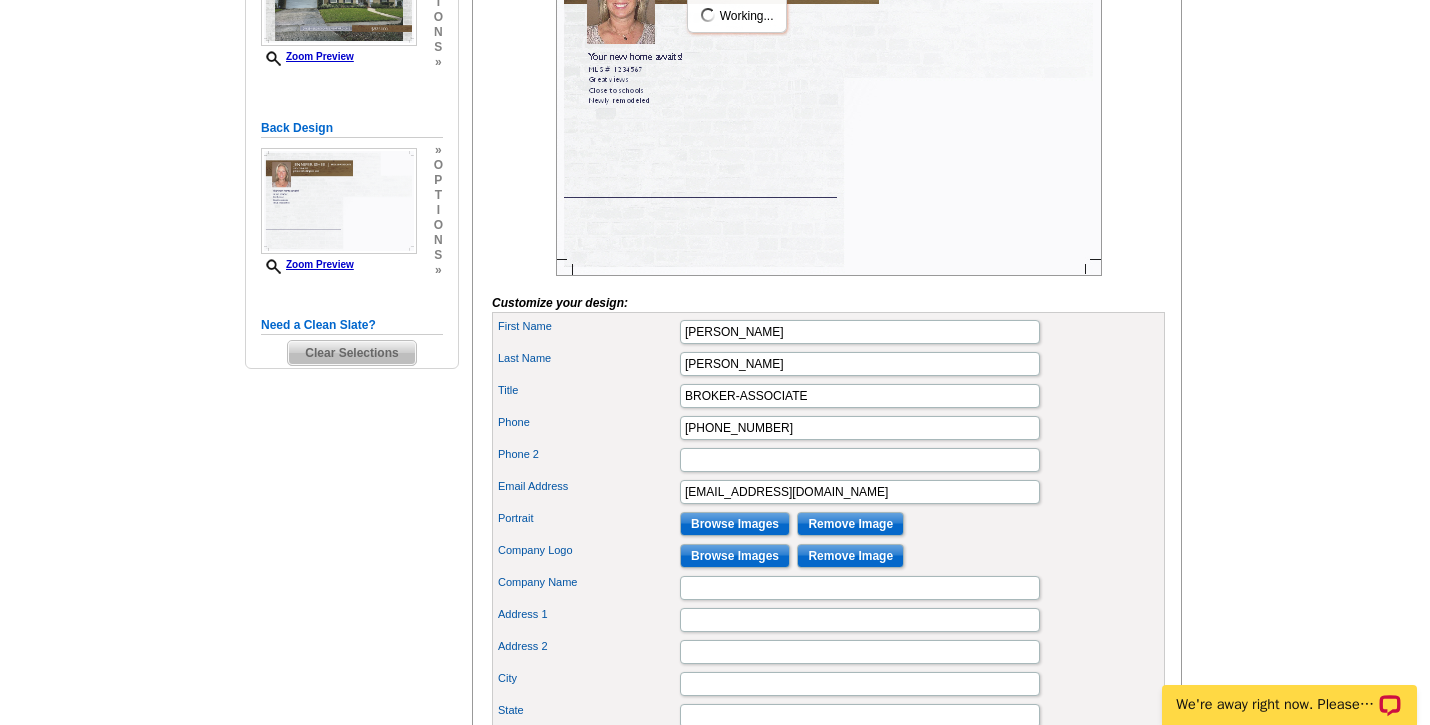 scroll, scrollTop: 440, scrollLeft: 0, axis: vertical 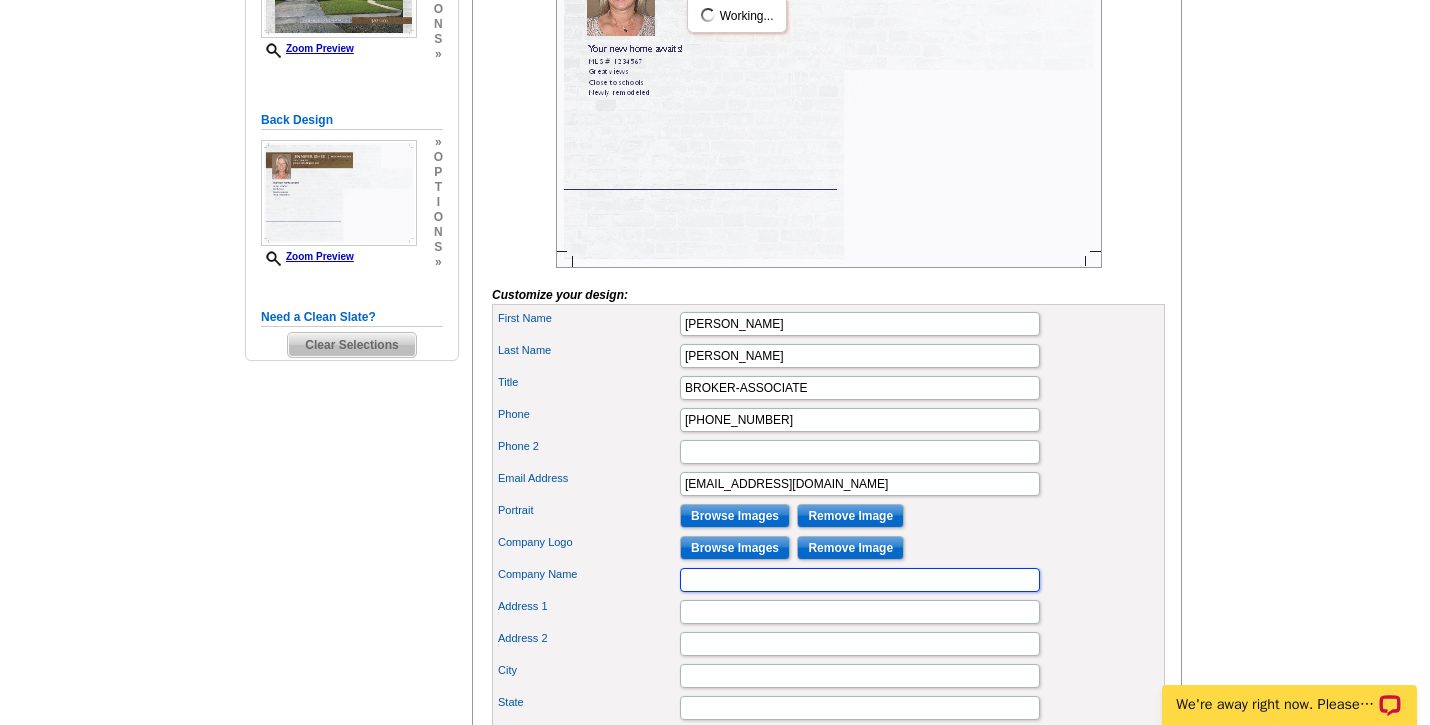 click on "Company Name" at bounding box center [860, 580] 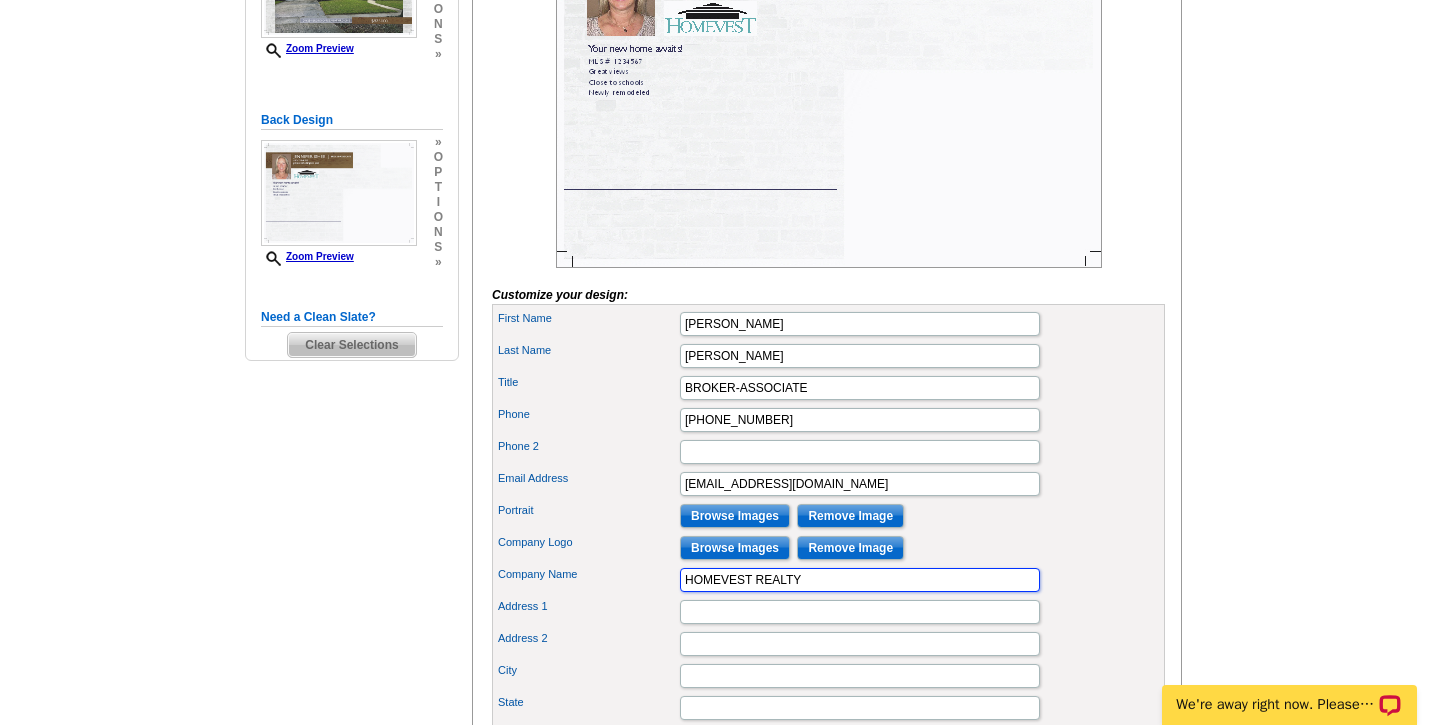 type on "HOMEVEST REALTY" 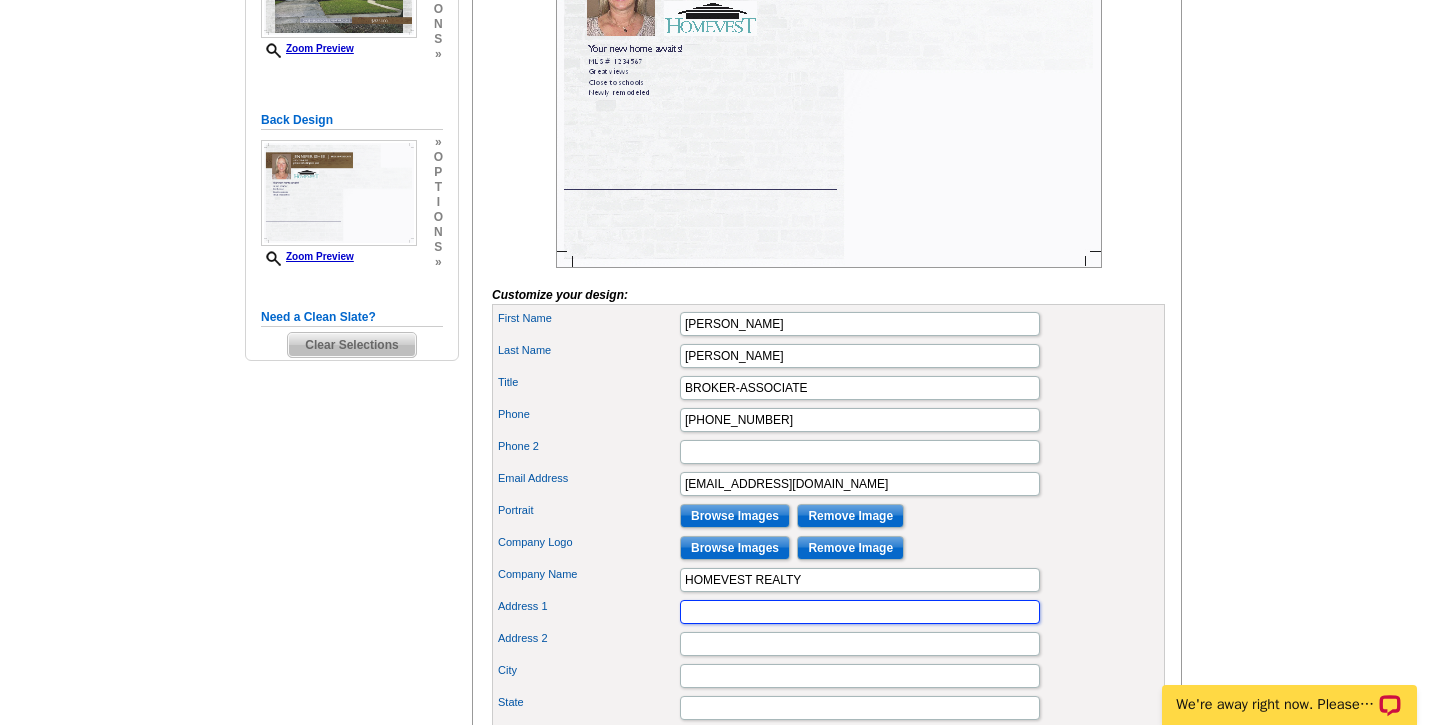 click on "Address 1" at bounding box center [860, 612] 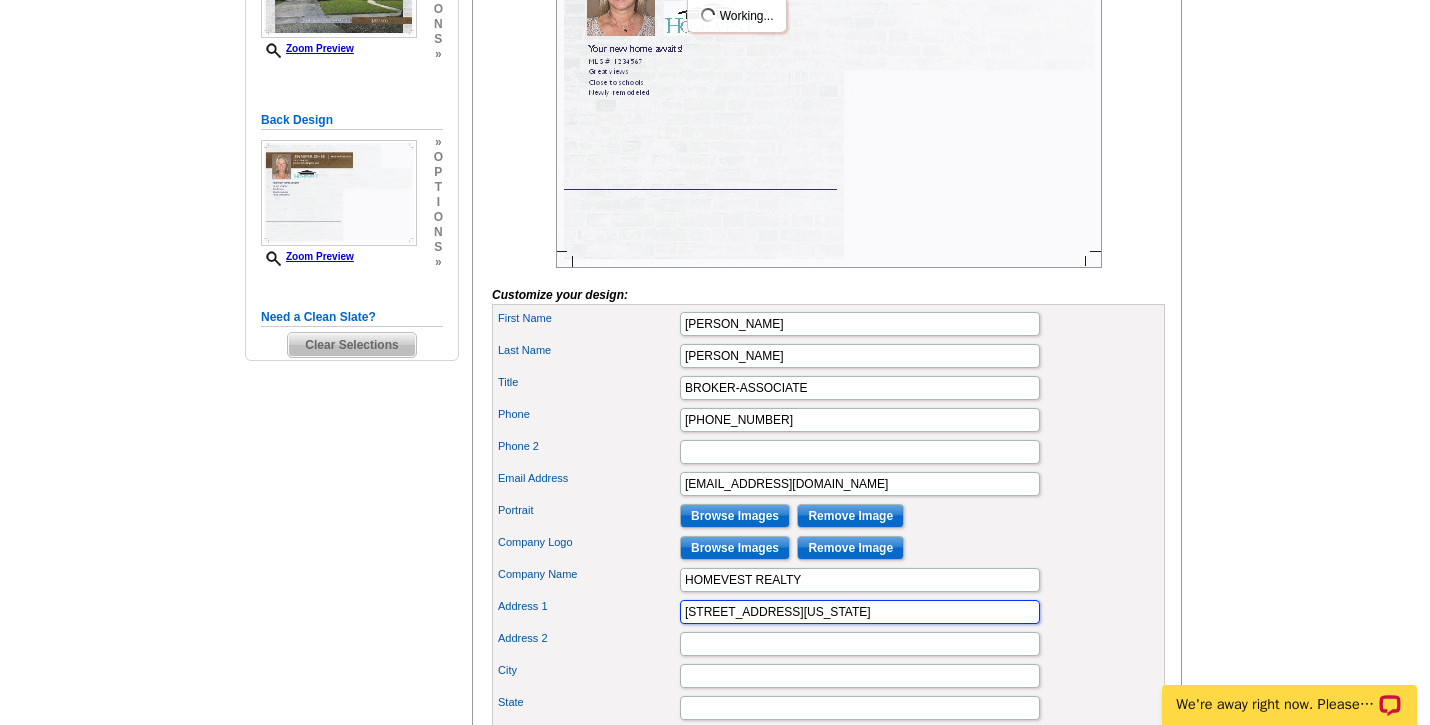 type on "1300 E MICHIGAN STREET" 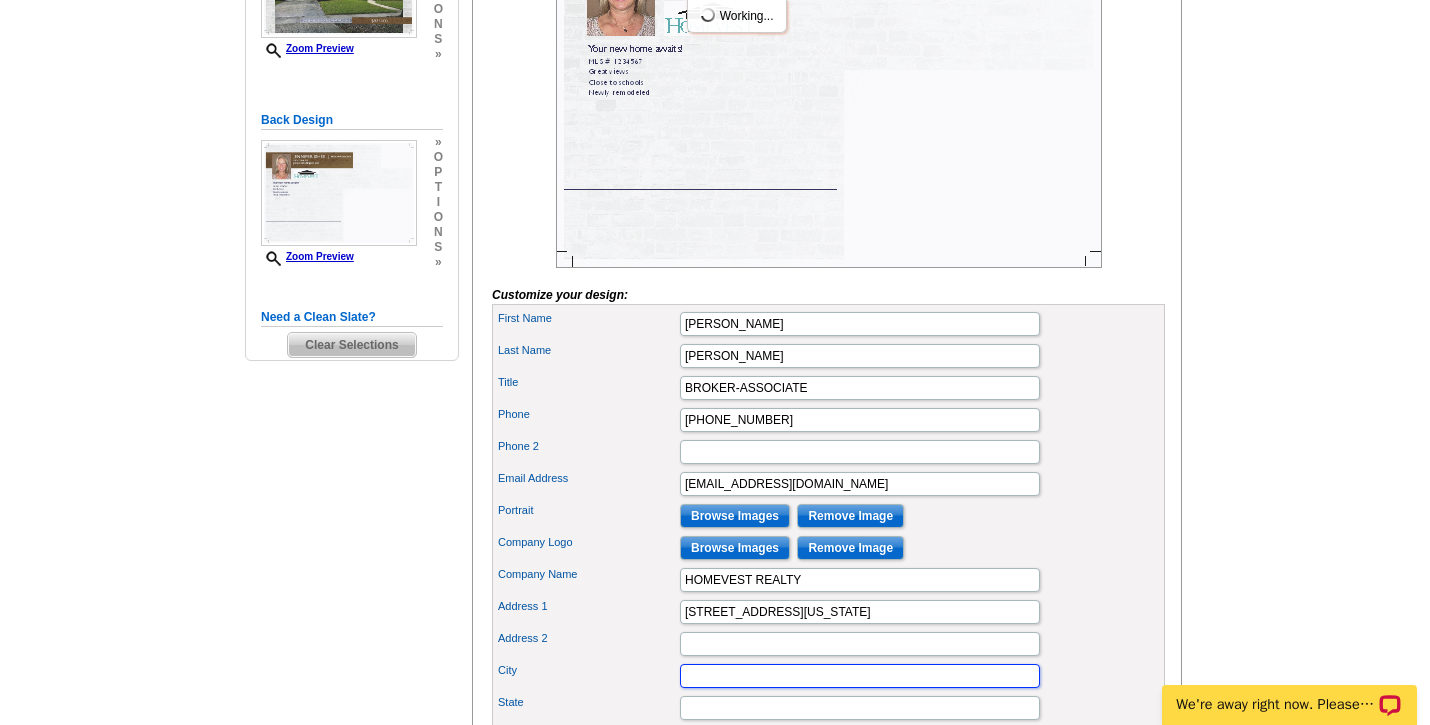 click on "City" at bounding box center [860, 676] 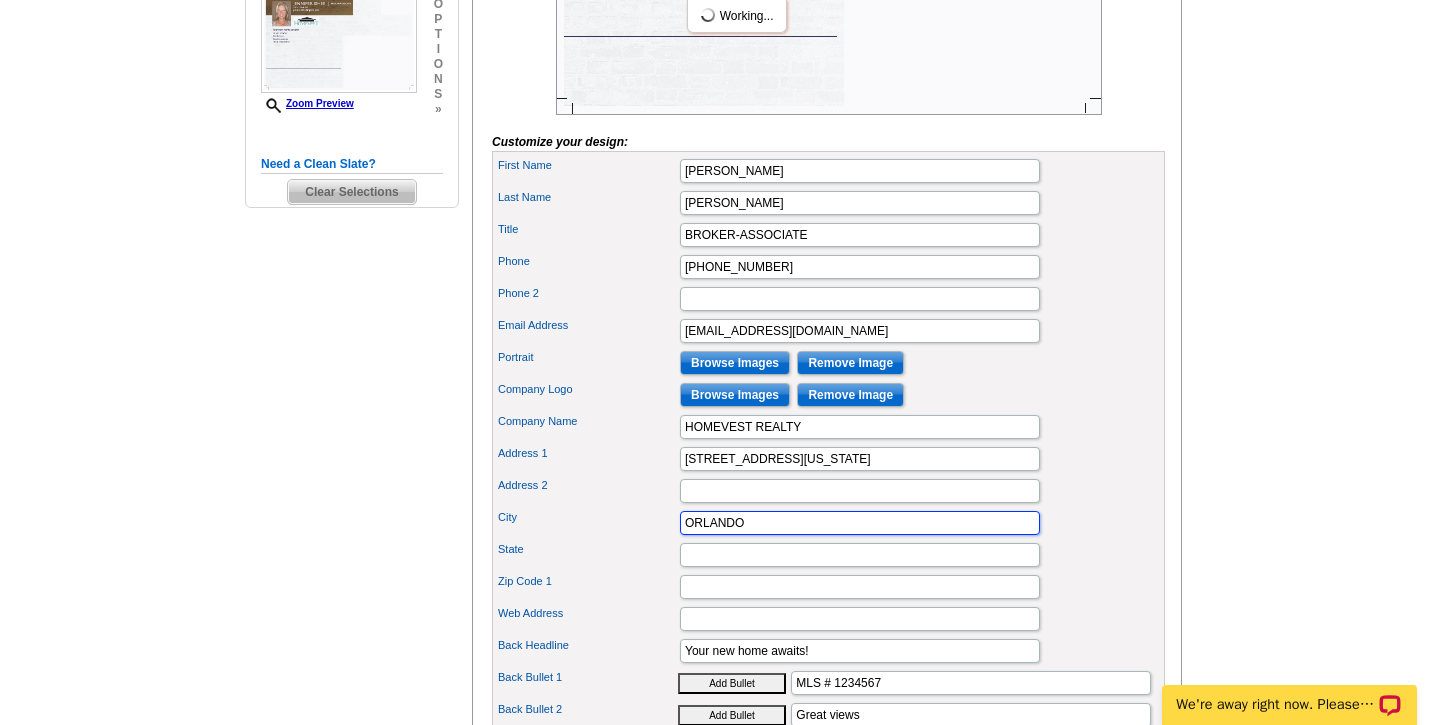 scroll, scrollTop: 604, scrollLeft: 0, axis: vertical 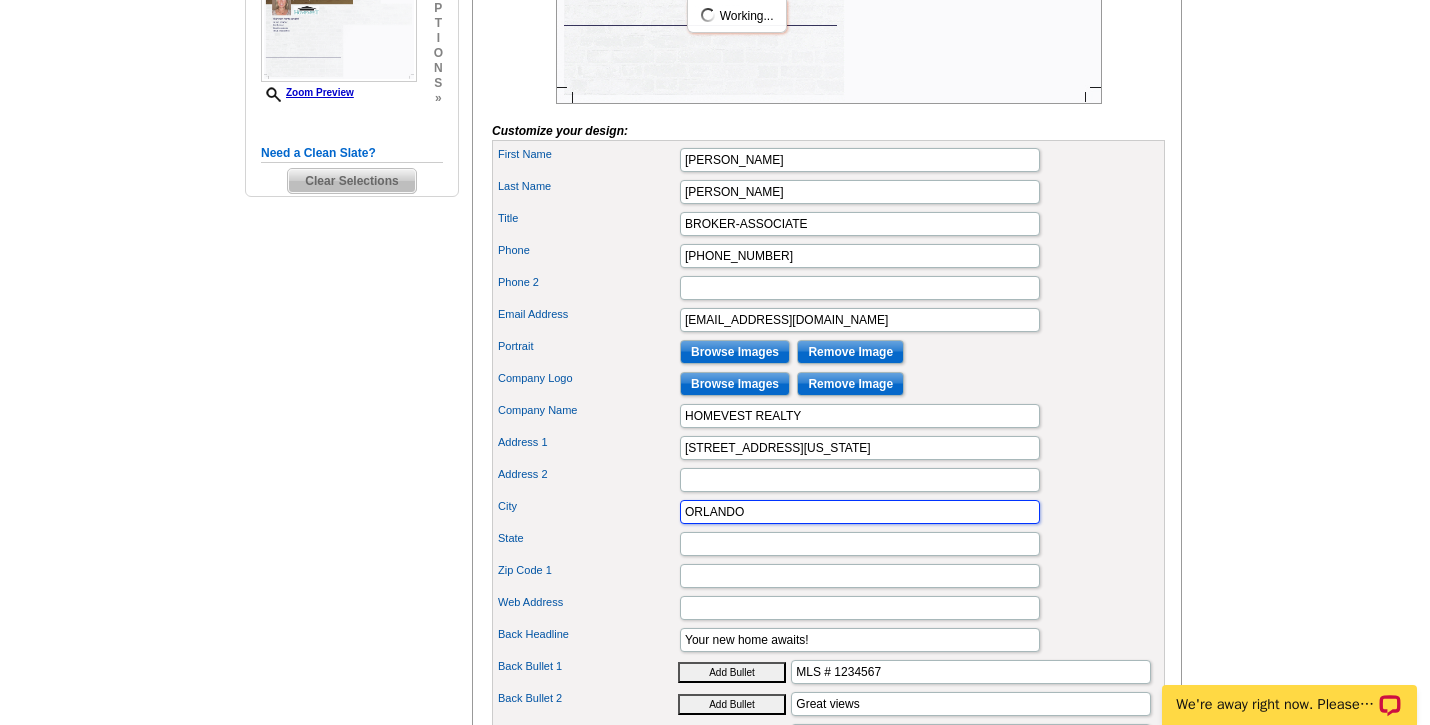 type on "ORLANDO" 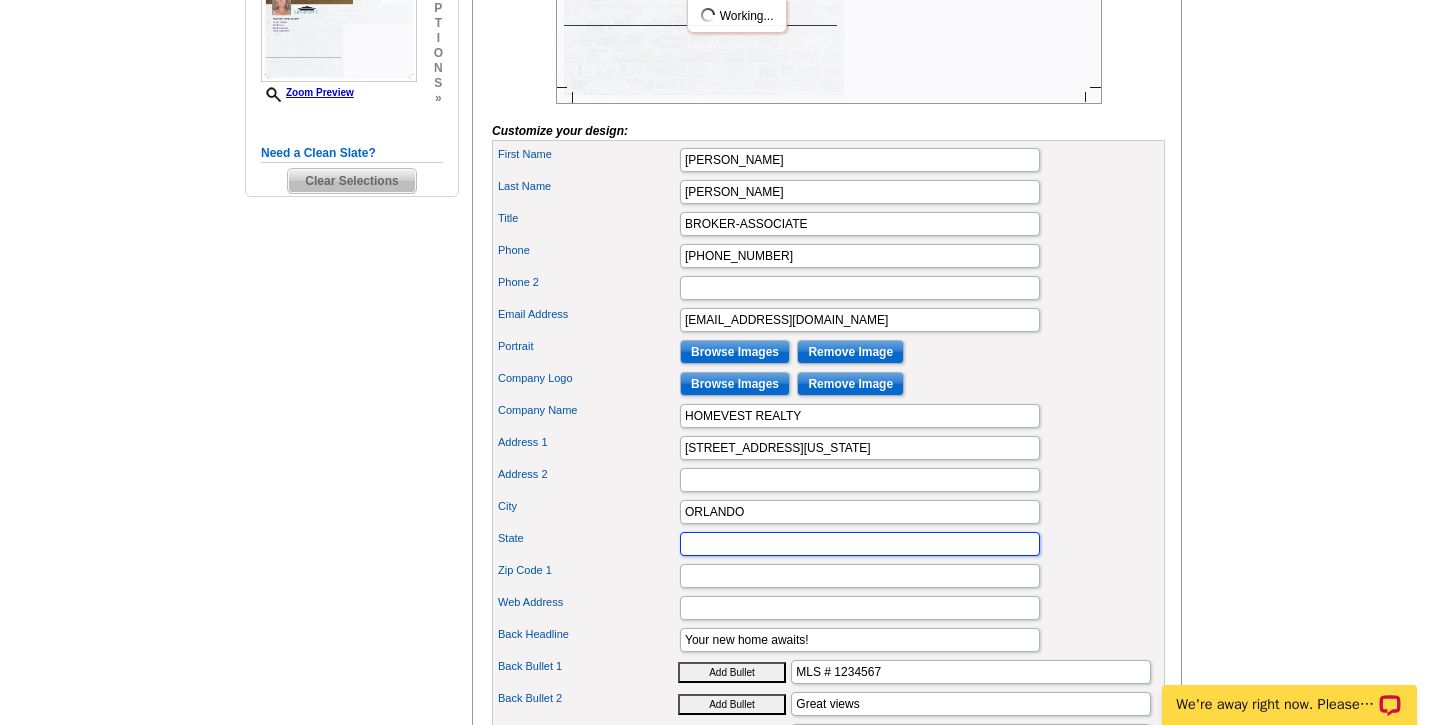 click on "State" at bounding box center (860, 544) 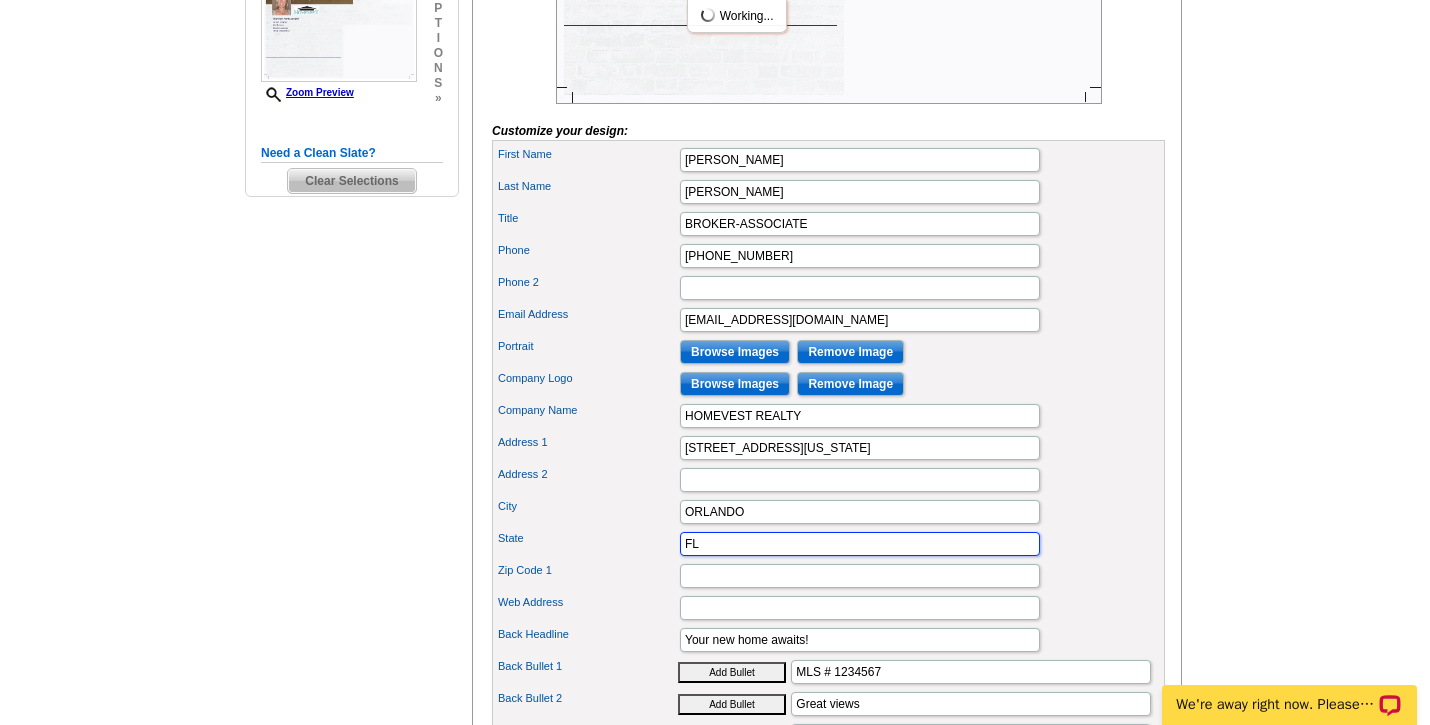 type on "FL" 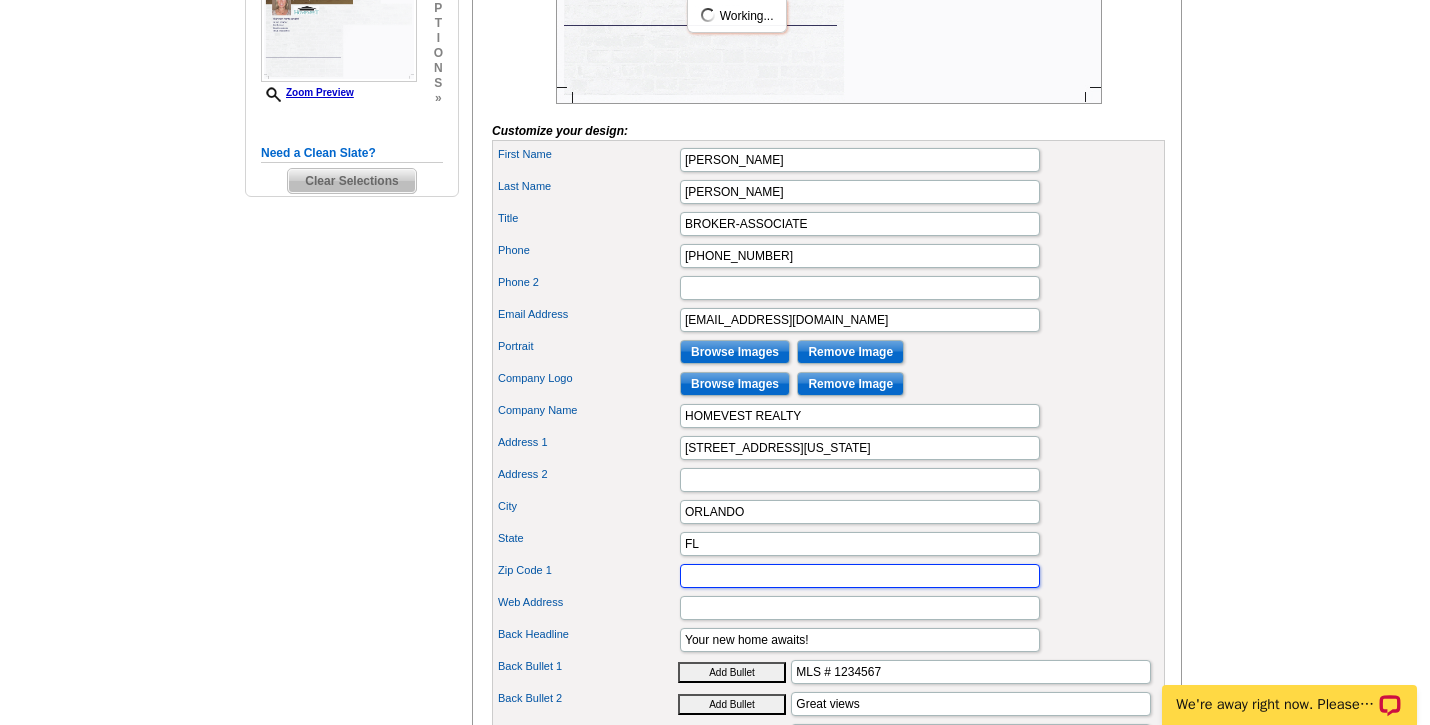 click on "Zip Code 1" at bounding box center [860, 576] 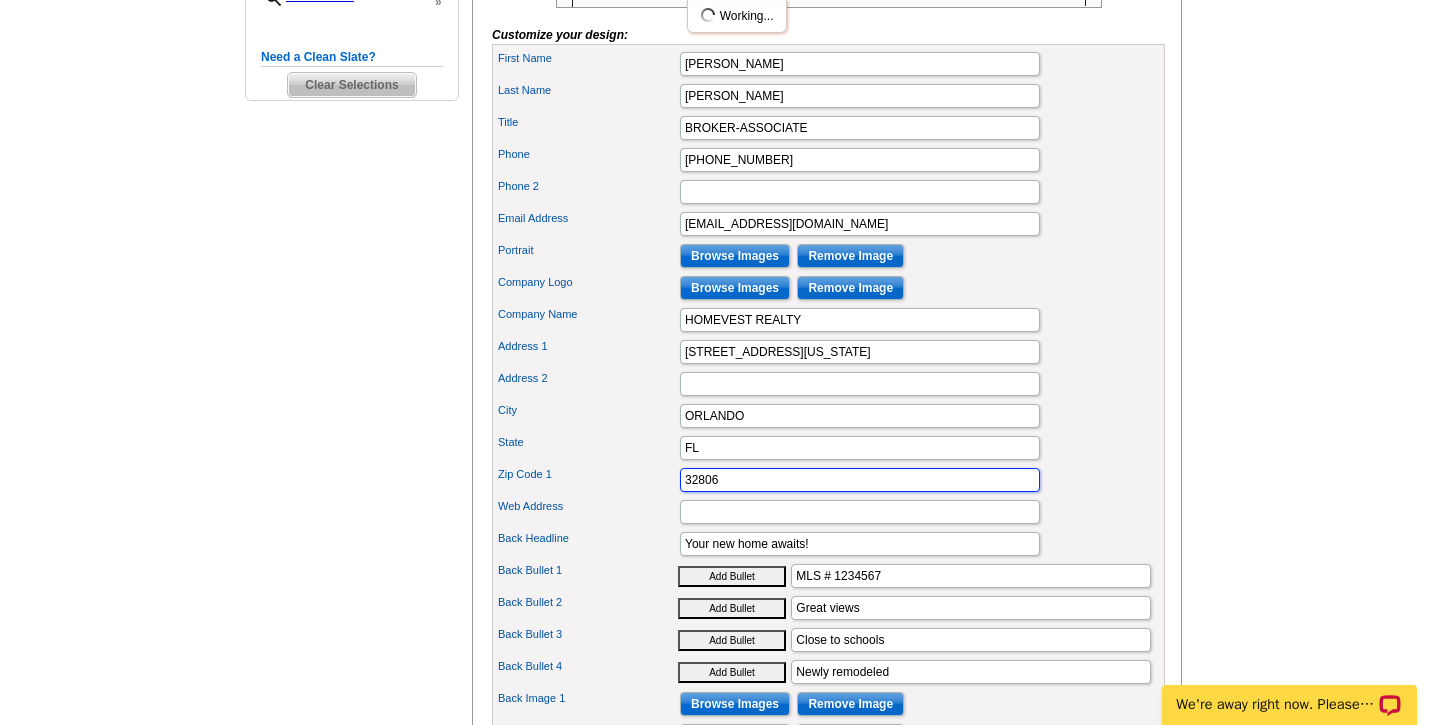 scroll, scrollTop: 702, scrollLeft: 0, axis: vertical 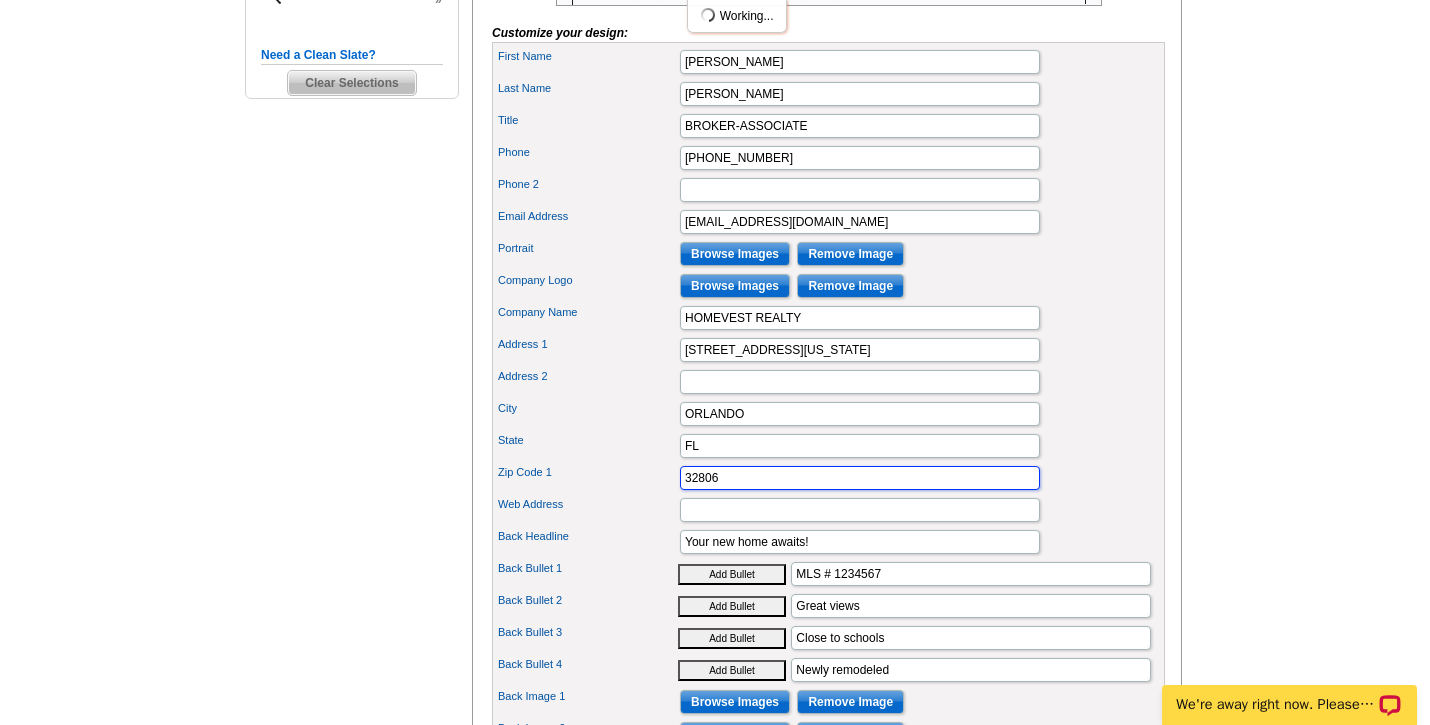 type on "32806" 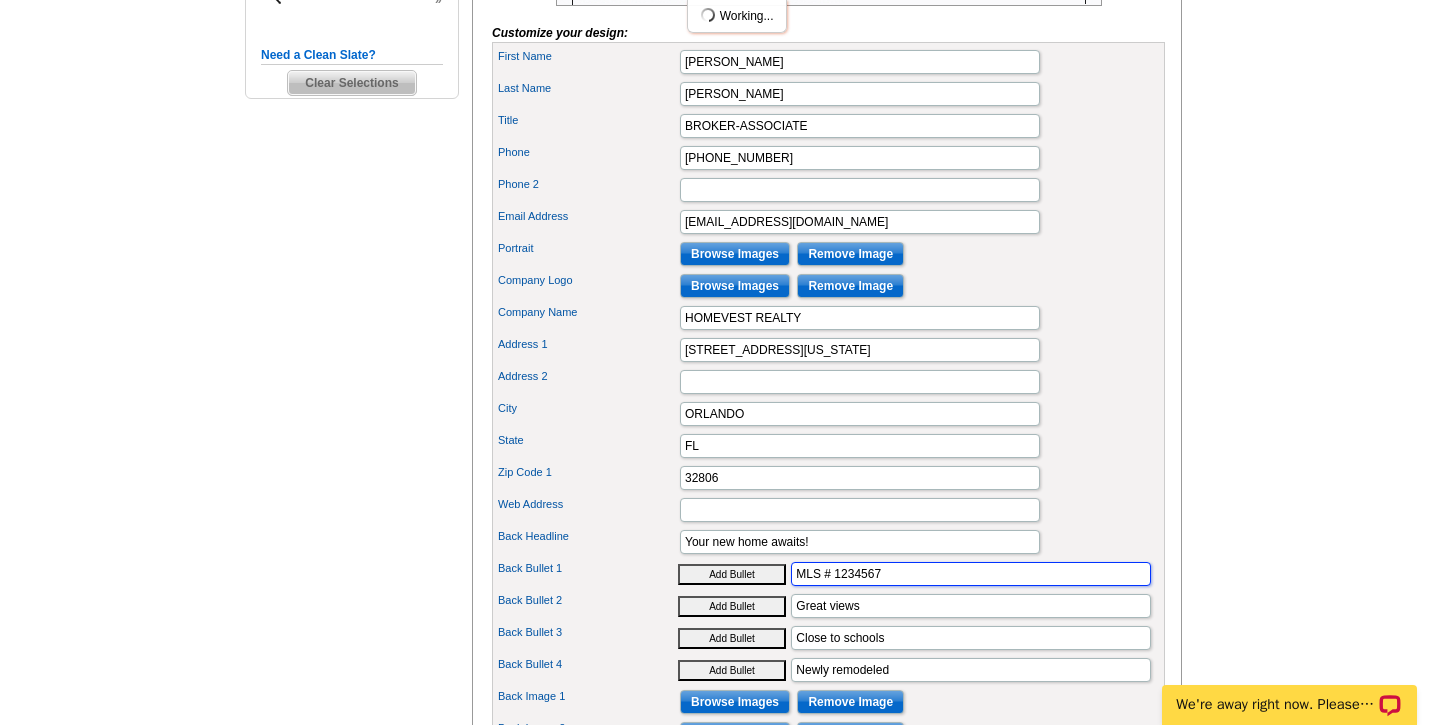 click on "MLS # 1234567" at bounding box center (971, 574) 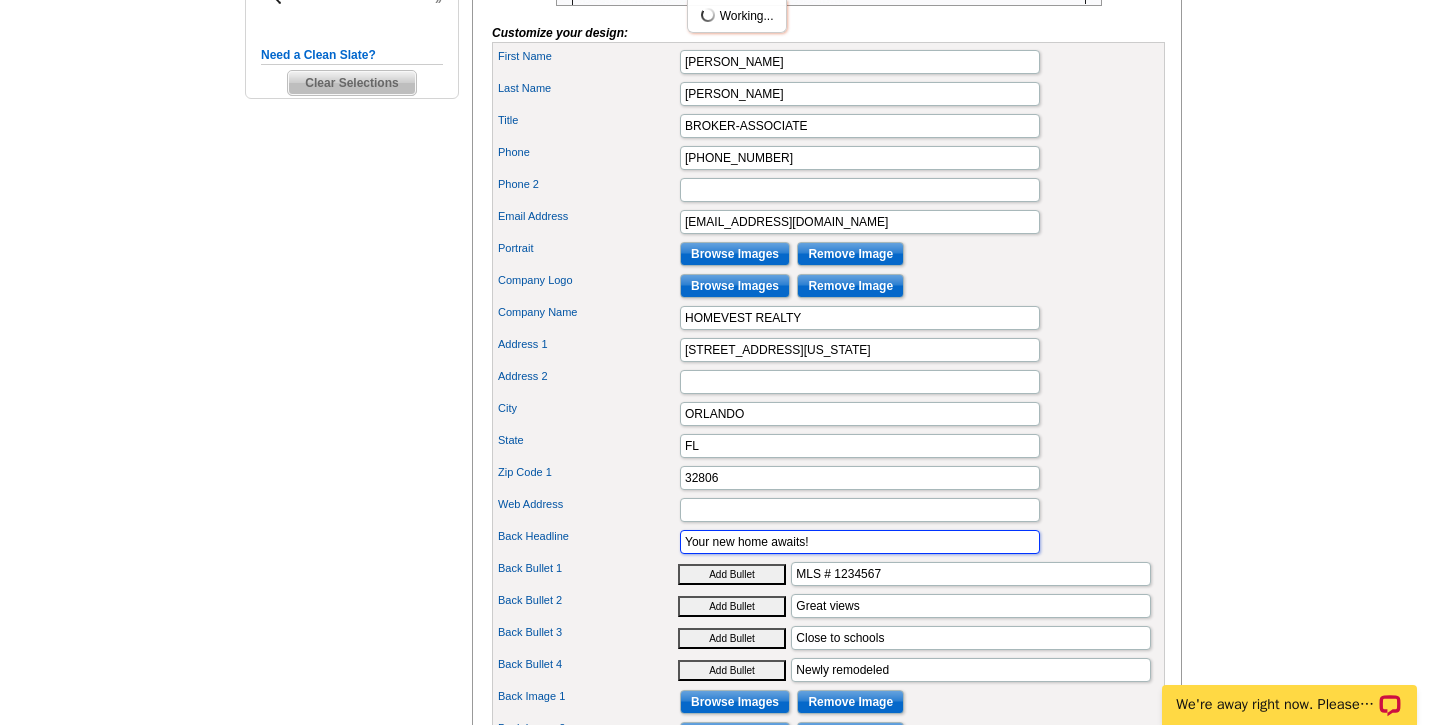 click on "Your new home awaits!" at bounding box center [860, 542] 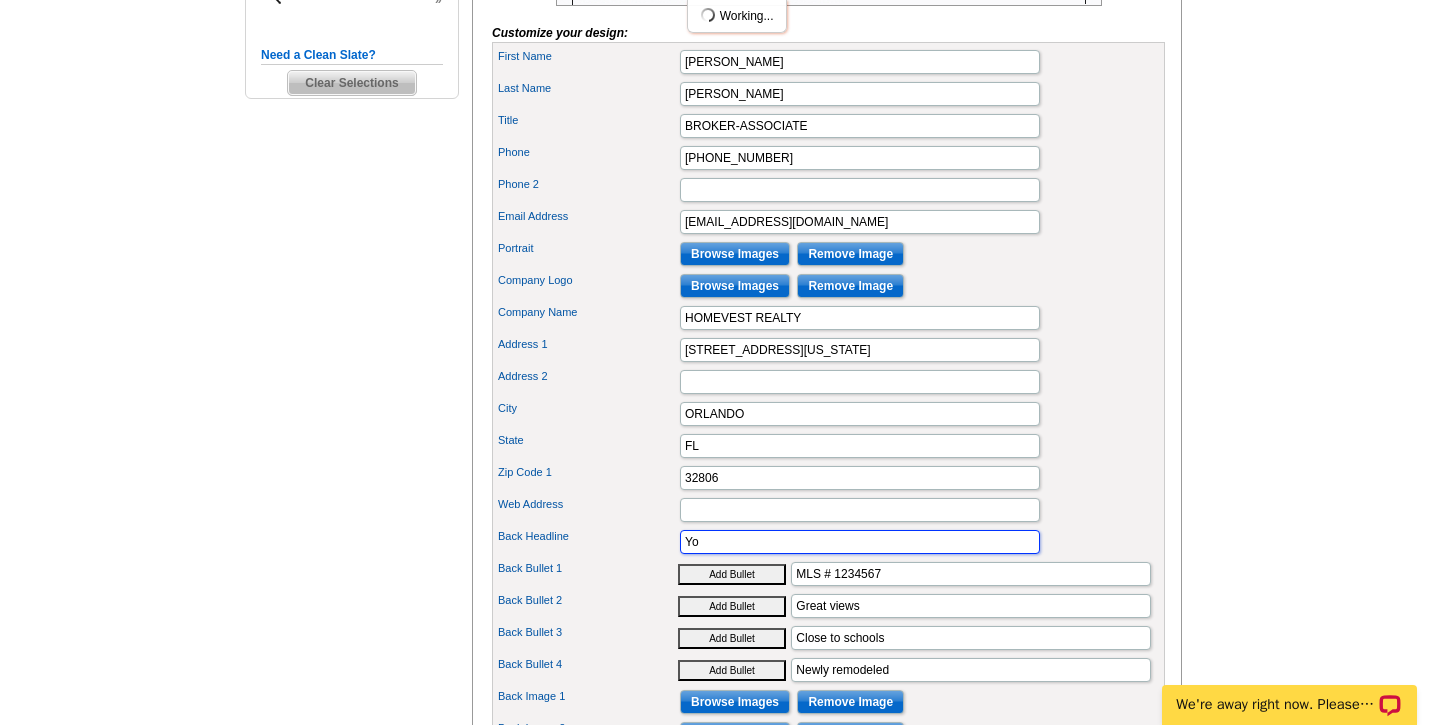 type on "Y" 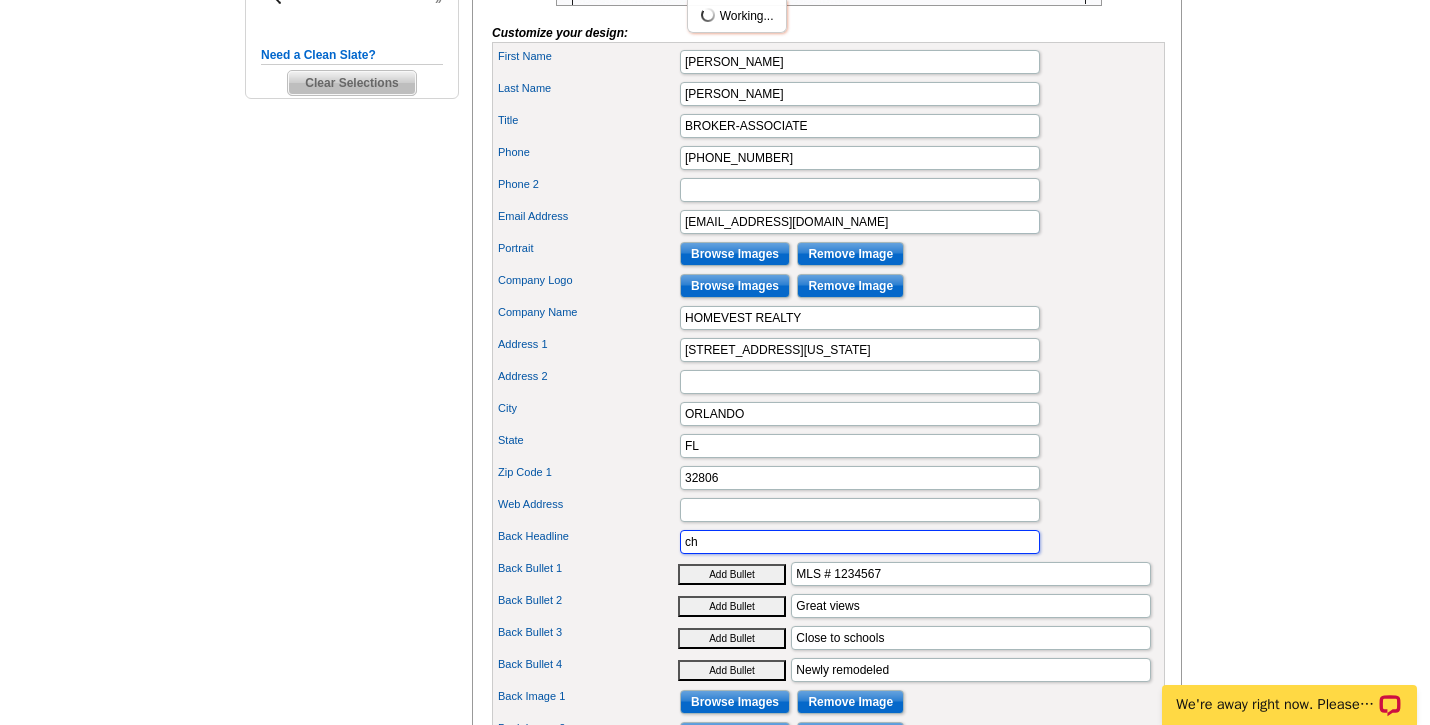 type on "c" 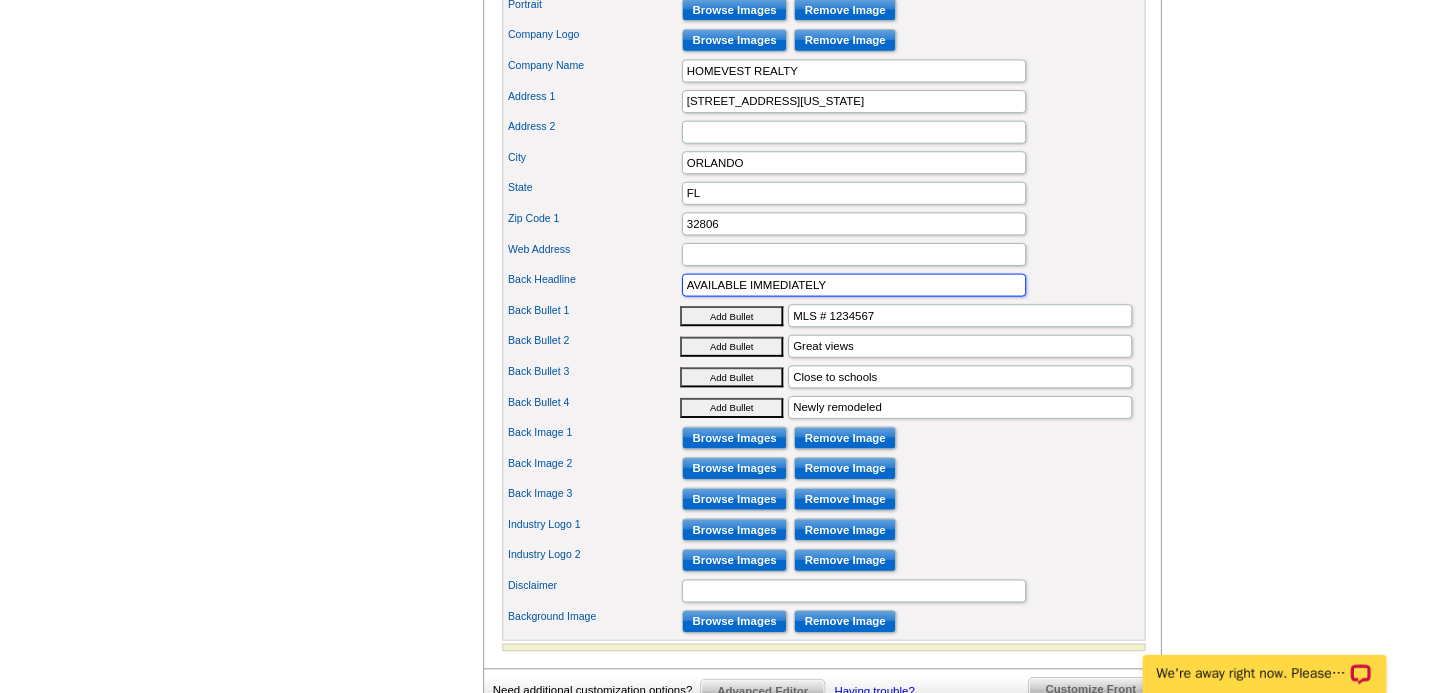 scroll, scrollTop: 933, scrollLeft: 0, axis: vertical 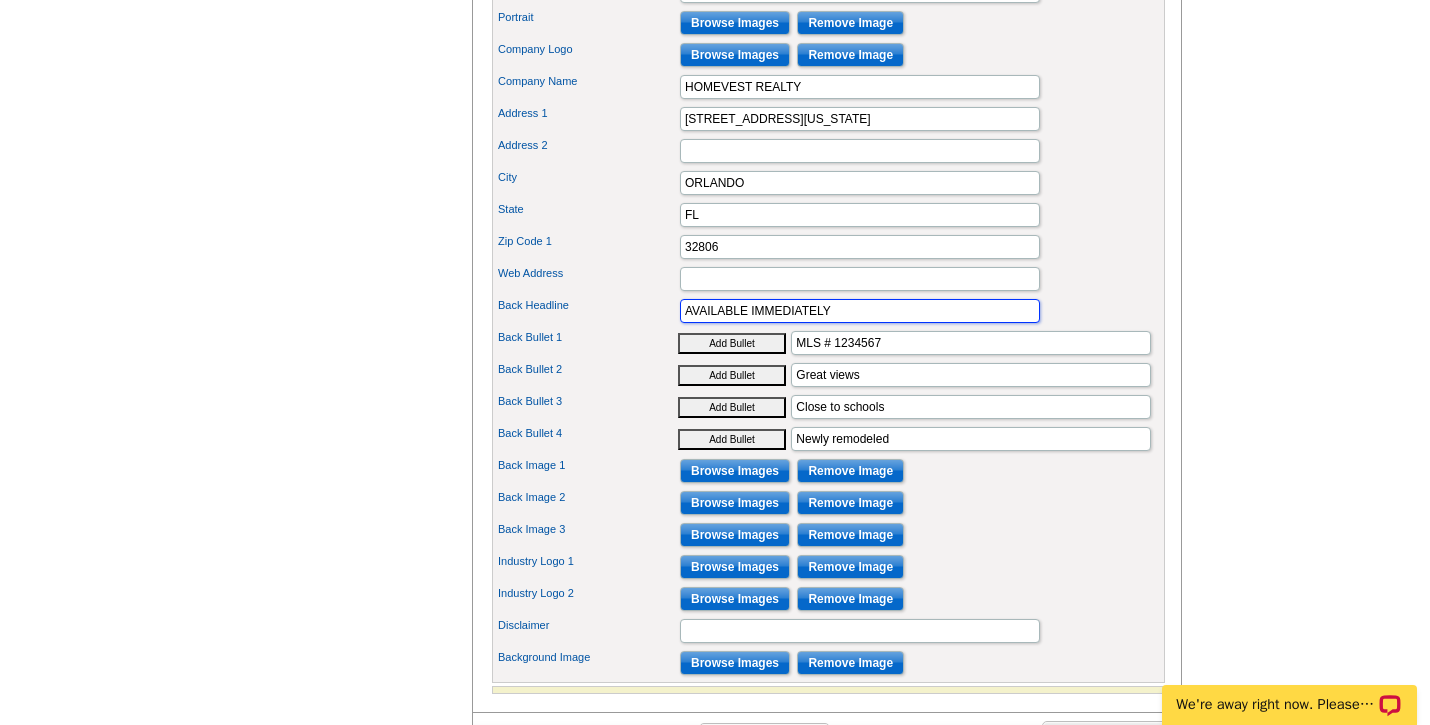 type on "AVAILABLE IMMEDIATELY" 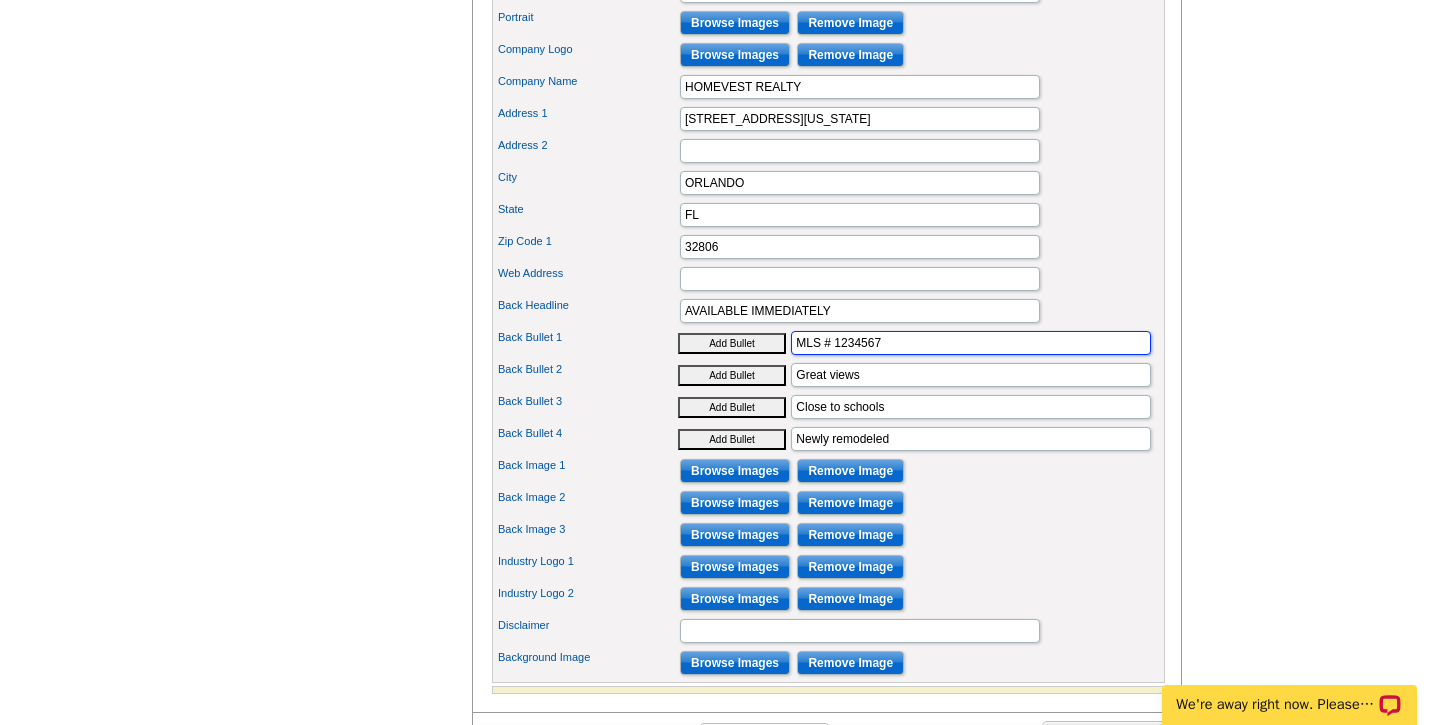 click on "MLS # 1234567" at bounding box center [971, 343] 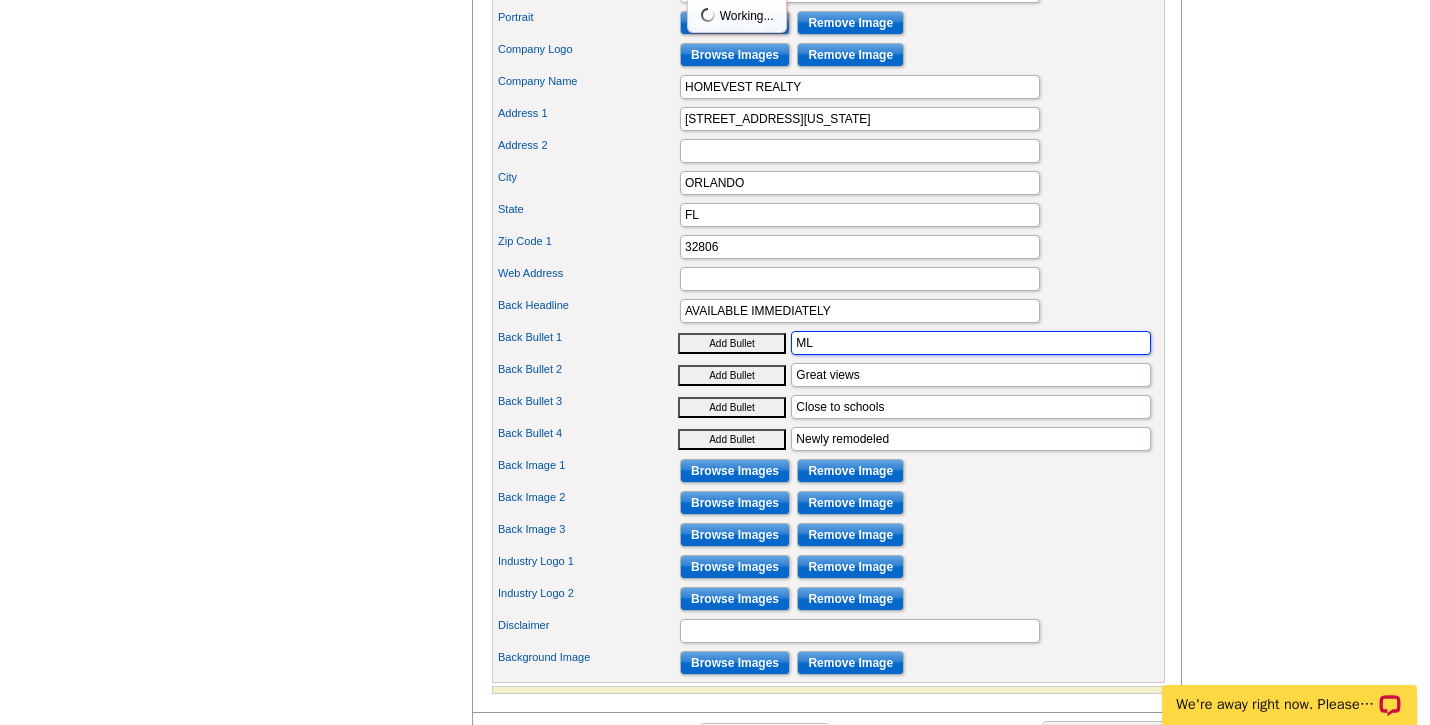 type on "M" 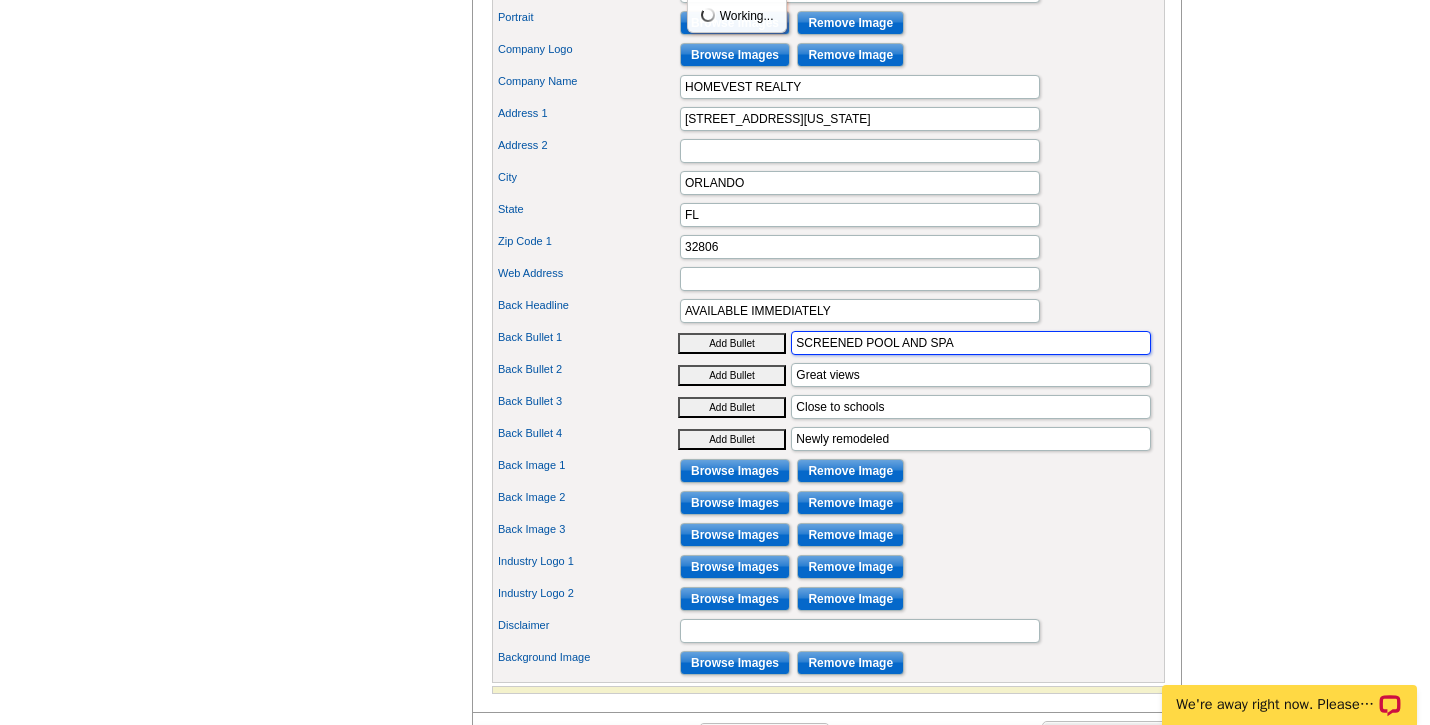 type on "SCREENED POOL AND SPA" 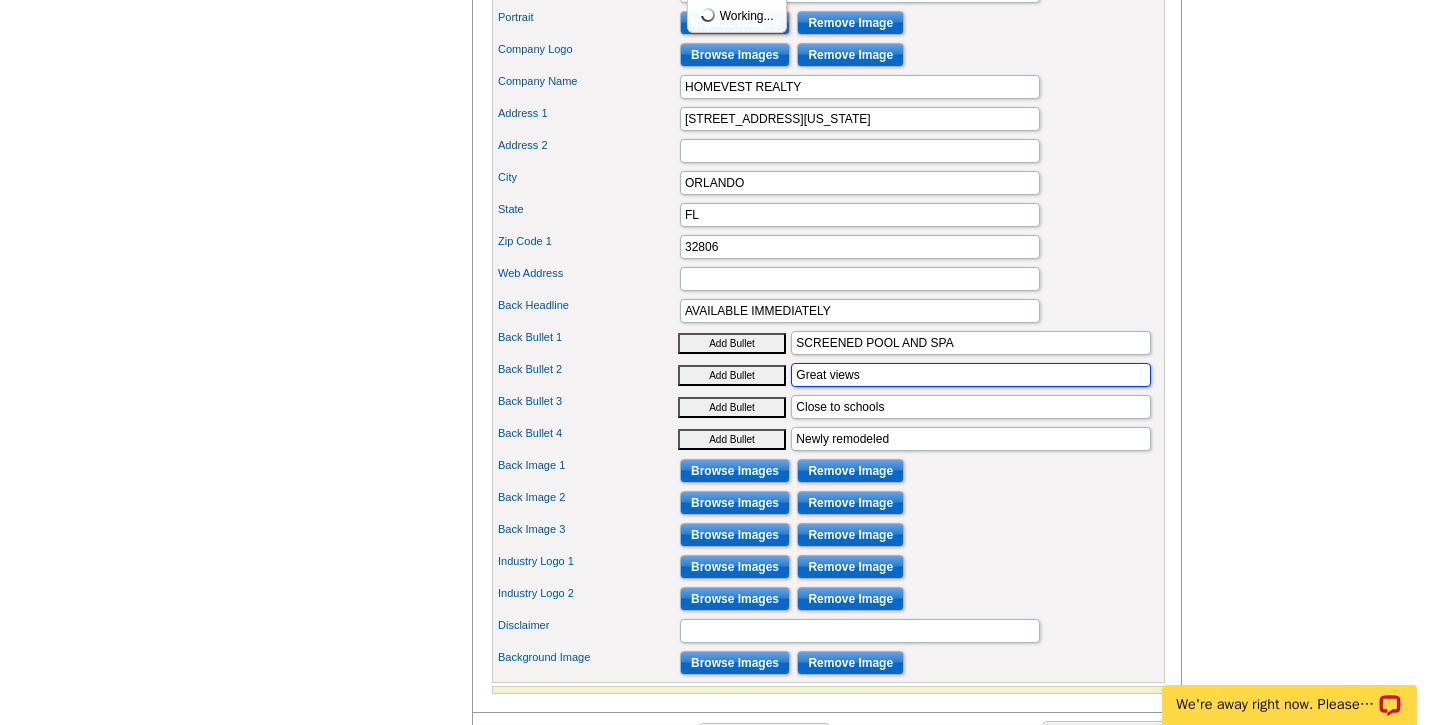 click on "Great views" at bounding box center (971, 375) 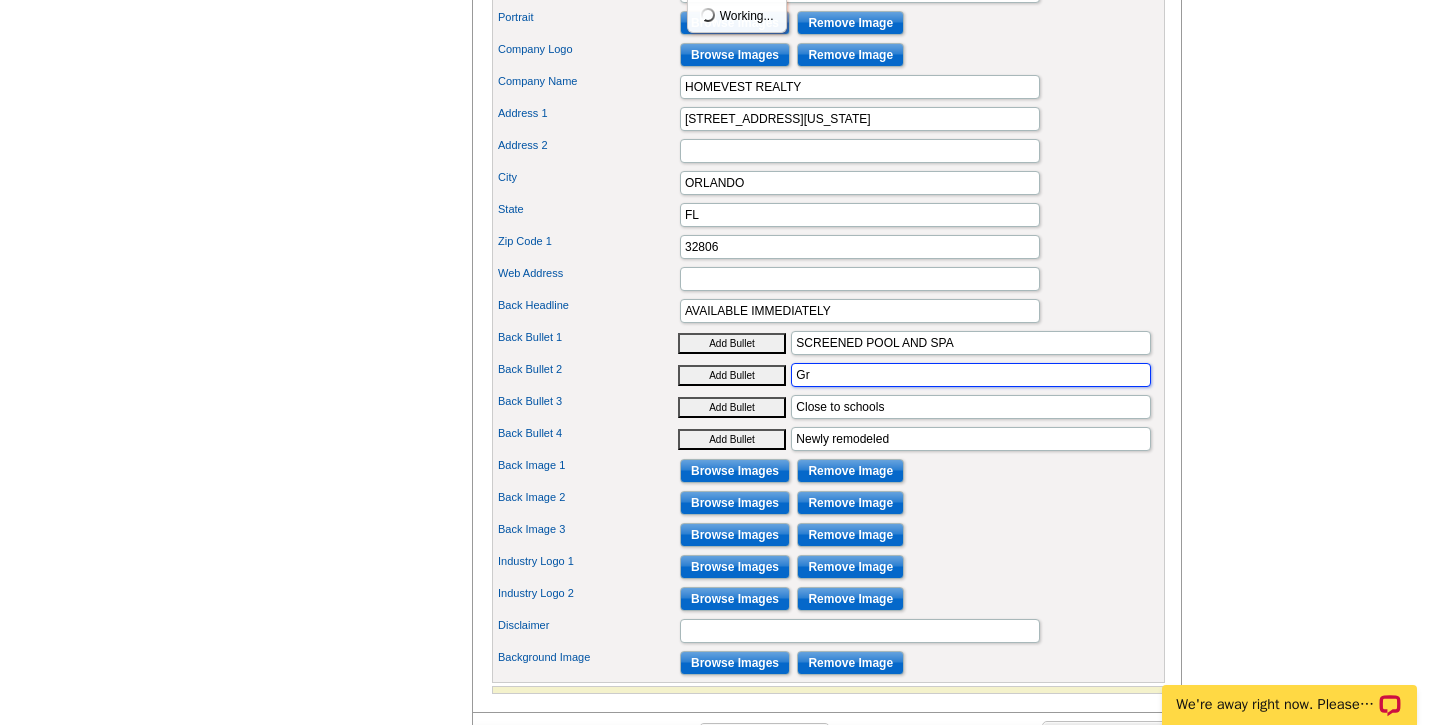 type on "G" 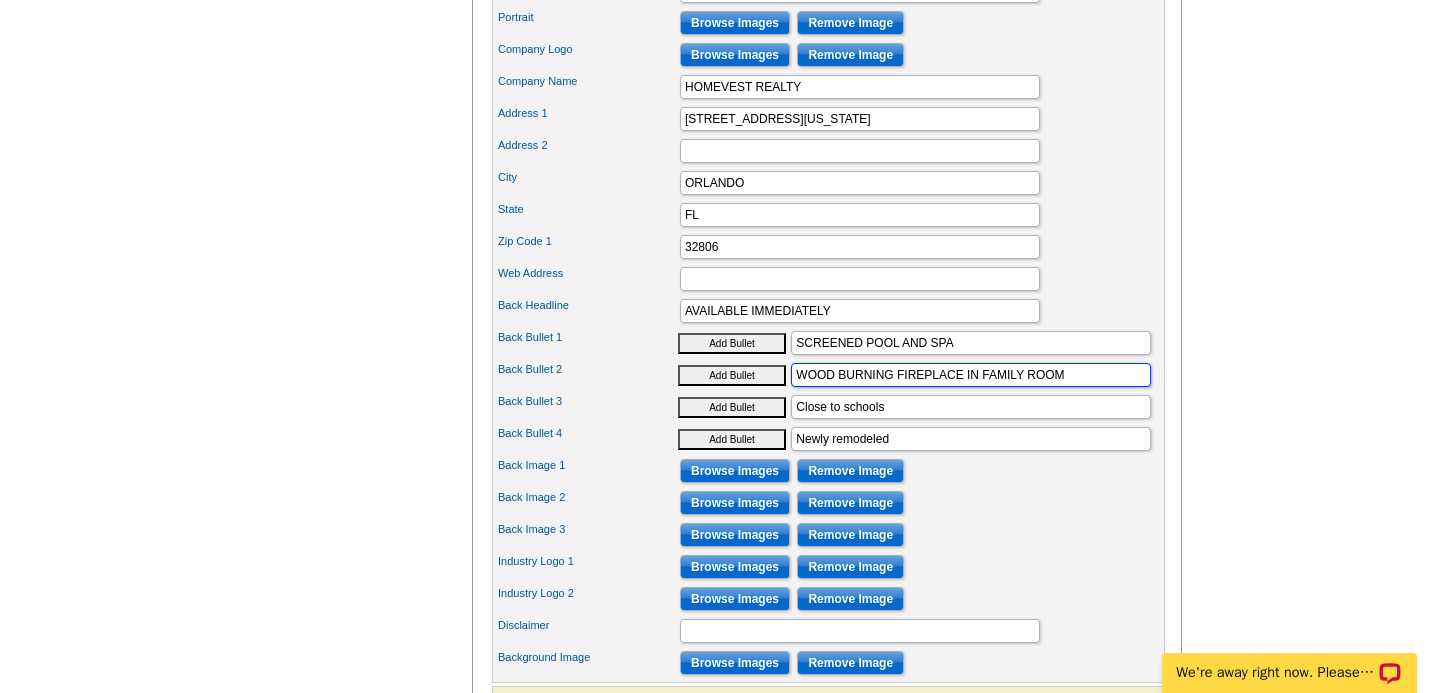 type on "WOOD BURNING FIREPLACE IN FAMILY ROOM" 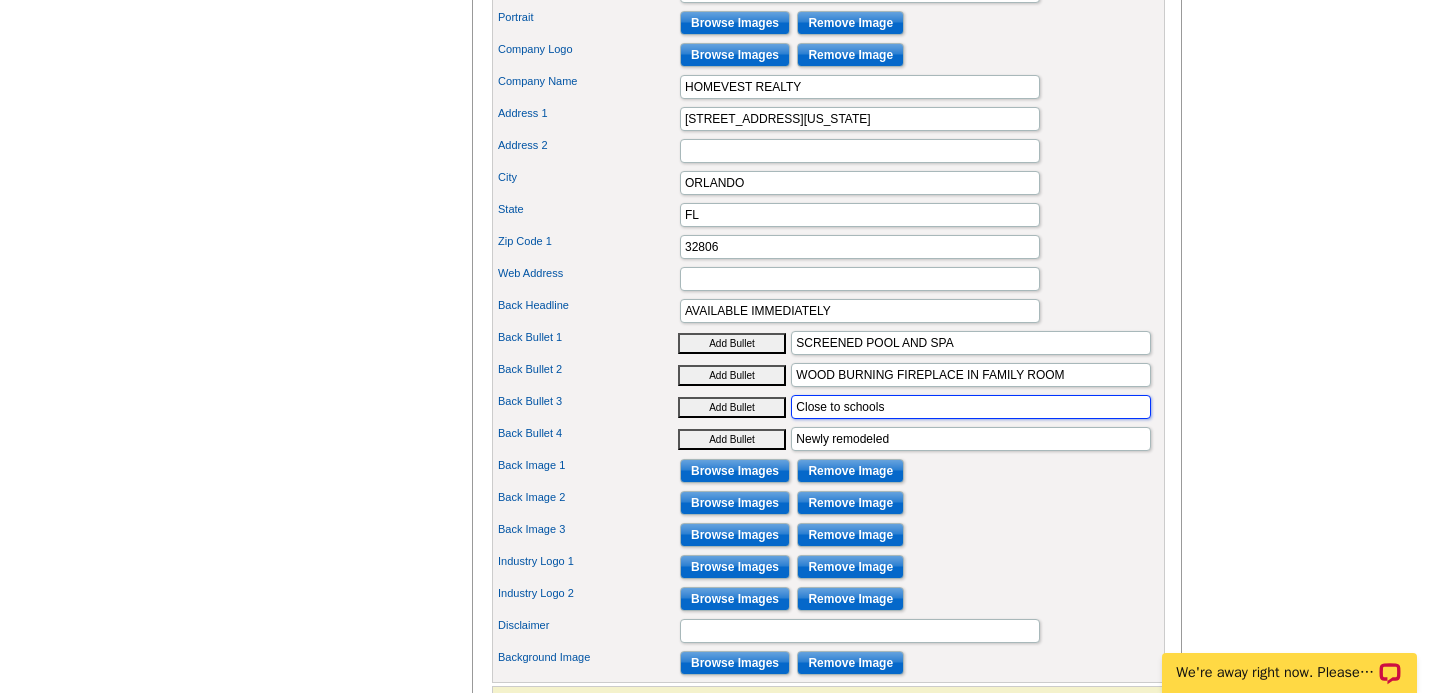 click on "Close to schools" at bounding box center [971, 407] 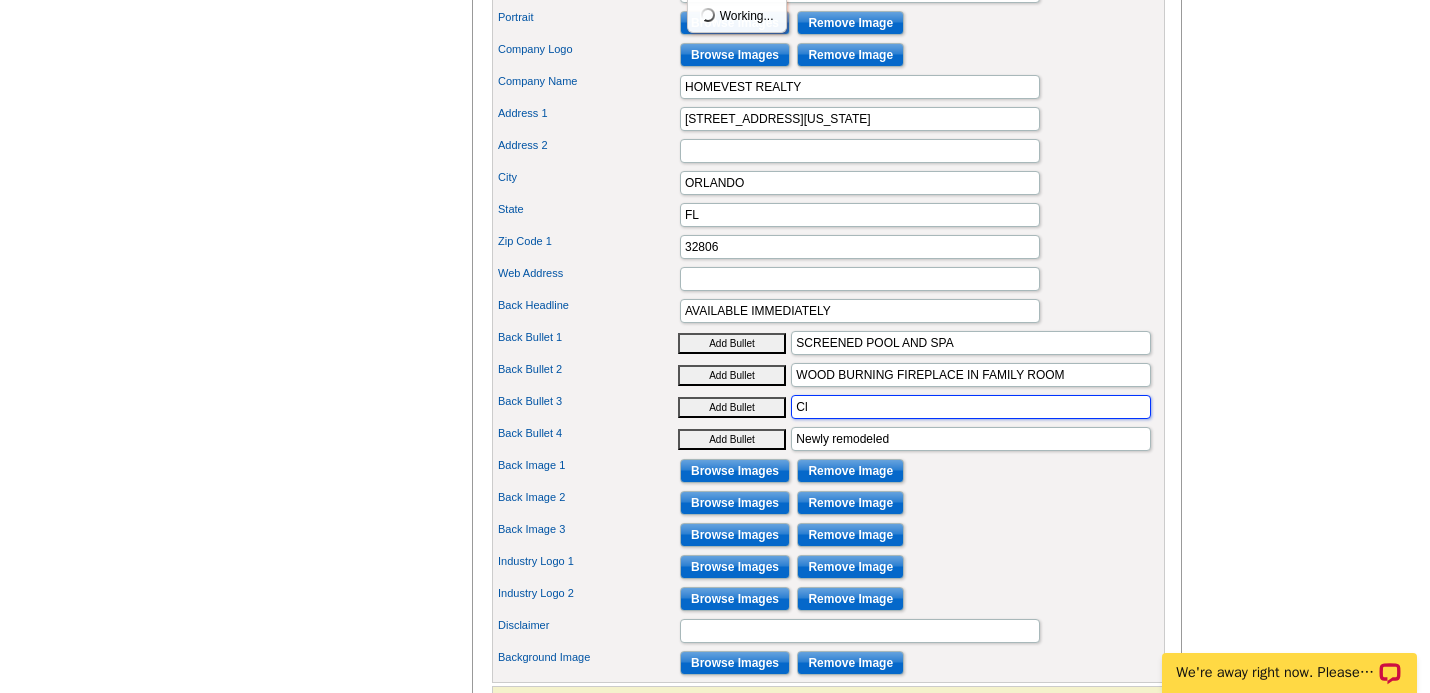 type on "C" 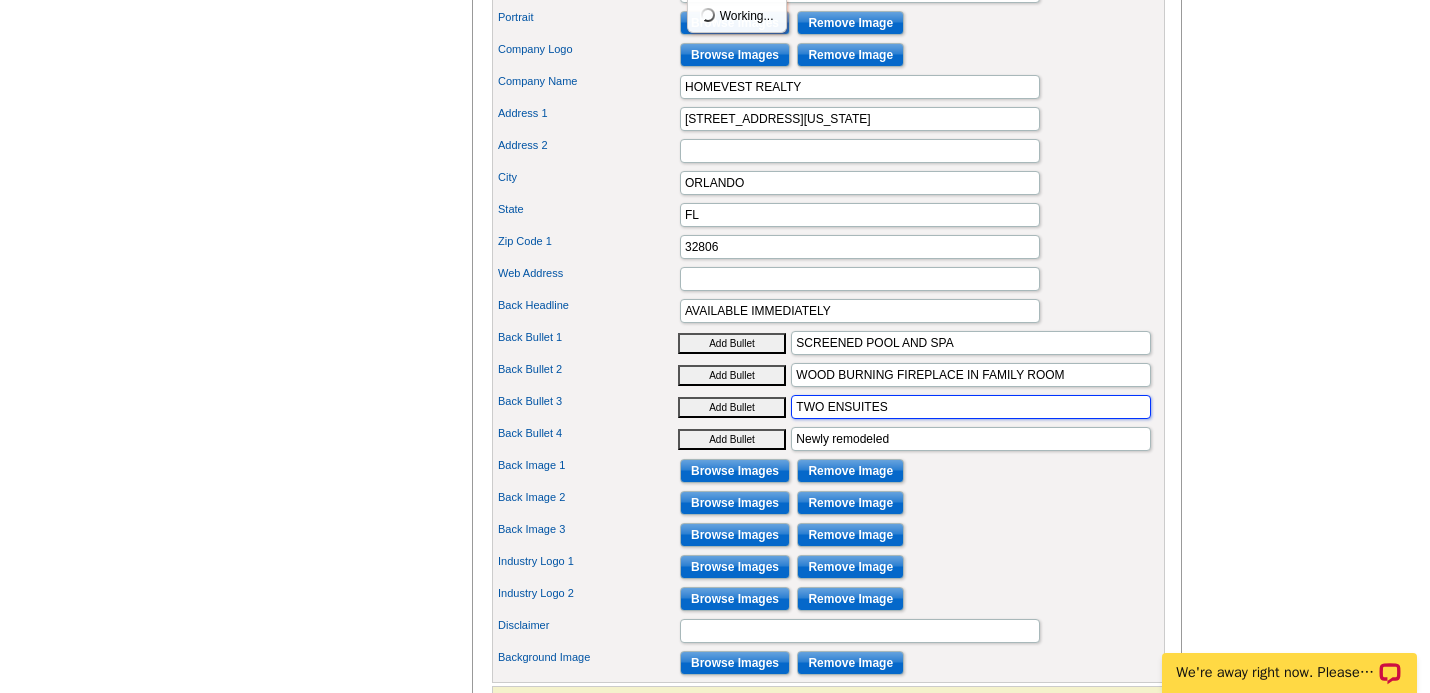 type on "TWO ENSUITES" 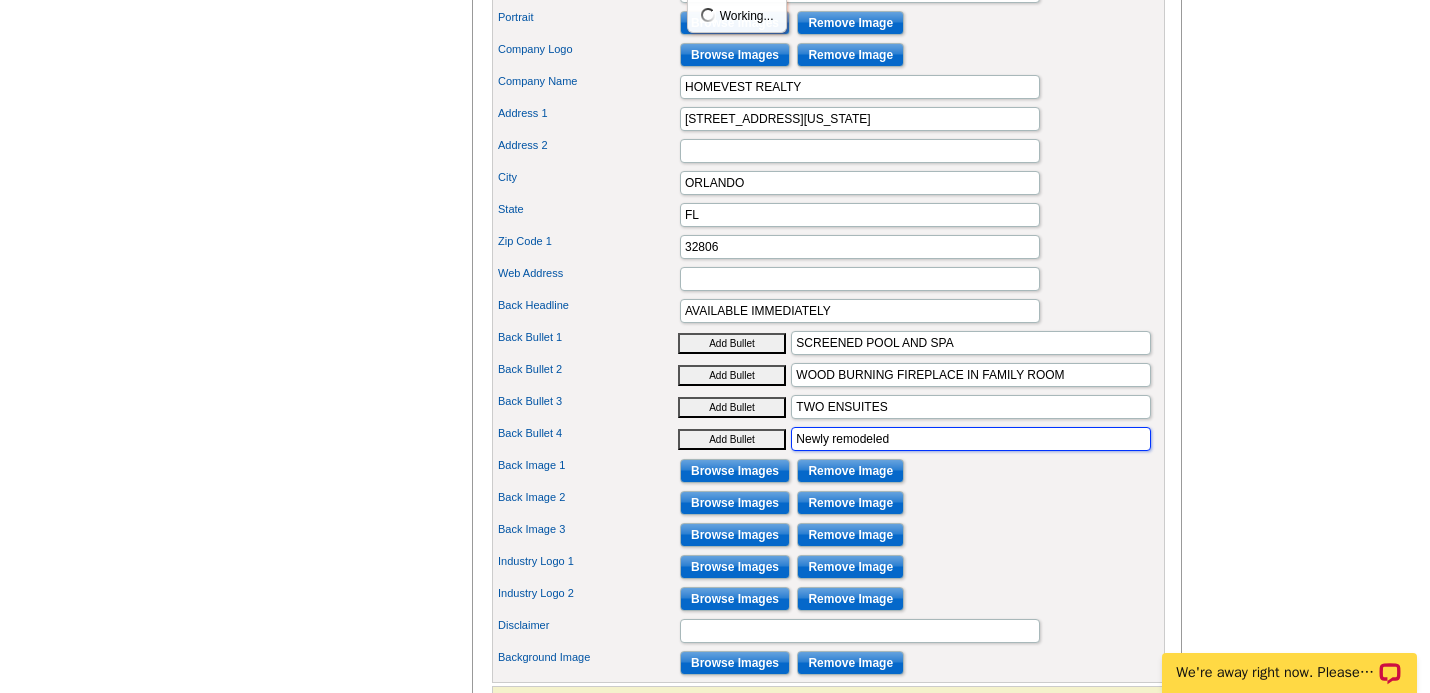 click on "Newly remodeled" at bounding box center (971, 439) 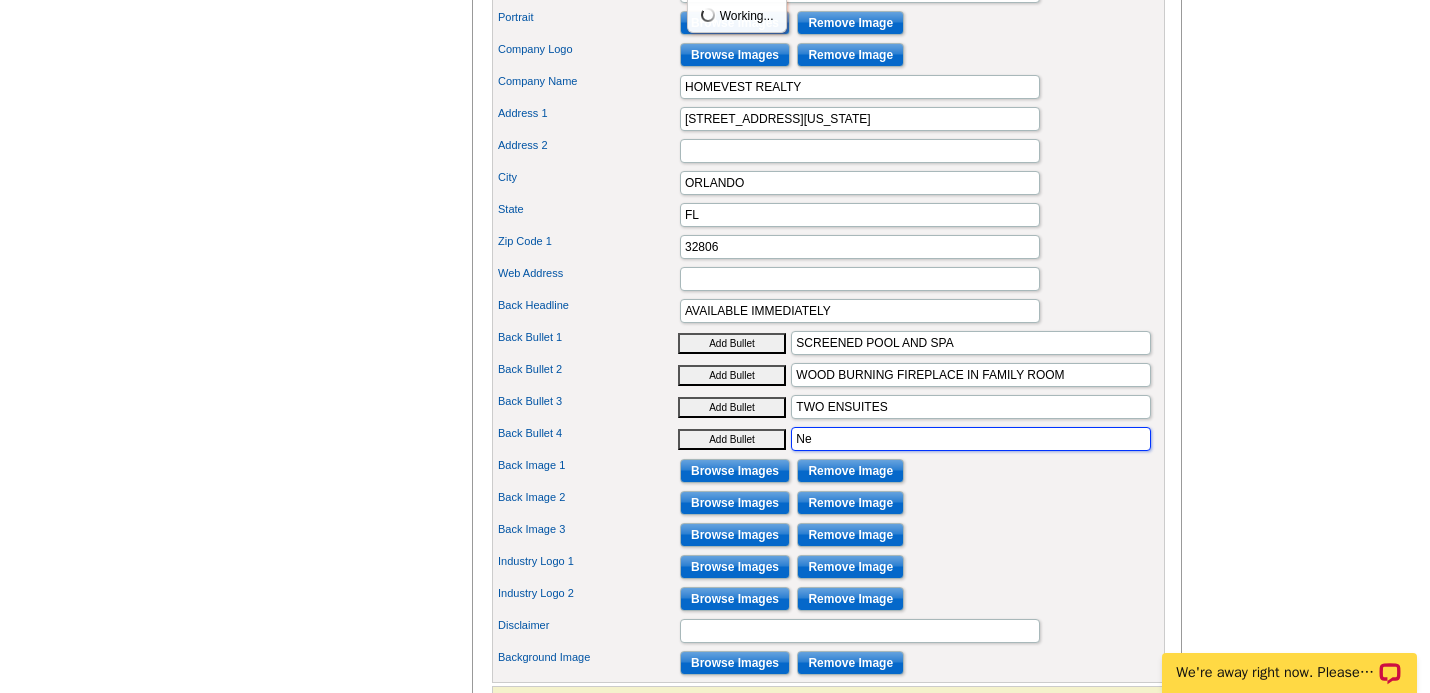 type on "N" 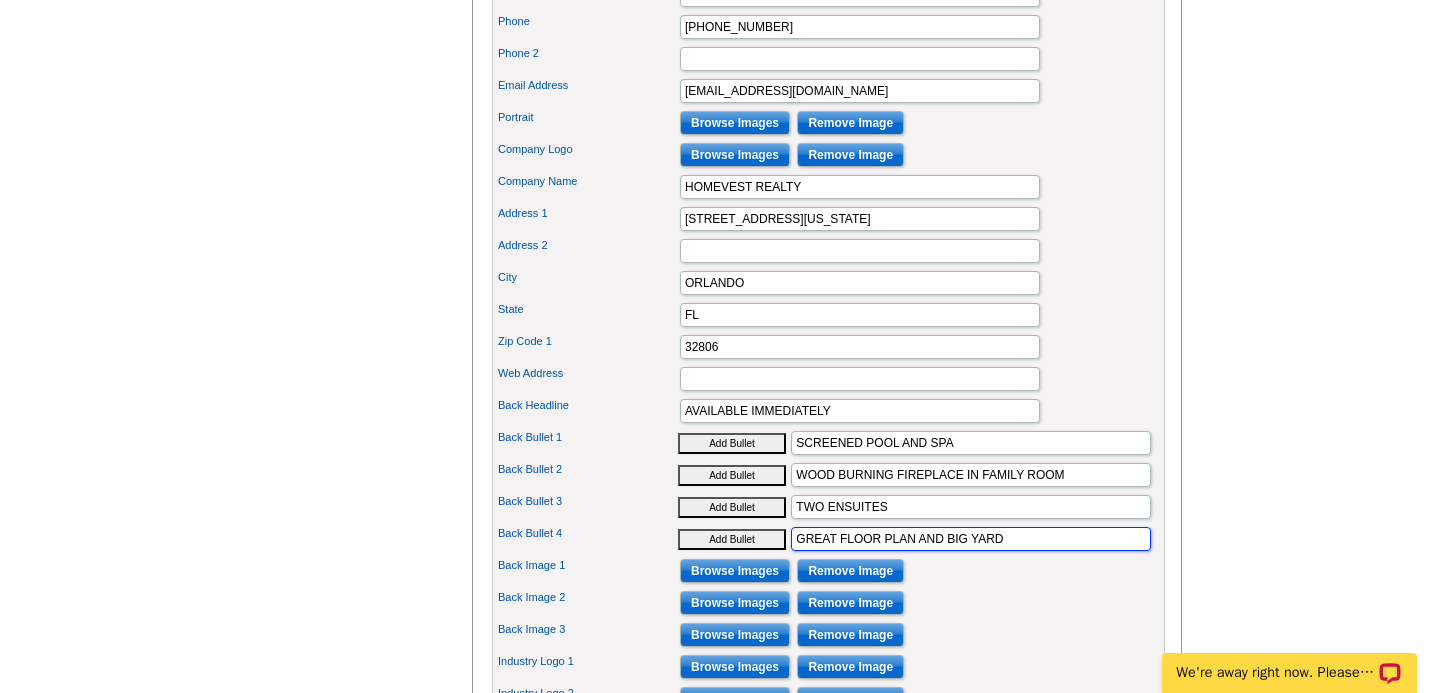 scroll, scrollTop: 884, scrollLeft: 0, axis: vertical 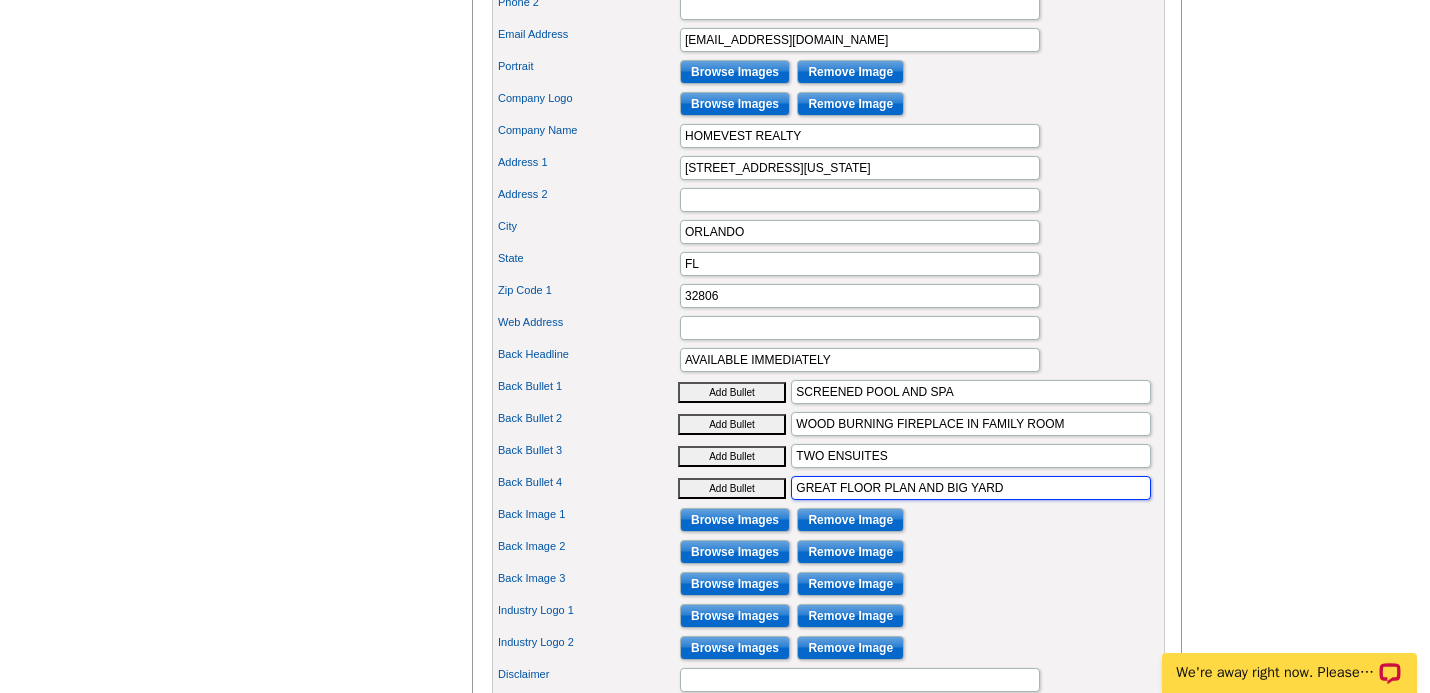 type on "GREAT FLOOR PLAN AND BIG YARD" 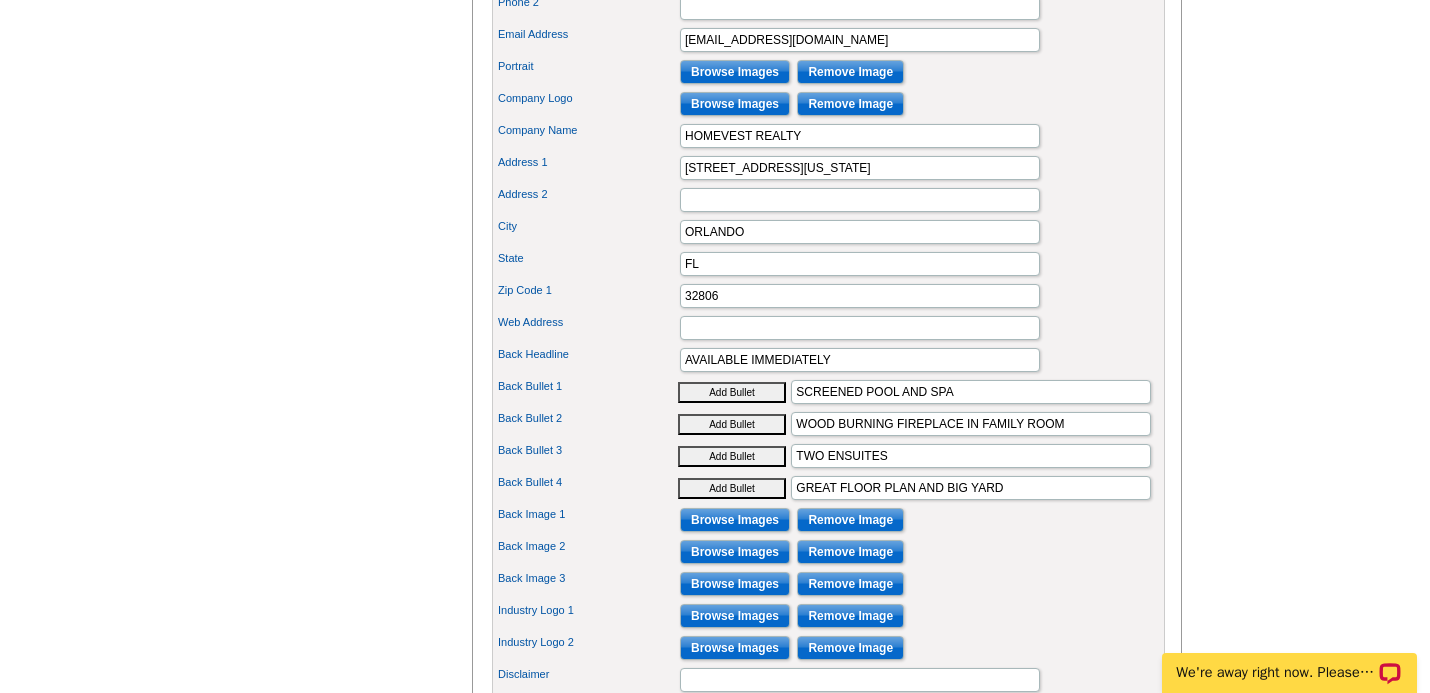 click on "Browse Images" at bounding box center [735, 520] 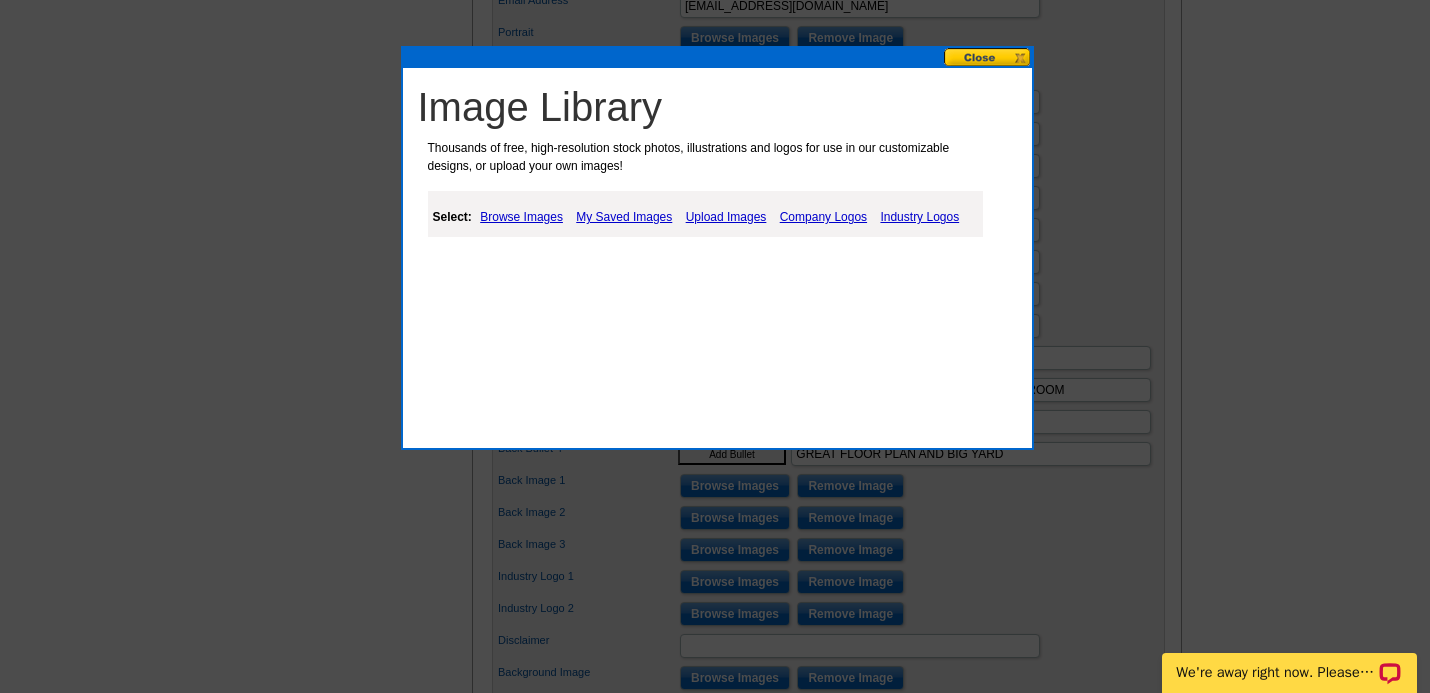 scroll, scrollTop: 918, scrollLeft: 0, axis: vertical 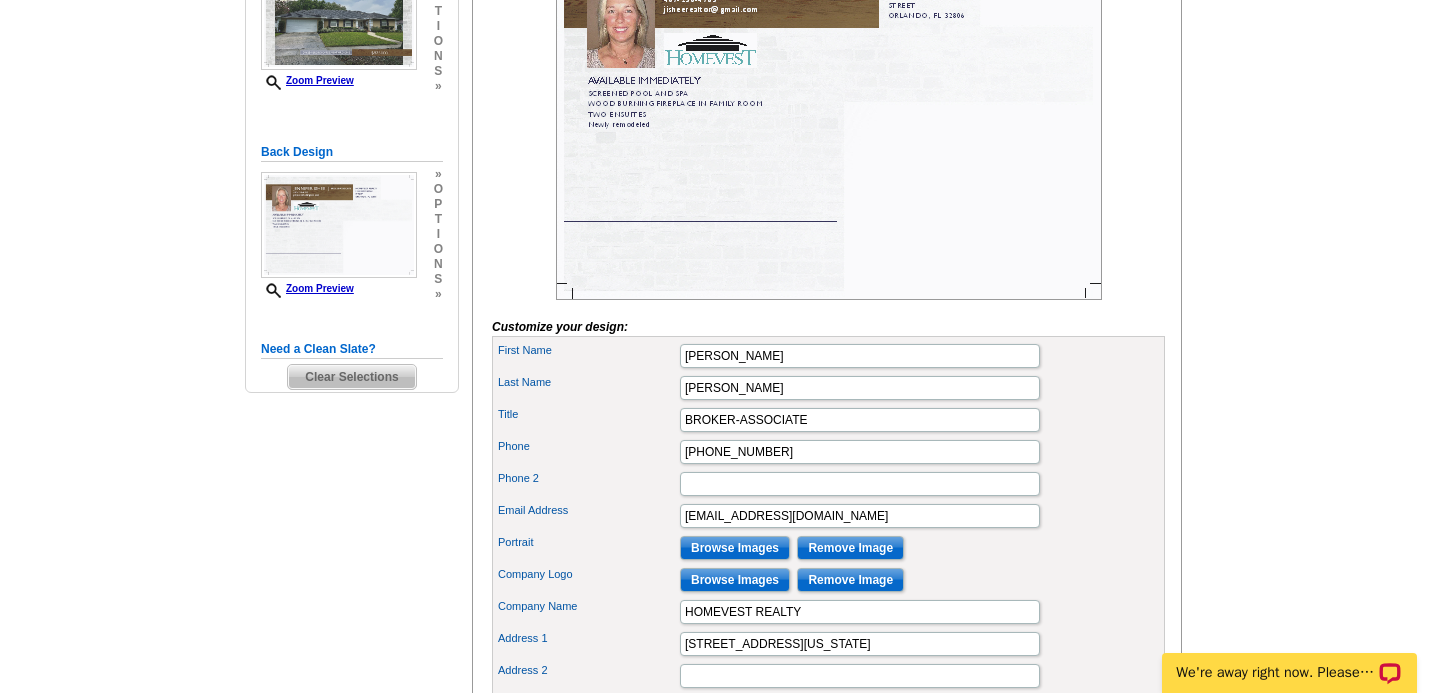 click at bounding box center (829, 118) 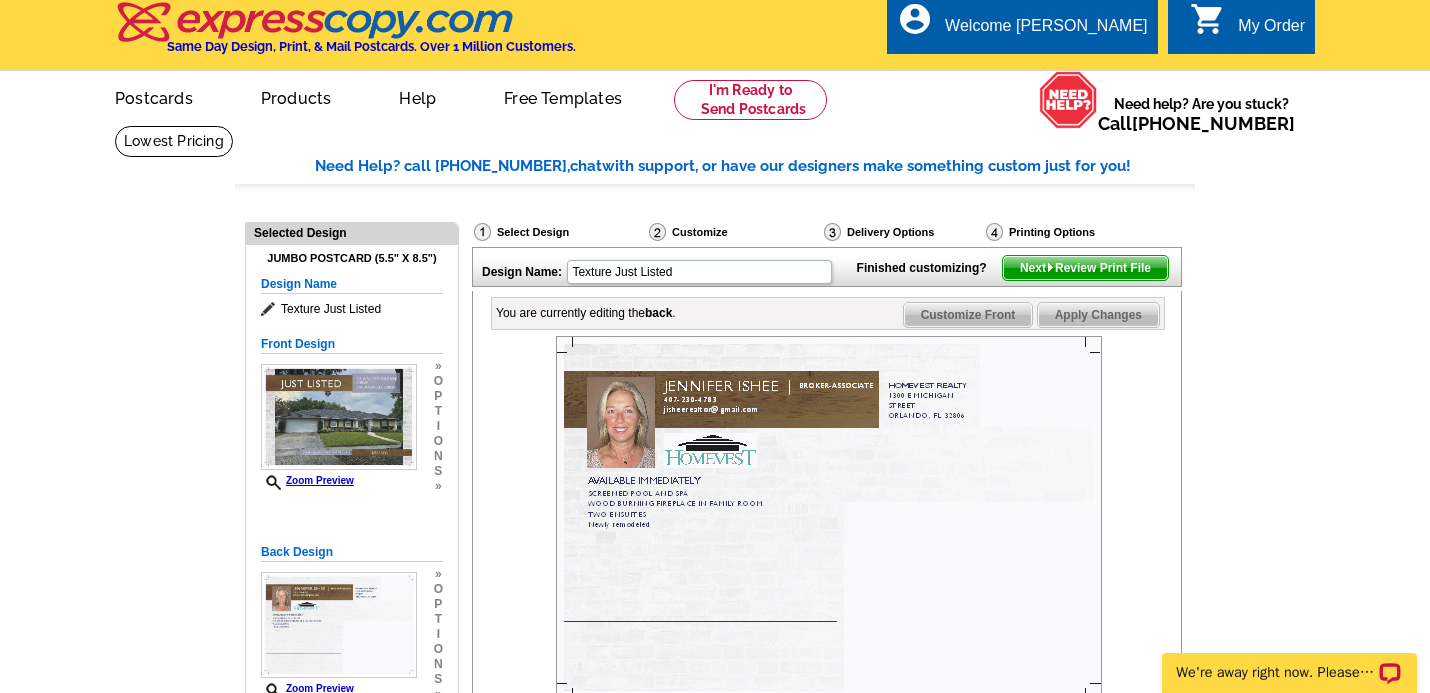 scroll, scrollTop: 0, scrollLeft: 0, axis: both 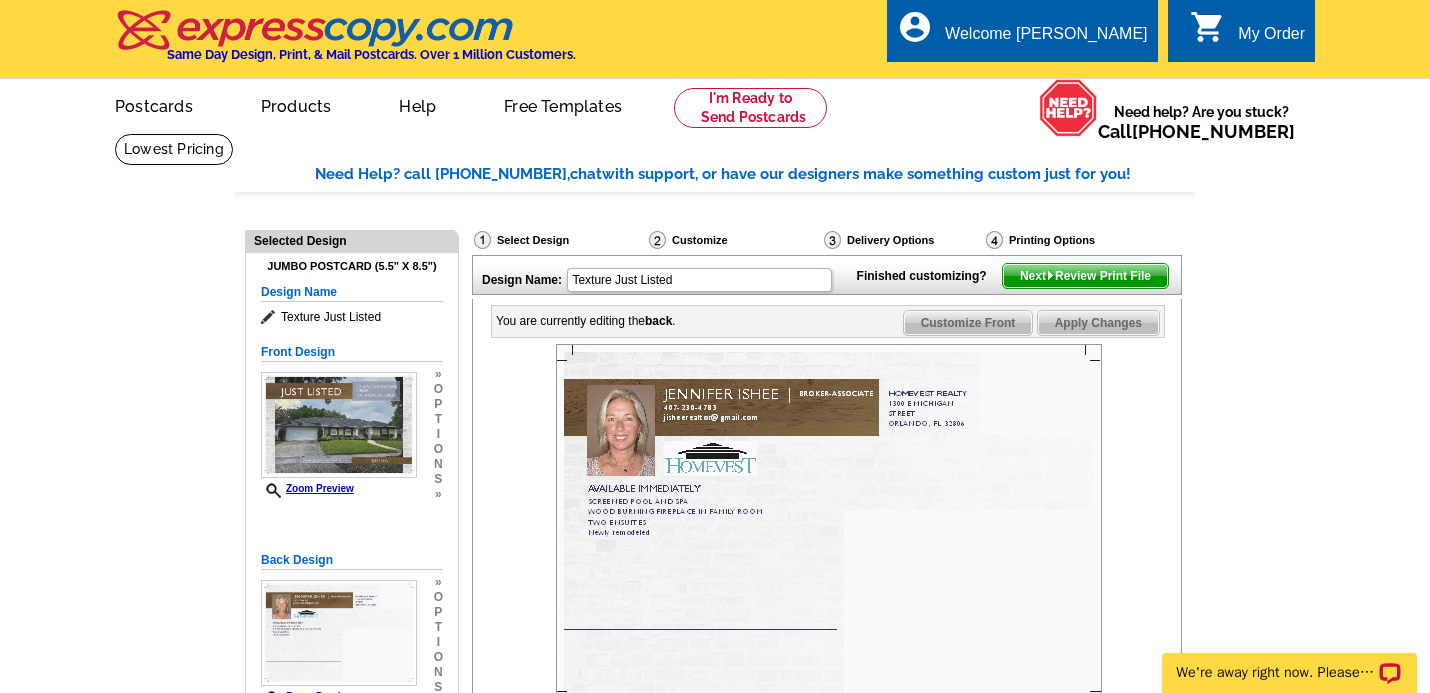 click on "0
shopping_cart
My Order" at bounding box center (1247, 34) 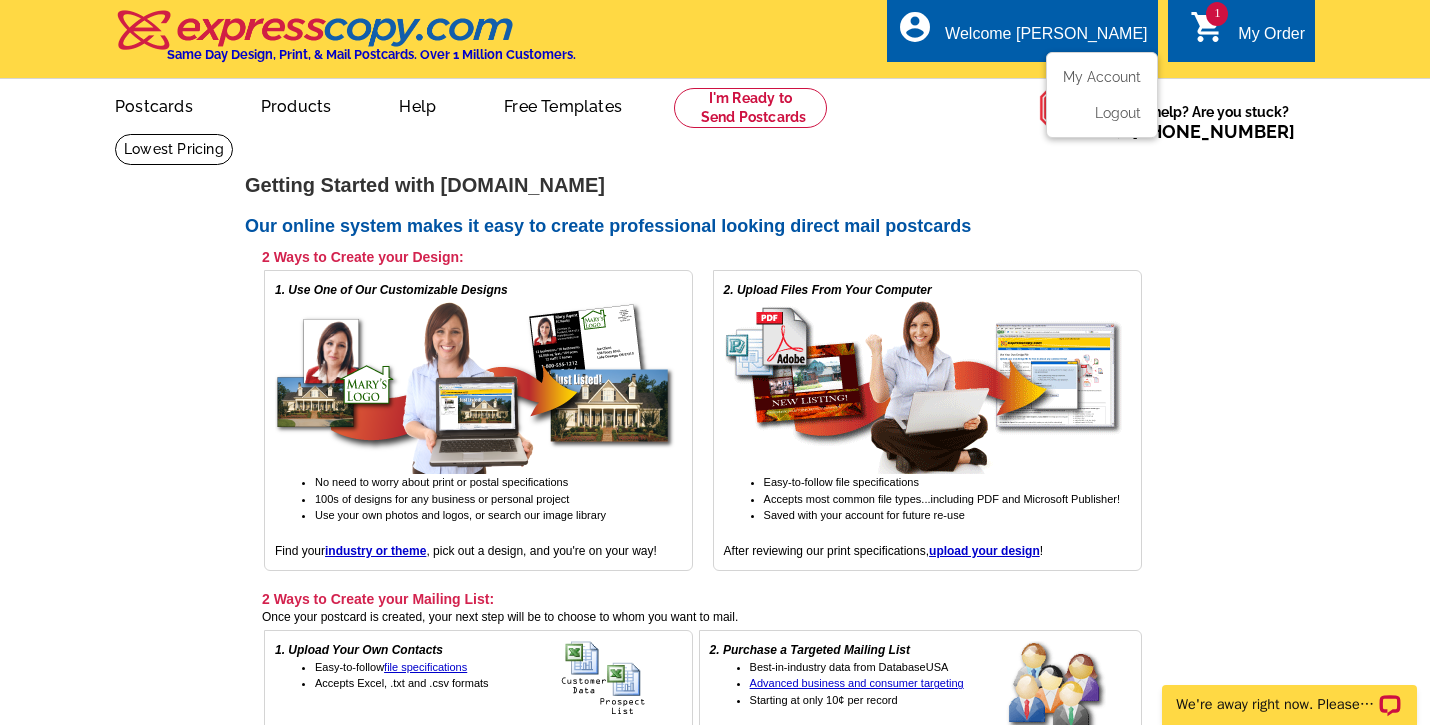 scroll, scrollTop: 0, scrollLeft: 0, axis: both 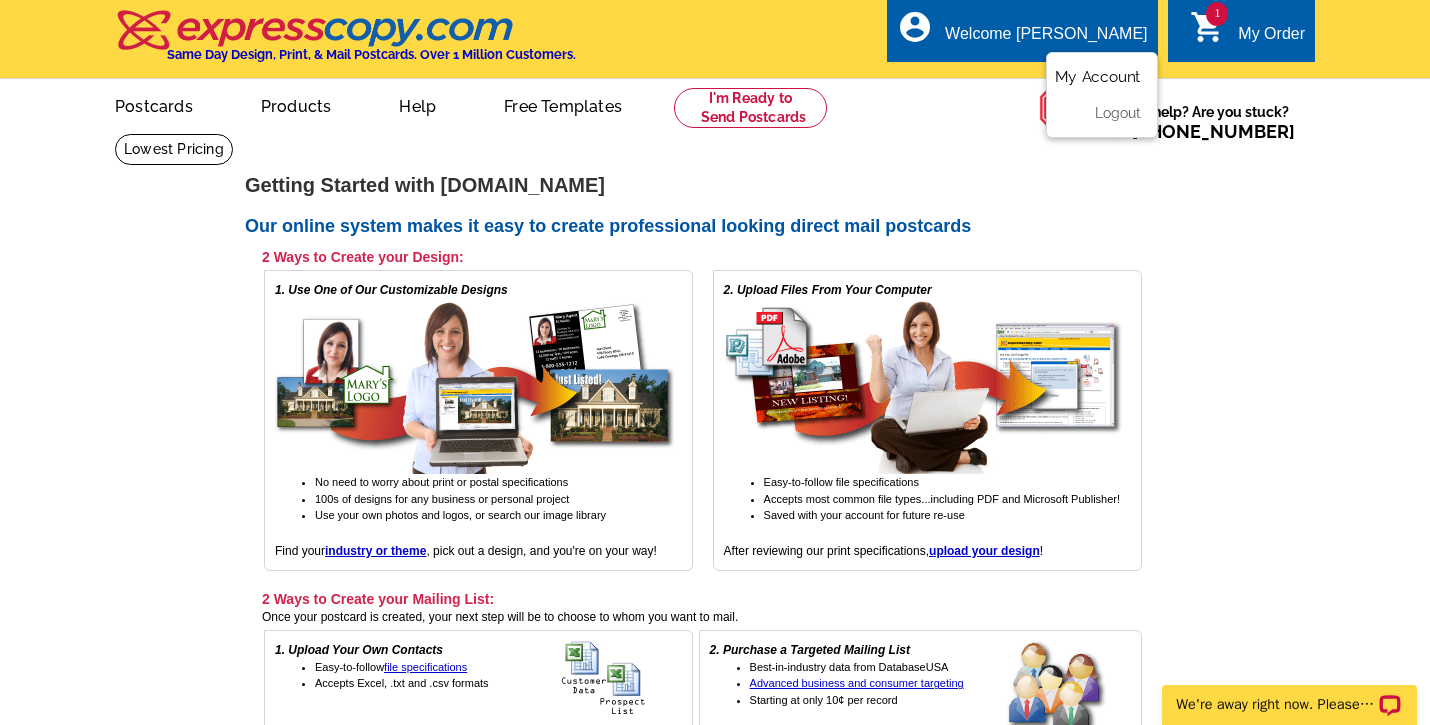 click on "My Account" at bounding box center (1098, 77) 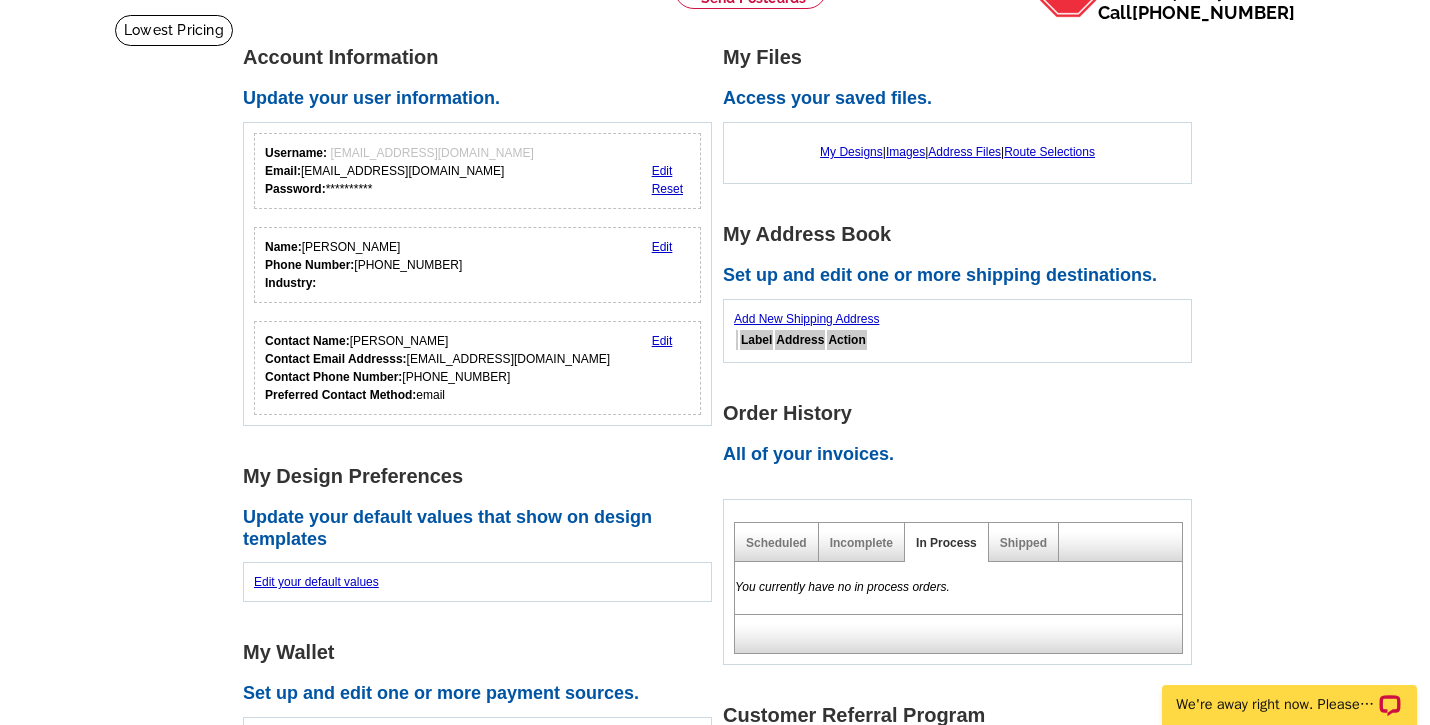 scroll, scrollTop: 127, scrollLeft: 0, axis: vertical 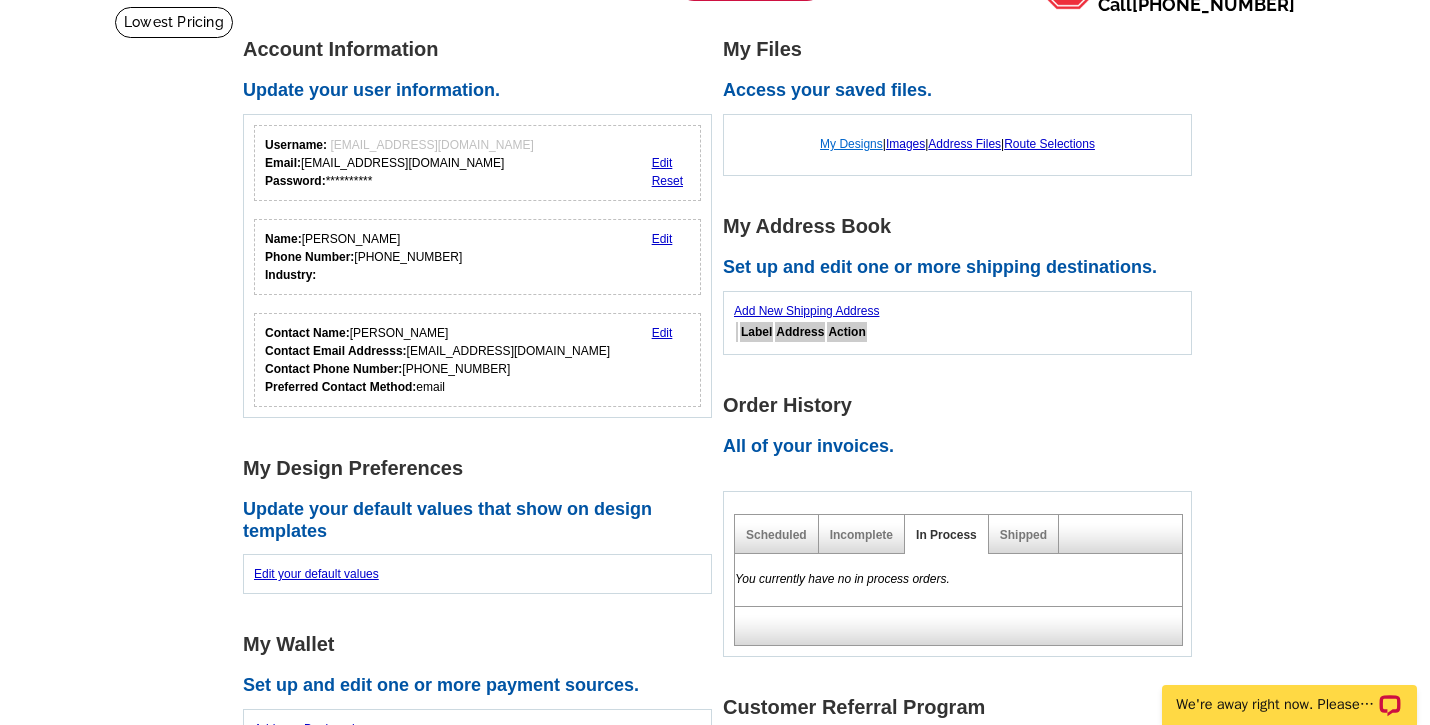 click on "My Designs" at bounding box center (851, 144) 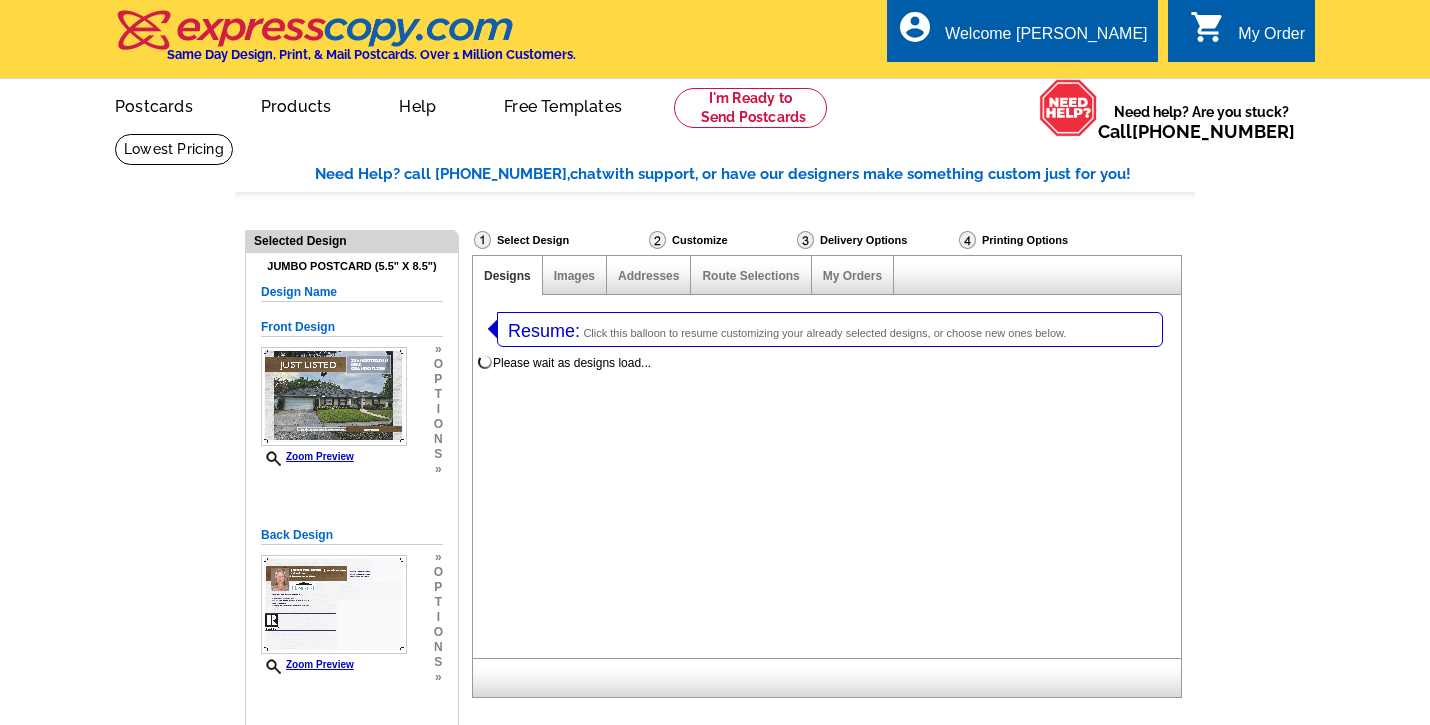 select on "1" 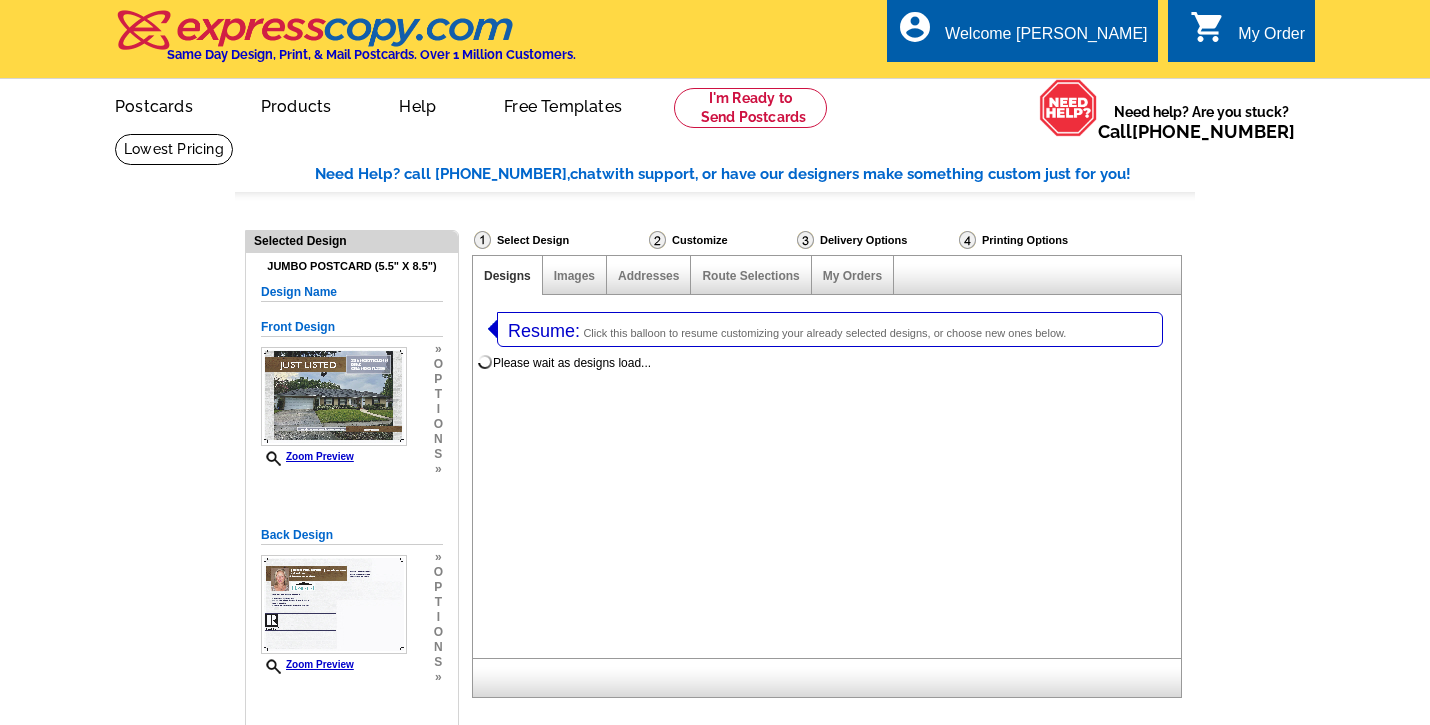 select on "2" 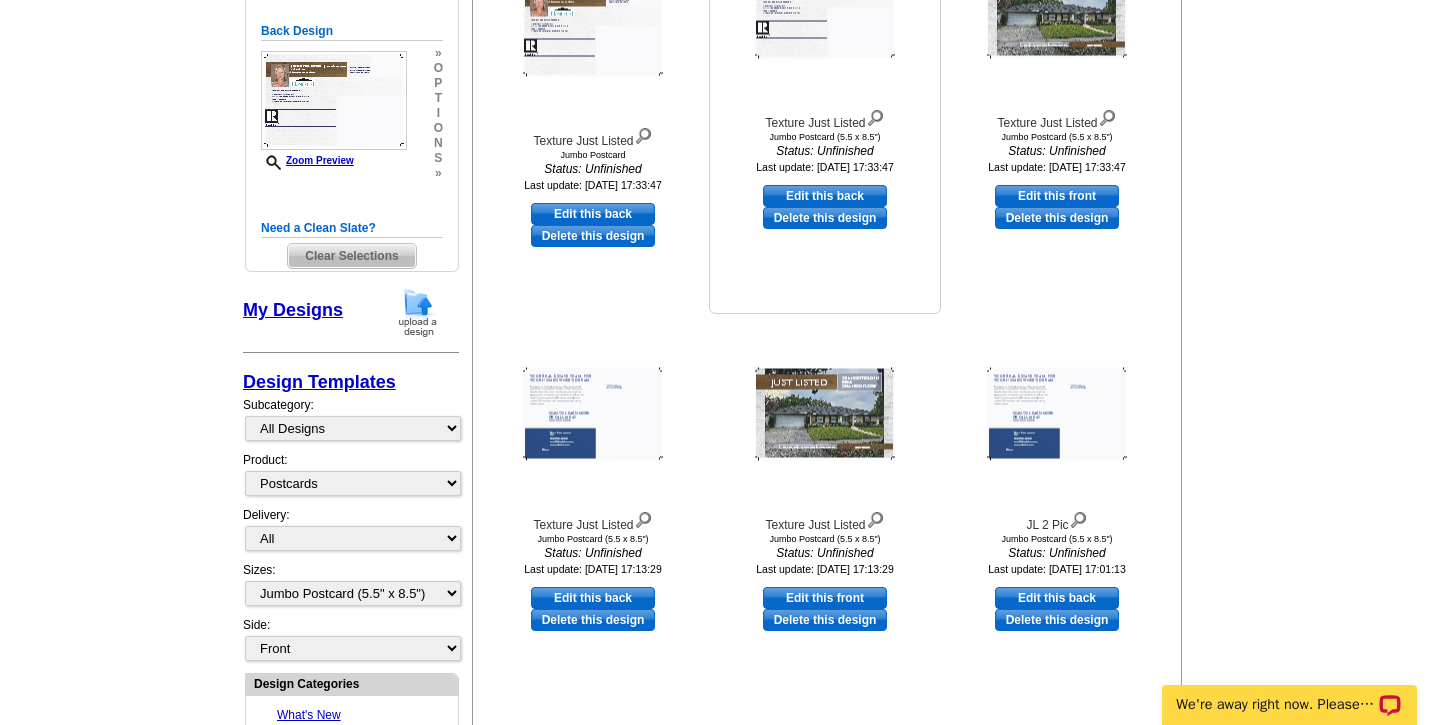 scroll, scrollTop: 696, scrollLeft: 0, axis: vertical 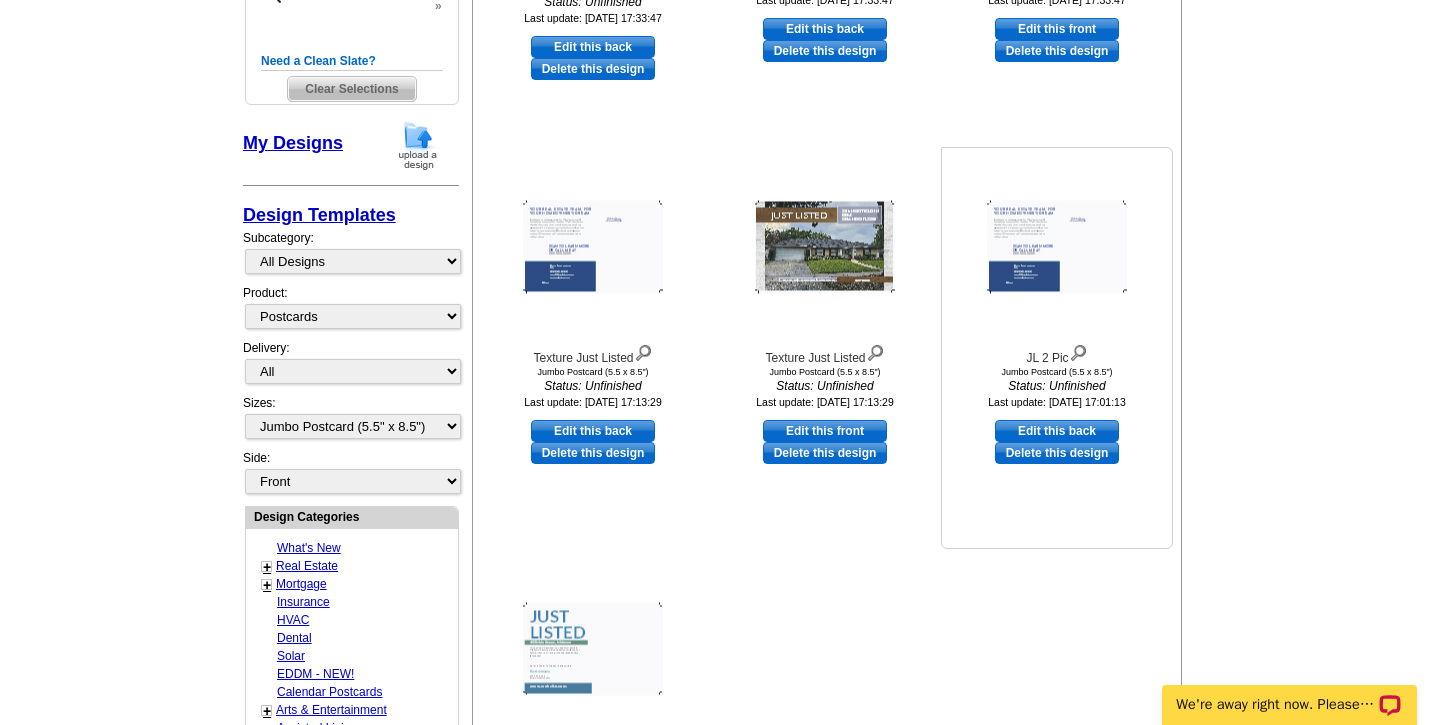 click on "Delete this design" at bounding box center (1057, 453) 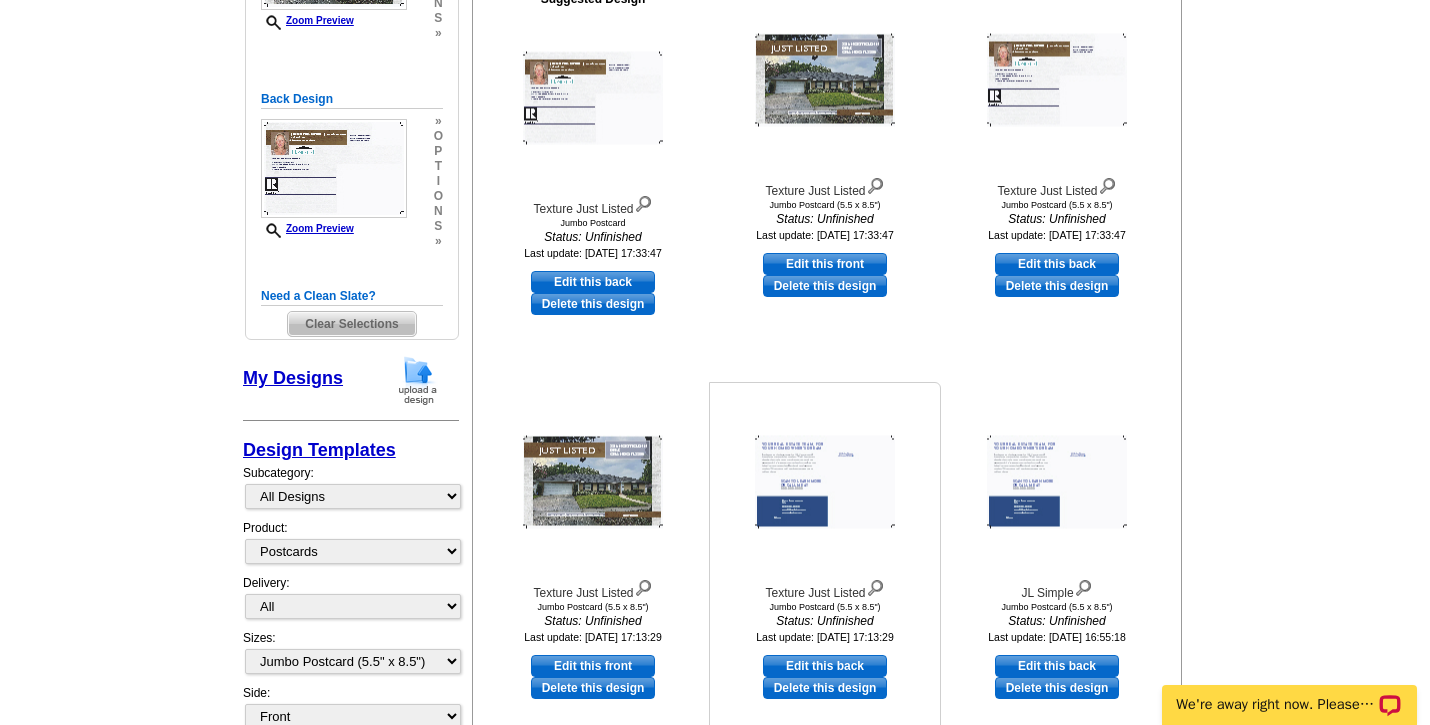 scroll, scrollTop: 516, scrollLeft: 0, axis: vertical 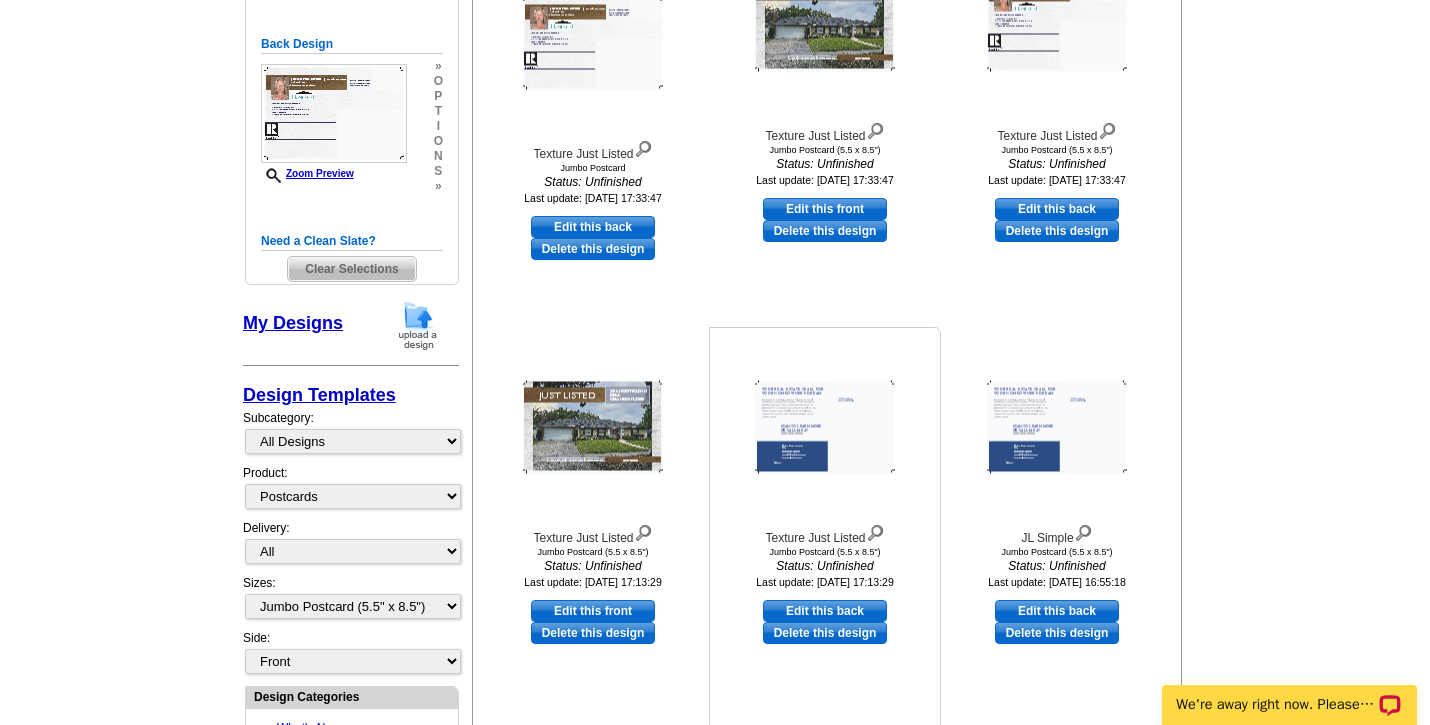 click on "Delete this design" at bounding box center [825, 633] 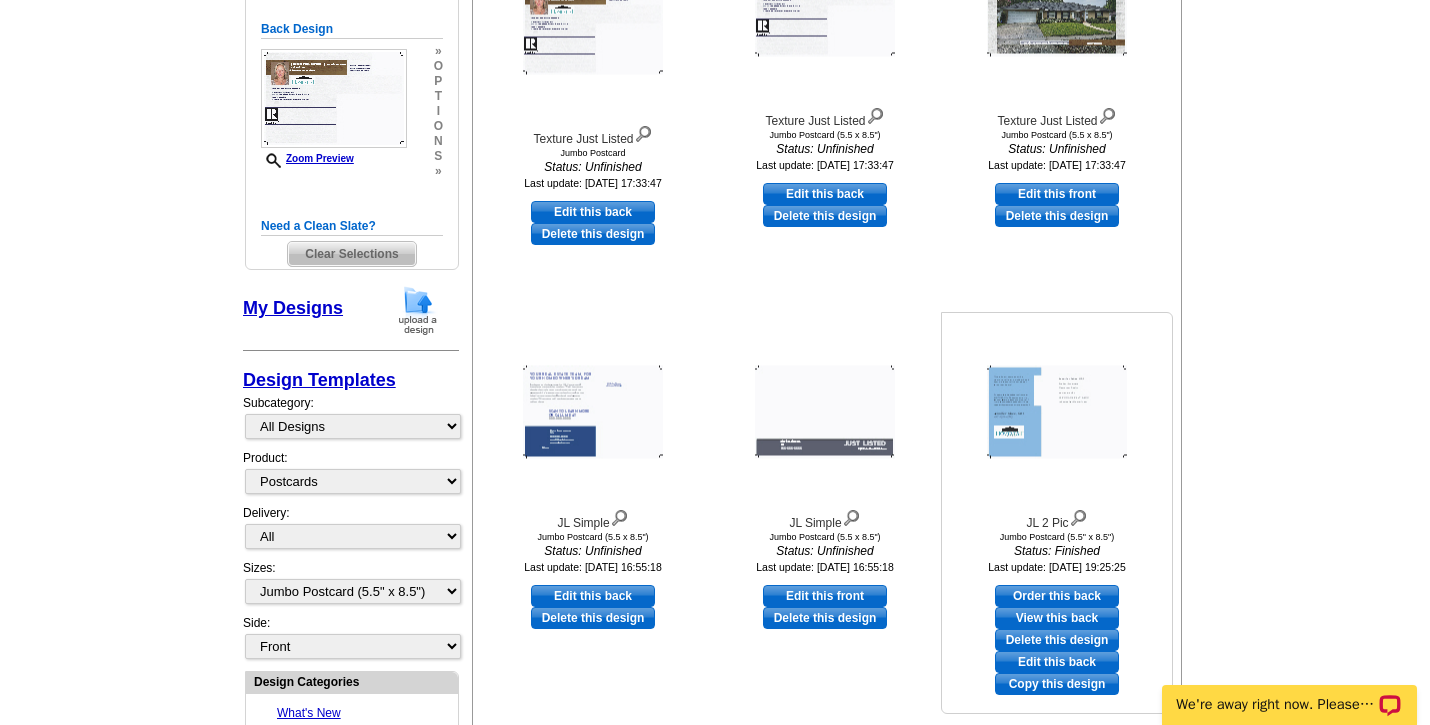 scroll, scrollTop: 551, scrollLeft: 0, axis: vertical 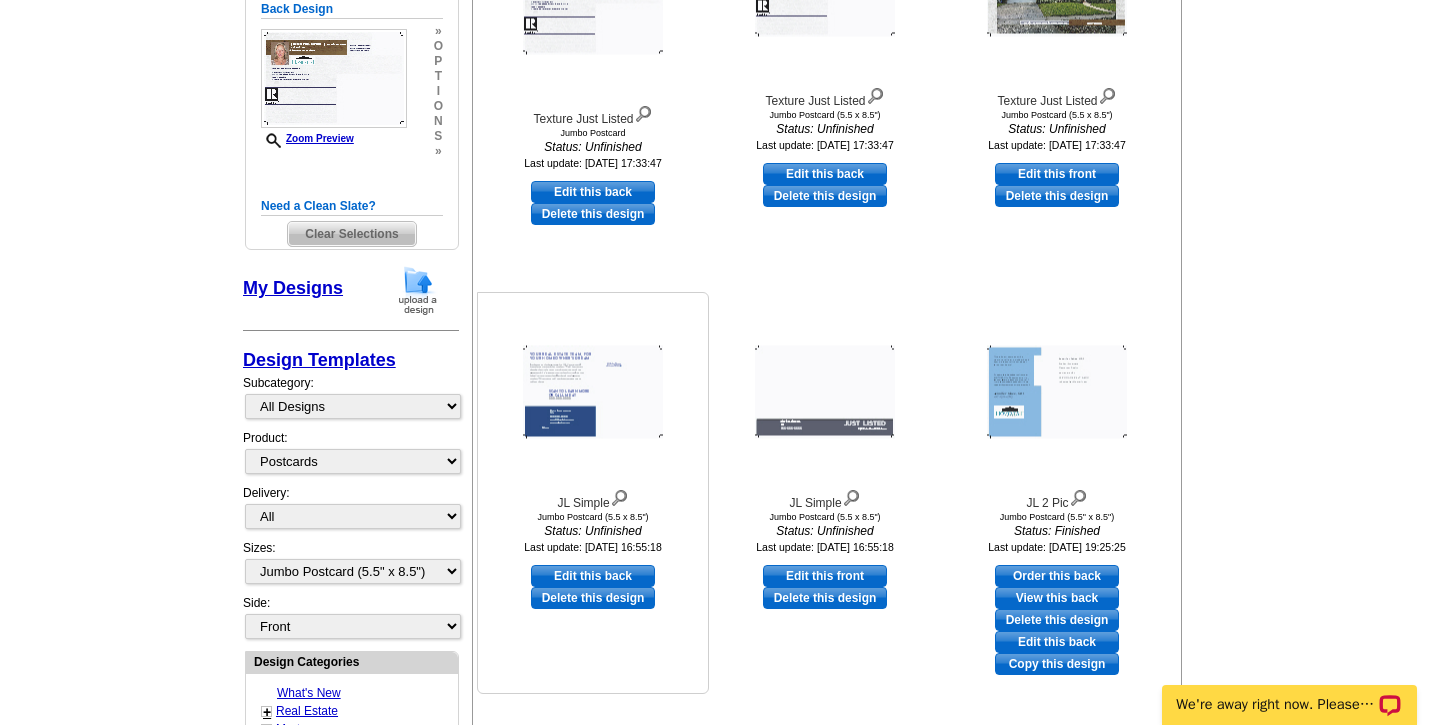 click on "Delete this design" at bounding box center (593, 598) 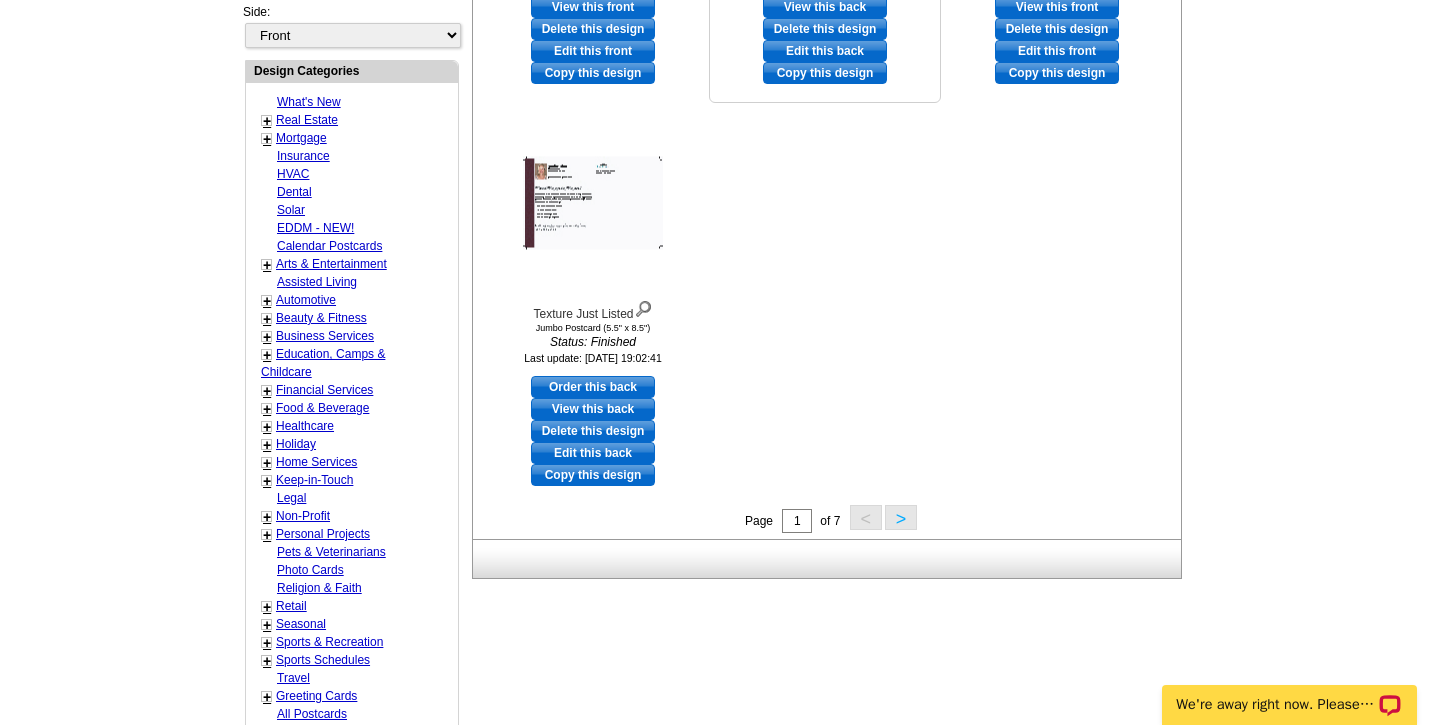 scroll, scrollTop: 1151, scrollLeft: 0, axis: vertical 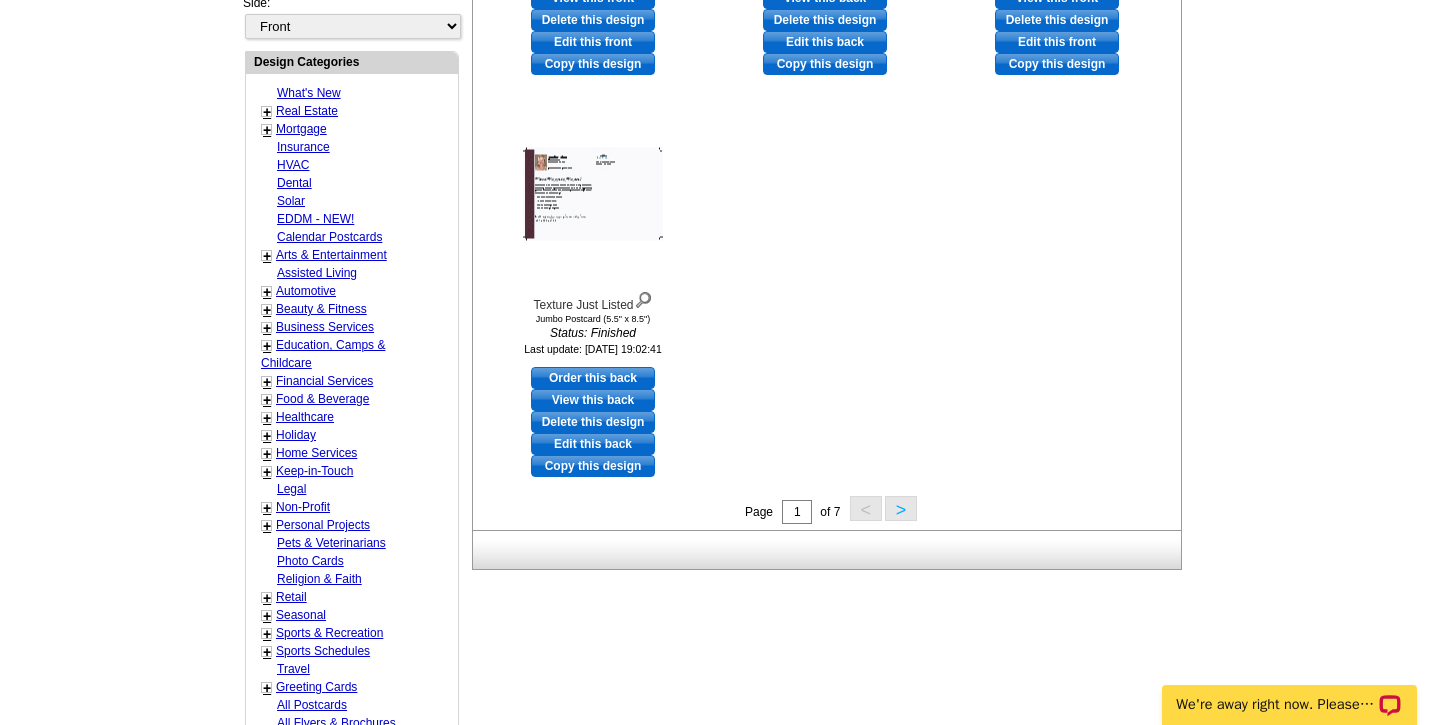 click on ">" at bounding box center (901, 508) 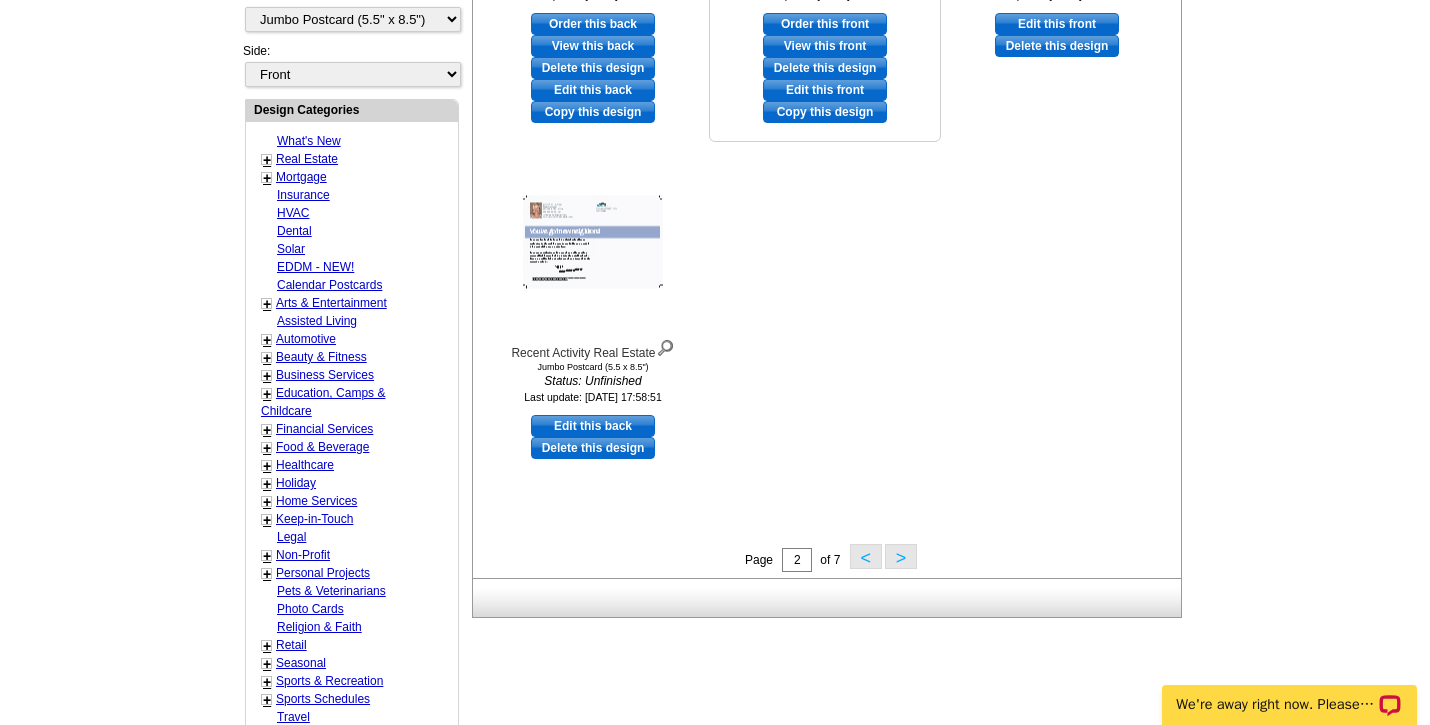 scroll, scrollTop: 1104, scrollLeft: 0, axis: vertical 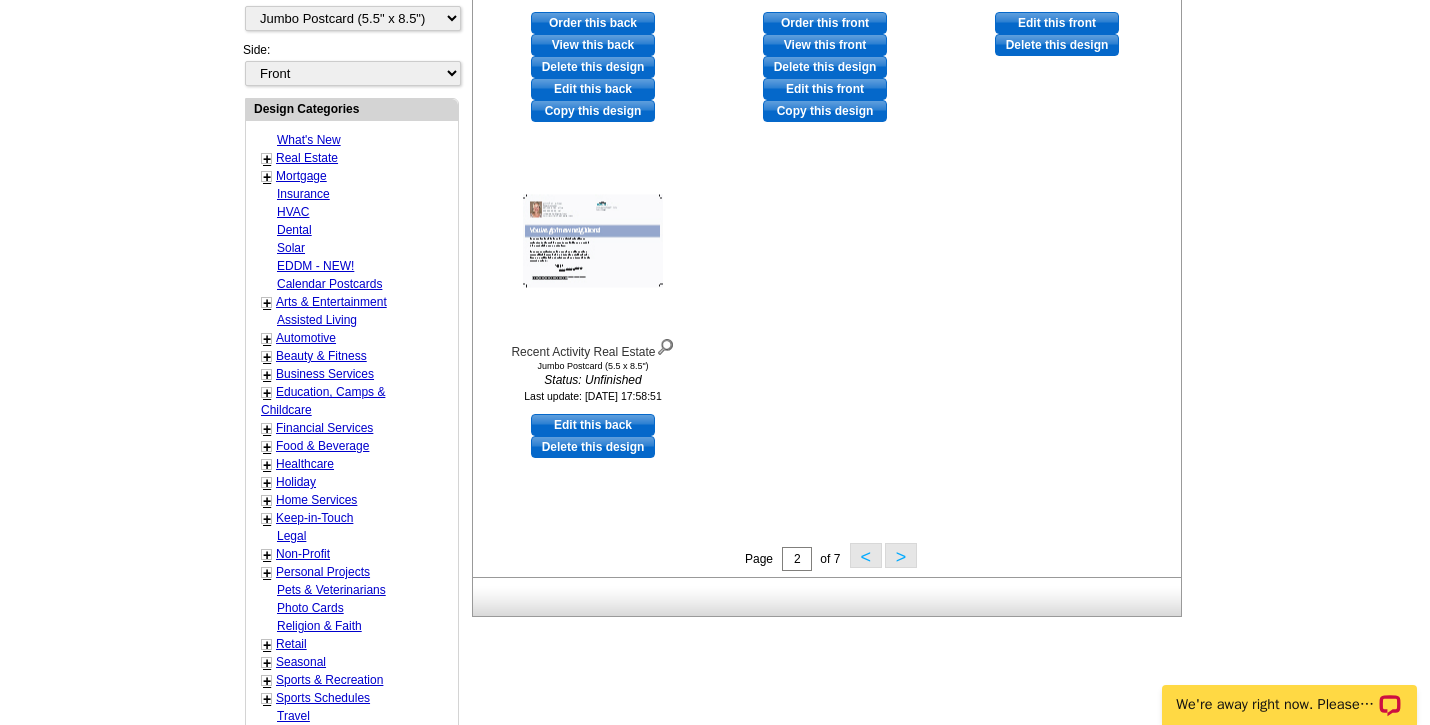 click on ">" at bounding box center [901, 555] 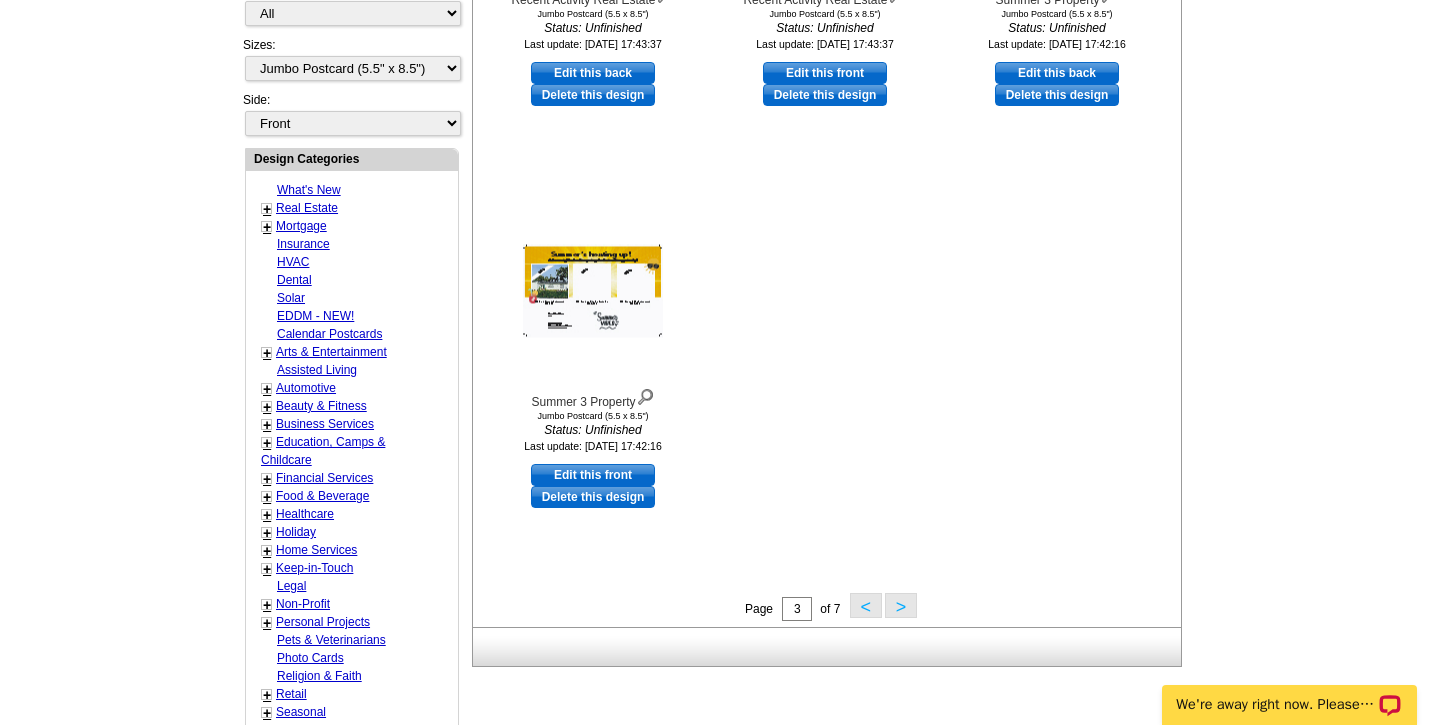 scroll, scrollTop: 1067, scrollLeft: 0, axis: vertical 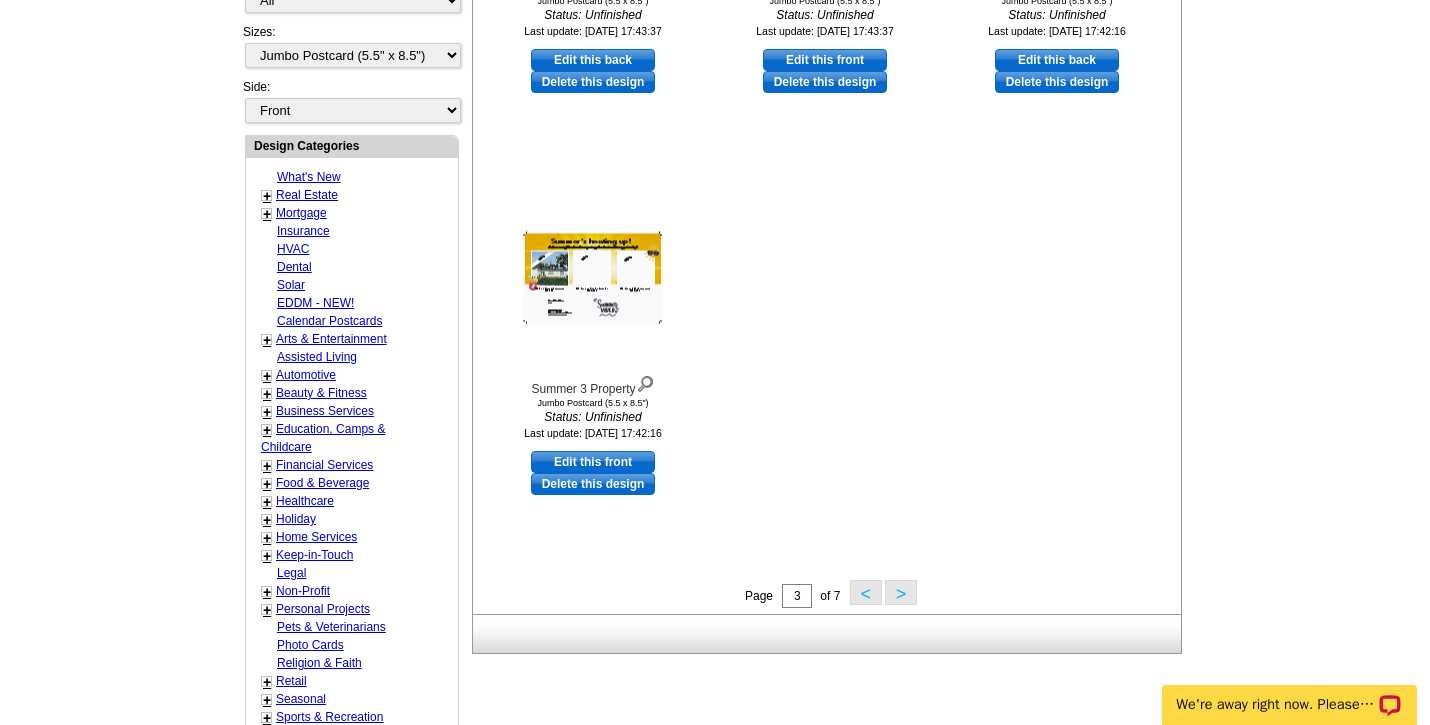 click on ">" at bounding box center [901, 592] 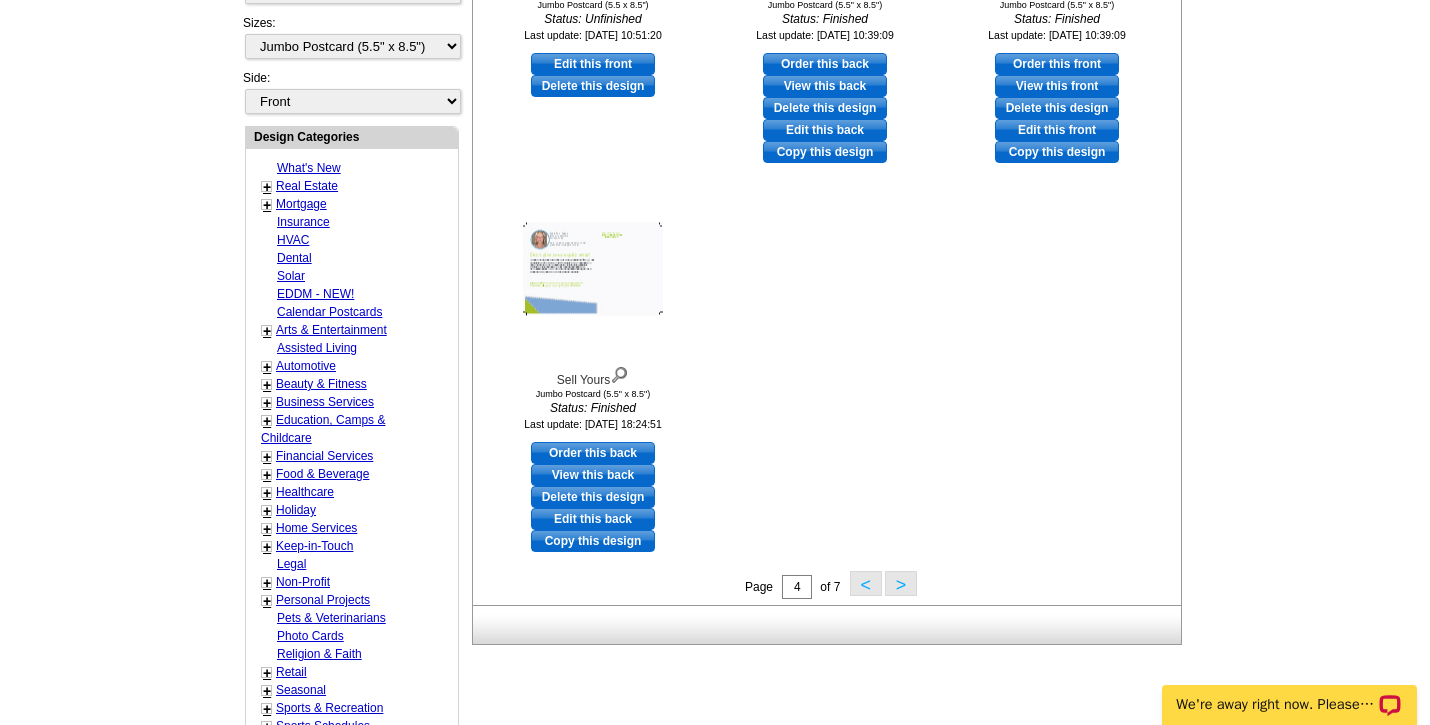 scroll, scrollTop: 1126, scrollLeft: 0, axis: vertical 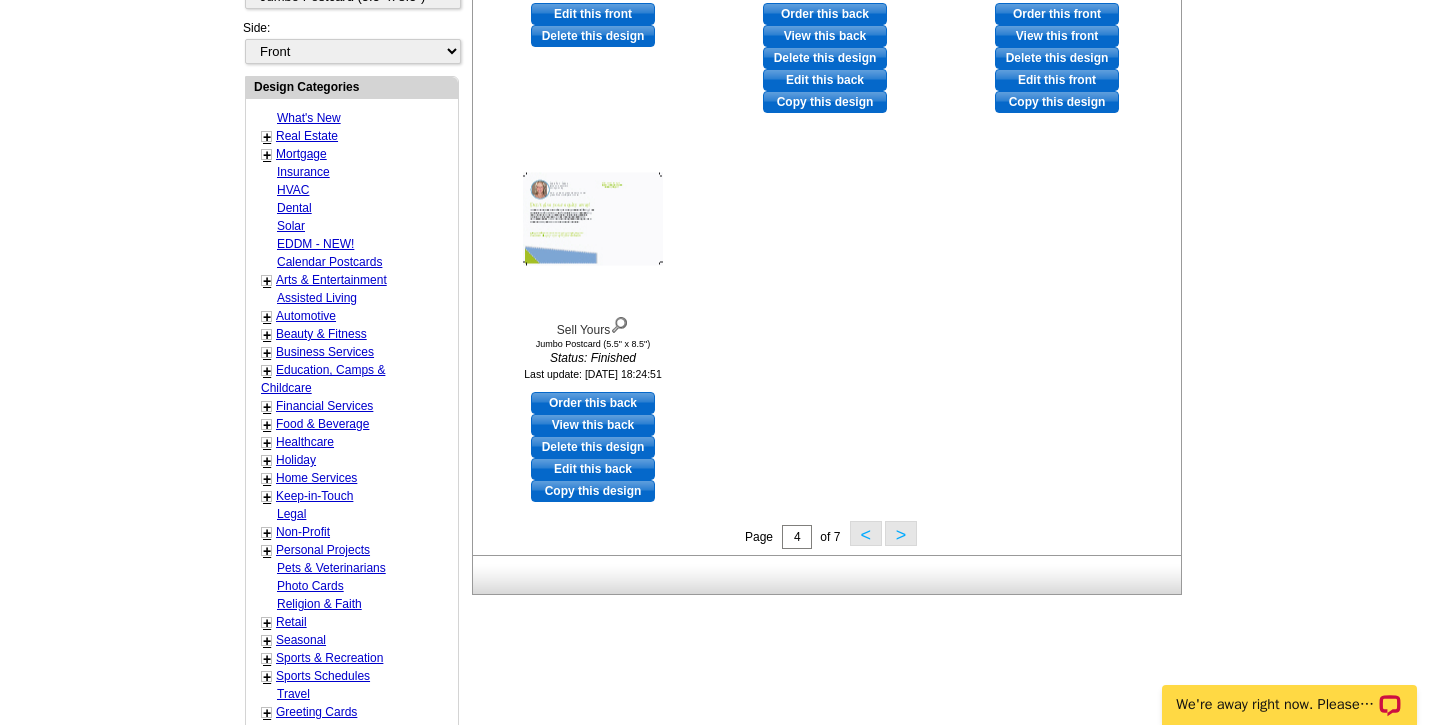 click on ">" at bounding box center (901, 533) 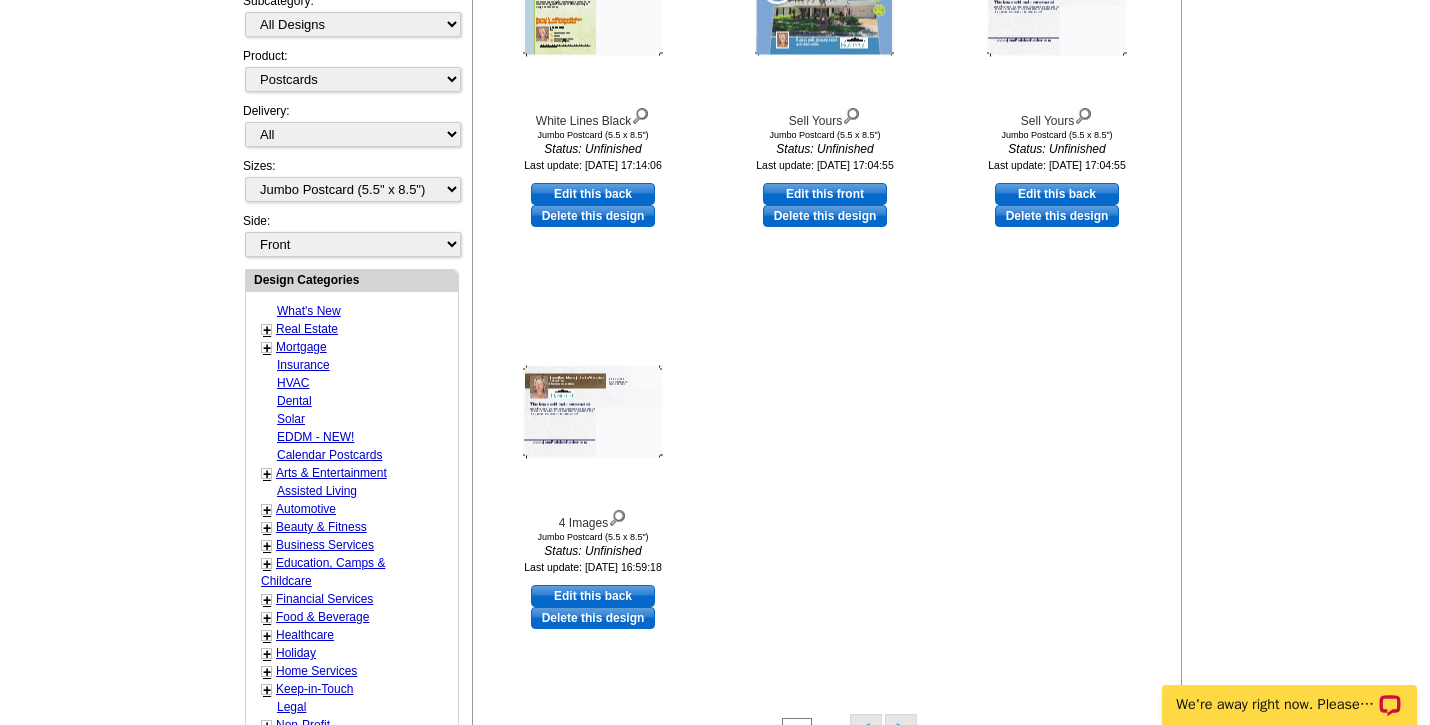 scroll, scrollTop: 941, scrollLeft: 0, axis: vertical 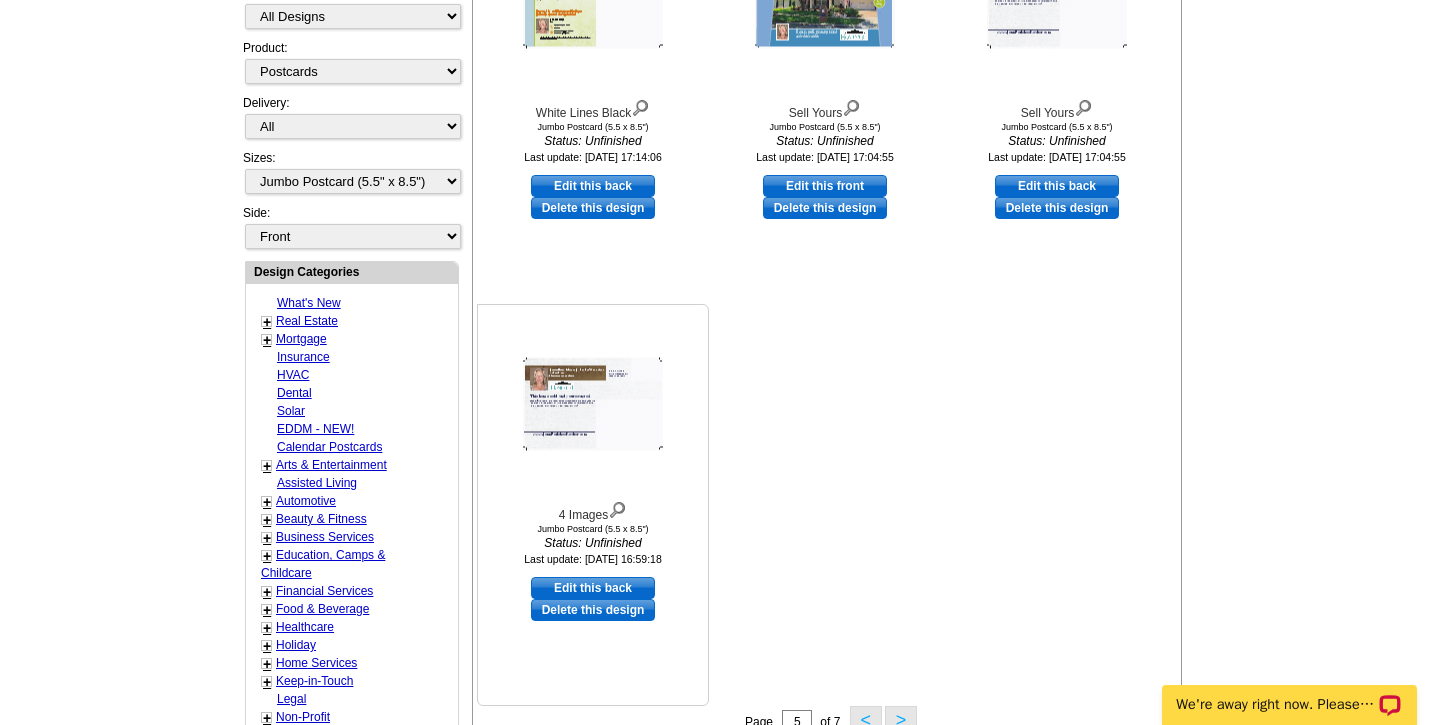 click at bounding box center (593, 404) 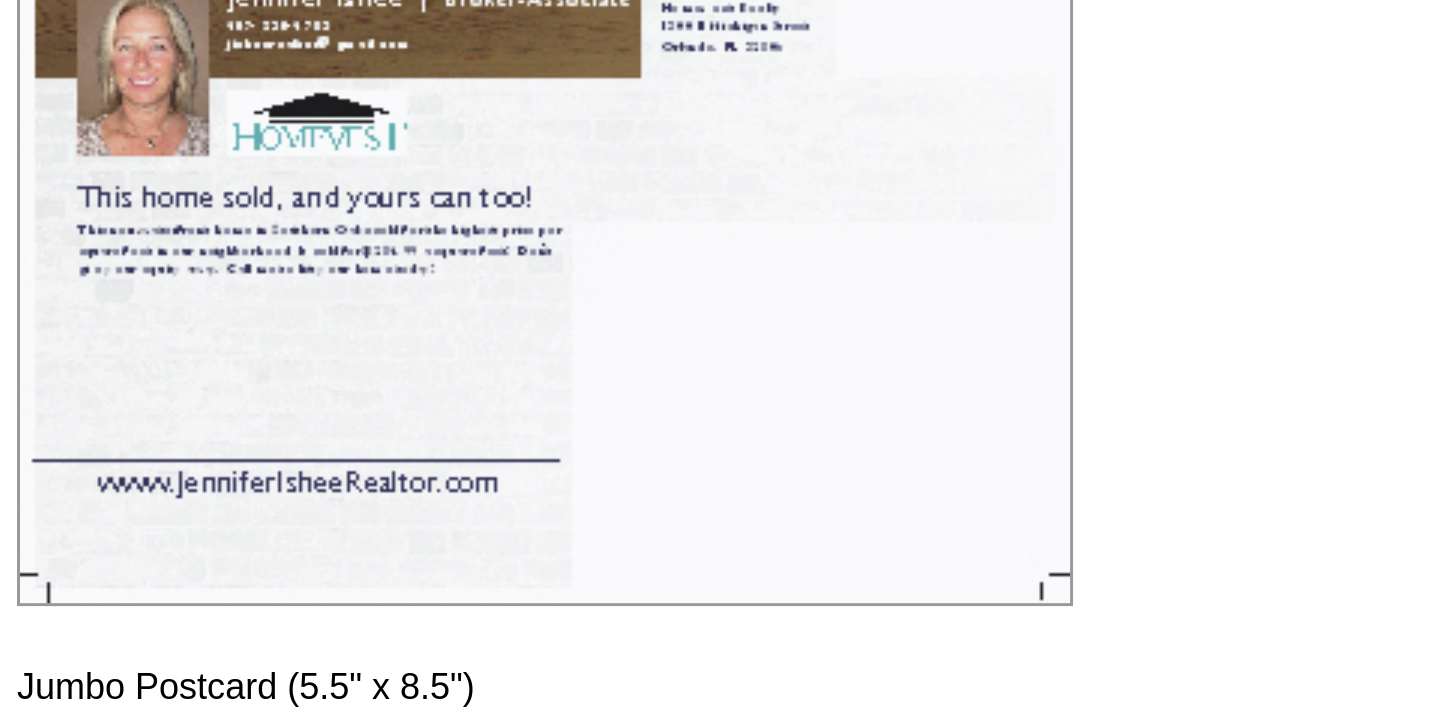 scroll, scrollTop: 1019, scrollLeft: 0, axis: vertical 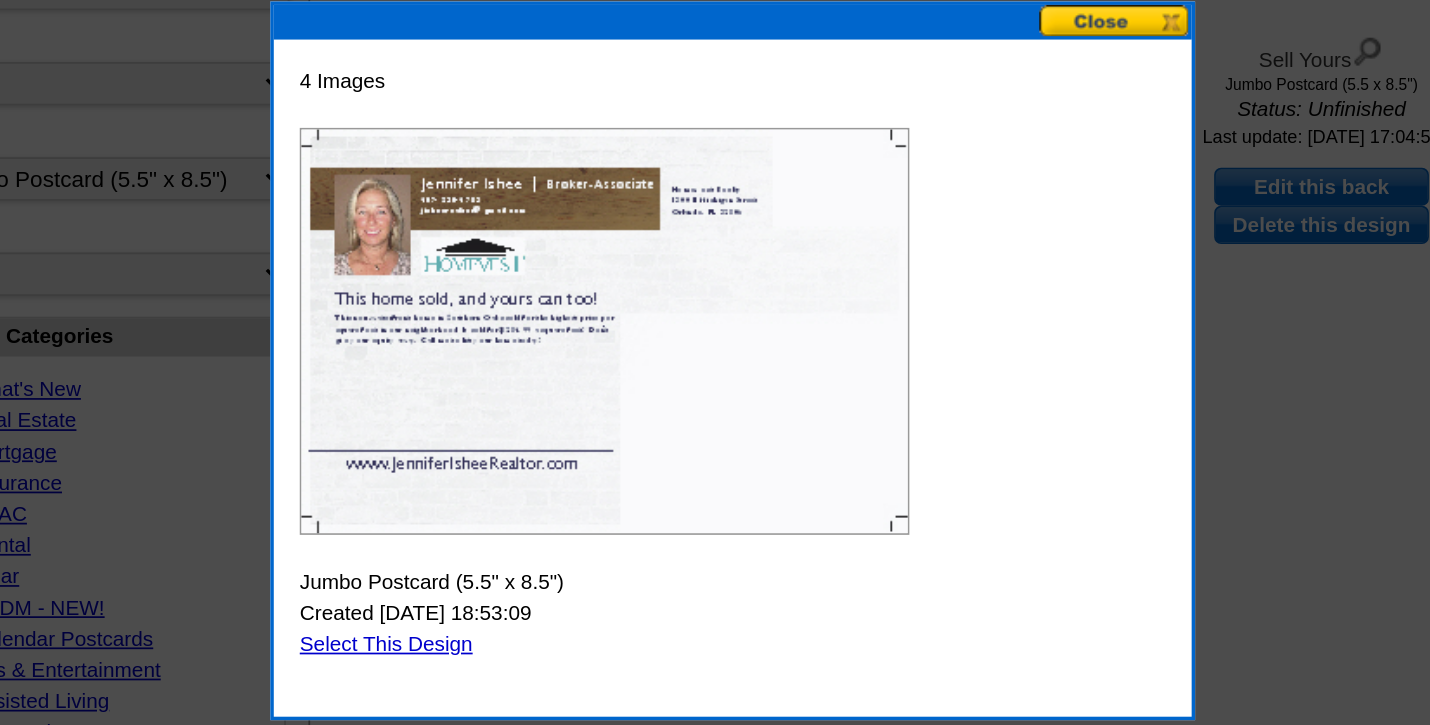 click at bounding box center (938, 12) 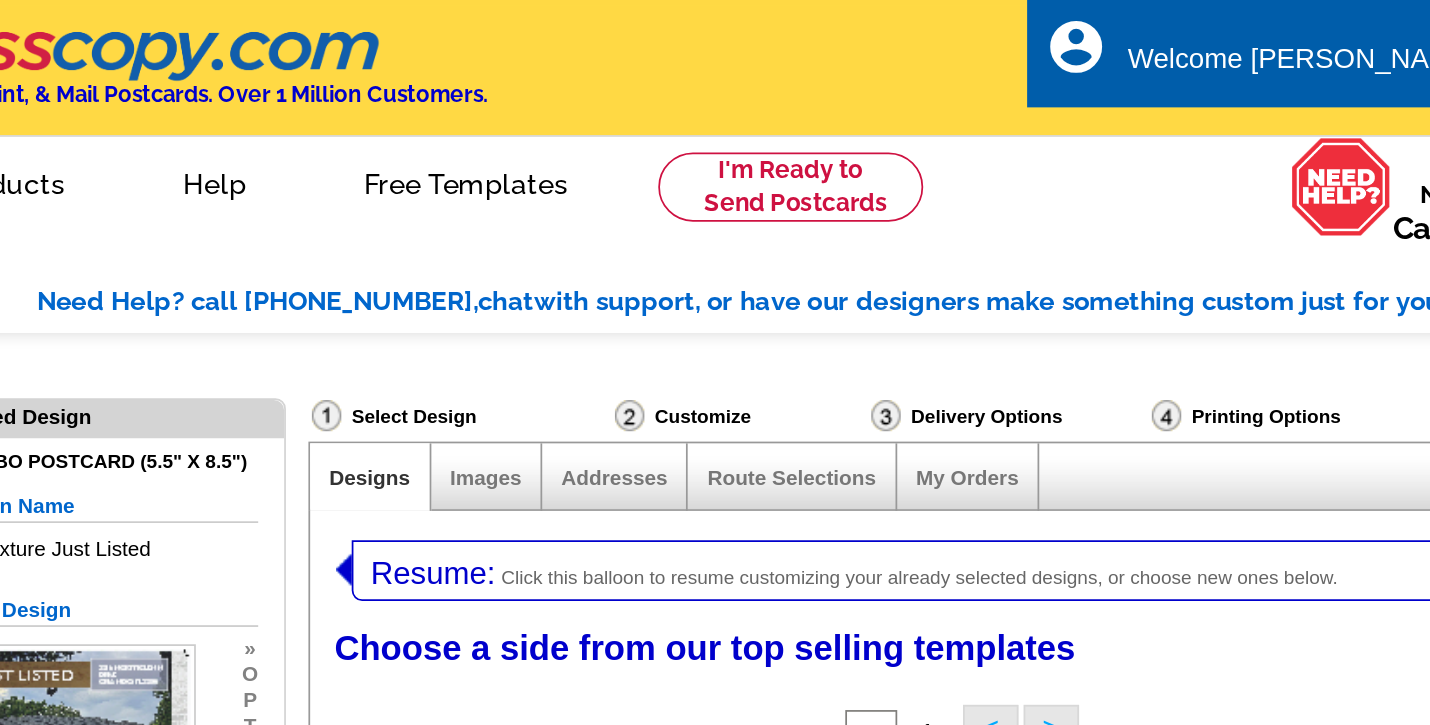scroll, scrollTop: 0, scrollLeft: 0, axis: both 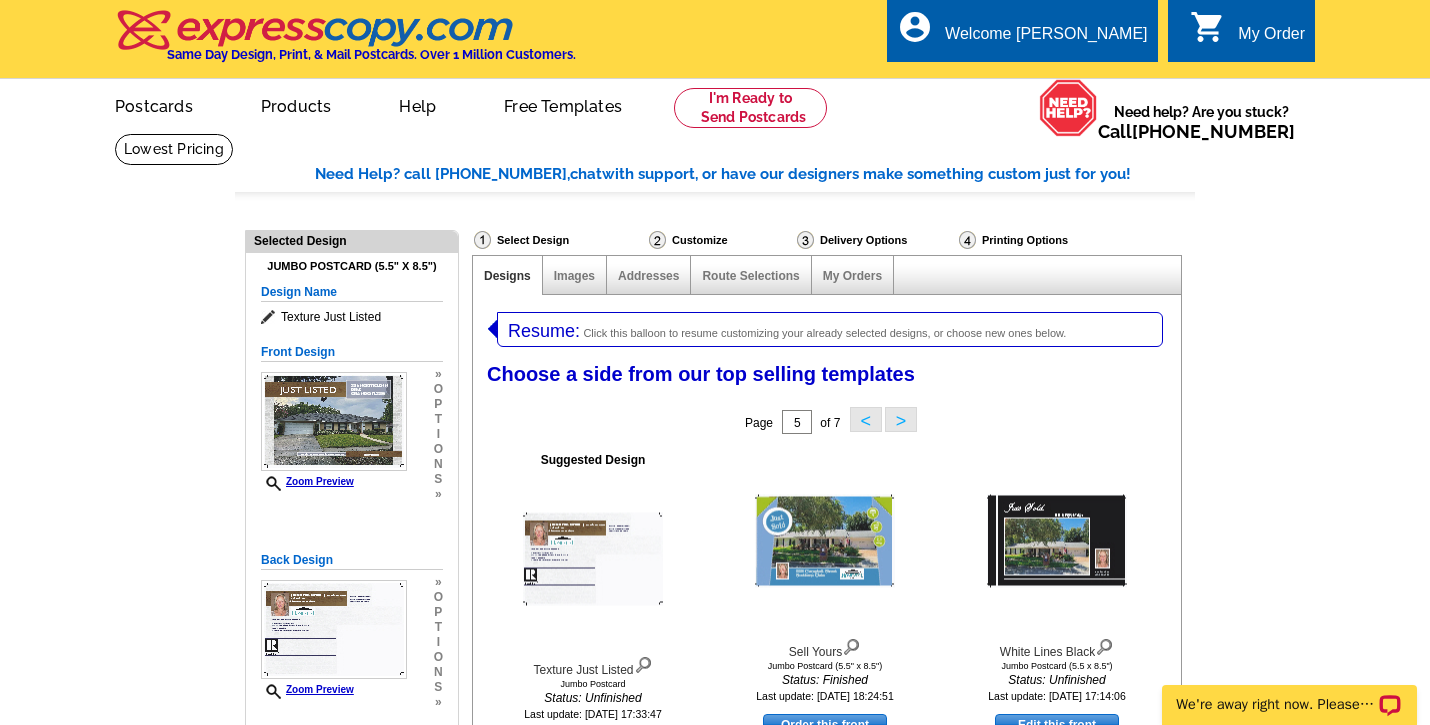 click on "0
shopping_cart
My Order" at bounding box center [1247, 34] 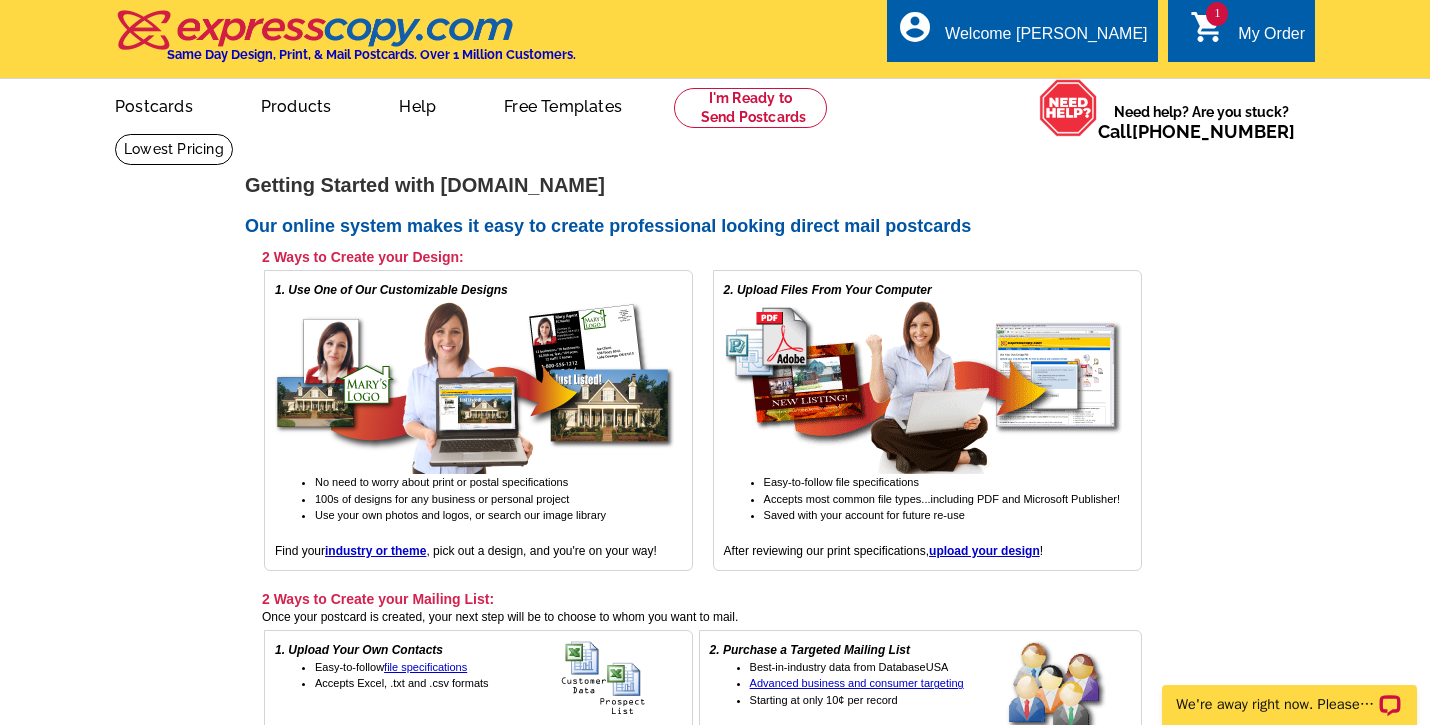 scroll, scrollTop: 0, scrollLeft: 0, axis: both 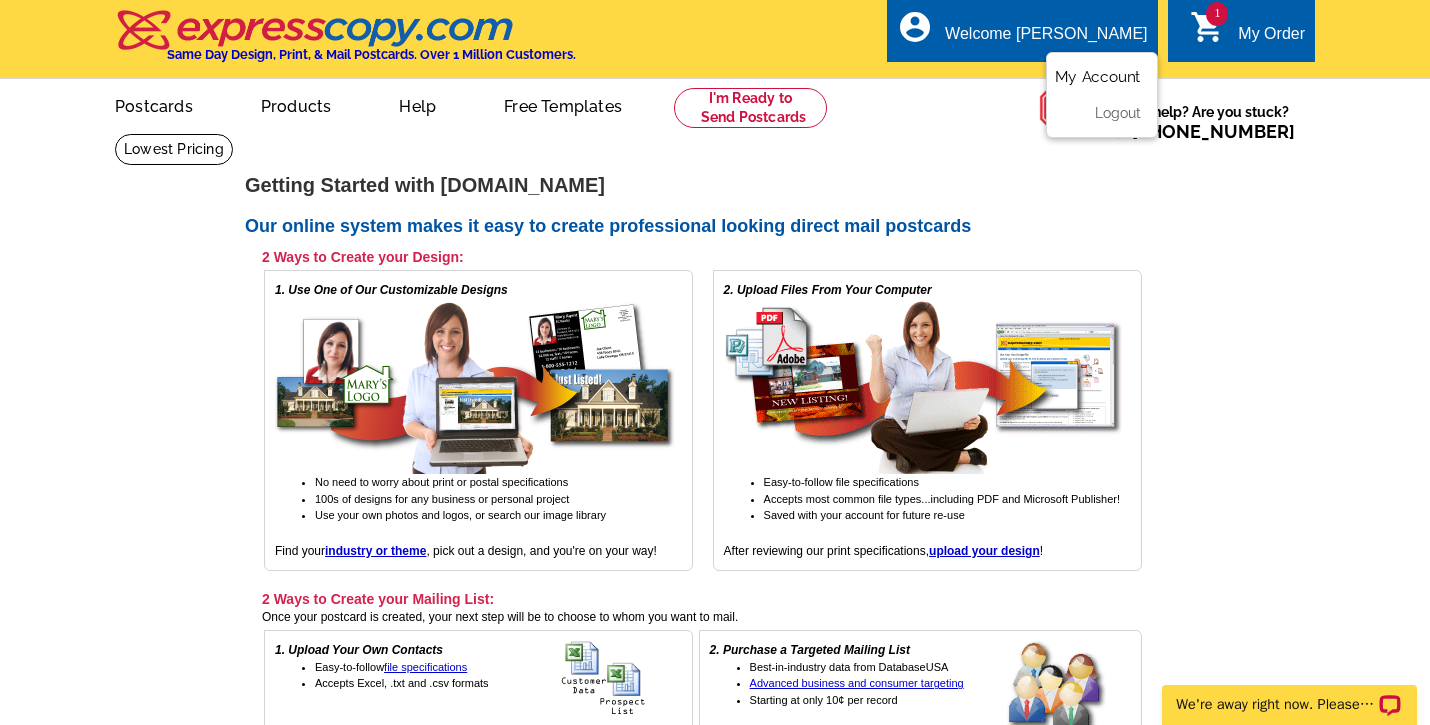 click on "My Account" at bounding box center (1098, 77) 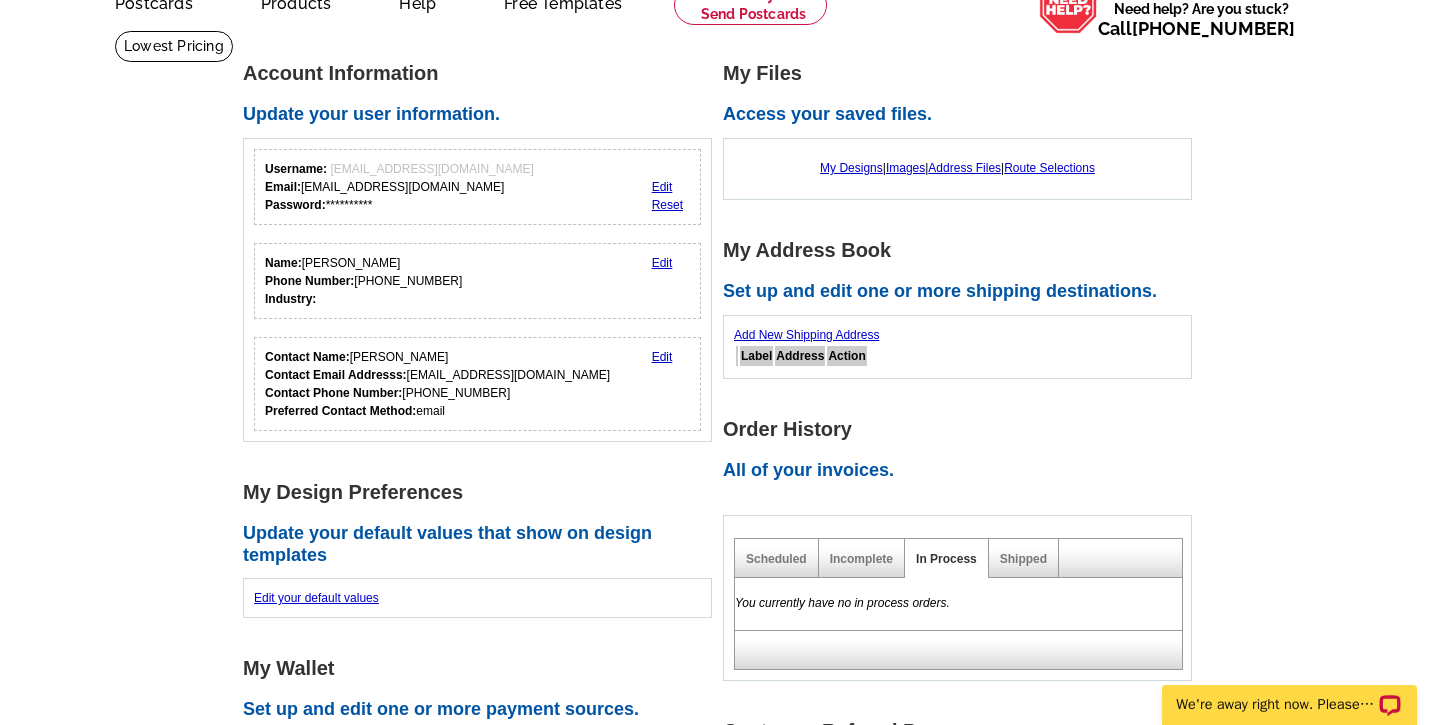 scroll, scrollTop: 0, scrollLeft: 0, axis: both 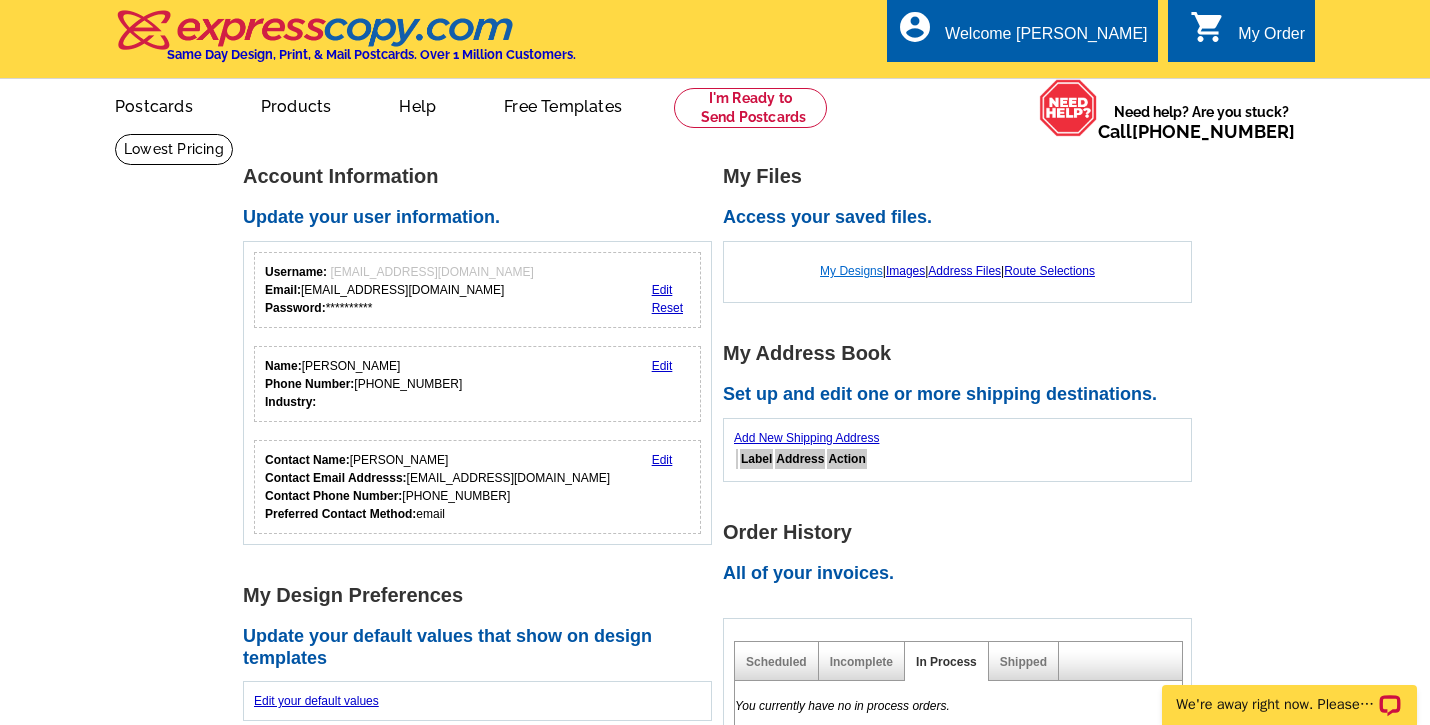 click on "My Designs" at bounding box center (851, 271) 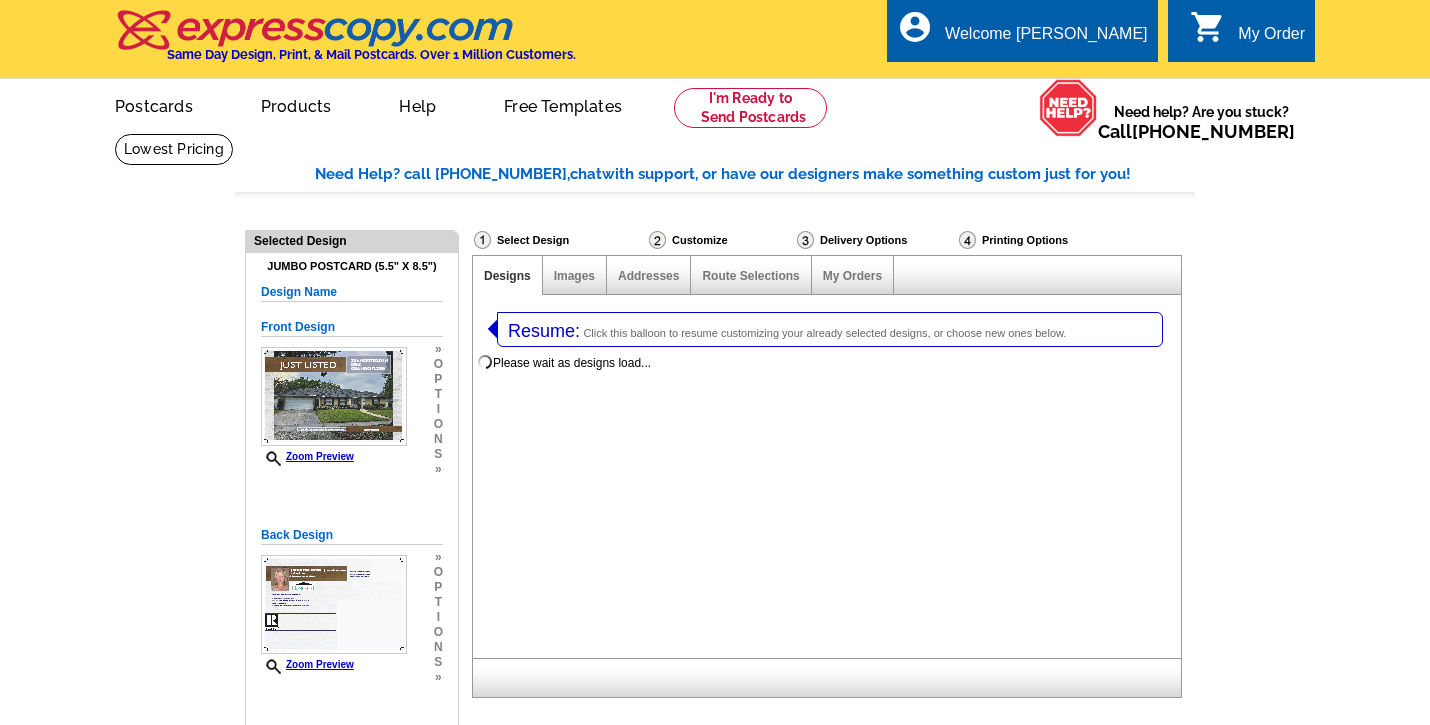 select on "1" 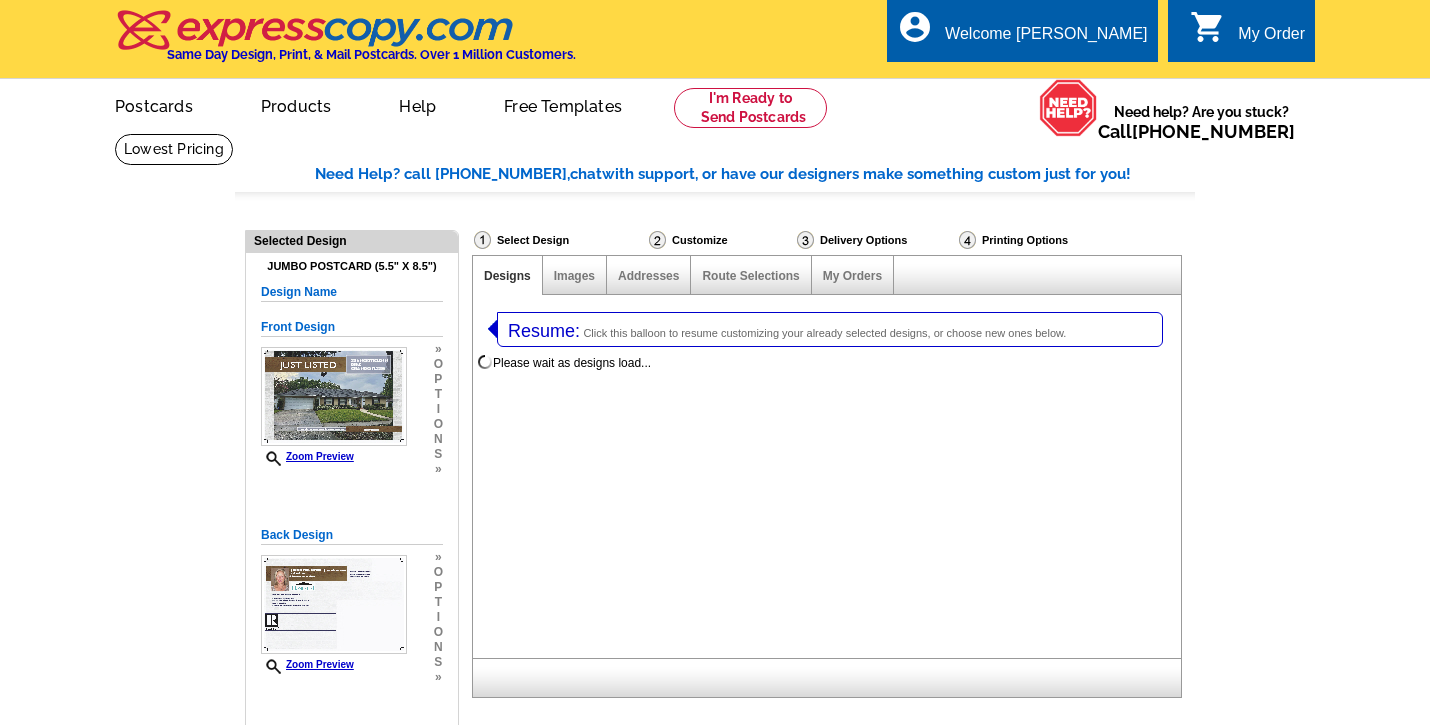 select on "2" 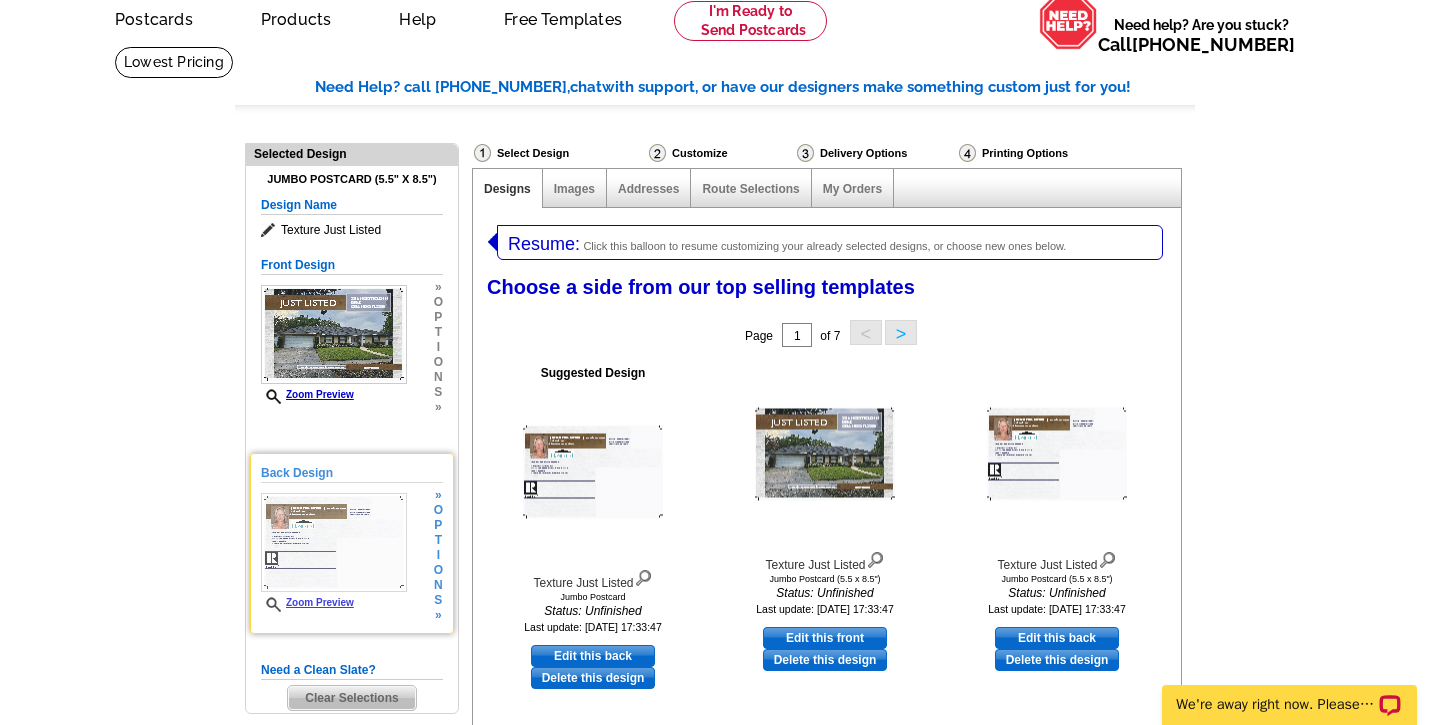 scroll, scrollTop: 109, scrollLeft: 0, axis: vertical 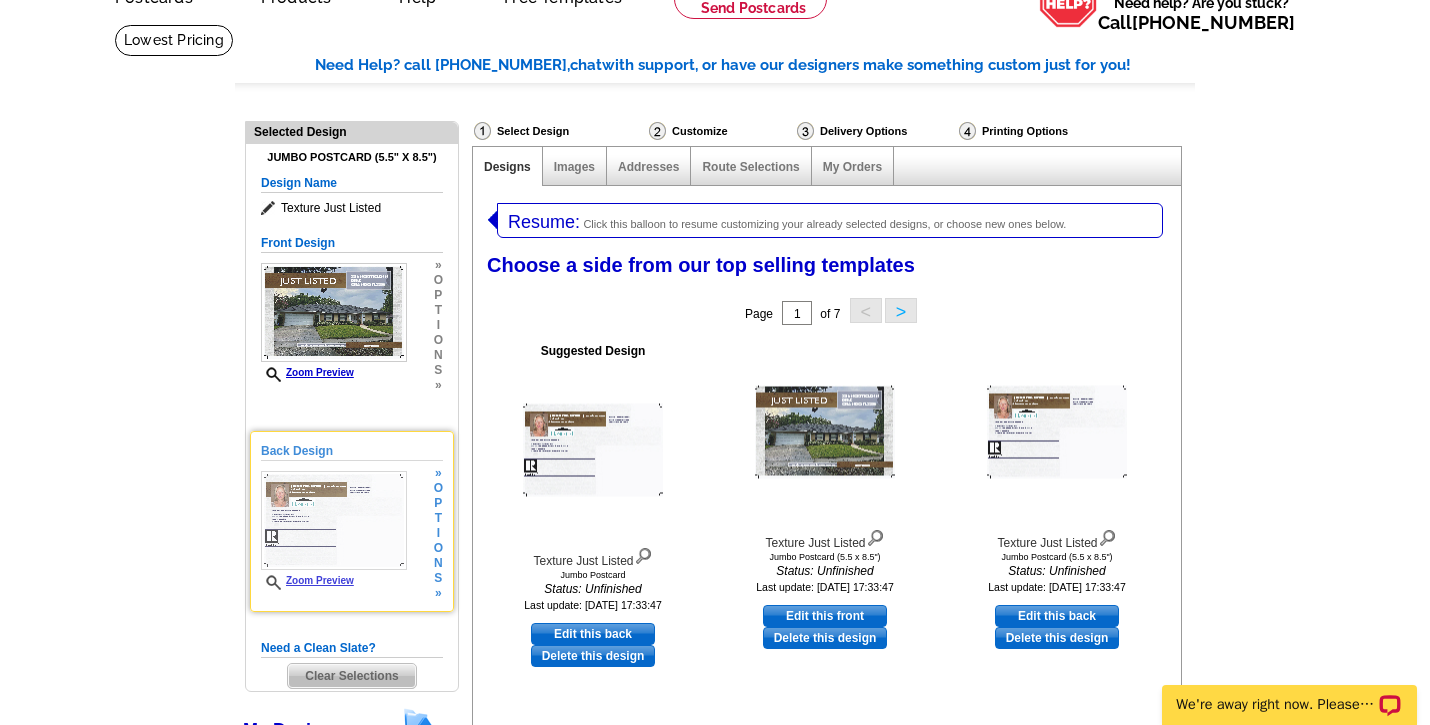click at bounding box center (334, 520) 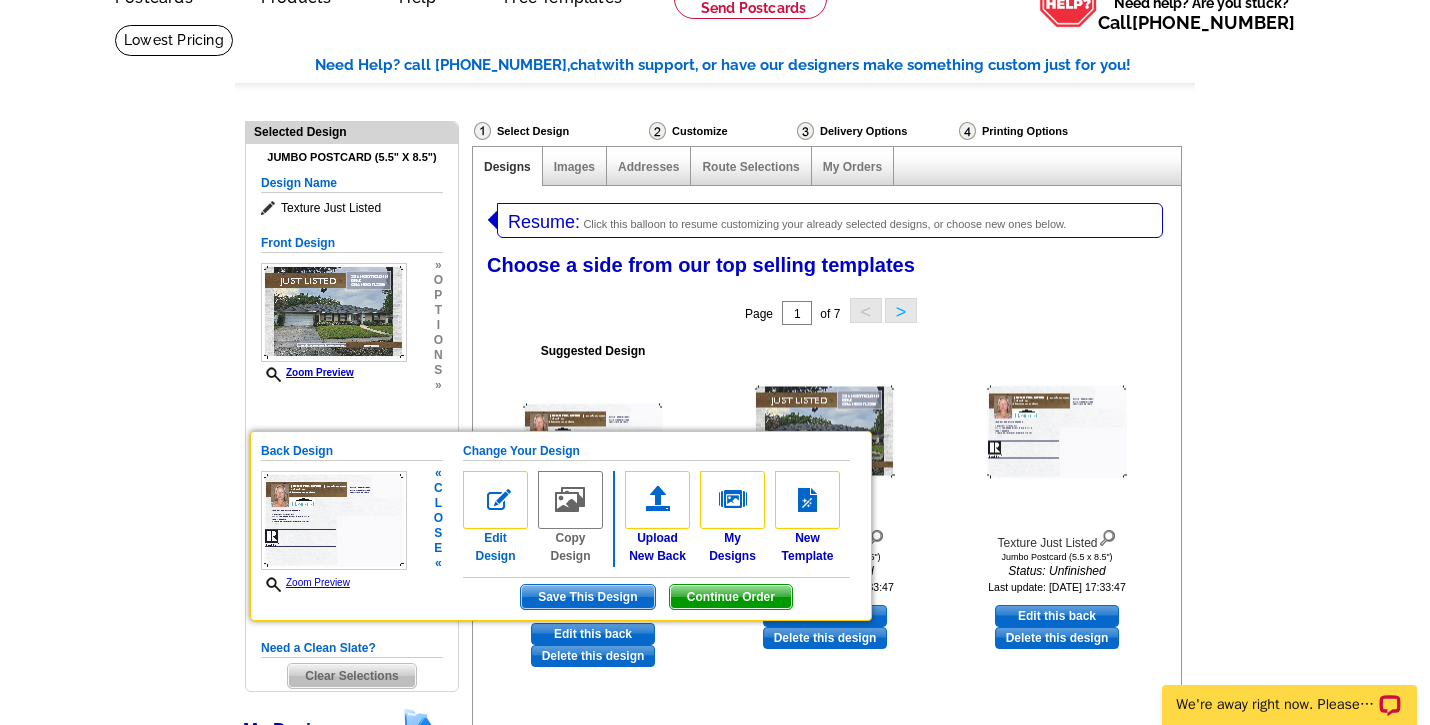 click at bounding box center (495, 500) 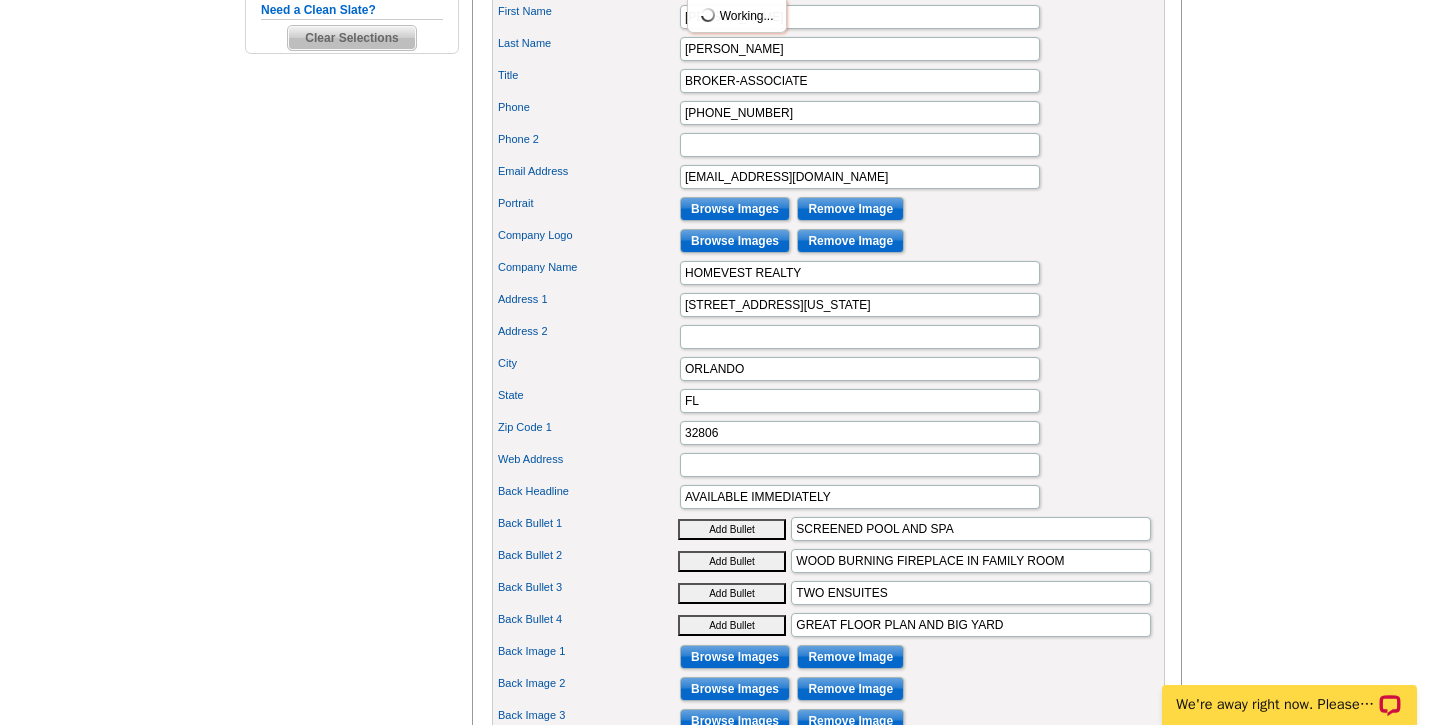 scroll, scrollTop: 751, scrollLeft: 0, axis: vertical 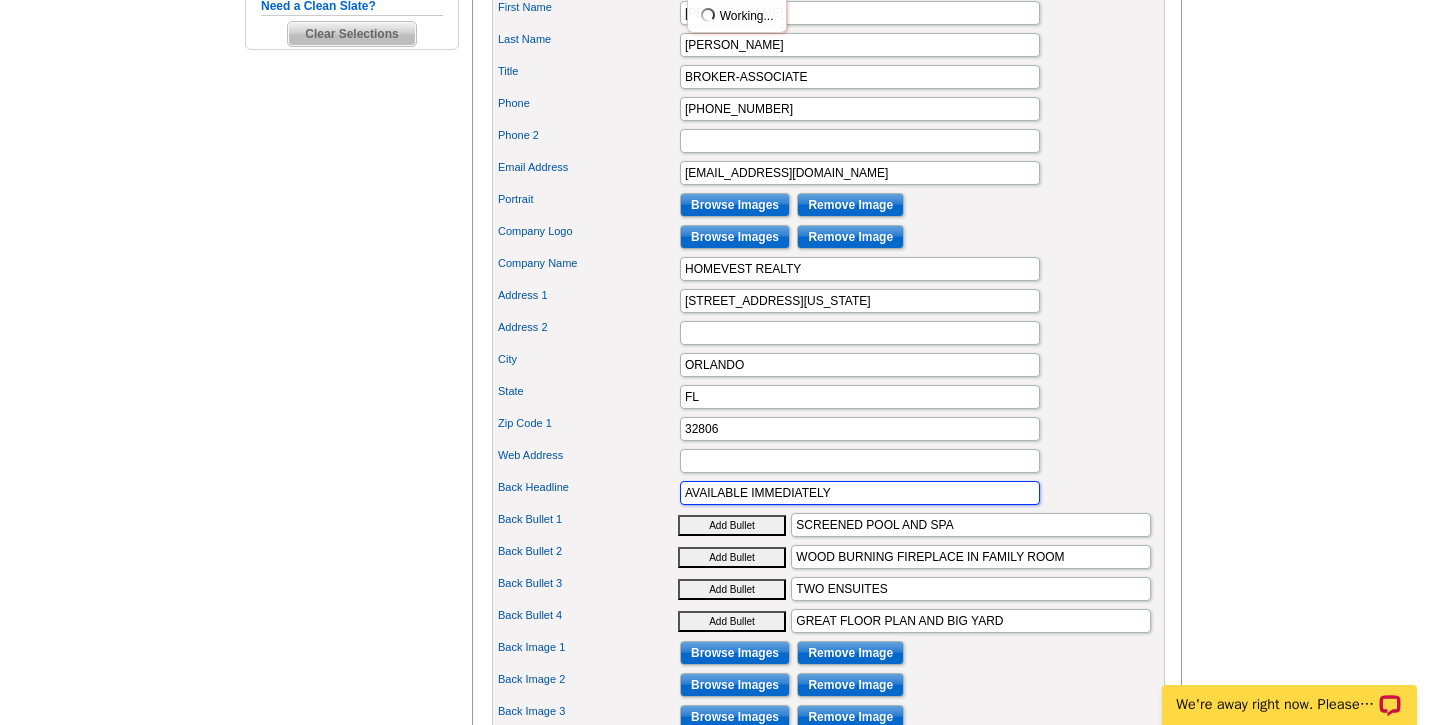 click on "AVAILABLE IMMEDIATELY" at bounding box center (860, 493) 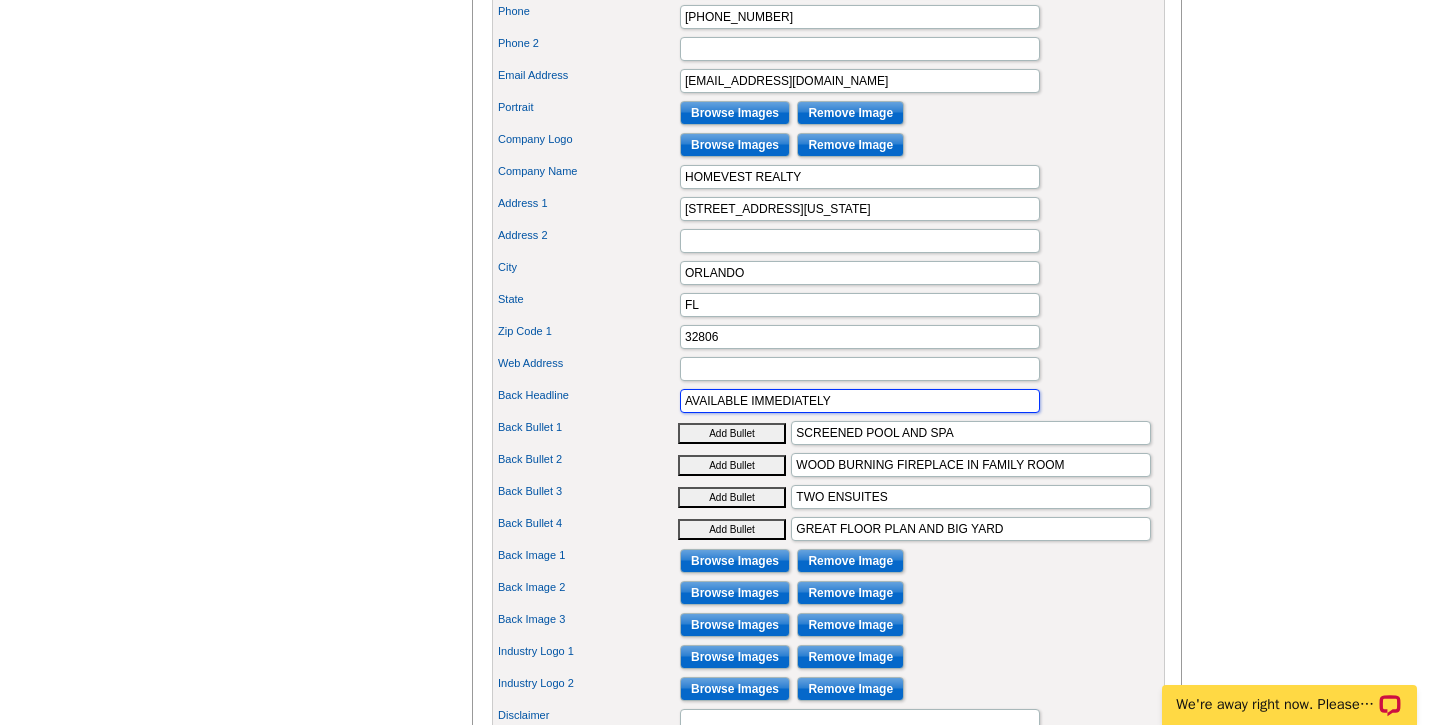 scroll, scrollTop: 844, scrollLeft: 0, axis: vertical 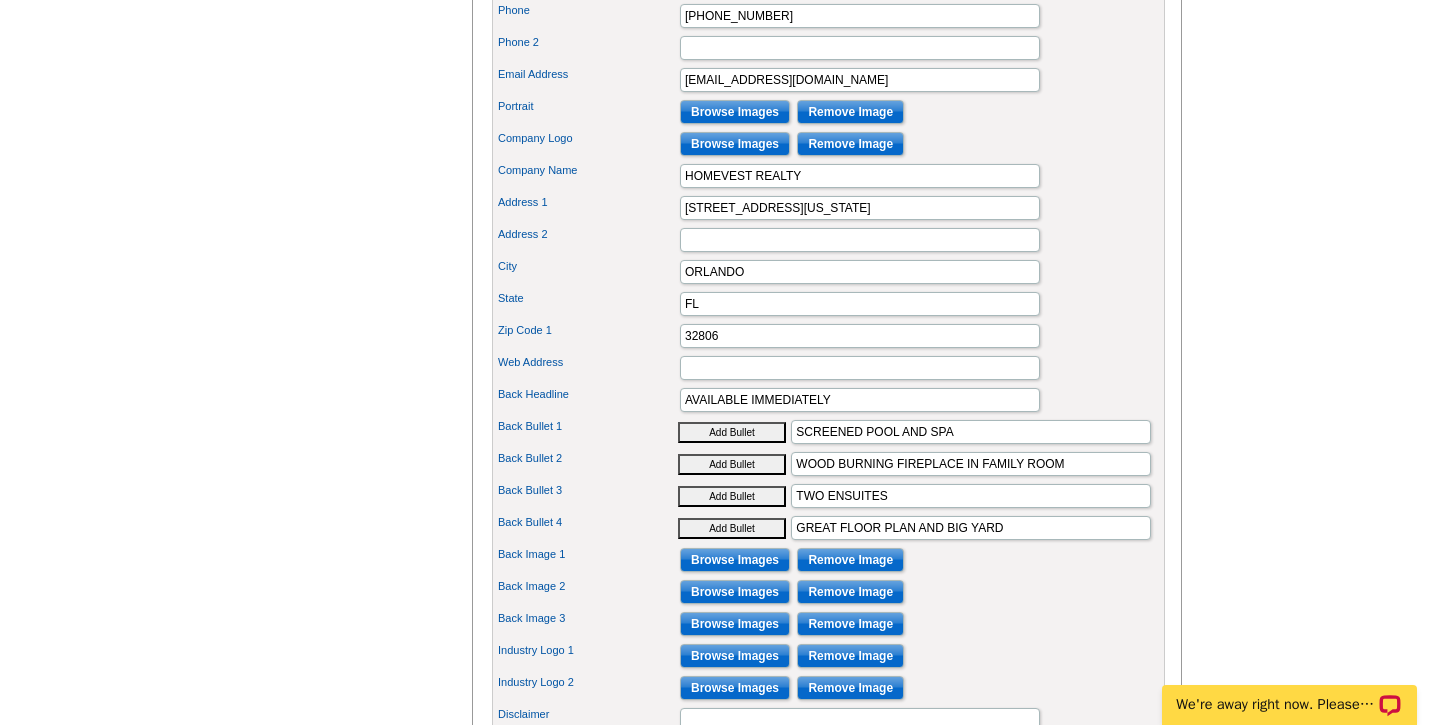 click on "Add Bullet" at bounding box center [732, 432] 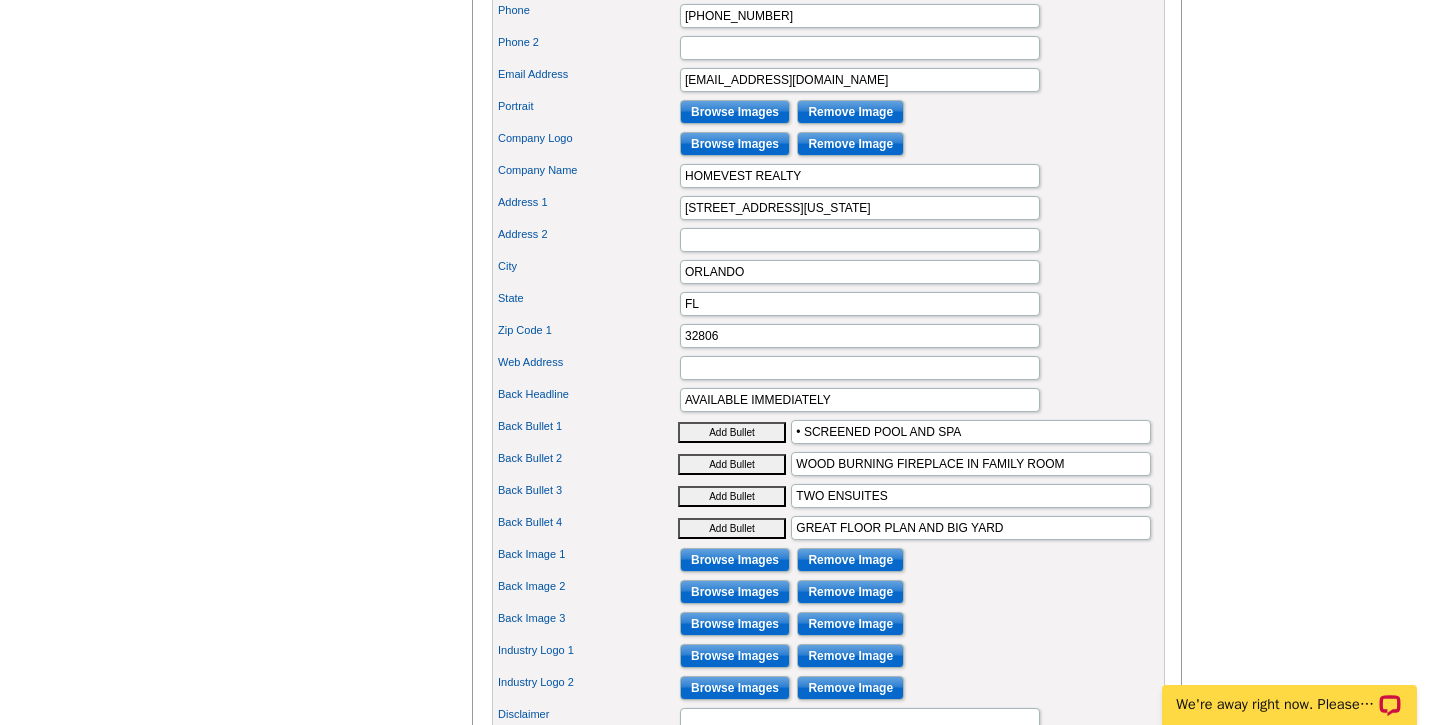 click on "Add Bullet" at bounding box center [732, 464] 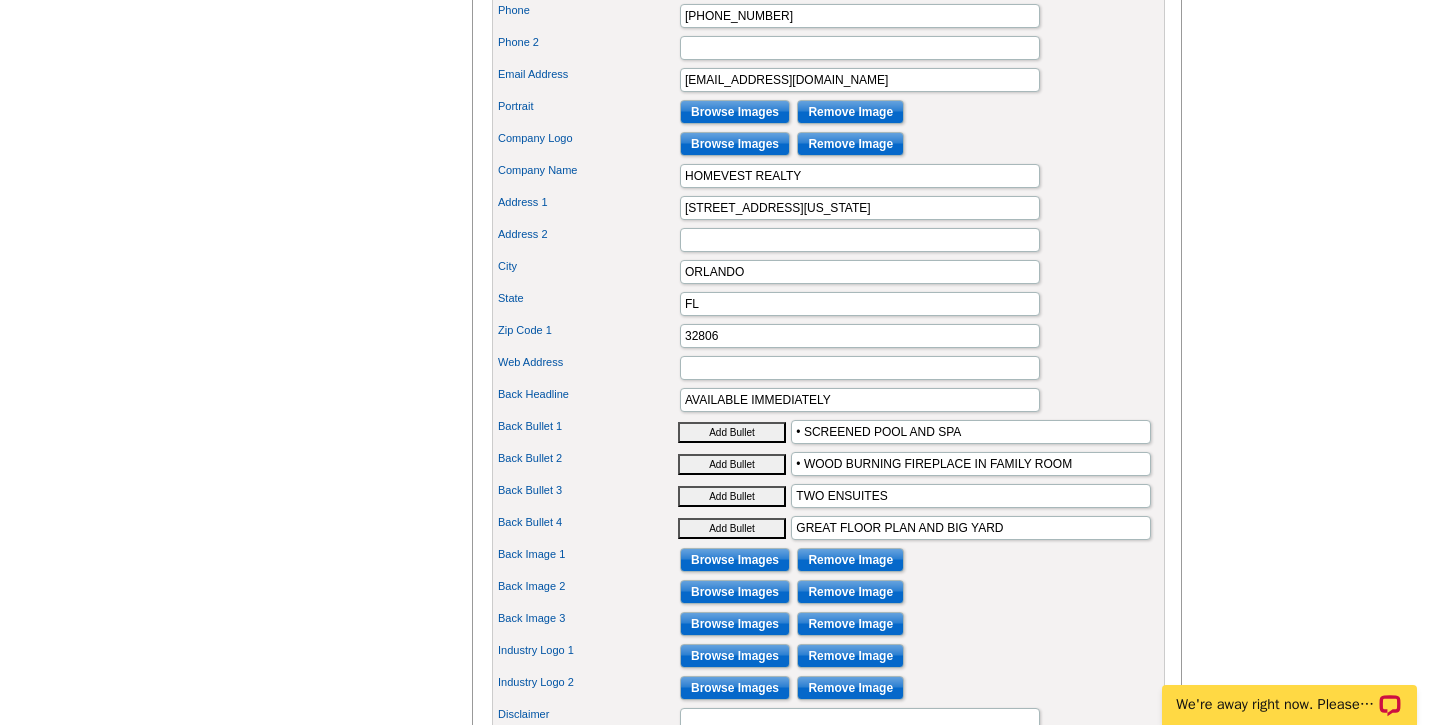 click on "Add Bullet" at bounding box center (732, 496) 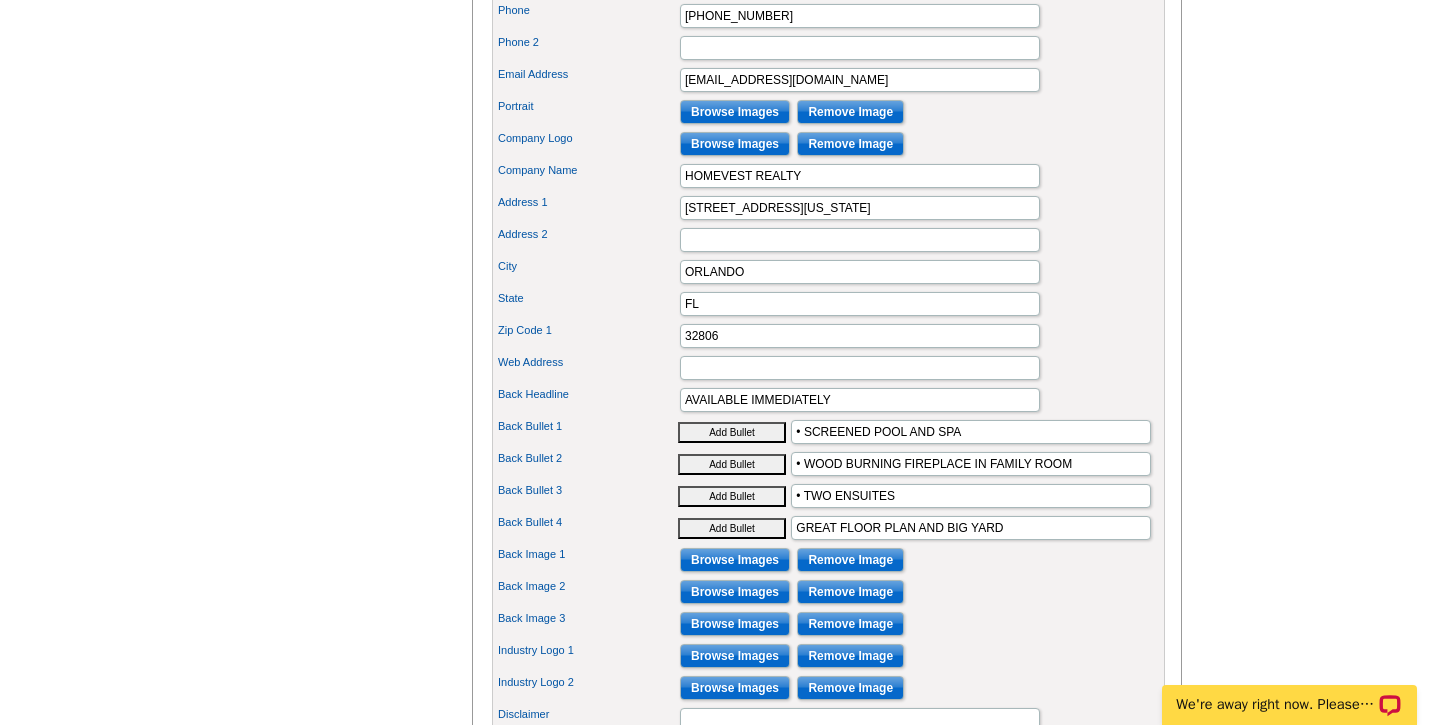click on "Add Bullet" at bounding box center [732, 528] 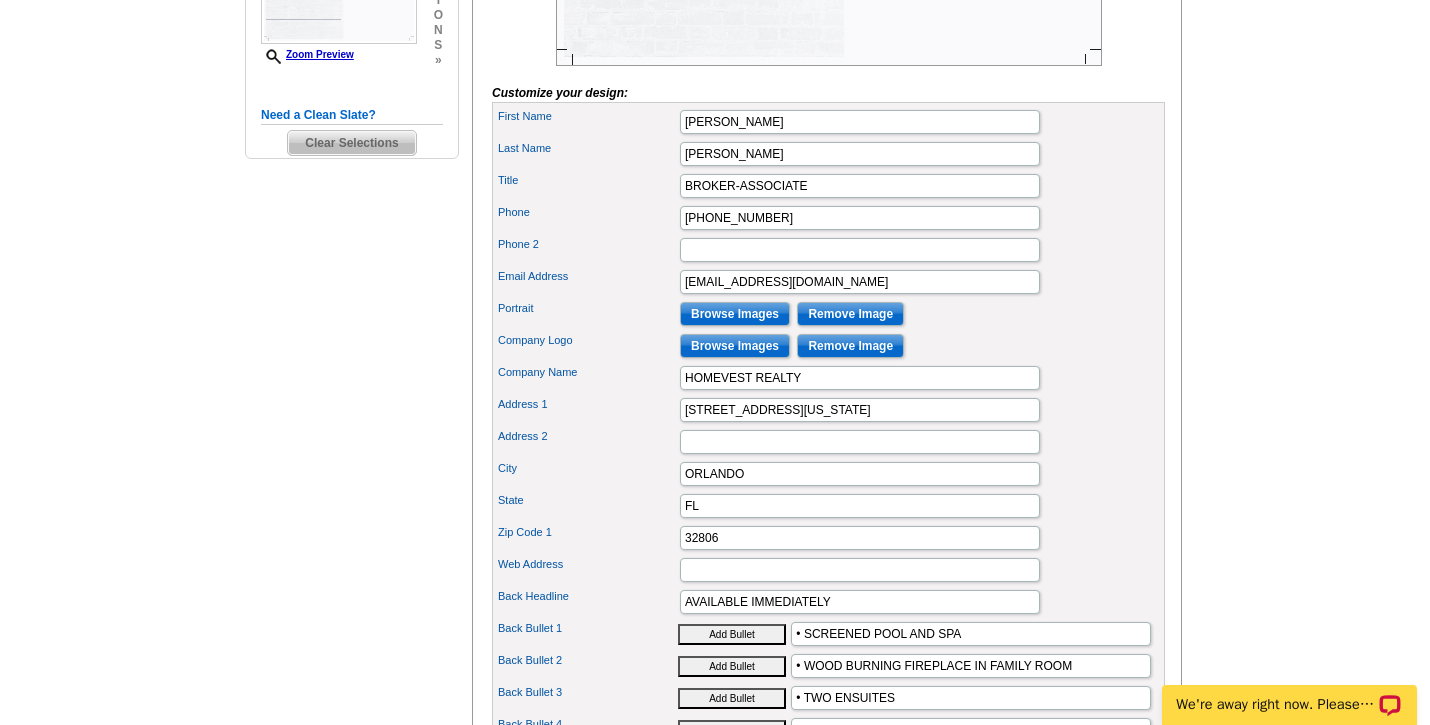 scroll, scrollTop: 649, scrollLeft: 0, axis: vertical 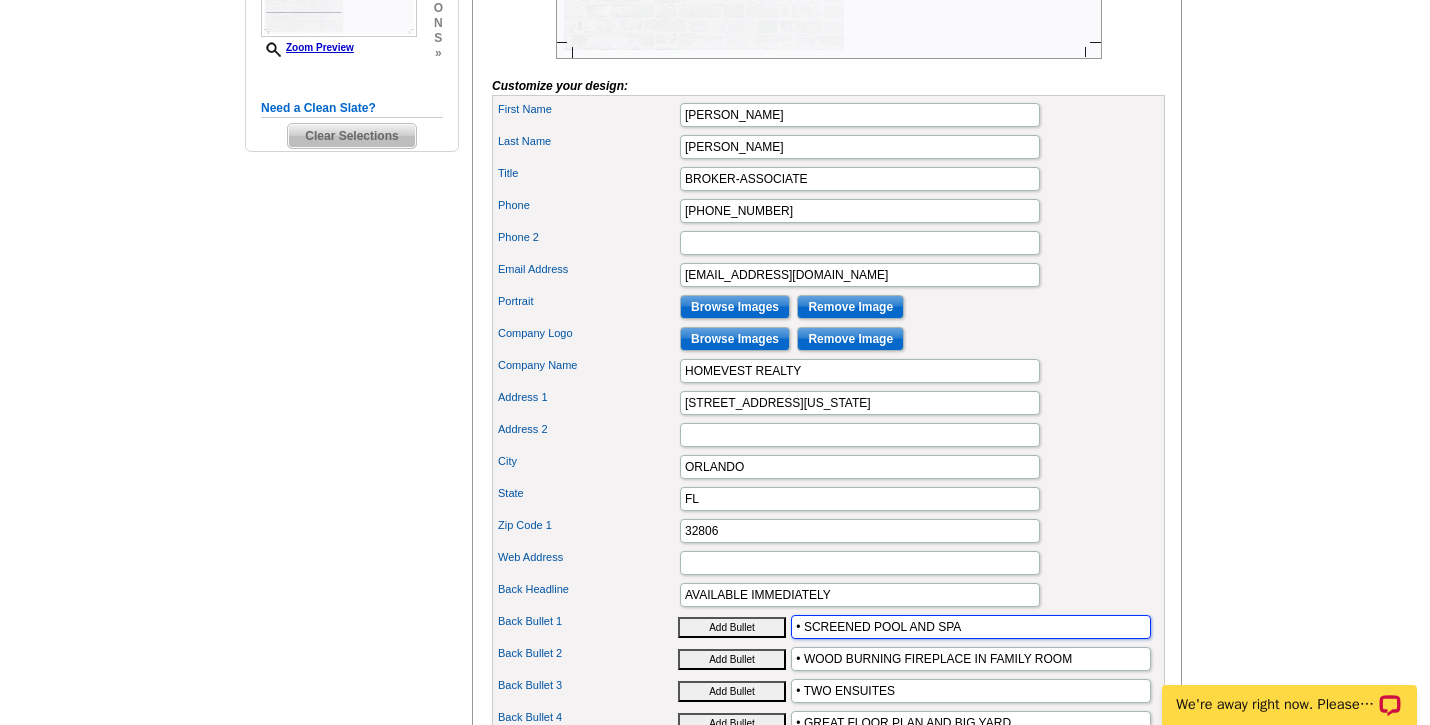 click on "• SCREENED POOL AND SPA" at bounding box center [971, 627] 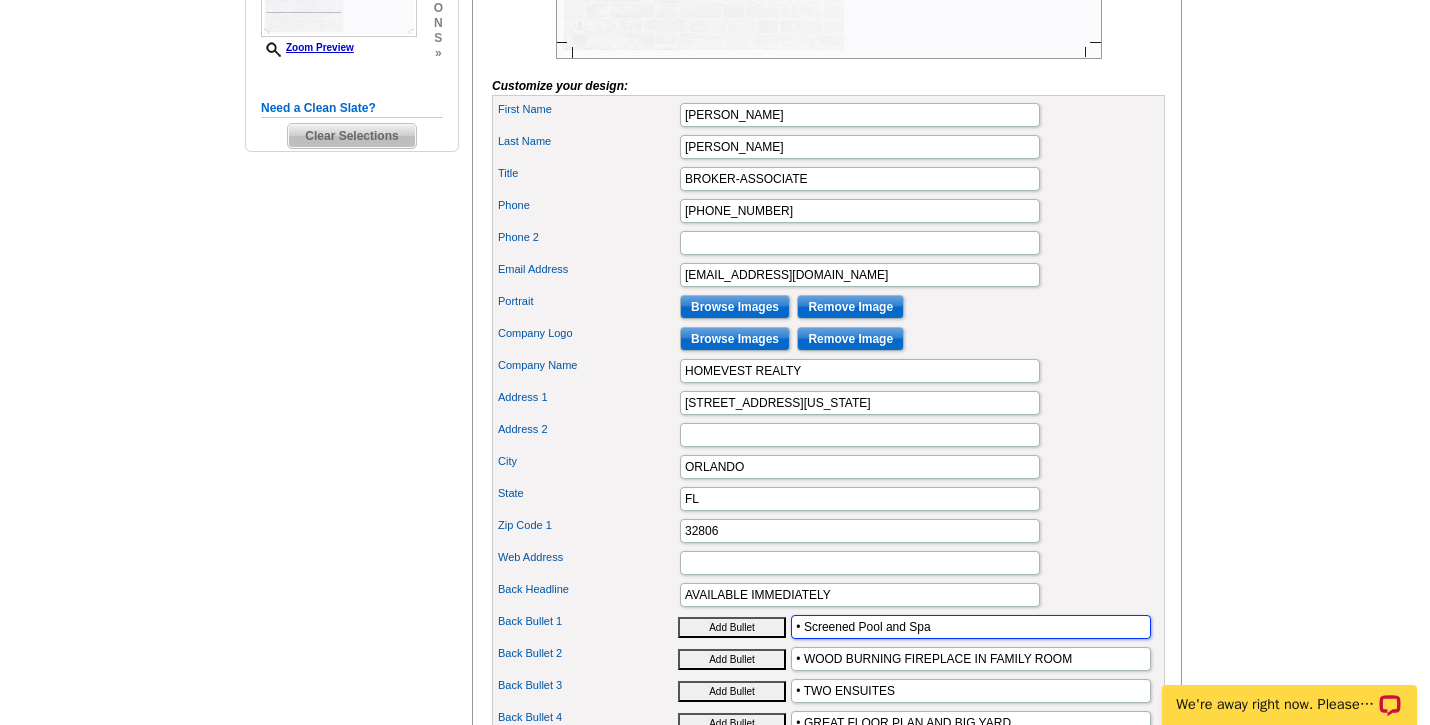 type on "• Screened Pool and Spa" 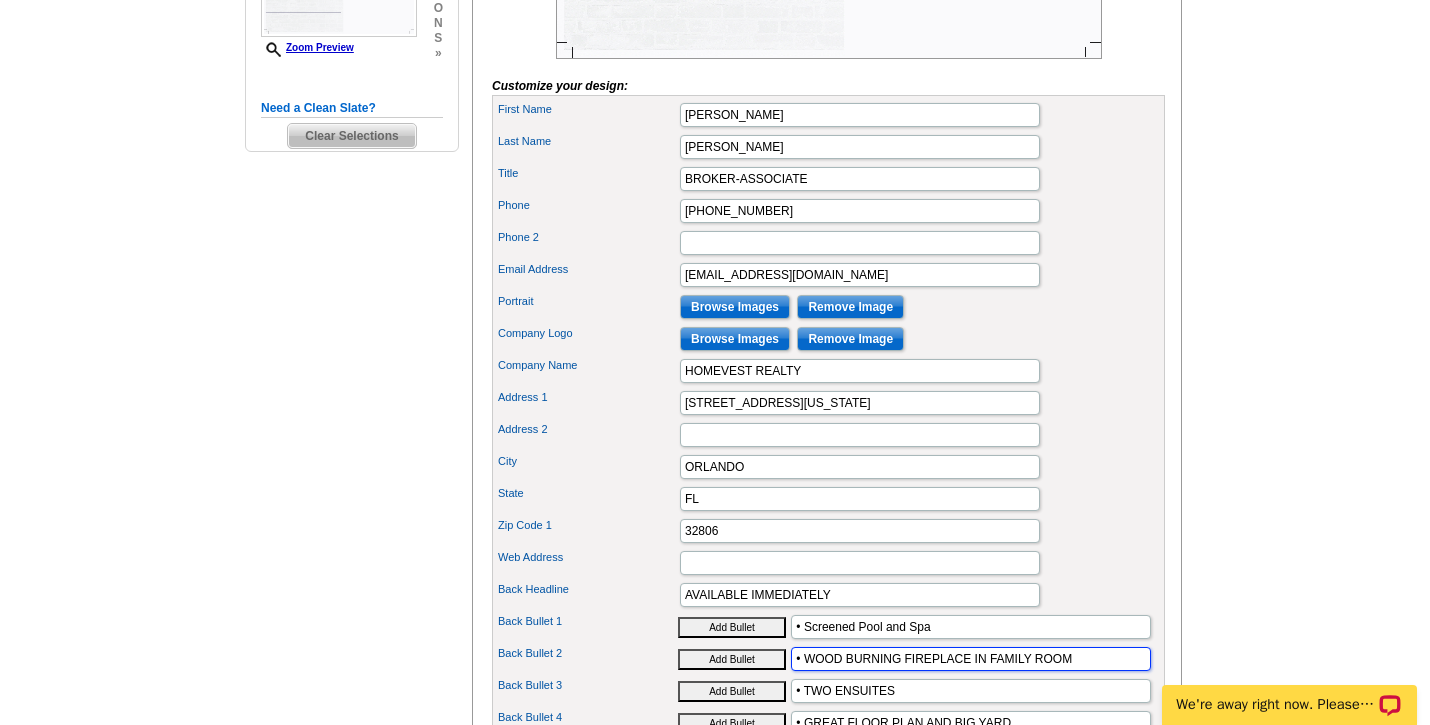 click on "• WOOD BURNING FIREPLACE IN FAMILY ROOM" at bounding box center [971, 659] 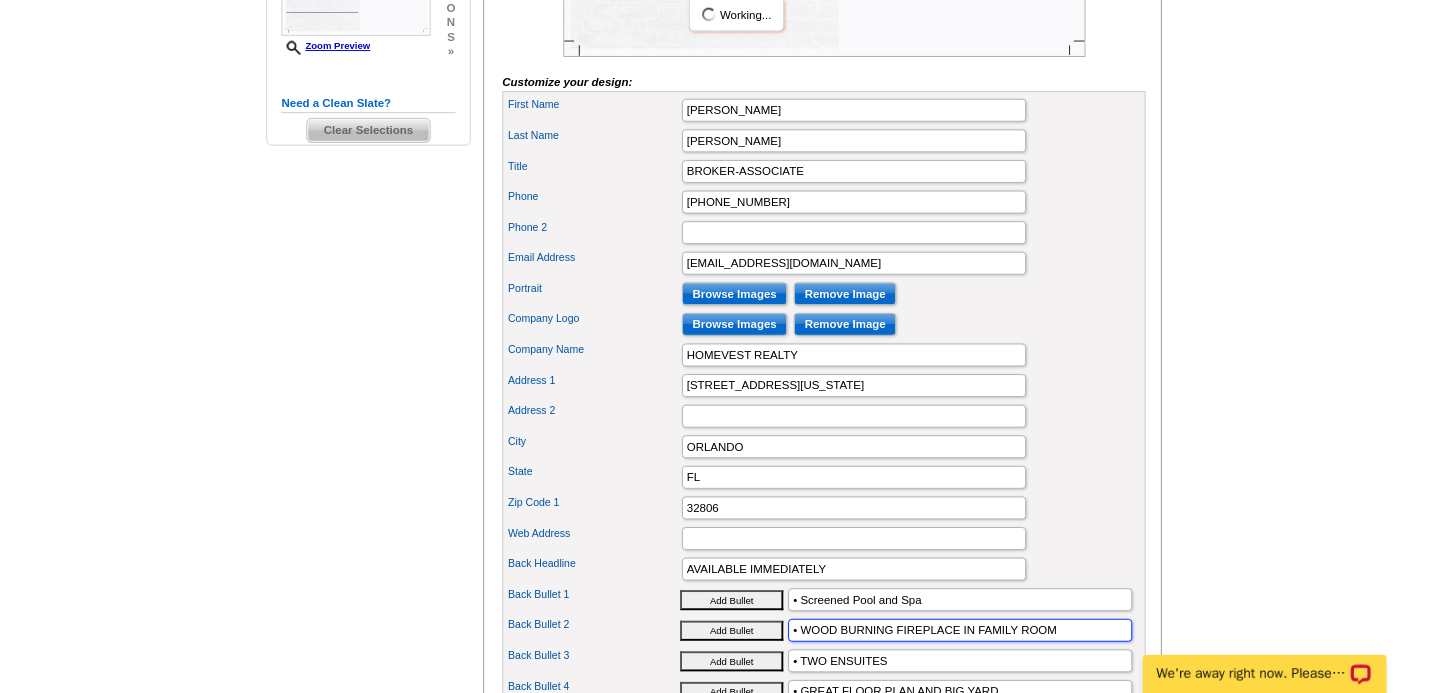 scroll, scrollTop: 0, scrollLeft: 0, axis: both 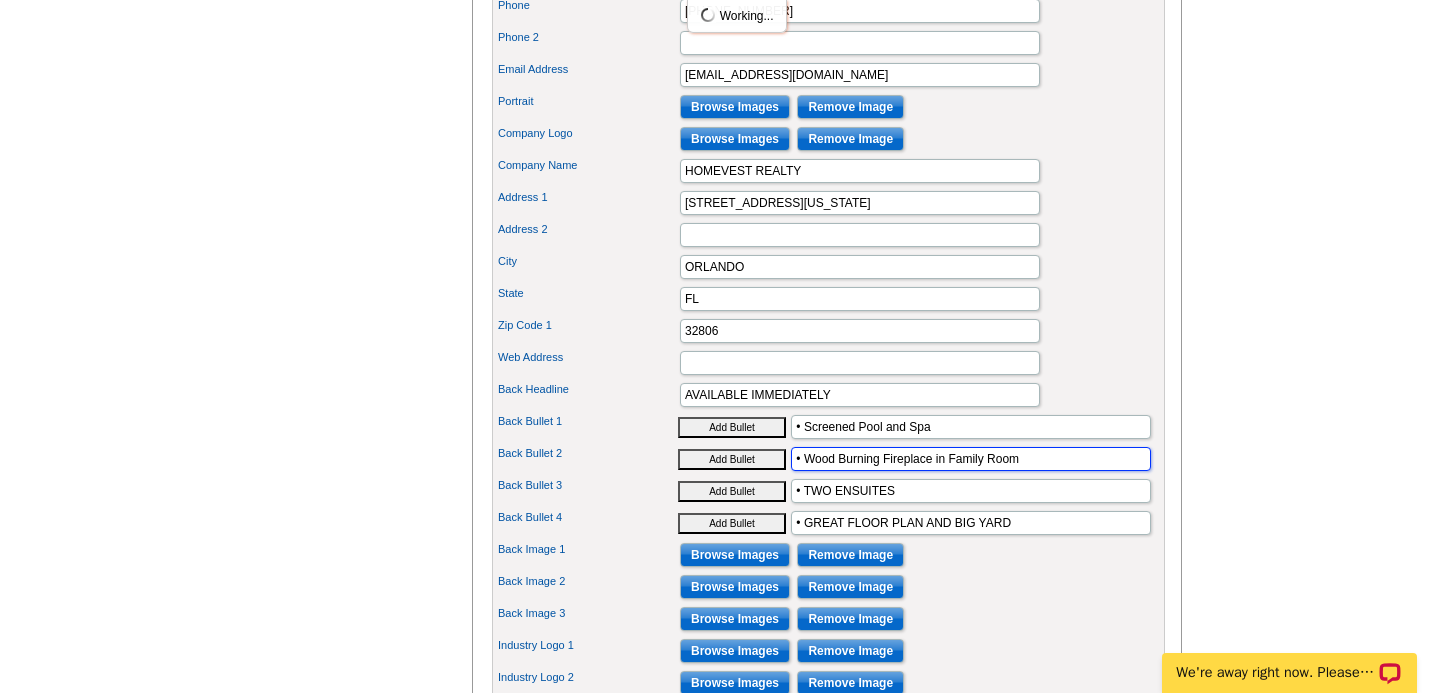 type on "• Wood Burning Fireplace in Family Room" 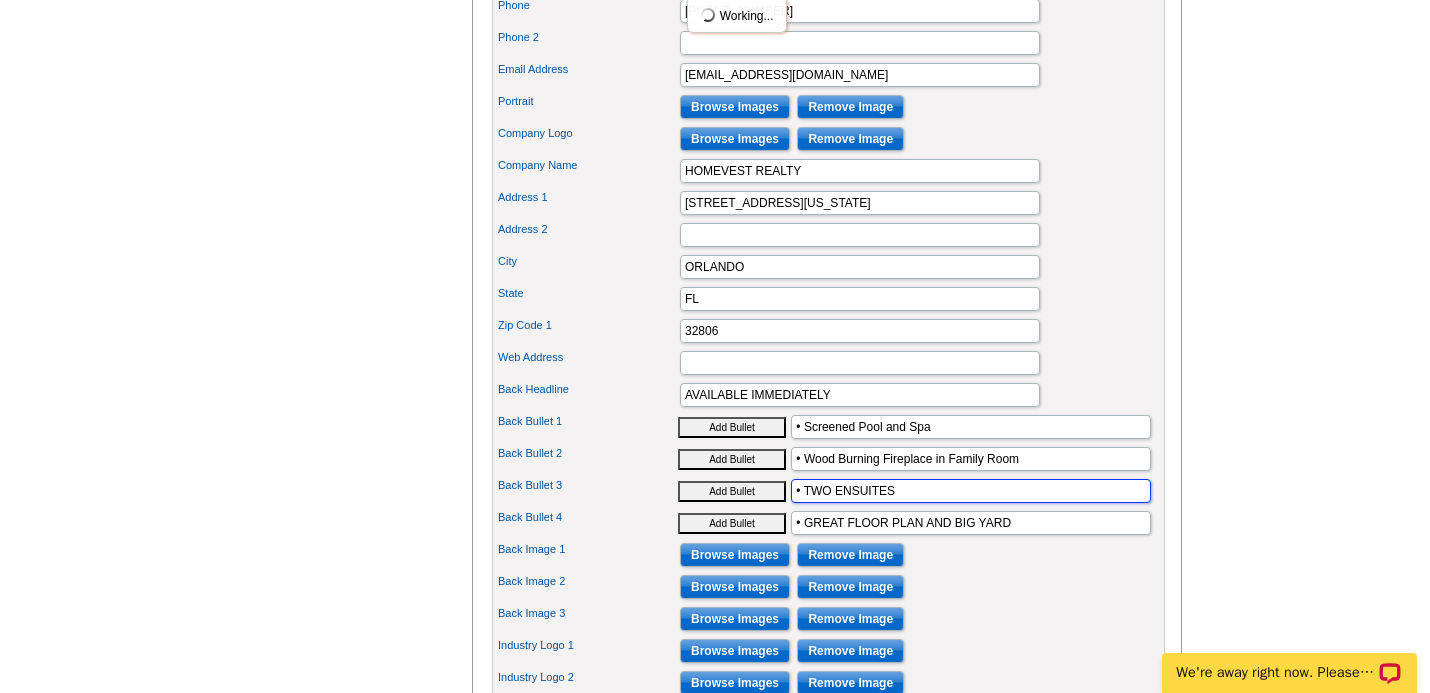 click on "• TWO ENSUITES" at bounding box center [971, 491] 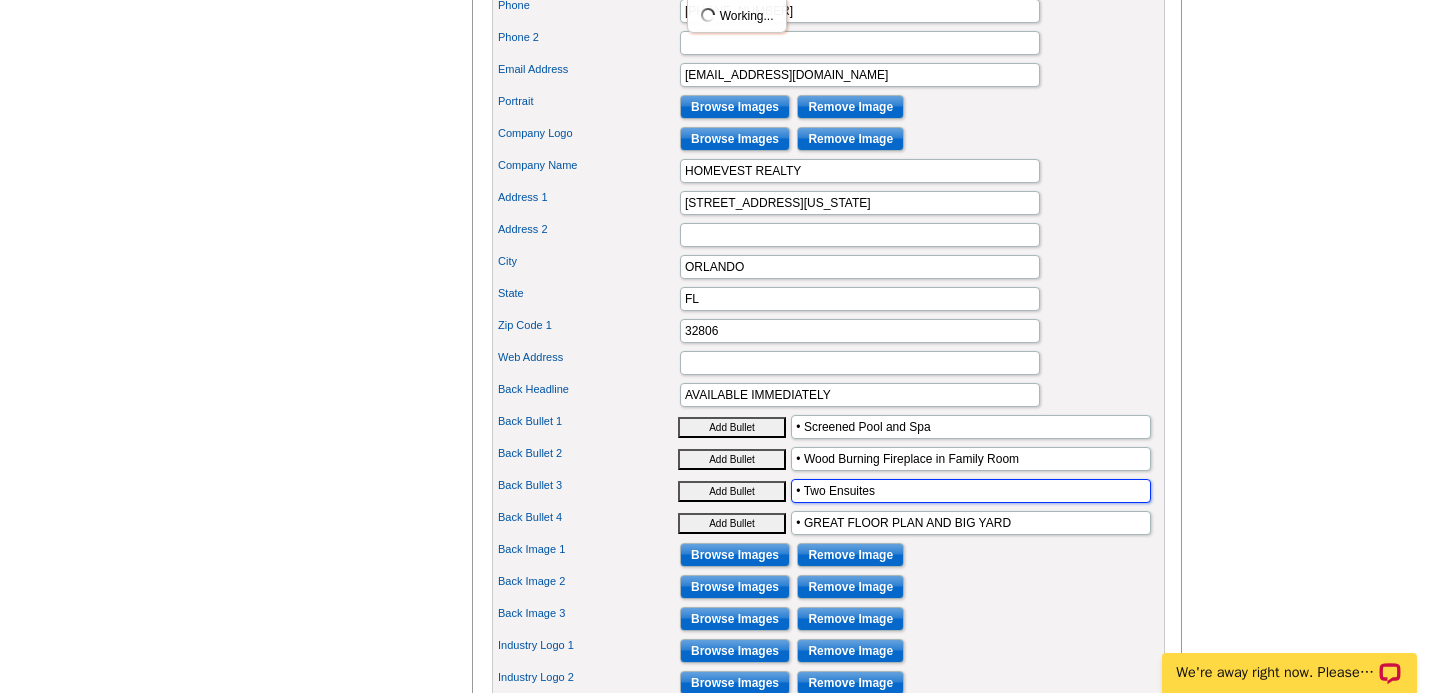 type on "• Two Ensuites" 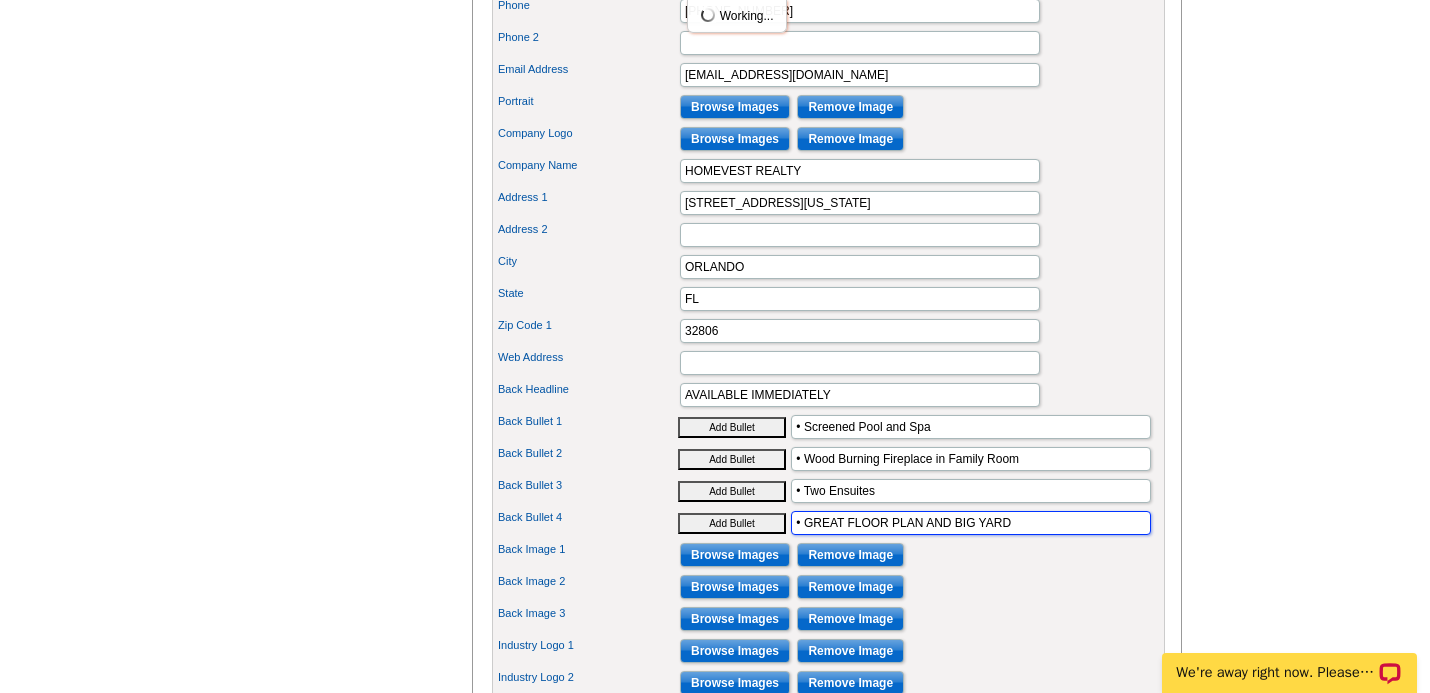 click on "• GREAT FLOOR PLAN AND BIG YARD" at bounding box center (971, 523) 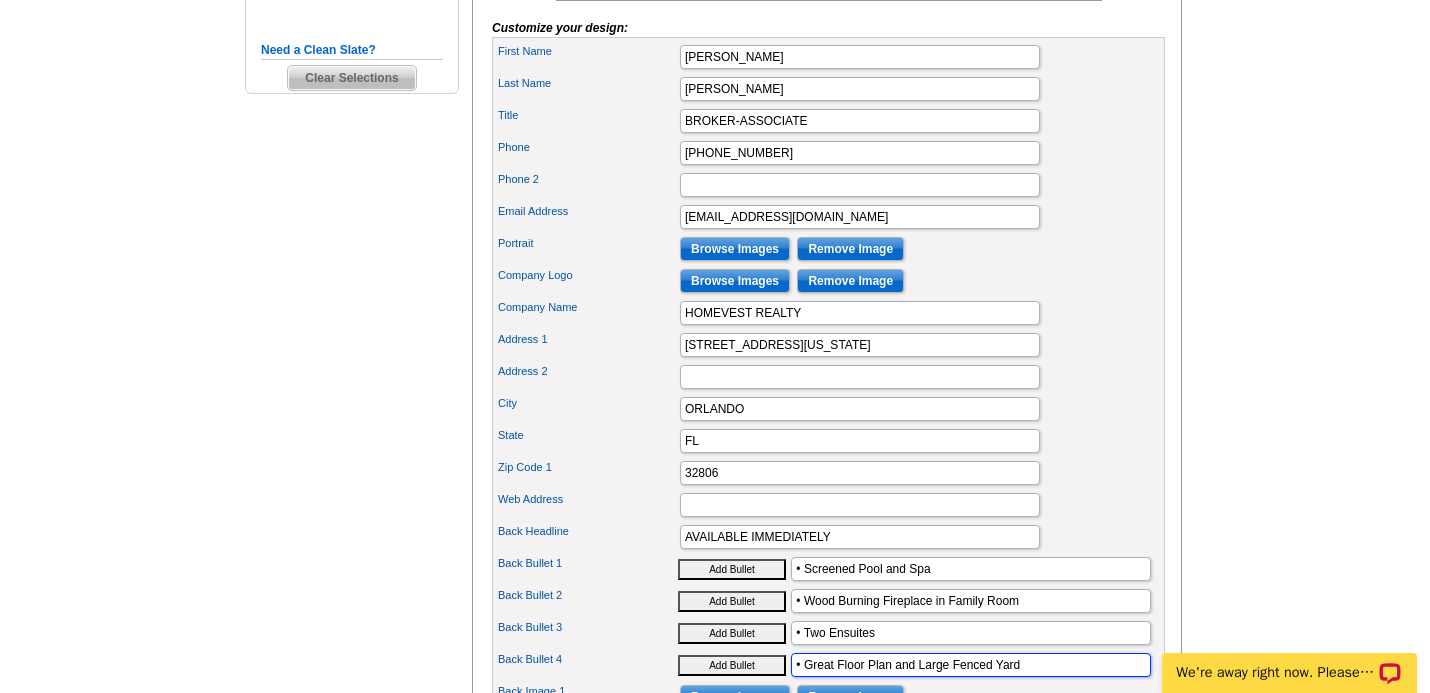 scroll, scrollTop: 736, scrollLeft: 0, axis: vertical 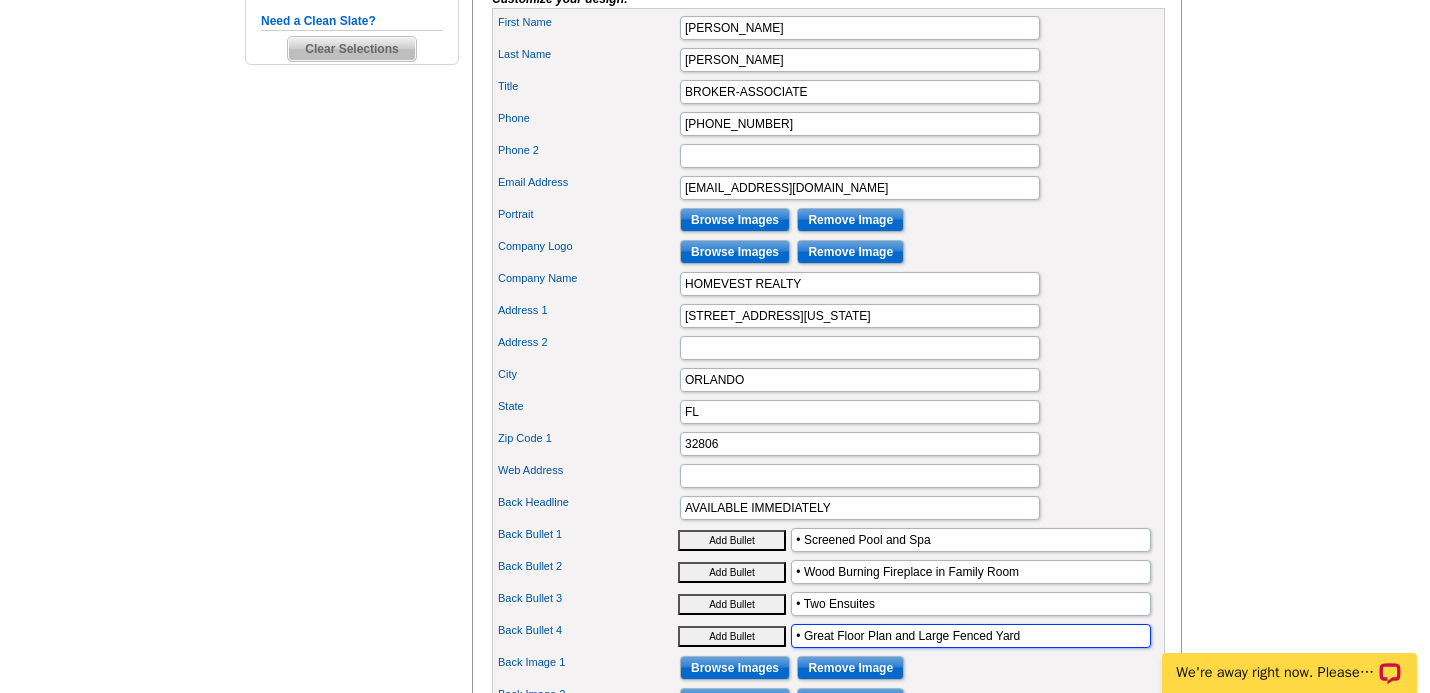 type on "• Great Floor Plan and Large Fenced Yard" 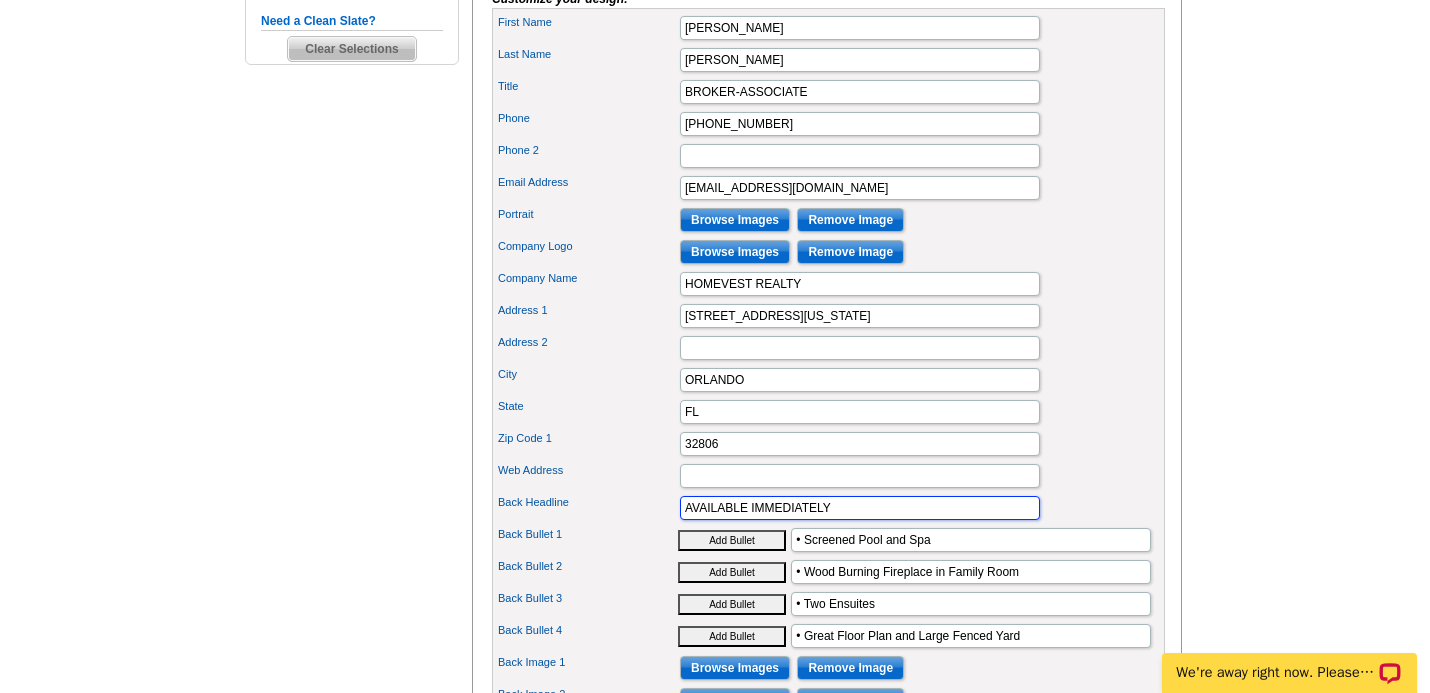 click on "AVAILABLE IMMEDIATELY" at bounding box center [860, 508] 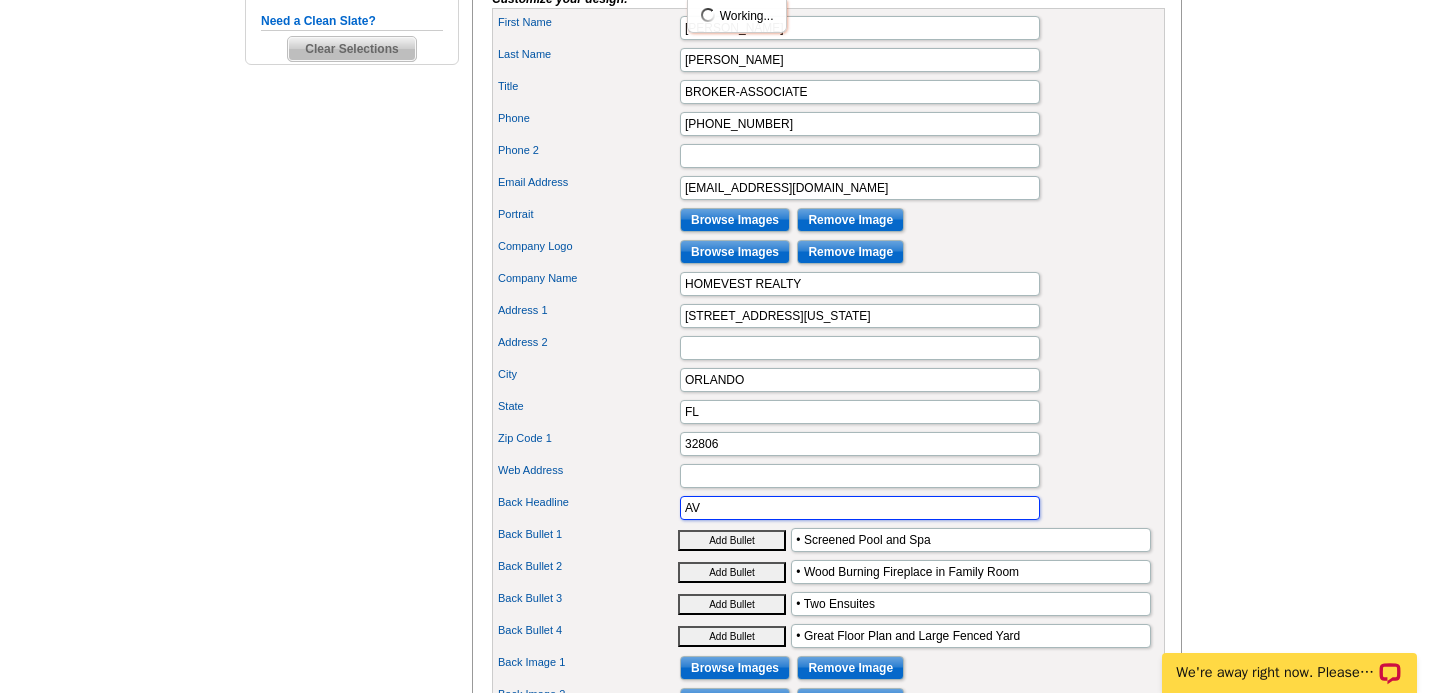 type on "A" 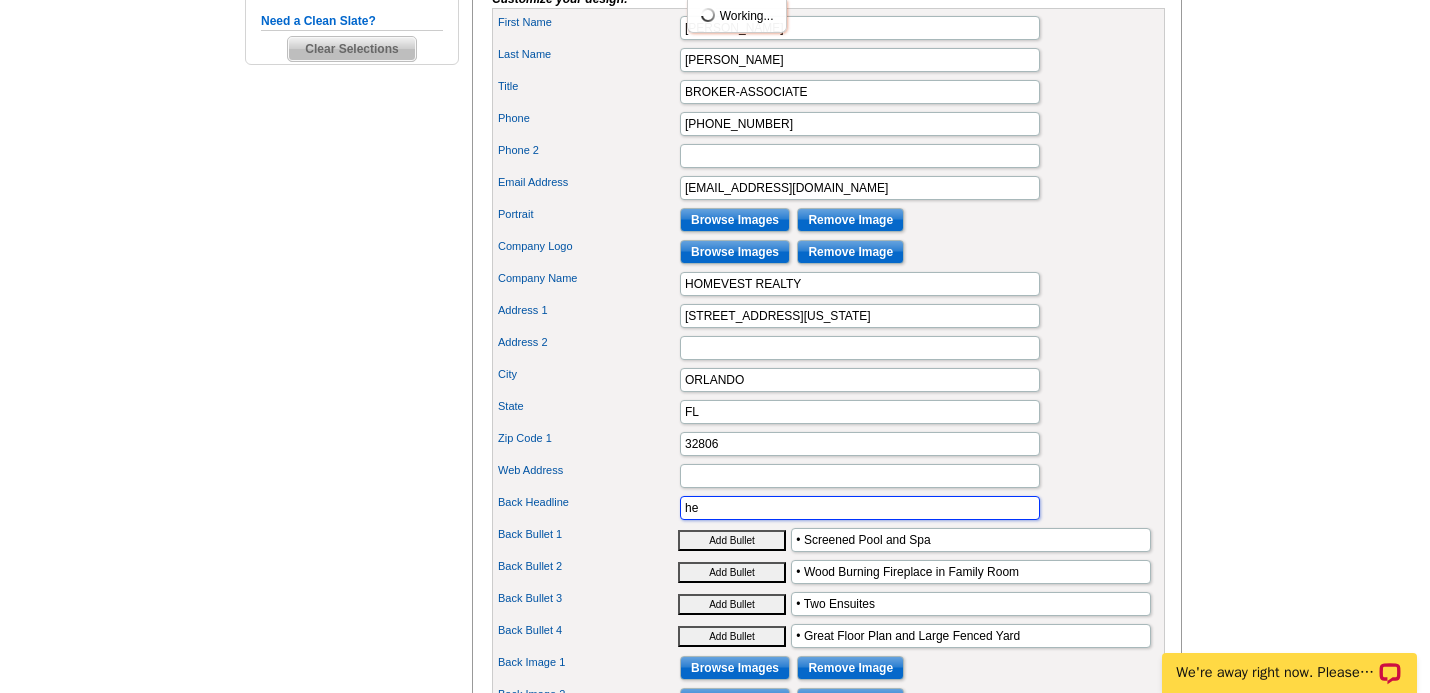 type on "h" 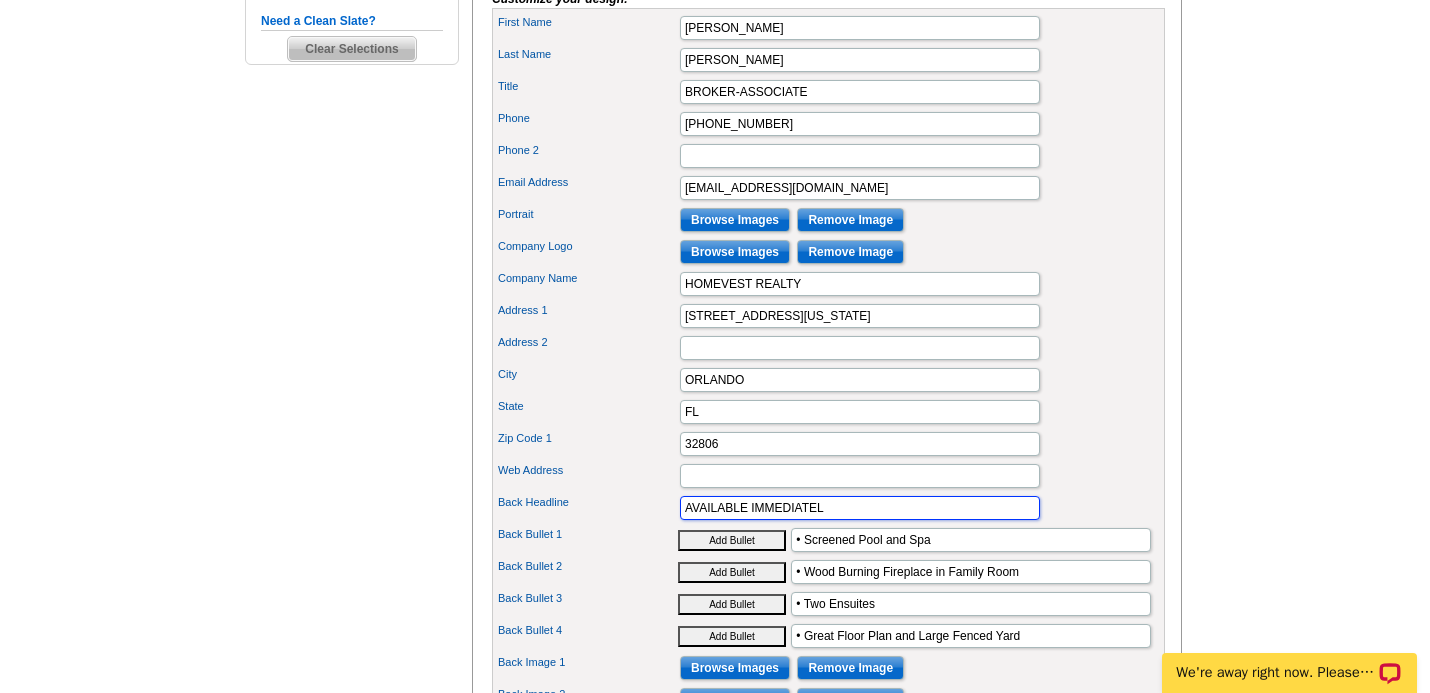 type on "AVAILABLE IMMEDIATELY" 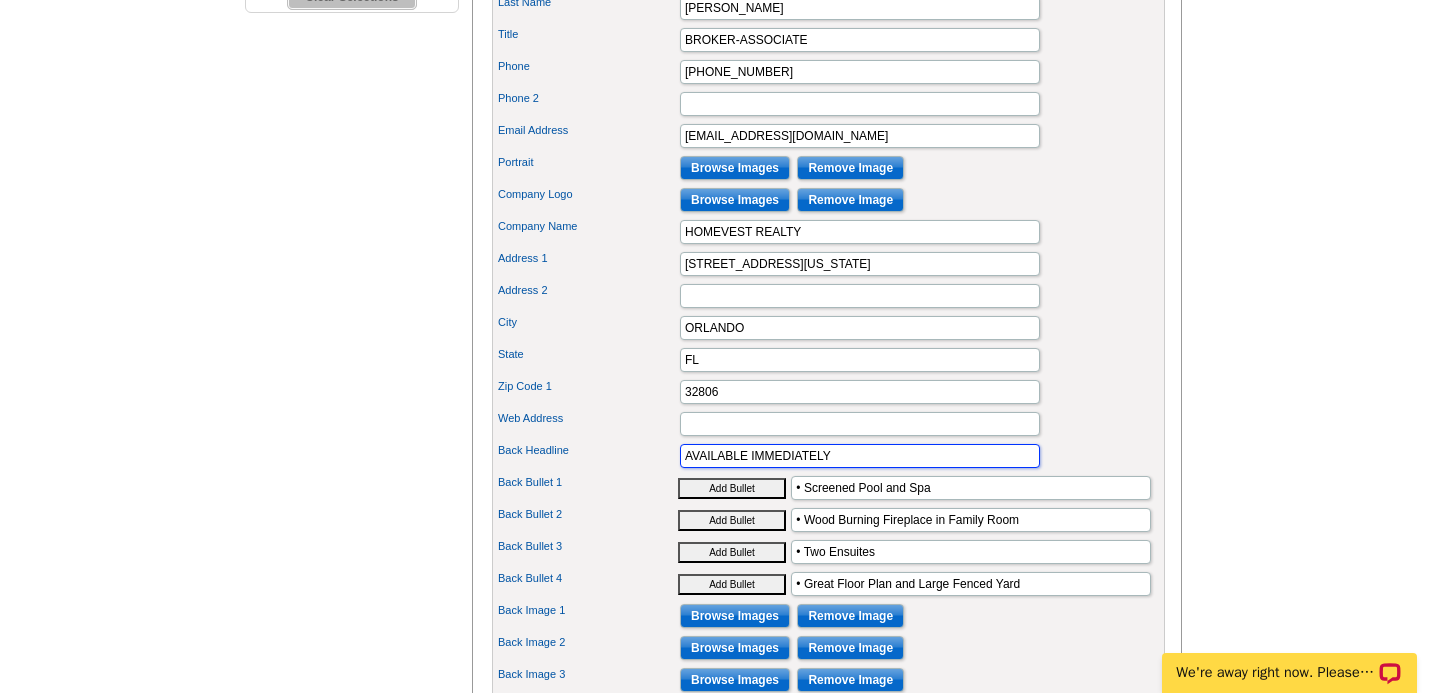 scroll, scrollTop: 817, scrollLeft: 0, axis: vertical 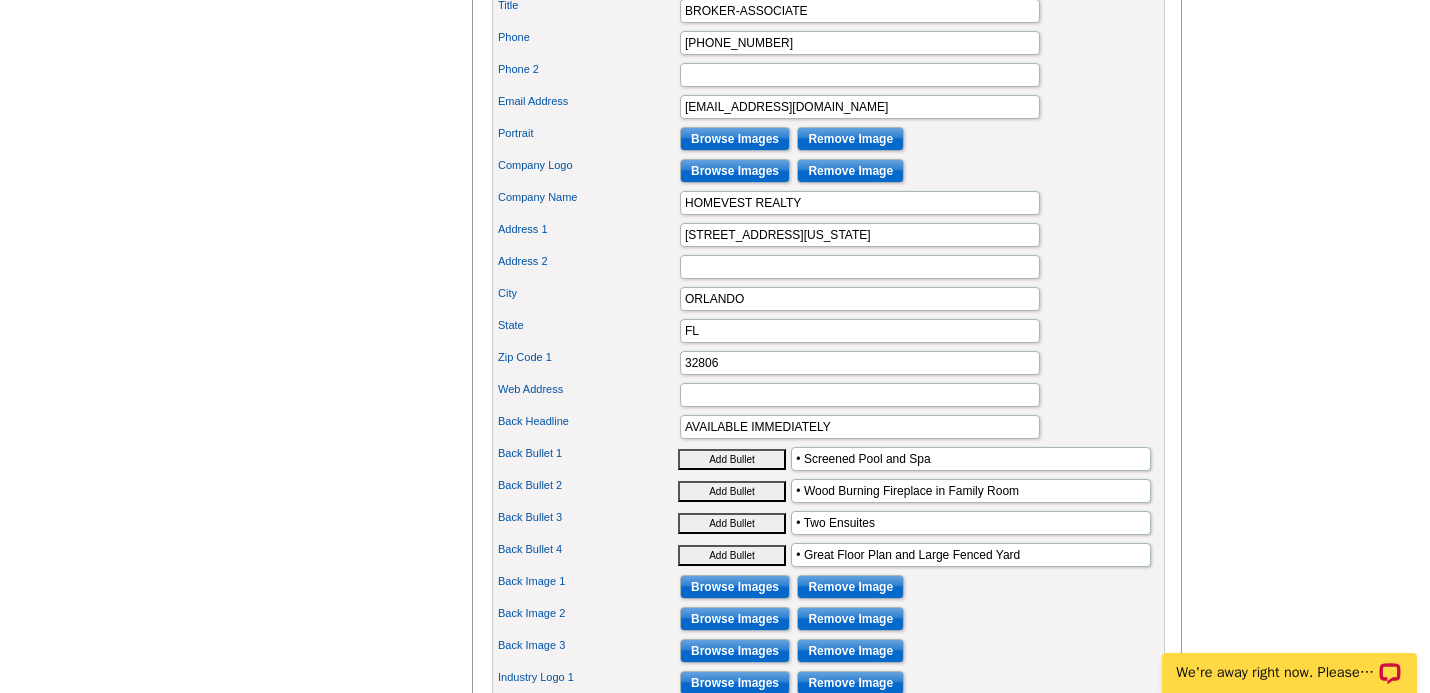 click on "Browse Images" at bounding box center [735, 587] 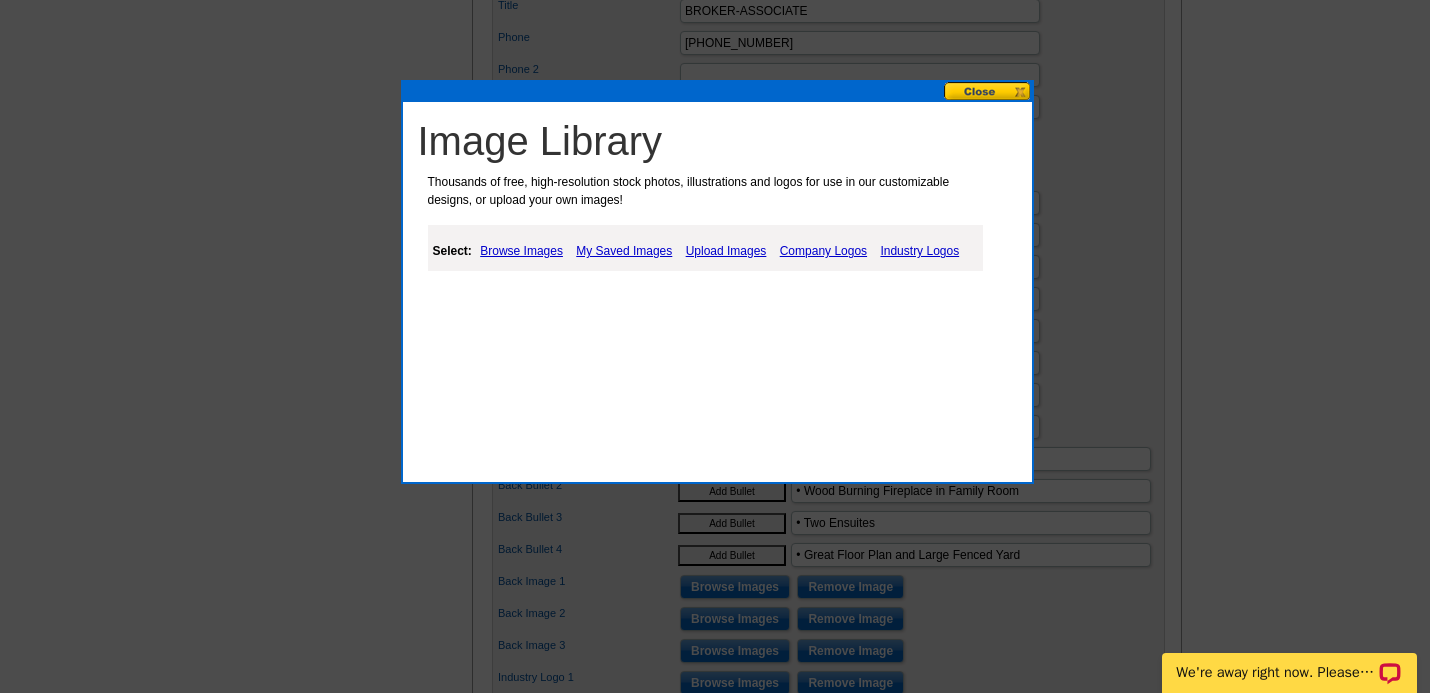 click on "My Saved Images" at bounding box center [624, 251] 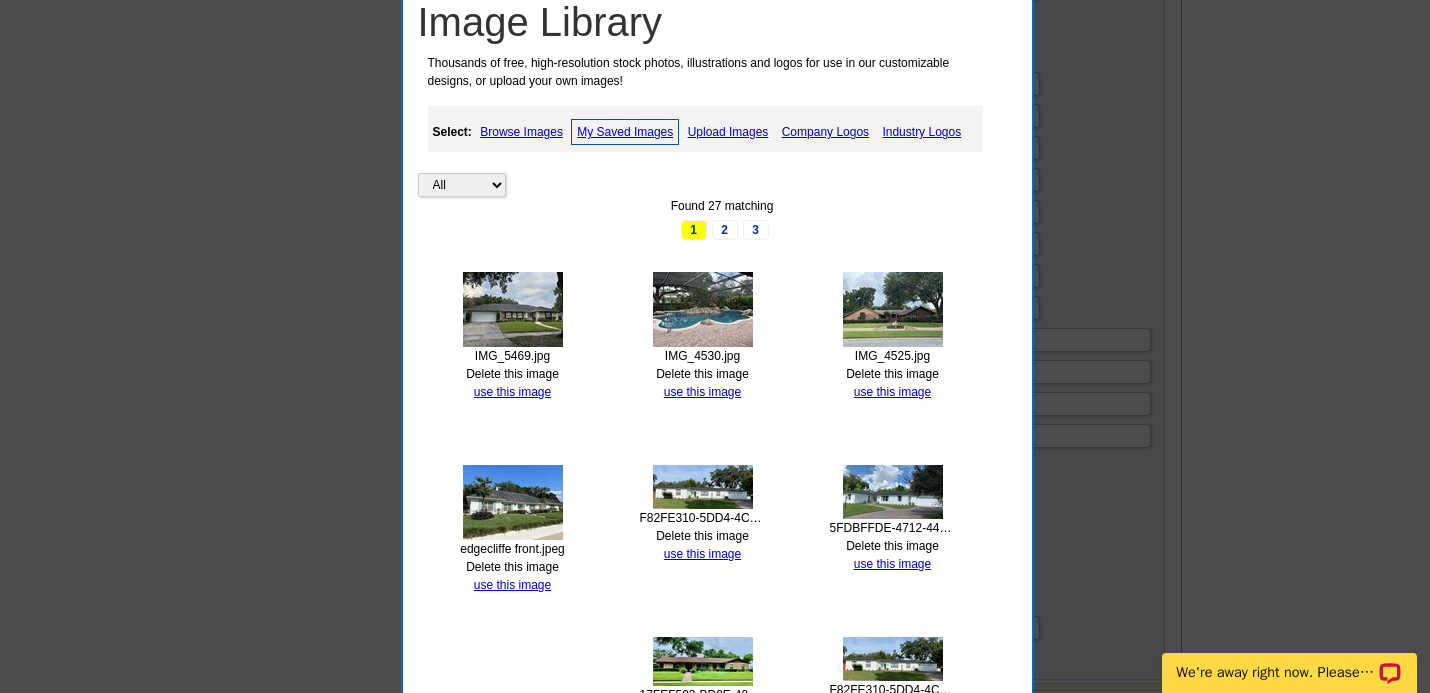 scroll, scrollTop: 972, scrollLeft: 0, axis: vertical 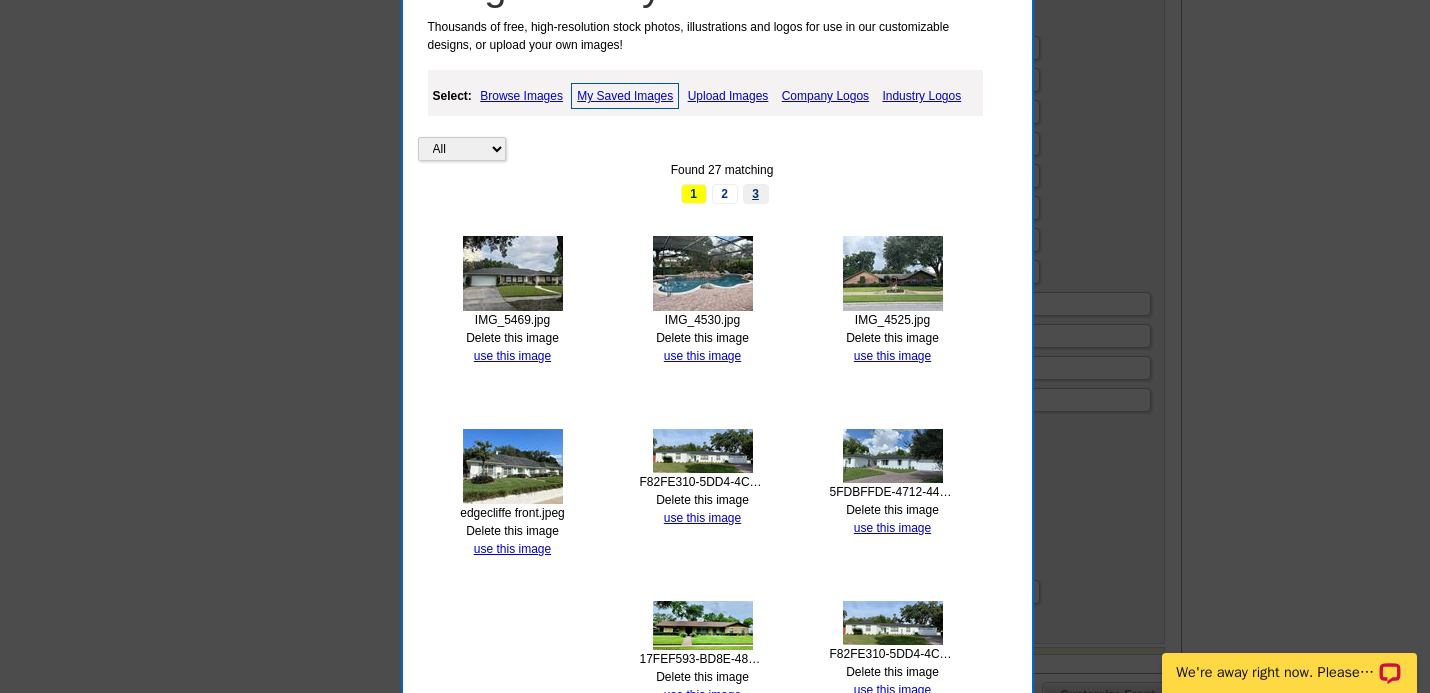 click on "3" at bounding box center (756, 194) 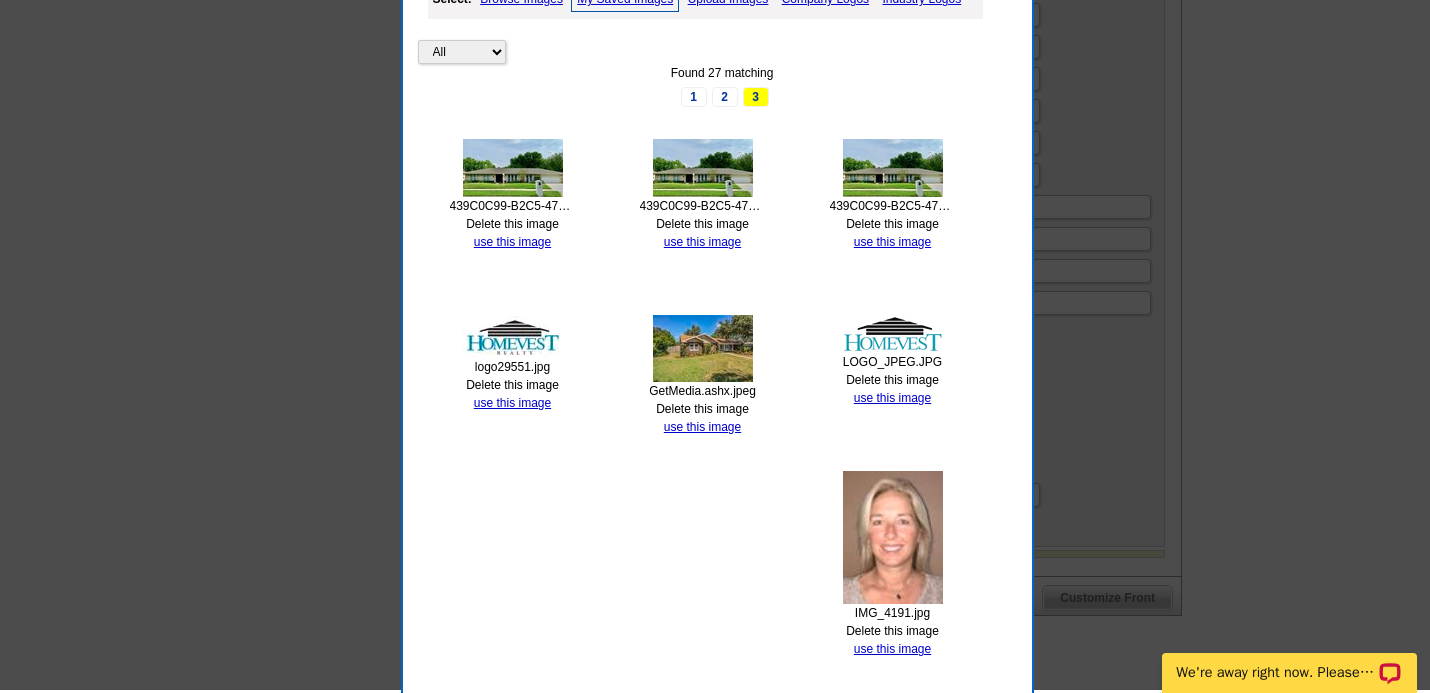 scroll, scrollTop: 1066, scrollLeft: 0, axis: vertical 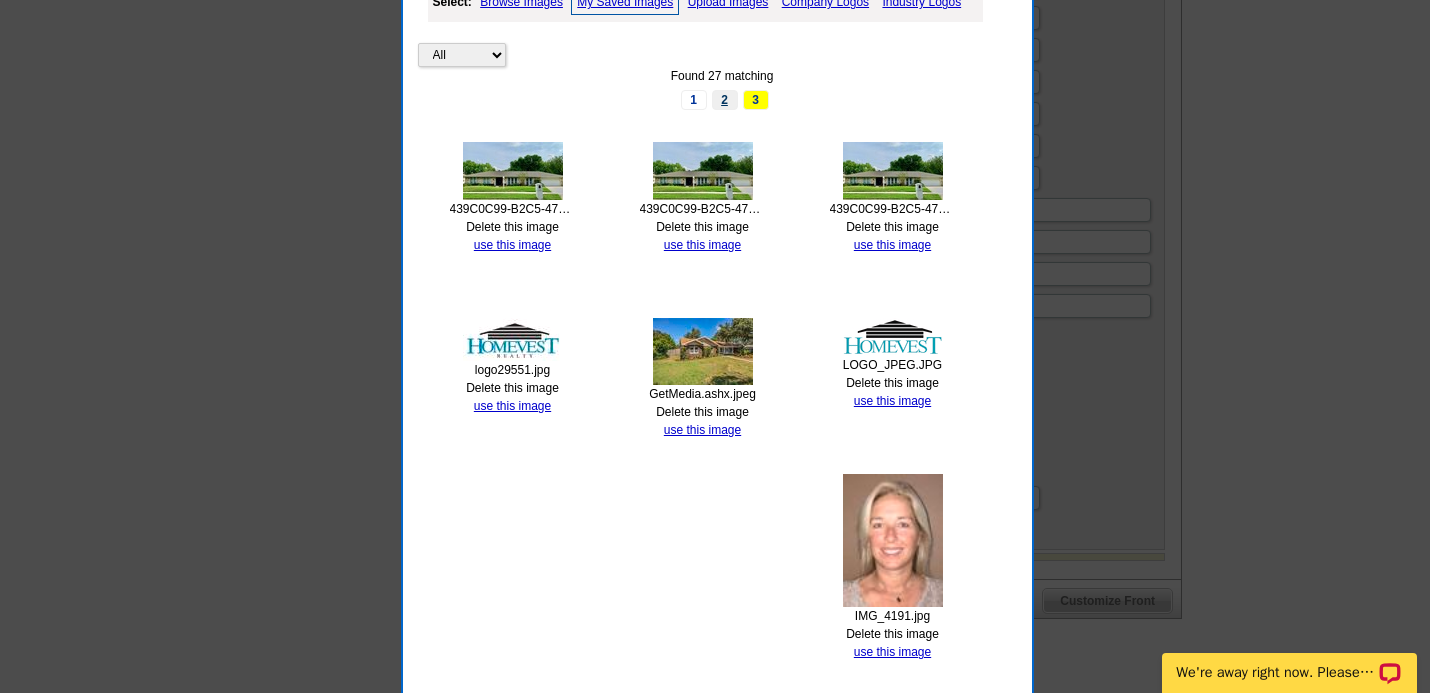 click on "2" at bounding box center [725, 100] 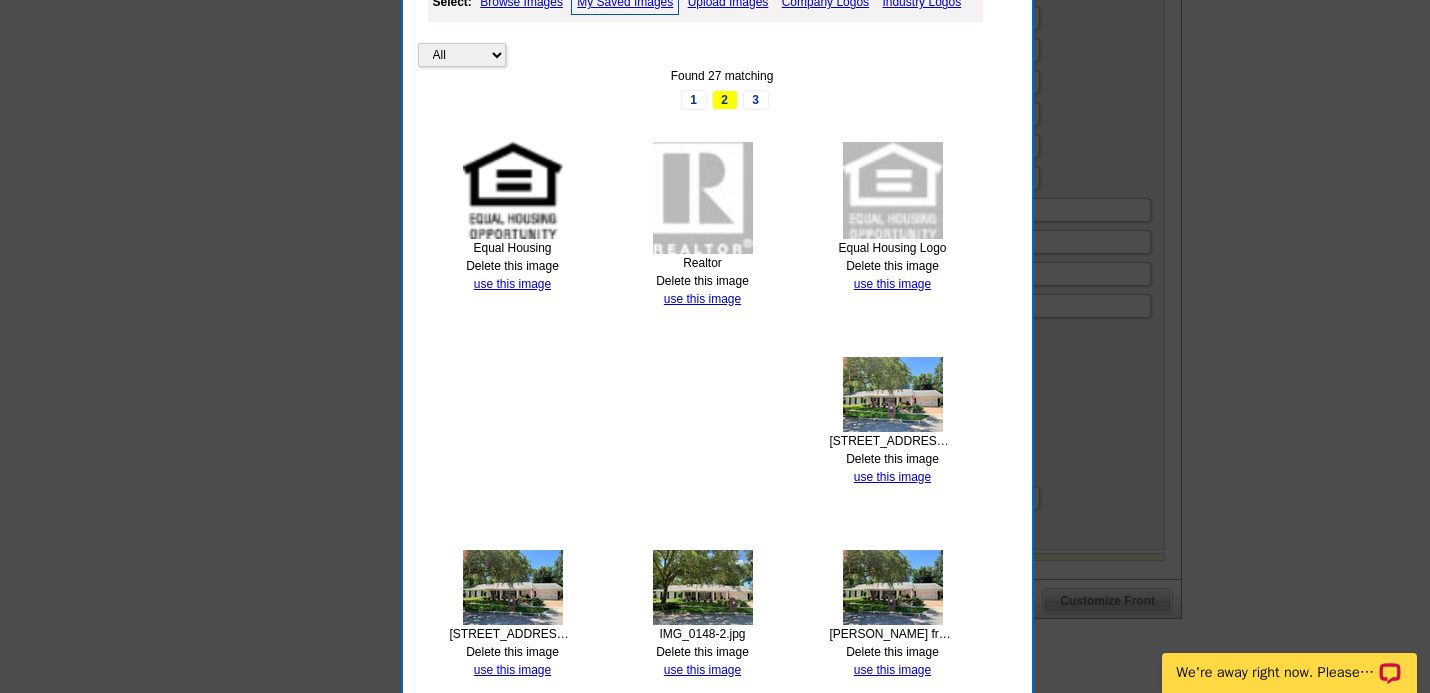 click at bounding box center (703, 198) 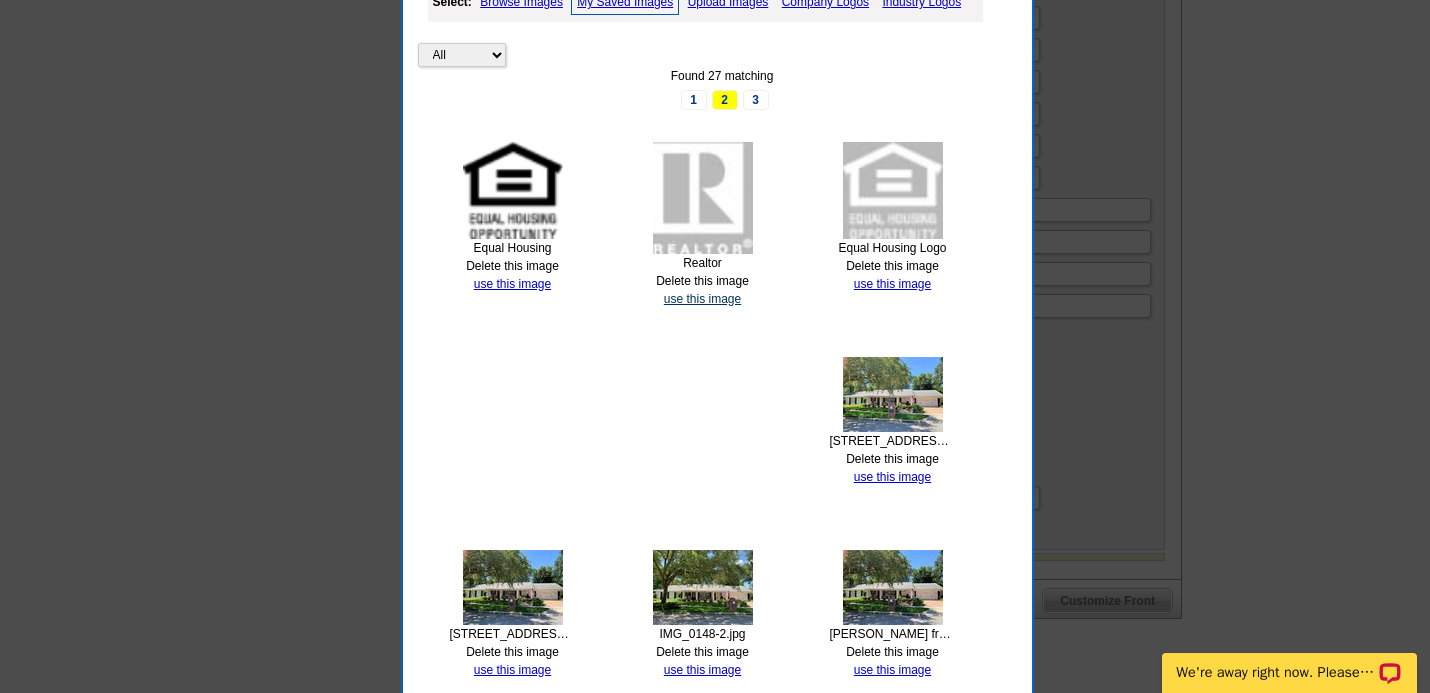 click on "use this image" at bounding box center [702, 299] 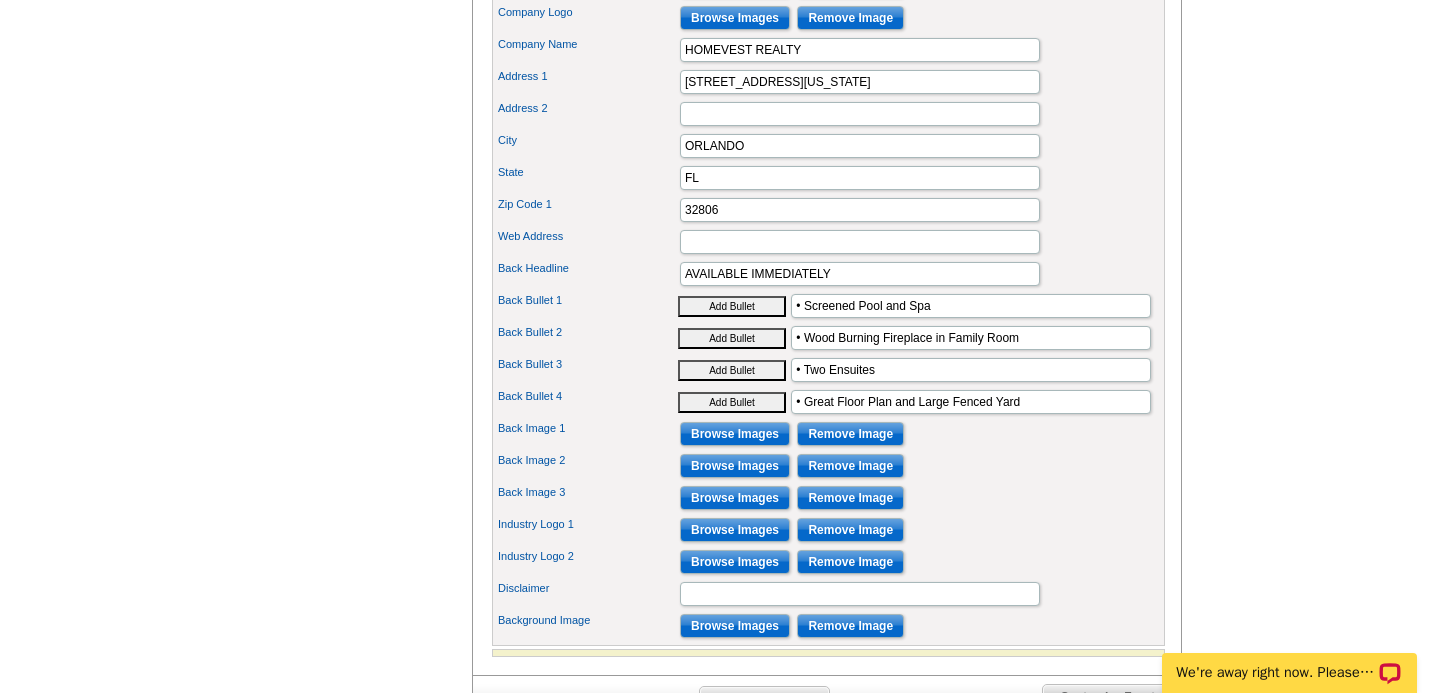 scroll, scrollTop: 971, scrollLeft: 0, axis: vertical 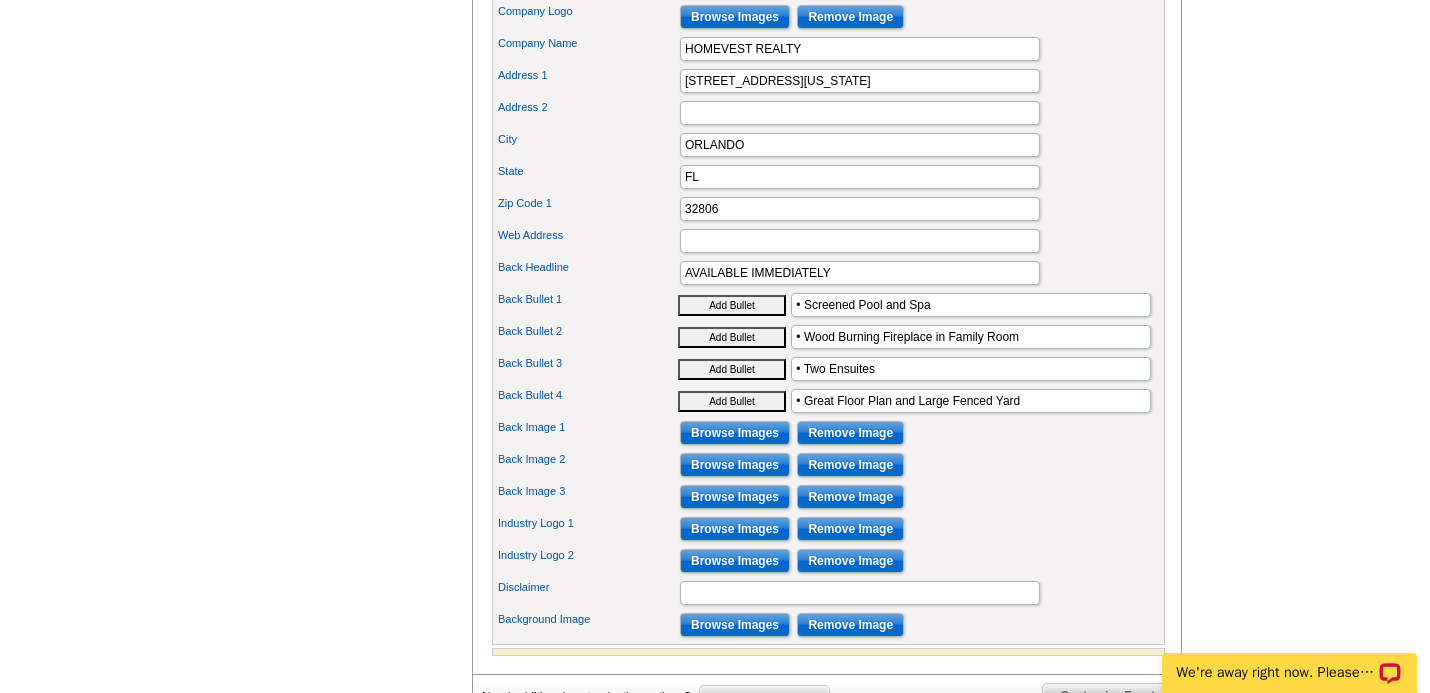 click on "Remove Image" at bounding box center (850, 433) 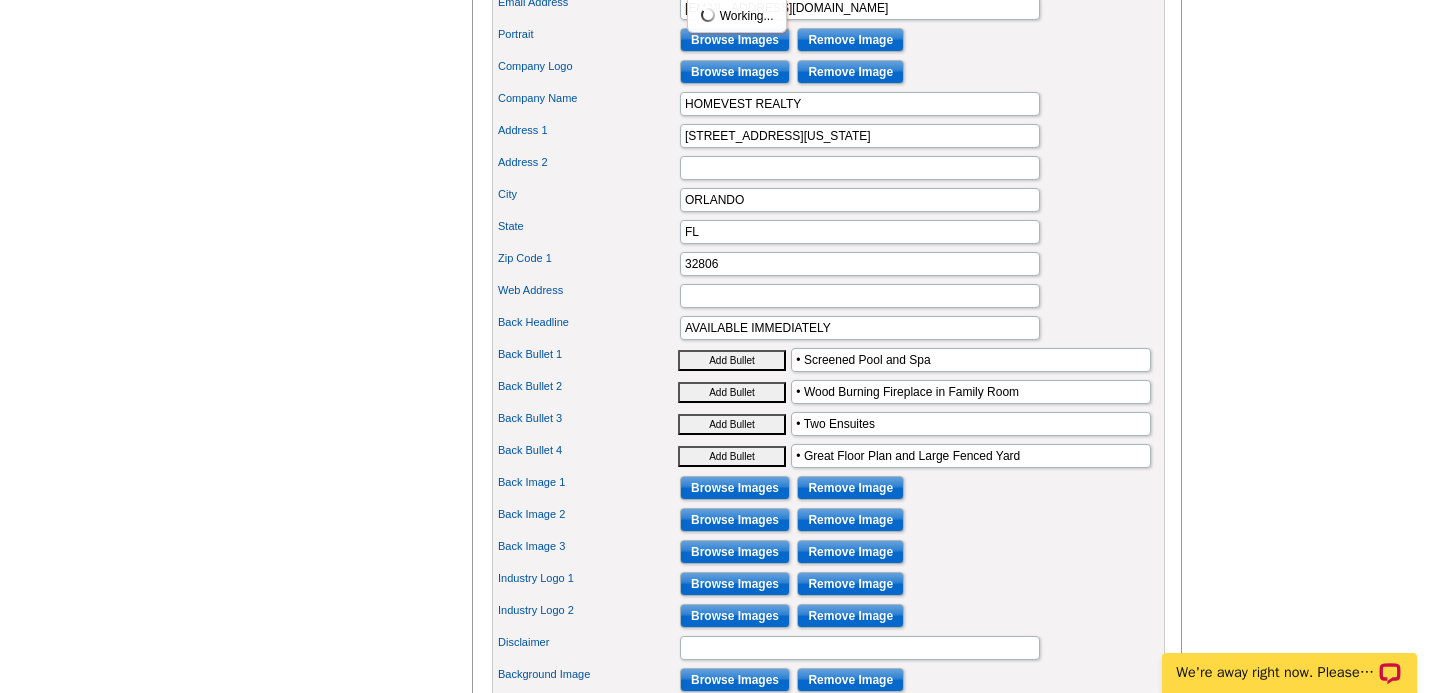 scroll, scrollTop: 902, scrollLeft: 0, axis: vertical 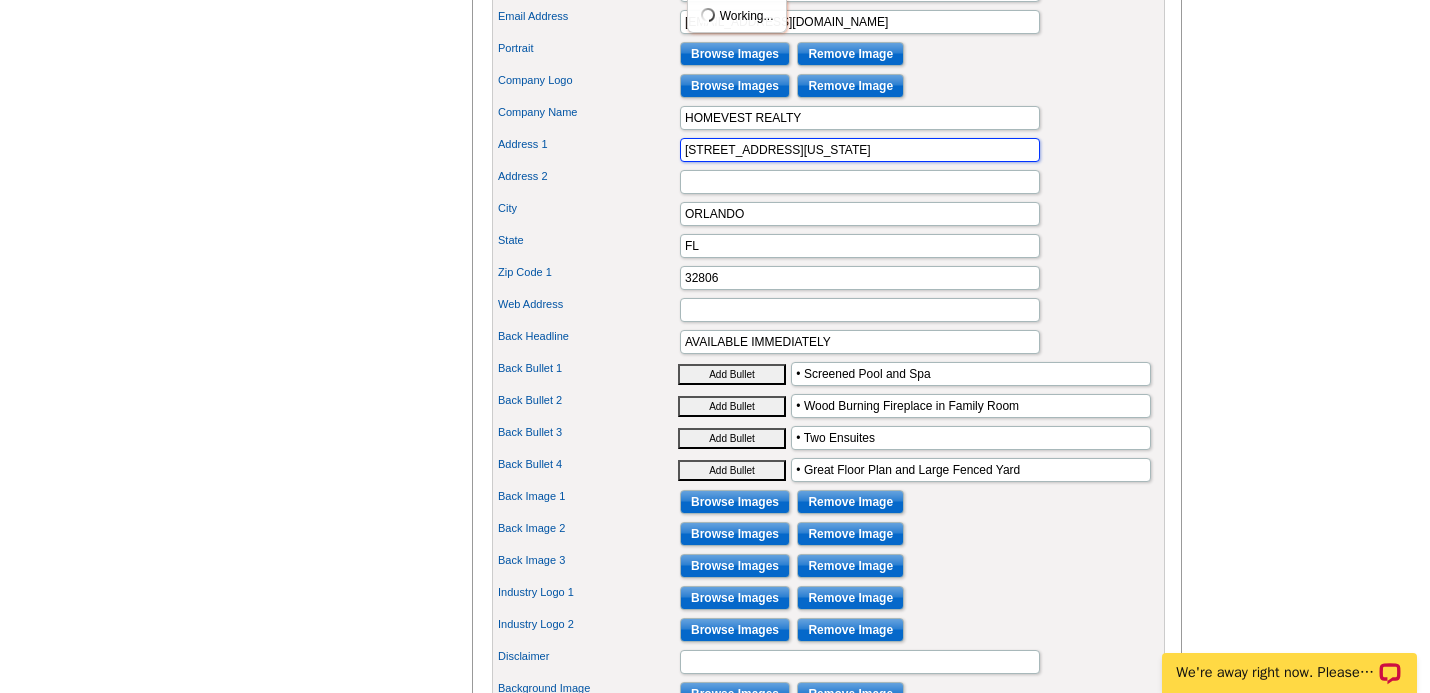 click on "1300 E MICHIGAN STREET" at bounding box center [860, 150] 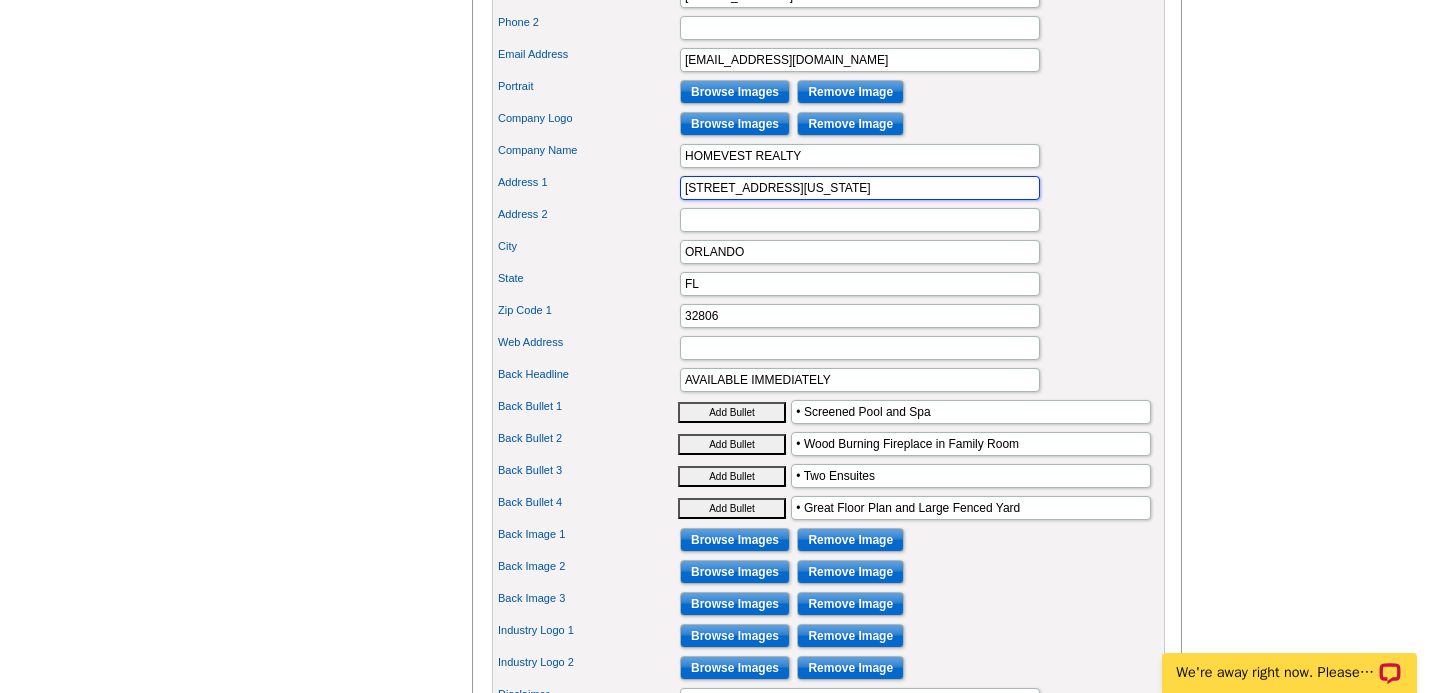 scroll, scrollTop: 870, scrollLeft: 0, axis: vertical 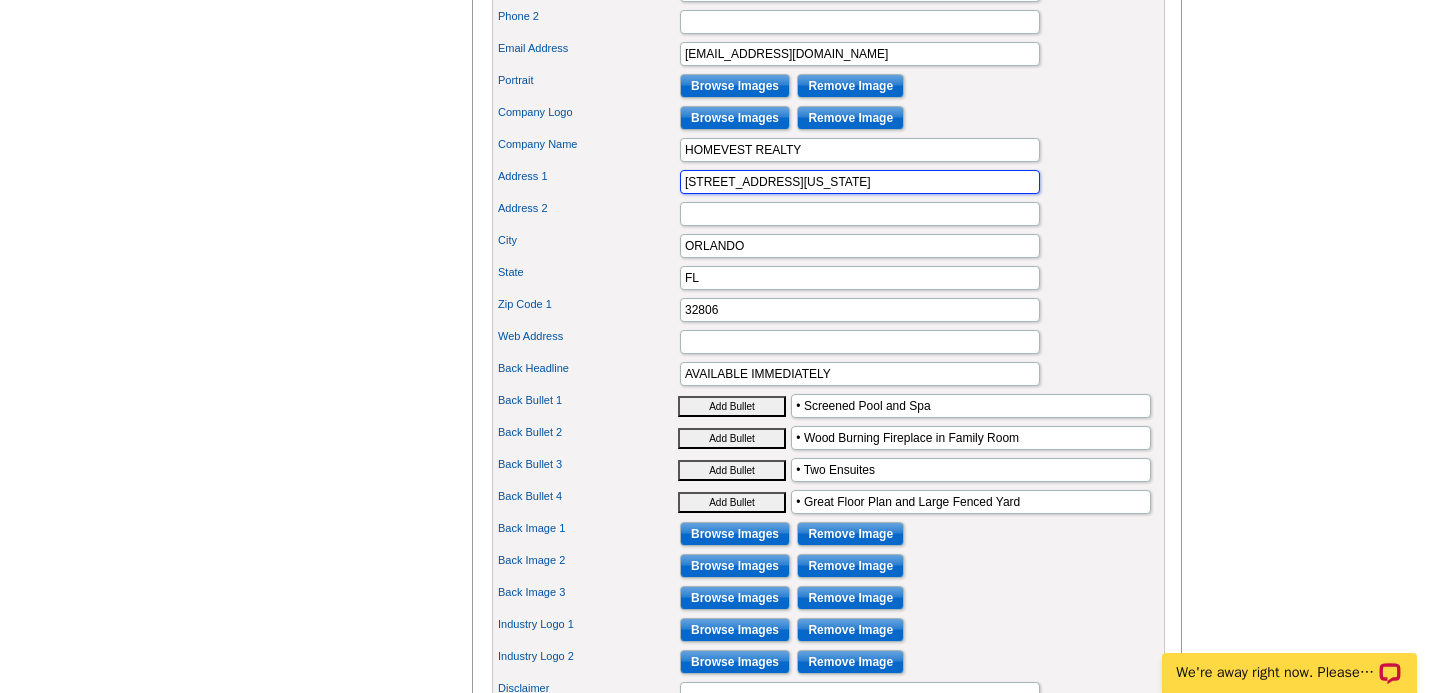 type on "1300 E MICHIGAN ST" 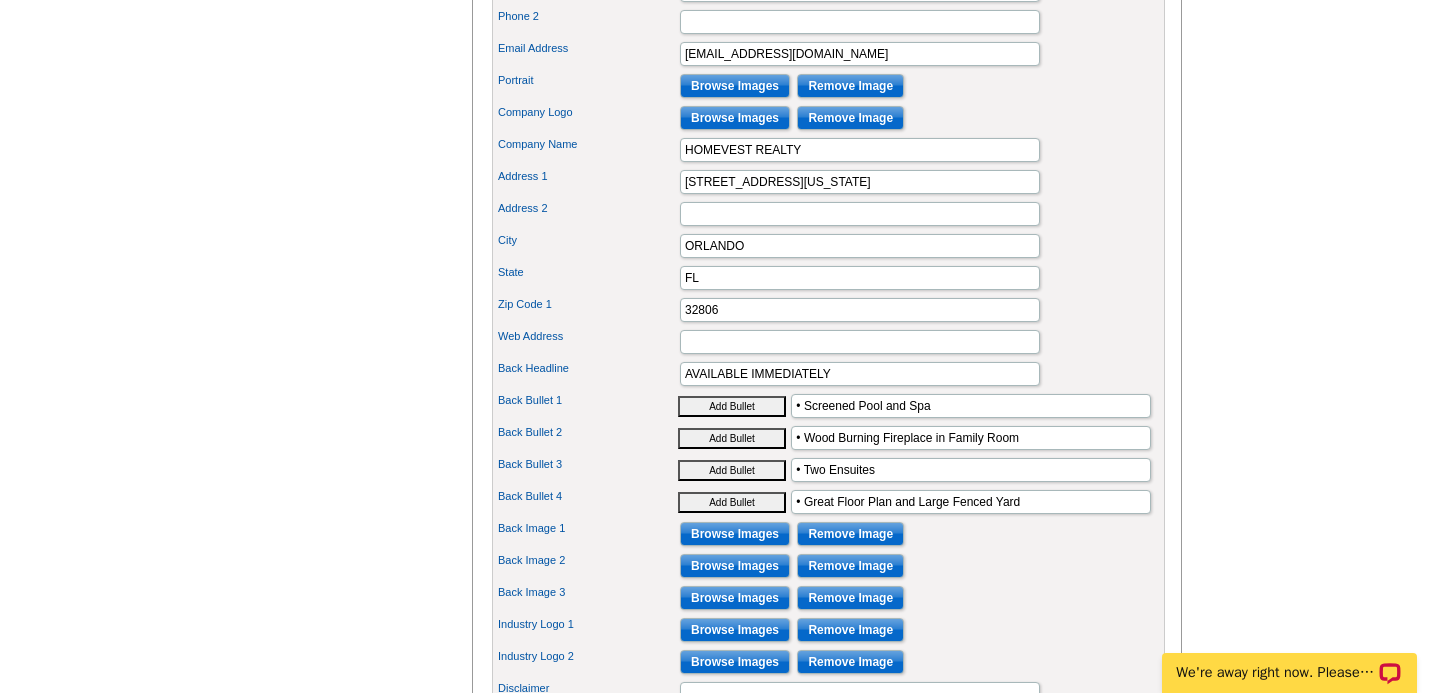 click on "Browse Images" at bounding box center [735, 534] 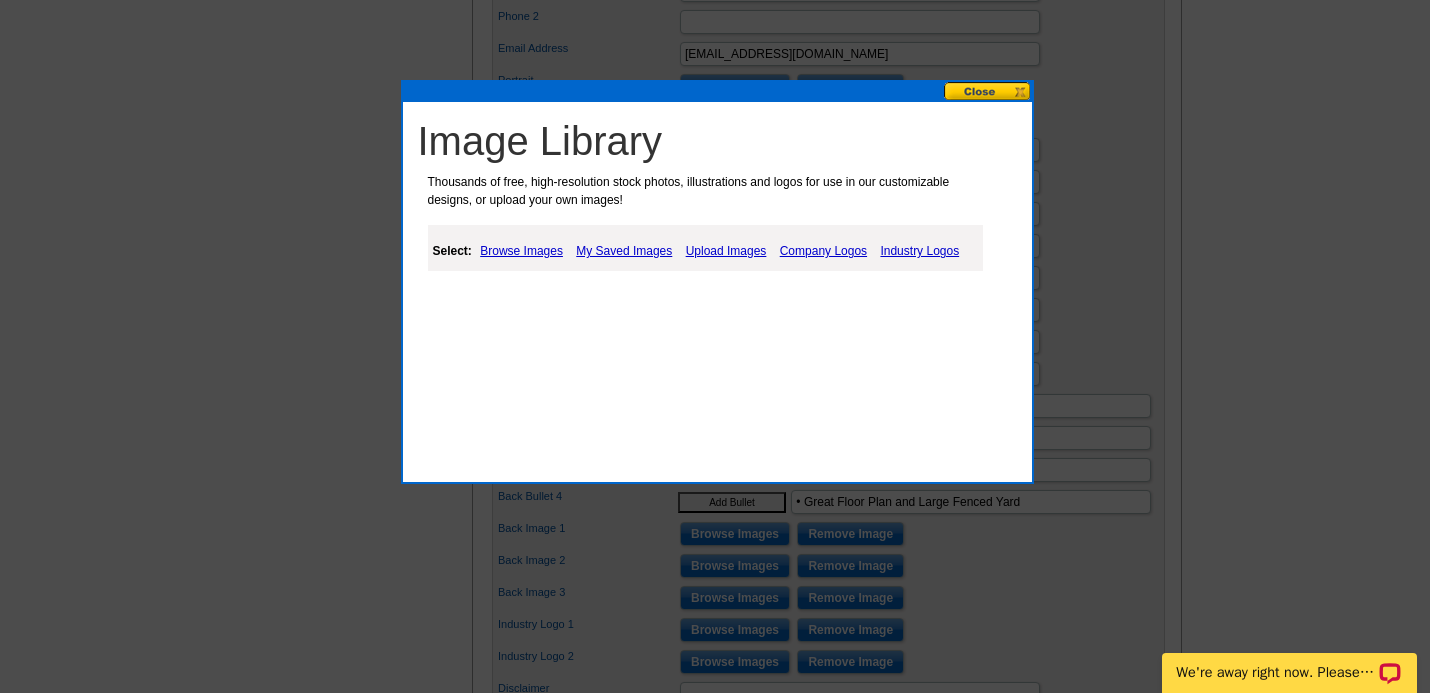 click on "My Saved Images" at bounding box center (624, 251) 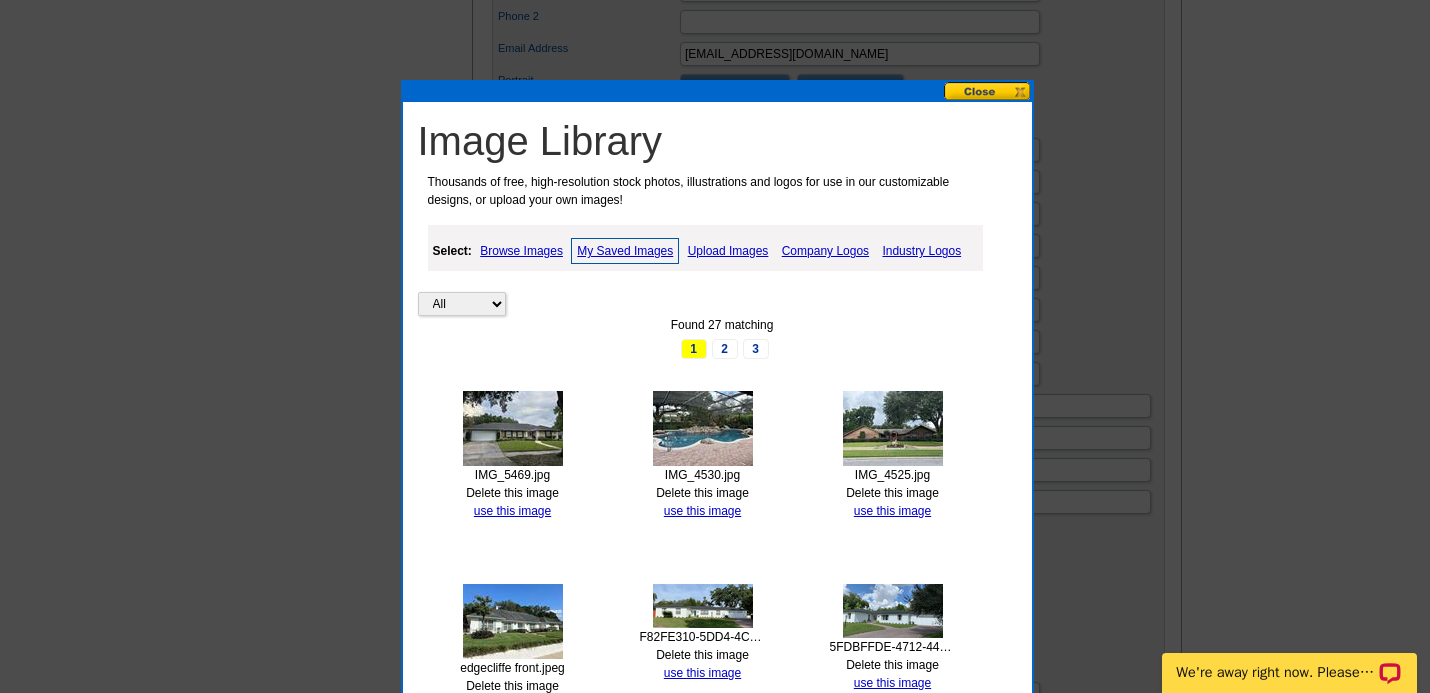 scroll, scrollTop: 878, scrollLeft: 0, axis: vertical 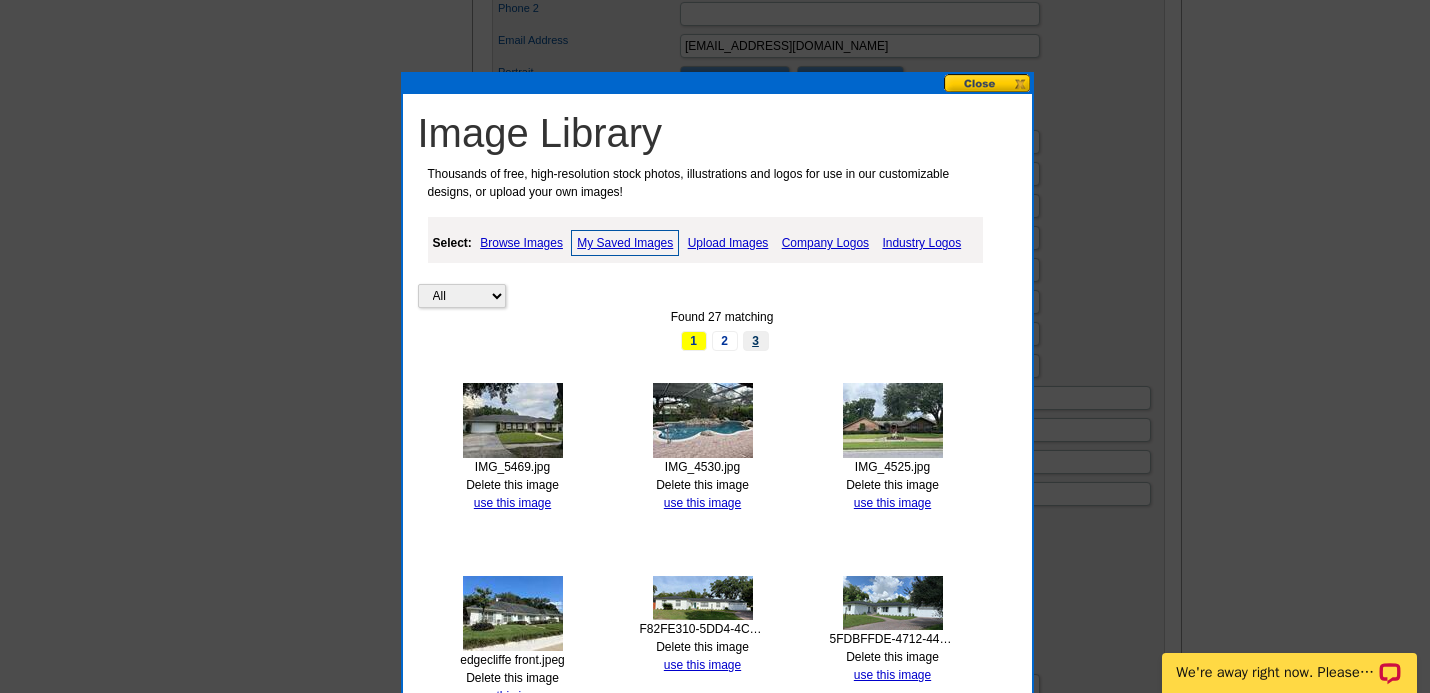 click on "3" at bounding box center [756, 341] 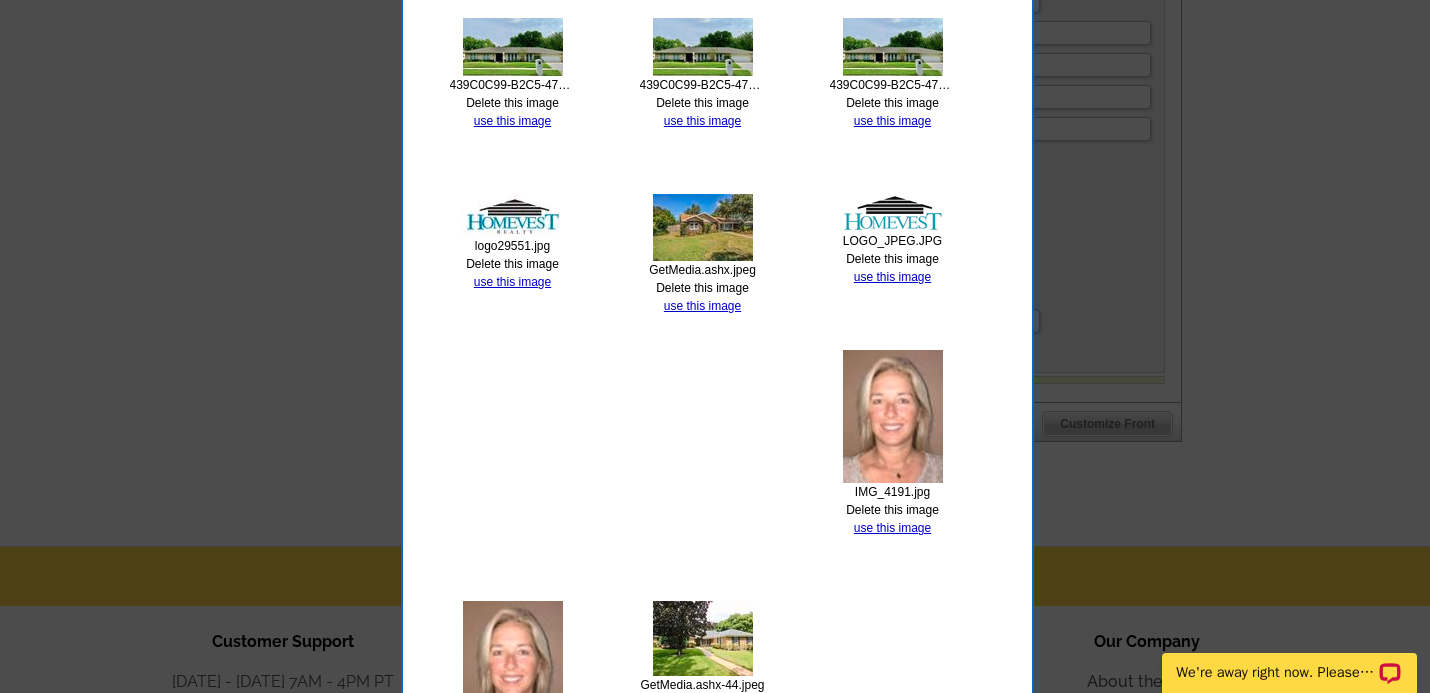 scroll, scrollTop: 1149, scrollLeft: 0, axis: vertical 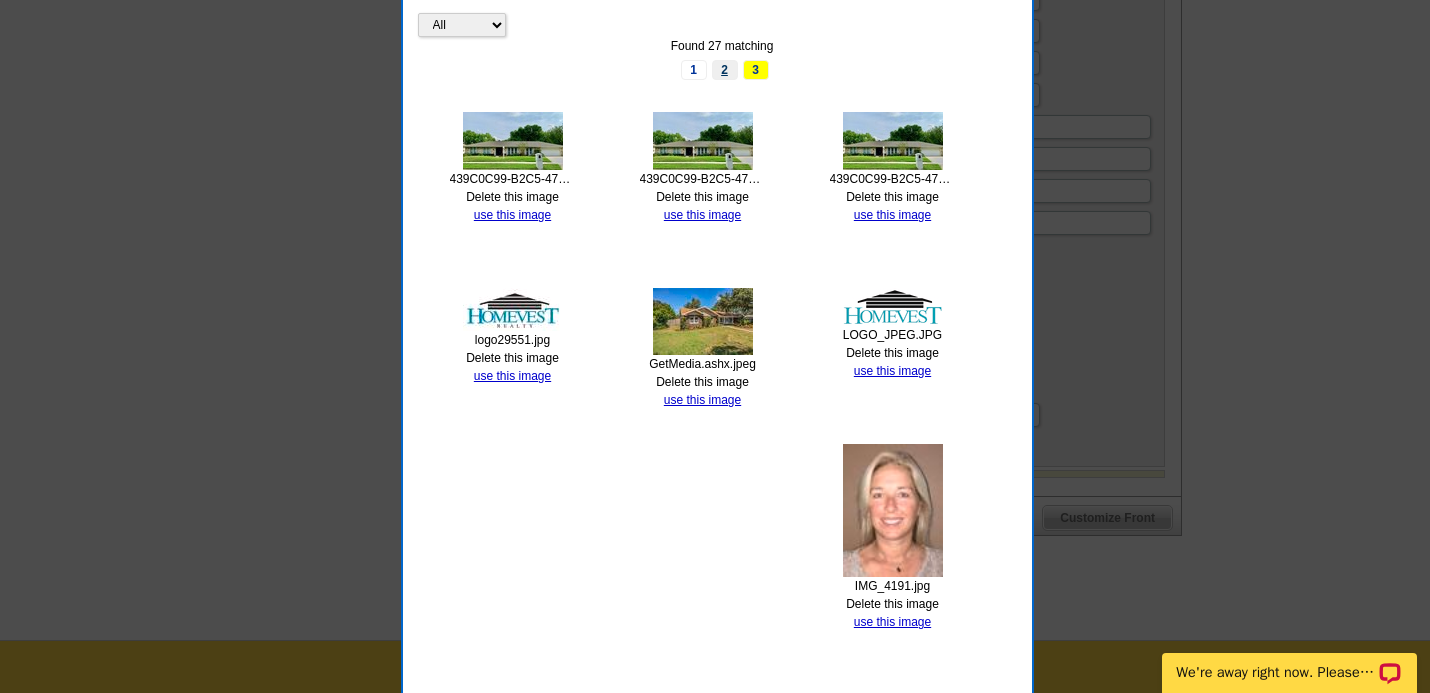 click on "2" at bounding box center (725, 70) 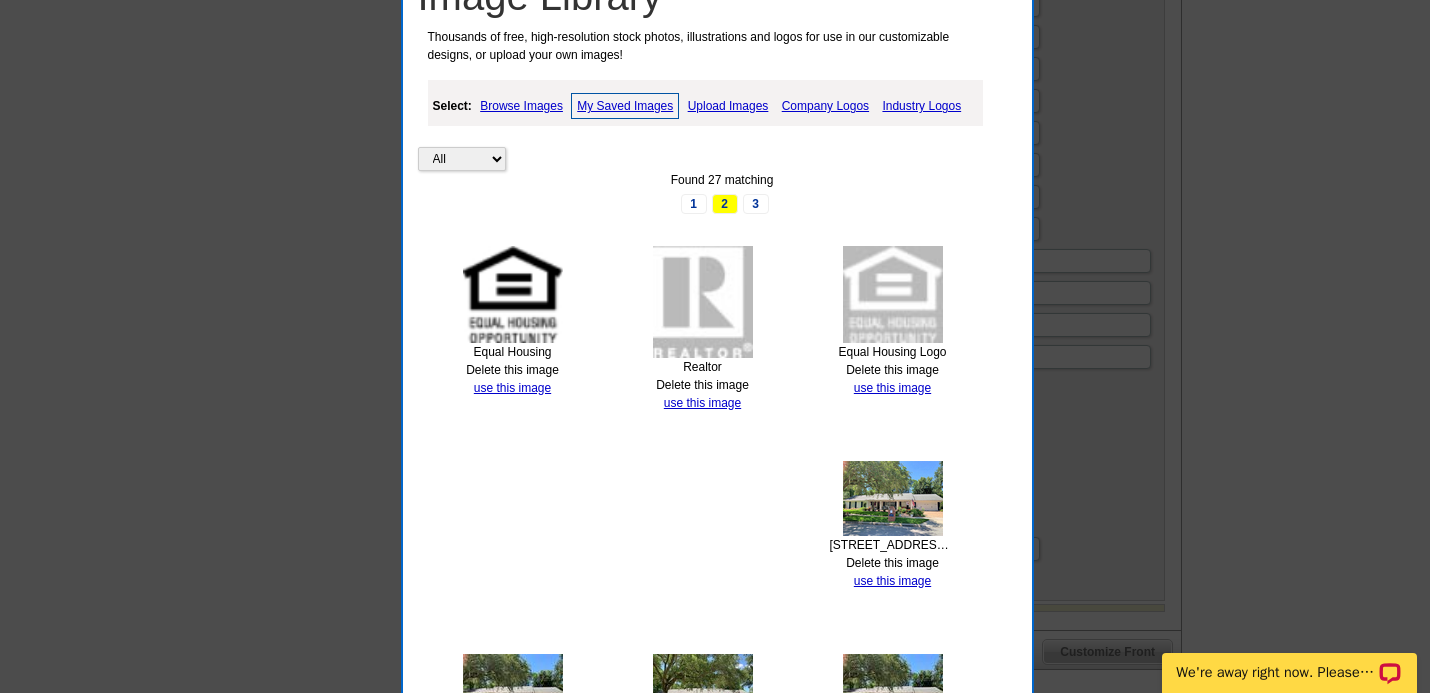 scroll, scrollTop: 1012, scrollLeft: 0, axis: vertical 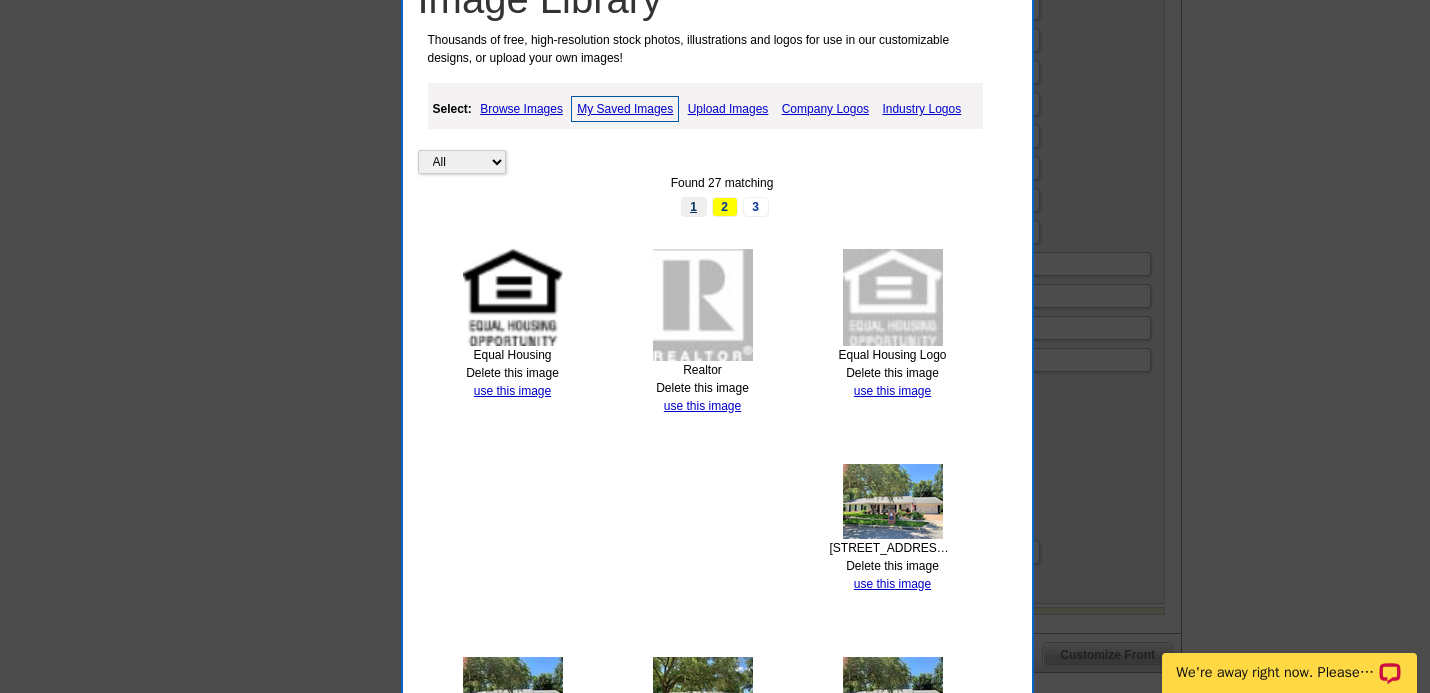 click on "1" at bounding box center (694, 207) 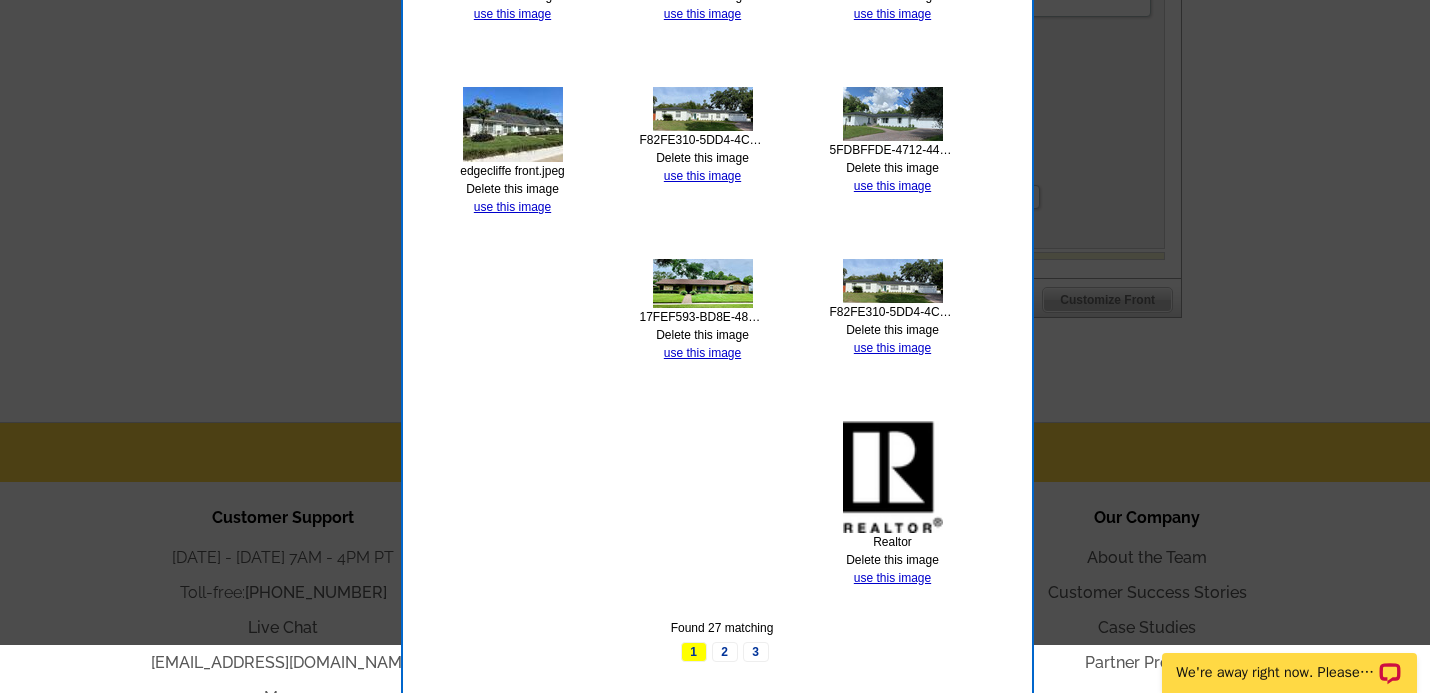scroll, scrollTop: 1391, scrollLeft: 0, axis: vertical 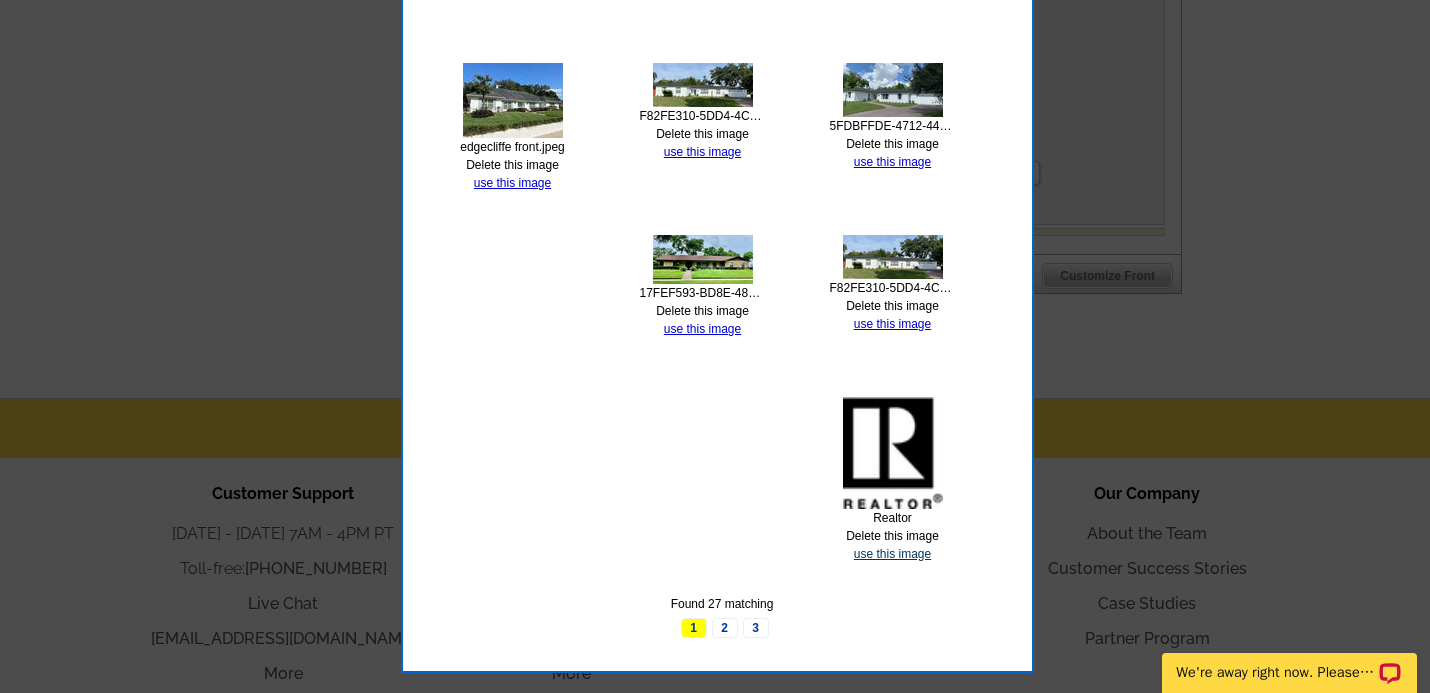 click on "use this image" at bounding box center [892, 554] 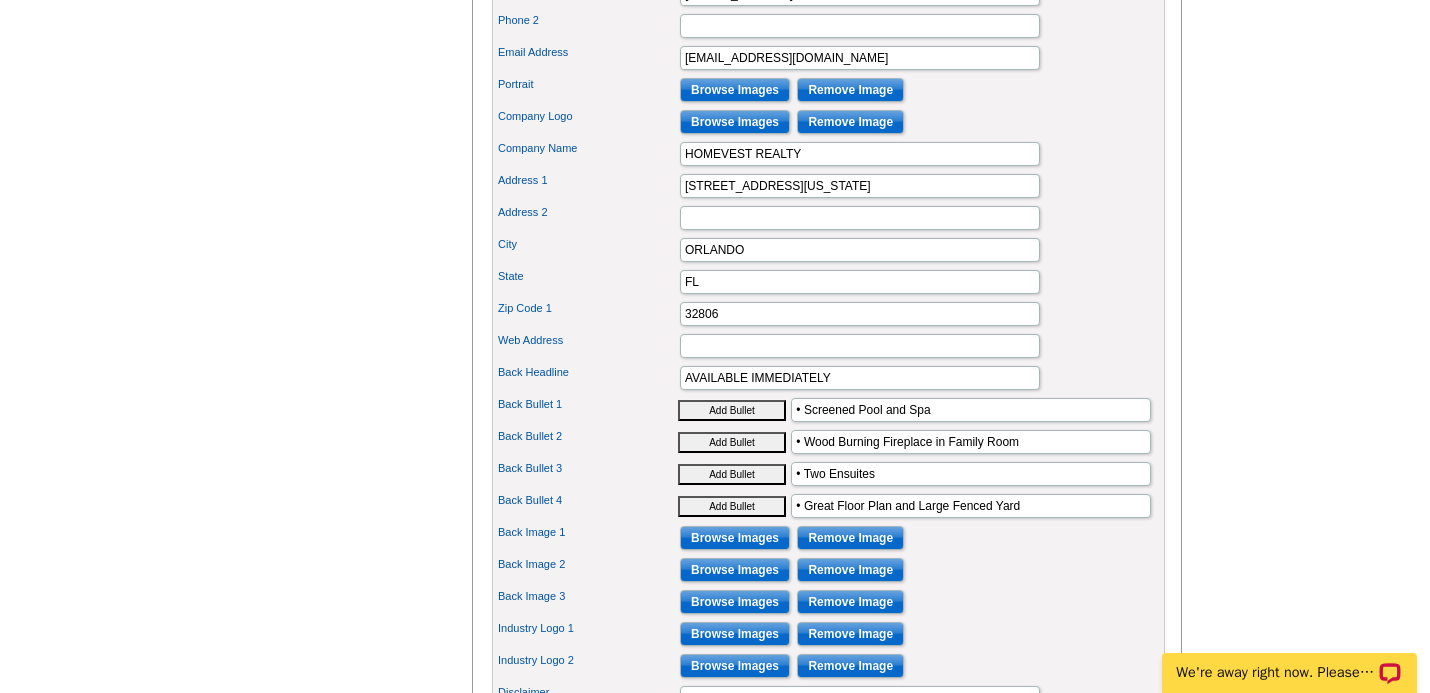 scroll, scrollTop: 887, scrollLeft: 0, axis: vertical 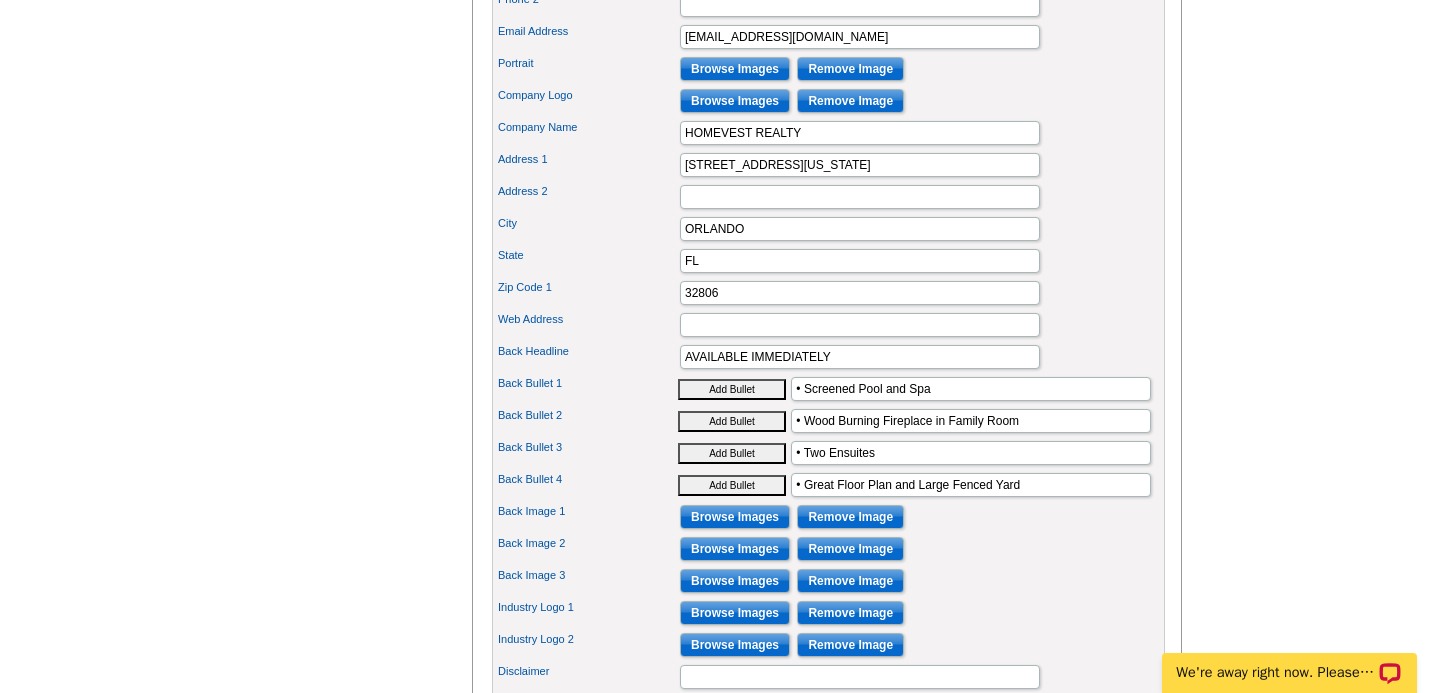 click on "Remove Image" at bounding box center (850, 517) 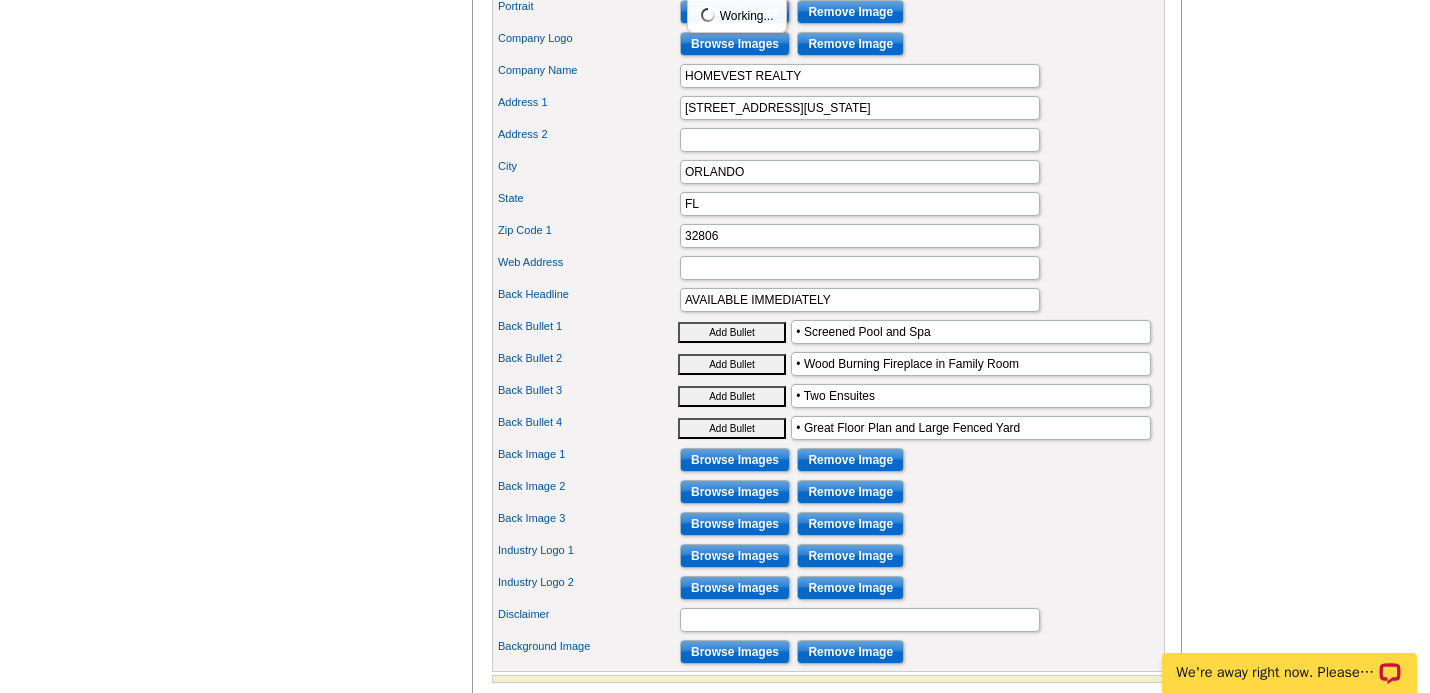 scroll, scrollTop: 946, scrollLeft: 0, axis: vertical 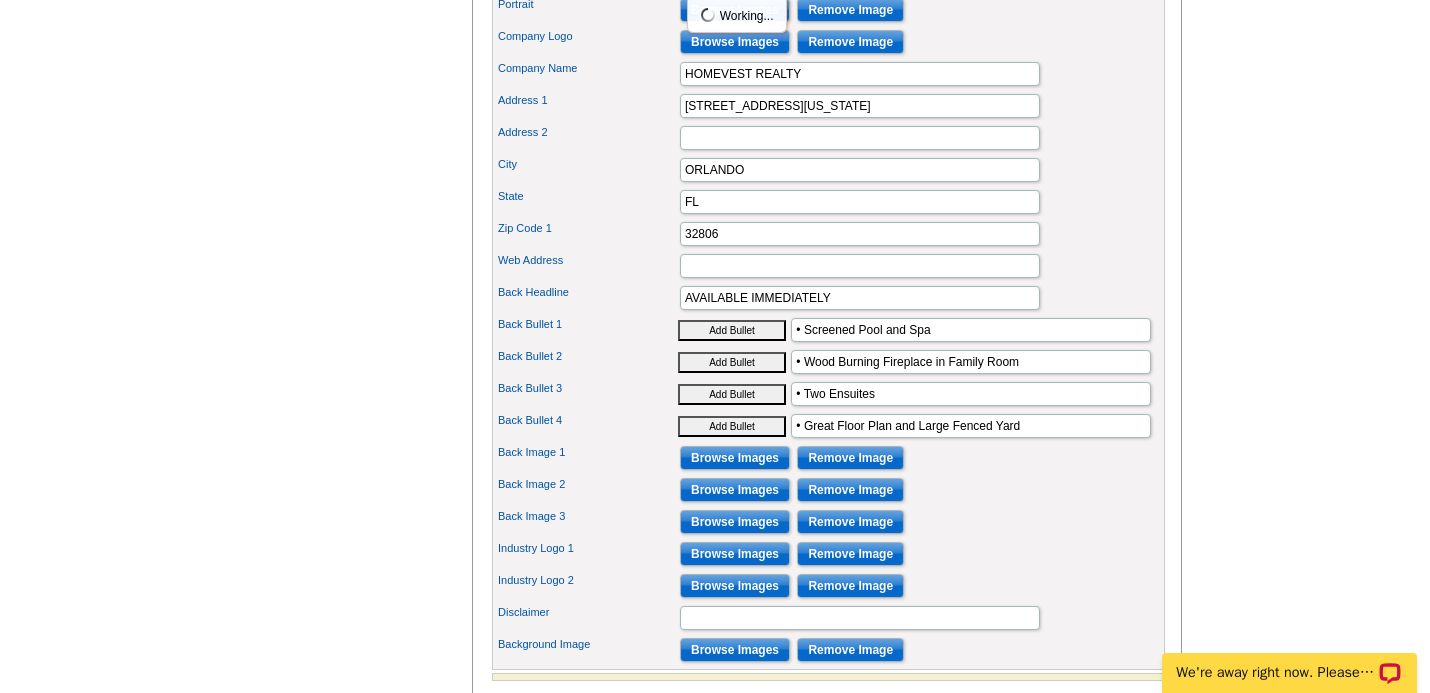 click on "Browse Images" at bounding box center (735, 554) 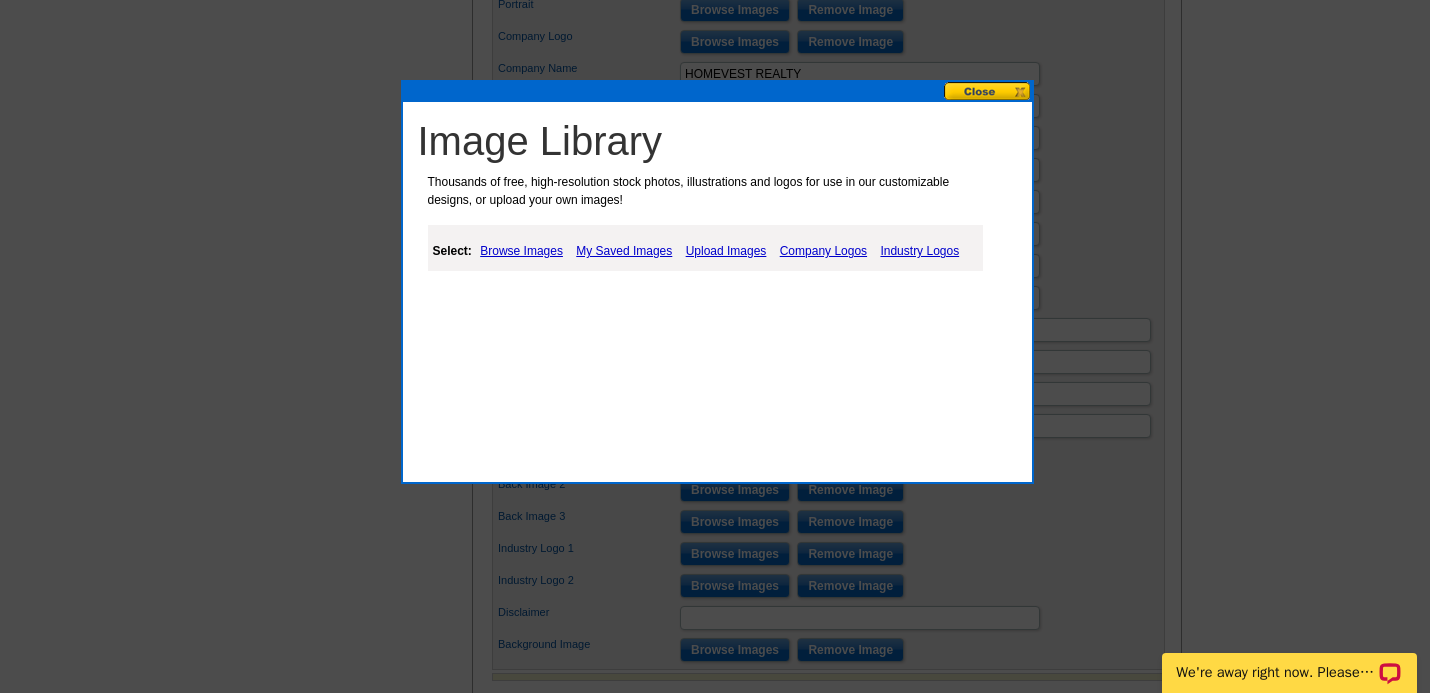 click on "My Saved Images" at bounding box center [624, 251] 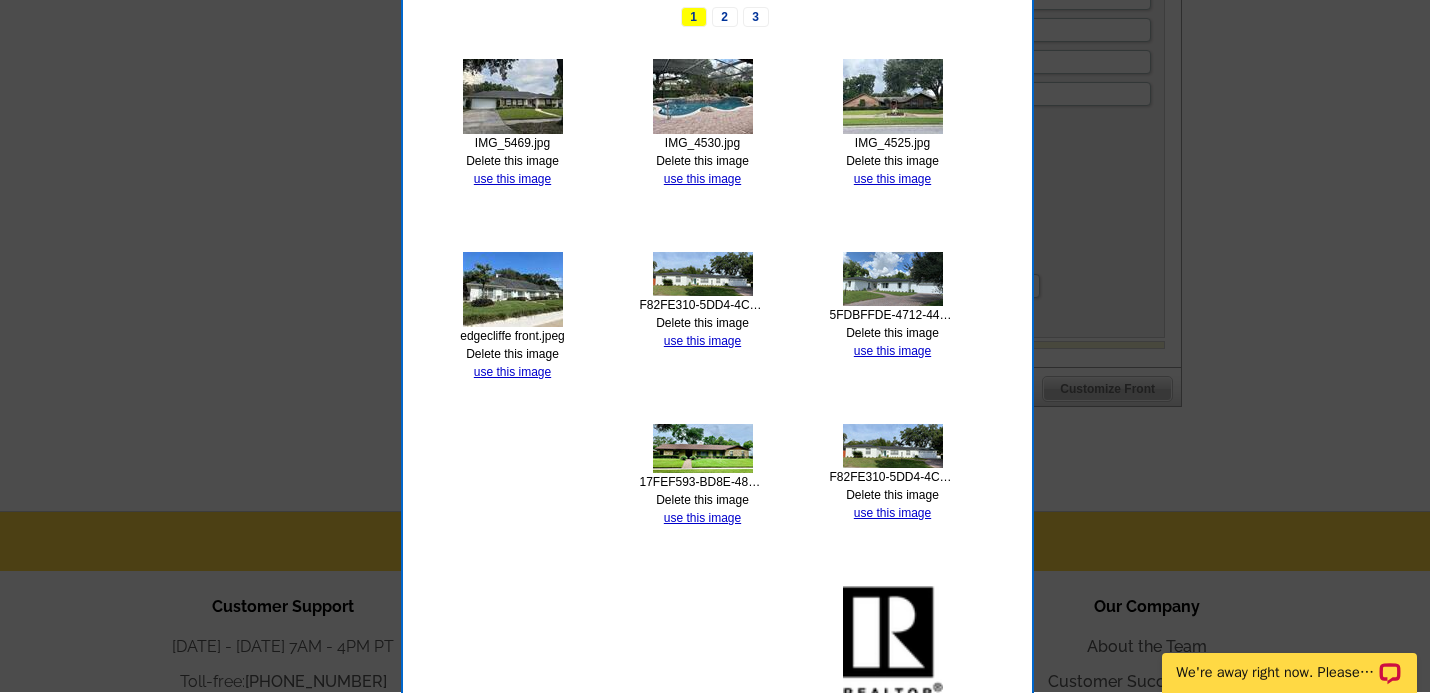 scroll, scrollTop: 1268, scrollLeft: 0, axis: vertical 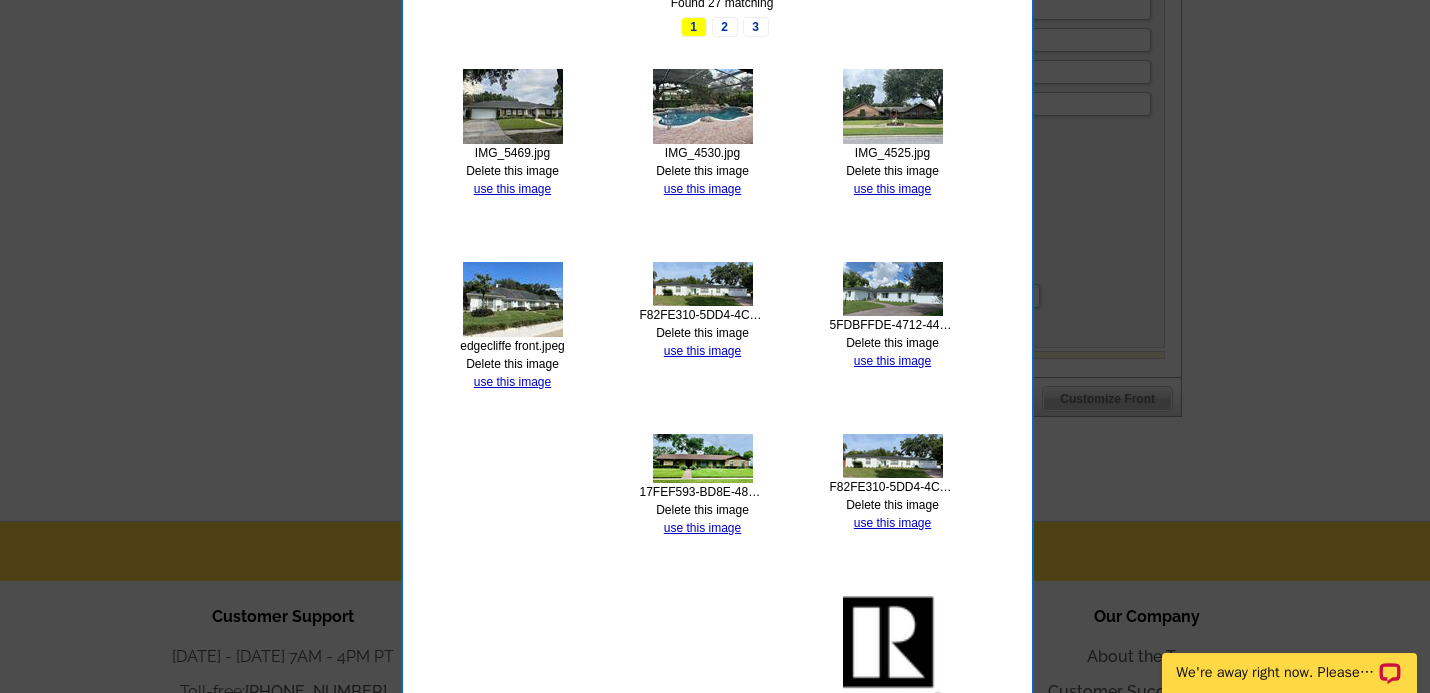 click at bounding box center (893, 652) 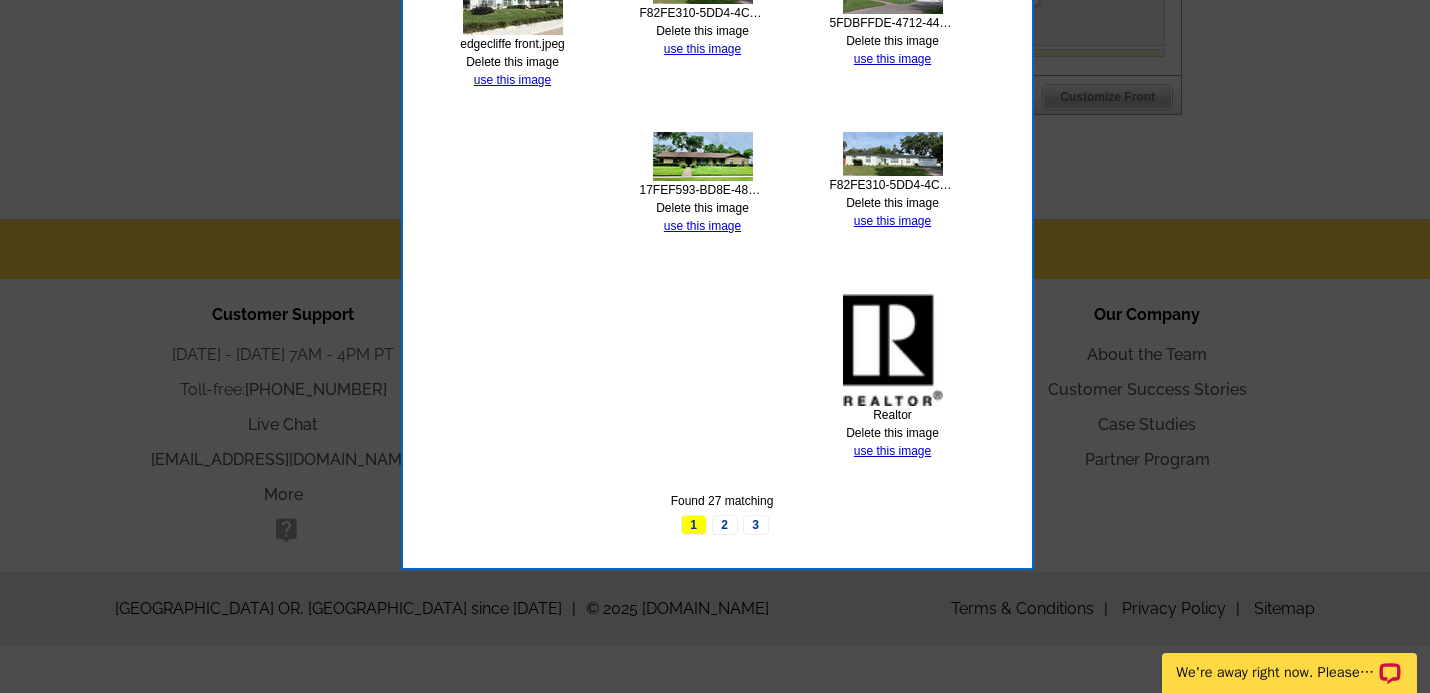 scroll, scrollTop: 1570, scrollLeft: 0, axis: vertical 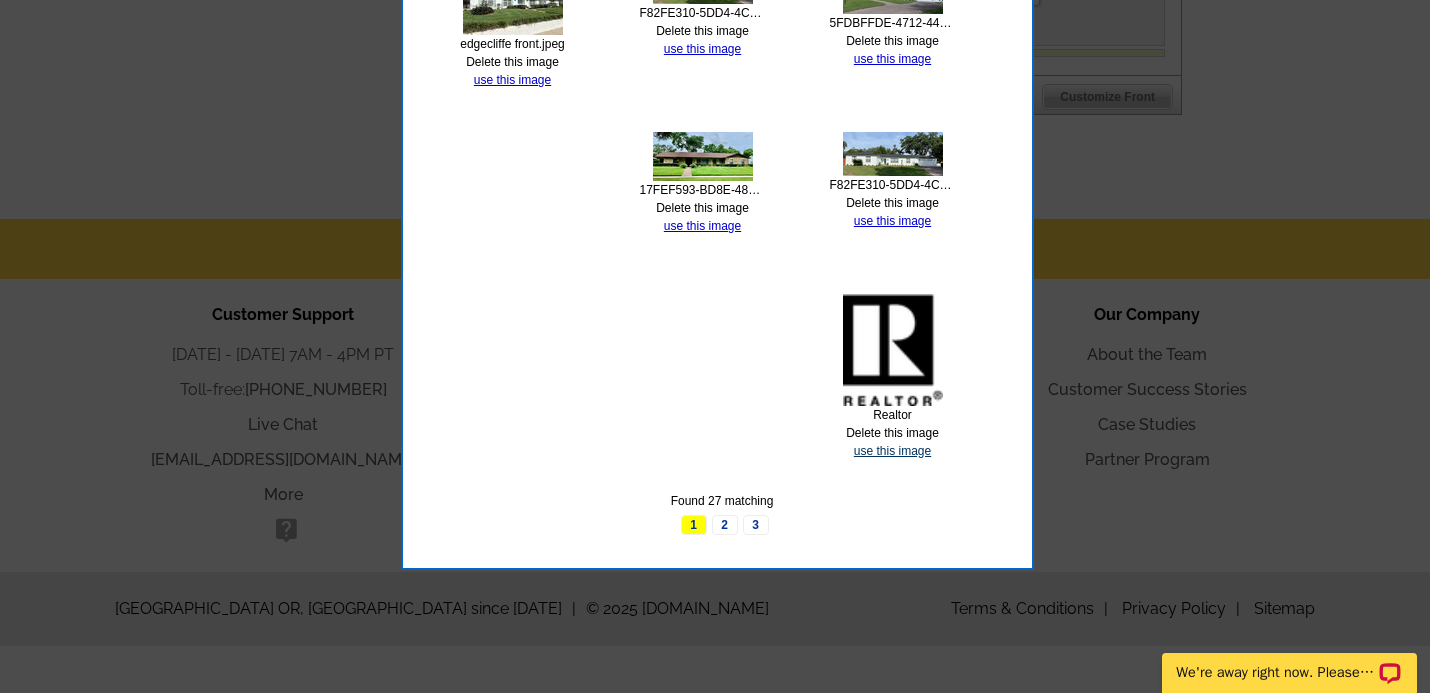 click on "use this image" at bounding box center (892, 451) 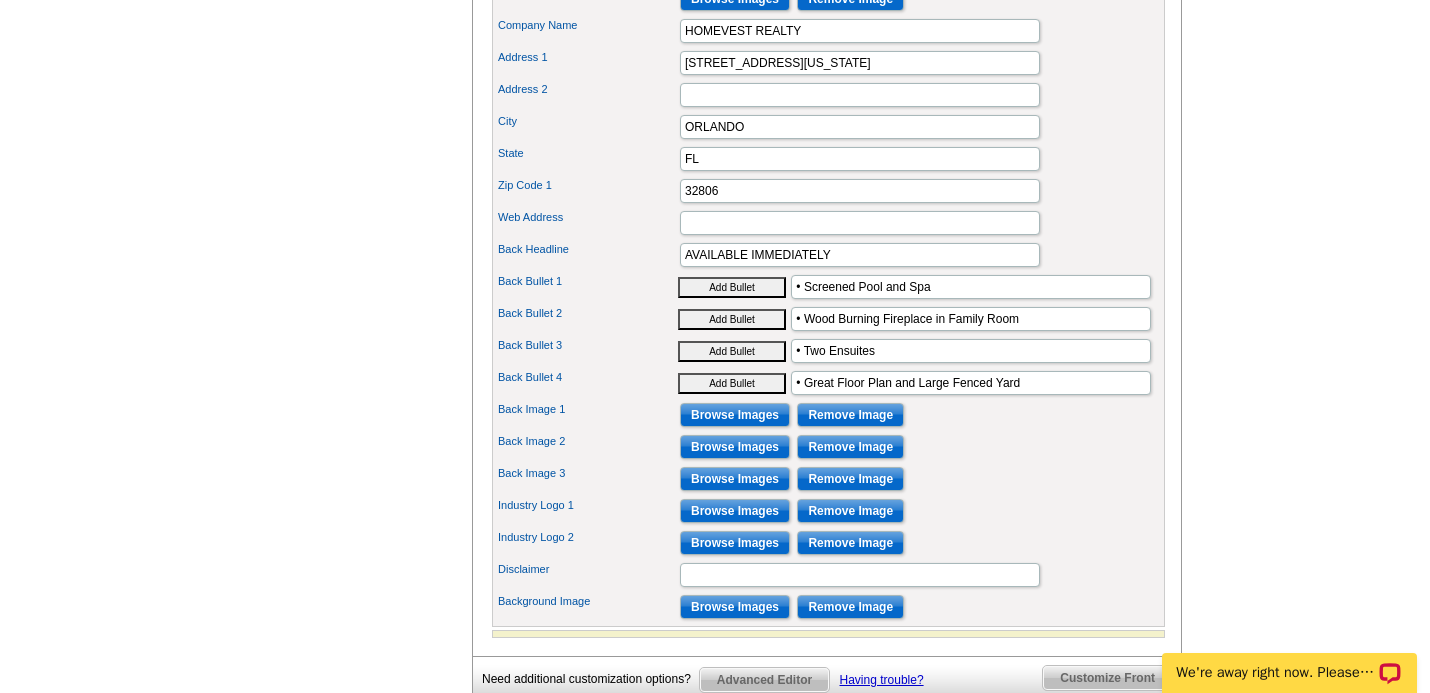 scroll, scrollTop: 990, scrollLeft: 0, axis: vertical 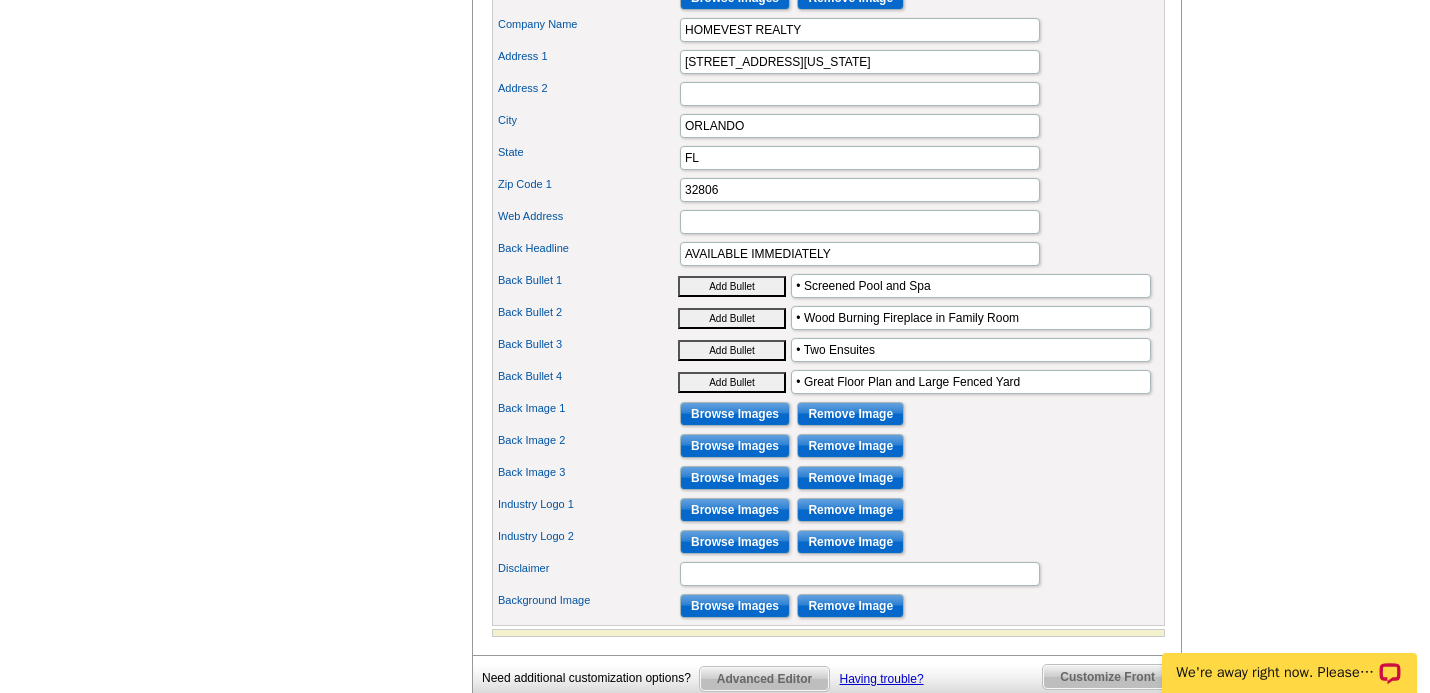click on "Browse Images" at bounding box center [735, 606] 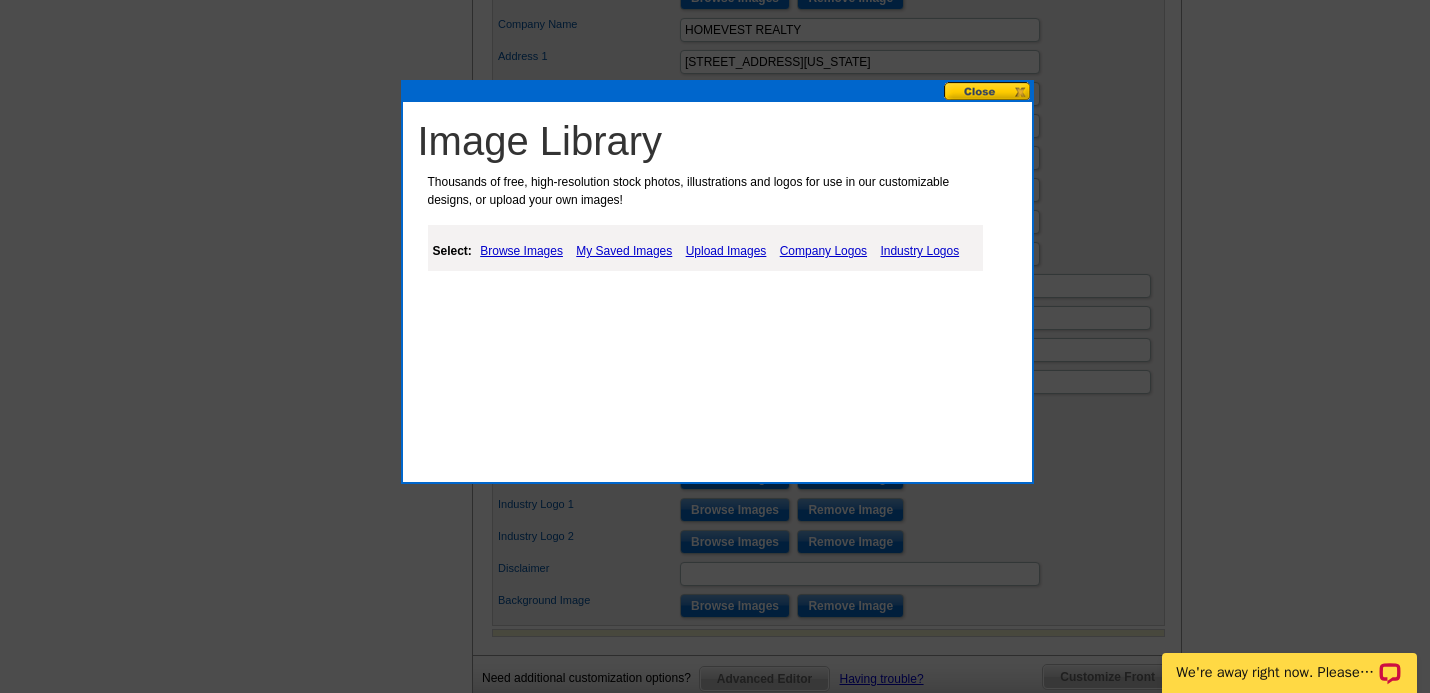 click on "Browse Images" at bounding box center (521, 251) 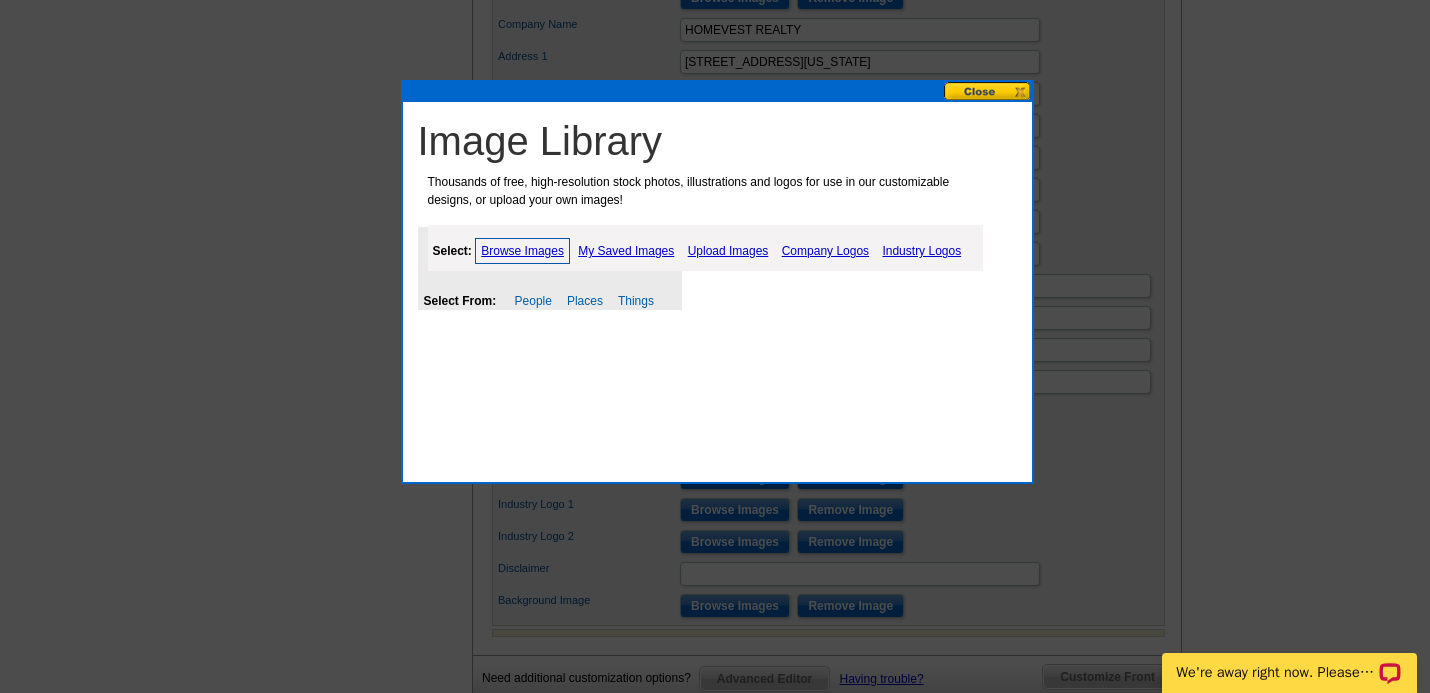 click on "Industry Logos" at bounding box center (921, 251) 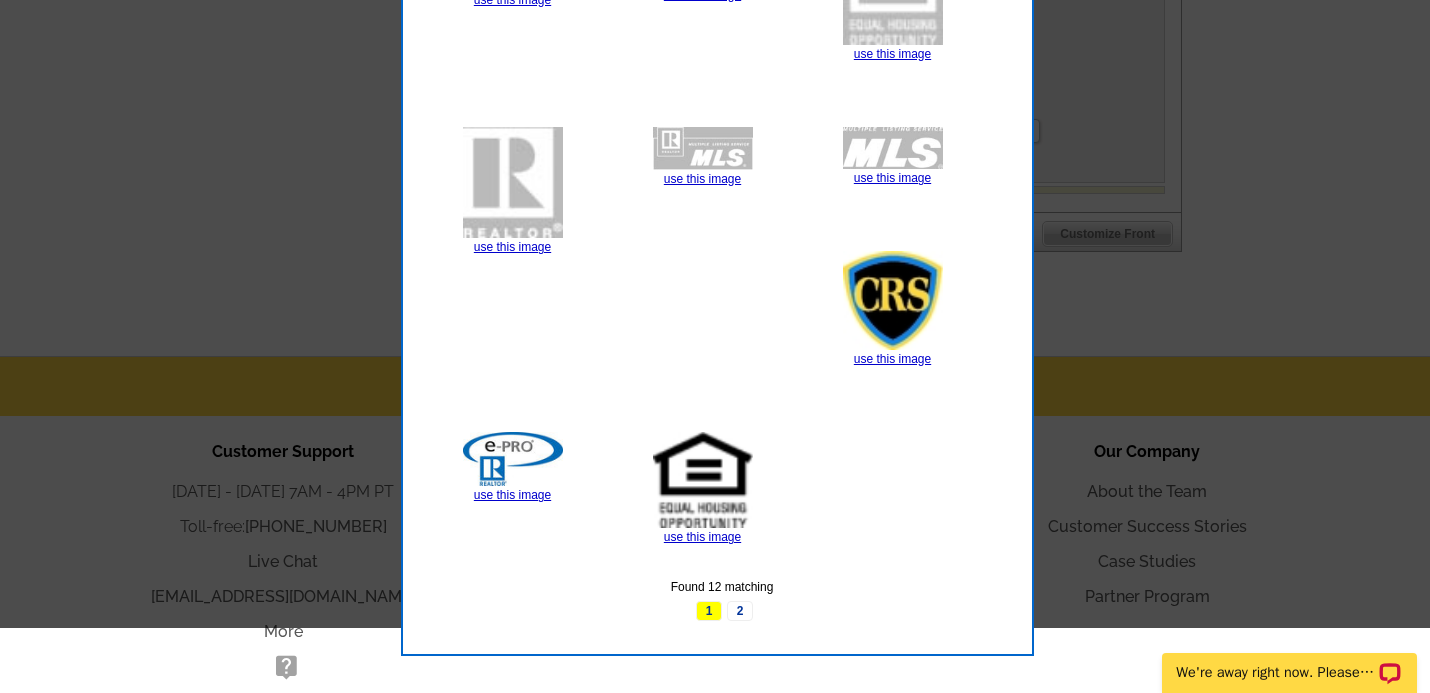 scroll, scrollTop: 1443, scrollLeft: 0, axis: vertical 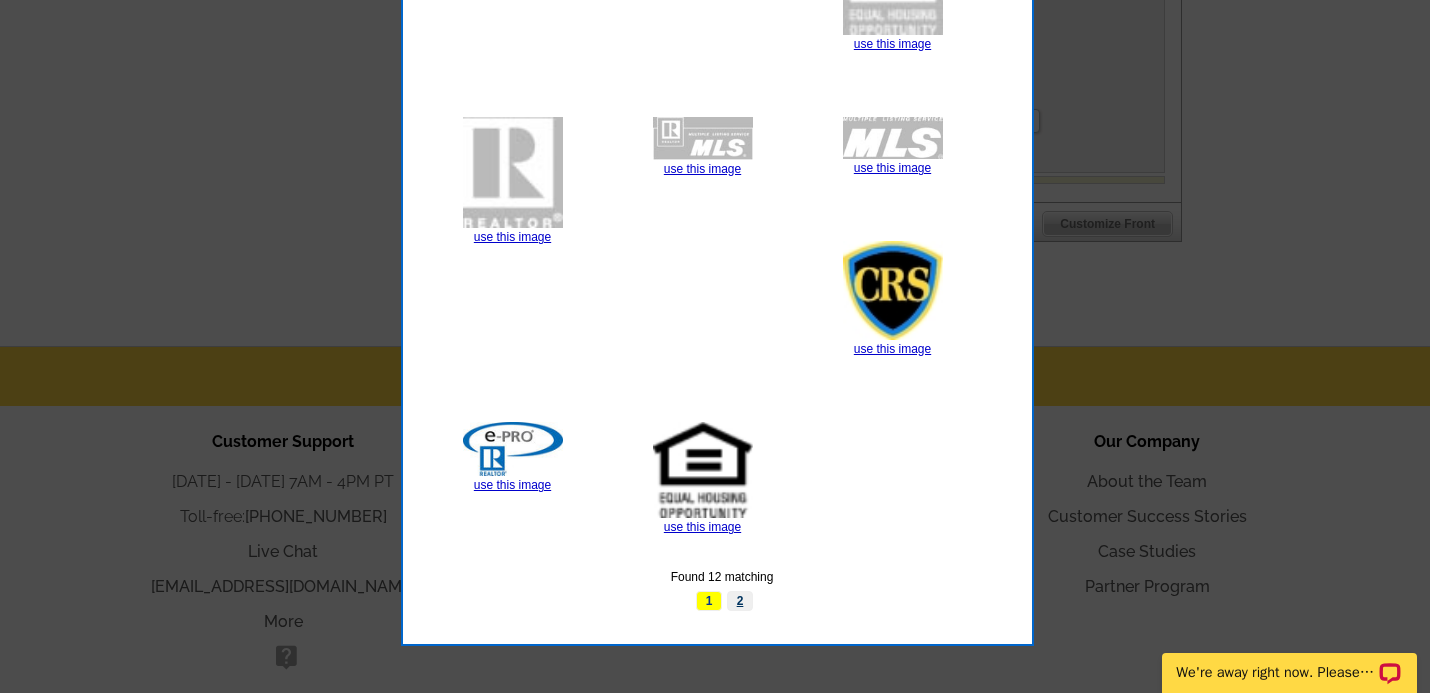 click on "2" at bounding box center (740, 601) 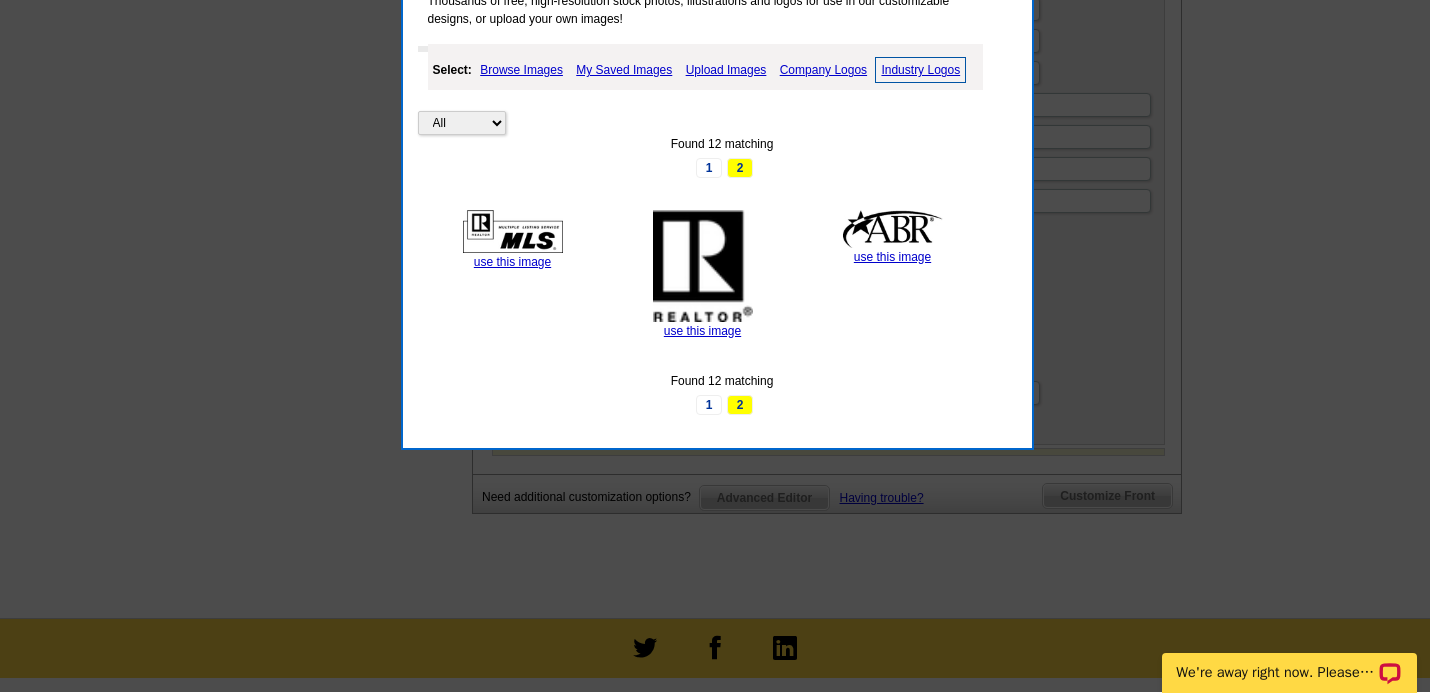 scroll, scrollTop: 1170, scrollLeft: 0, axis: vertical 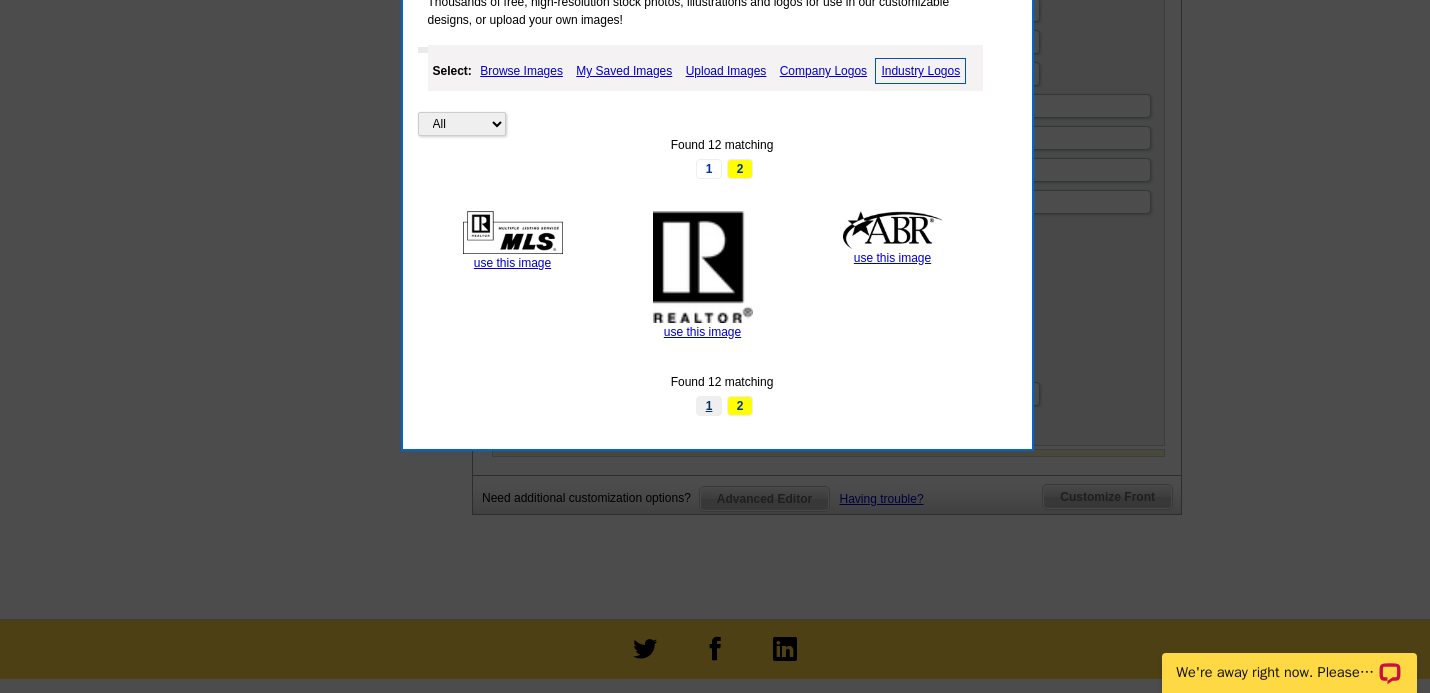 click on "1" at bounding box center [709, 406] 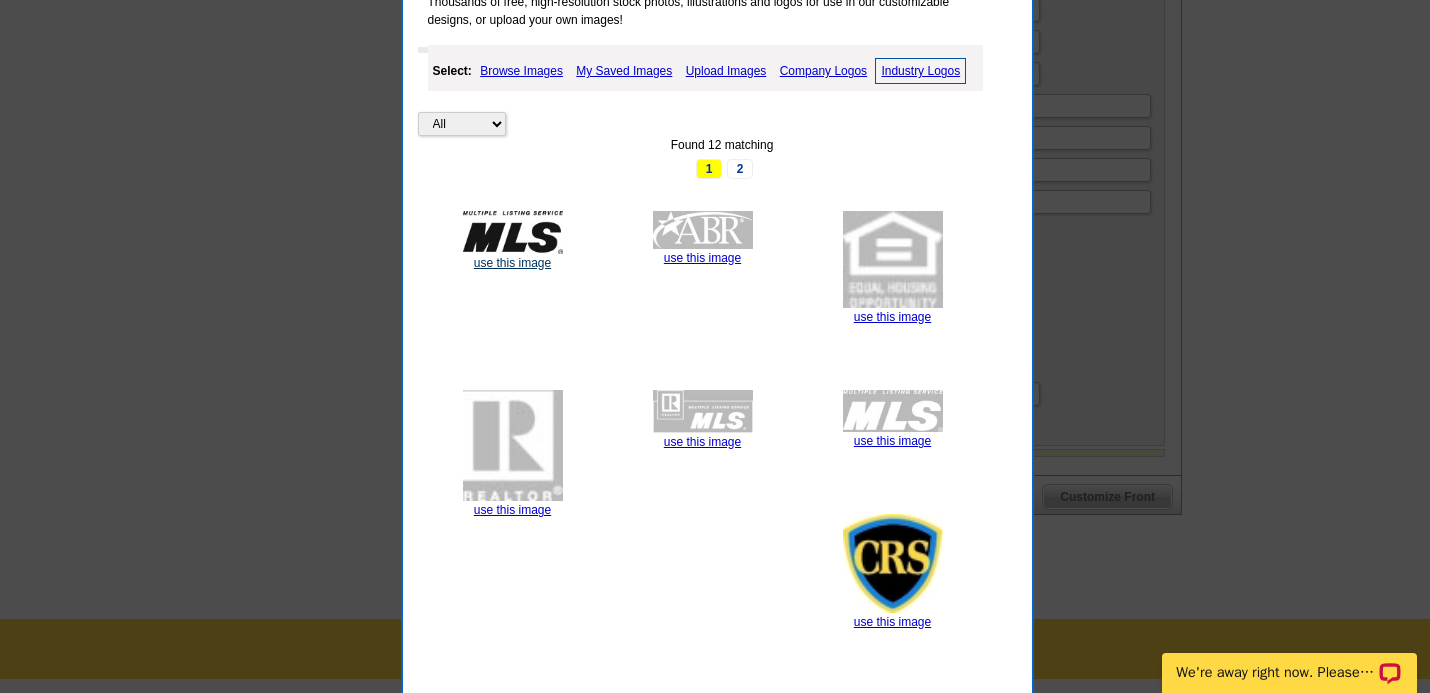 scroll, scrollTop: 1072, scrollLeft: 0, axis: vertical 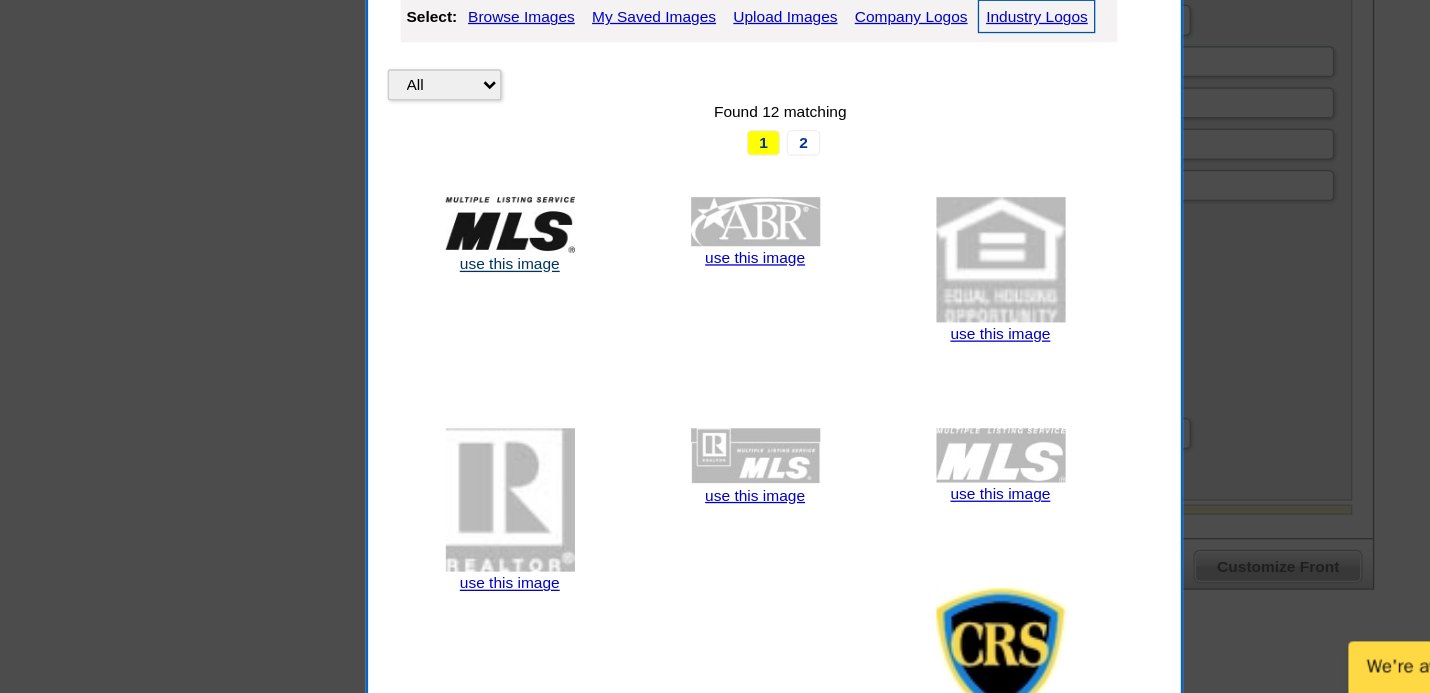 click on "use this image" at bounding box center (512, 361) 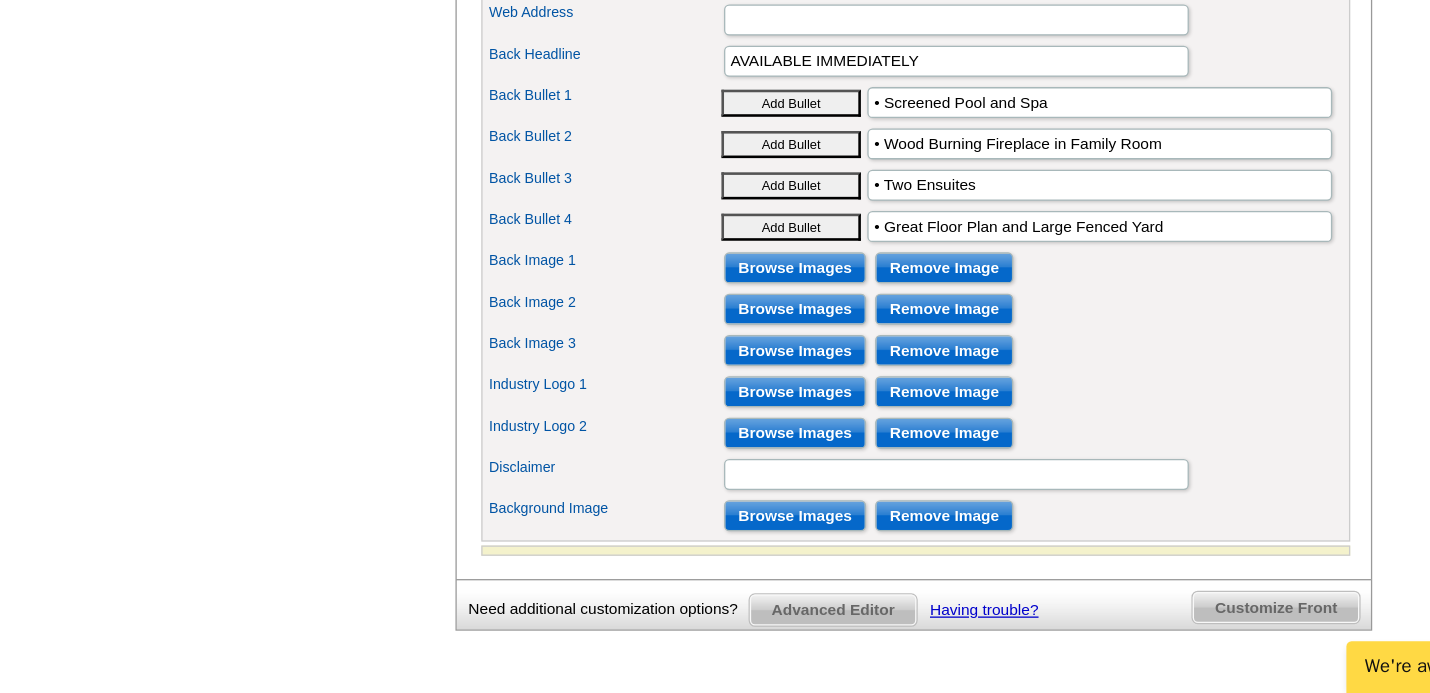scroll, scrollTop: 1069, scrollLeft: 0, axis: vertical 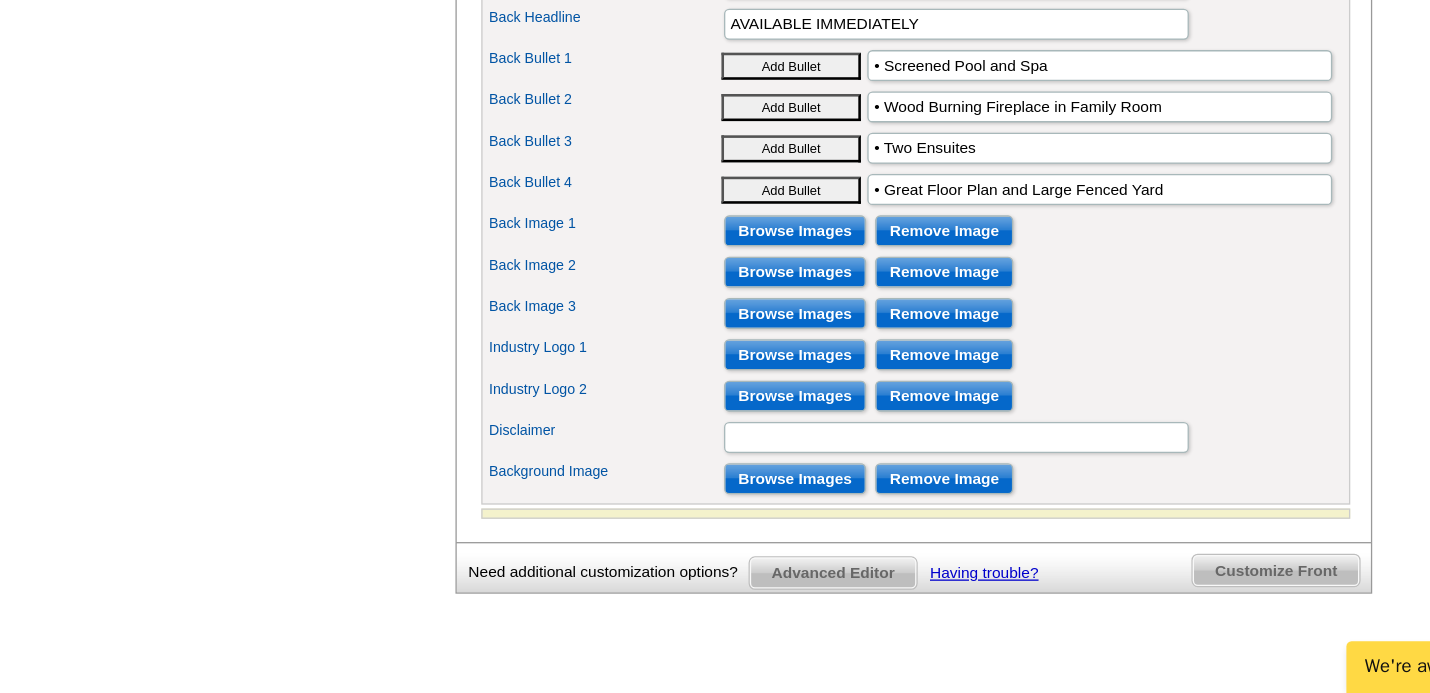 click on "Remove Image" at bounding box center [850, 527] 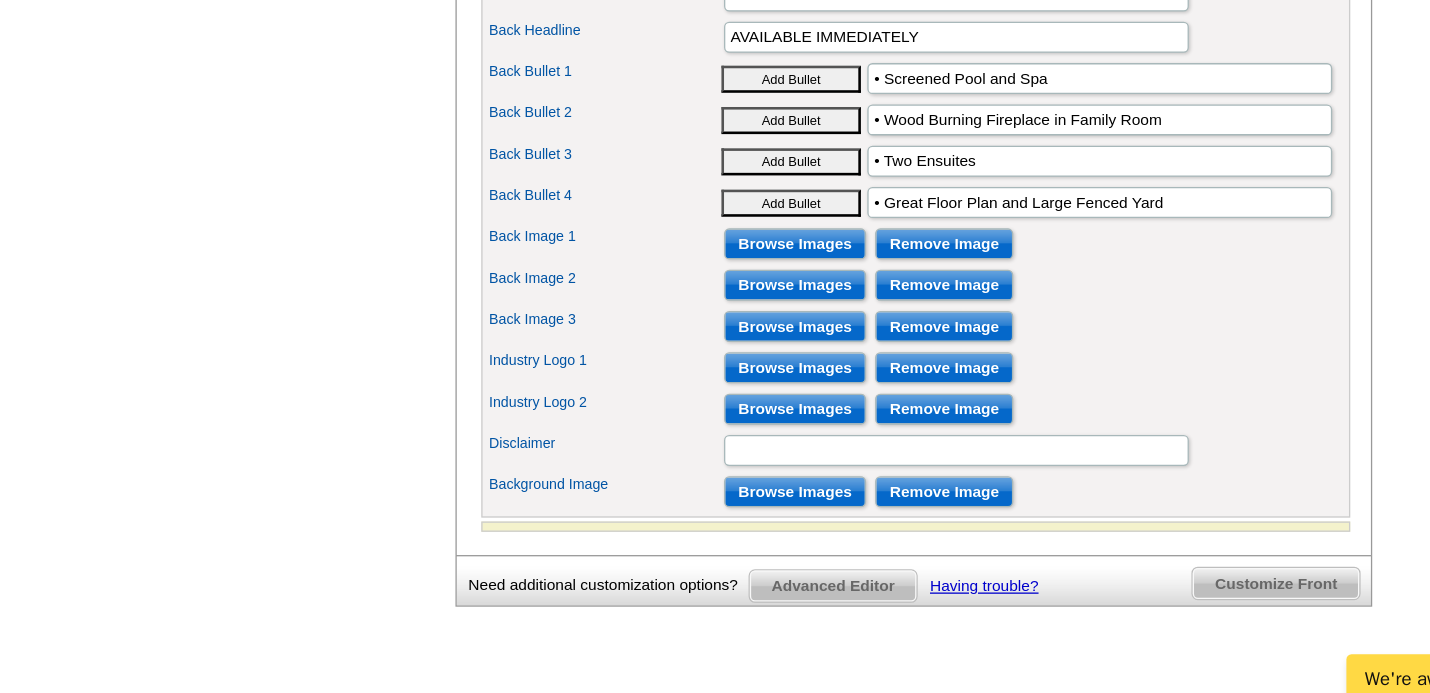 click on "Remove Image" at bounding box center (850, 463) 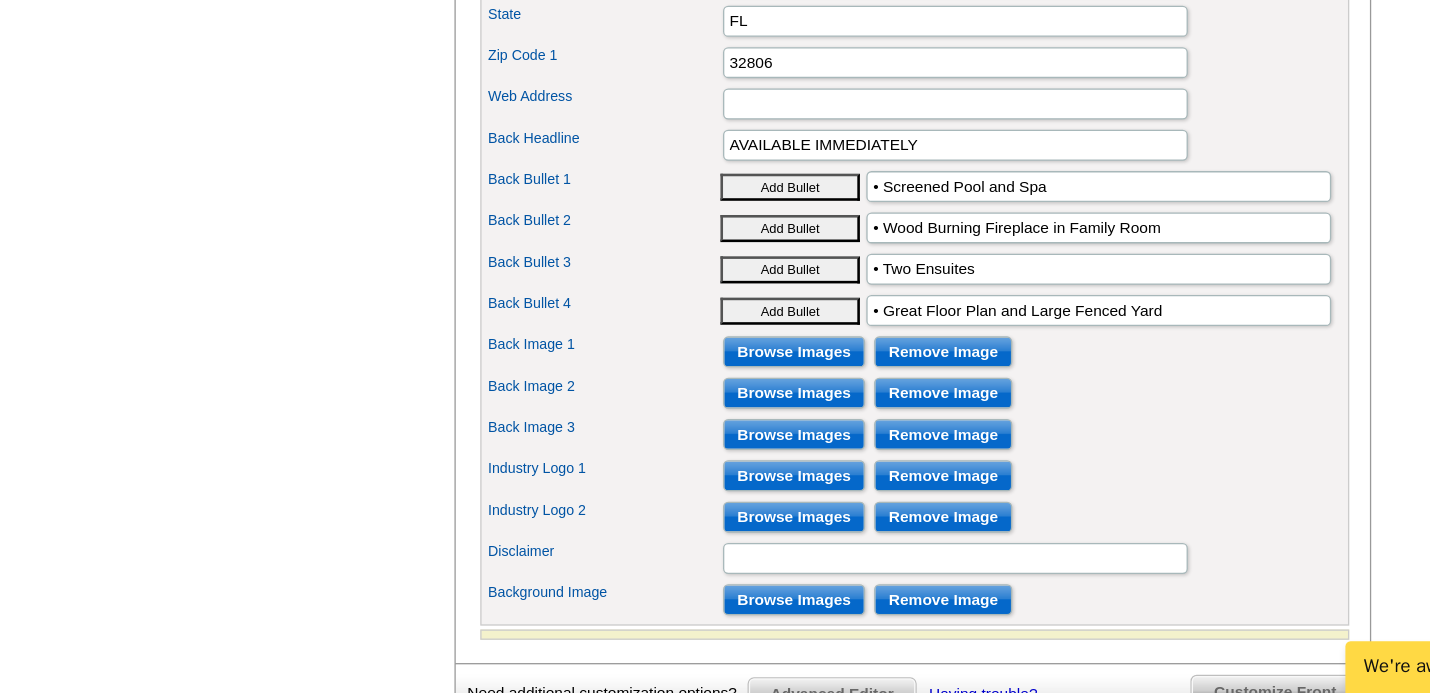 scroll, scrollTop: 1000, scrollLeft: 0, axis: vertical 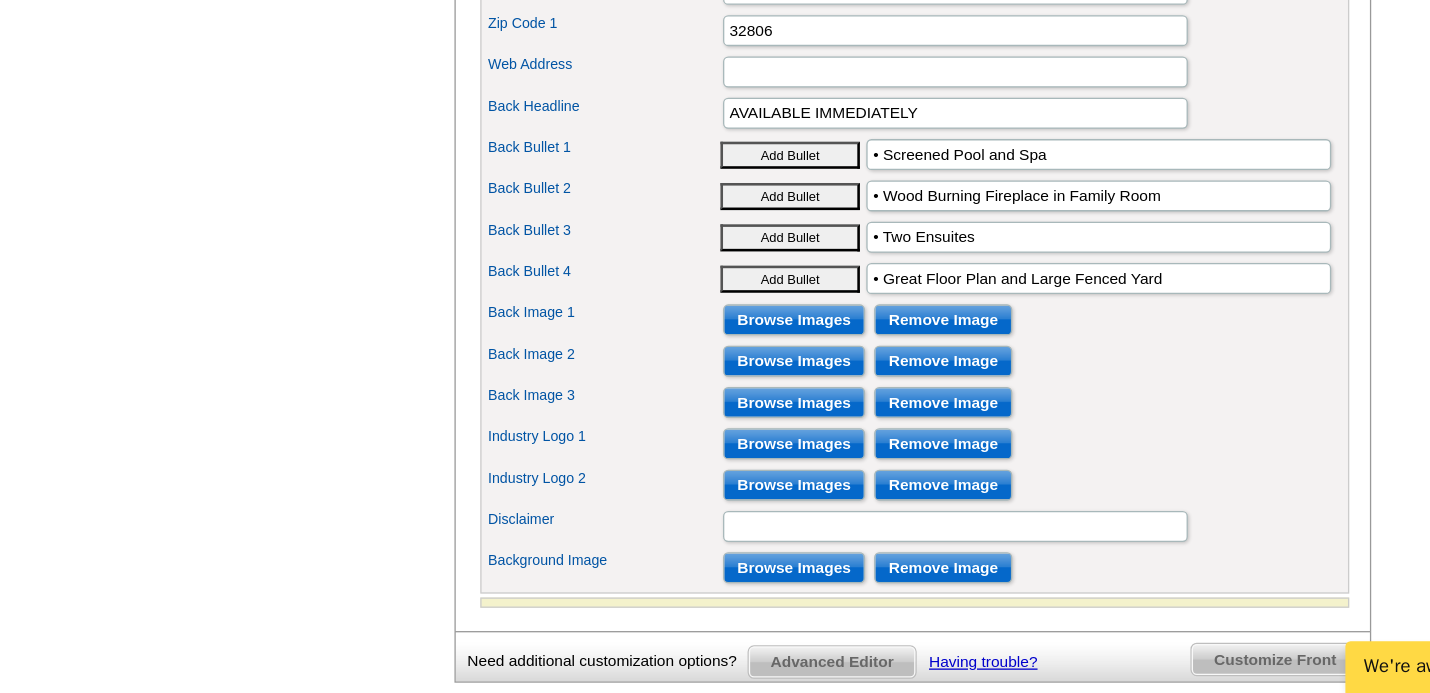 click on "Browse Images" at bounding box center [735, 532] 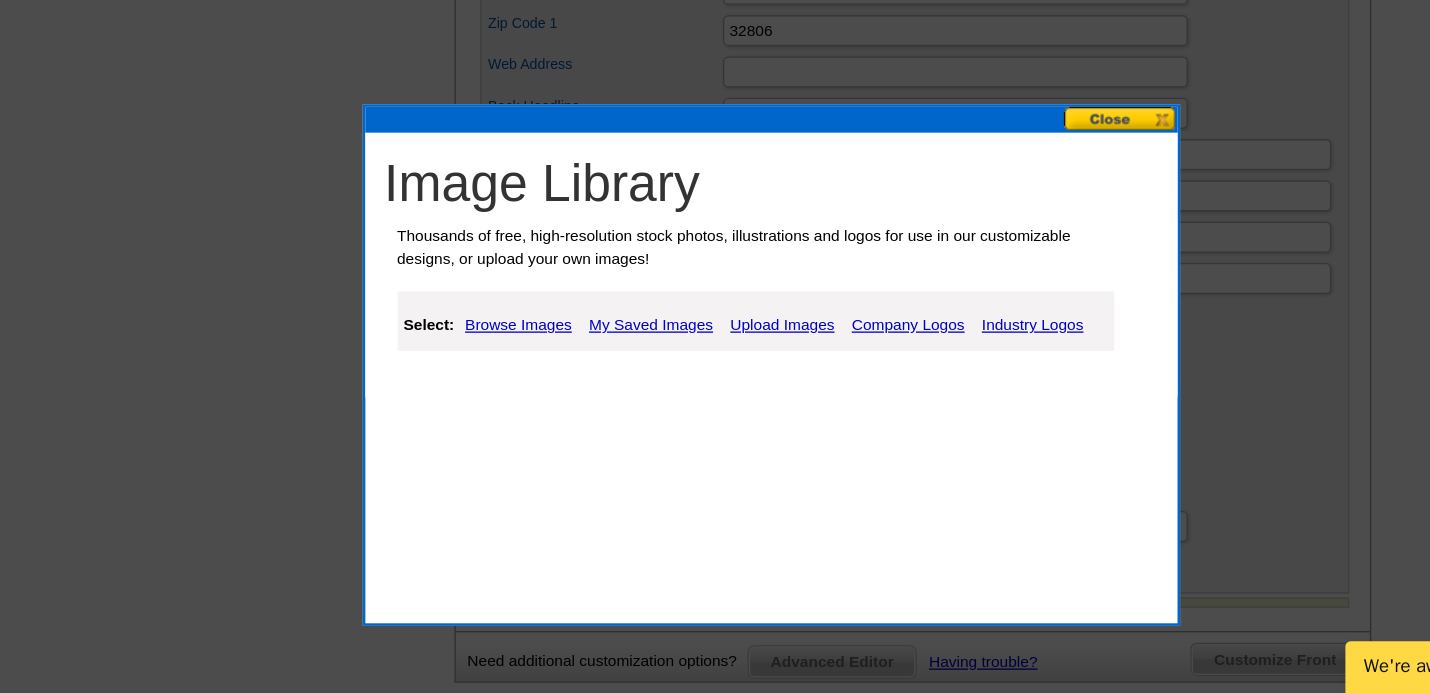 click on "Industry Logos" at bounding box center [919, 408] 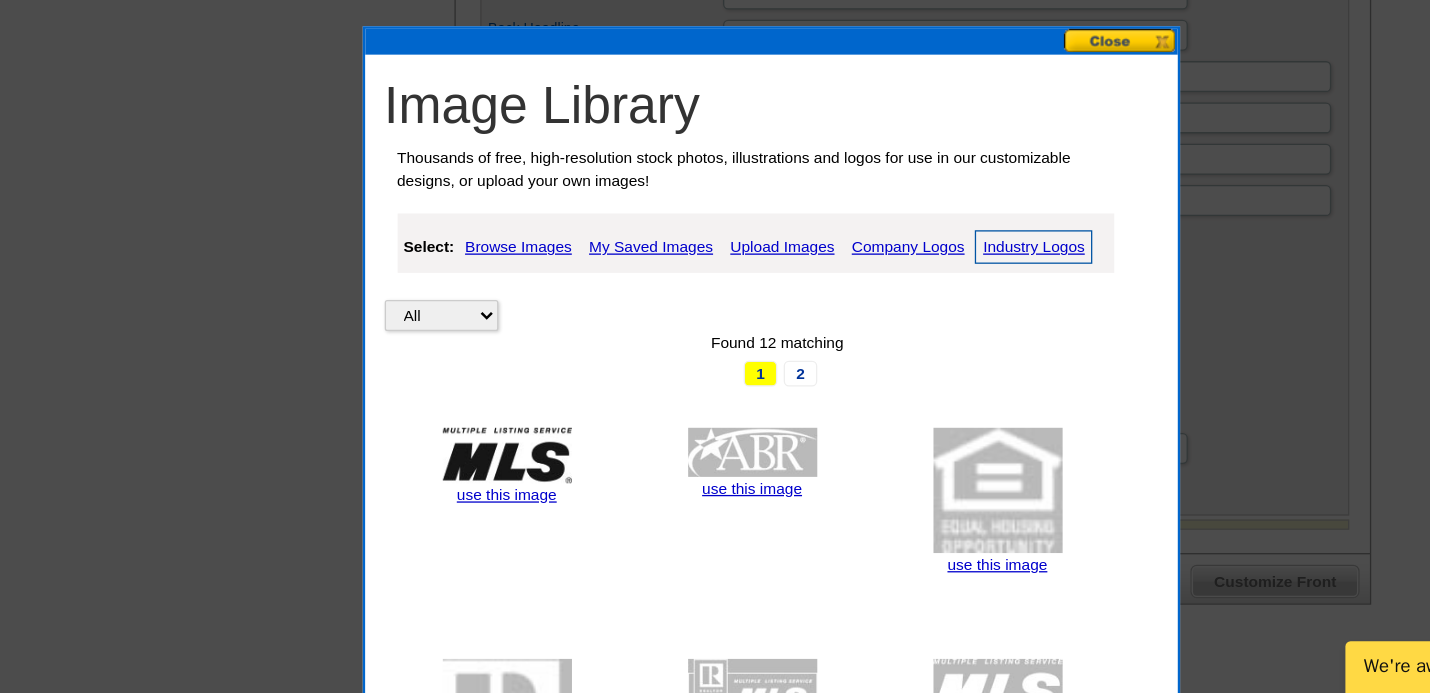 scroll, scrollTop: 1084, scrollLeft: 0, axis: vertical 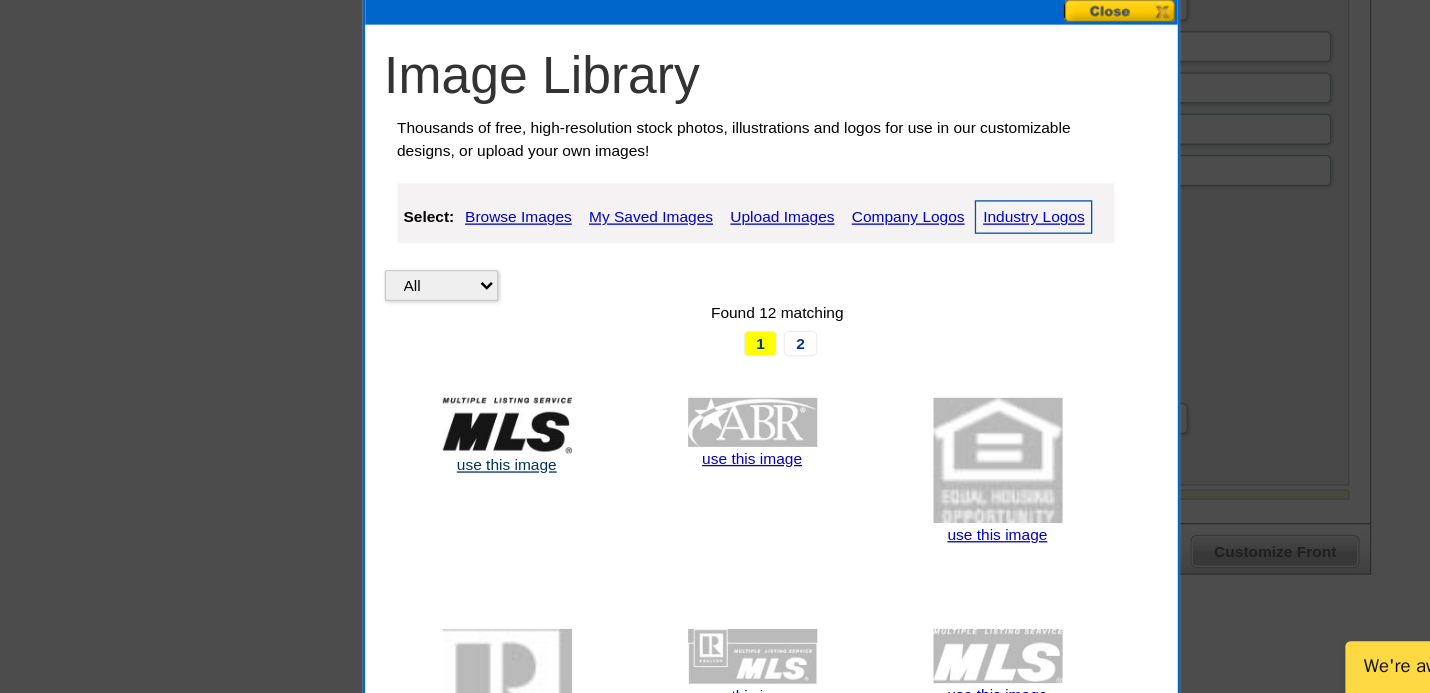 click on "use this image" at bounding box center (512, 516) 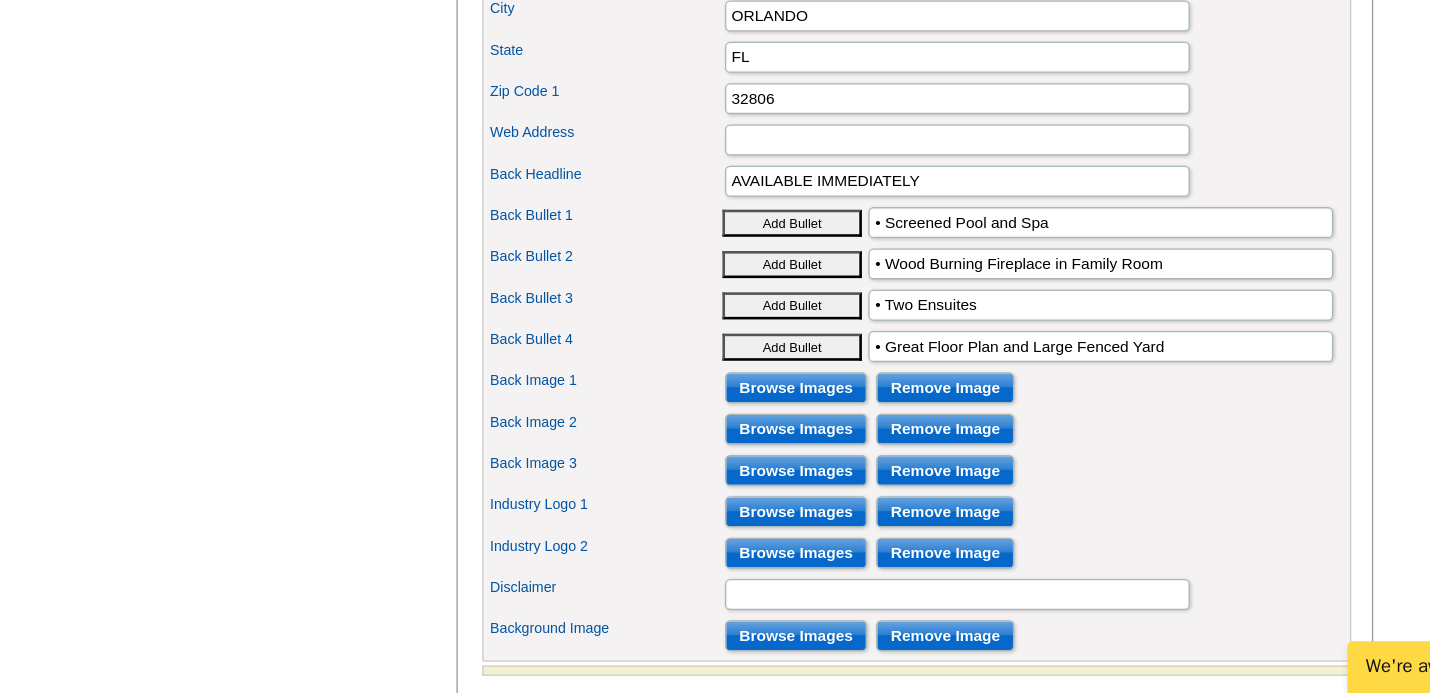 scroll, scrollTop: 955, scrollLeft: 0, axis: vertical 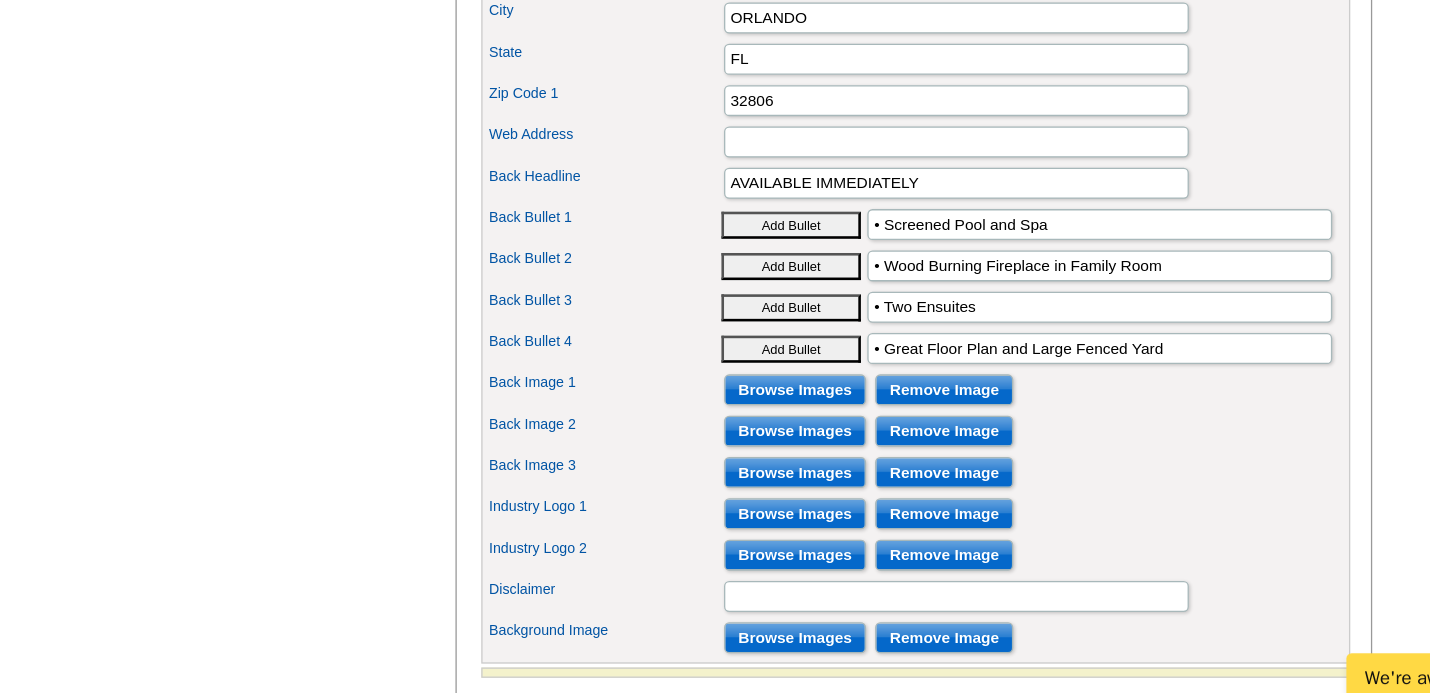 click on "Browse Images" at bounding box center (735, 449) 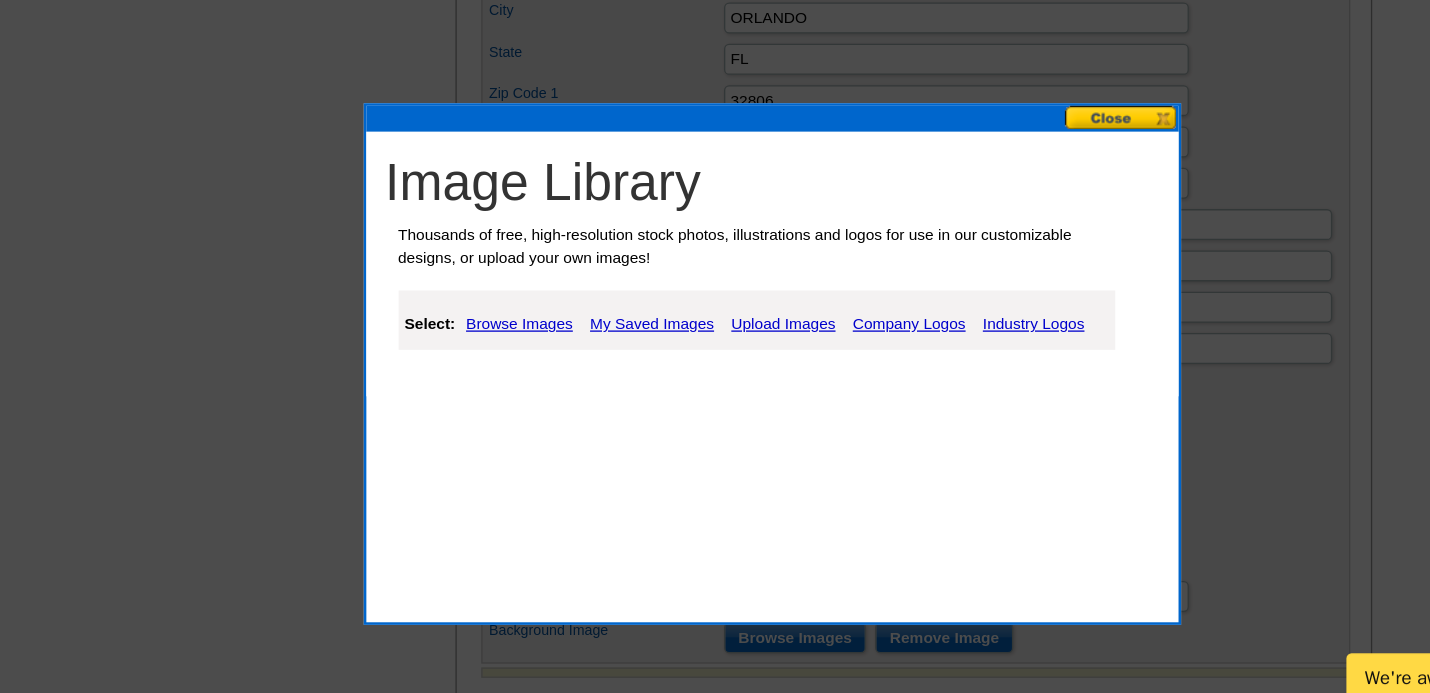 click on "Browse Images" at bounding box center (521, 398) 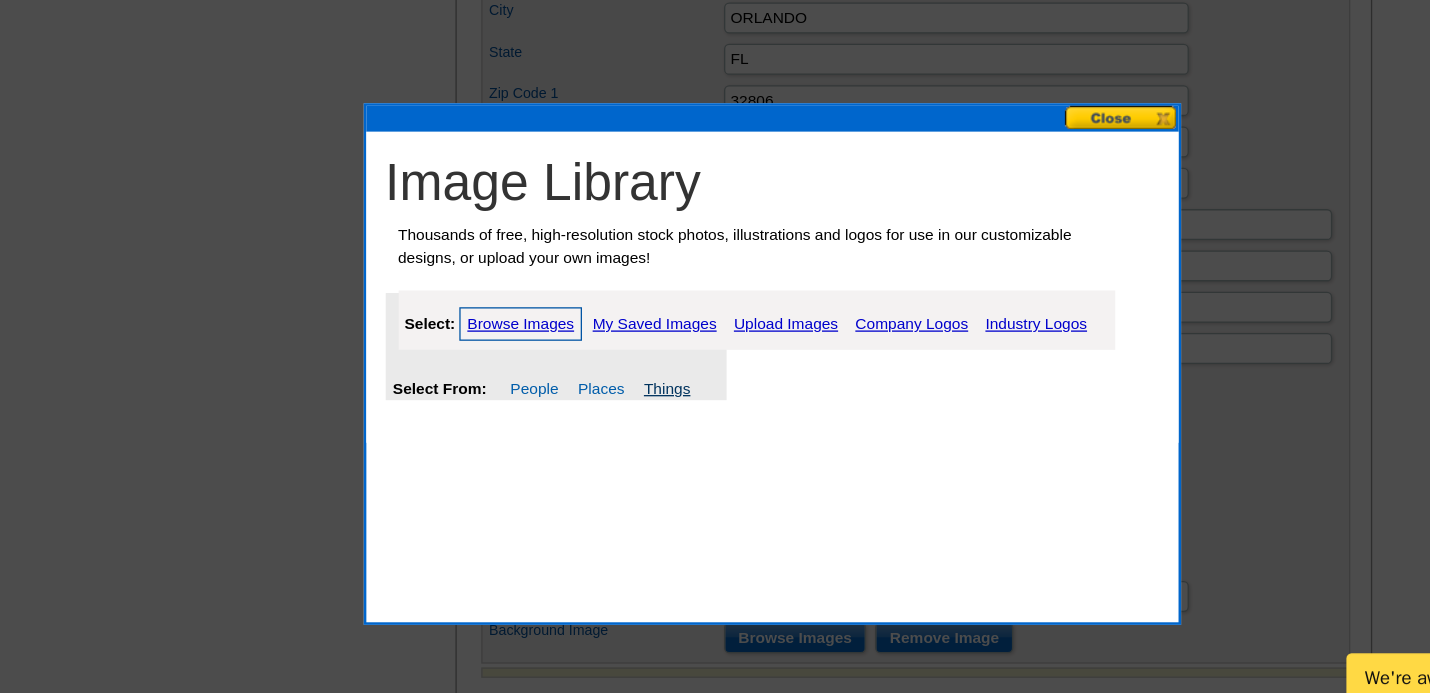 click on "Things" at bounding box center (636, 448) 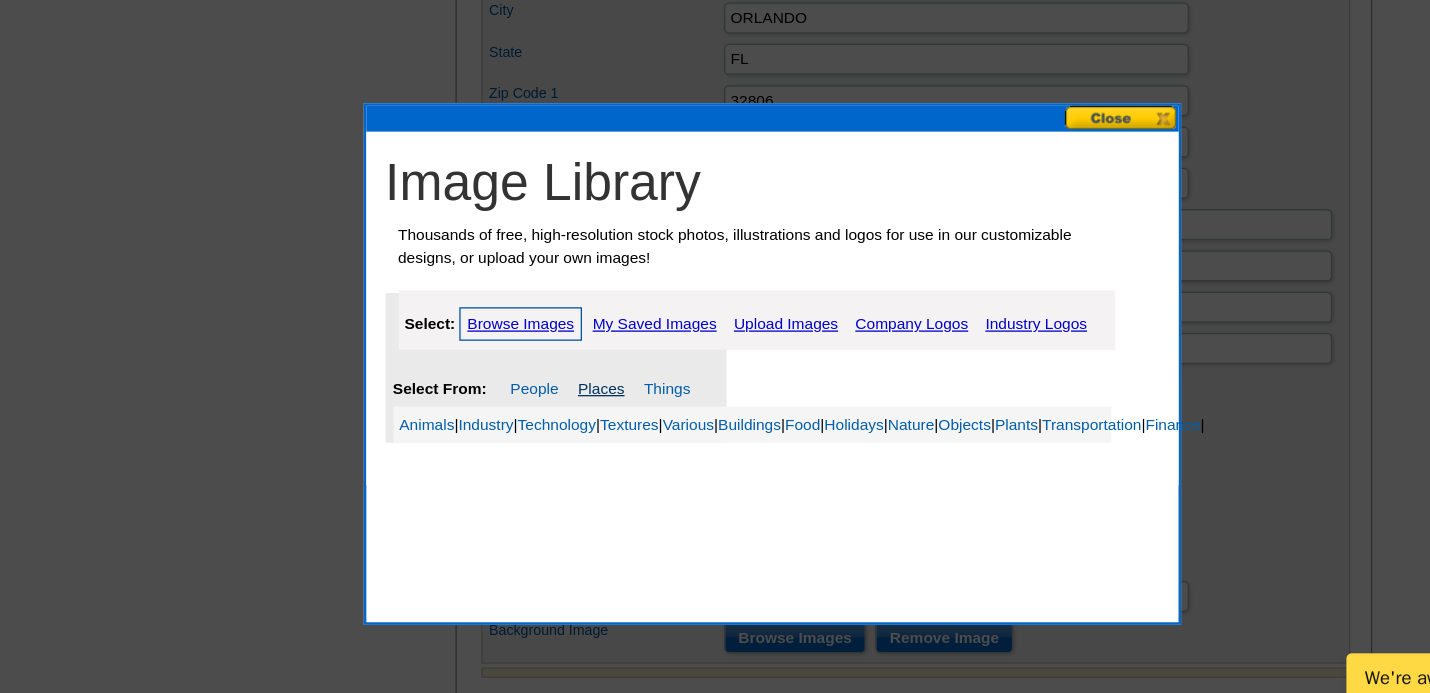 click on "Places" at bounding box center (585, 448) 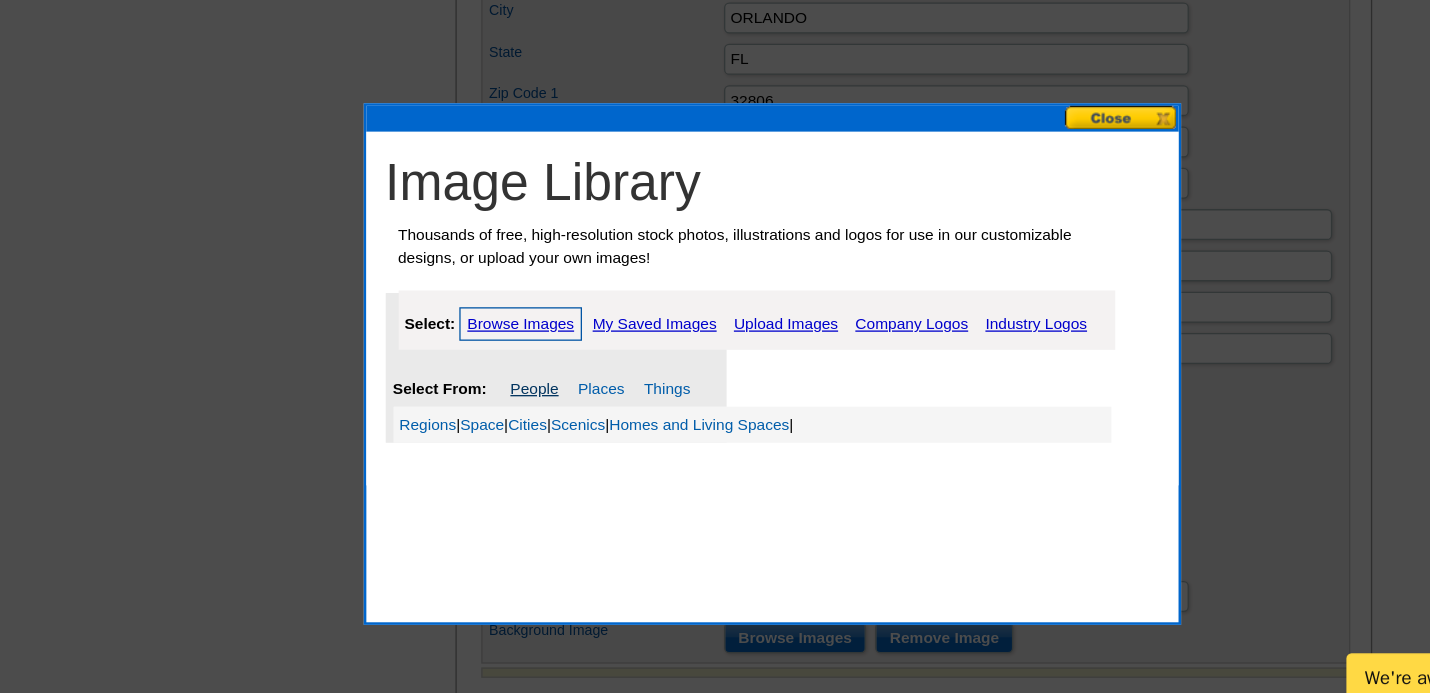 click on "People" at bounding box center [533, 448] 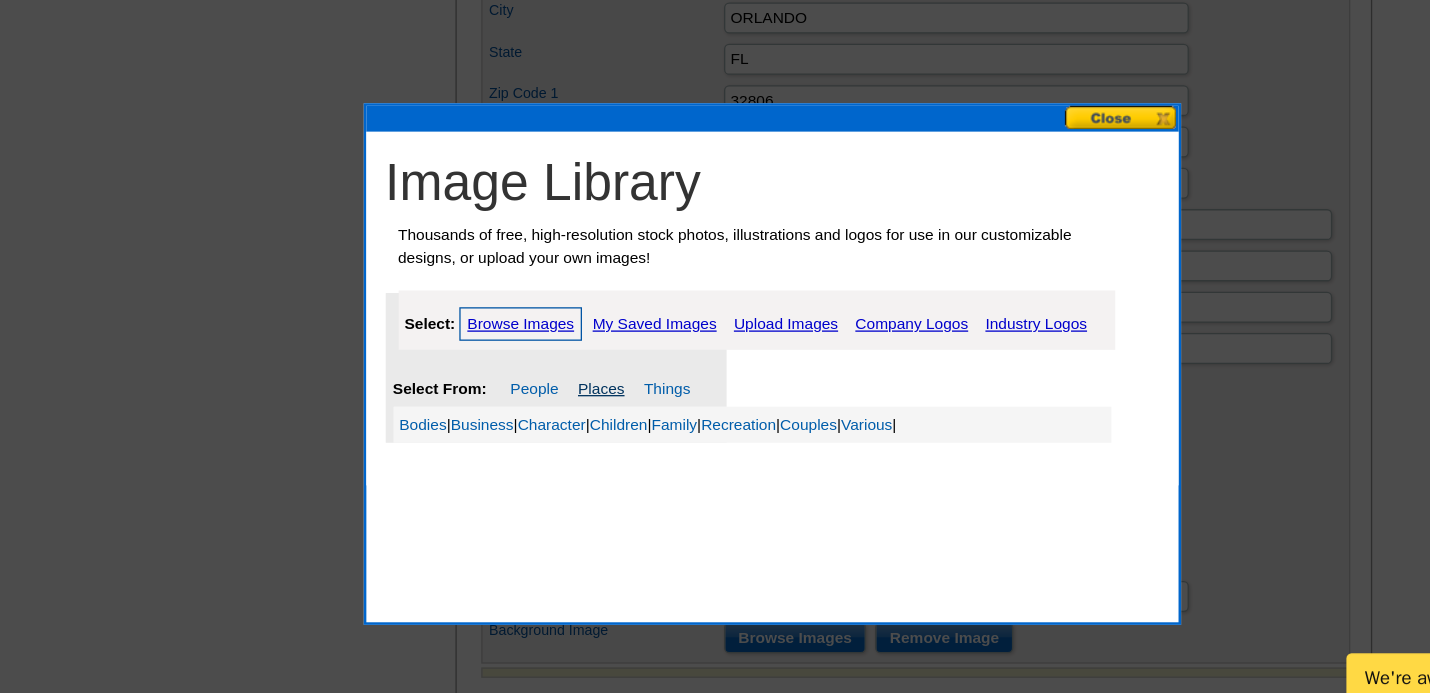 click on "Places" at bounding box center (585, 448) 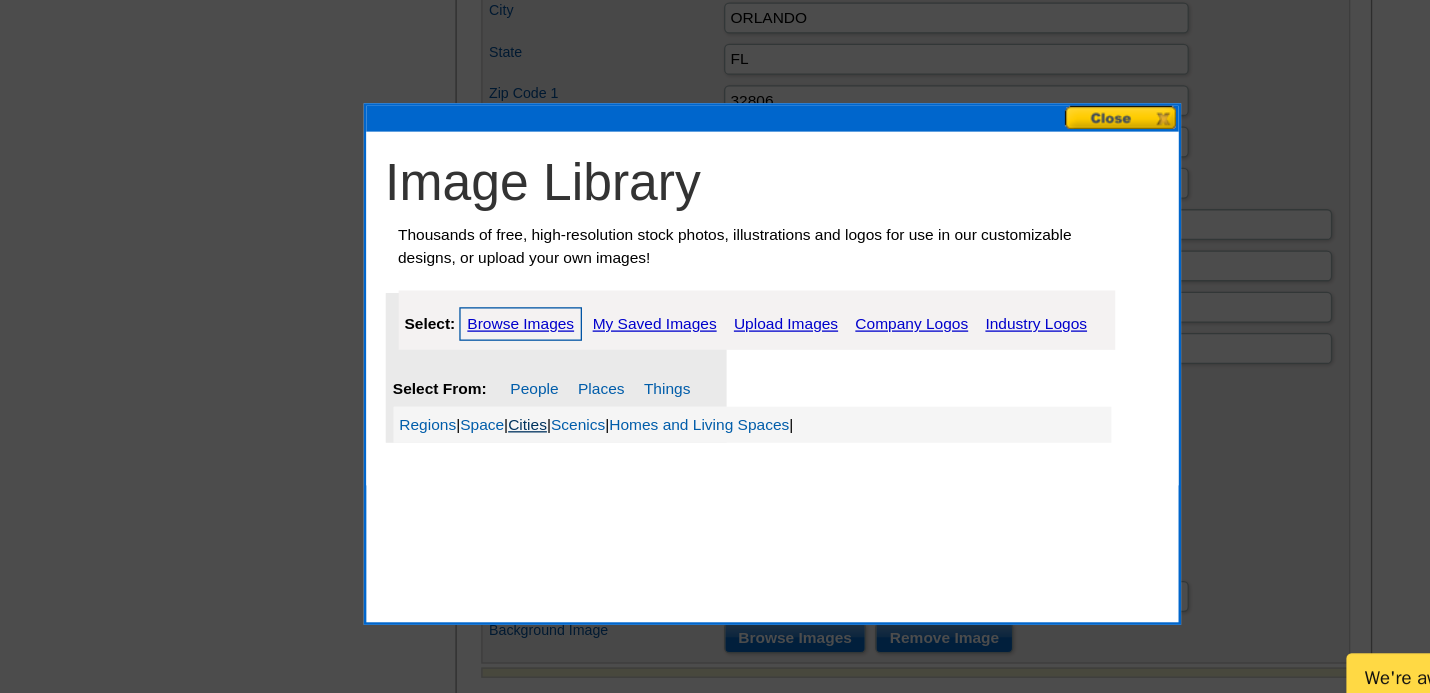 click on "Cities" at bounding box center [528, 476] 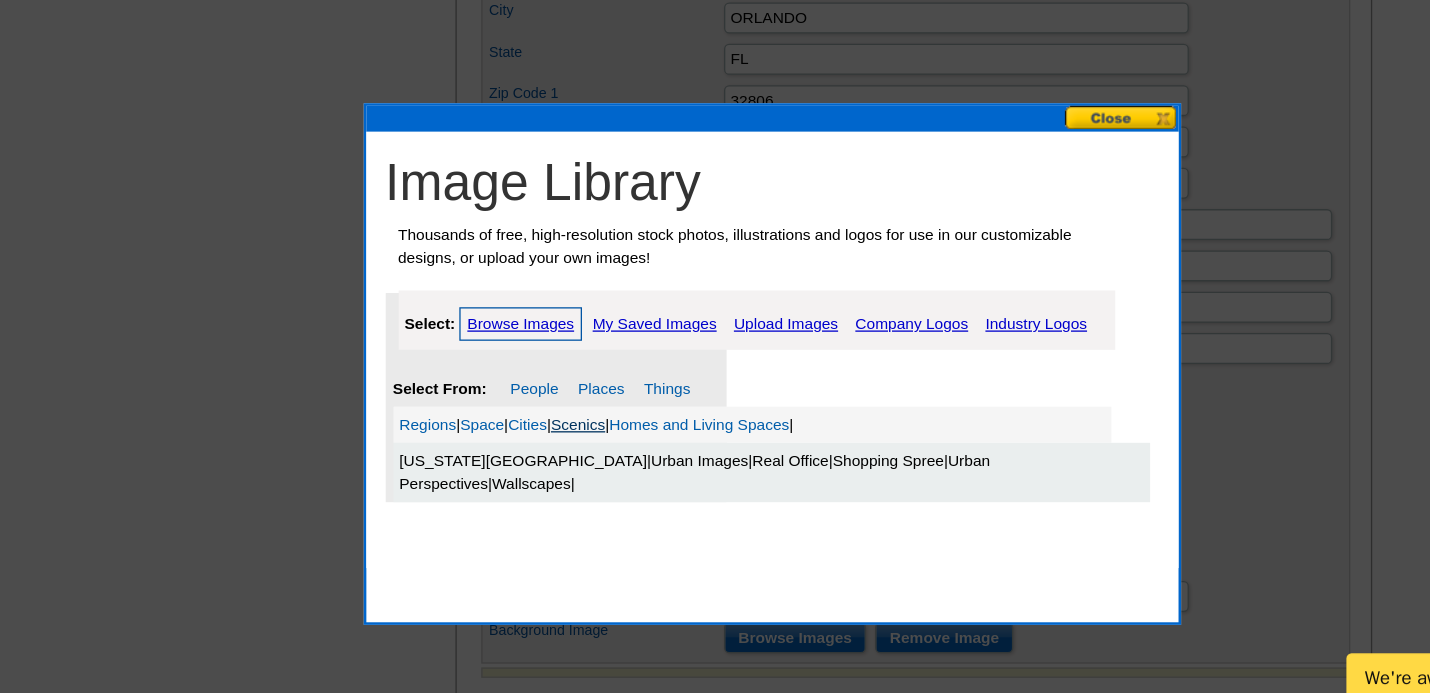 click on "Scenics" at bounding box center [567, 476] 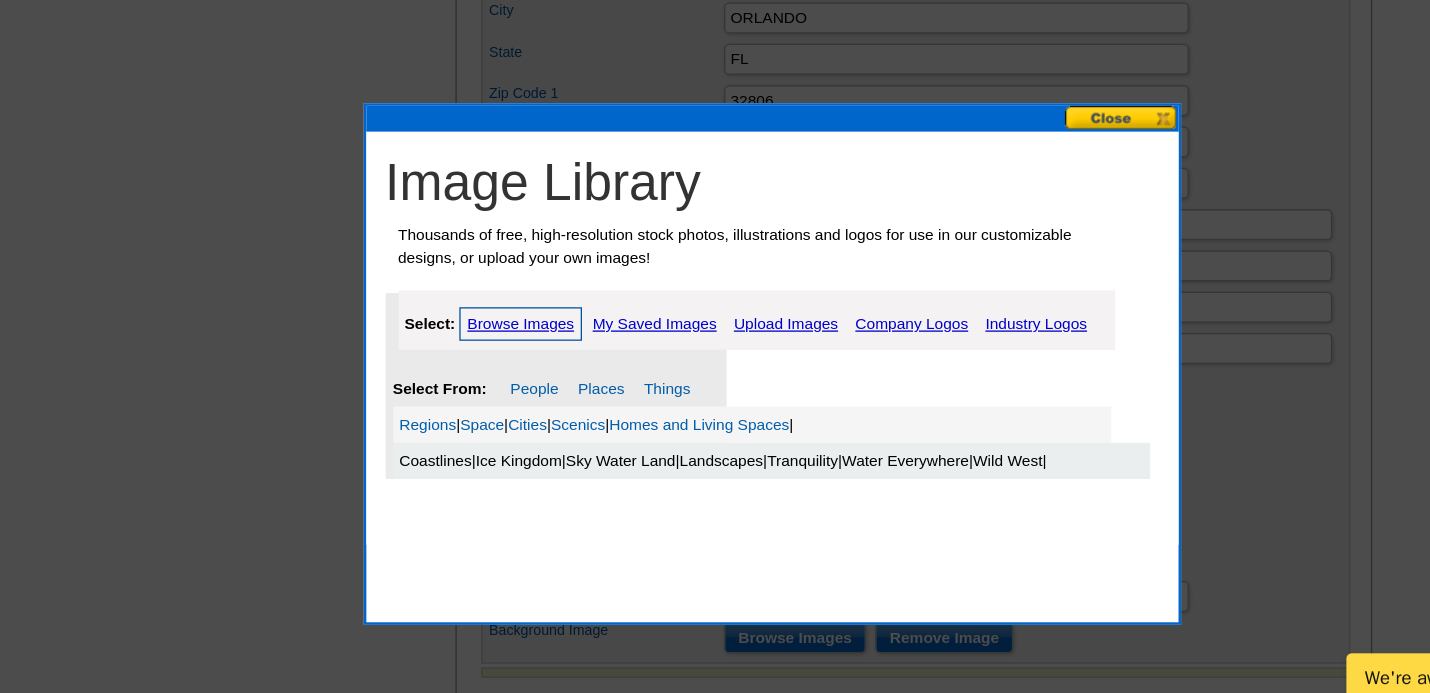 click on "Landscapes" at bounding box center [678, 504] 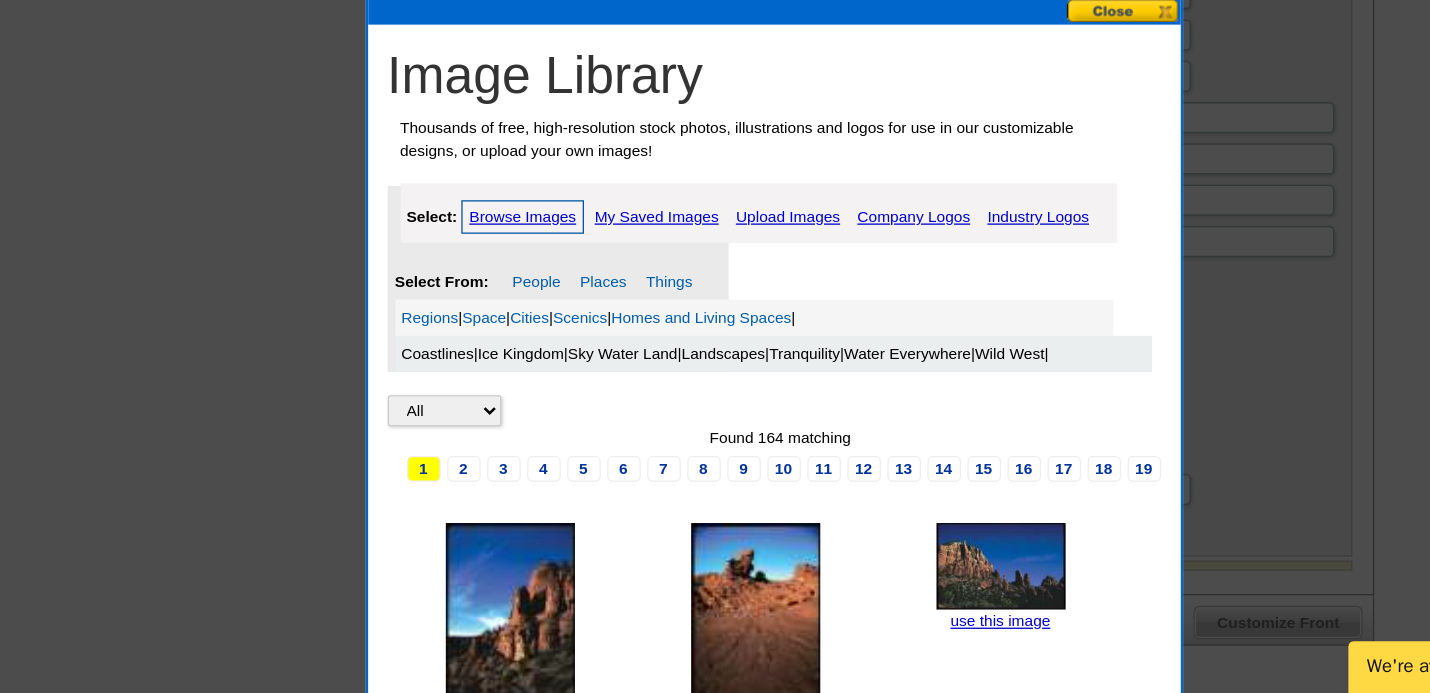 scroll, scrollTop: 1032, scrollLeft: 0, axis: vertical 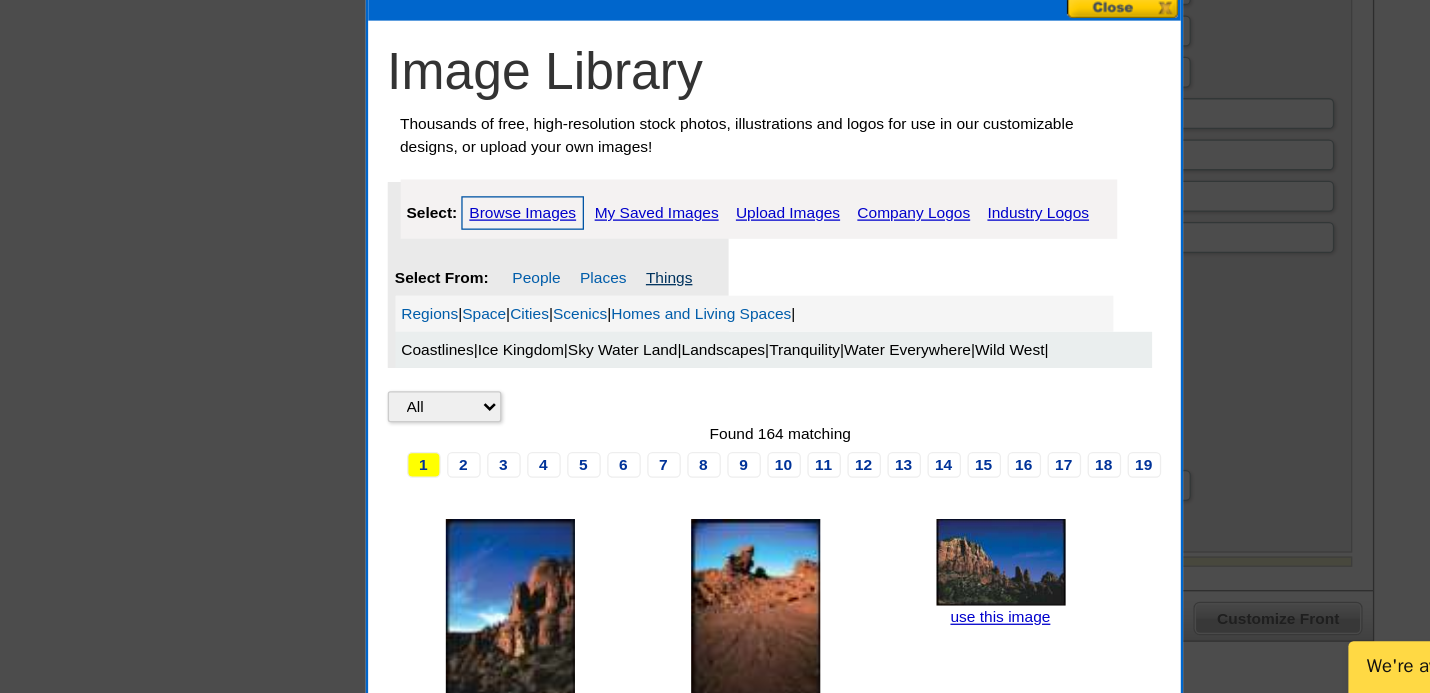 click on "Things" at bounding box center (636, 371) 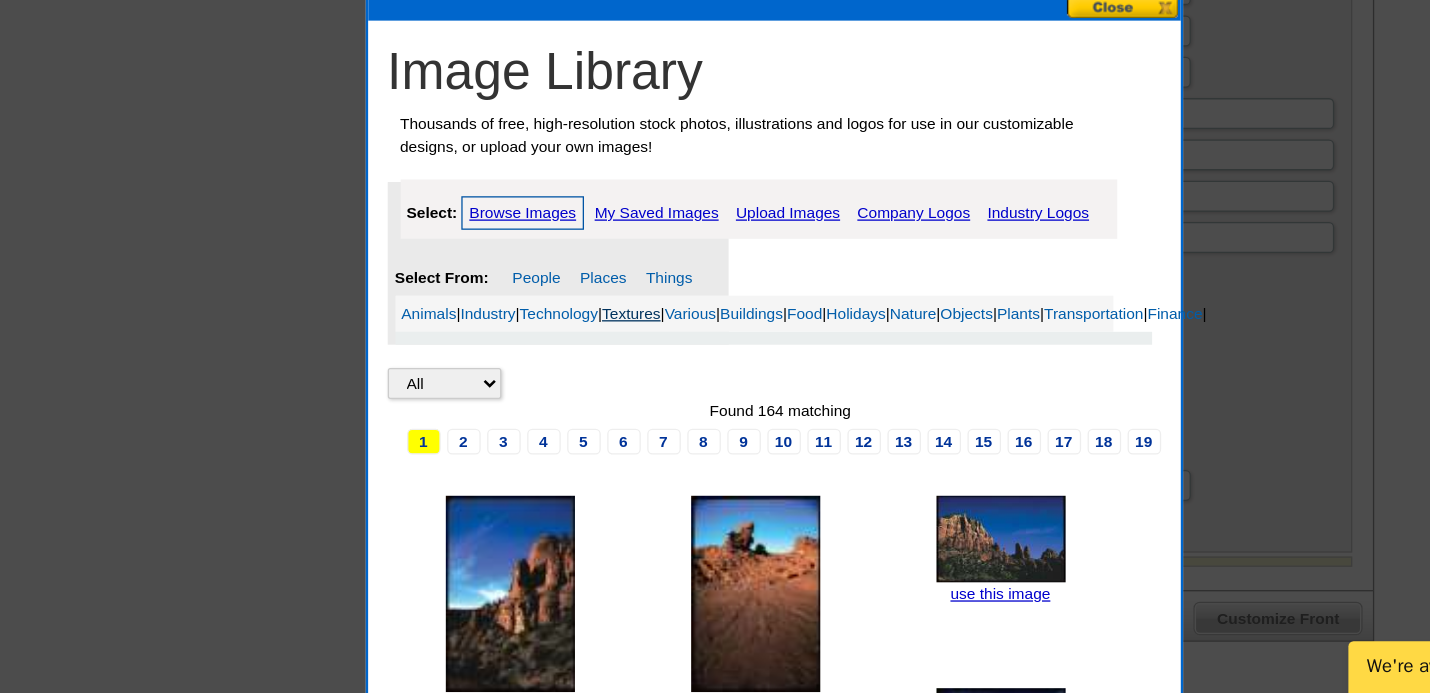 click on "Textures" at bounding box center (606, 399) 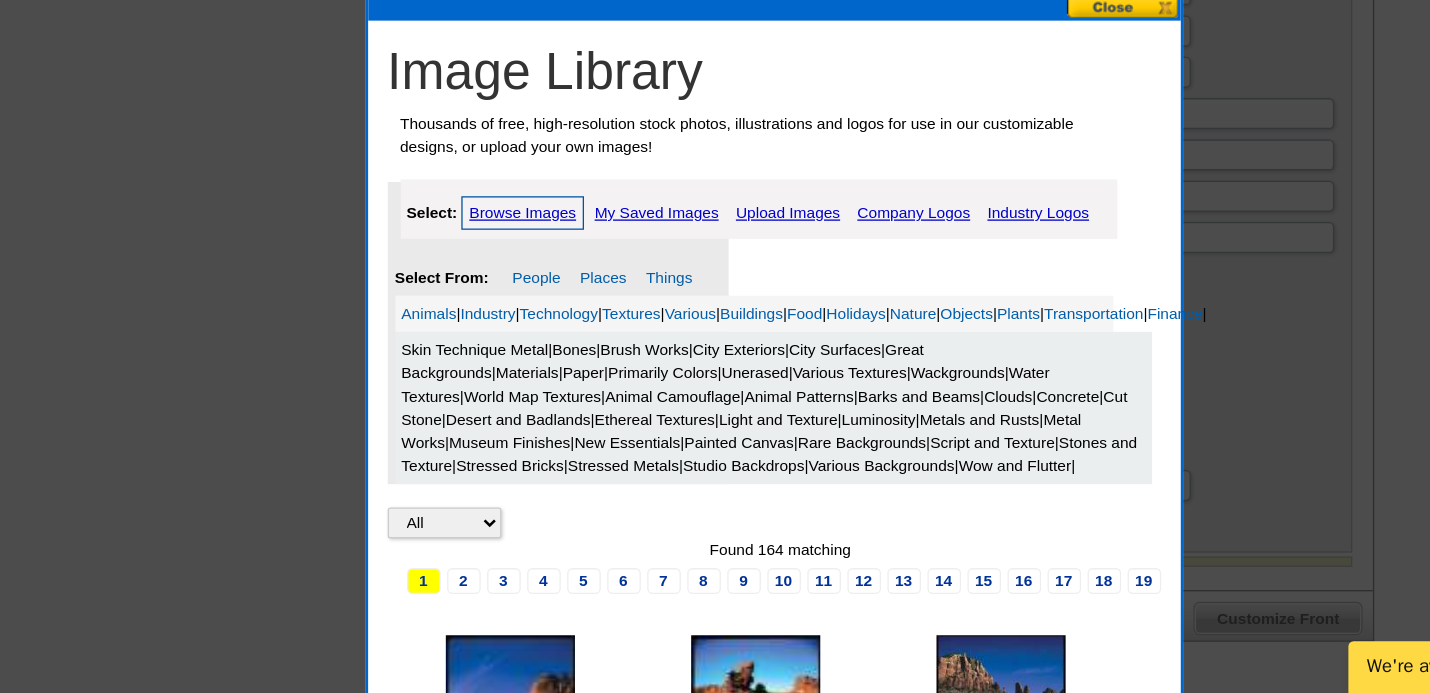 click on "Various Textures" at bounding box center [776, 445] 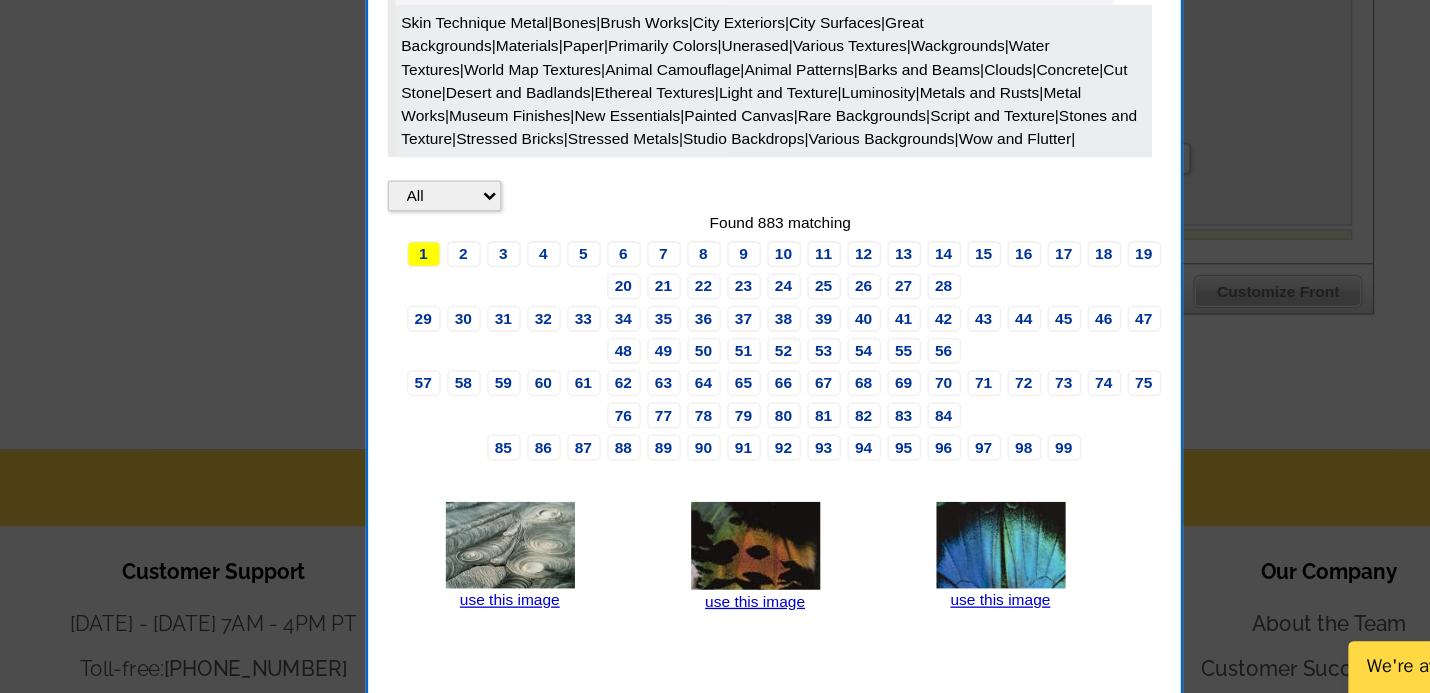 scroll, scrollTop: 1291, scrollLeft: 0, axis: vertical 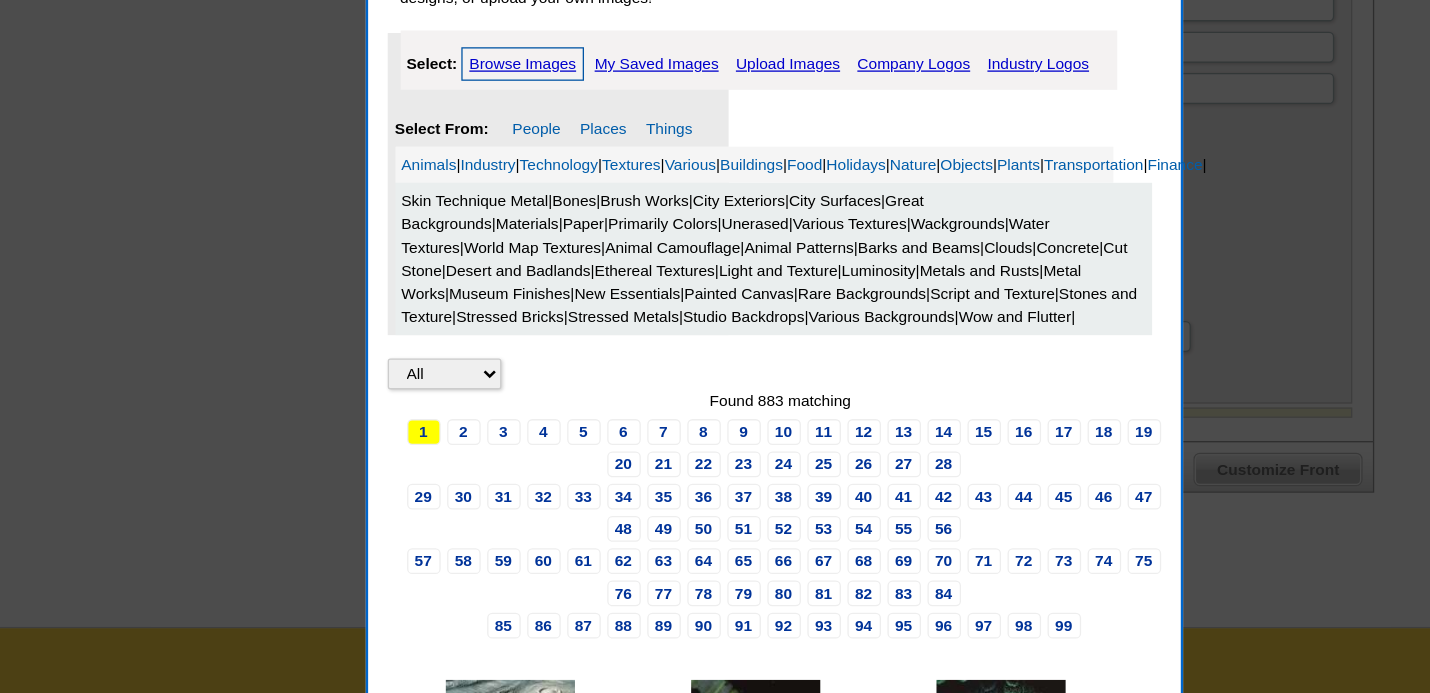 click on "Brush Works" at bounding box center [617, 168] 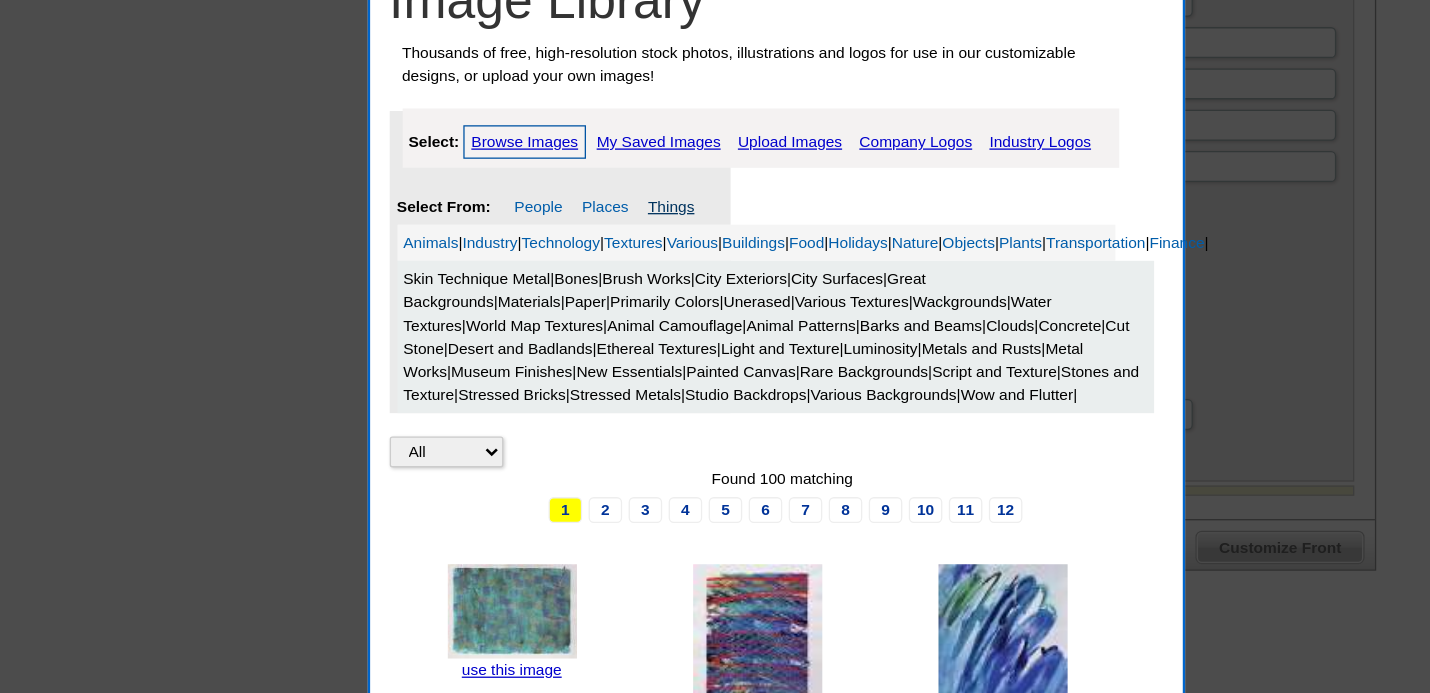 scroll, scrollTop: 1233, scrollLeft: 0, axis: vertical 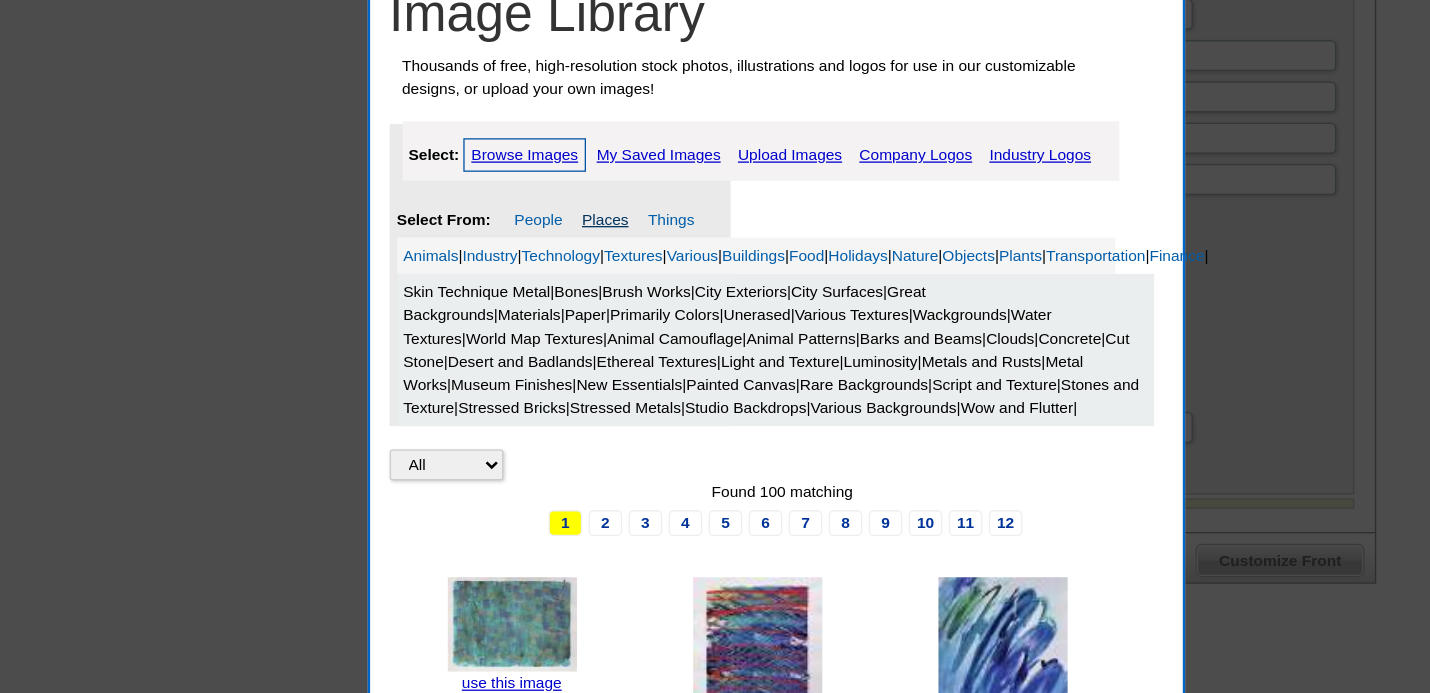 click on "Places" at bounding box center (585, 170) 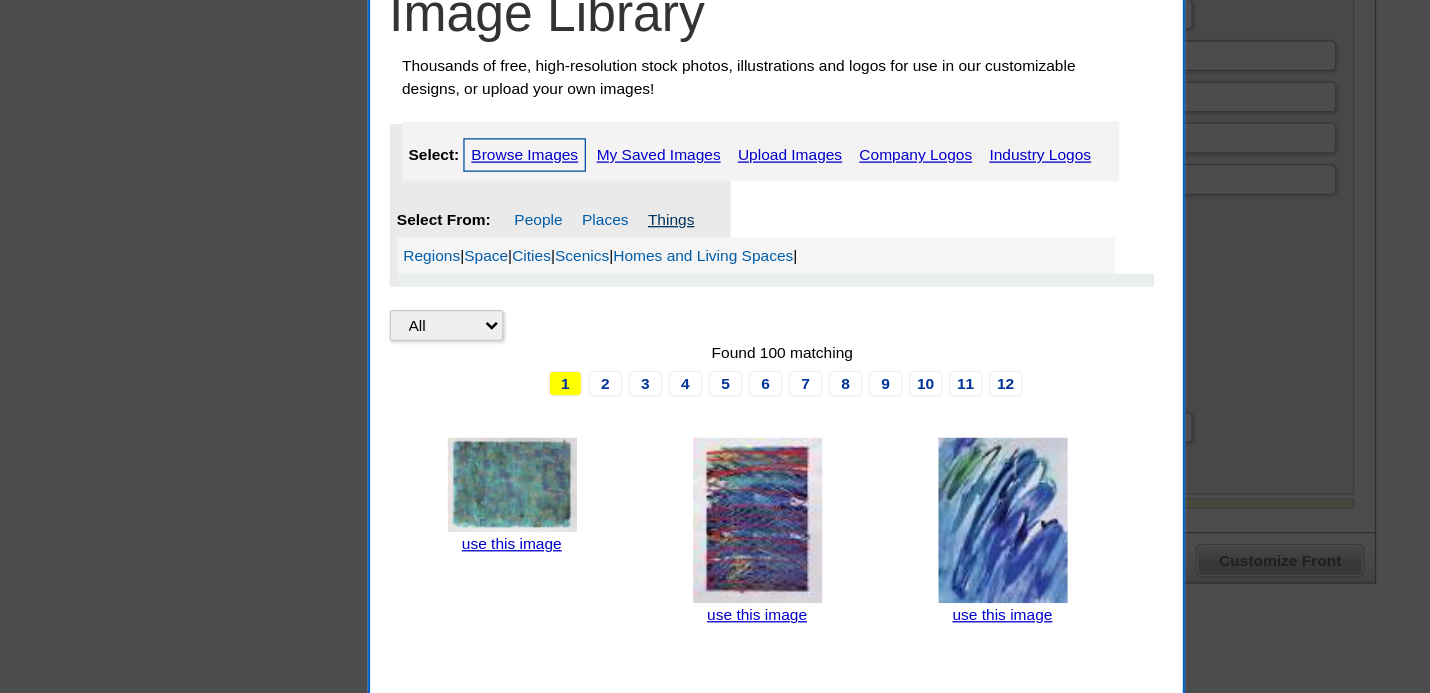 click on "Things" at bounding box center (636, 170) 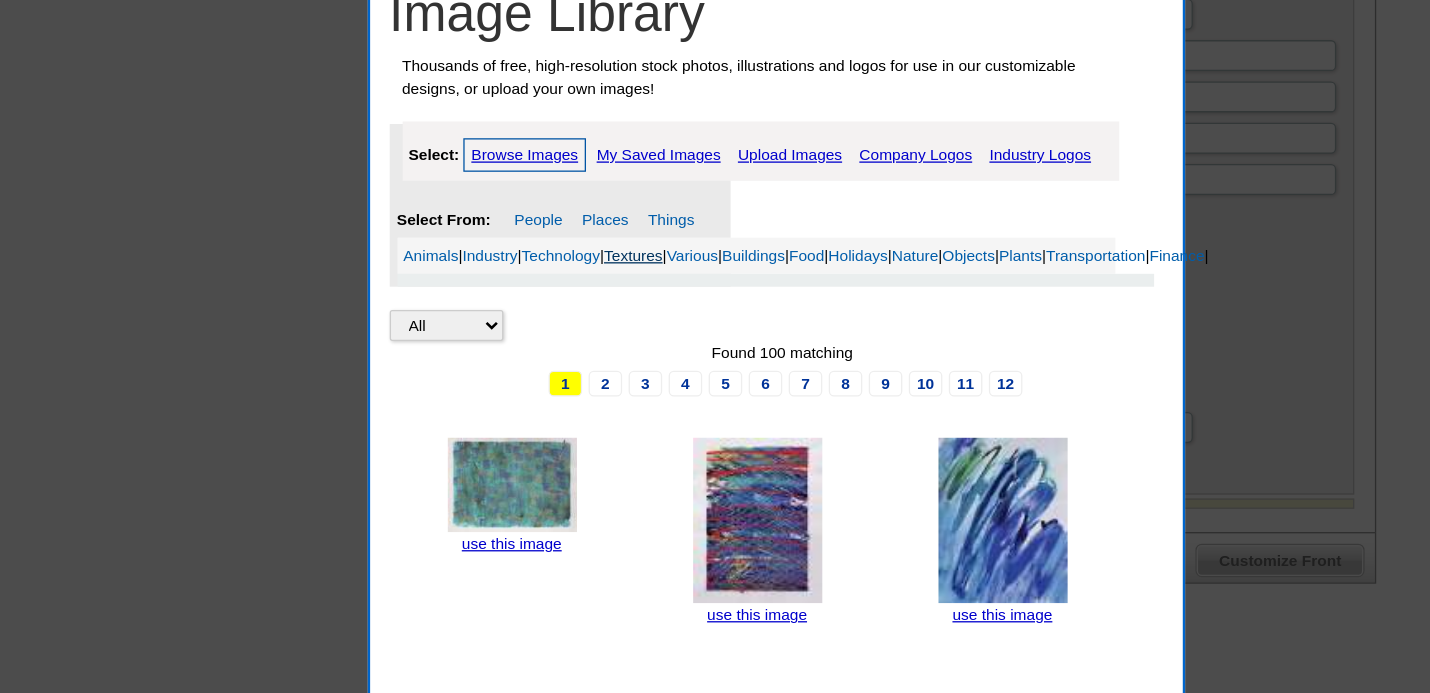 click on "Textures" at bounding box center (606, 198) 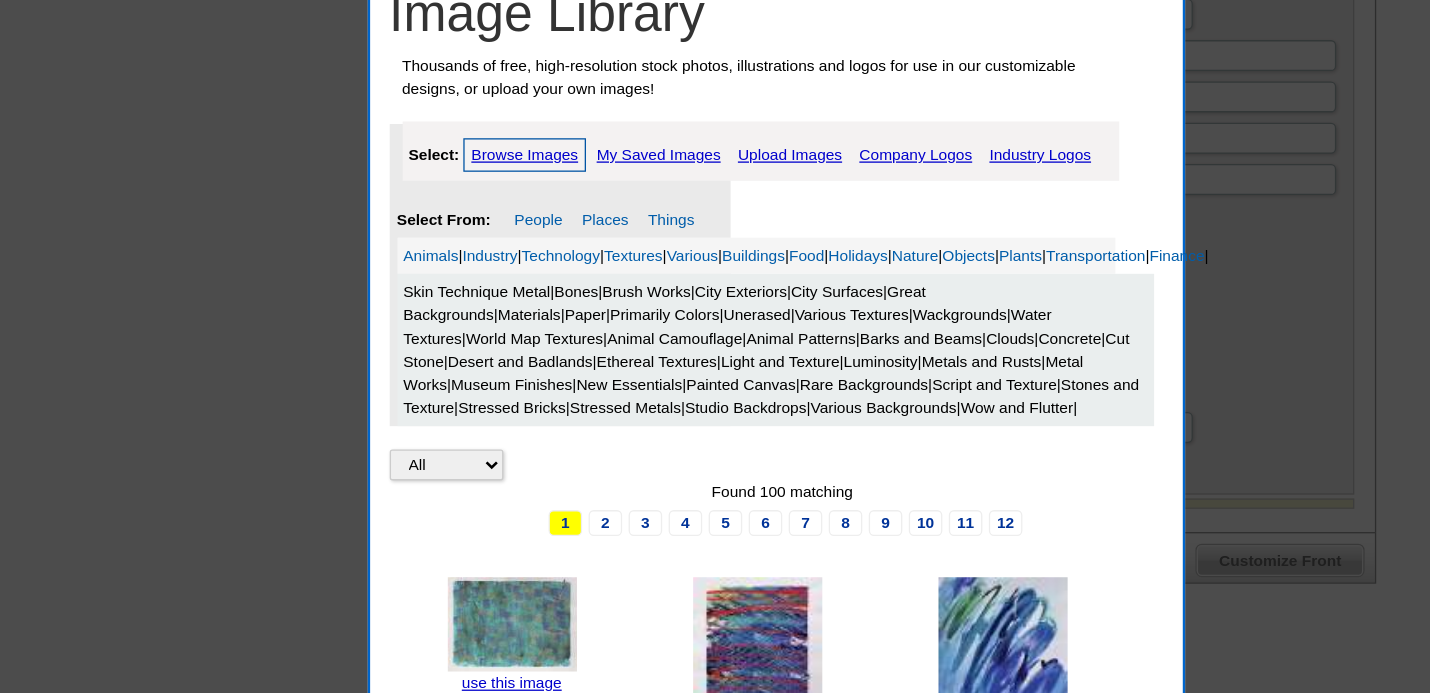 click on "Stones and Texture" at bounding box center [714, 307] 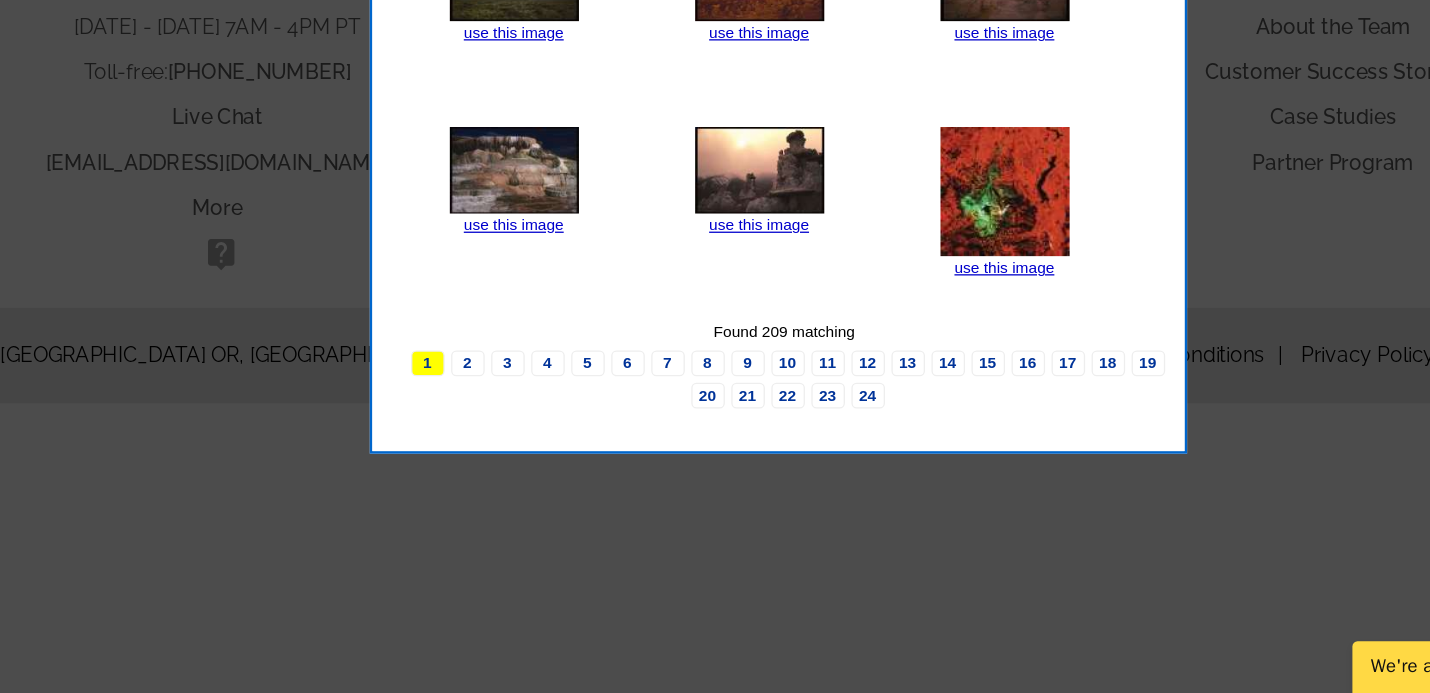 scroll, scrollTop: 1748, scrollLeft: 0, axis: vertical 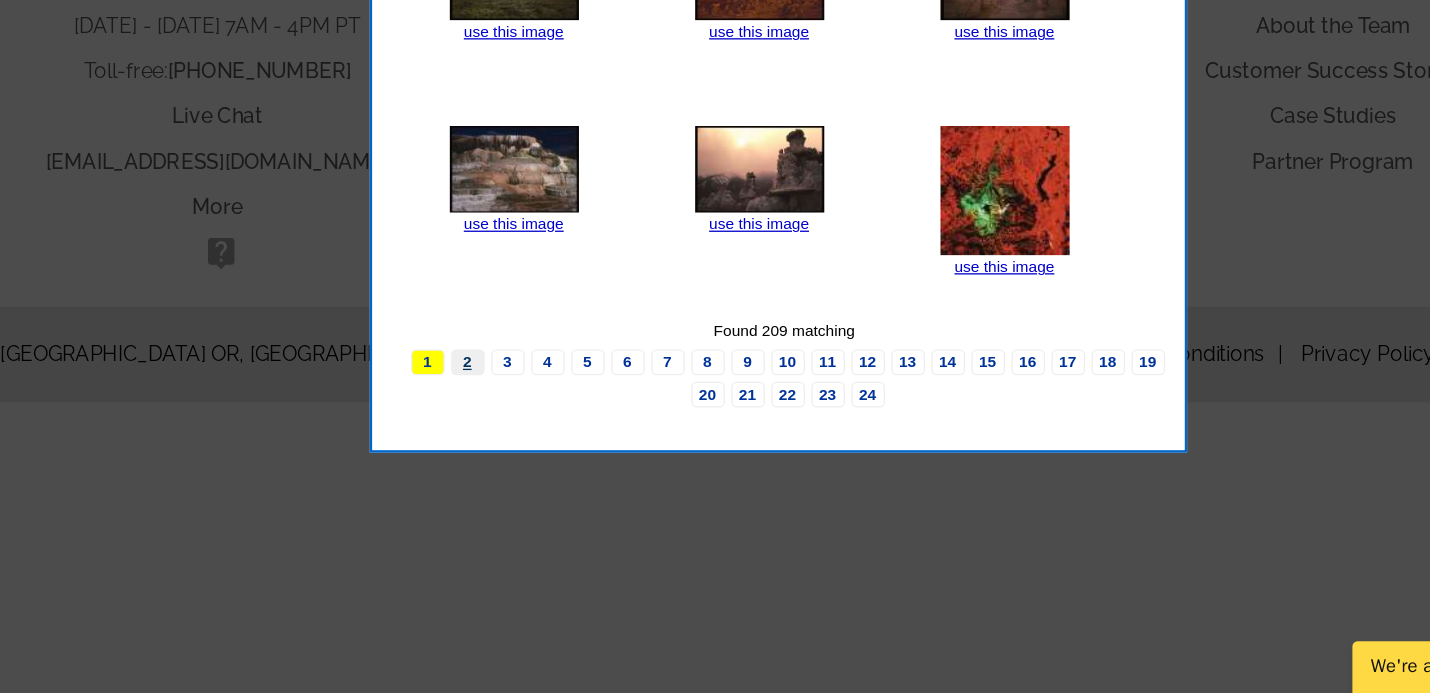 click on "2" at bounding box center (477, 437) 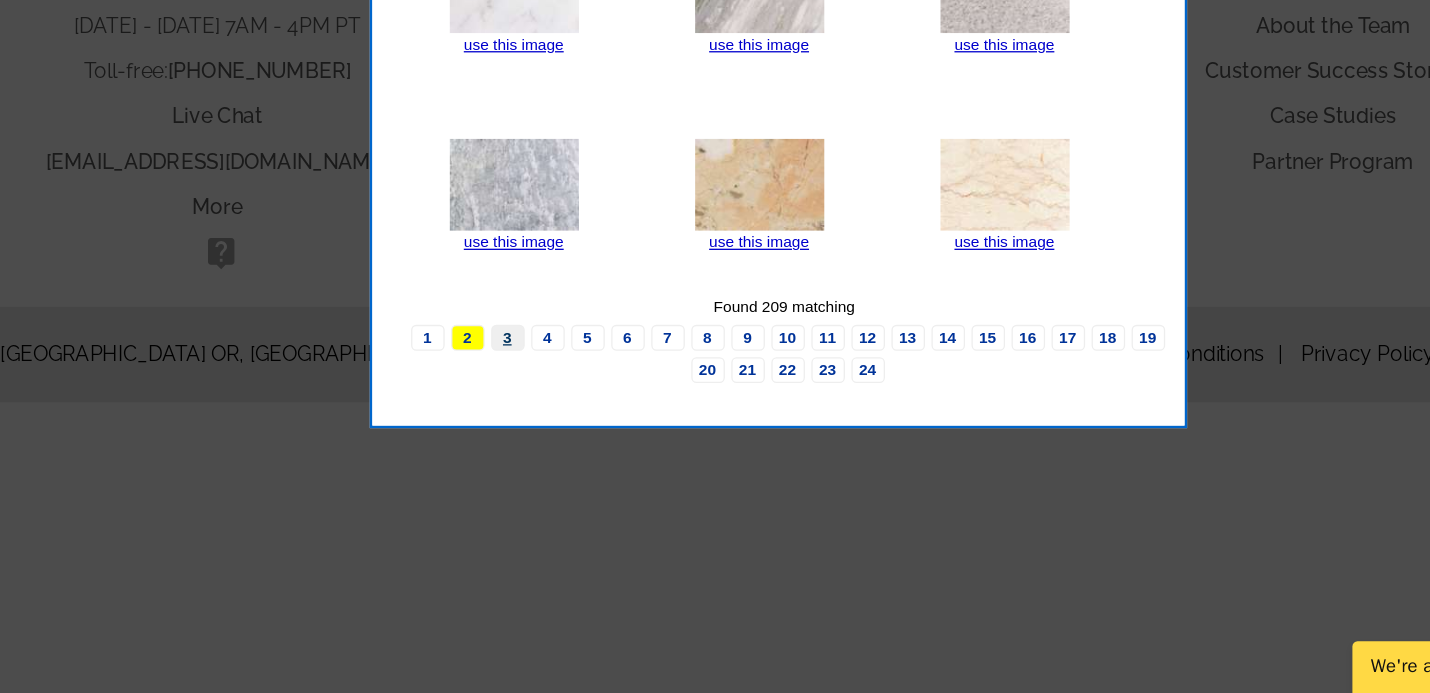 click on "3" at bounding box center [508, 418] 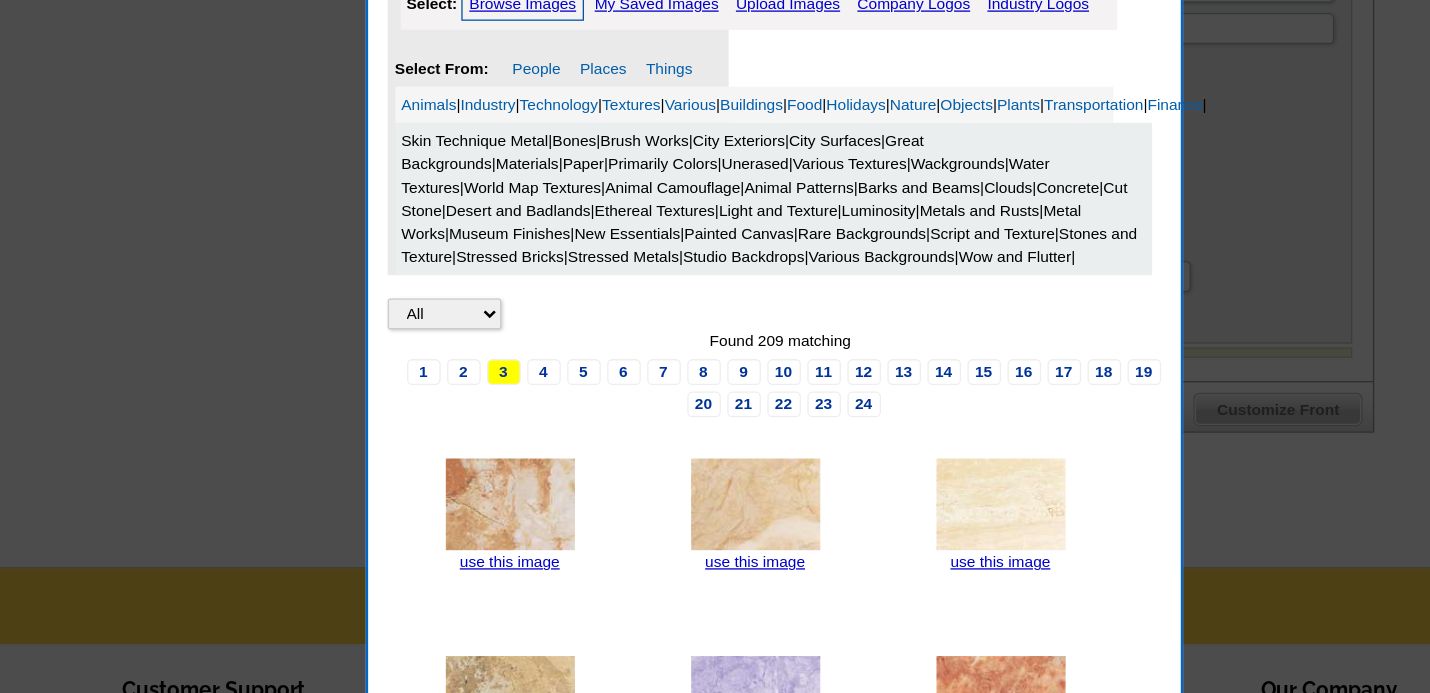 scroll, scrollTop: 1349, scrollLeft: 0, axis: vertical 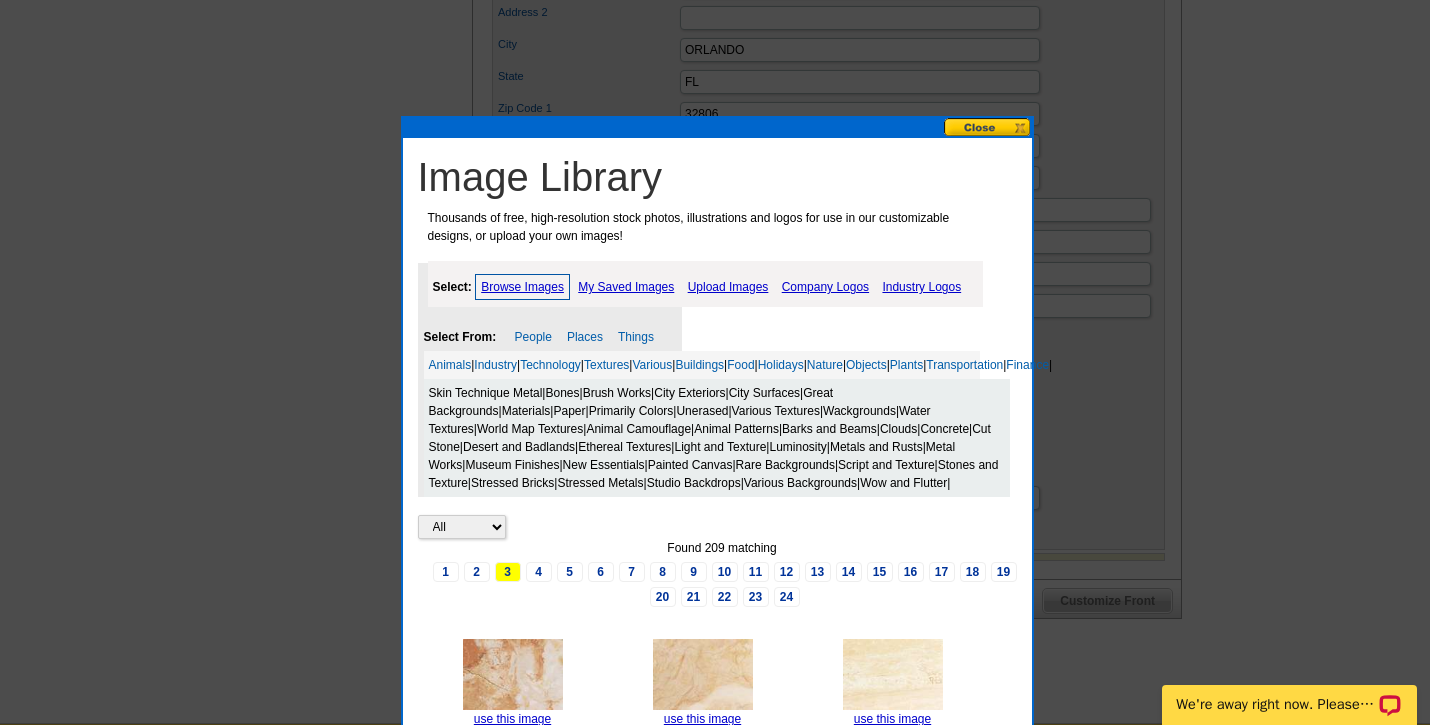 click at bounding box center (988, 127) 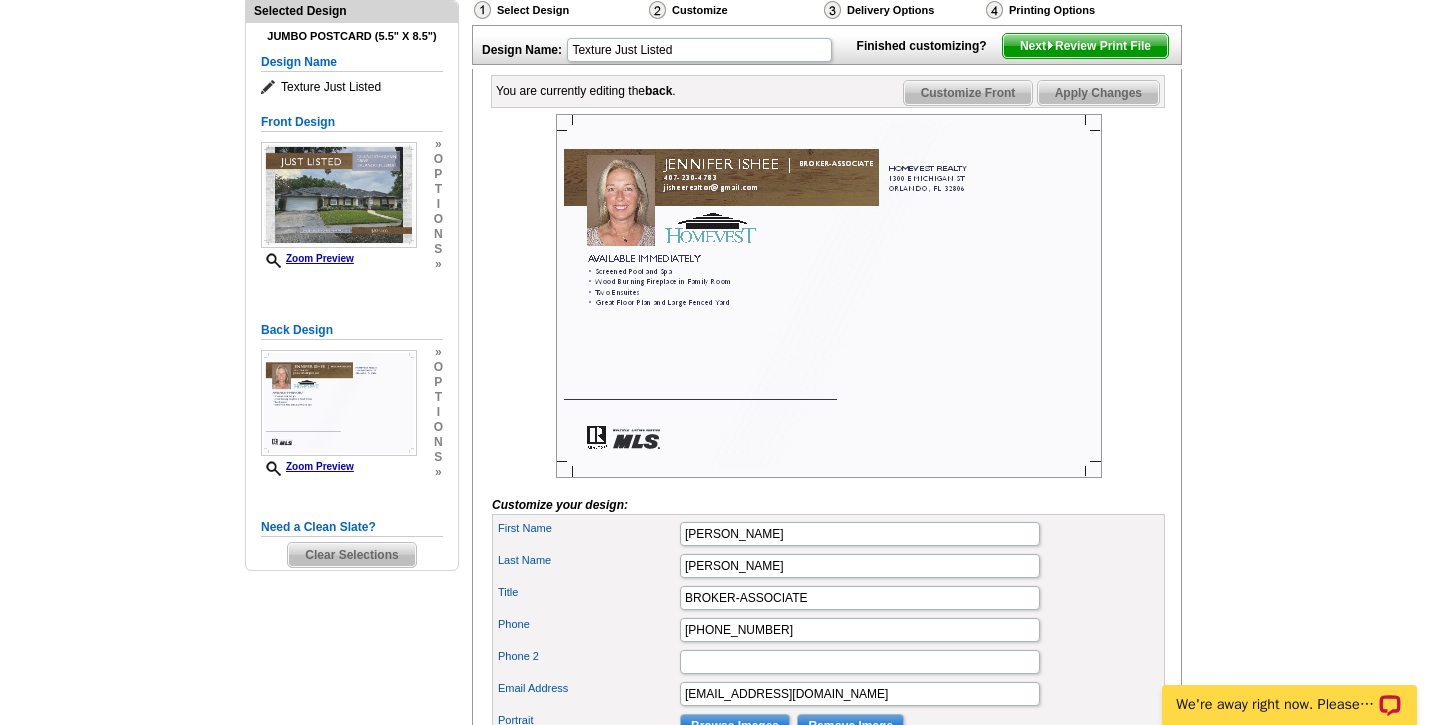 scroll, scrollTop: 189, scrollLeft: 0, axis: vertical 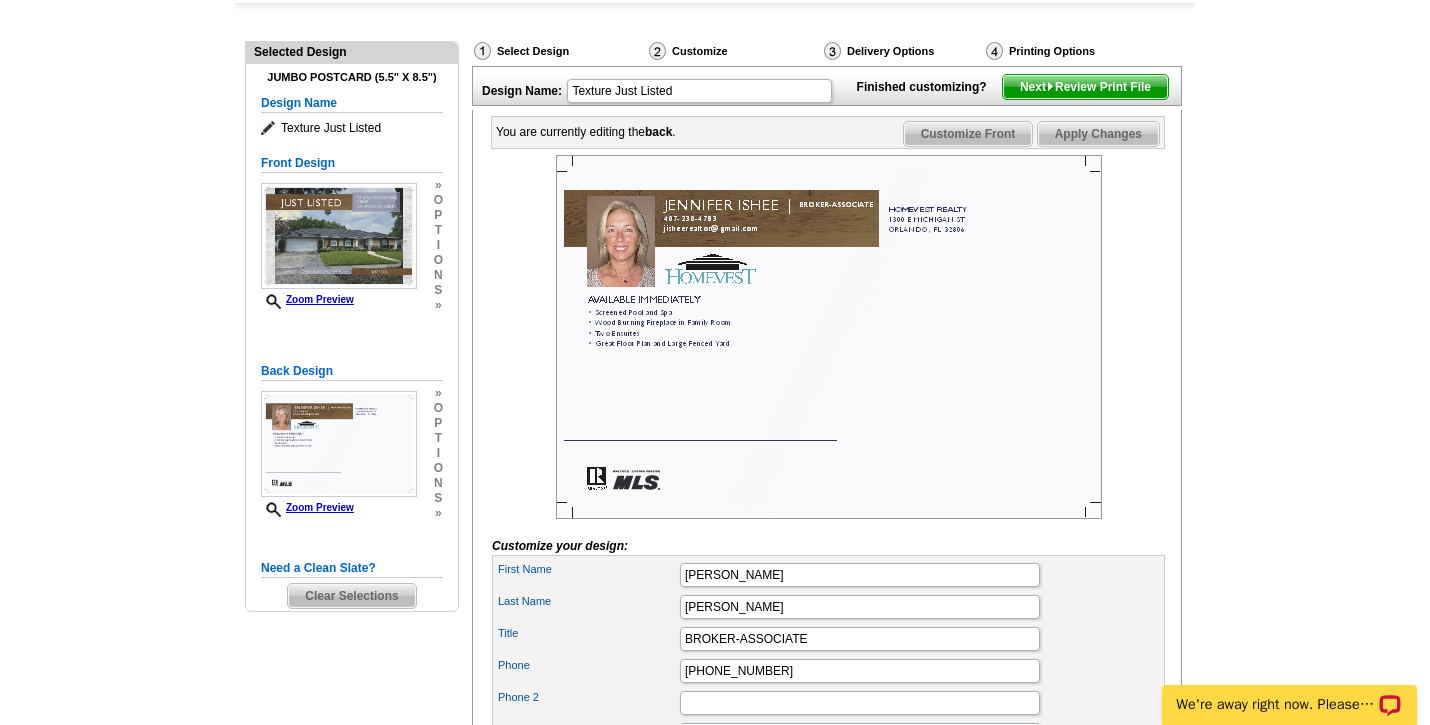 click on "Apply Changes" at bounding box center (1098, 134) 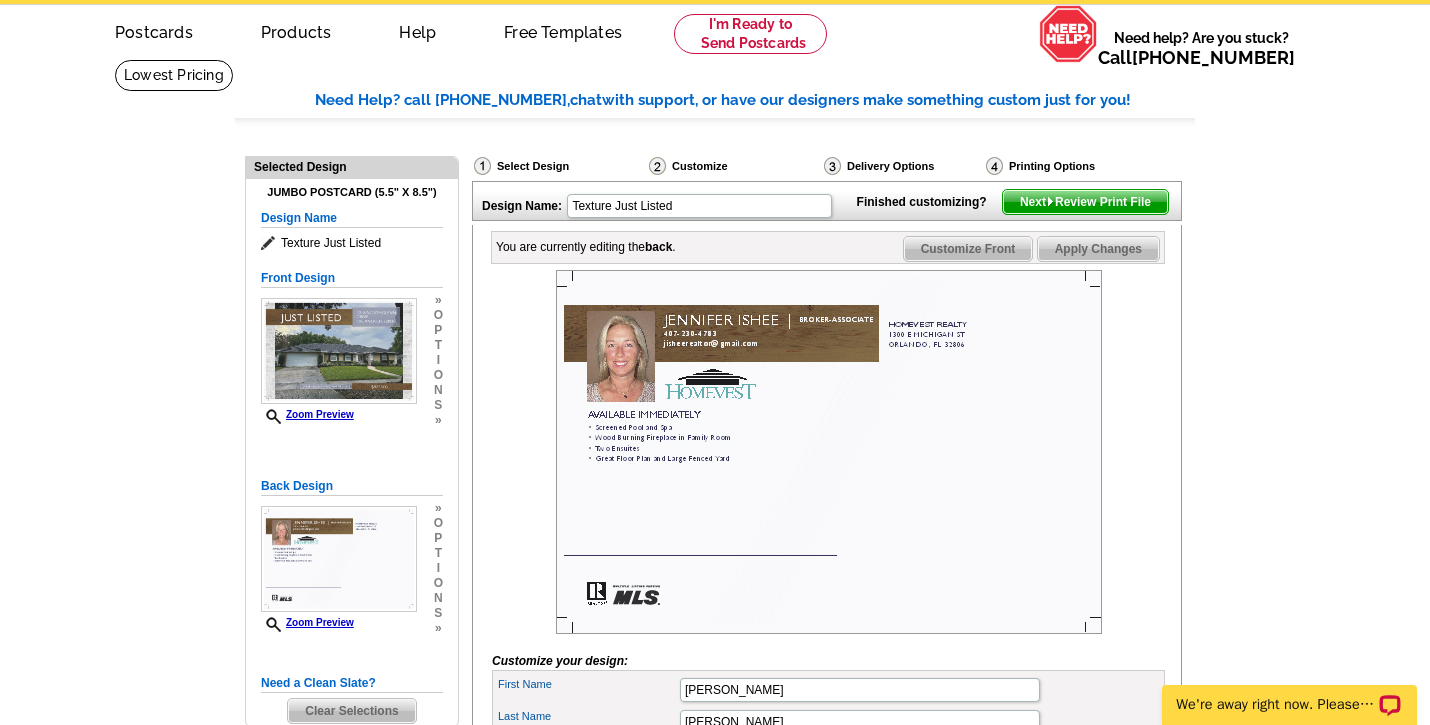scroll, scrollTop: 108, scrollLeft: 0, axis: vertical 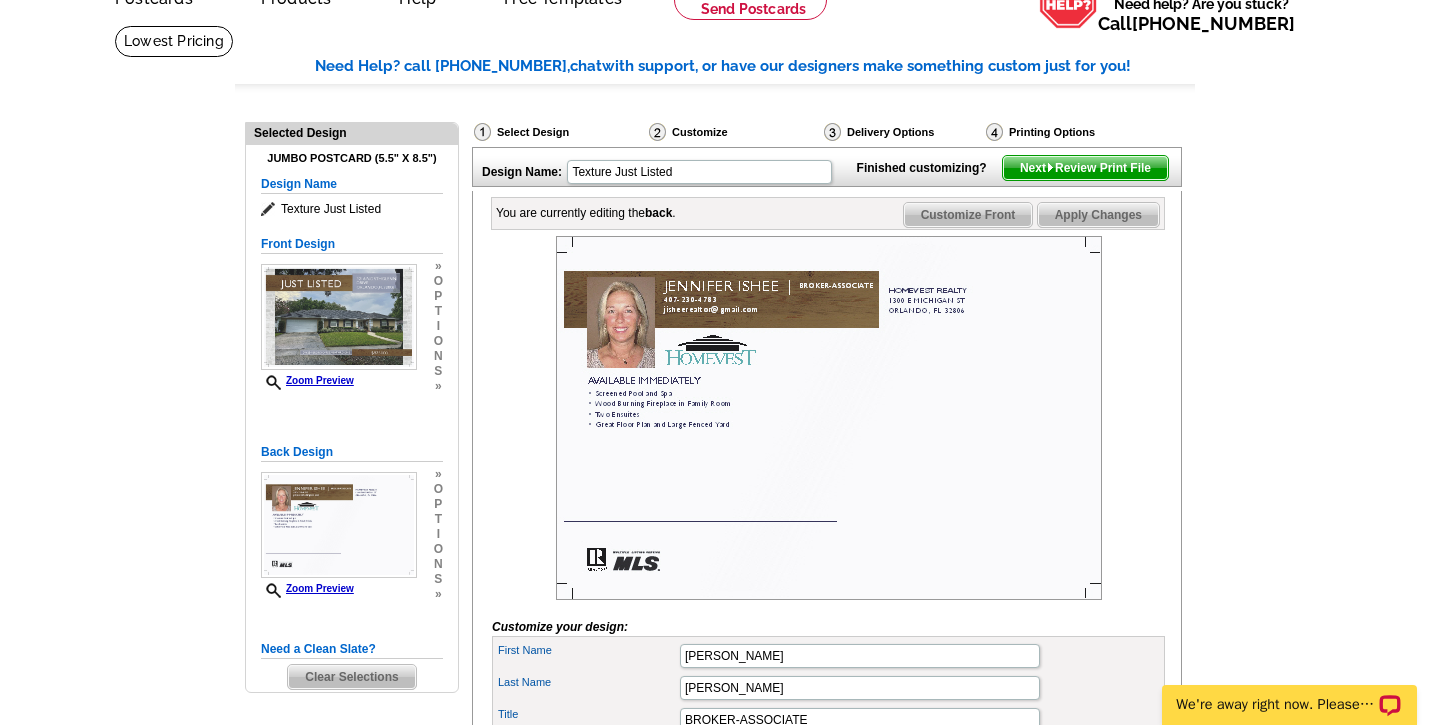 click on "Next   Review Print File" at bounding box center (1085, 168) 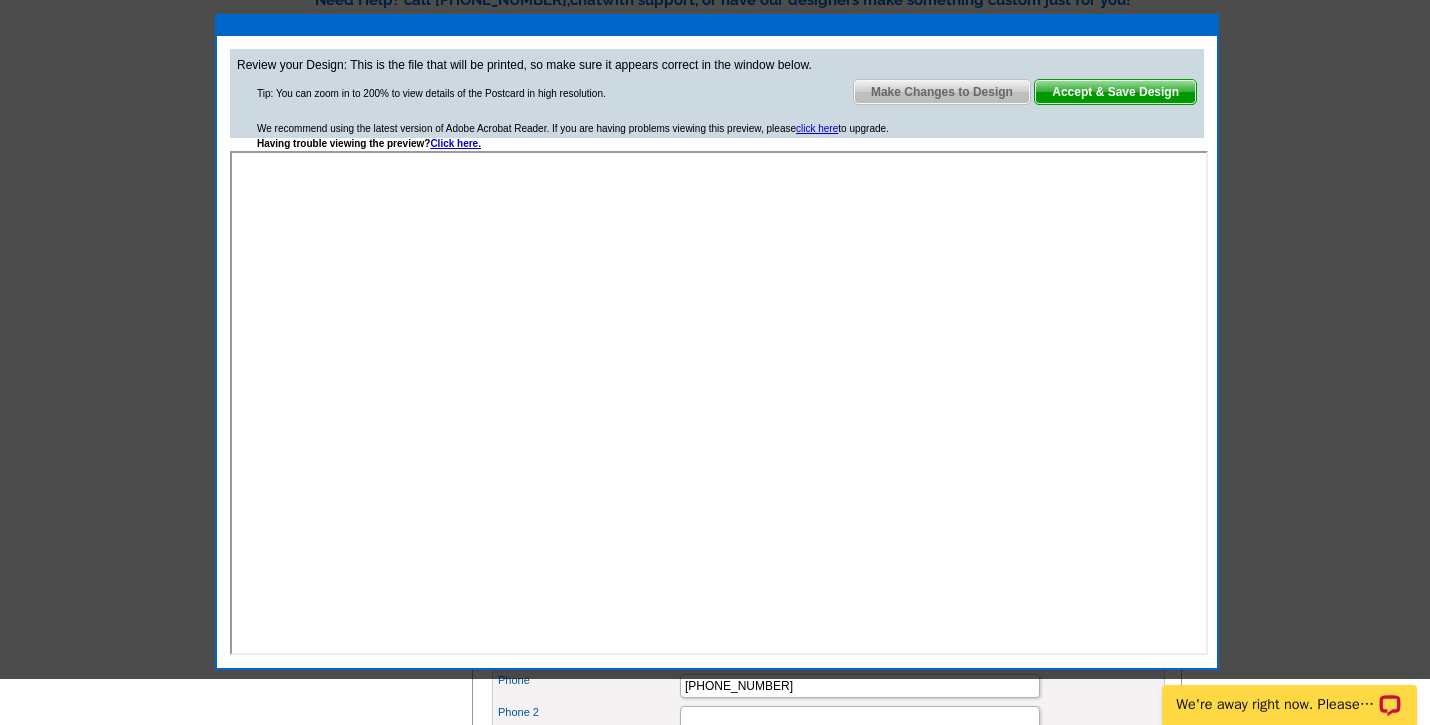 scroll, scrollTop: 128, scrollLeft: 0, axis: vertical 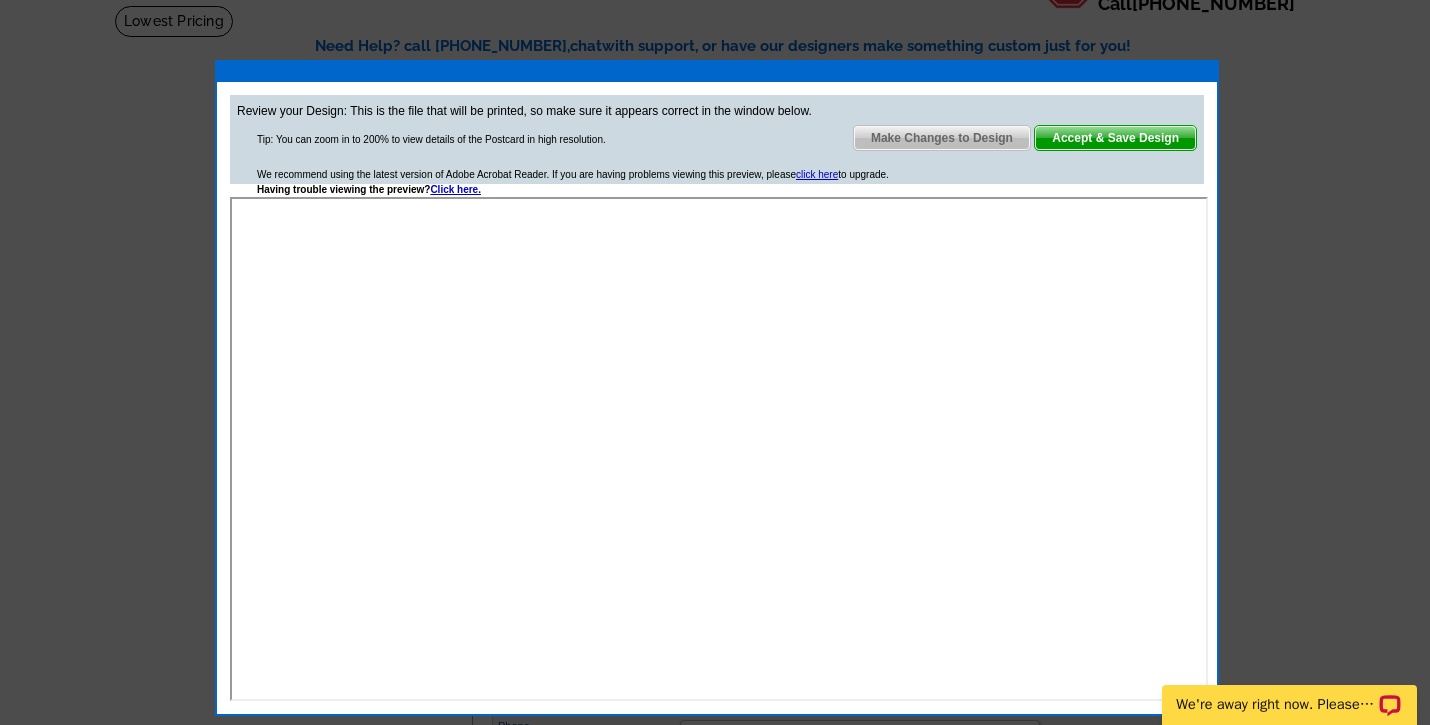 click on "Make Changes to Design" at bounding box center (942, 138) 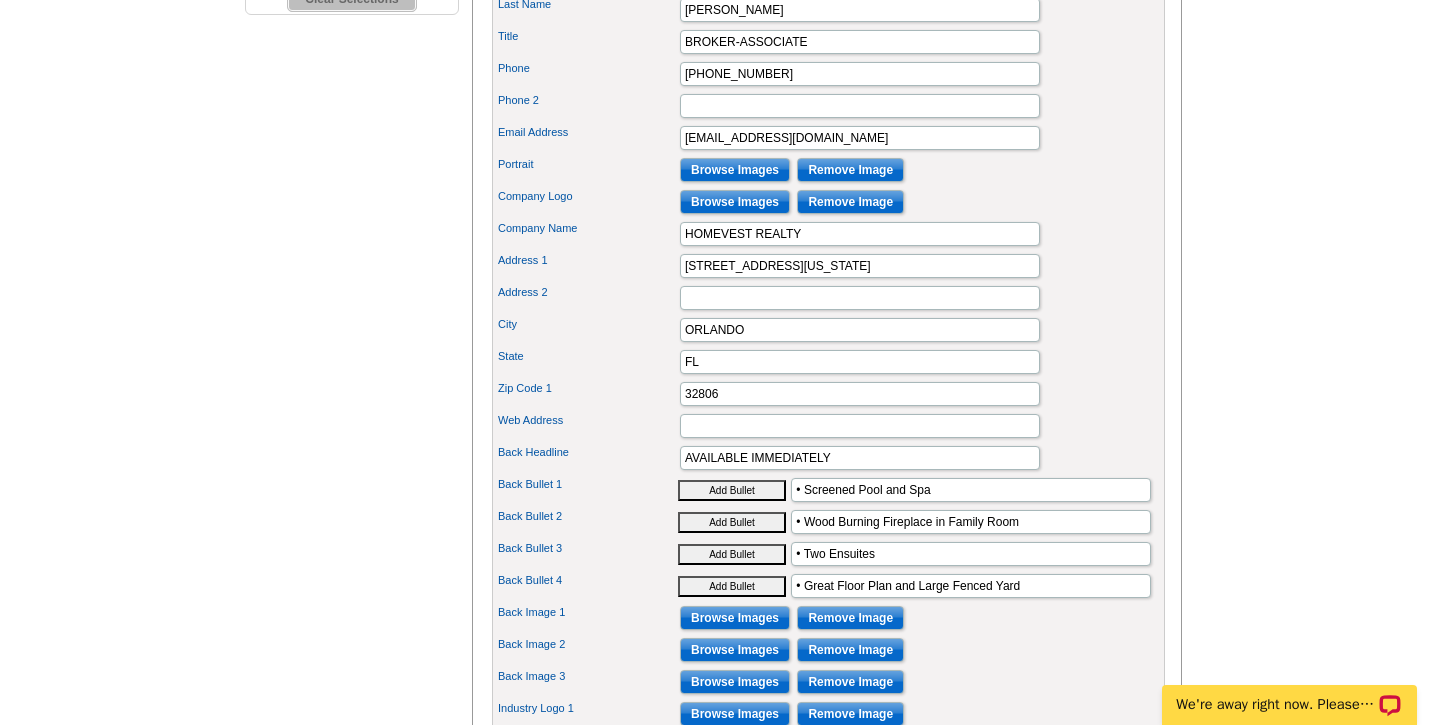 scroll, scrollTop: 791, scrollLeft: 0, axis: vertical 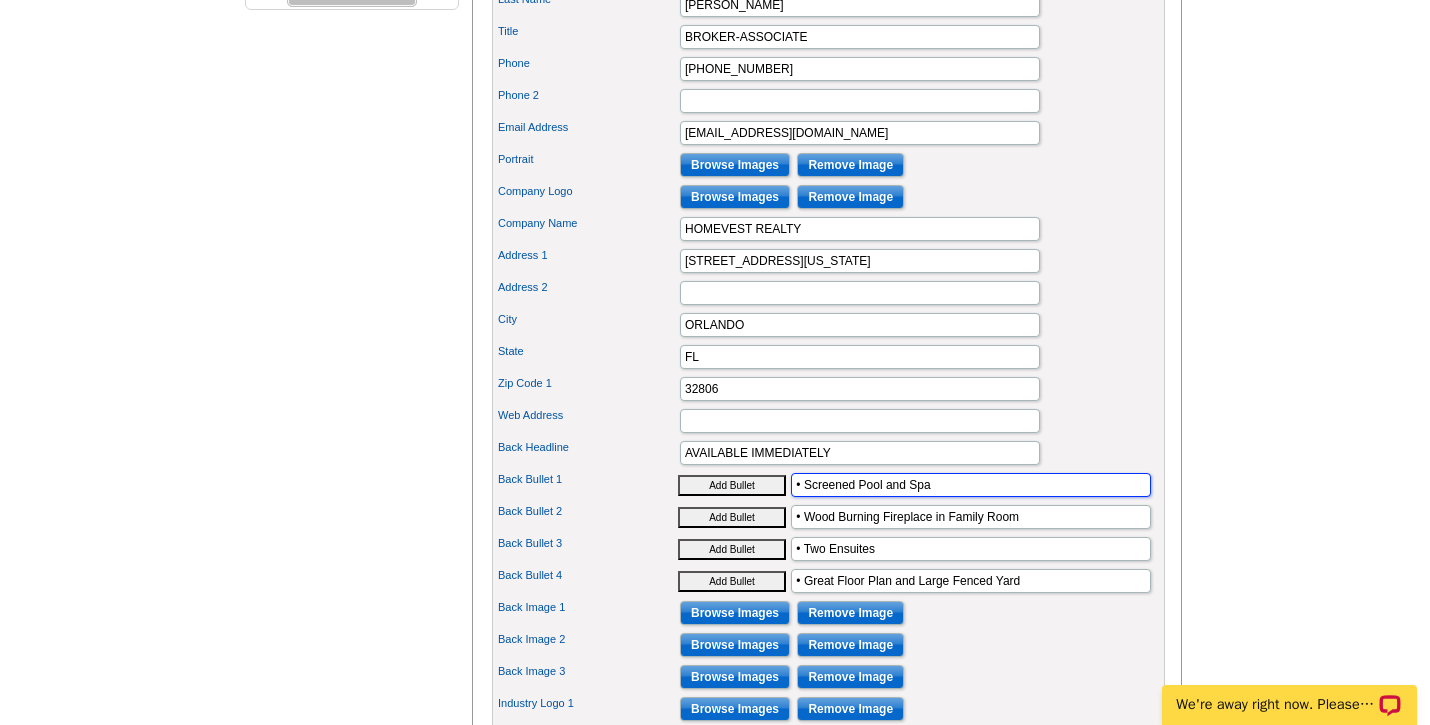 click on "• Screened Pool and Spa" at bounding box center (971, 485) 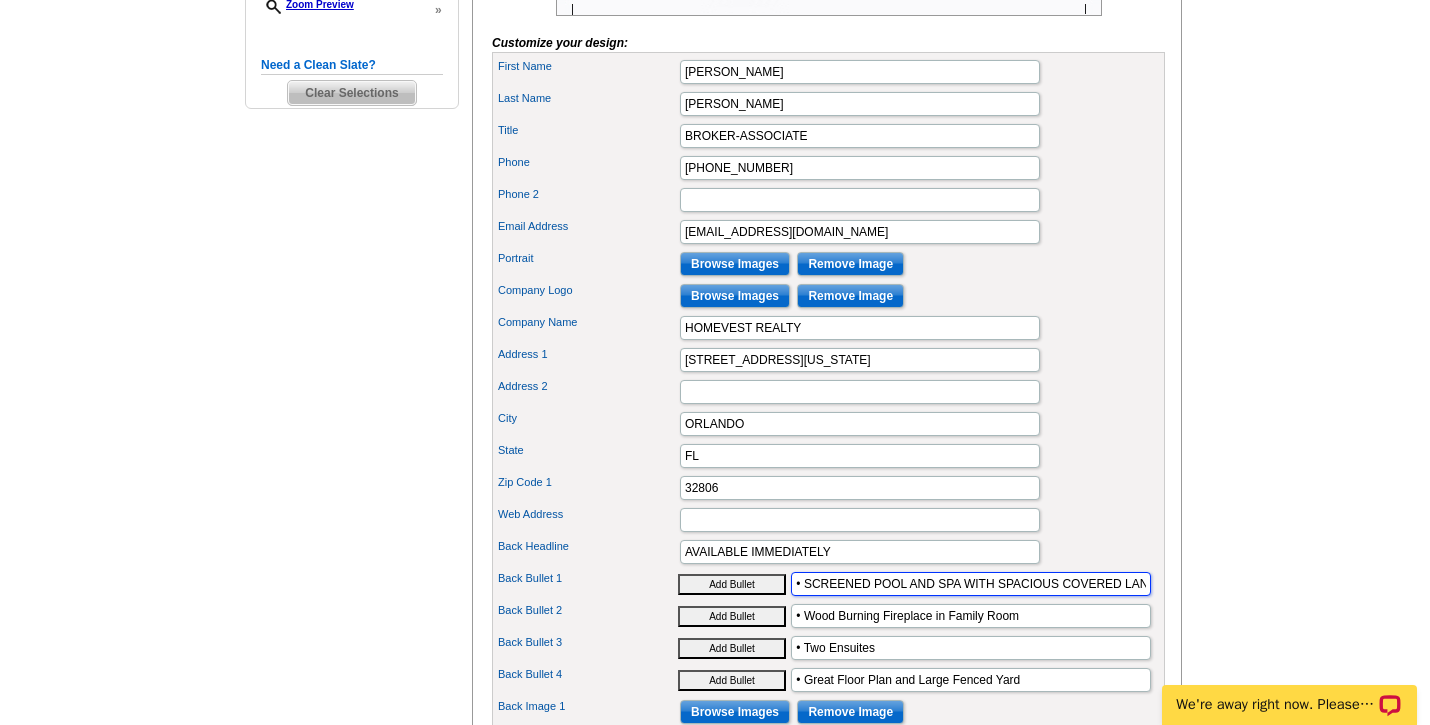 scroll, scrollTop: 704, scrollLeft: 0, axis: vertical 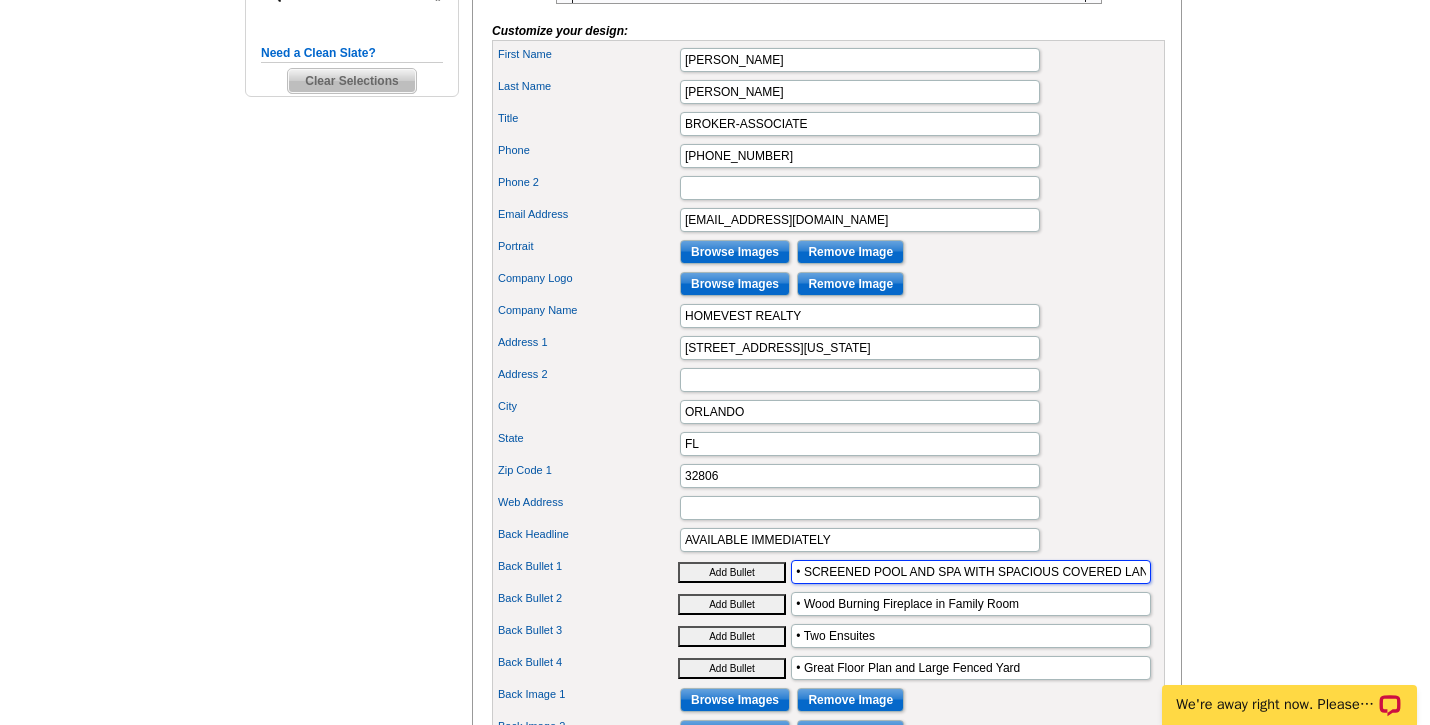 type on "• SCREENED POOL AND SPA WITH SPACIOUS COVERED LANAI" 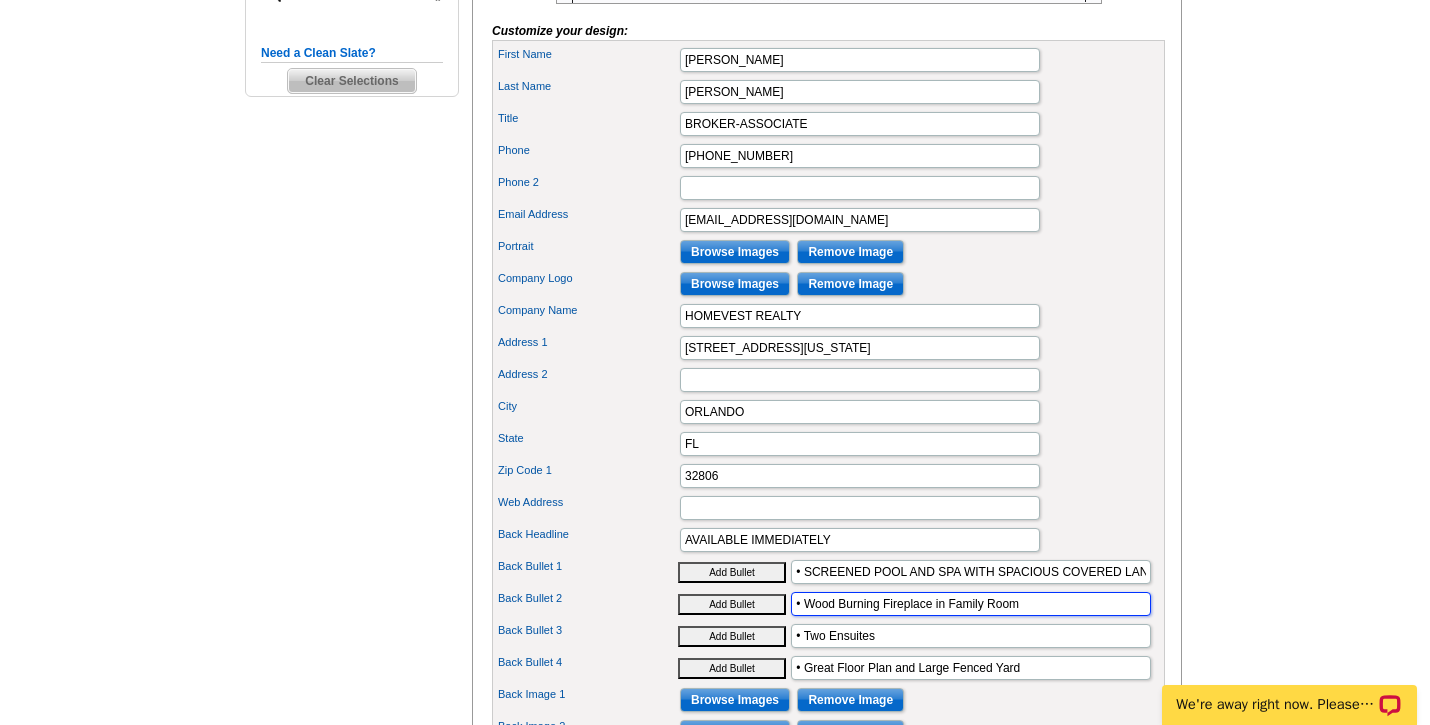click on "• Wood Burning Fireplace in Family Room" at bounding box center [971, 604] 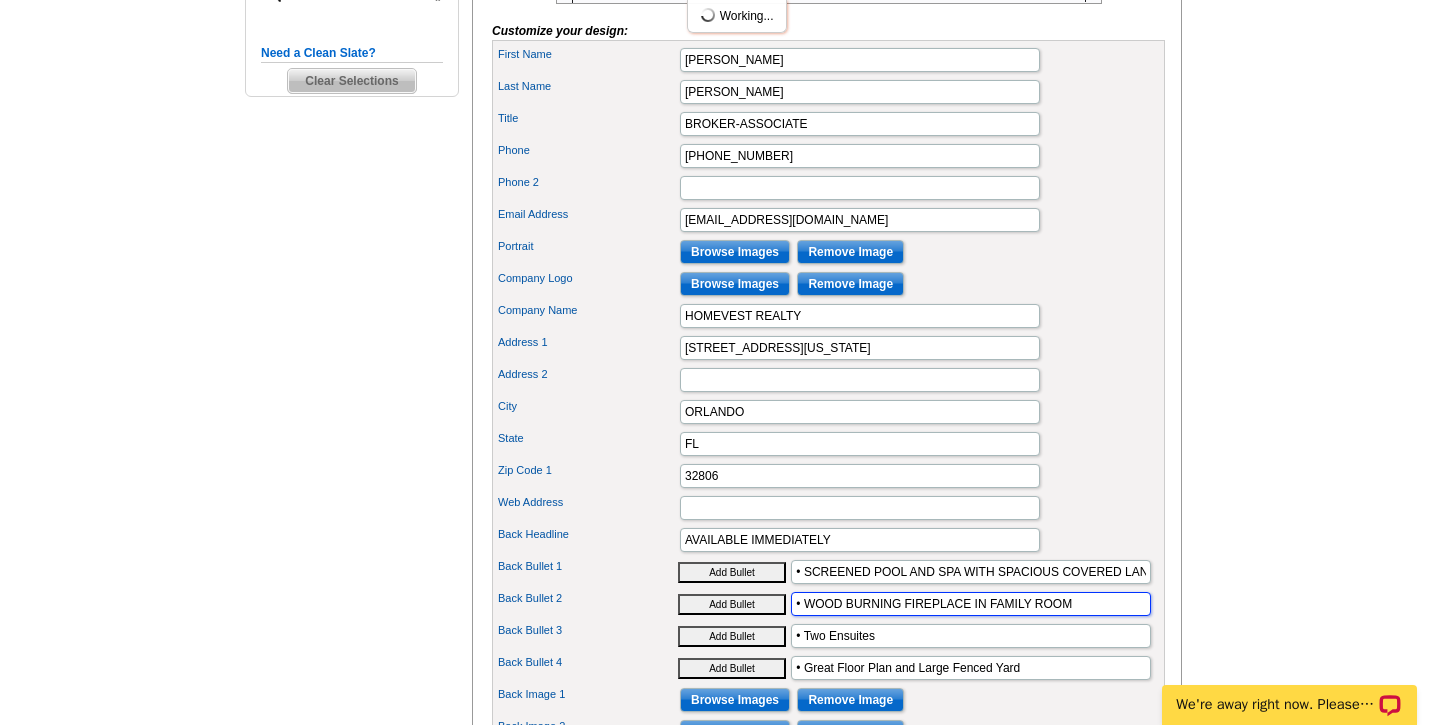 type on "• WOOD BURNING FIREPLACE IN FAMILY ROOM" 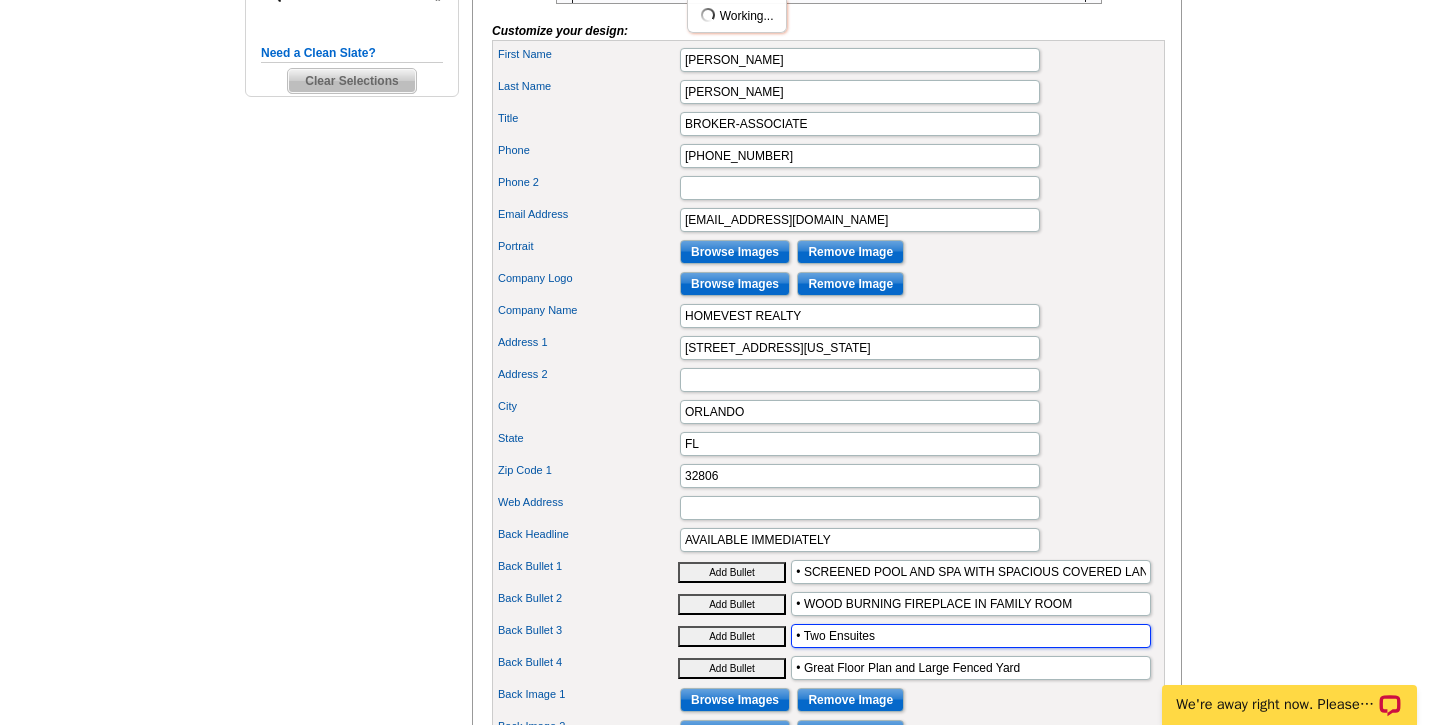 click on "• Two Ensuites" at bounding box center (971, 636) 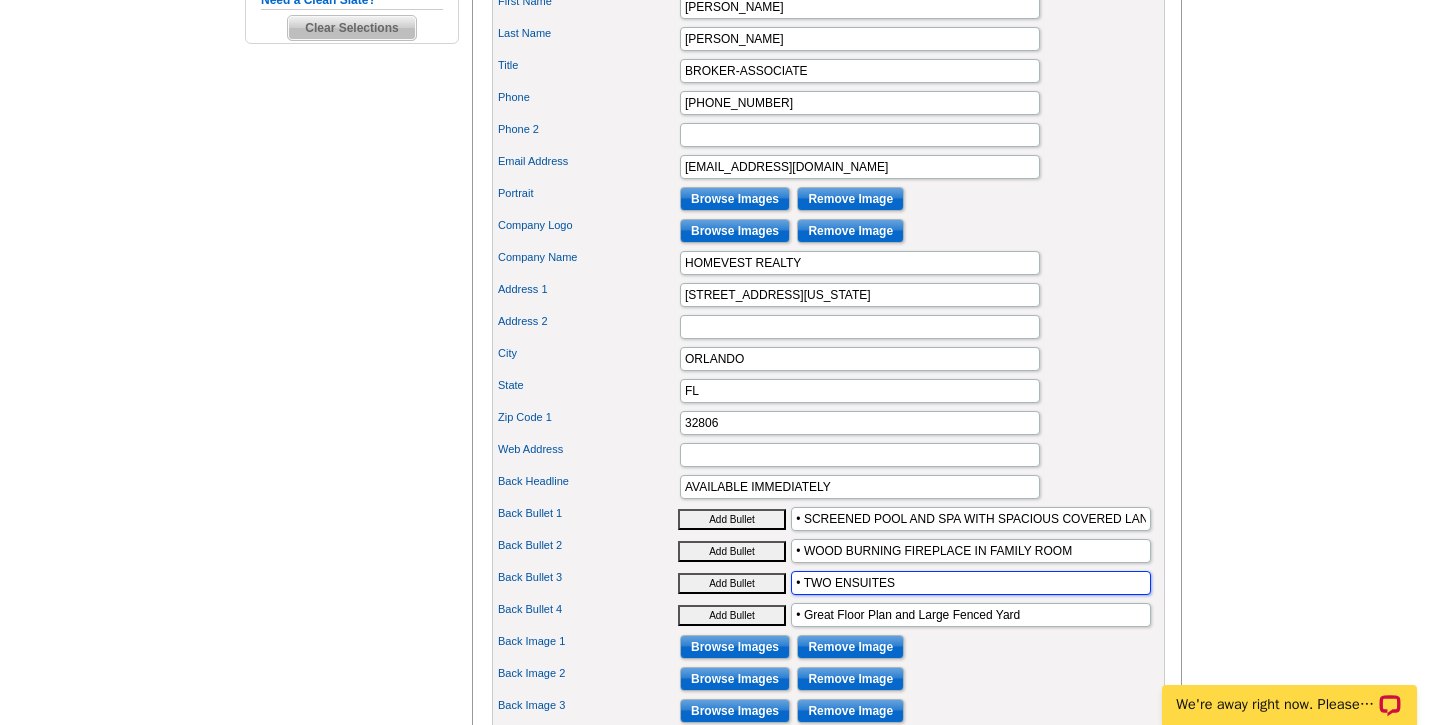 scroll, scrollTop: 767, scrollLeft: 0, axis: vertical 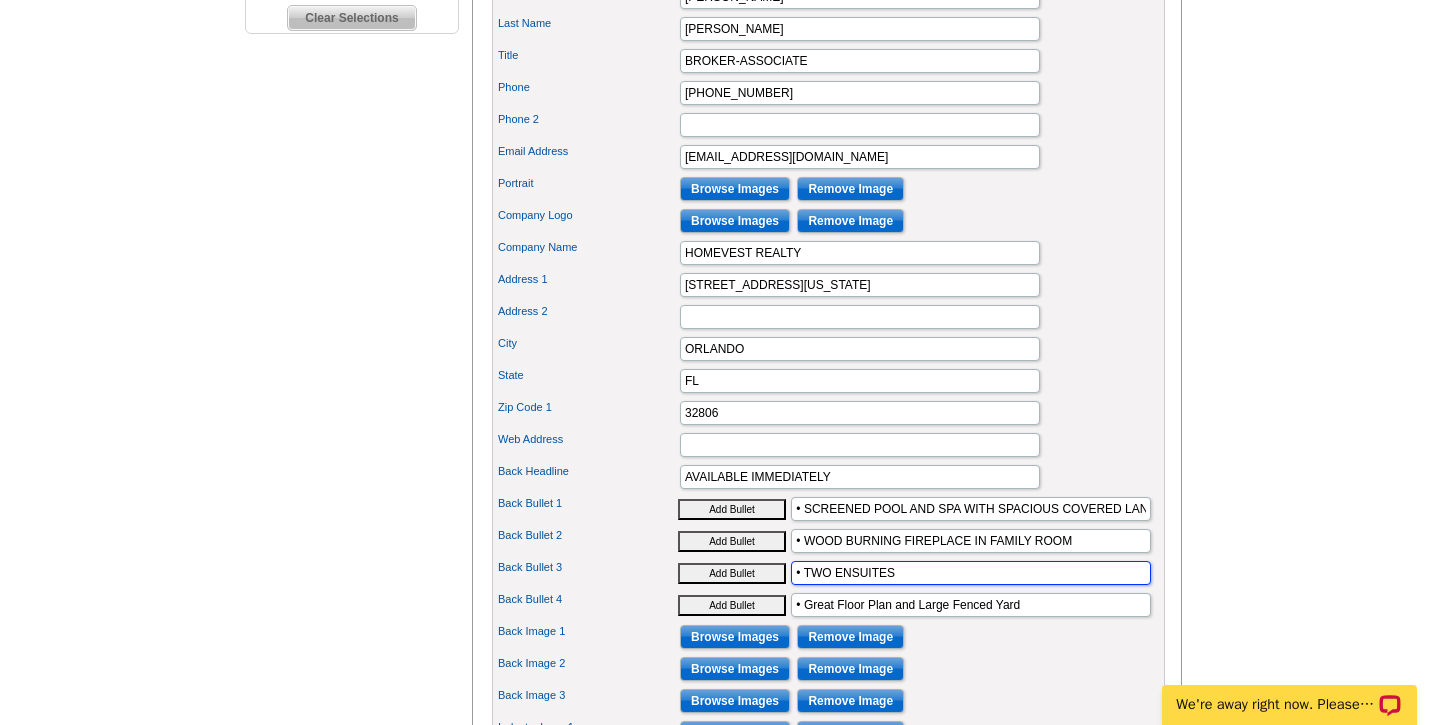 click on "• TWO ENSUITES" at bounding box center (971, 573) 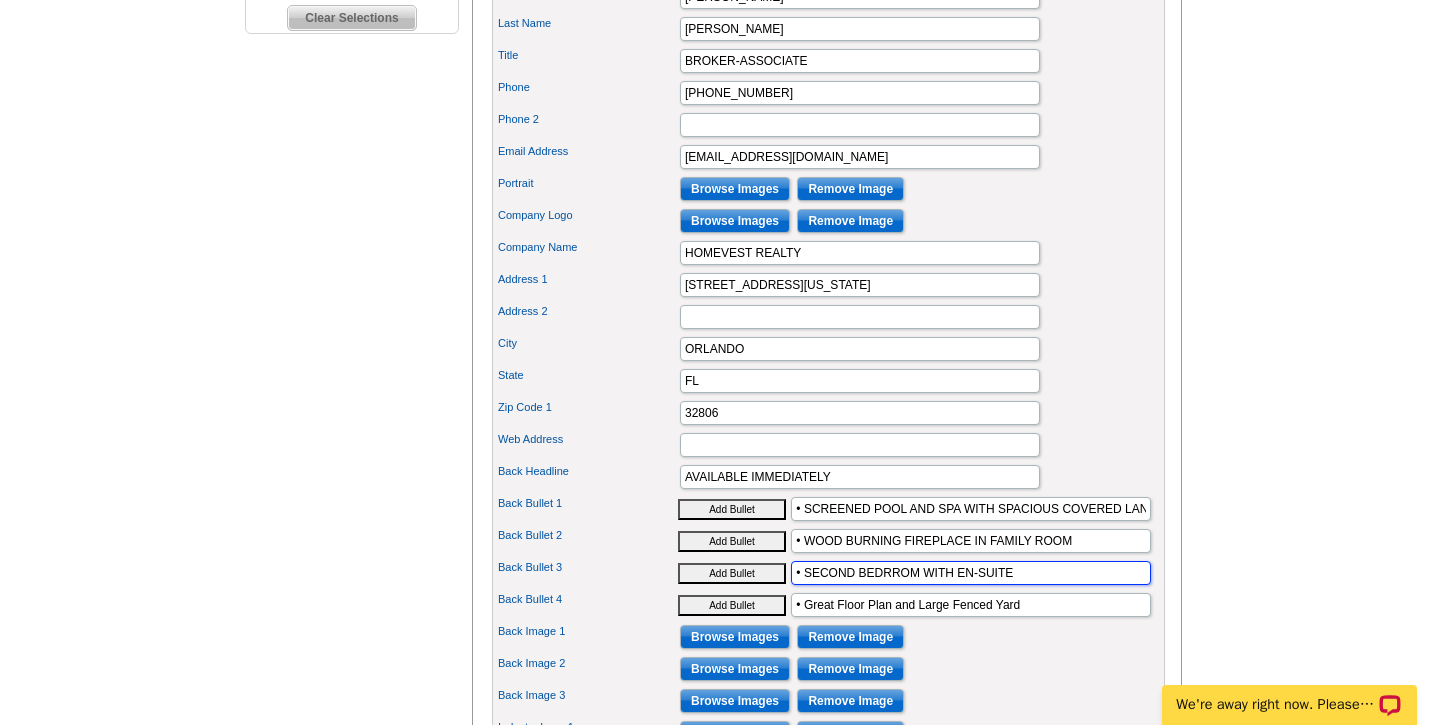 click on "• SECOND BEDRROM WITH EN-SUITE" at bounding box center [971, 573] 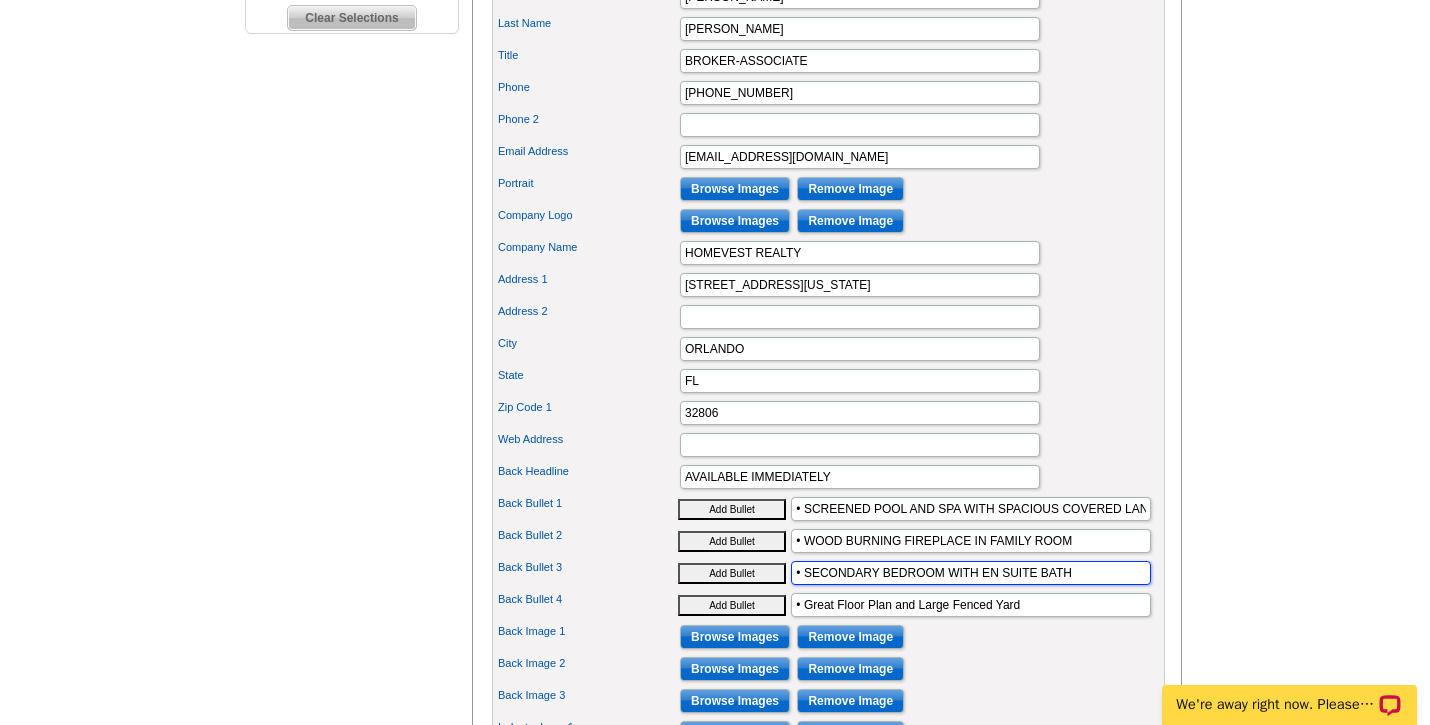 type on "• SECONDARY BEDROOM WITH EN SUITE BATH" 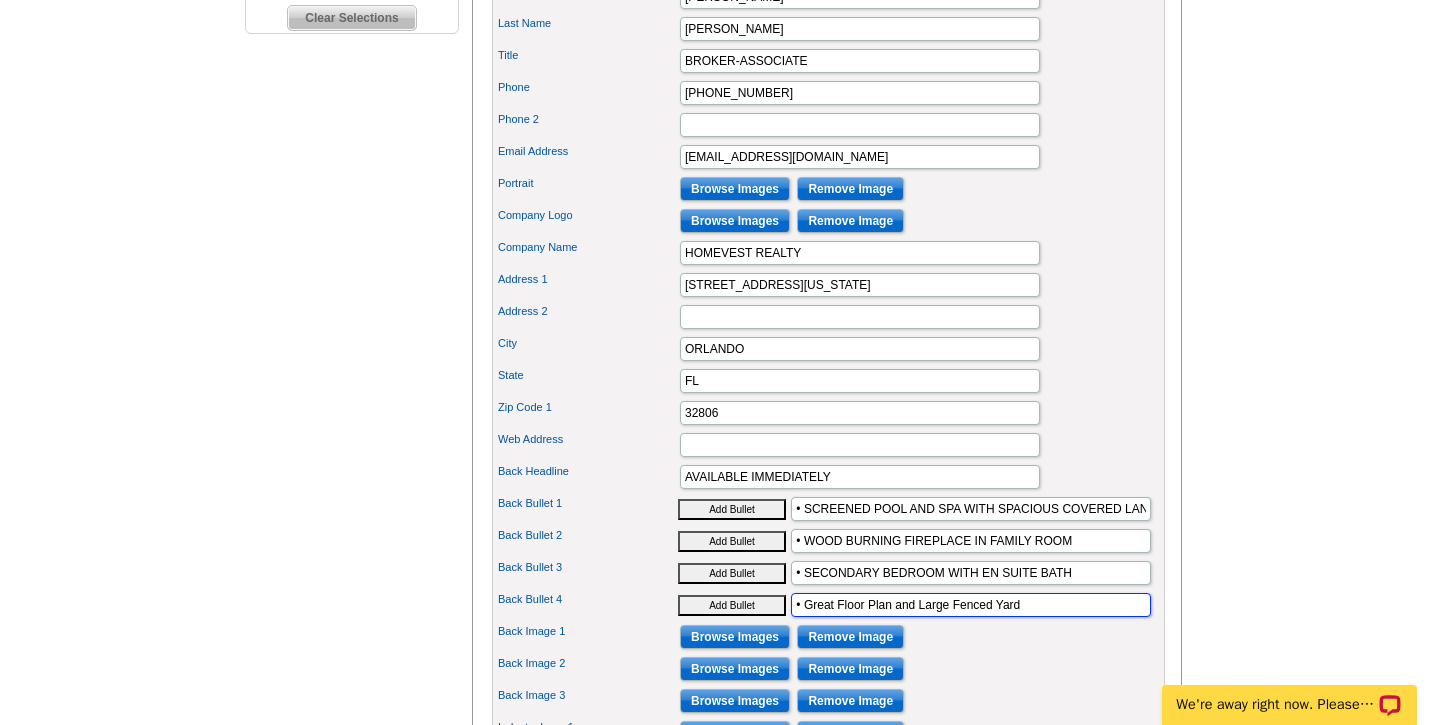click on "• Great Floor Plan and Large Fenced Yard" at bounding box center (971, 605) 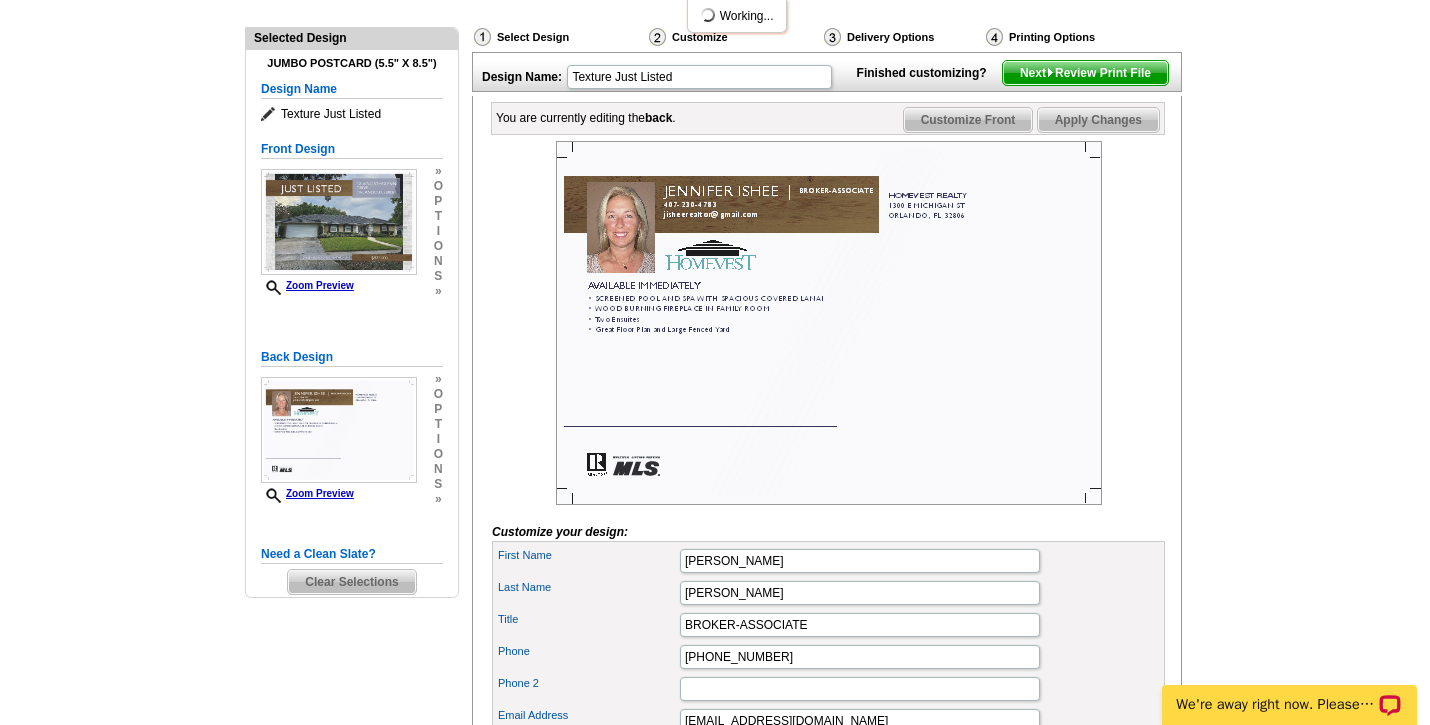 scroll, scrollTop: 228, scrollLeft: 0, axis: vertical 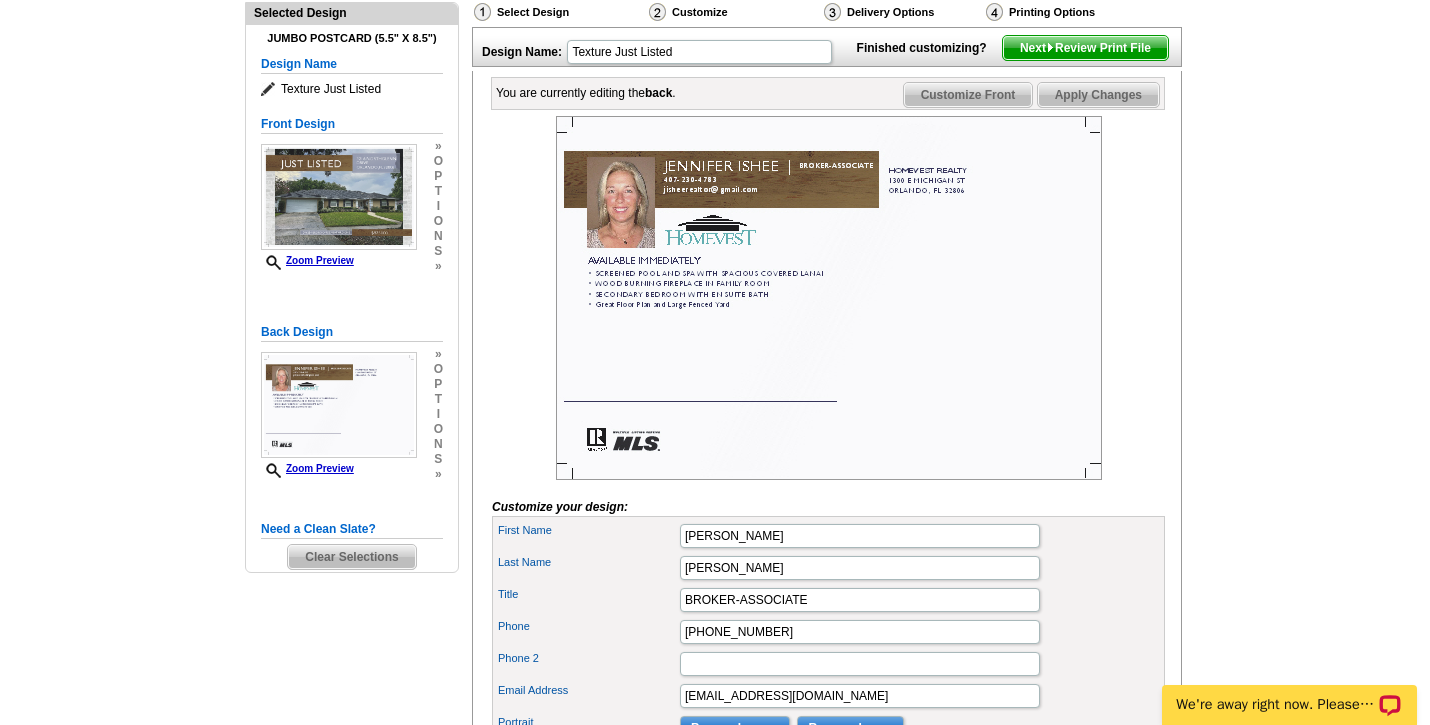 type on "• GREAT FLOOR PLAN AND LARGE FENCED YARD" 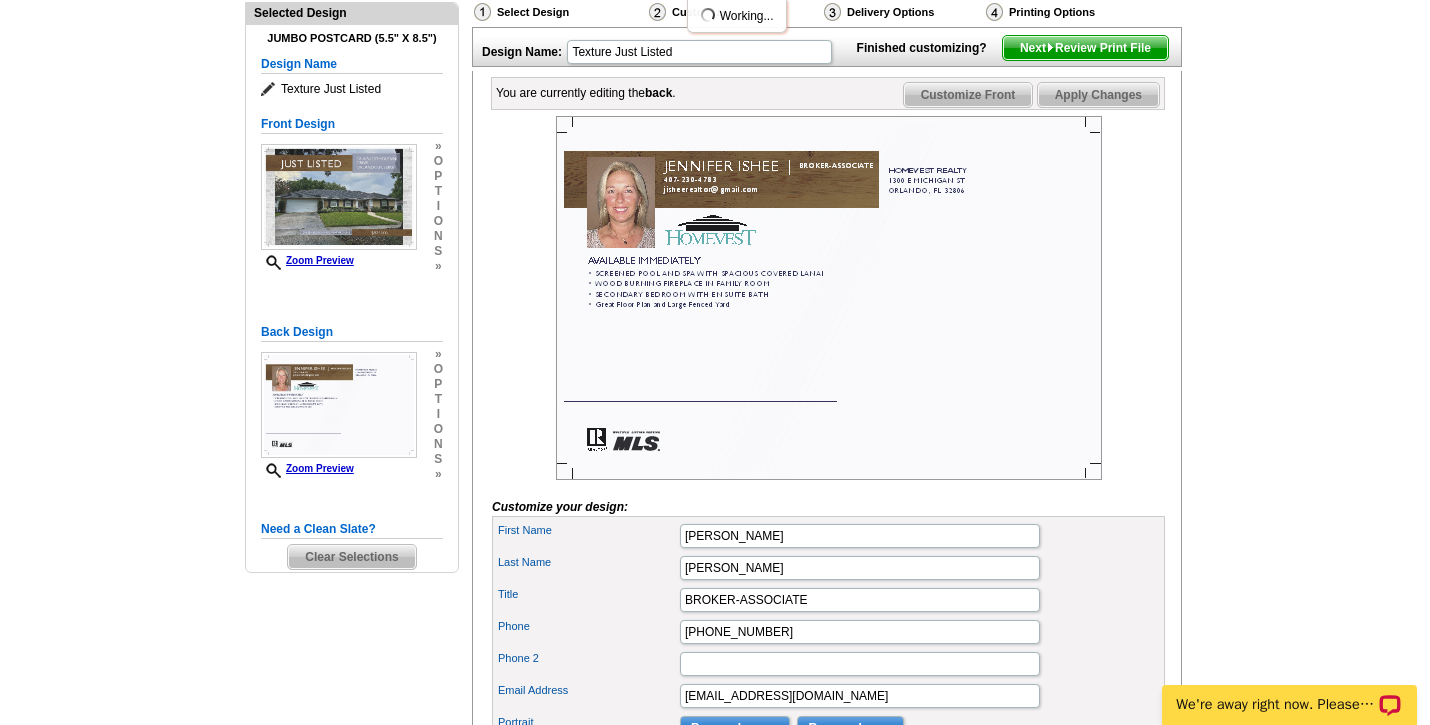 click on "Next   Review Print File" at bounding box center [1085, 48] 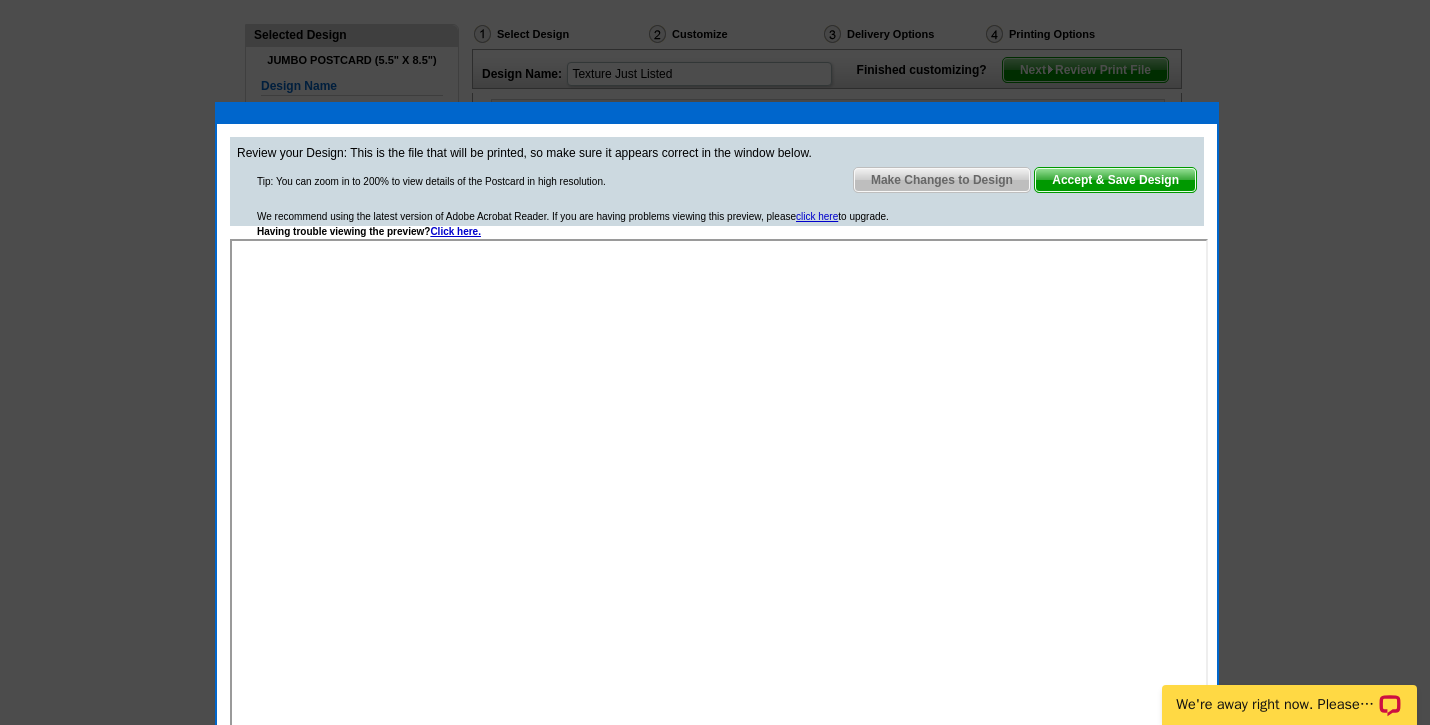 scroll, scrollTop: 204, scrollLeft: 0, axis: vertical 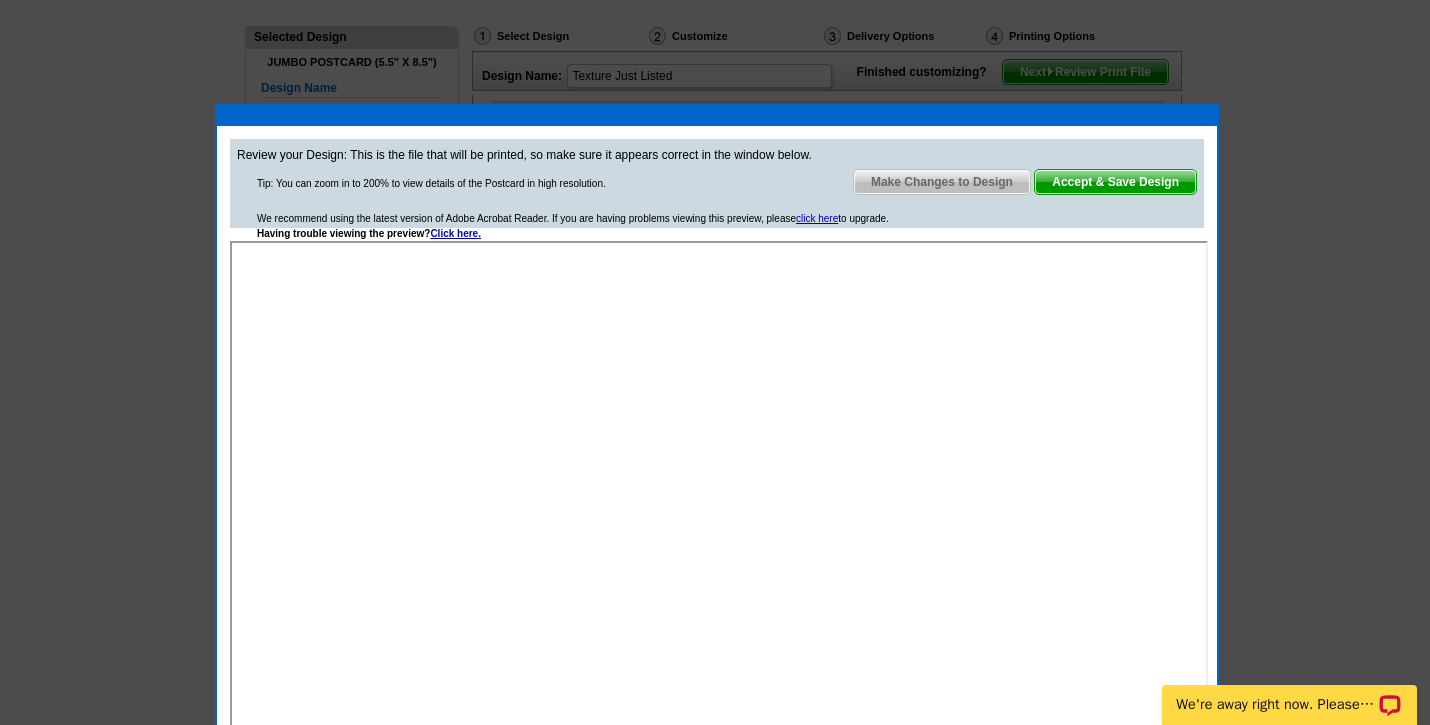 click on "Make Changes to Design" at bounding box center [942, 182] 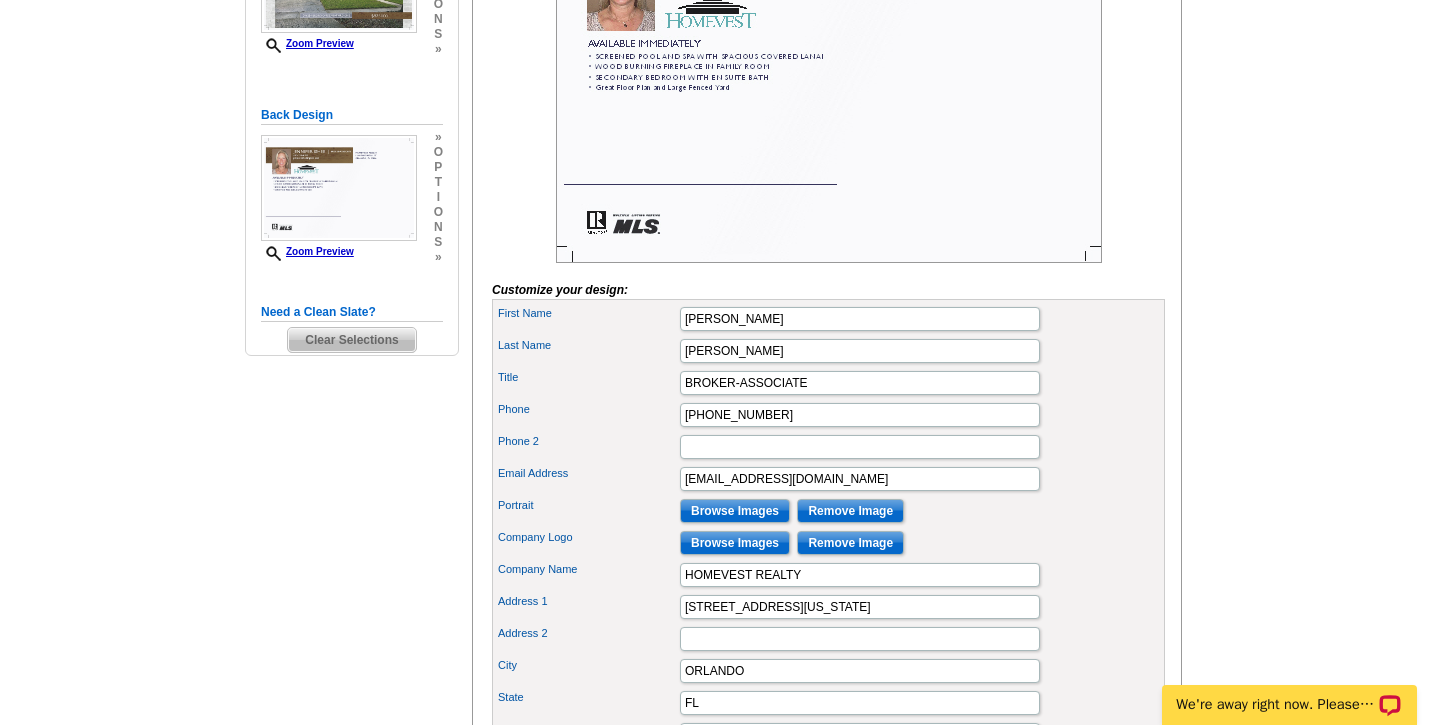 scroll, scrollTop: 333, scrollLeft: 0, axis: vertical 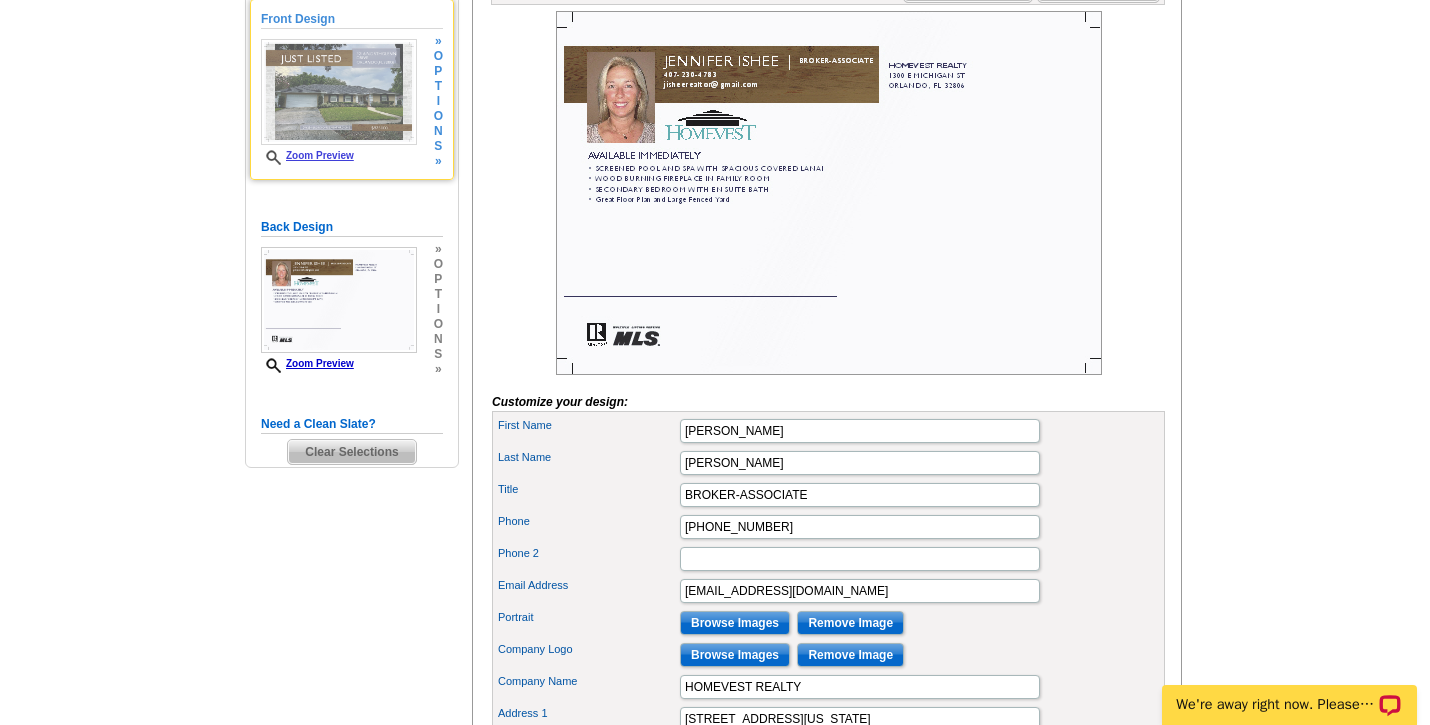click at bounding box center [339, 92] 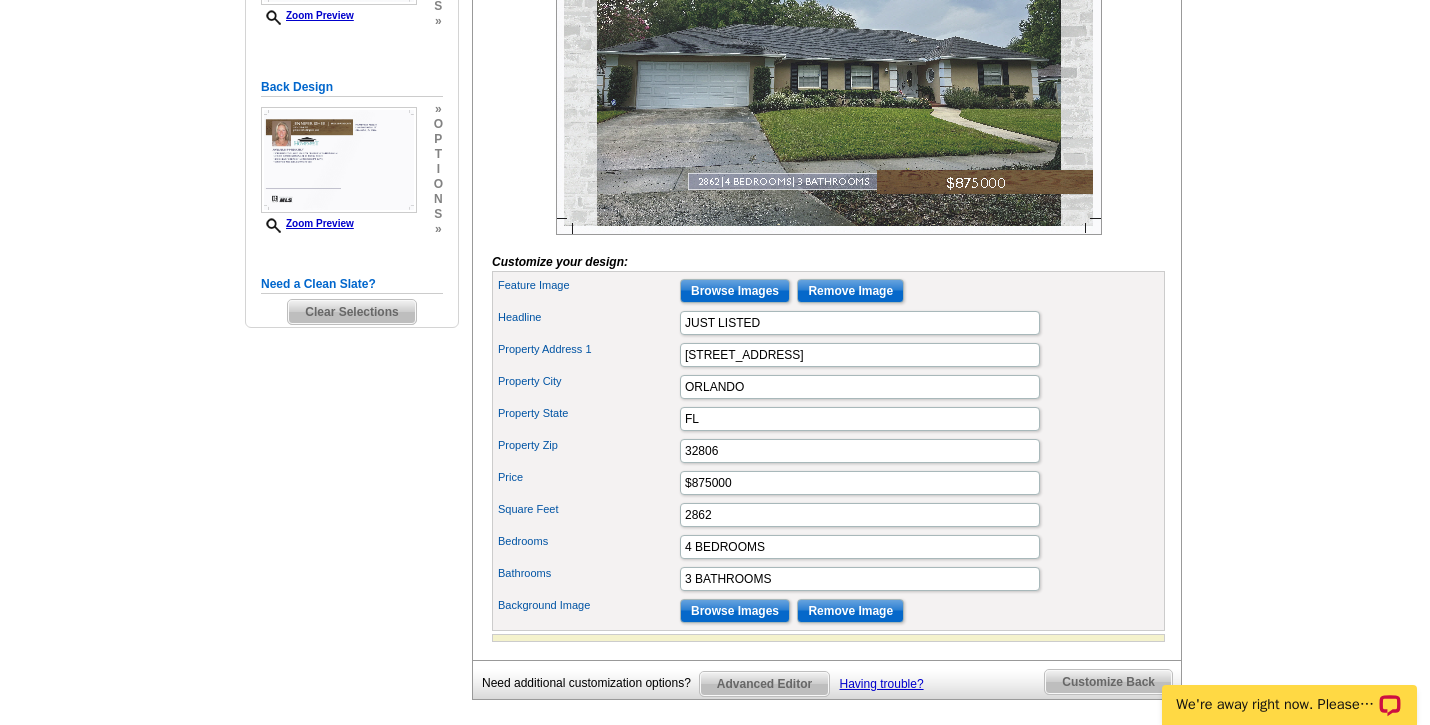 scroll, scrollTop: 472, scrollLeft: 0, axis: vertical 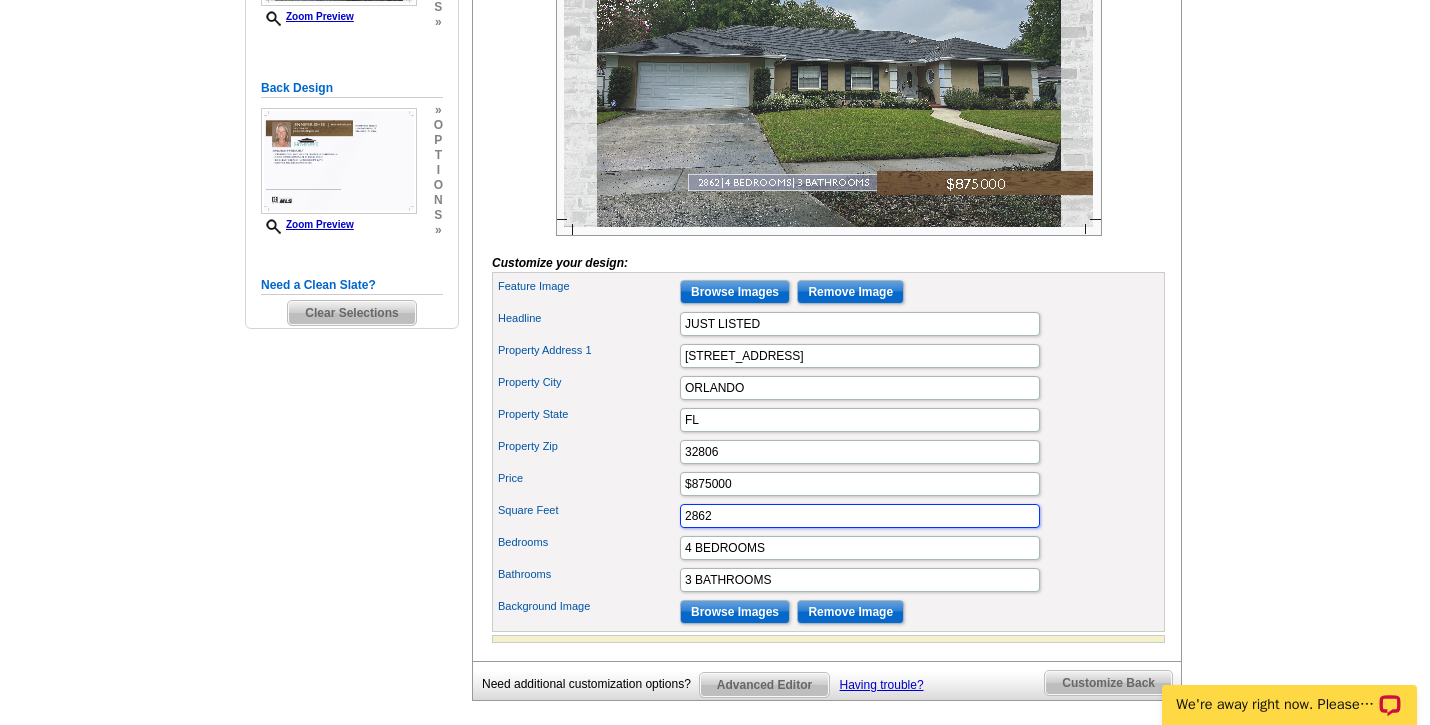 click on "2862" at bounding box center (860, 516) 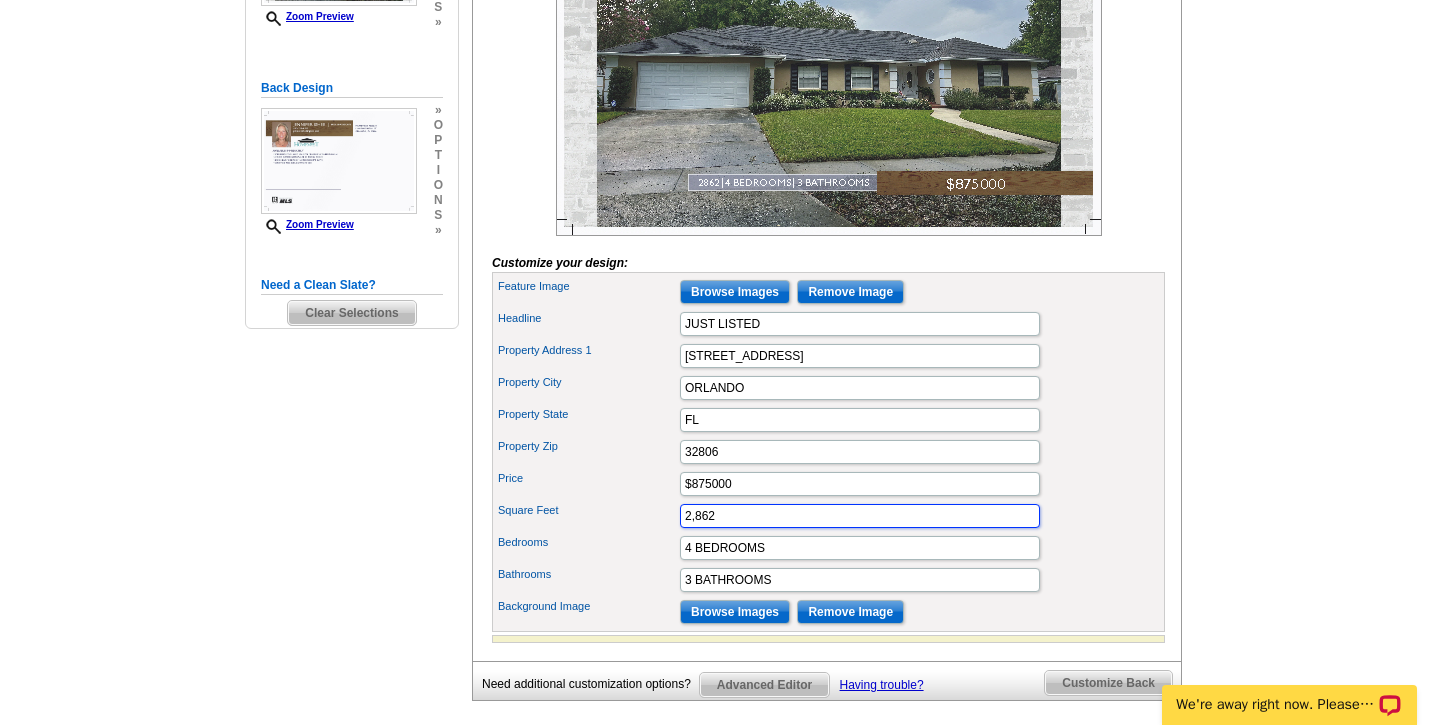 click on "2,862" at bounding box center [860, 516] 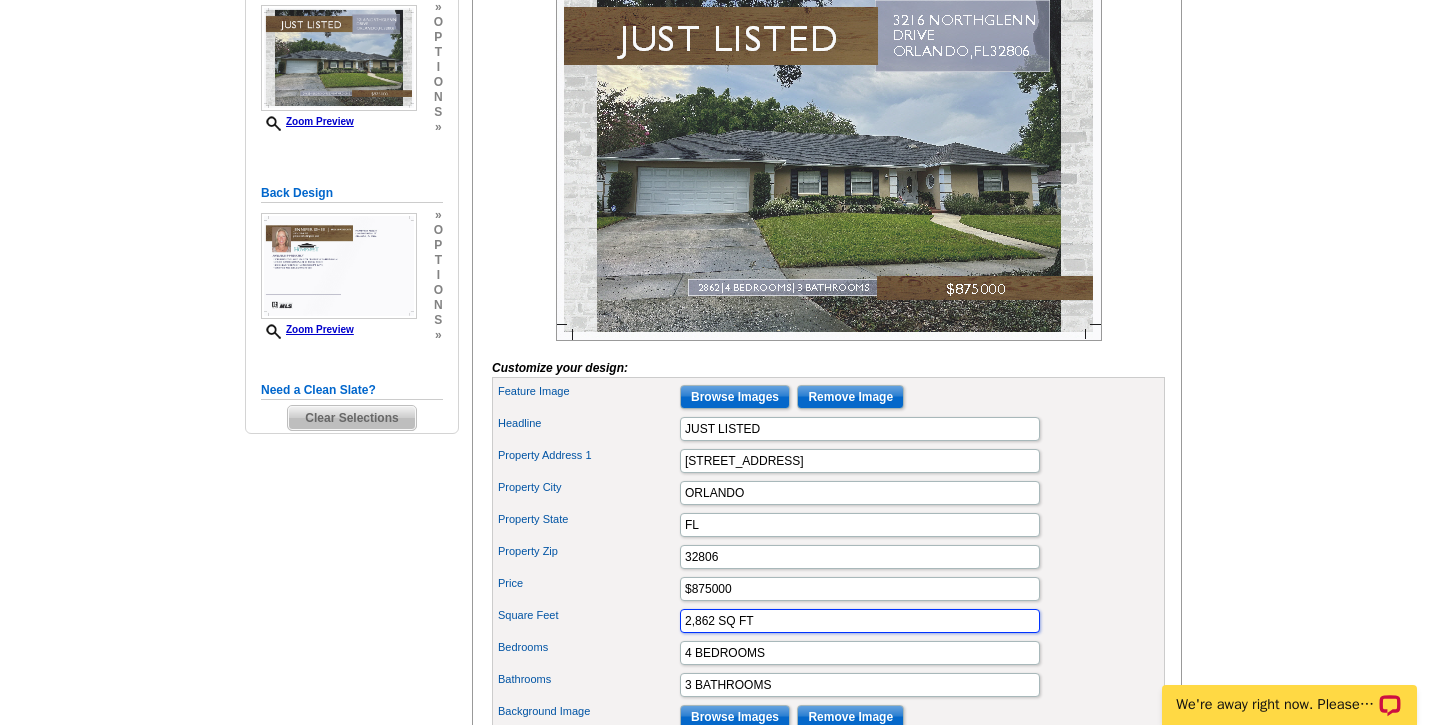scroll, scrollTop: 365, scrollLeft: 0, axis: vertical 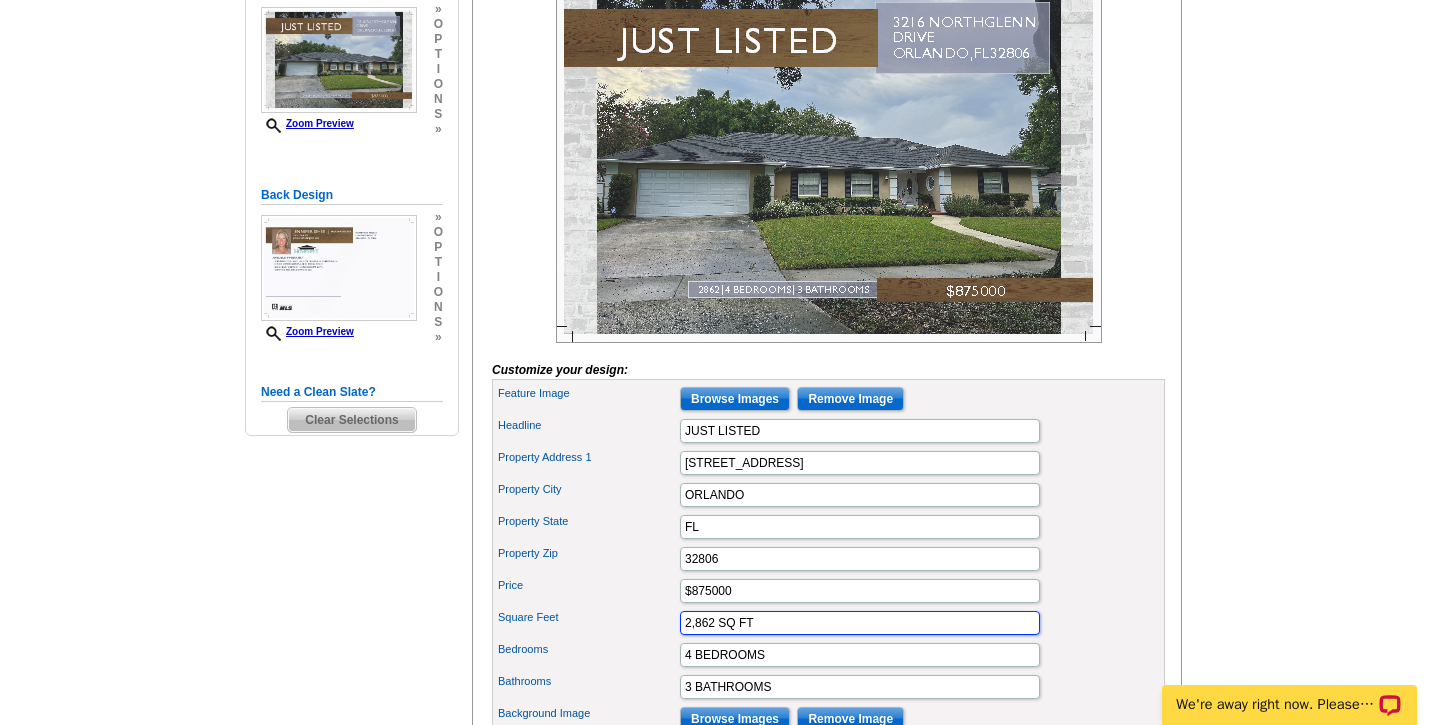 type on "2,862 SQ FT" 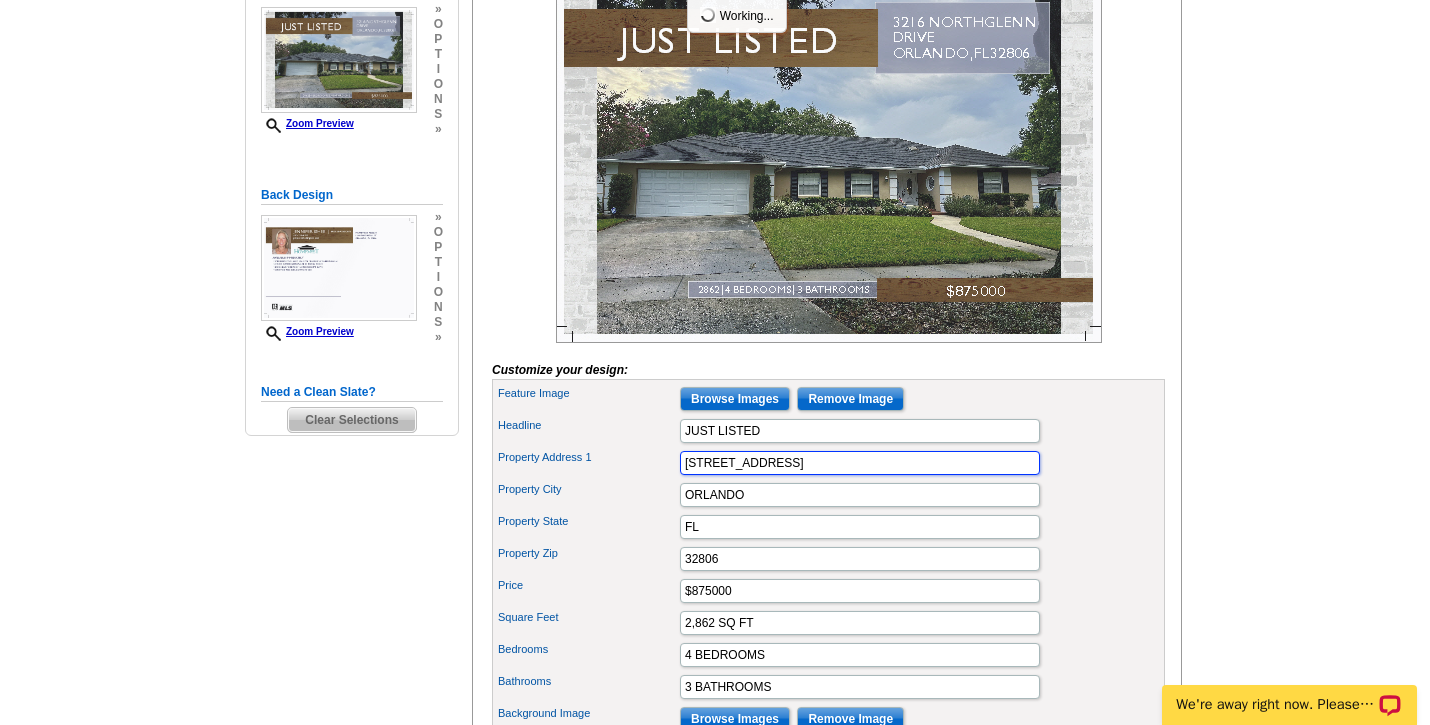 click on "3216 NORTHGLENN DRIVE" at bounding box center [860, 463] 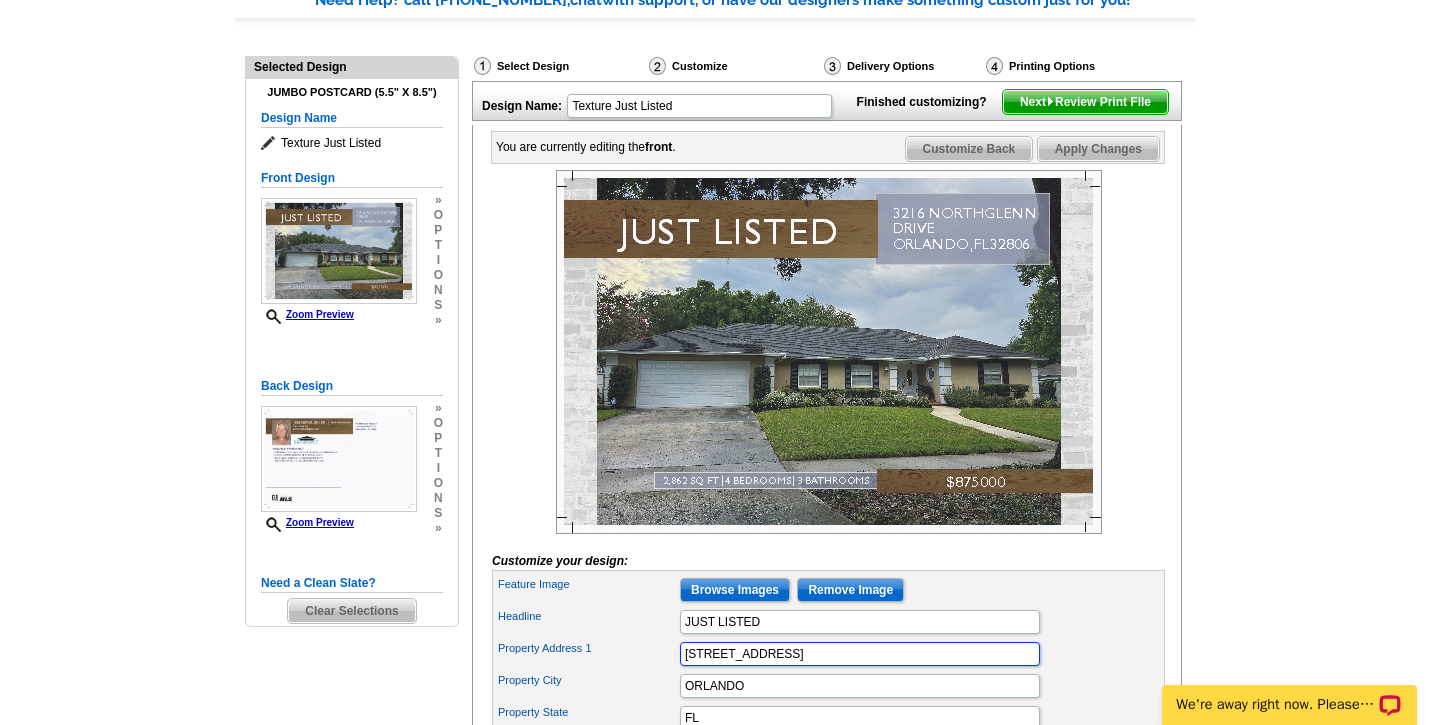 scroll, scrollTop: 191, scrollLeft: 0, axis: vertical 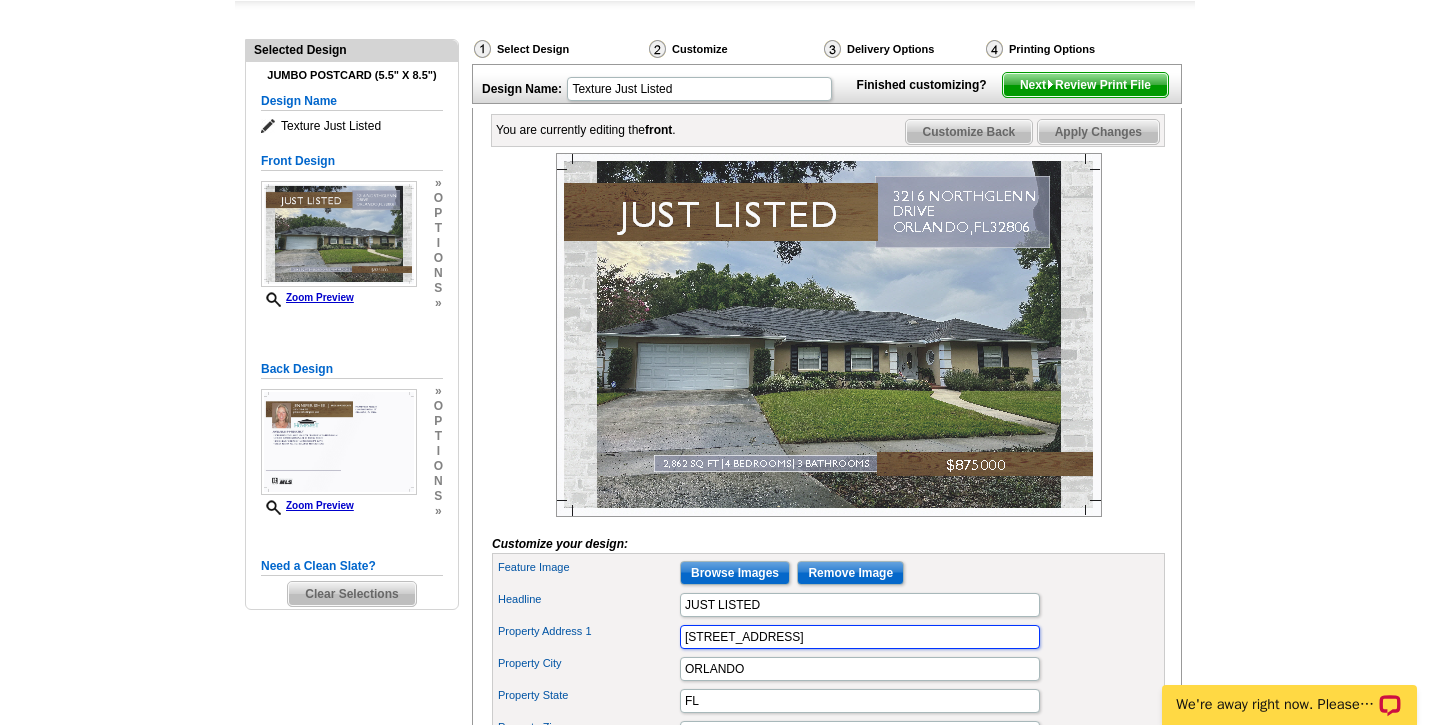 click on "3216 NORTHGLENN DR" at bounding box center (860, 637) 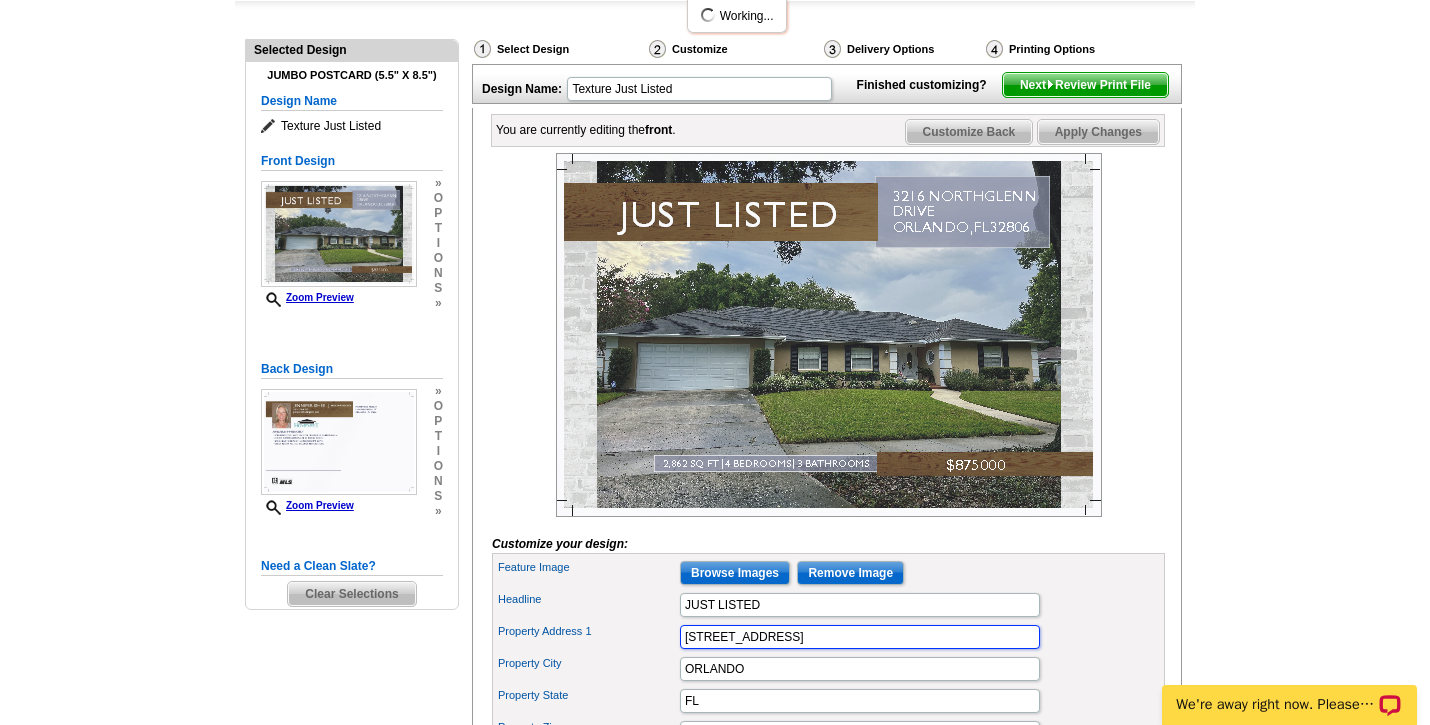 scroll, scrollTop: 172, scrollLeft: 0, axis: vertical 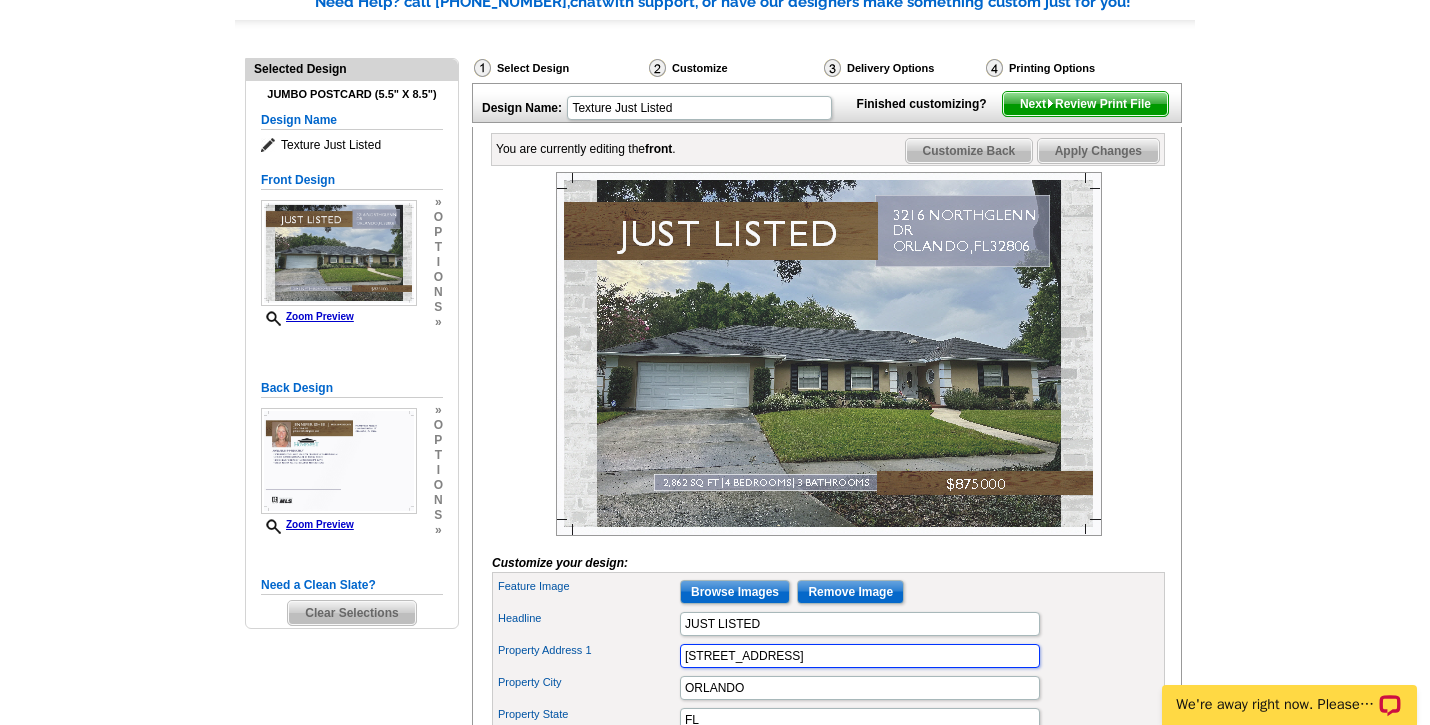 click on "3216 NORTHGLENN DR" at bounding box center (860, 656) 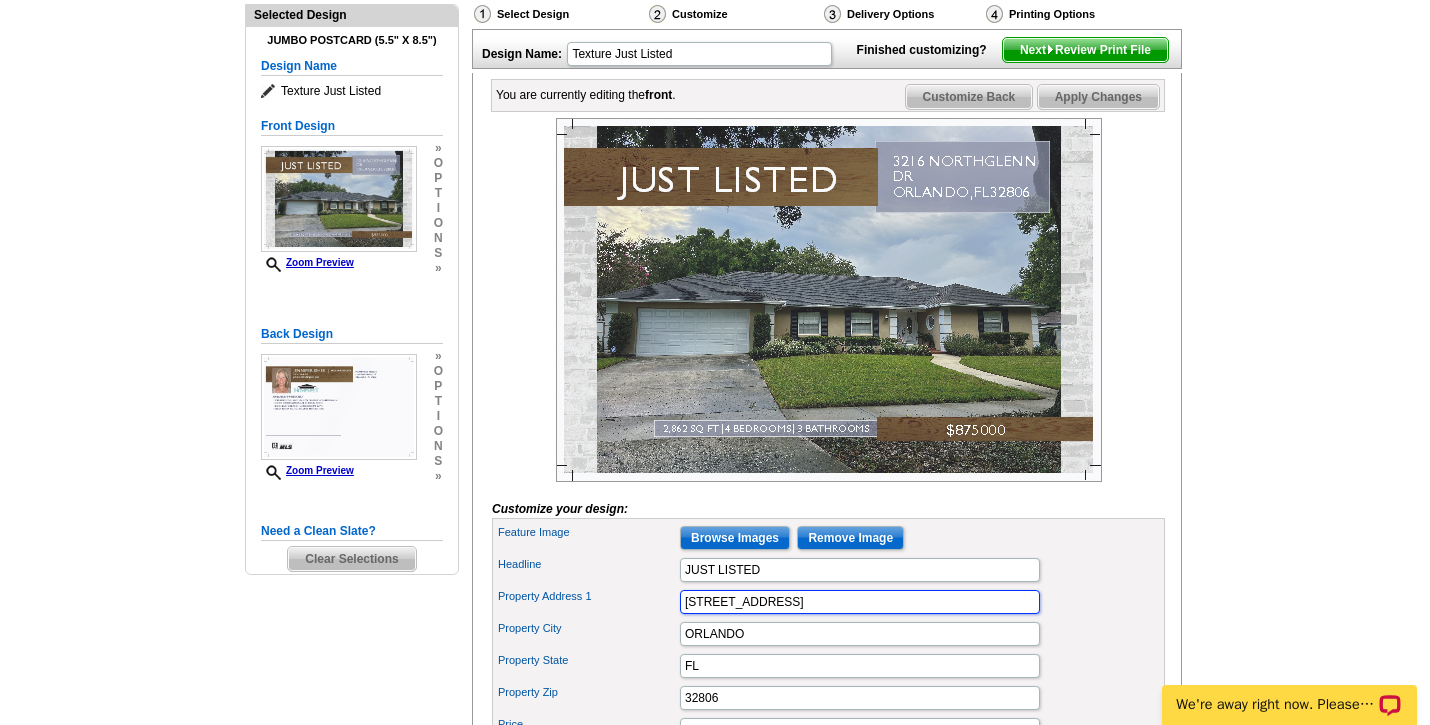 scroll, scrollTop: 230, scrollLeft: 0, axis: vertical 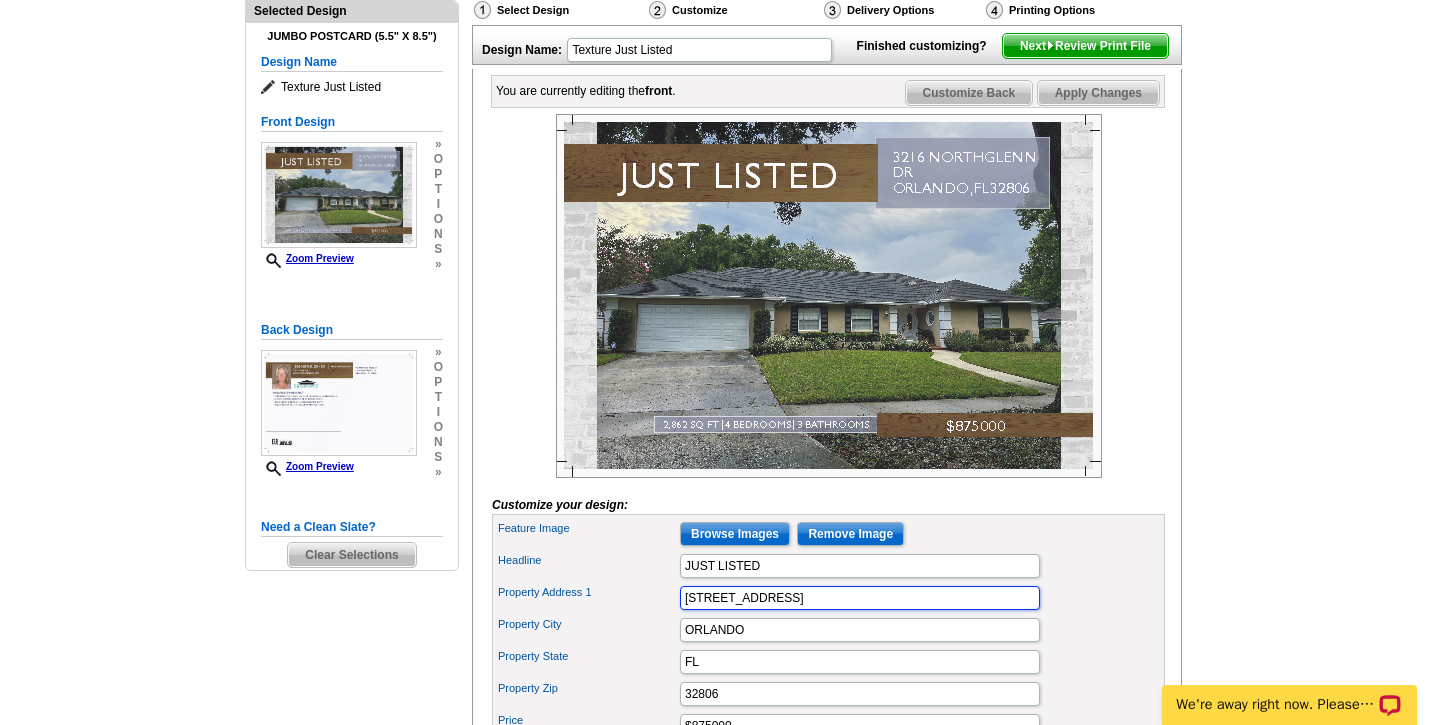 type on "3216 Northglenn Drive" 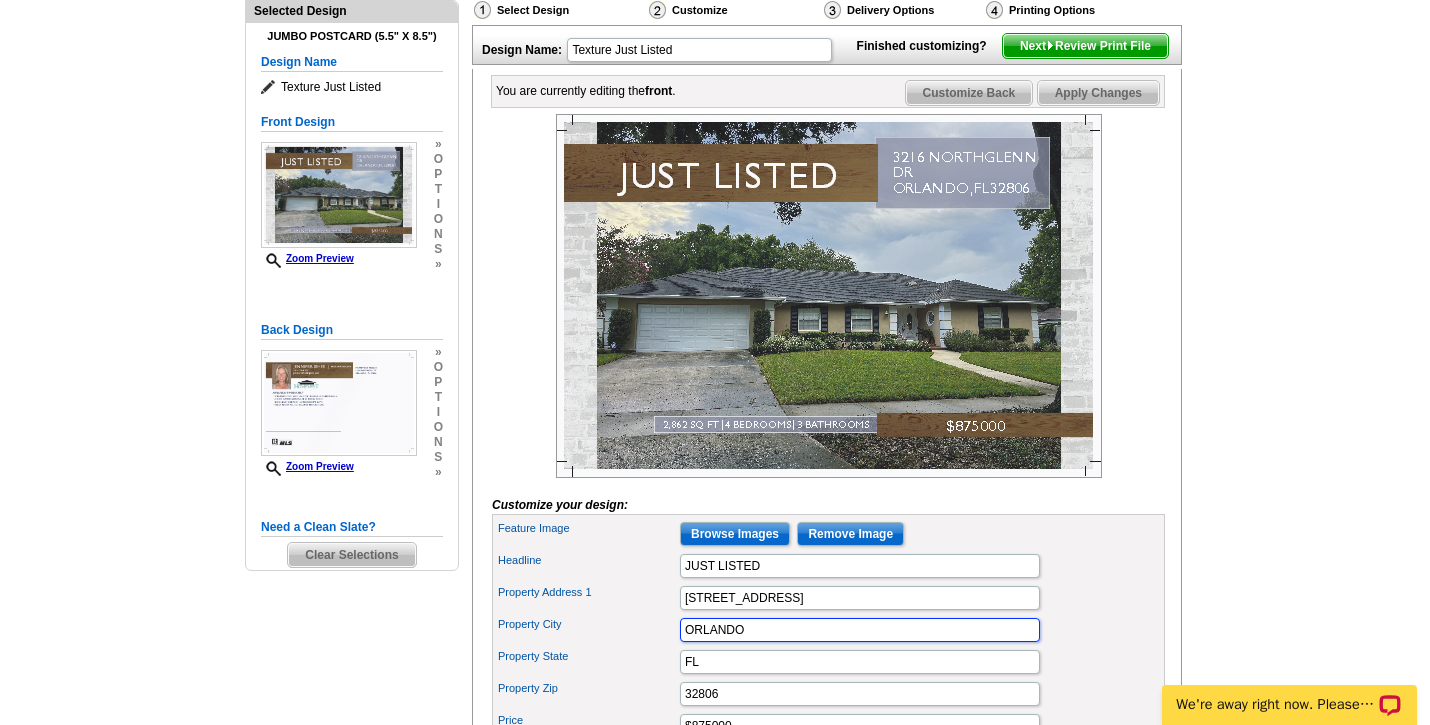 click on "ORLANDO" at bounding box center [860, 630] 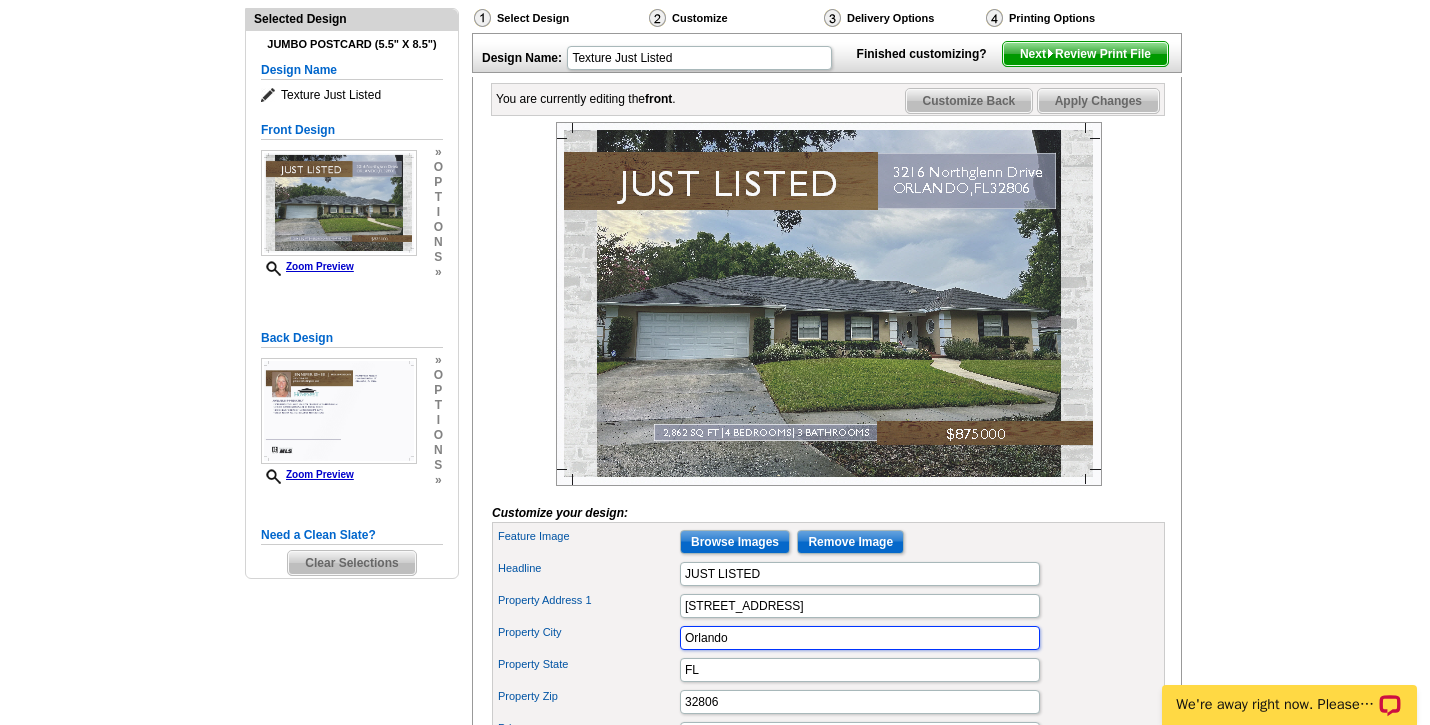 scroll, scrollTop: 244, scrollLeft: 0, axis: vertical 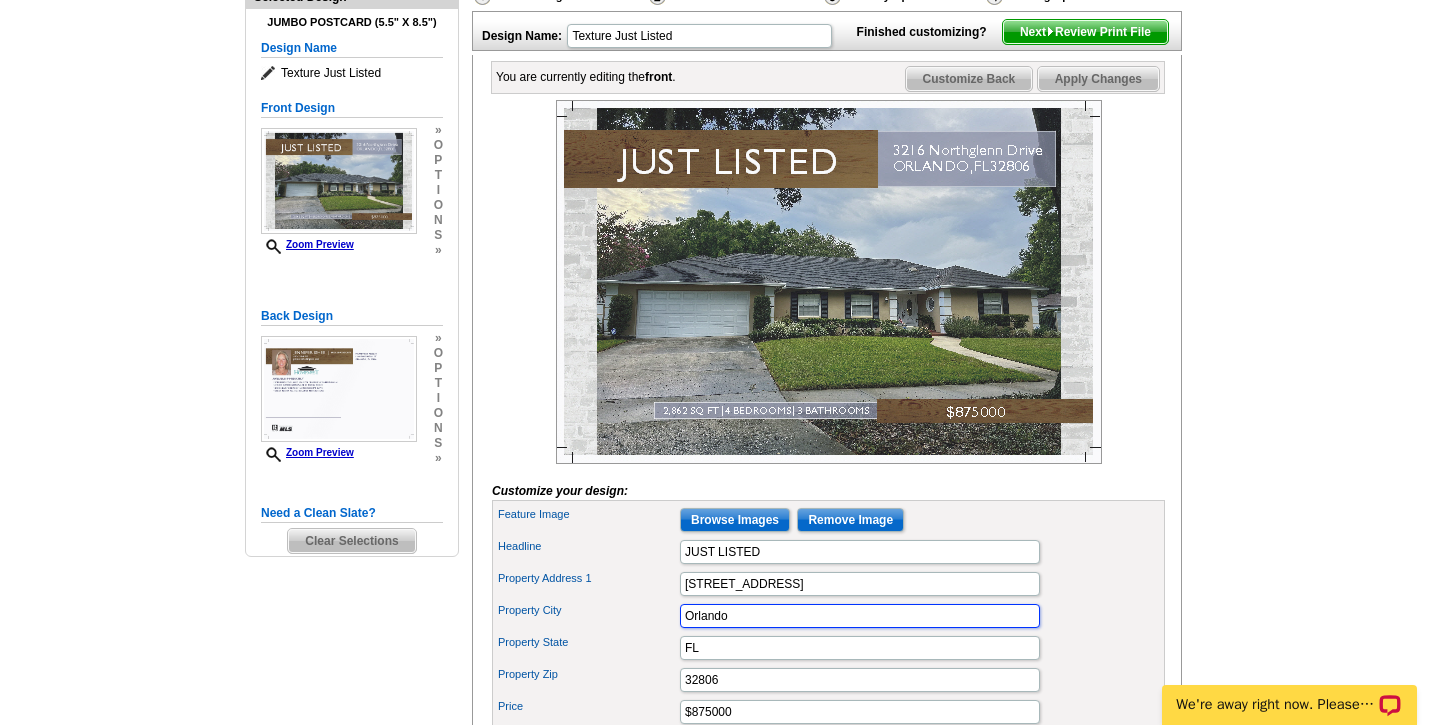 click on "Orlando" at bounding box center [860, 616] 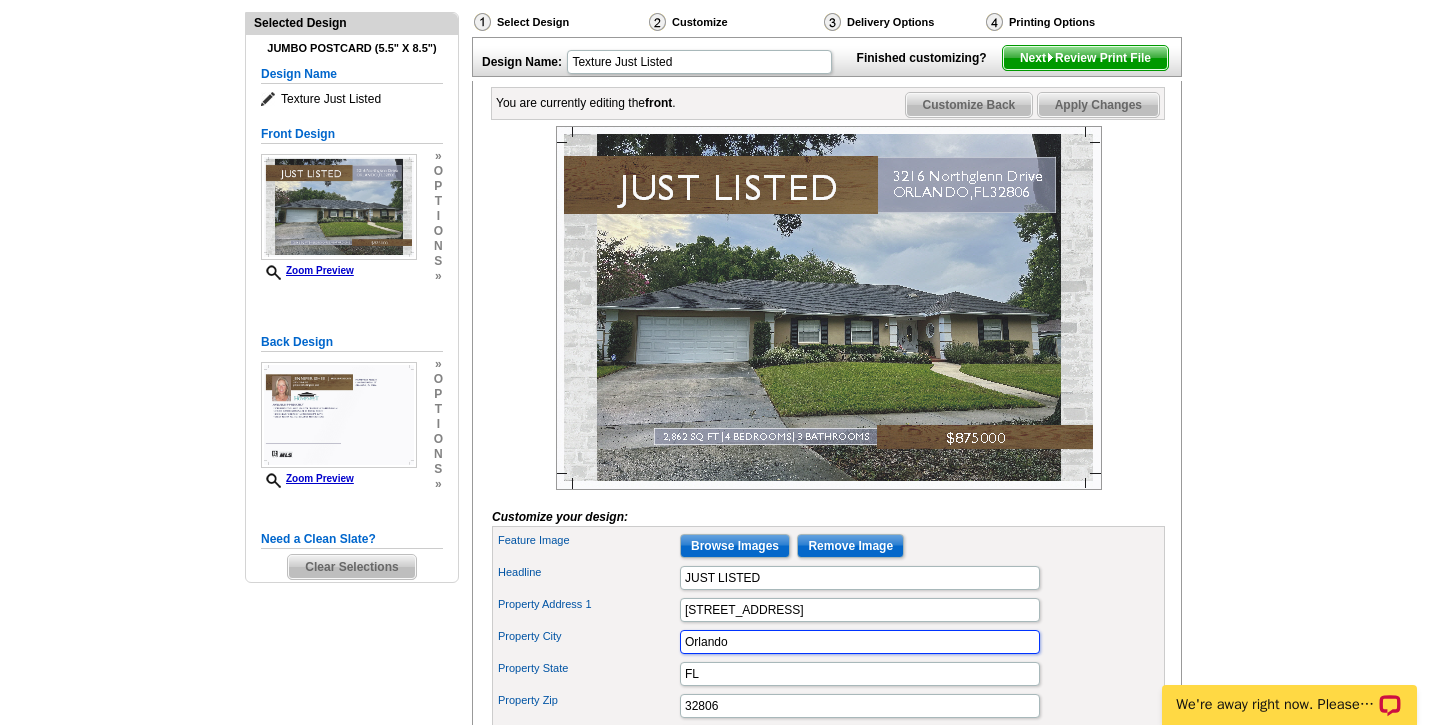 scroll, scrollTop: 222, scrollLeft: 0, axis: vertical 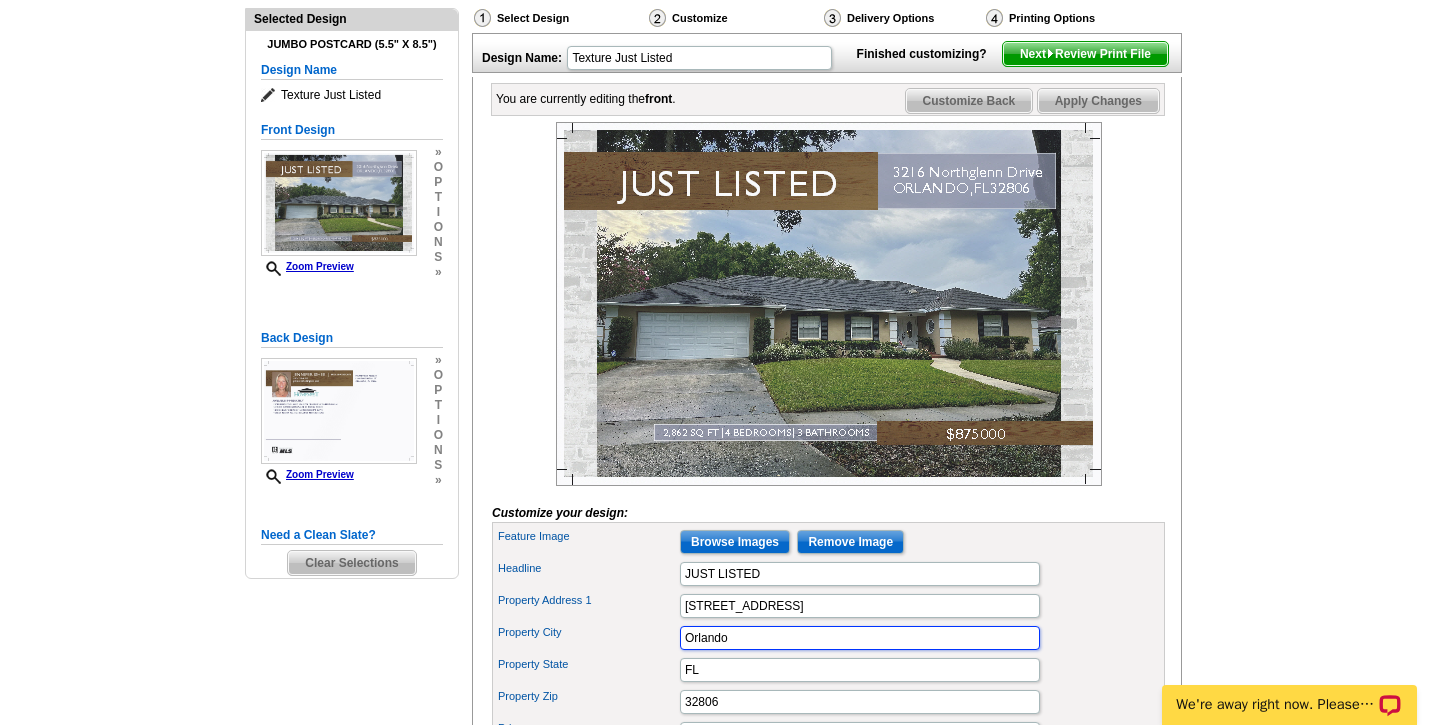 type on "Orlando" 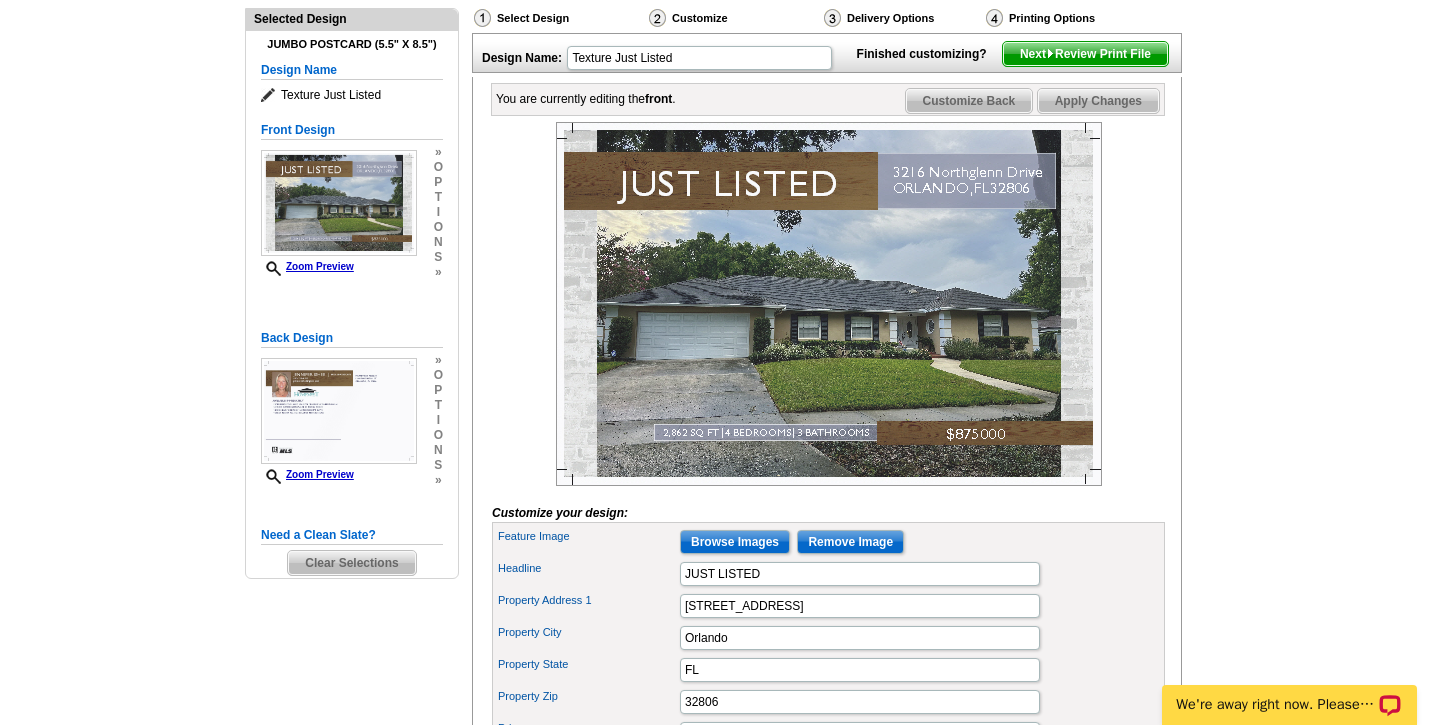 click on "Property City
Orlando" at bounding box center [828, 638] 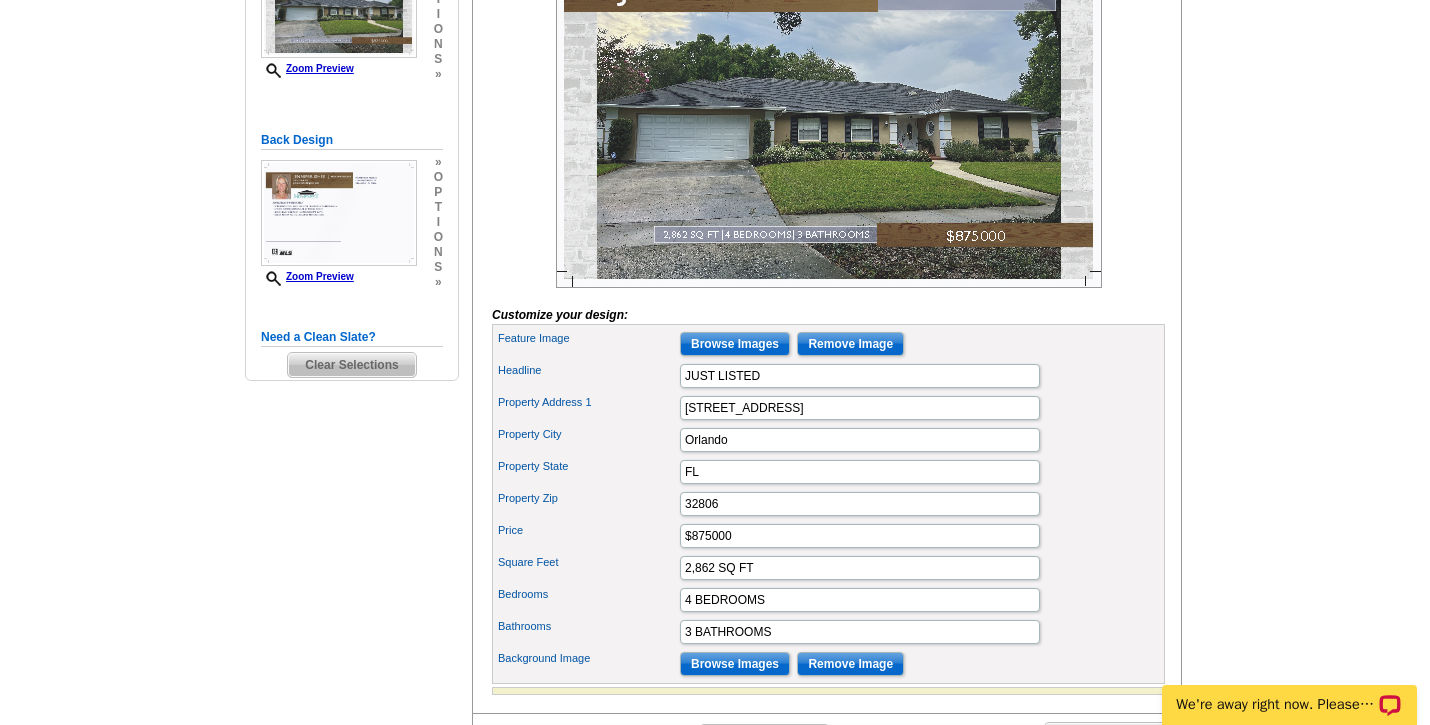 scroll, scrollTop: 426, scrollLeft: 0, axis: vertical 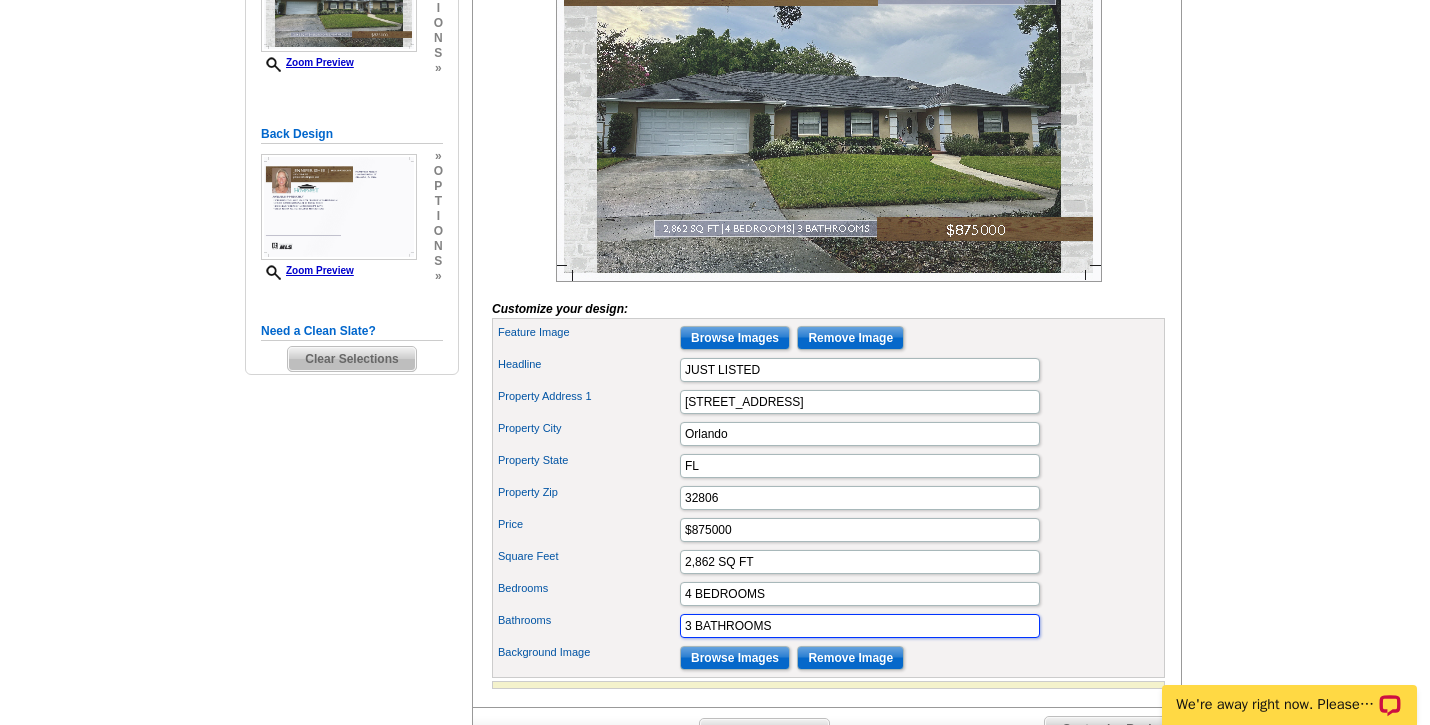 click on "3 BATHROOMS" at bounding box center [860, 626] 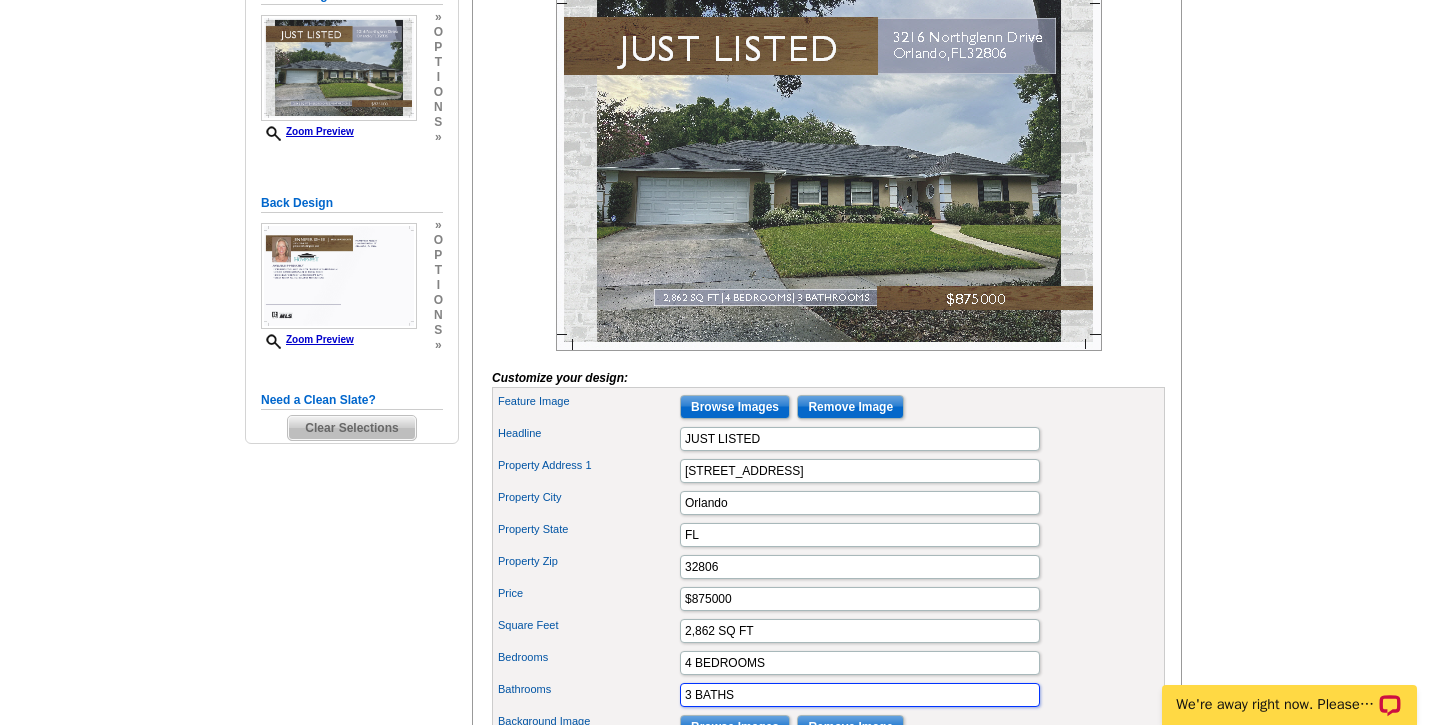 scroll, scrollTop: 384, scrollLeft: 0, axis: vertical 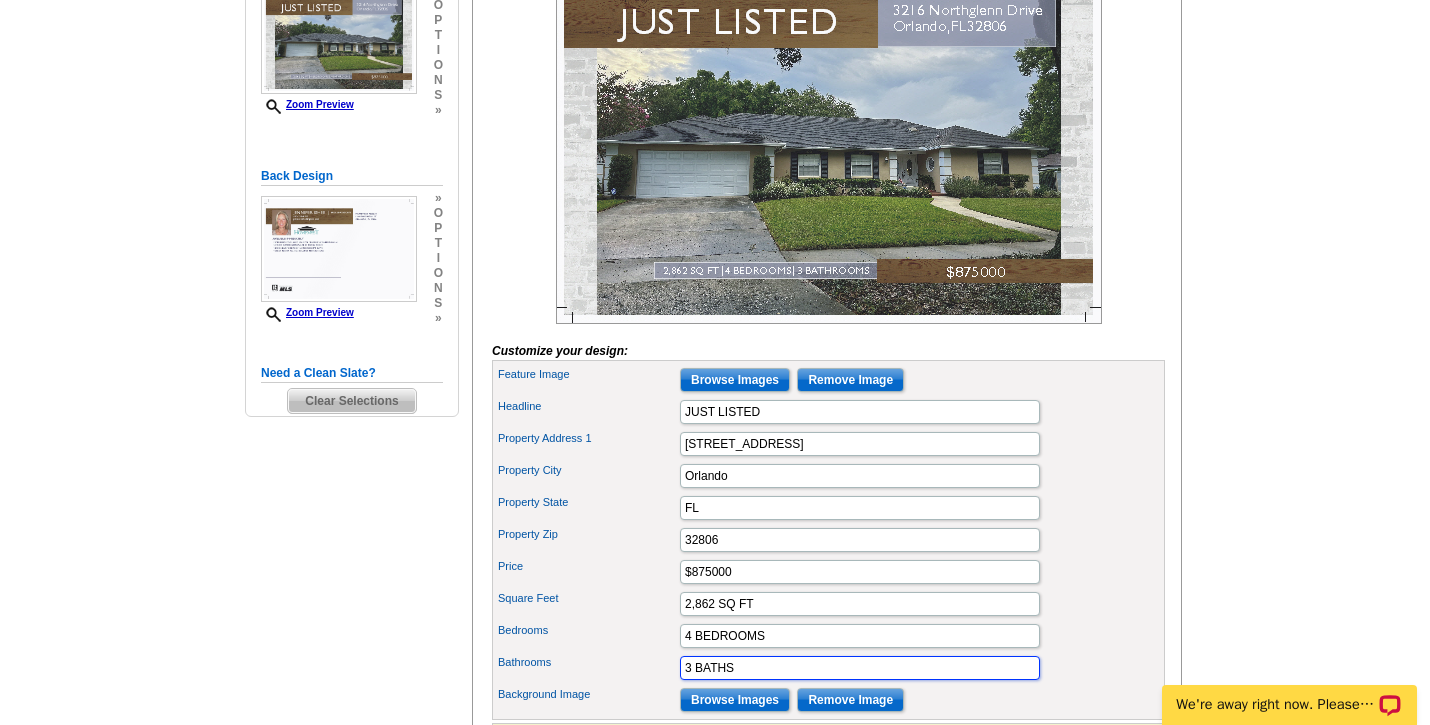 click on "3 BATHS" at bounding box center (860, 668) 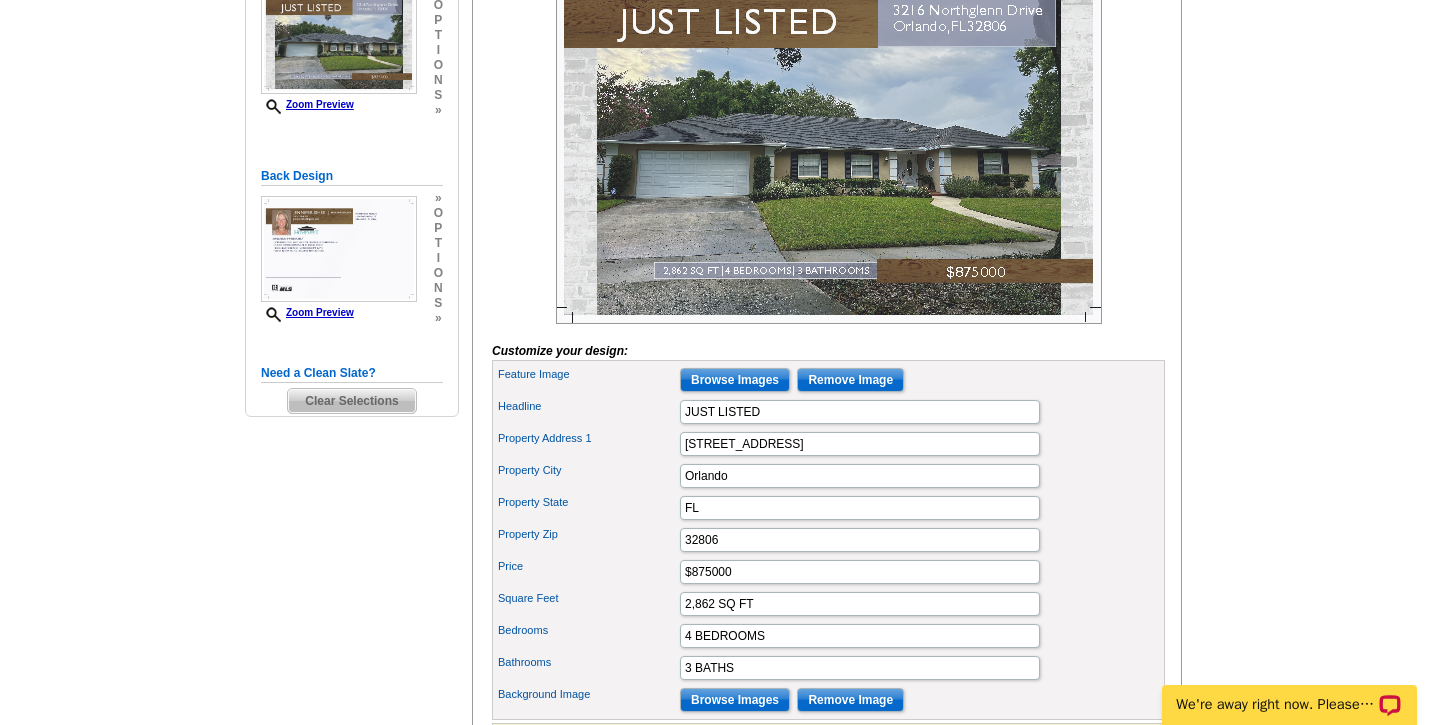 click on "Property State
FL" at bounding box center [828, 508] 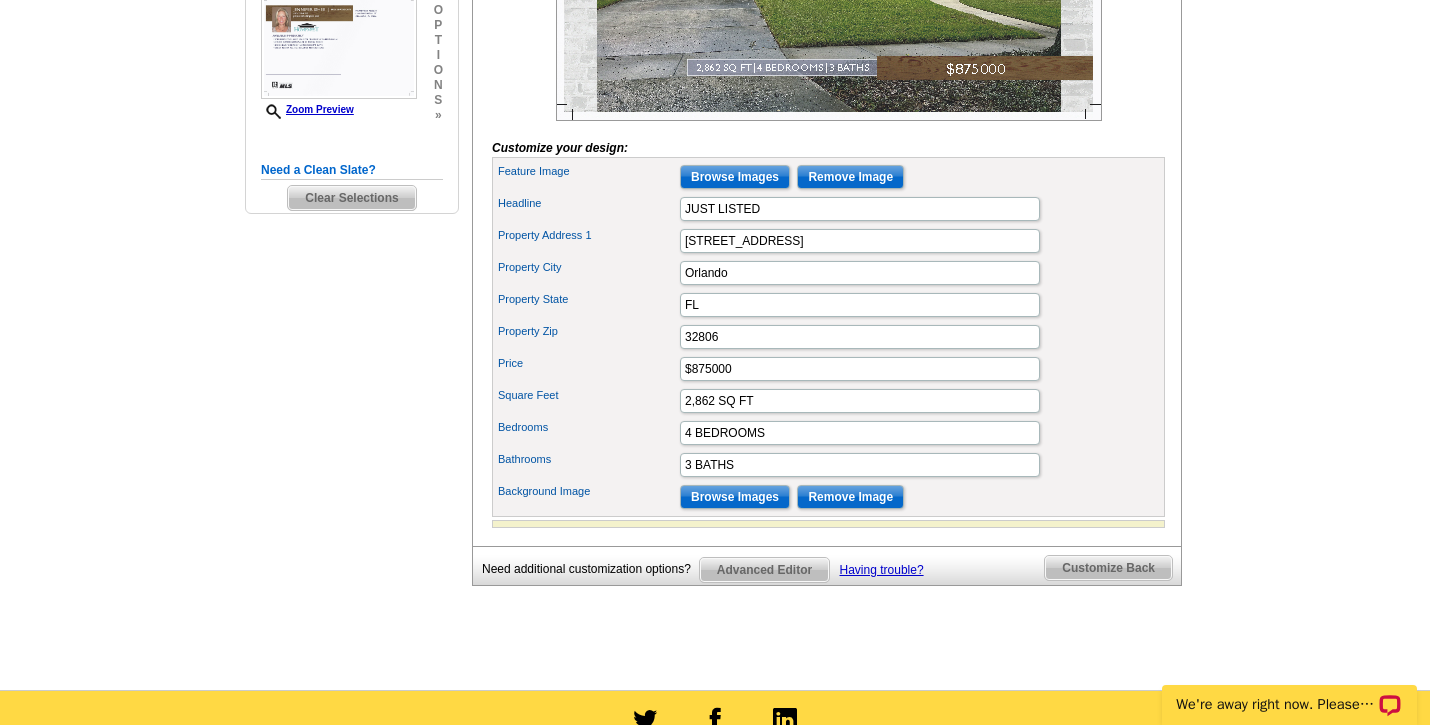 scroll, scrollTop: 620, scrollLeft: 0, axis: vertical 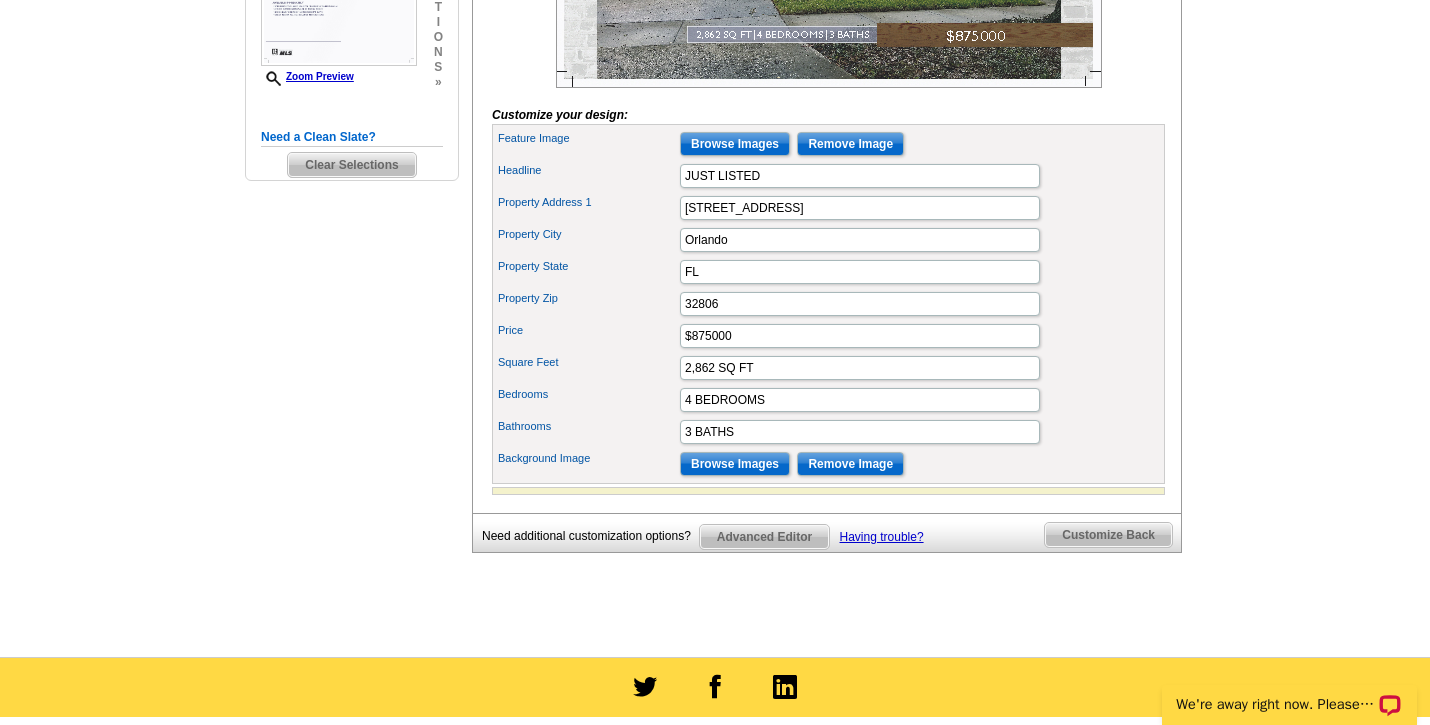 click on "Customize Back" at bounding box center (1108, 535) 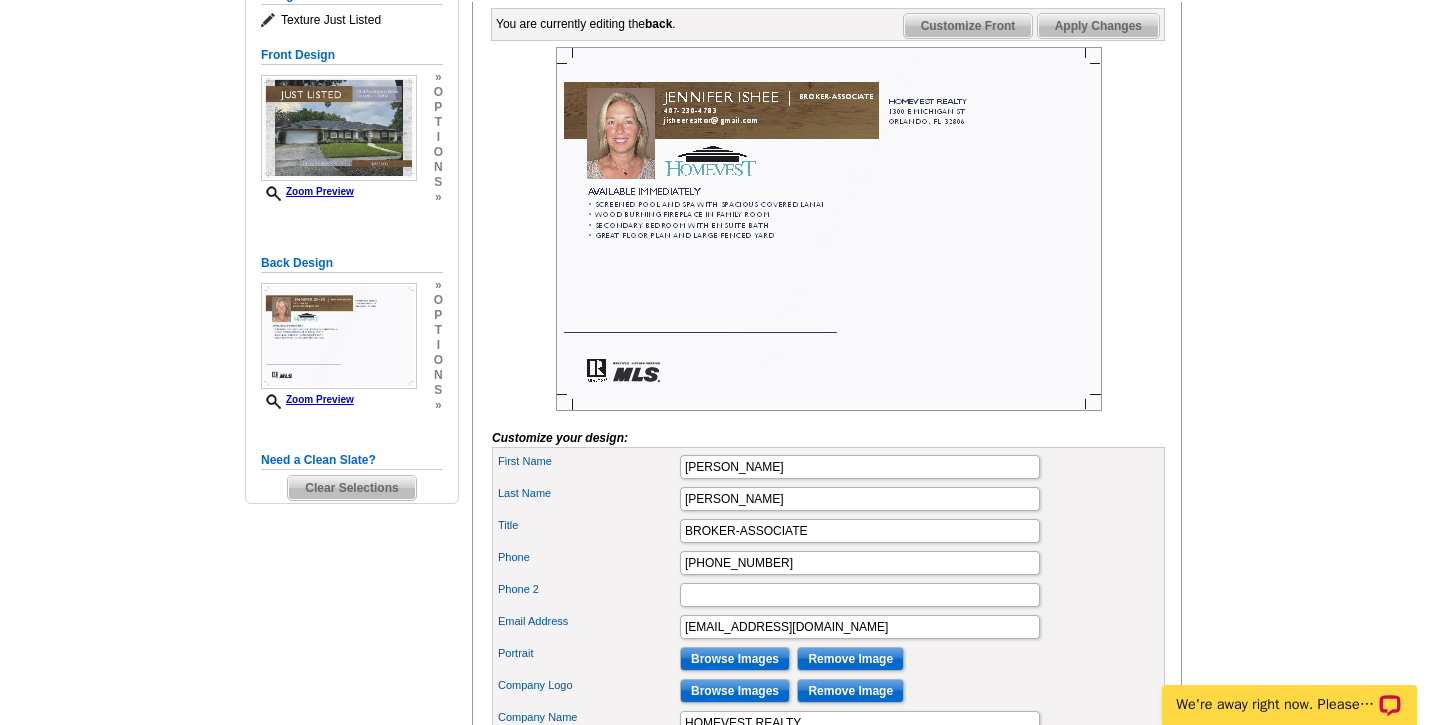 scroll, scrollTop: 295, scrollLeft: 0, axis: vertical 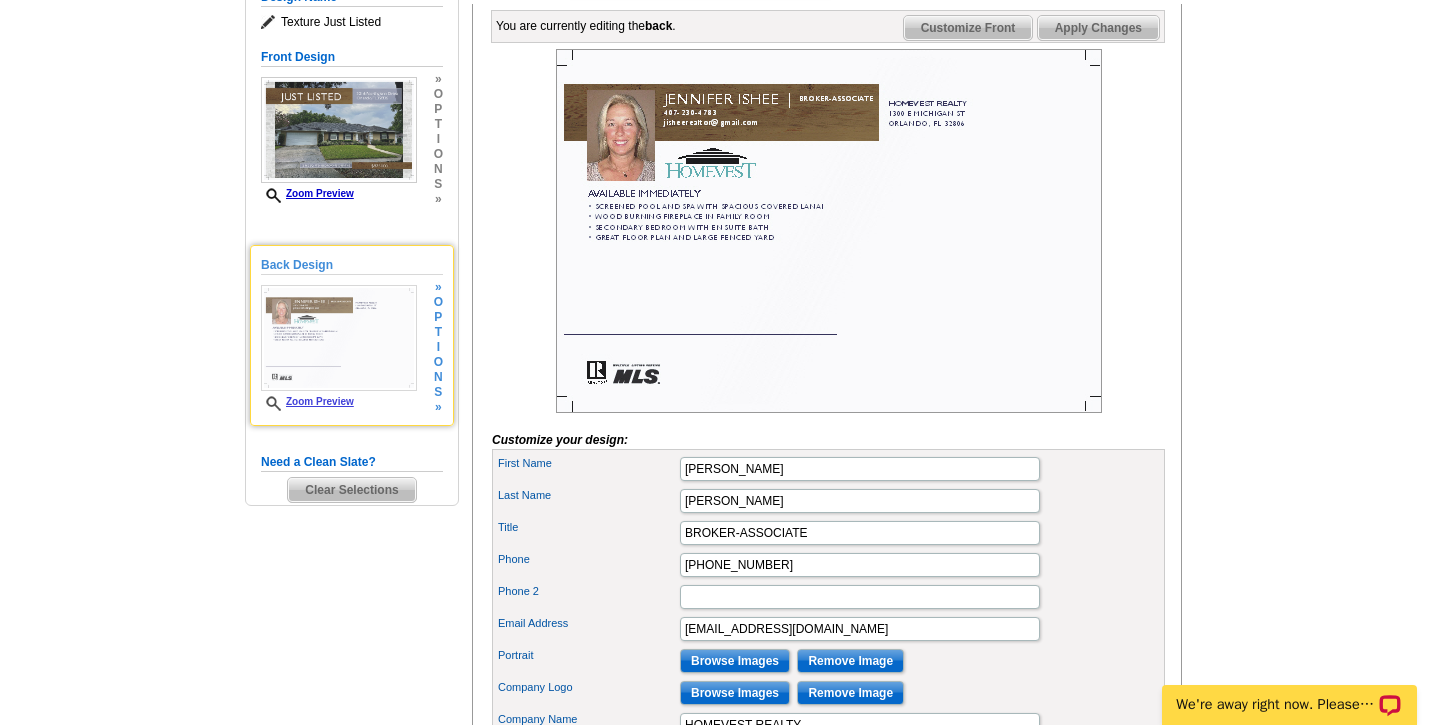 click on "Zoom Preview" at bounding box center (307, 401) 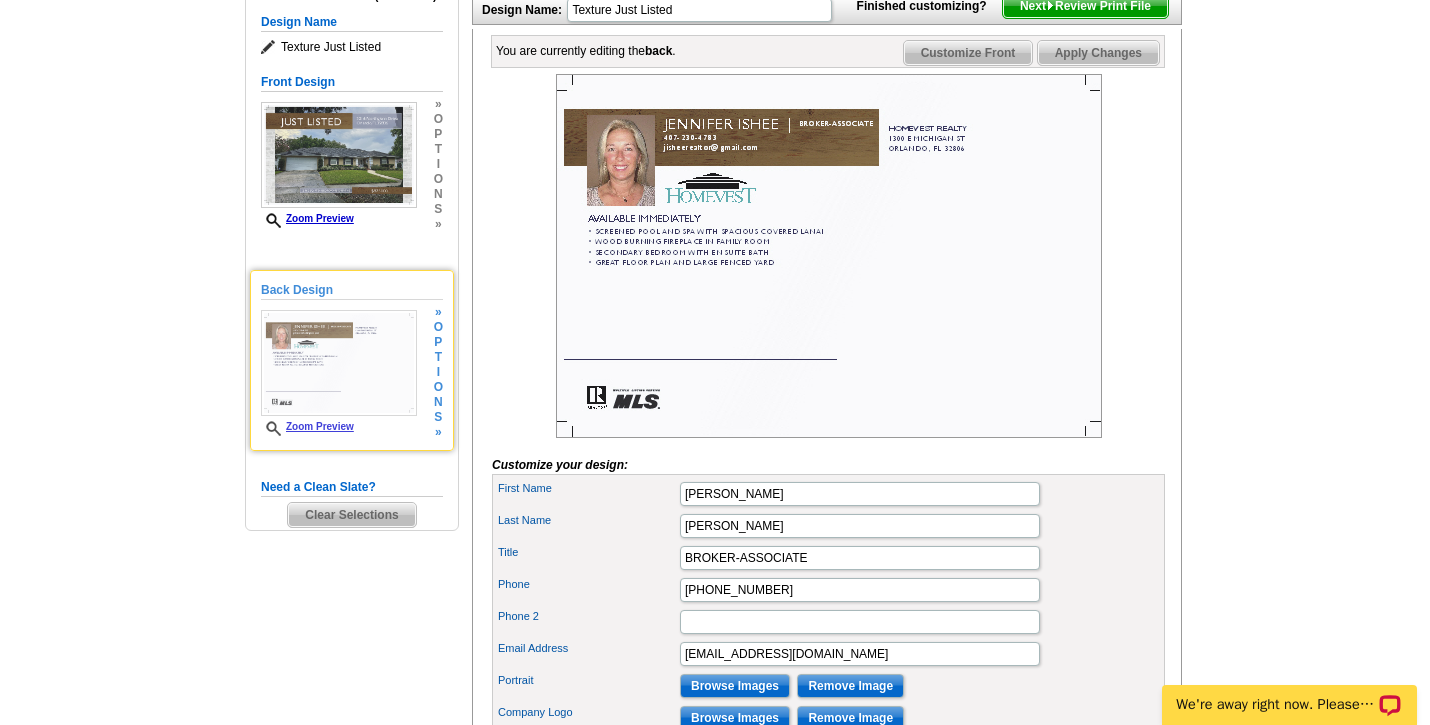 scroll, scrollTop: 258, scrollLeft: 0, axis: vertical 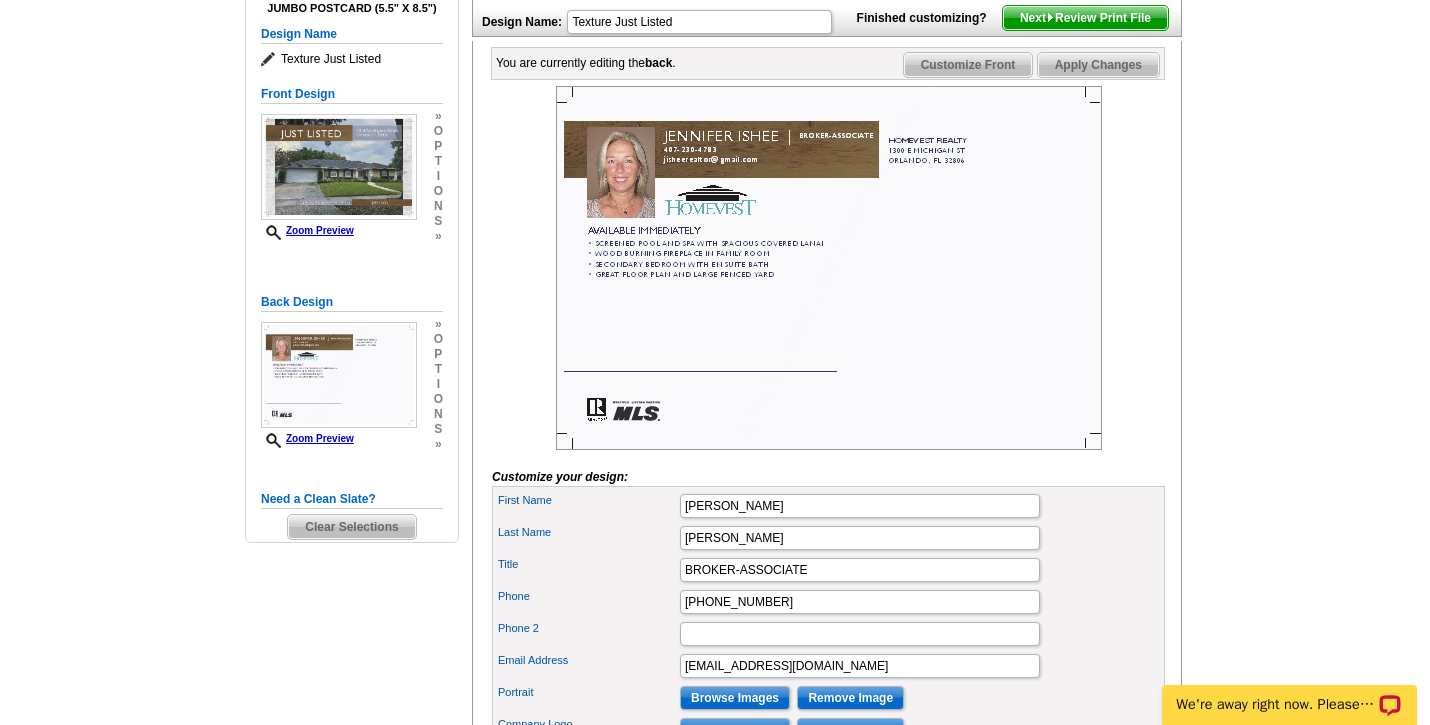 click on "Next   Review Print File" at bounding box center (1085, 18) 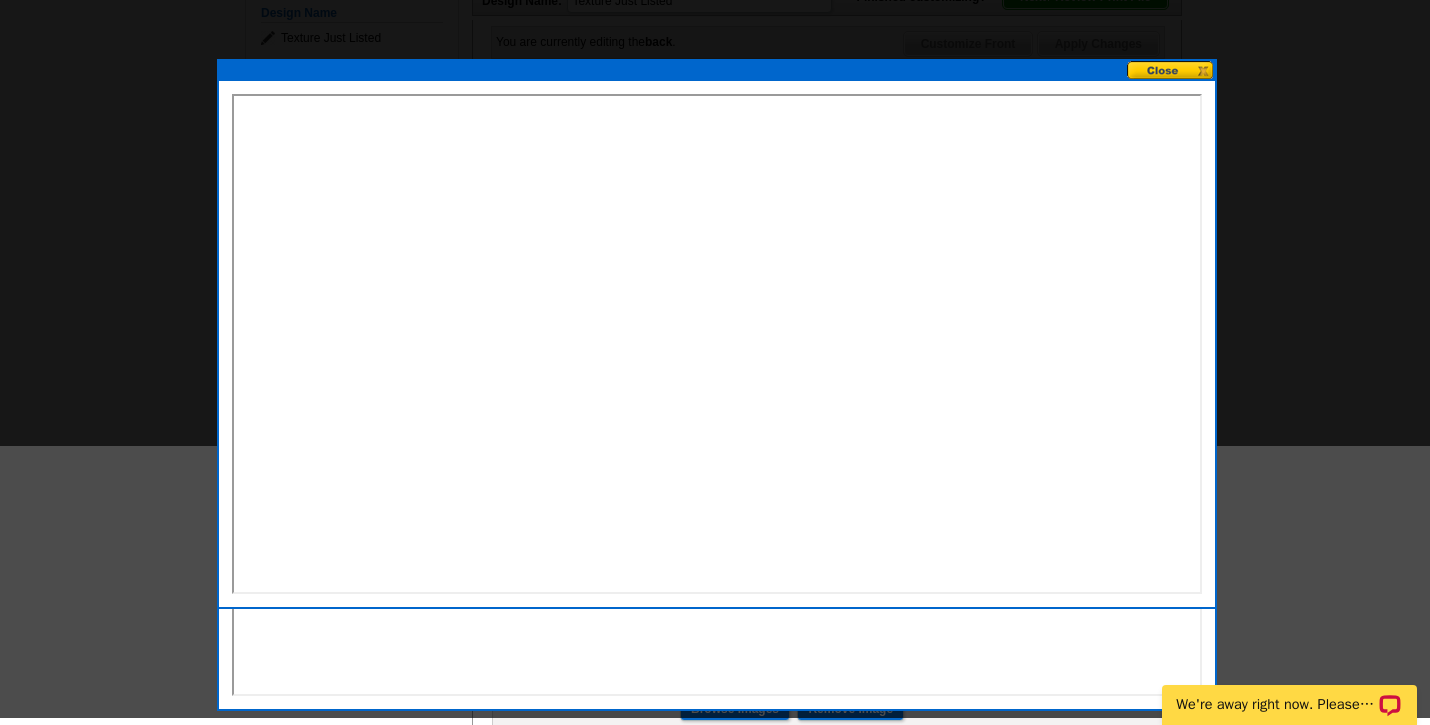 scroll, scrollTop: 272, scrollLeft: 0, axis: vertical 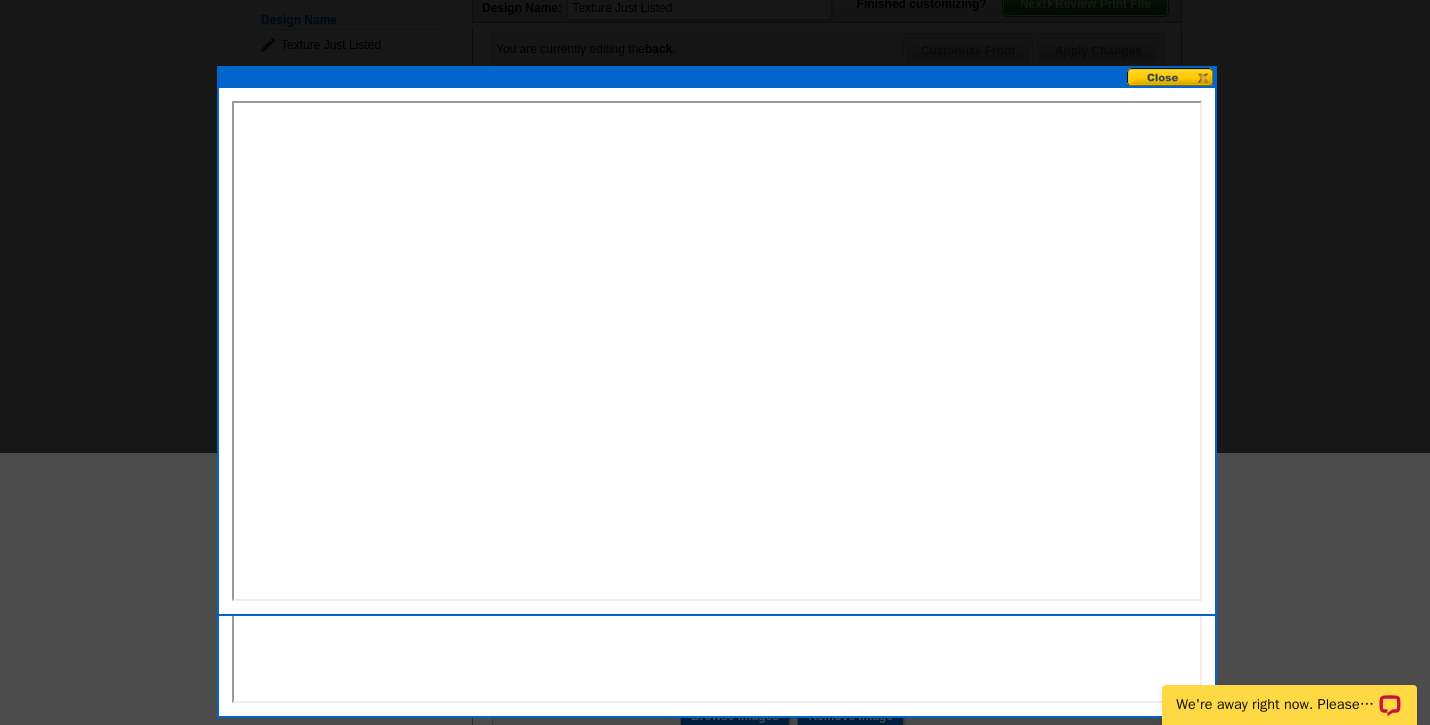 click at bounding box center (1171, 77) 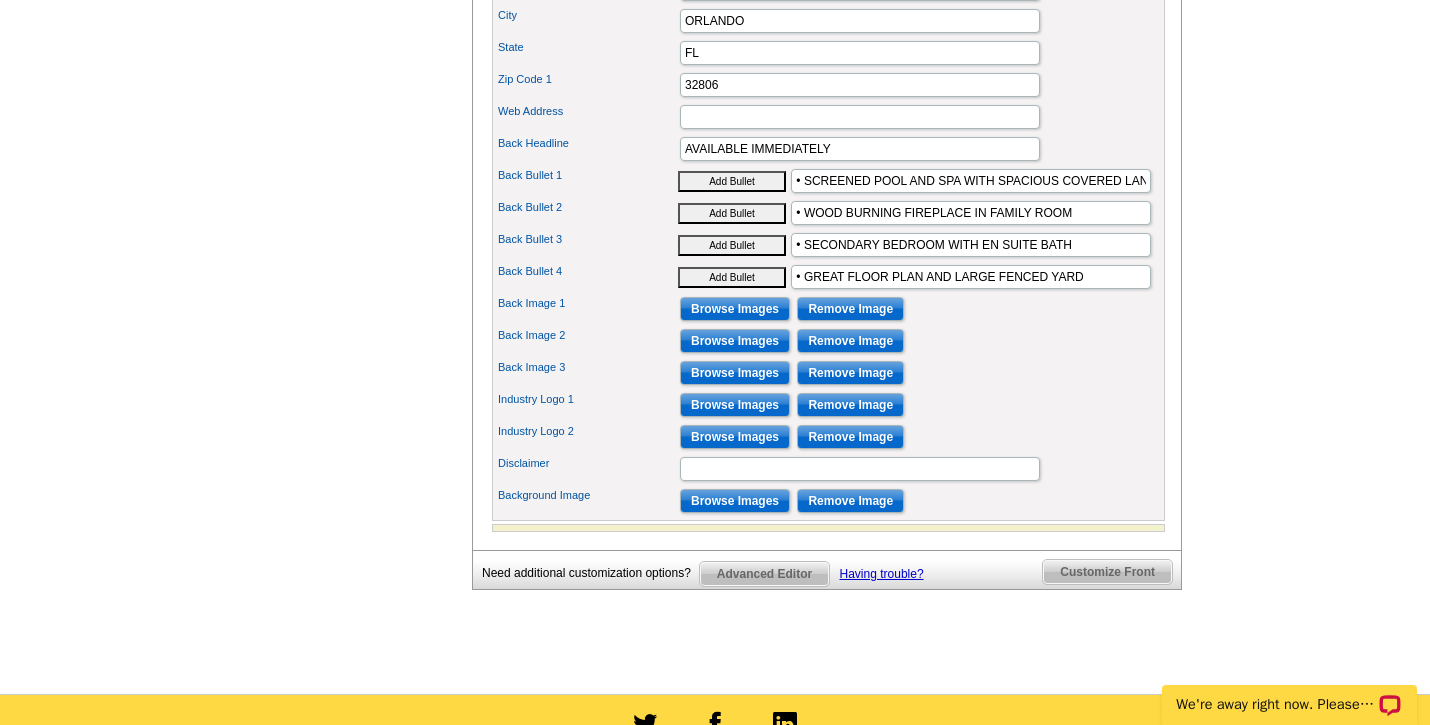 scroll, scrollTop: 1104, scrollLeft: 0, axis: vertical 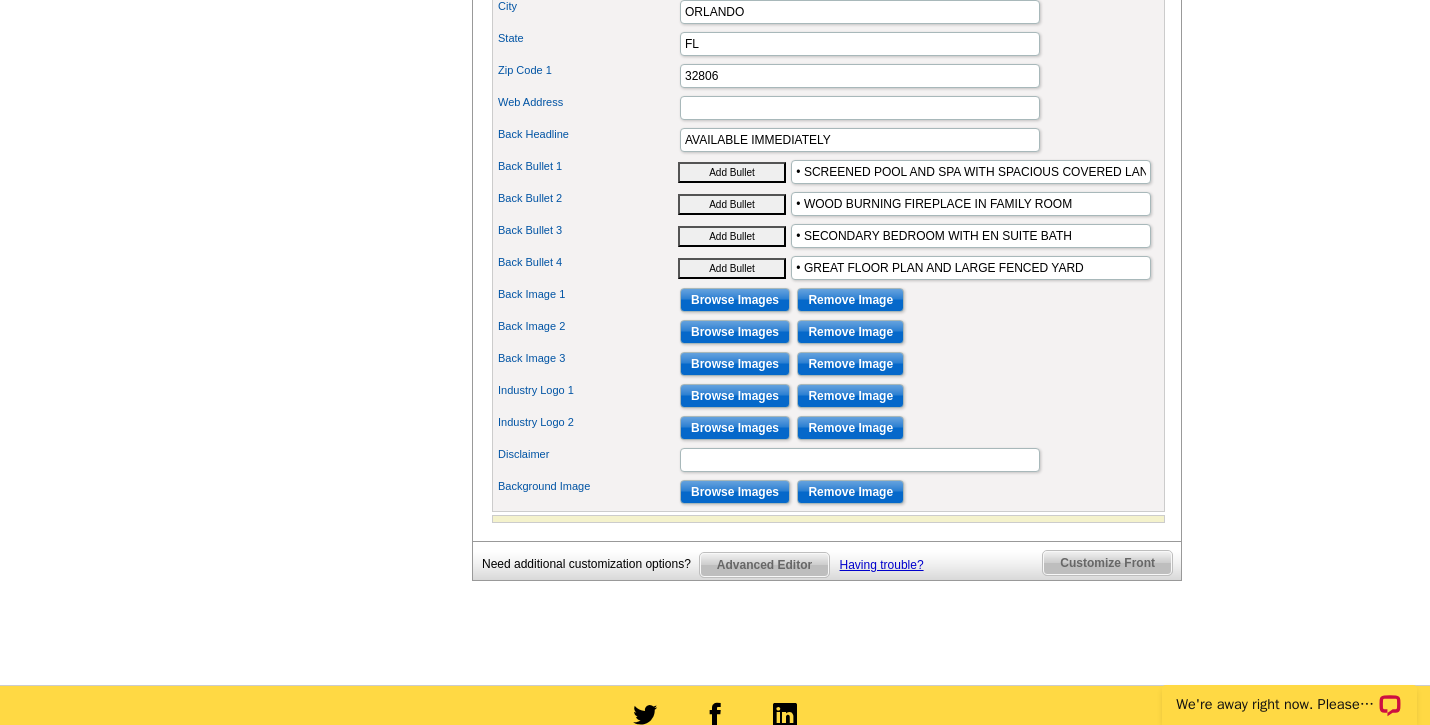click on "Browse Images" at bounding box center (735, 492) 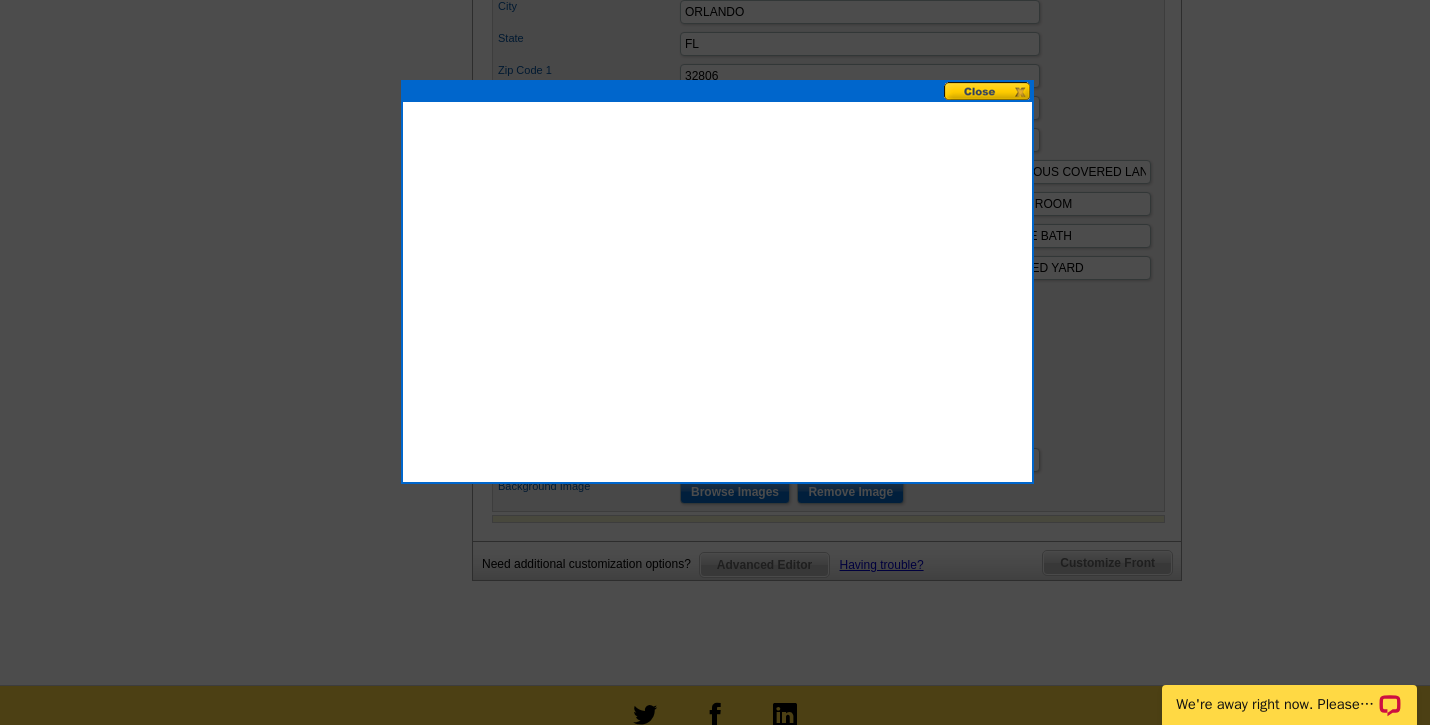 click at bounding box center [988, 91] 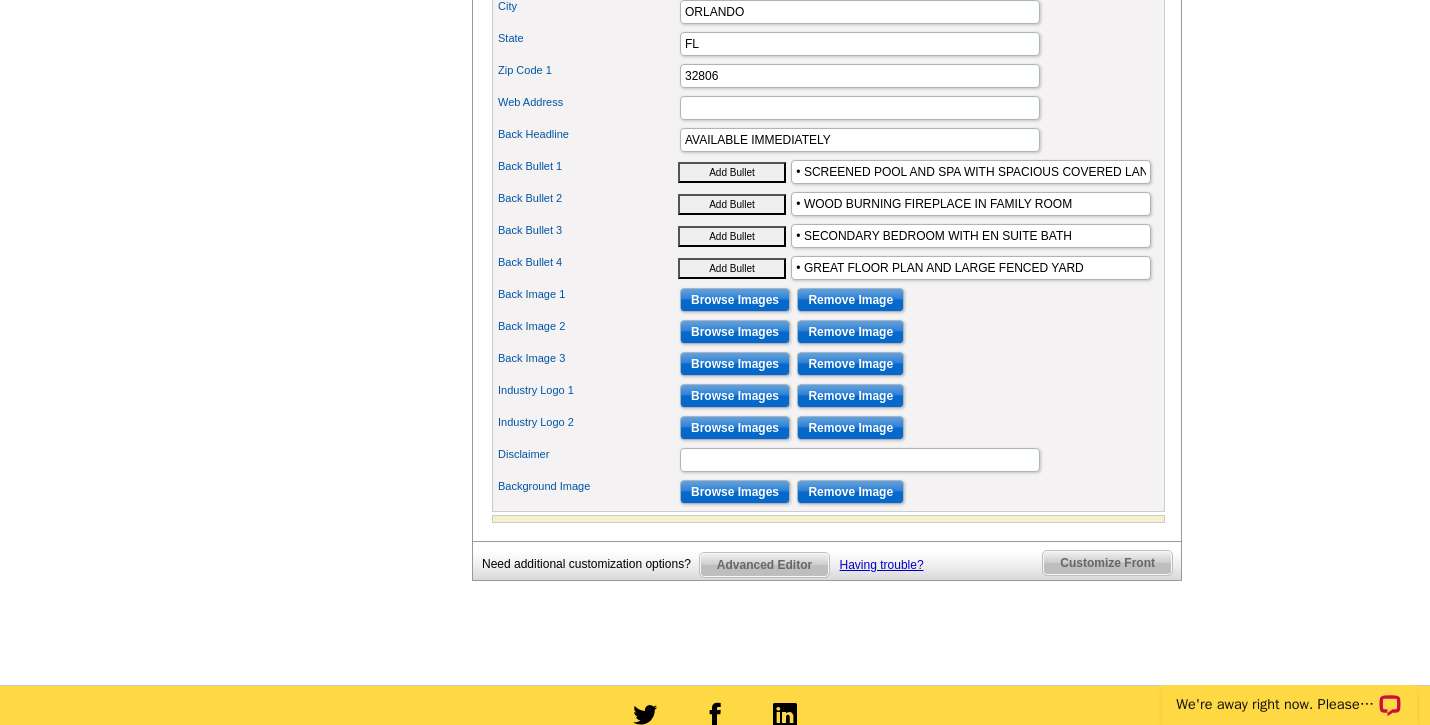 click on "Browse Images" at bounding box center (735, 492) 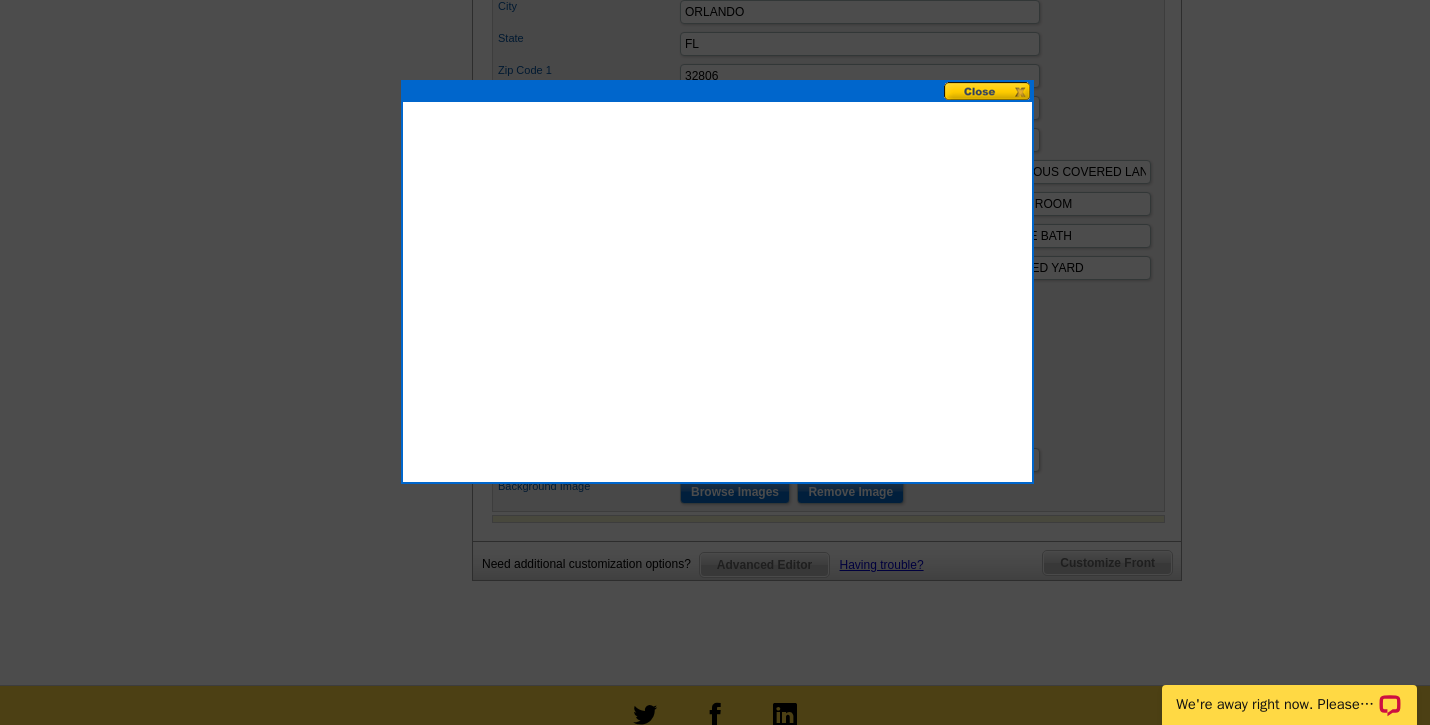 click at bounding box center (988, 91) 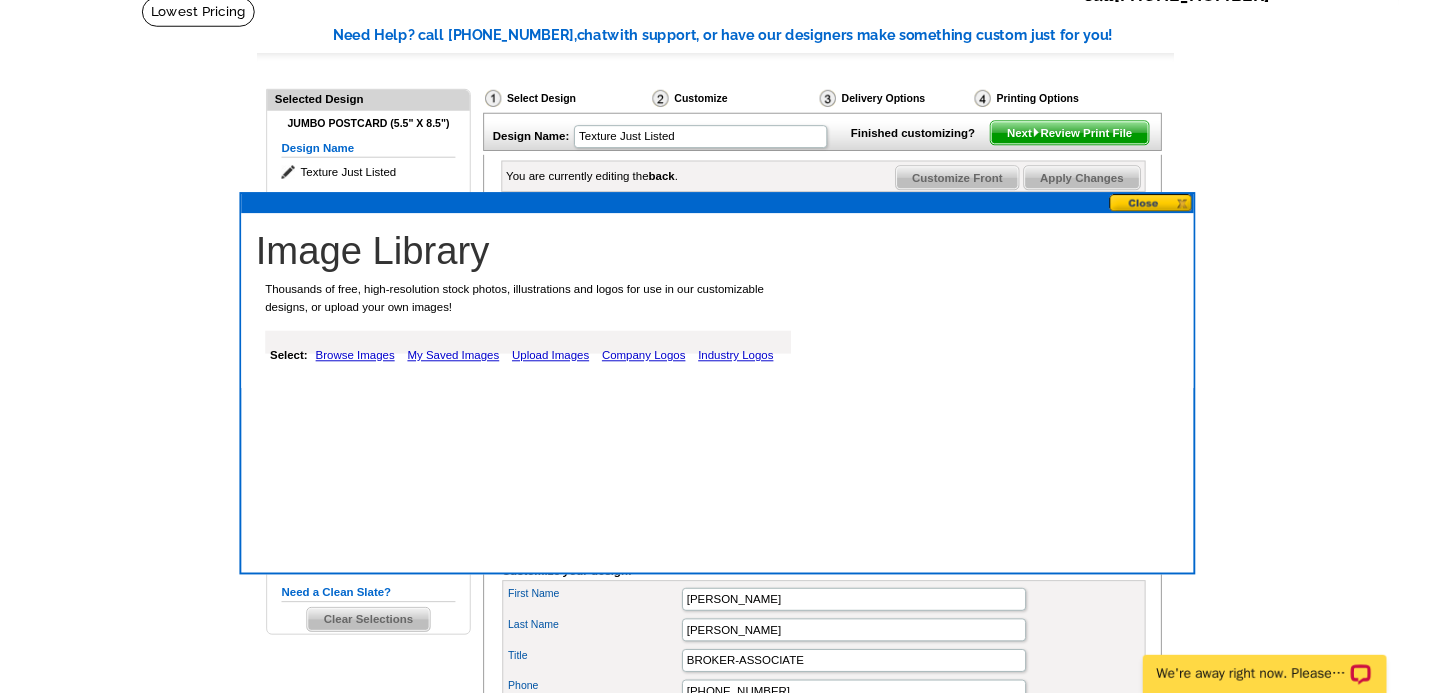scroll, scrollTop: 139, scrollLeft: 0, axis: vertical 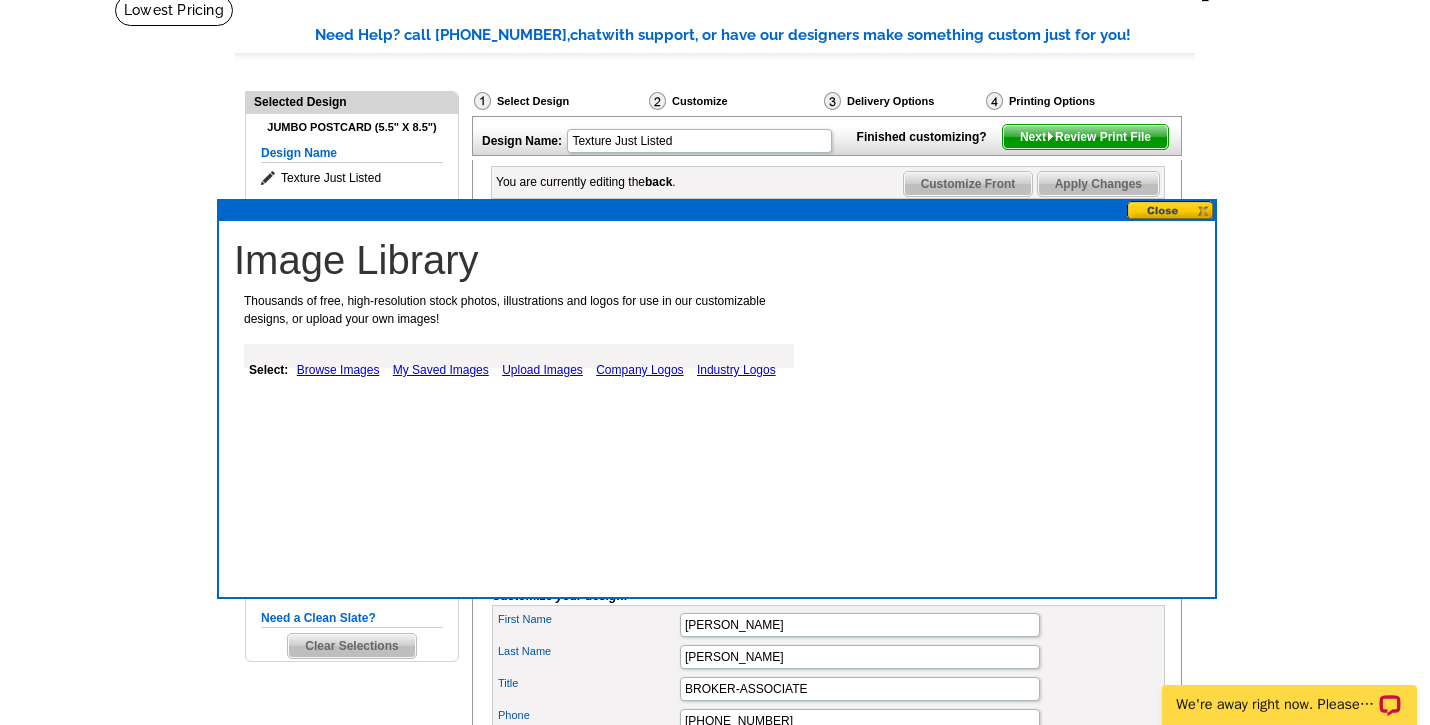 click on "Next   Review Print File" at bounding box center [1085, 137] 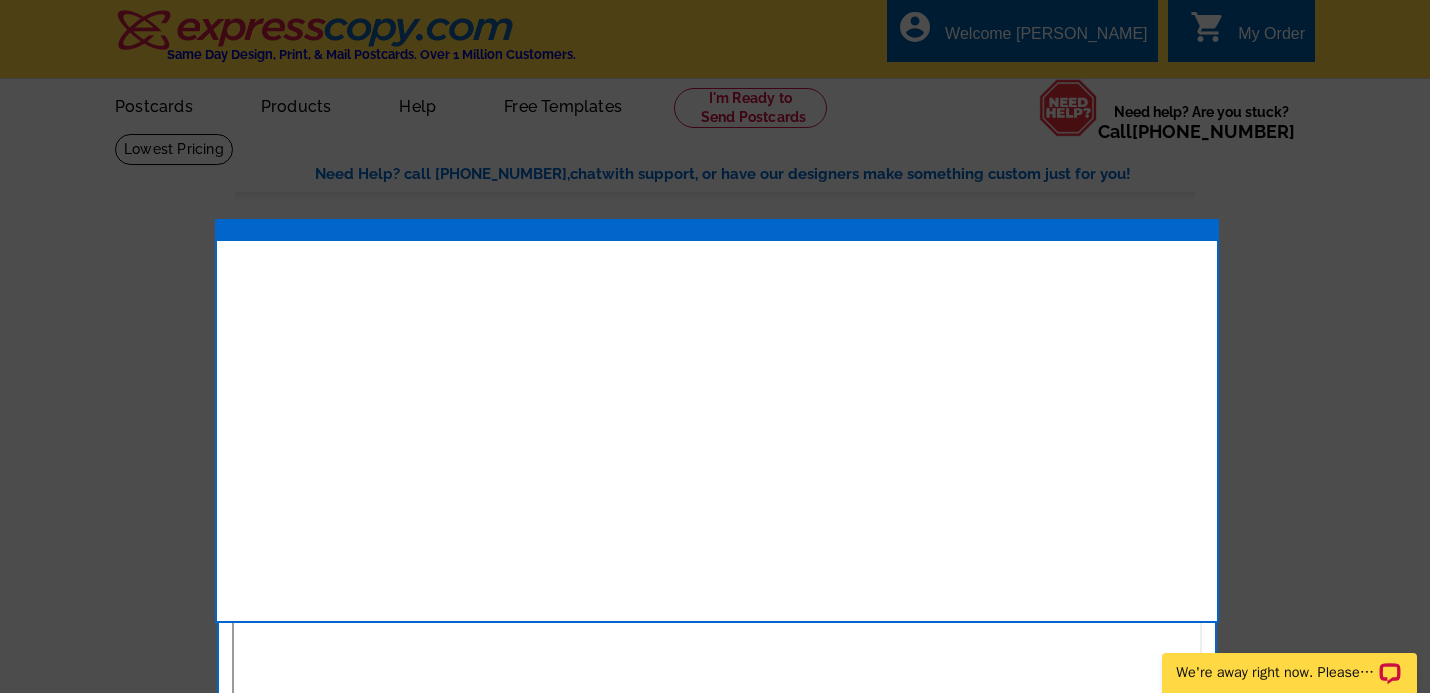 scroll, scrollTop: 0, scrollLeft: 0, axis: both 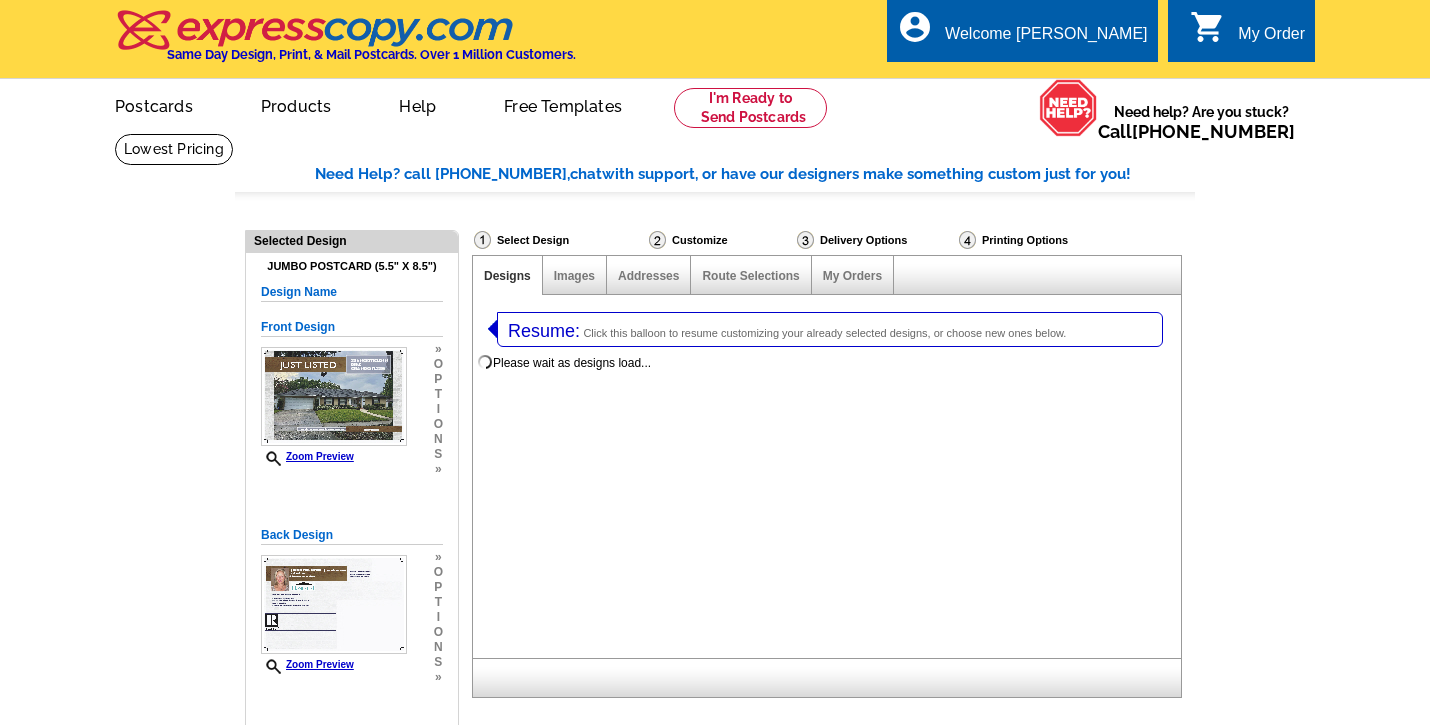 select on "1" 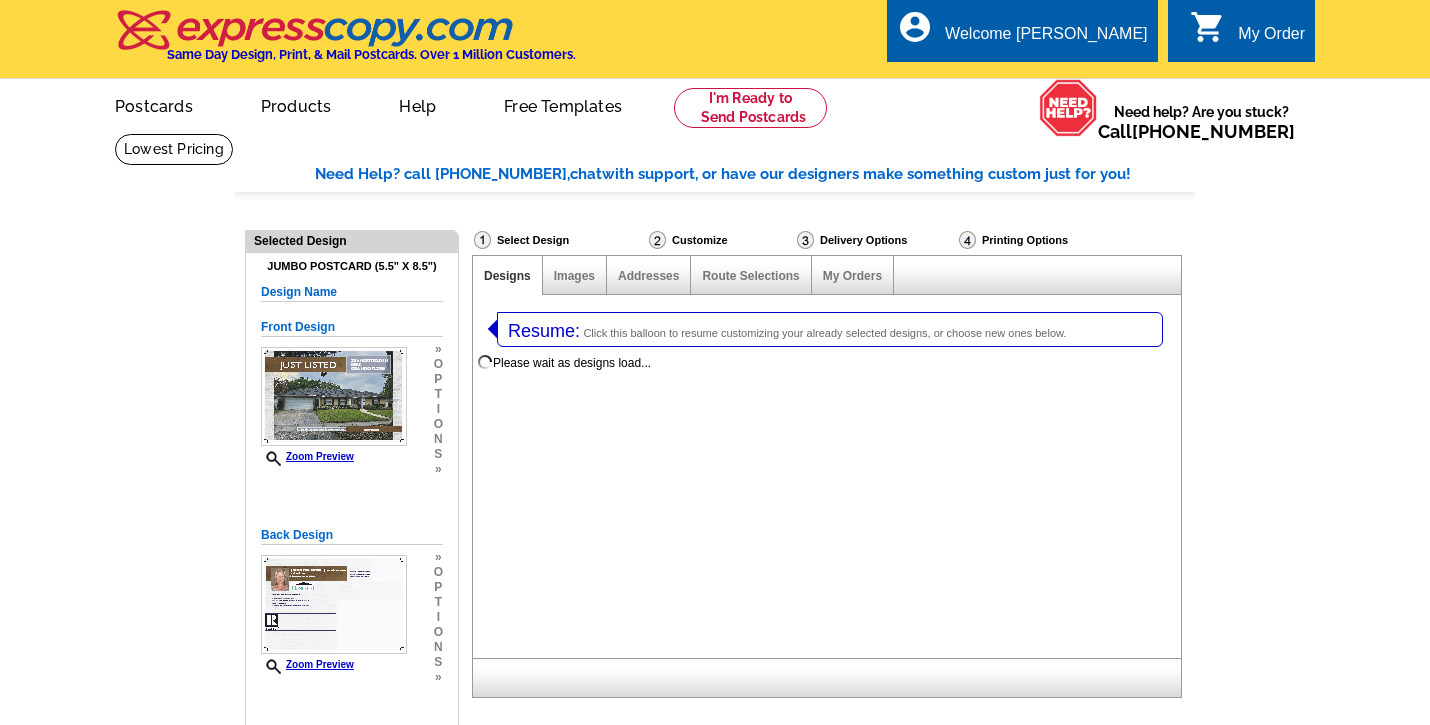 select on "2" 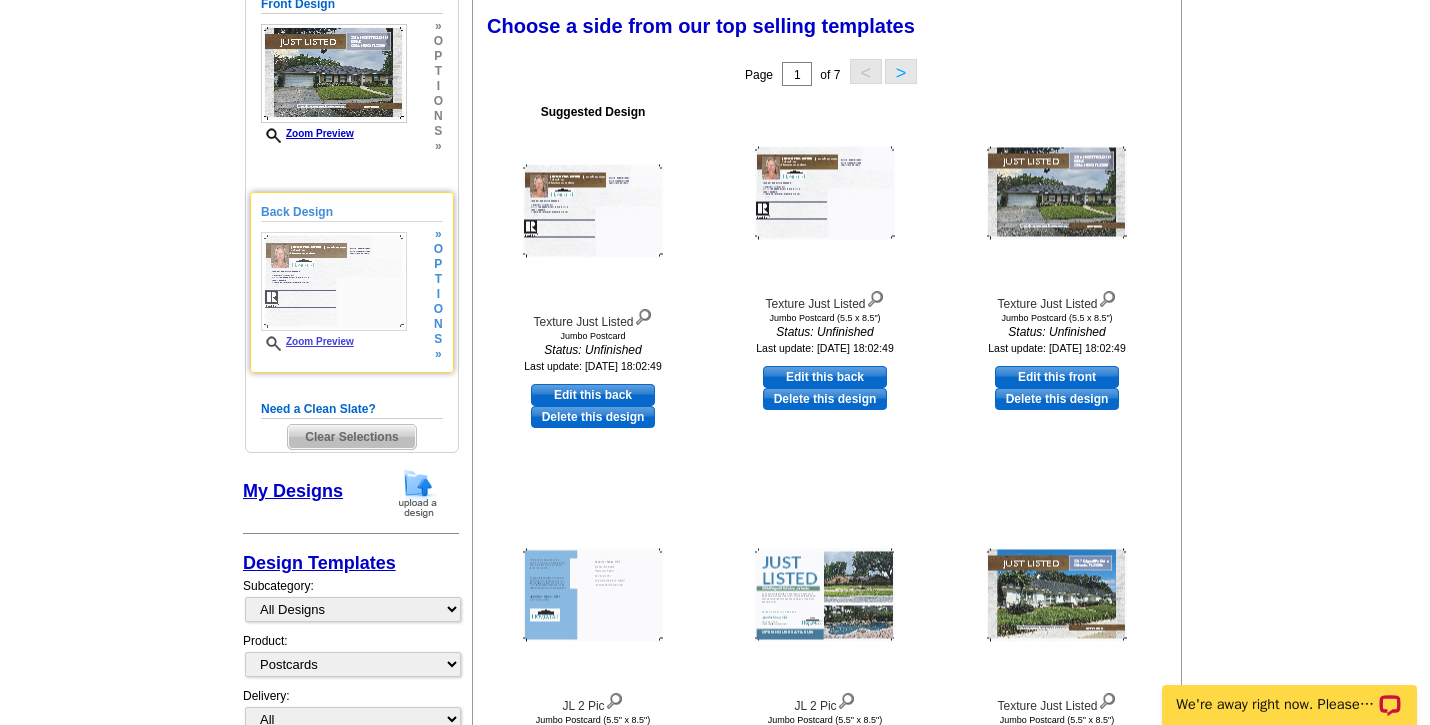 scroll, scrollTop: 345, scrollLeft: 0, axis: vertical 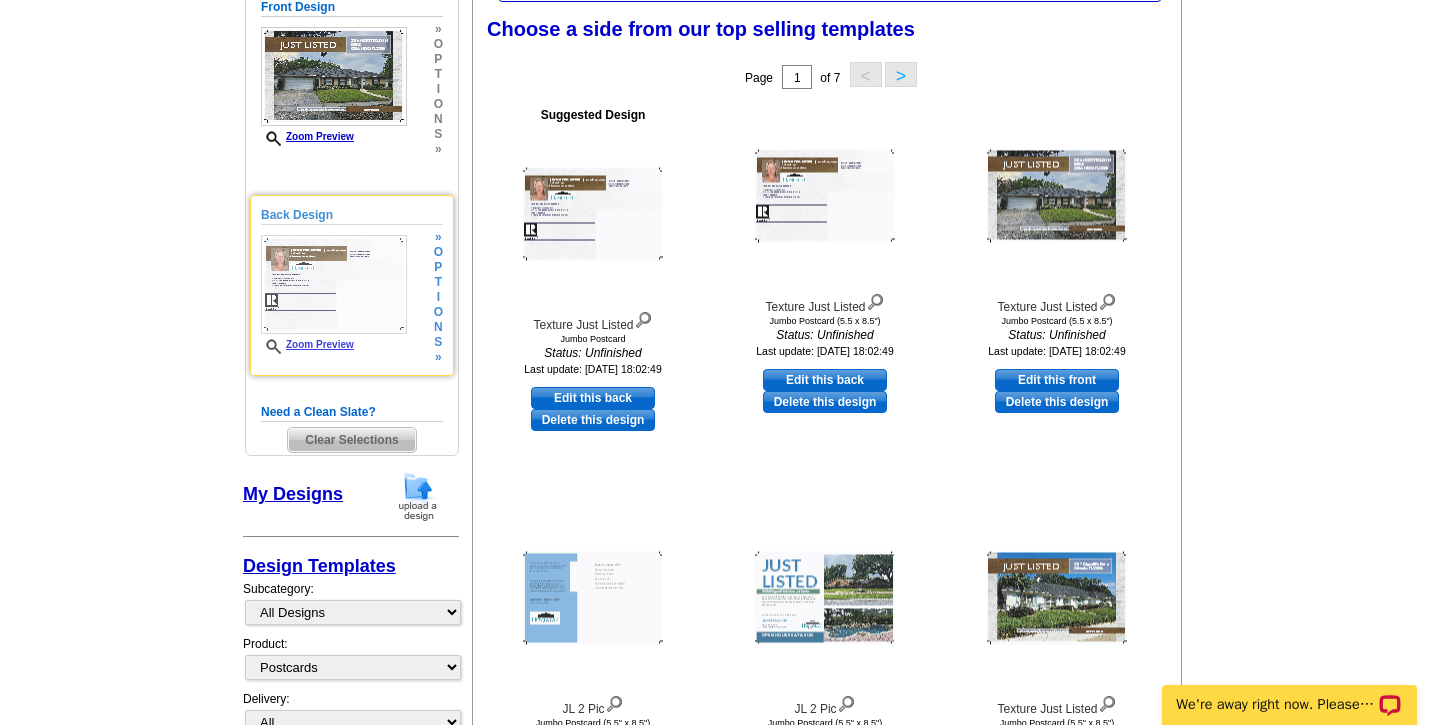 click at bounding box center (334, 284) 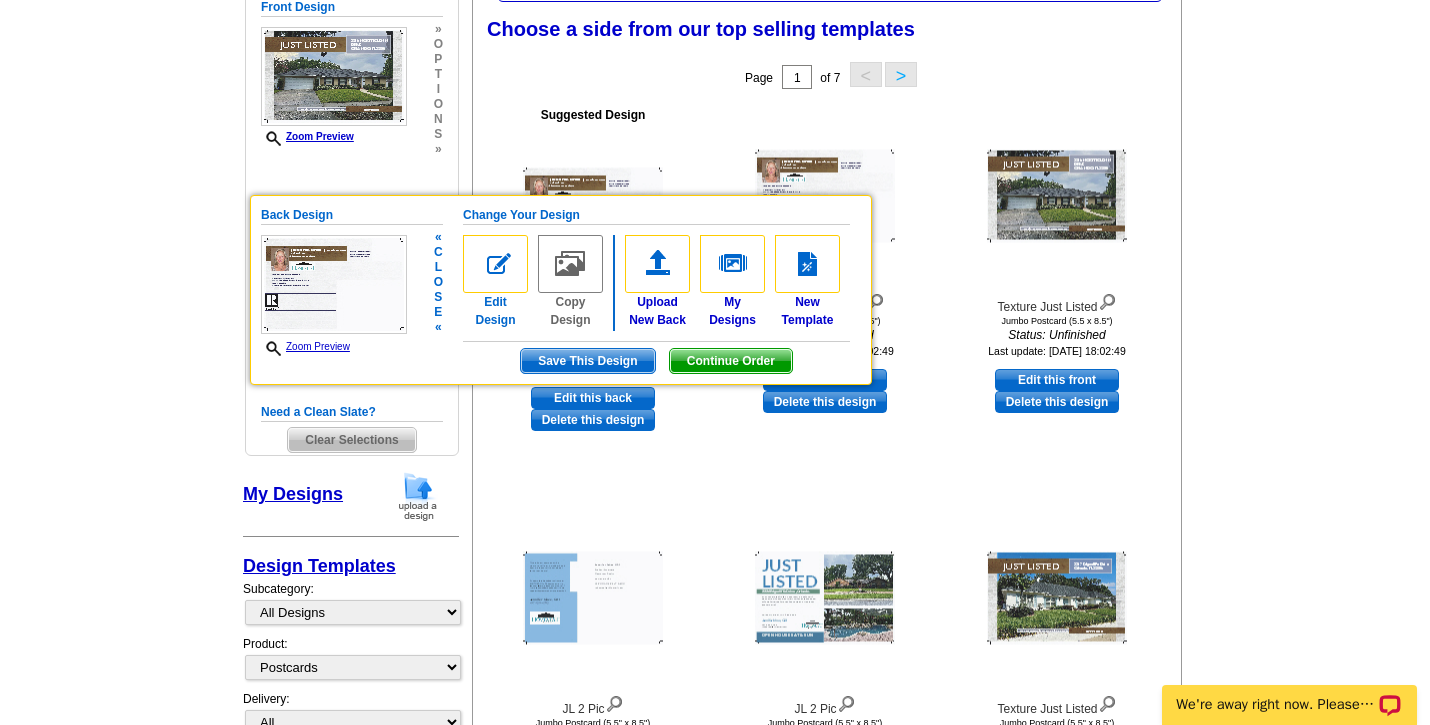 click at bounding box center (495, 264) 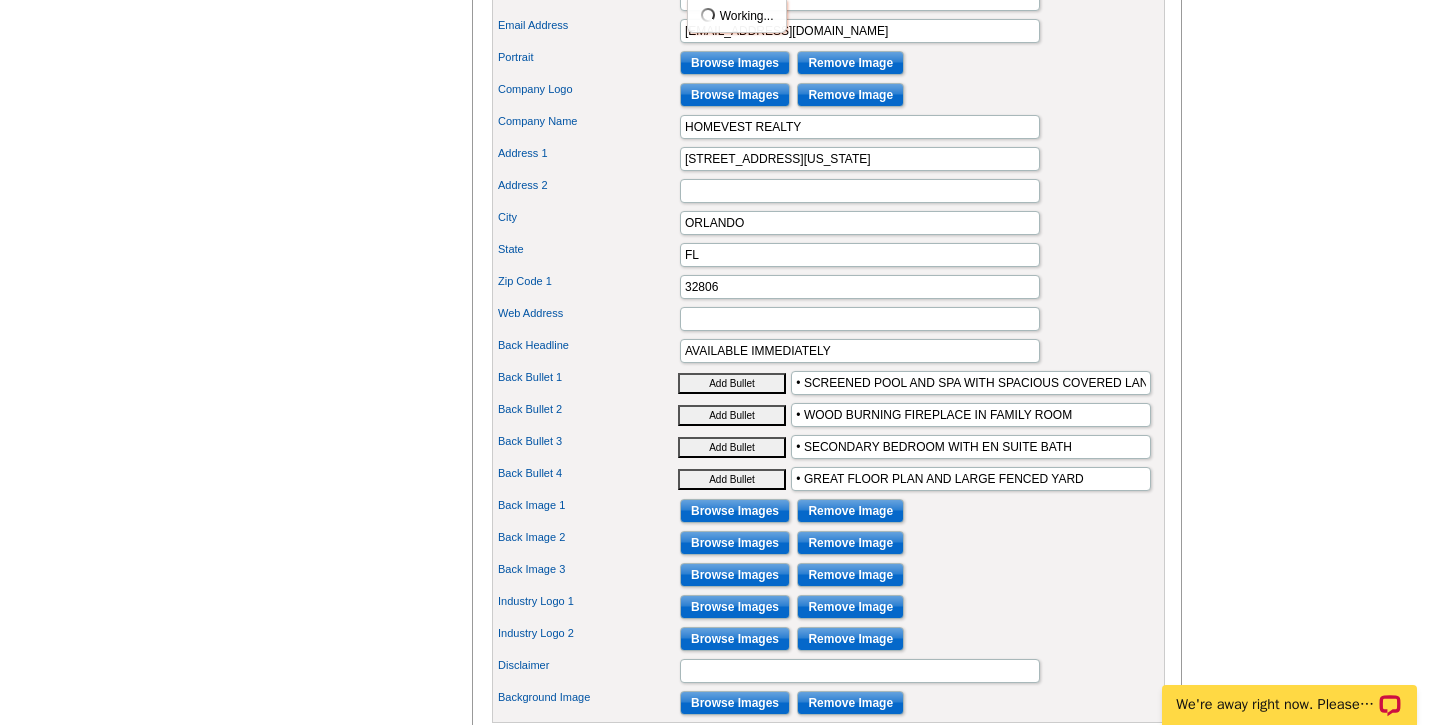 scroll, scrollTop: 896, scrollLeft: 0, axis: vertical 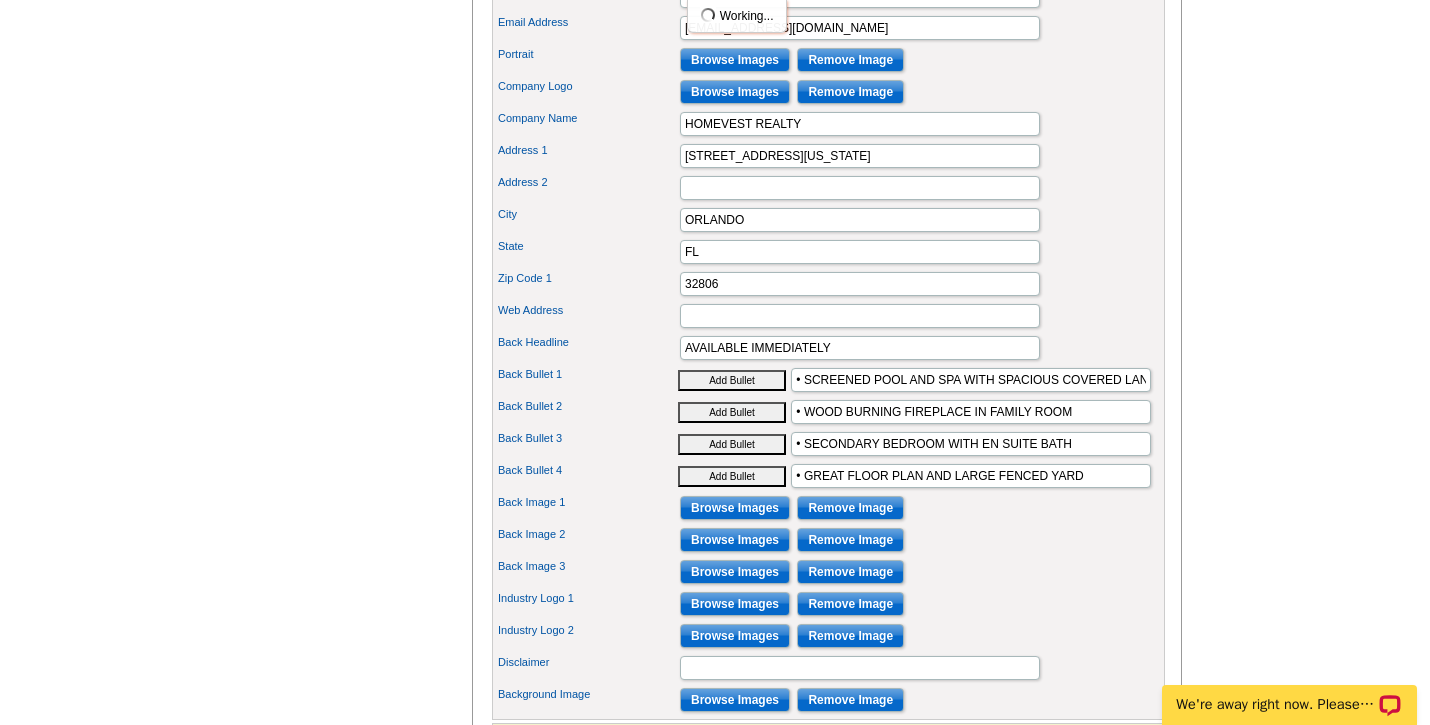 click on "Browse Images" at bounding box center (735, 508) 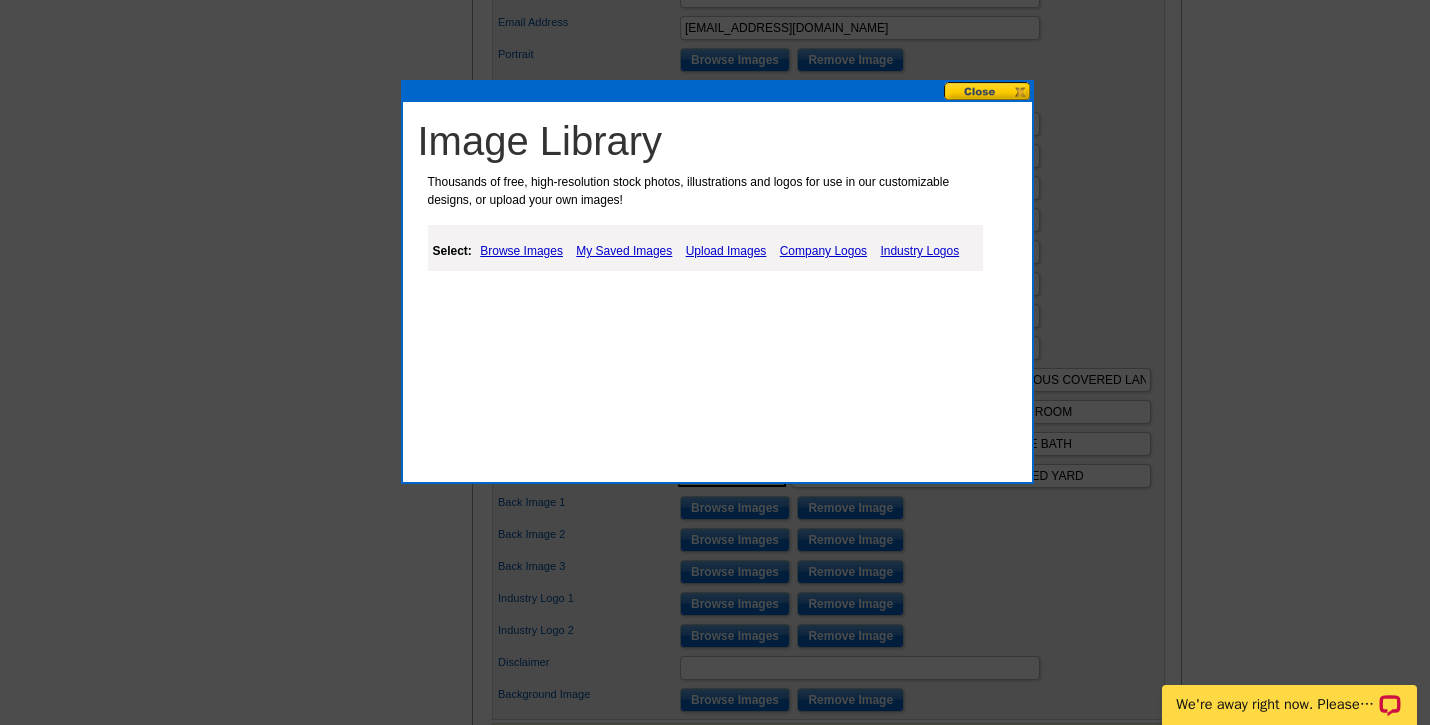 click on "Browse Images" at bounding box center [521, 251] 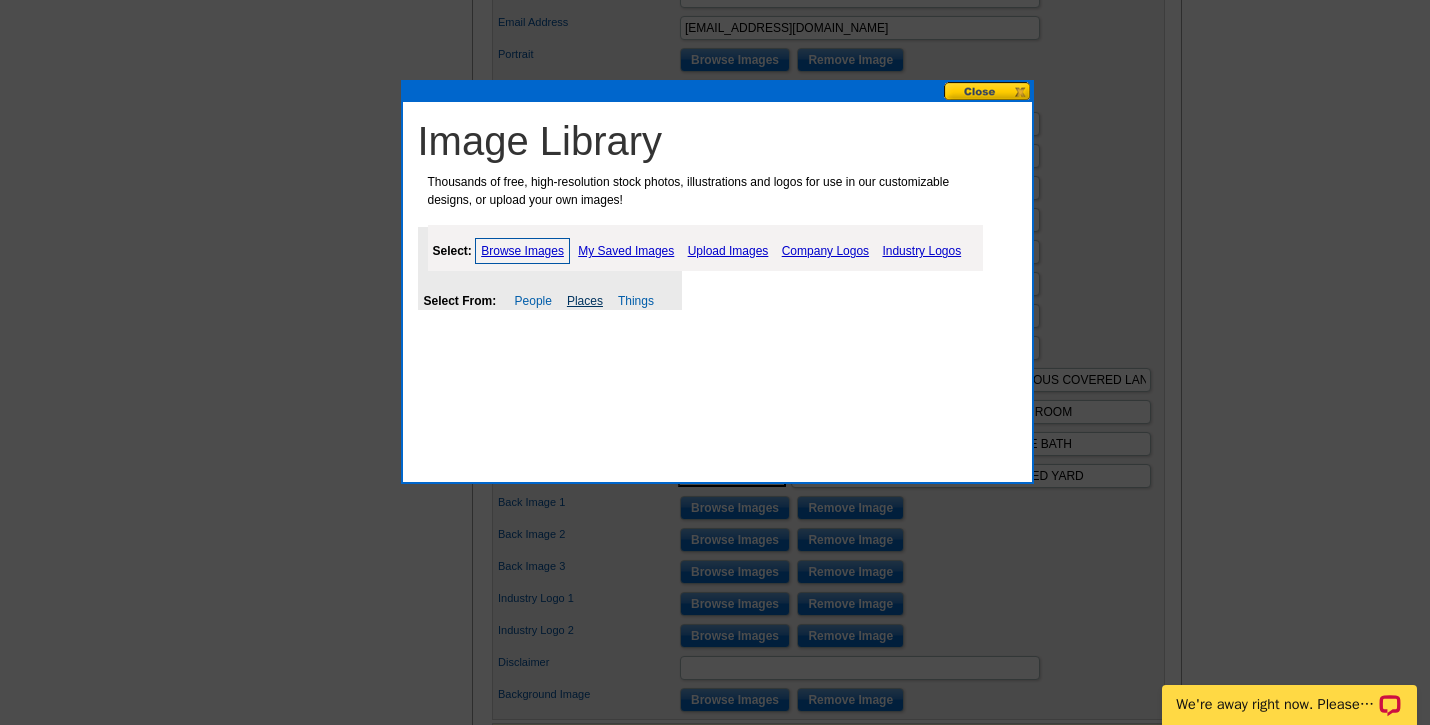 click on "Places" at bounding box center [585, 301] 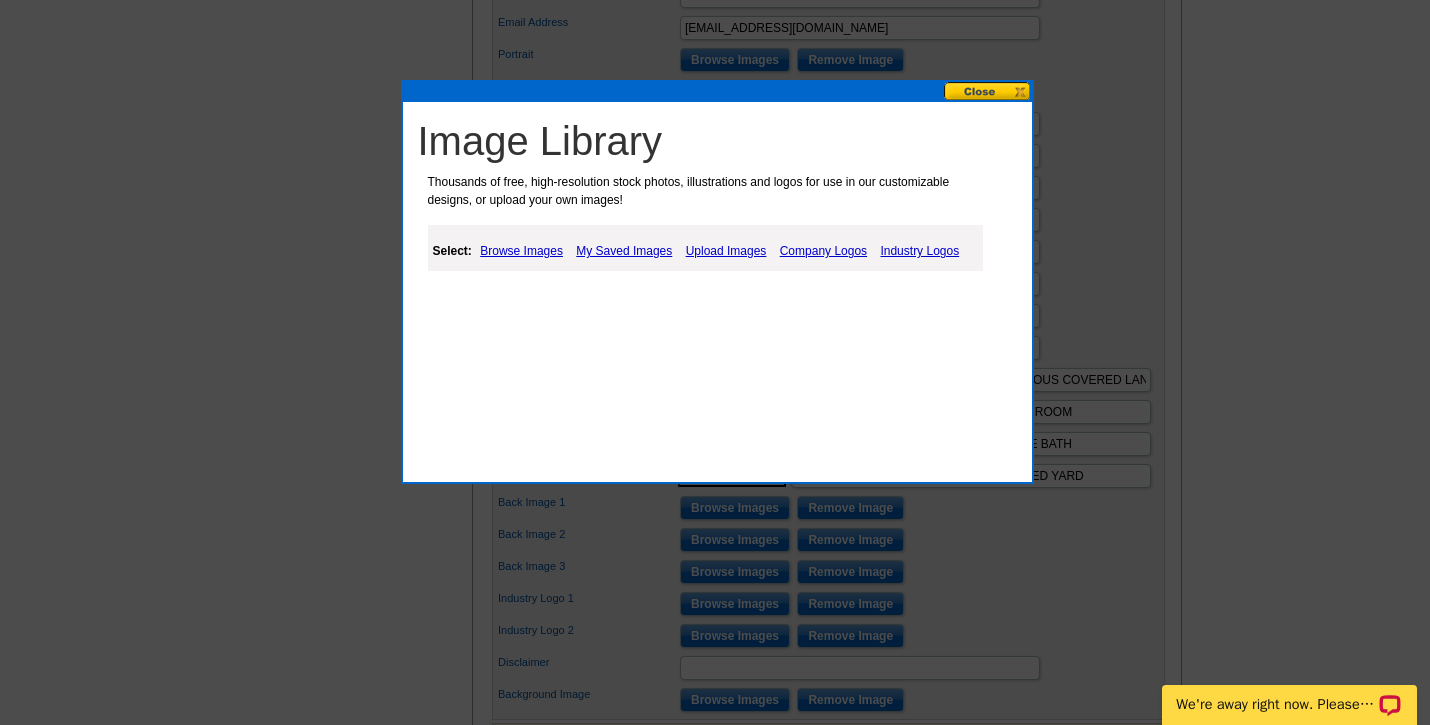 click on "Browse Images" at bounding box center [521, 251] 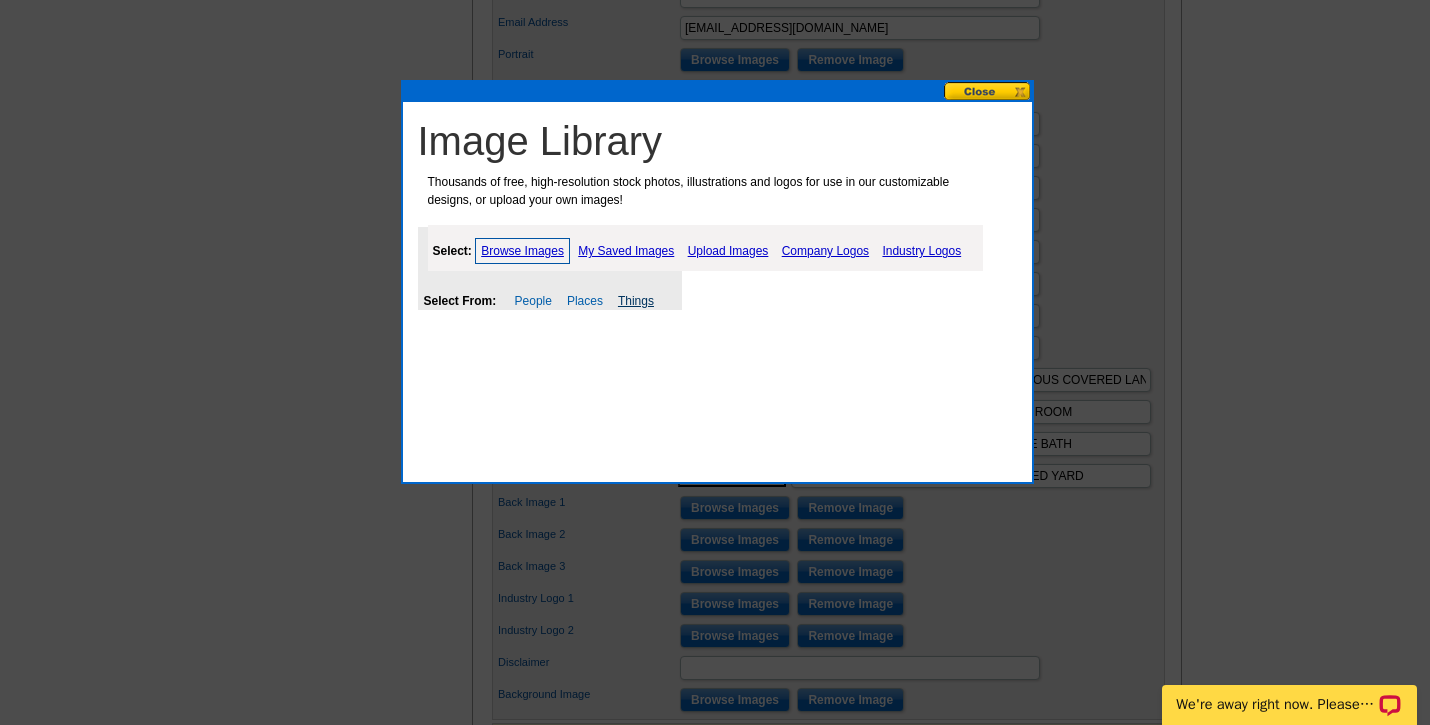 click on "Things" at bounding box center [636, 301] 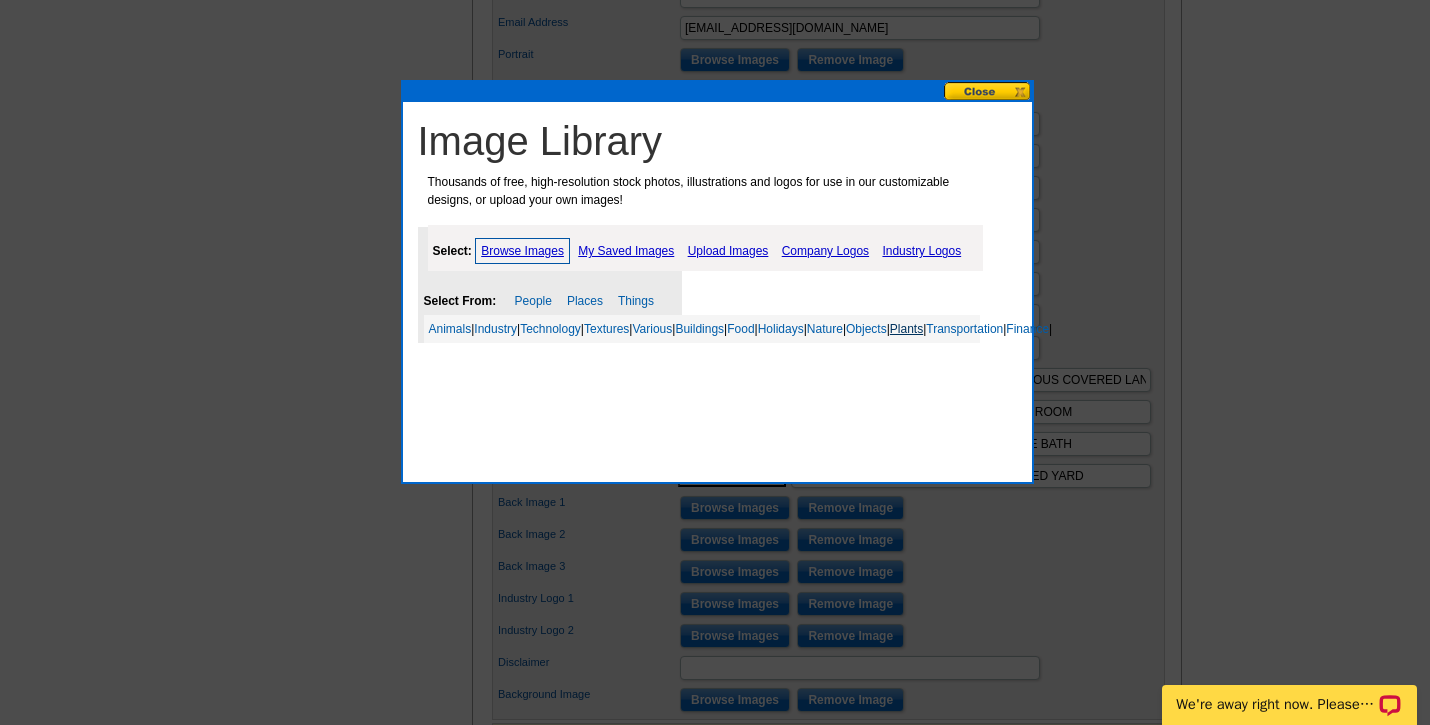 click on "Plants" at bounding box center [906, 329] 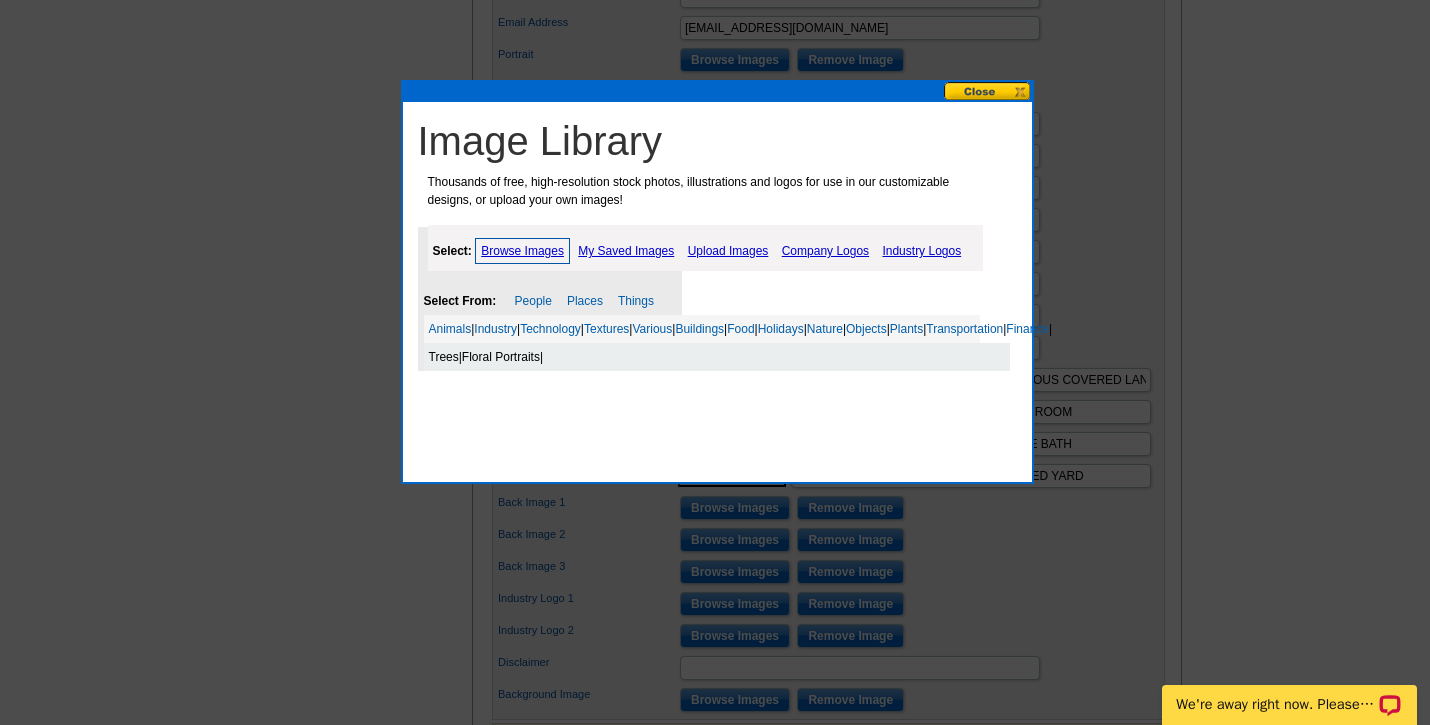 click on "Floral Portraits" at bounding box center (501, 357) 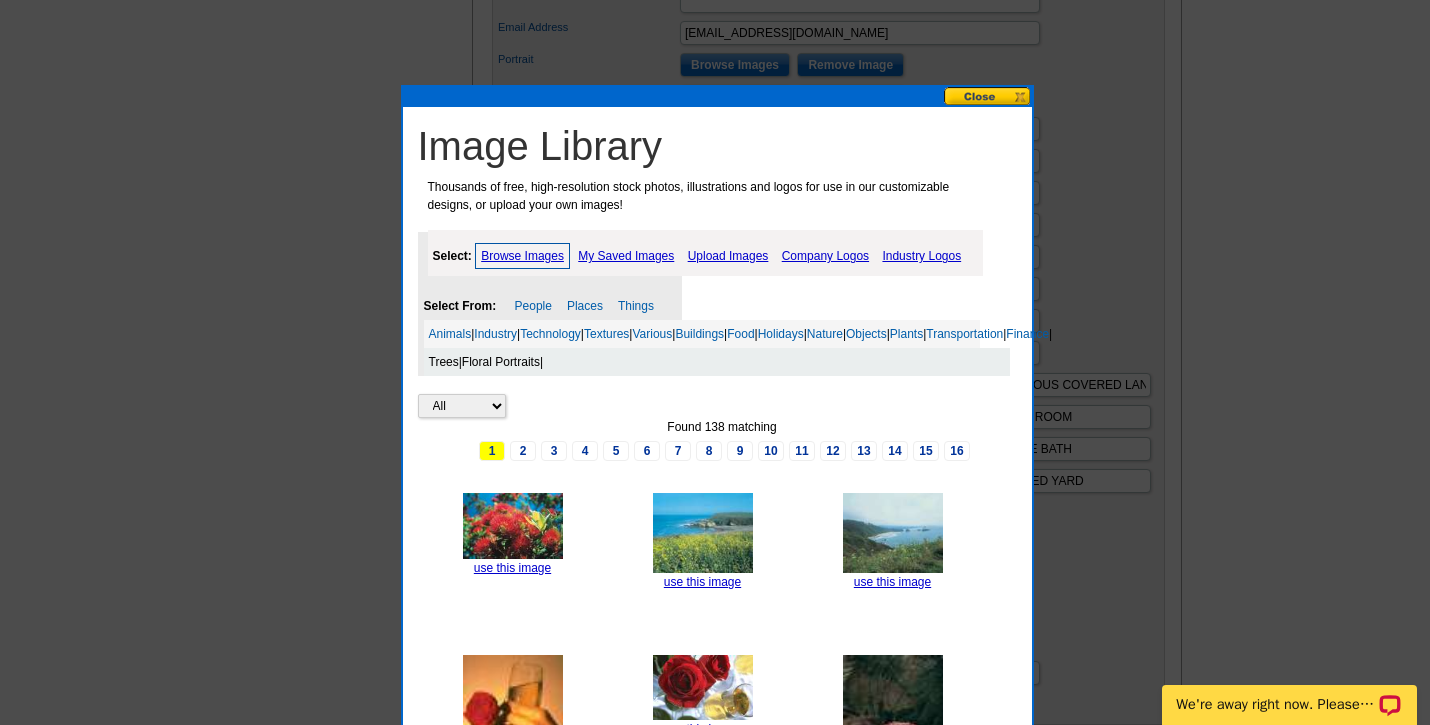 scroll, scrollTop: 788, scrollLeft: 0, axis: vertical 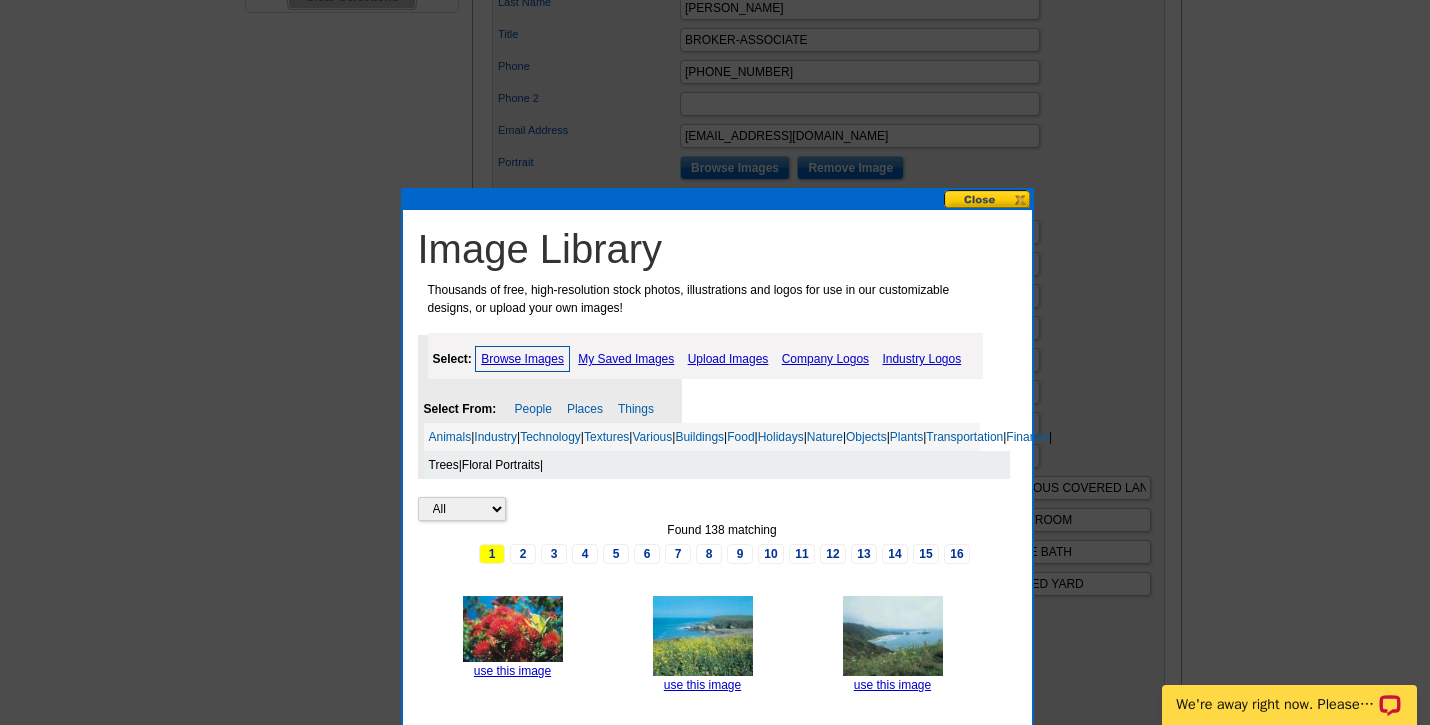 click at bounding box center [988, 199] 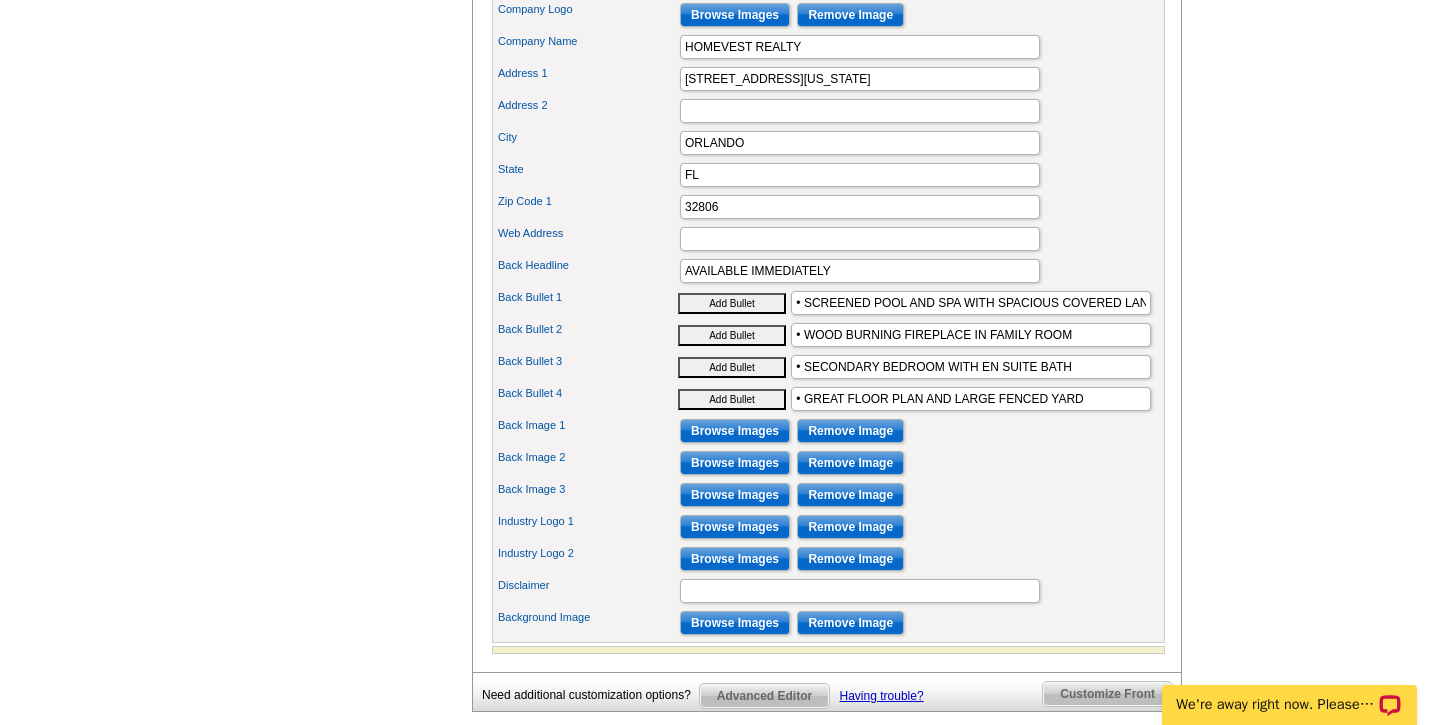 scroll, scrollTop: 974, scrollLeft: 0, axis: vertical 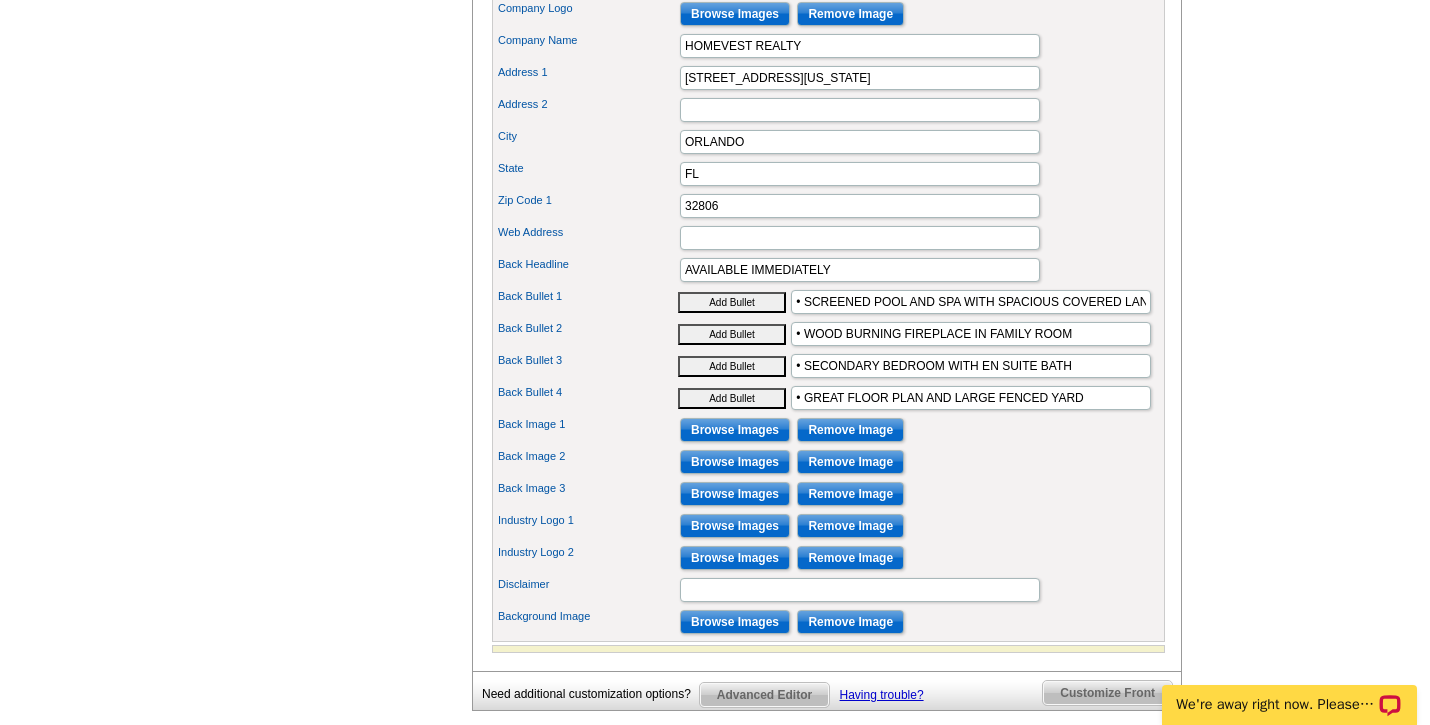 click on "Browse Images" at bounding box center [735, 622] 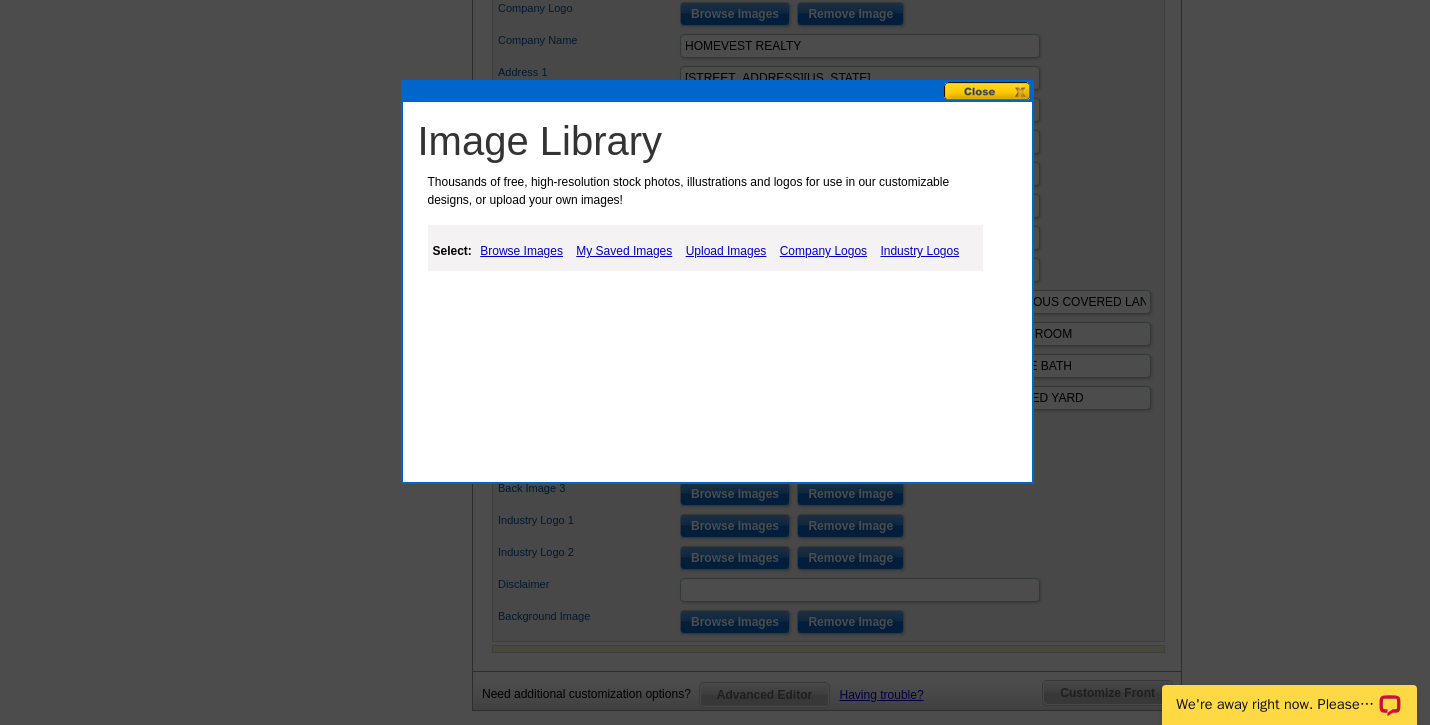 click on "Browse Images" at bounding box center [521, 251] 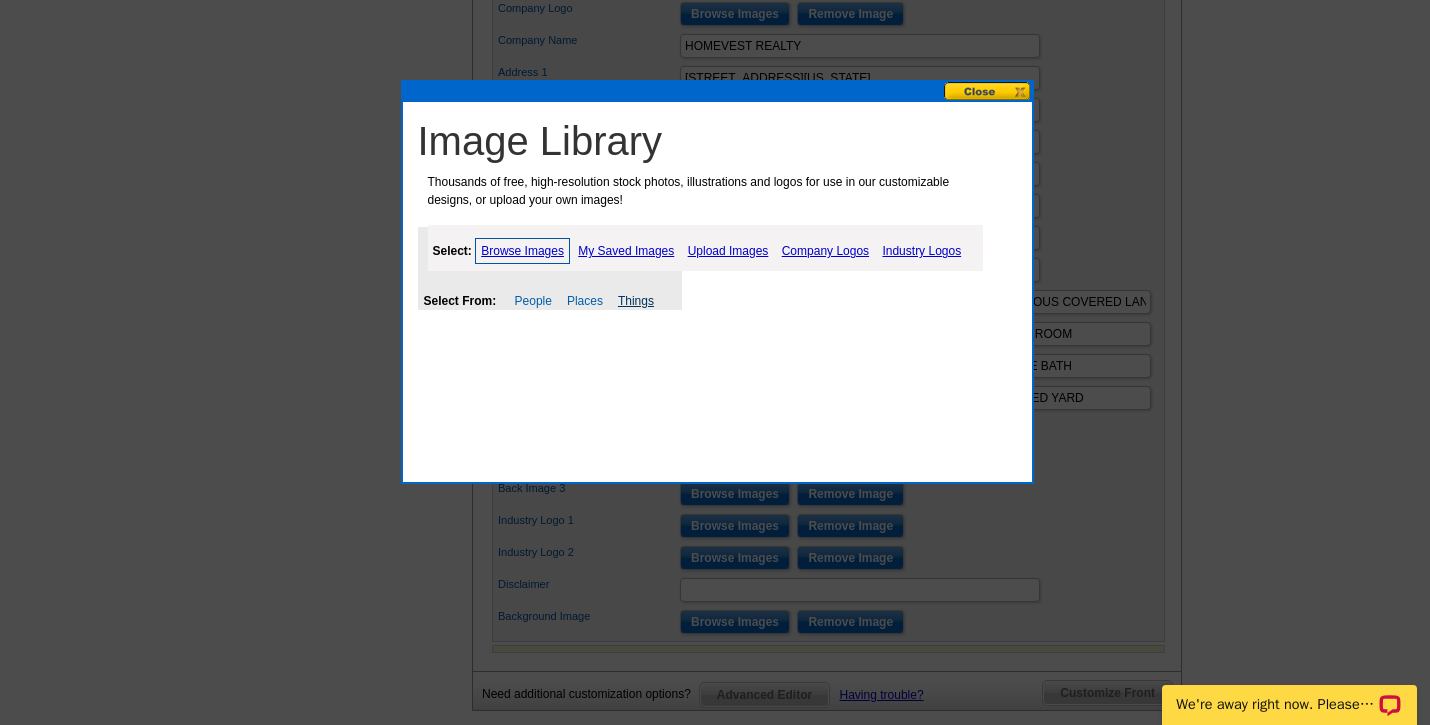 click on "Things" at bounding box center [636, 301] 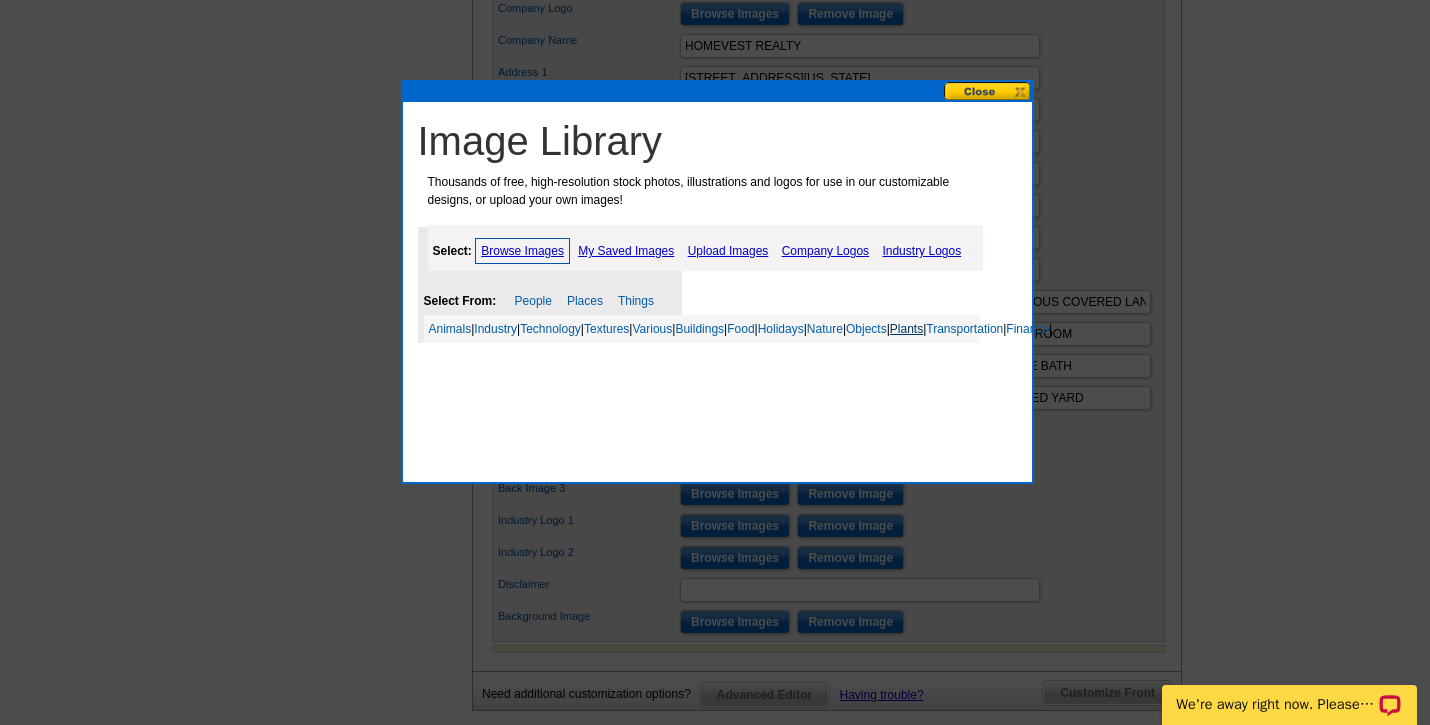 click on "Plants" at bounding box center (906, 329) 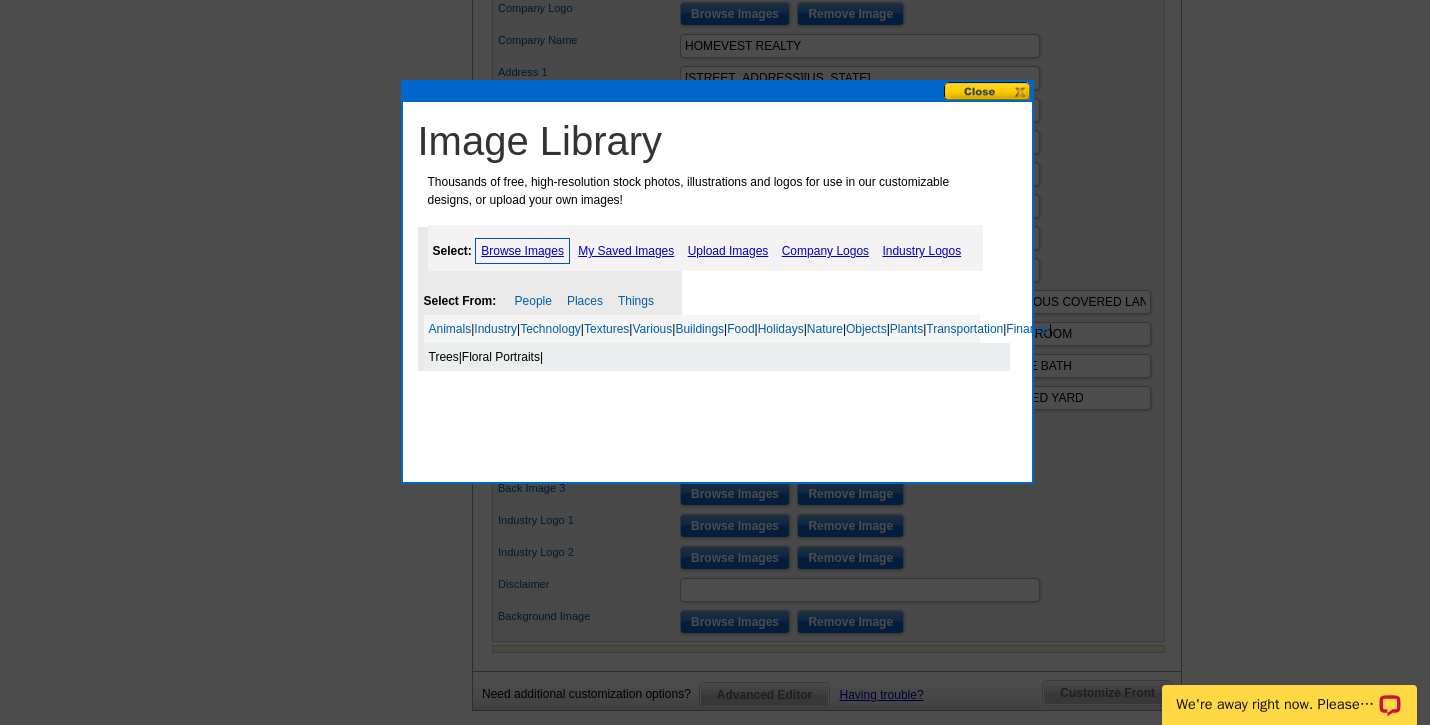 click on "Trees" at bounding box center (444, 357) 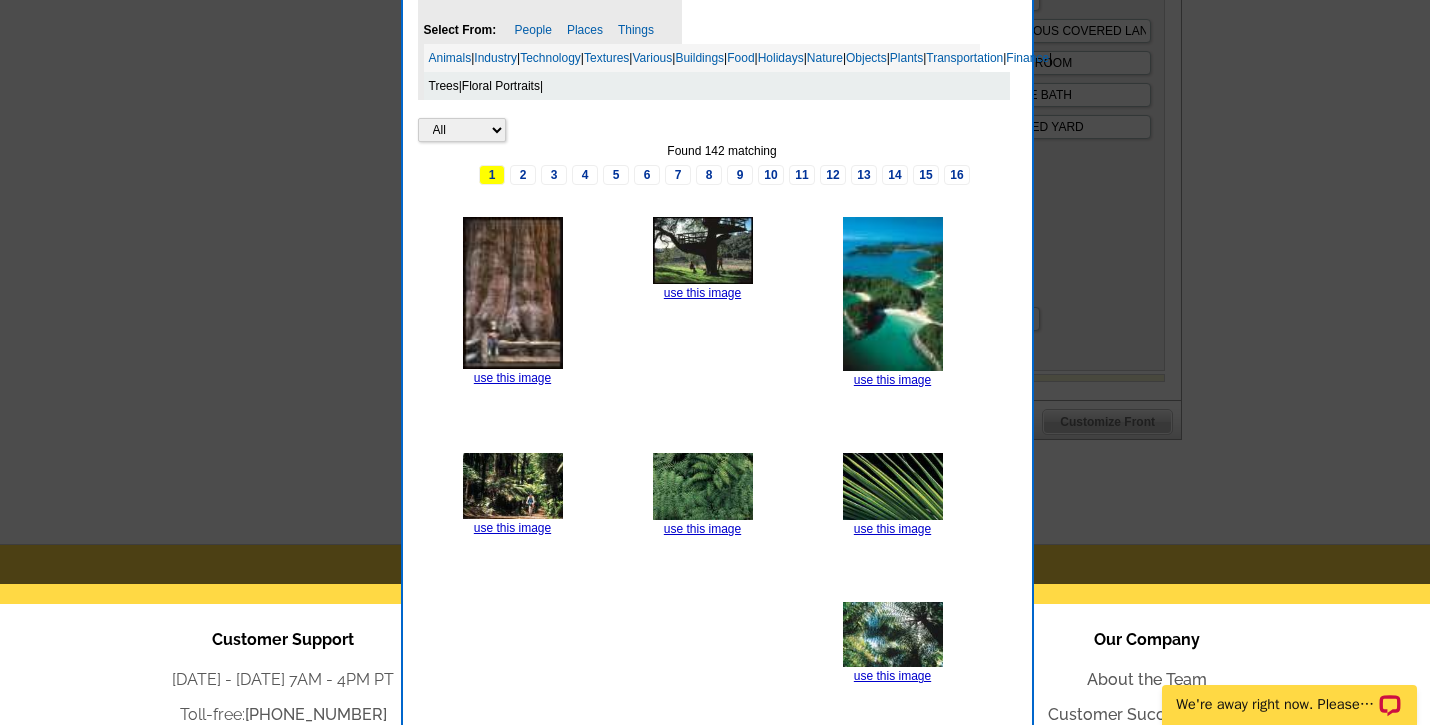 scroll, scrollTop: 1082, scrollLeft: 0, axis: vertical 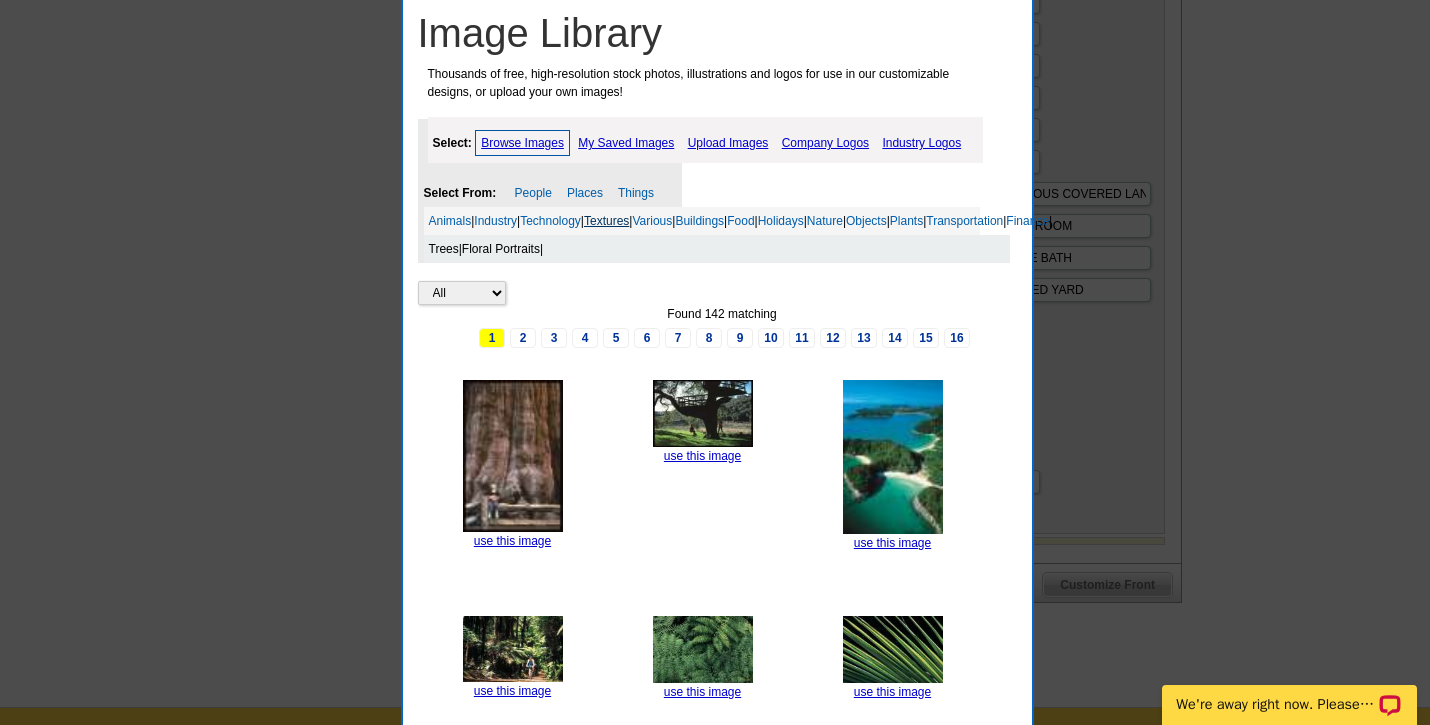 click on "Textures" at bounding box center (606, 221) 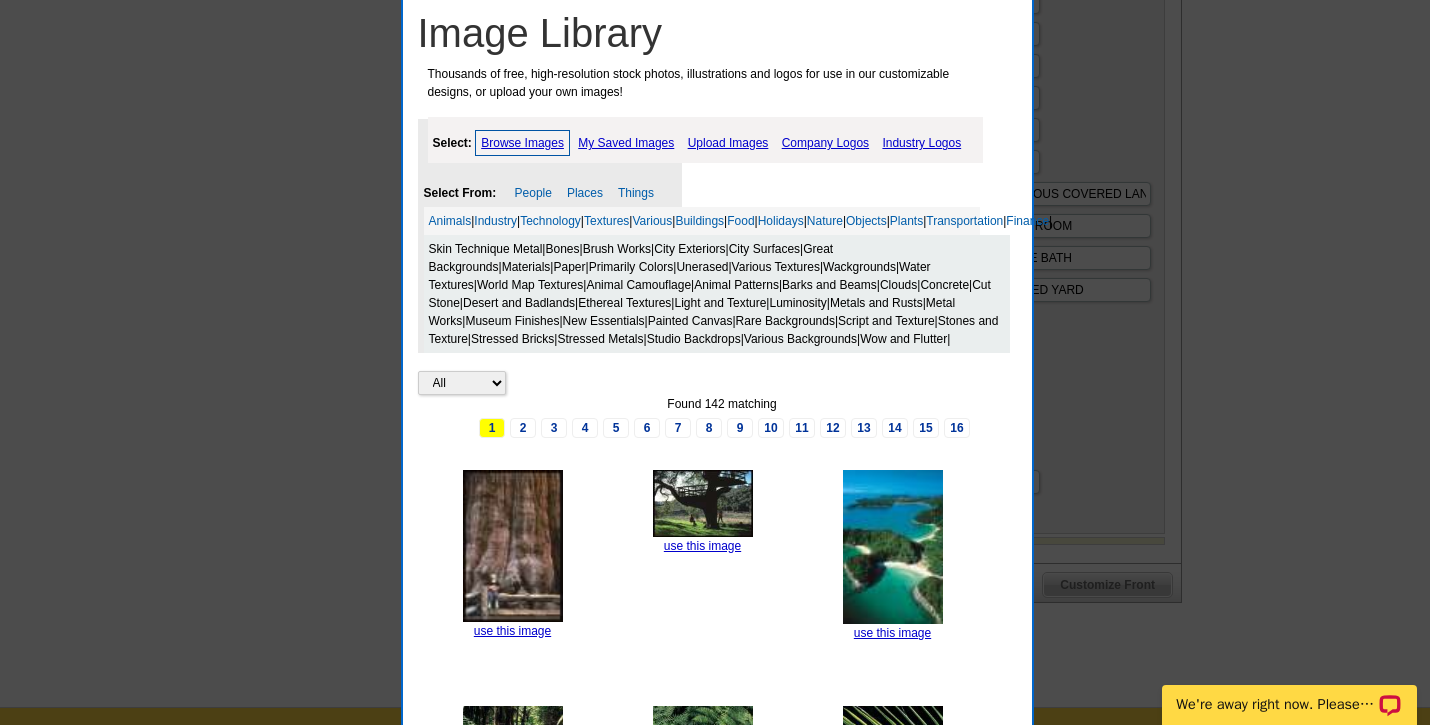 click on "Great Backgrounds" at bounding box center (631, 258) 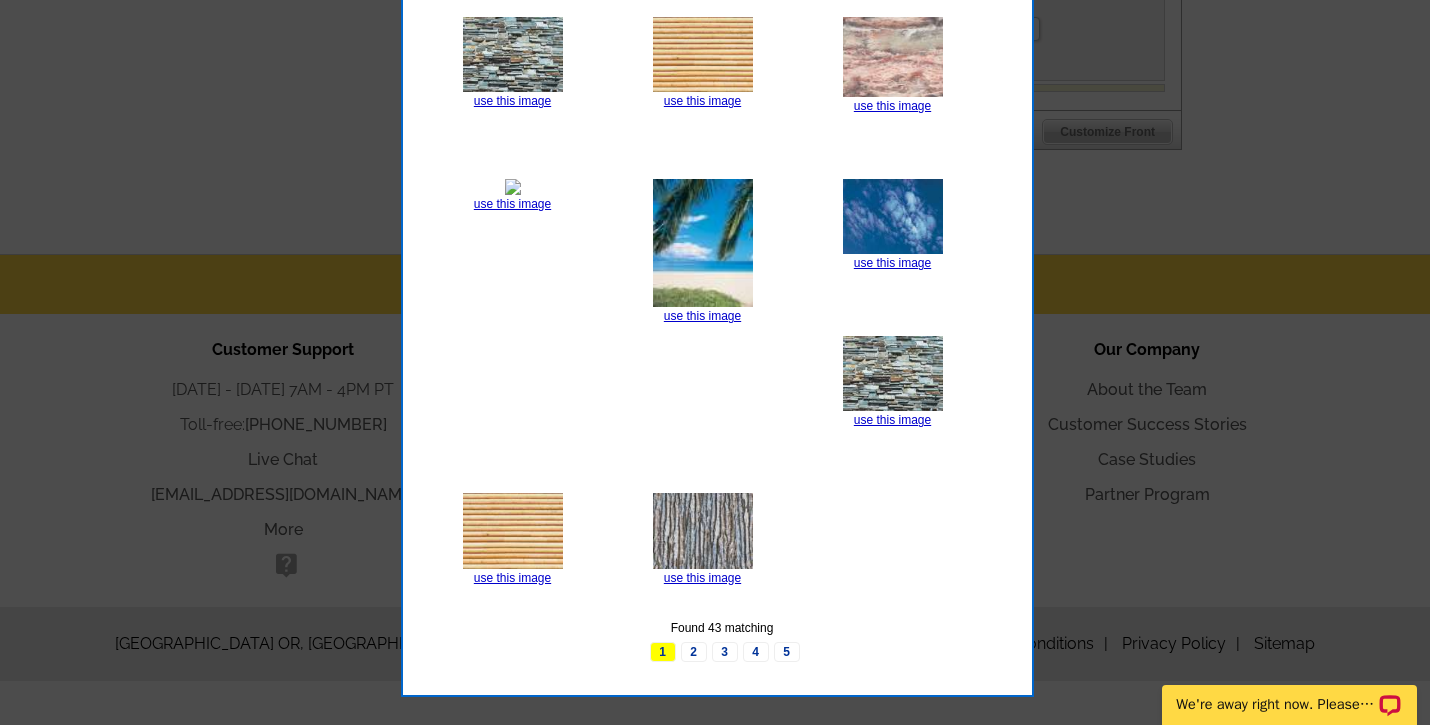 scroll, scrollTop: 1536, scrollLeft: 0, axis: vertical 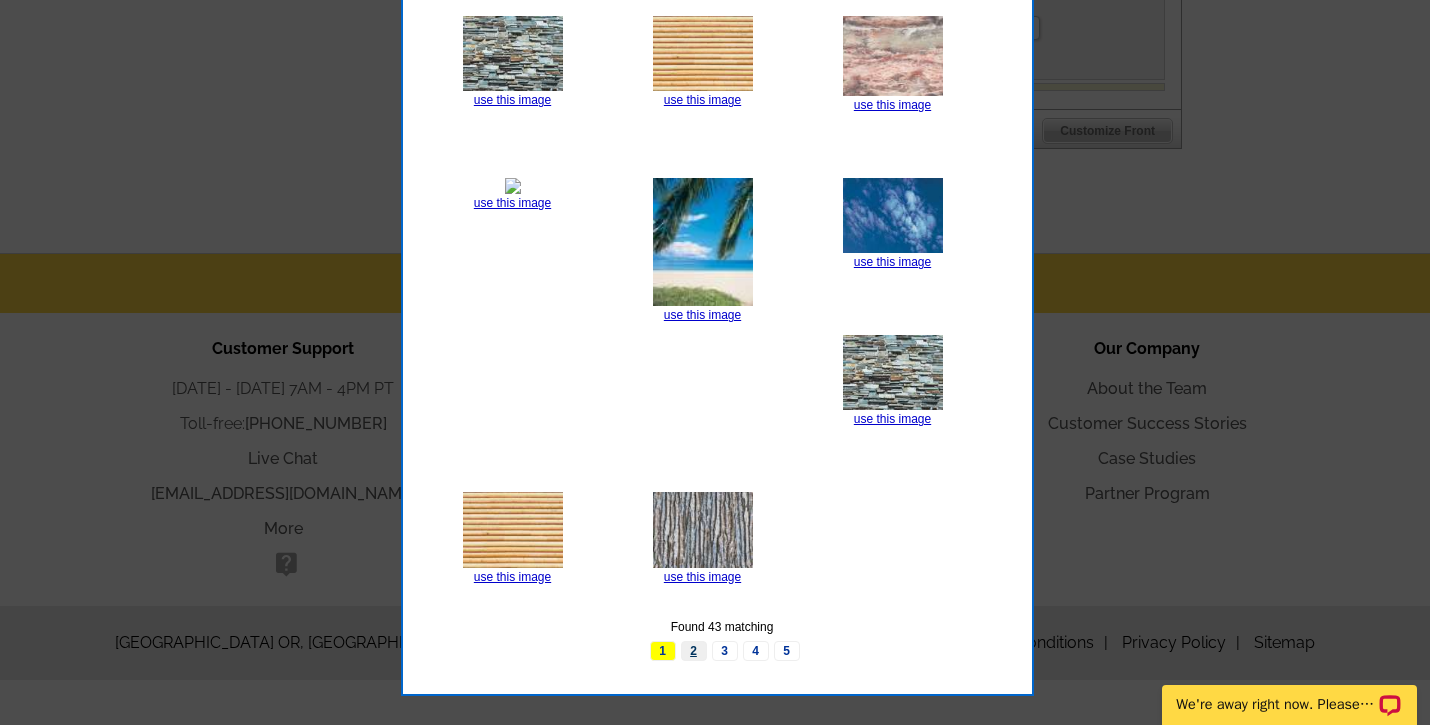click on "2" at bounding box center (694, 651) 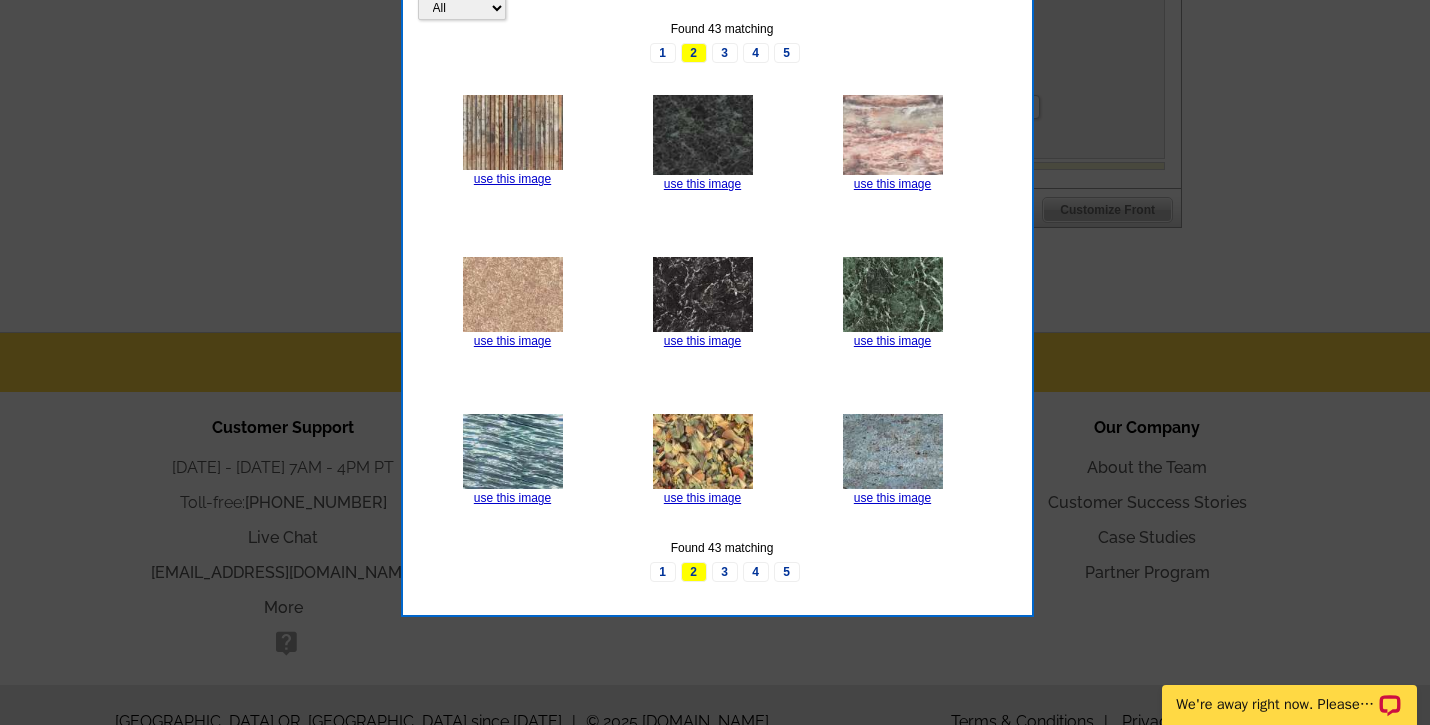 scroll, scrollTop: 1457, scrollLeft: 0, axis: vertical 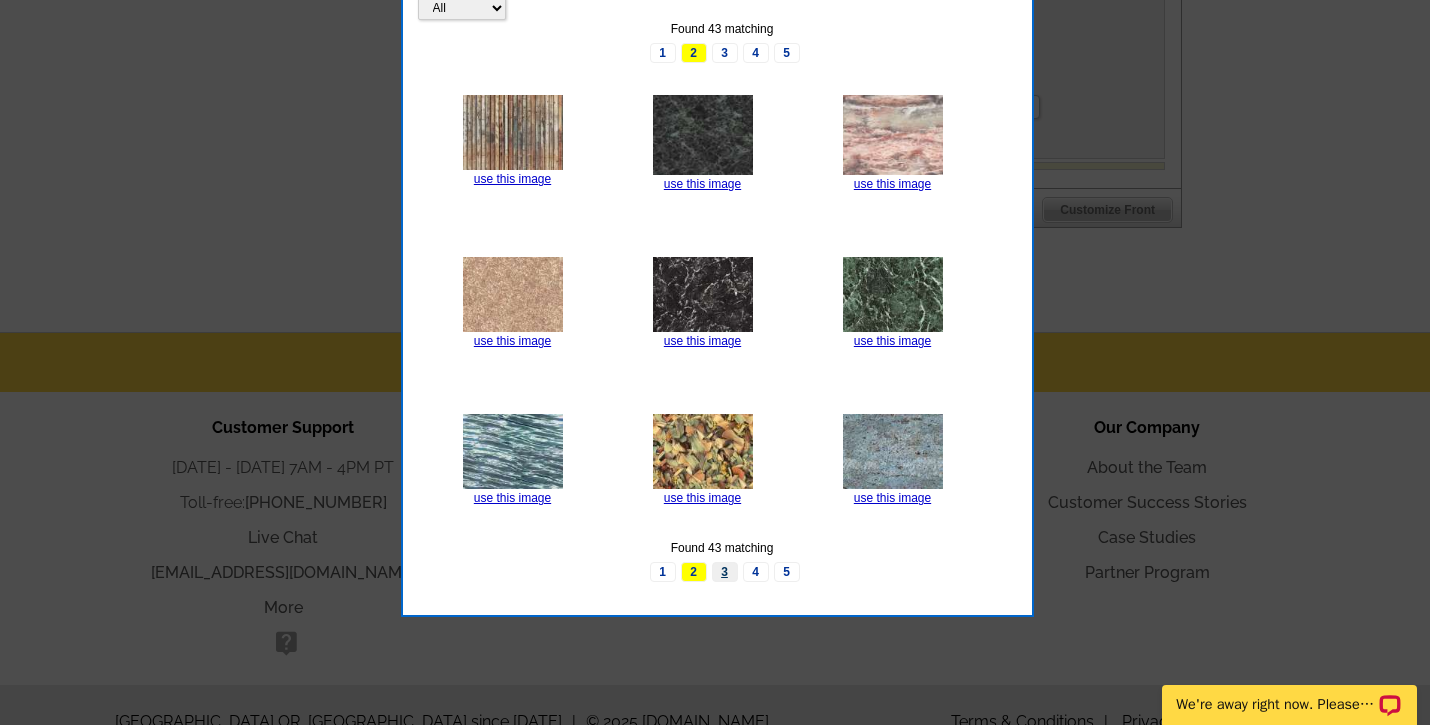 click on "3" at bounding box center (725, 572) 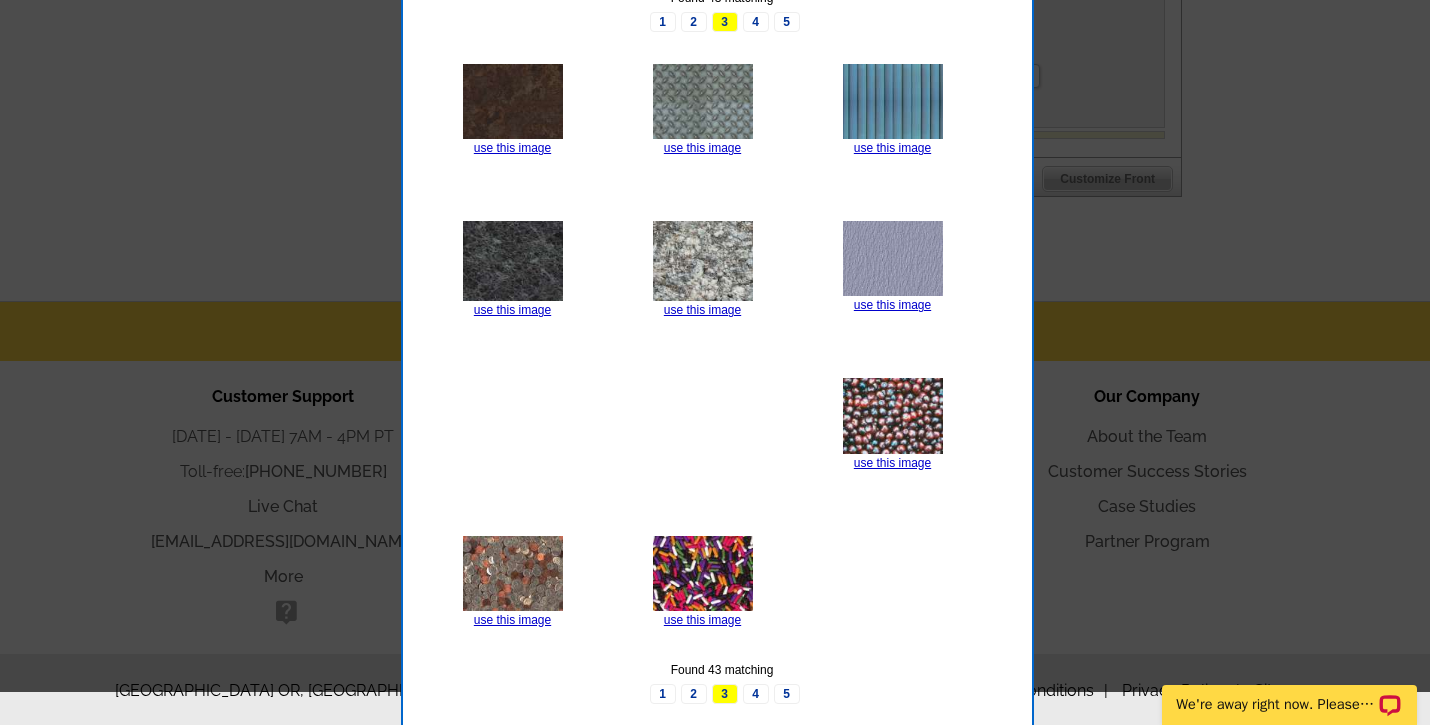 scroll, scrollTop: 1492, scrollLeft: 0, axis: vertical 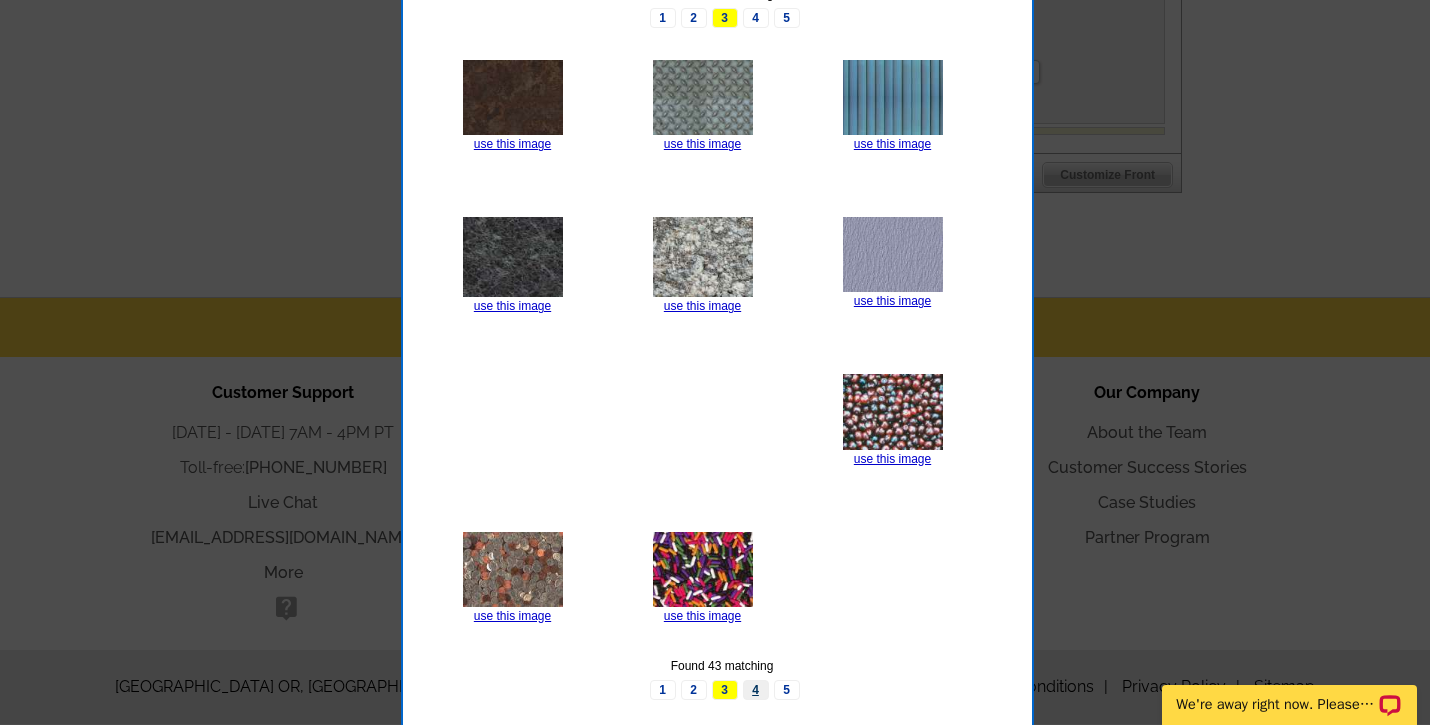 click on "4" at bounding box center [756, 690] 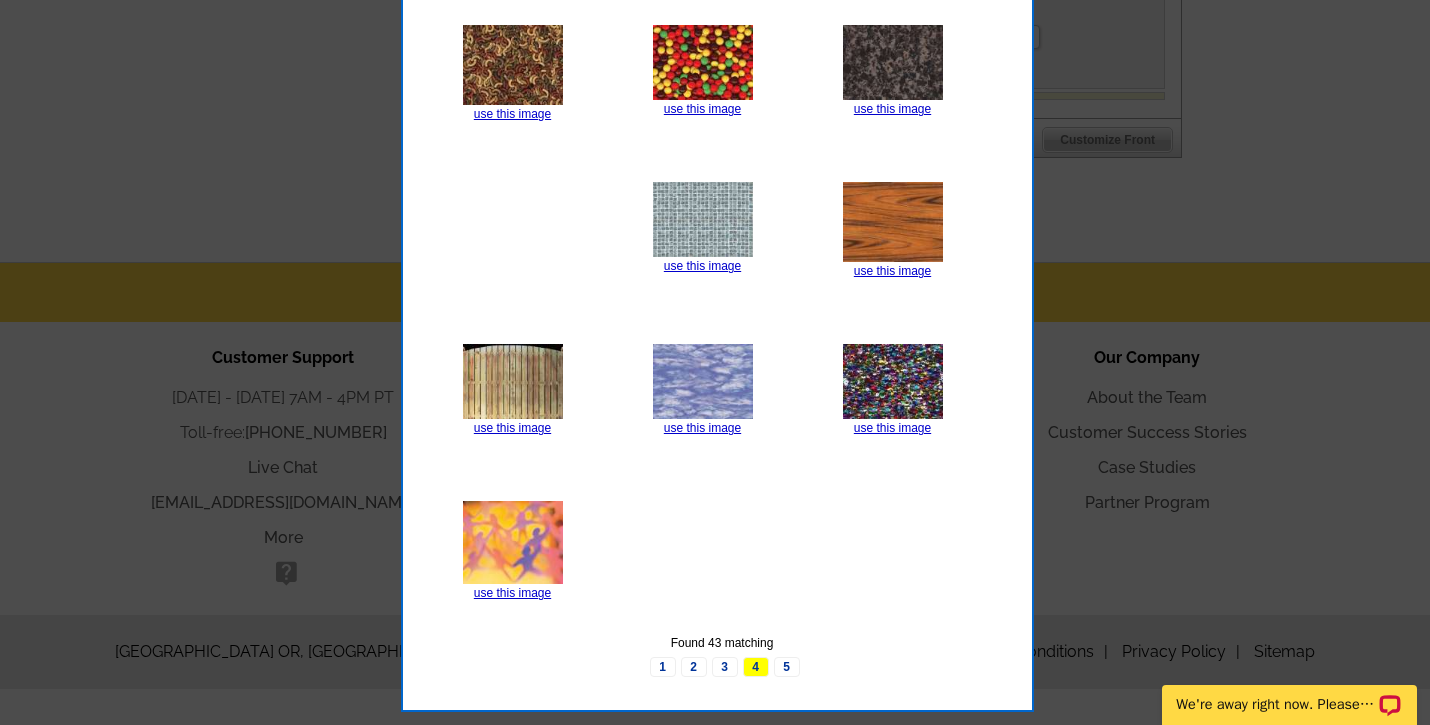 scroll, scrollTop: 1527, scrollLeft: 0, axis: vertical 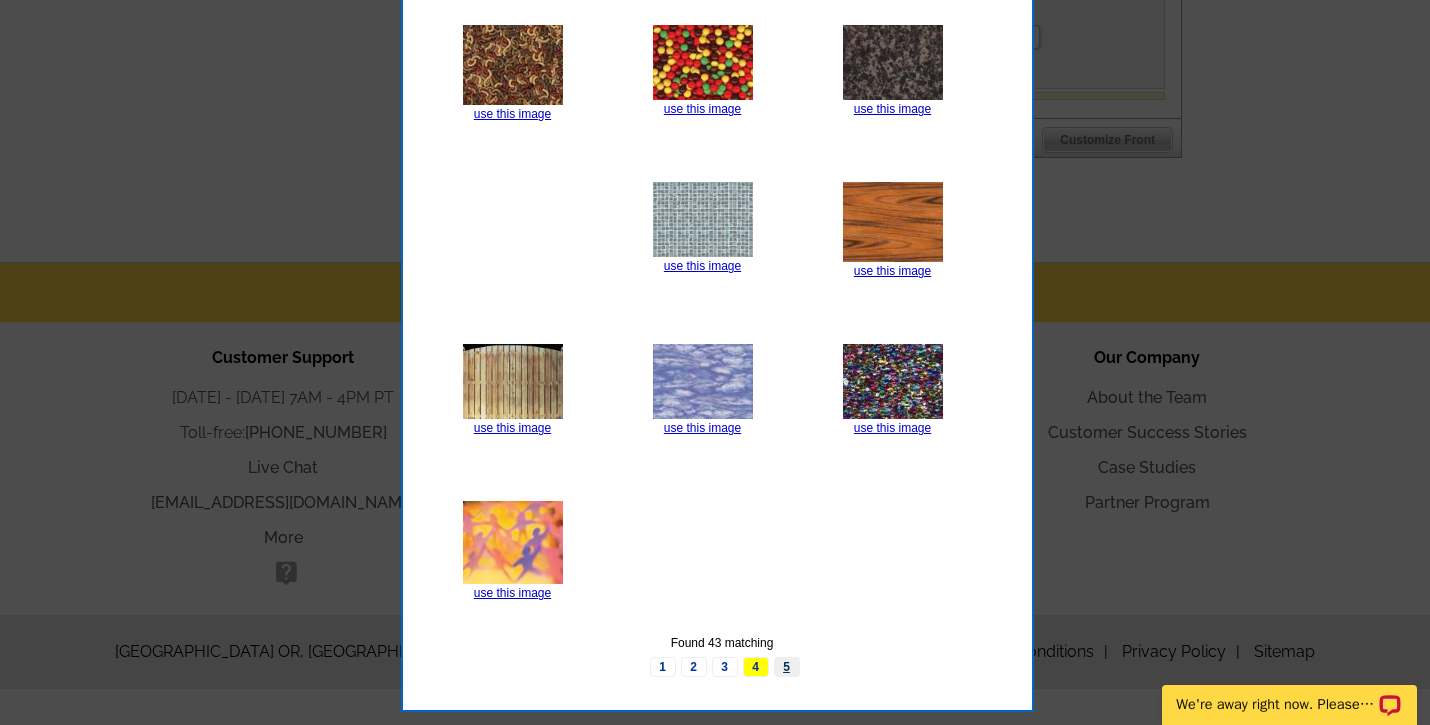 click on "5" at bounding box center (787, 667) 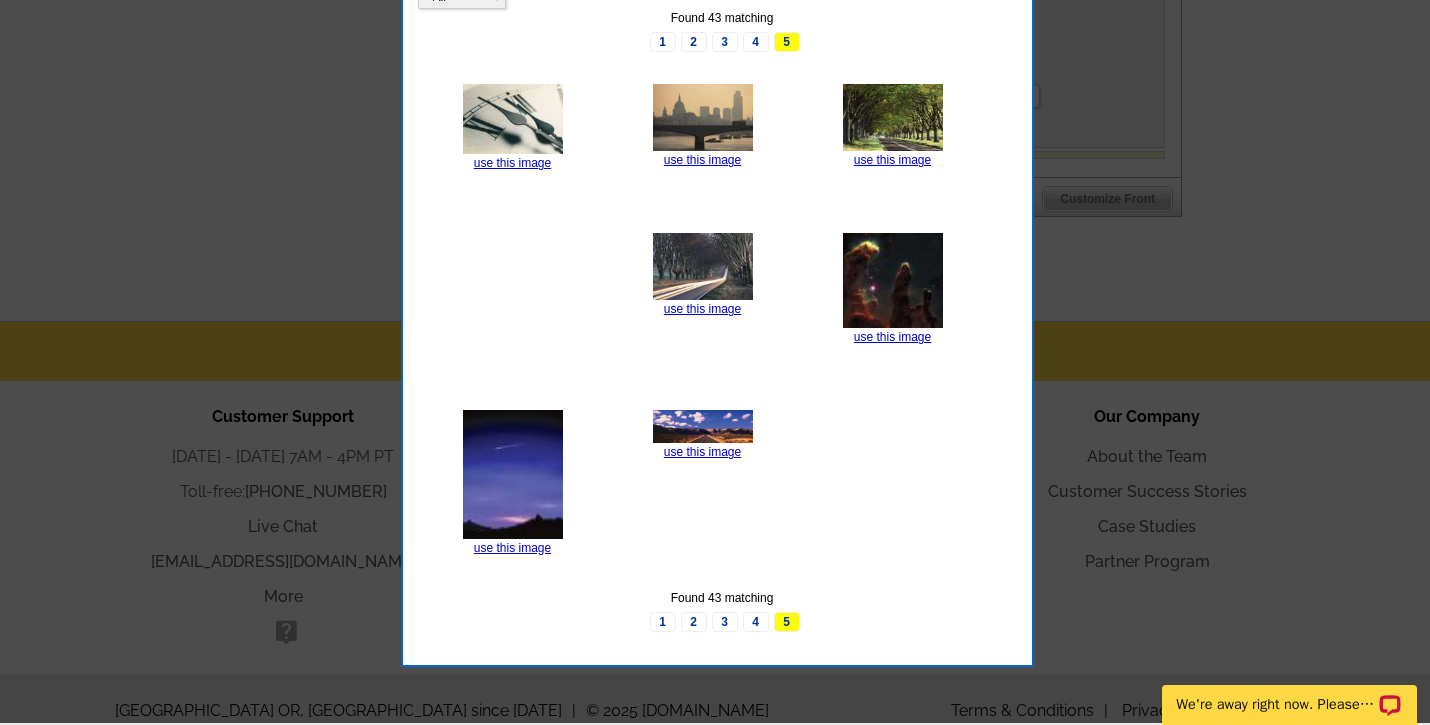 scroll, scrollTop: 1466, scrollLeft: 0, axis: vertical 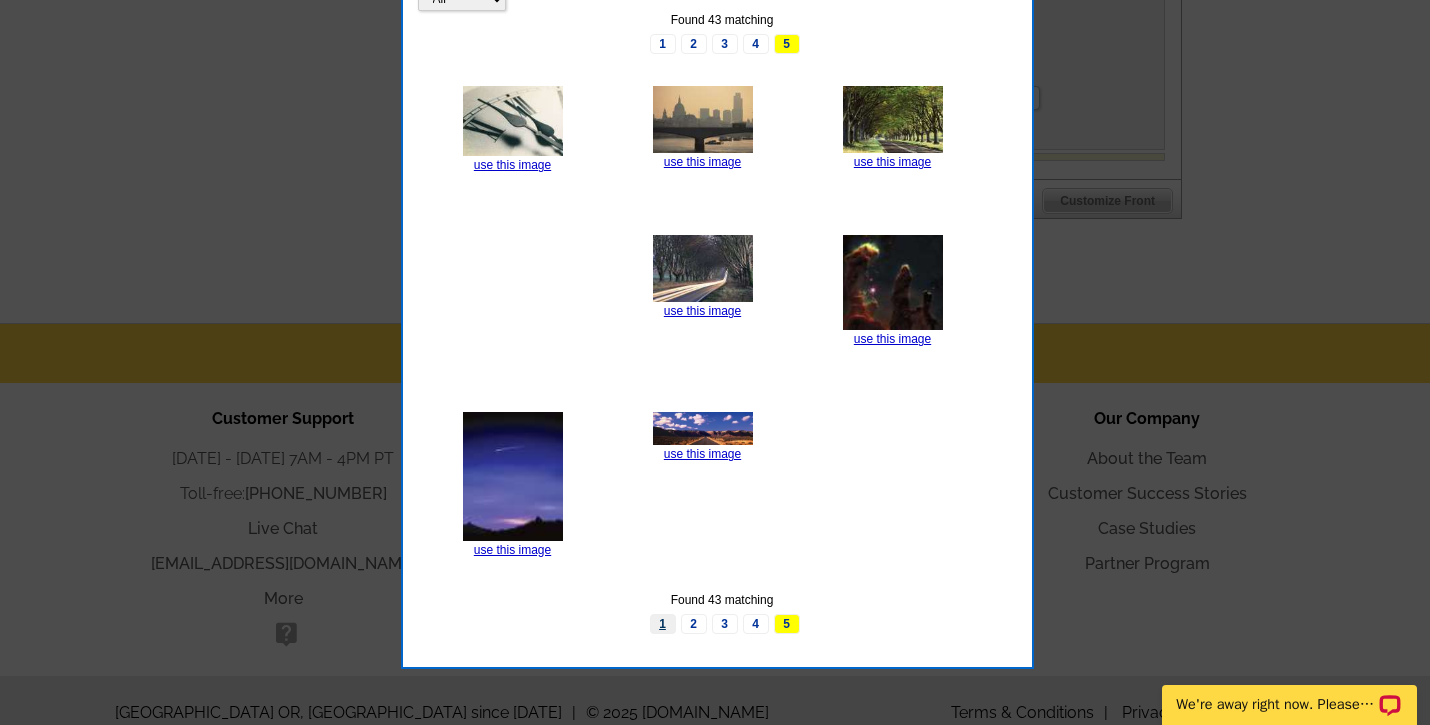 click on "1" at bounding box center [663, 624] 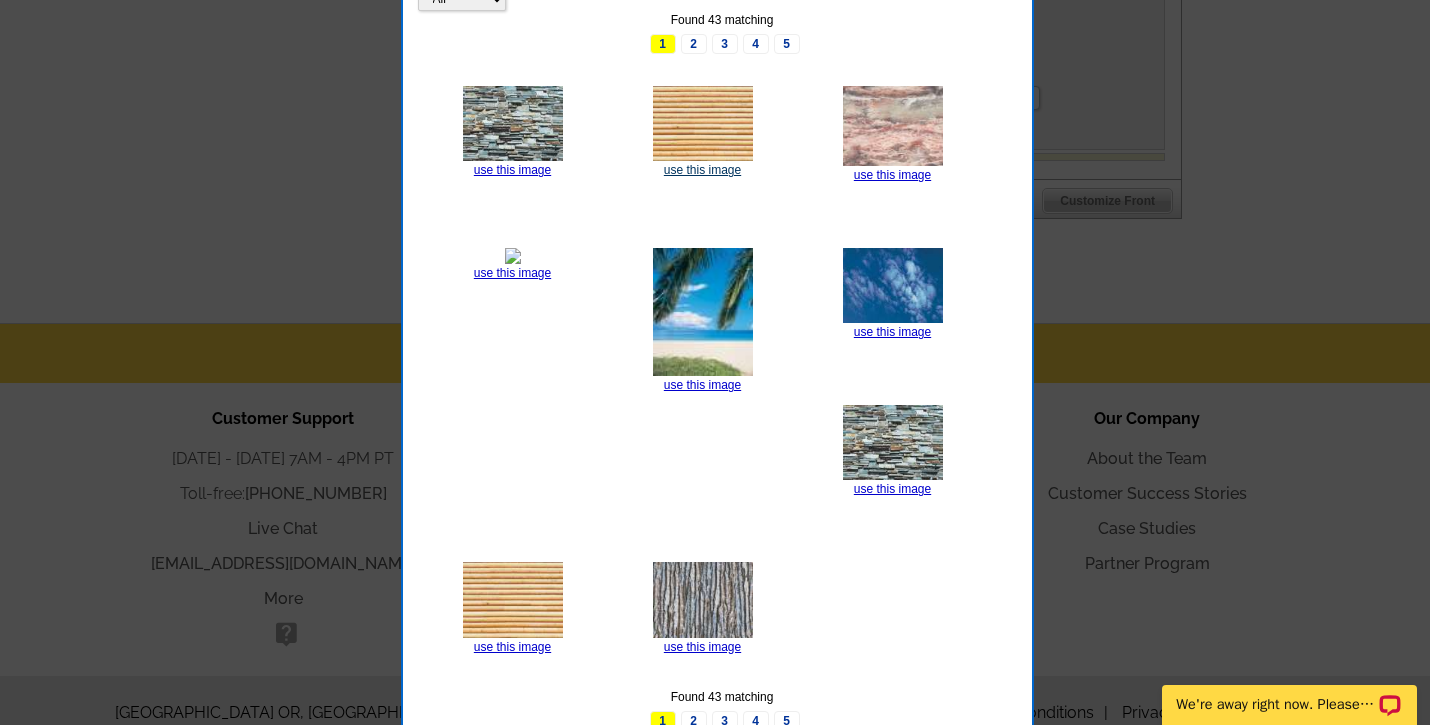 click on "use this image" at bounding box center (702, 170) 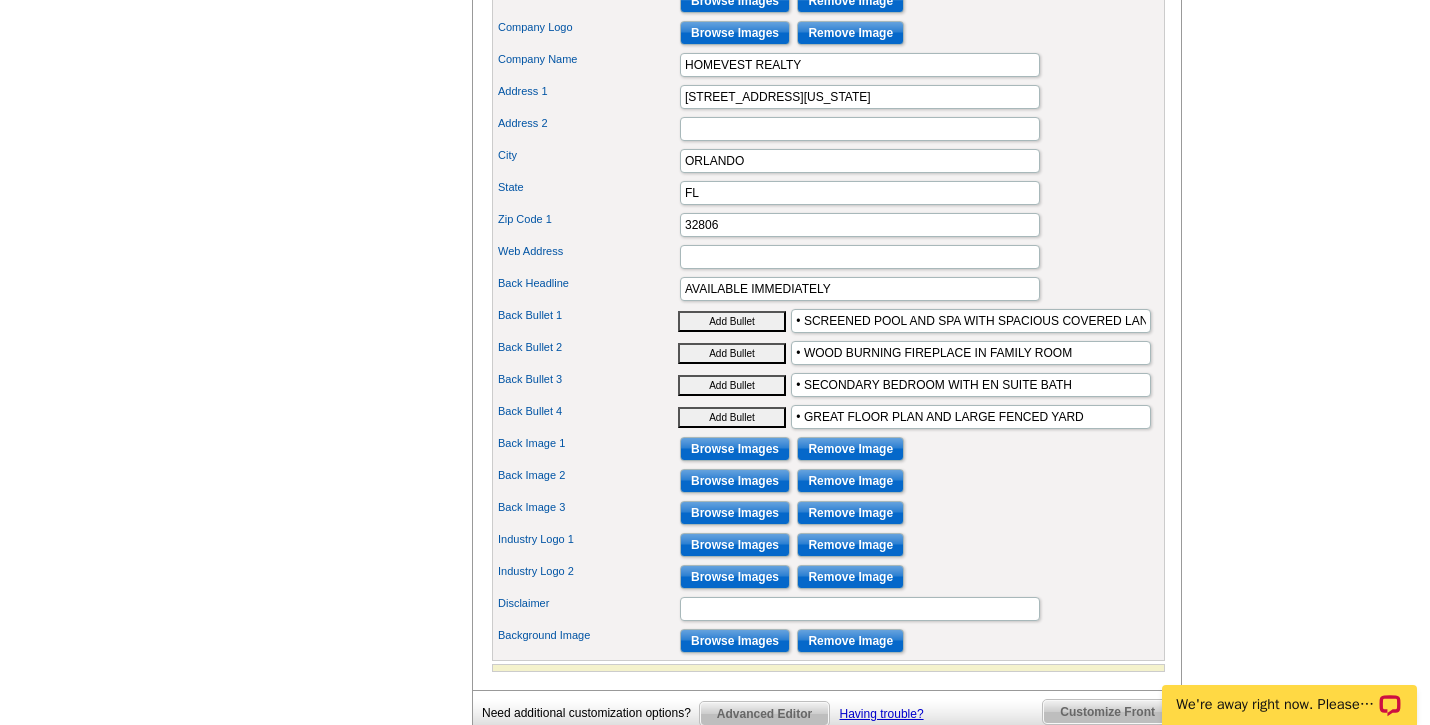 scroll, scrollTop: 968, scrollLeft: 0, axis: vertical 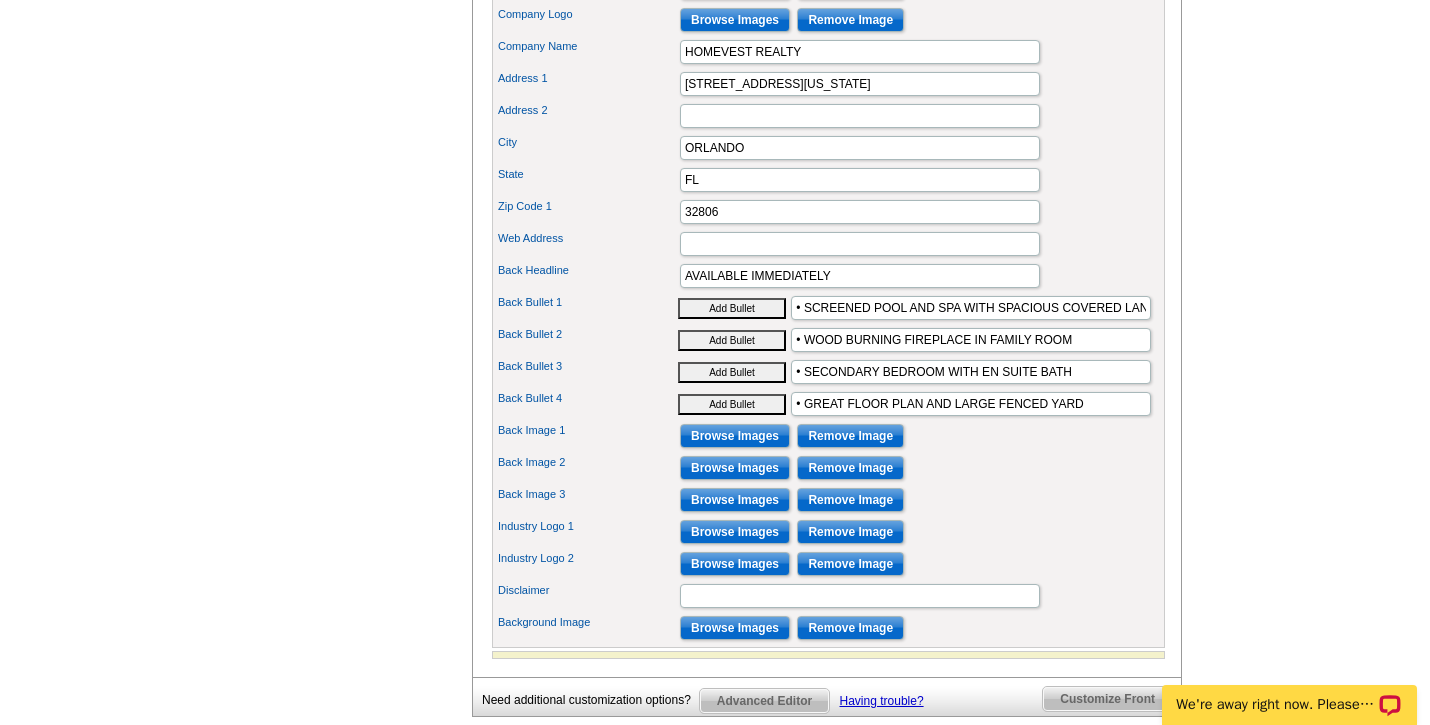 click on "Remove Image" at bounding box center (850, 628) 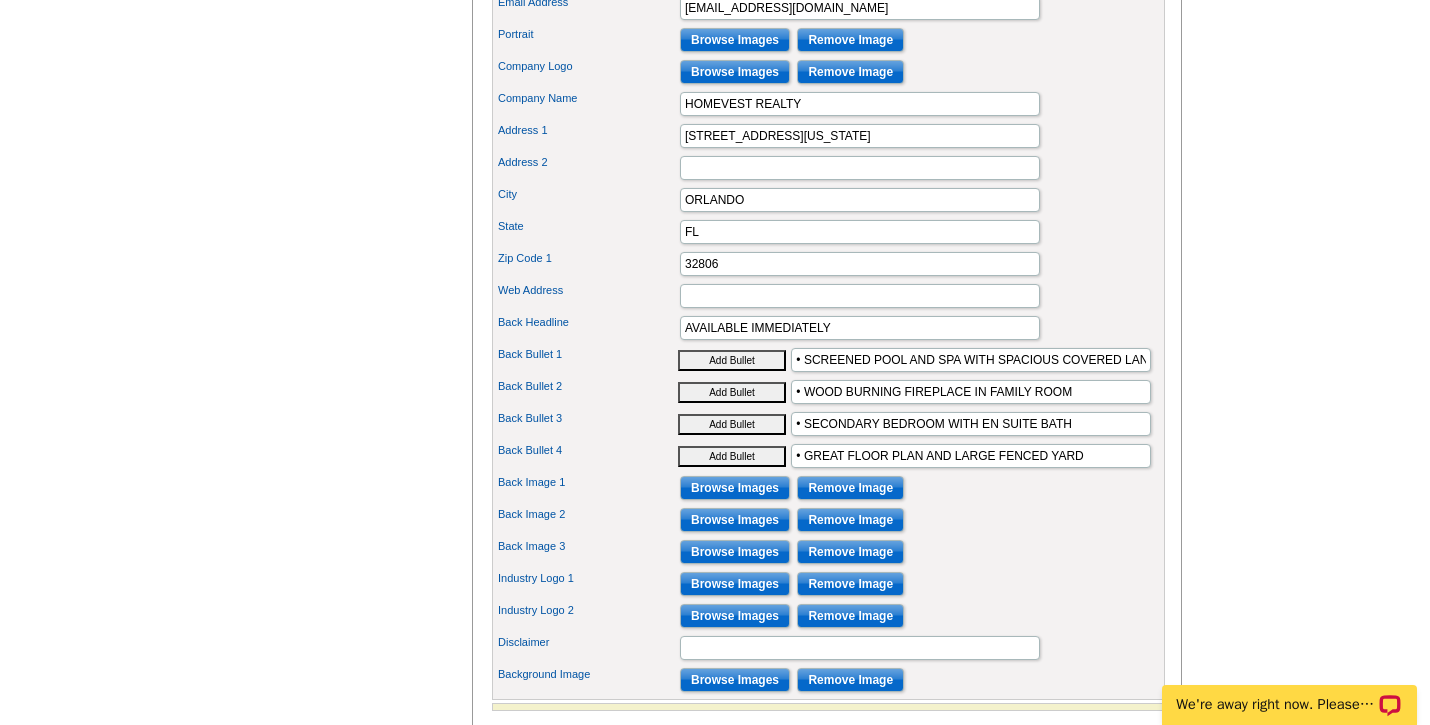 scroll, scrollTop: 973, scrollLeft: 0, axis: vertical 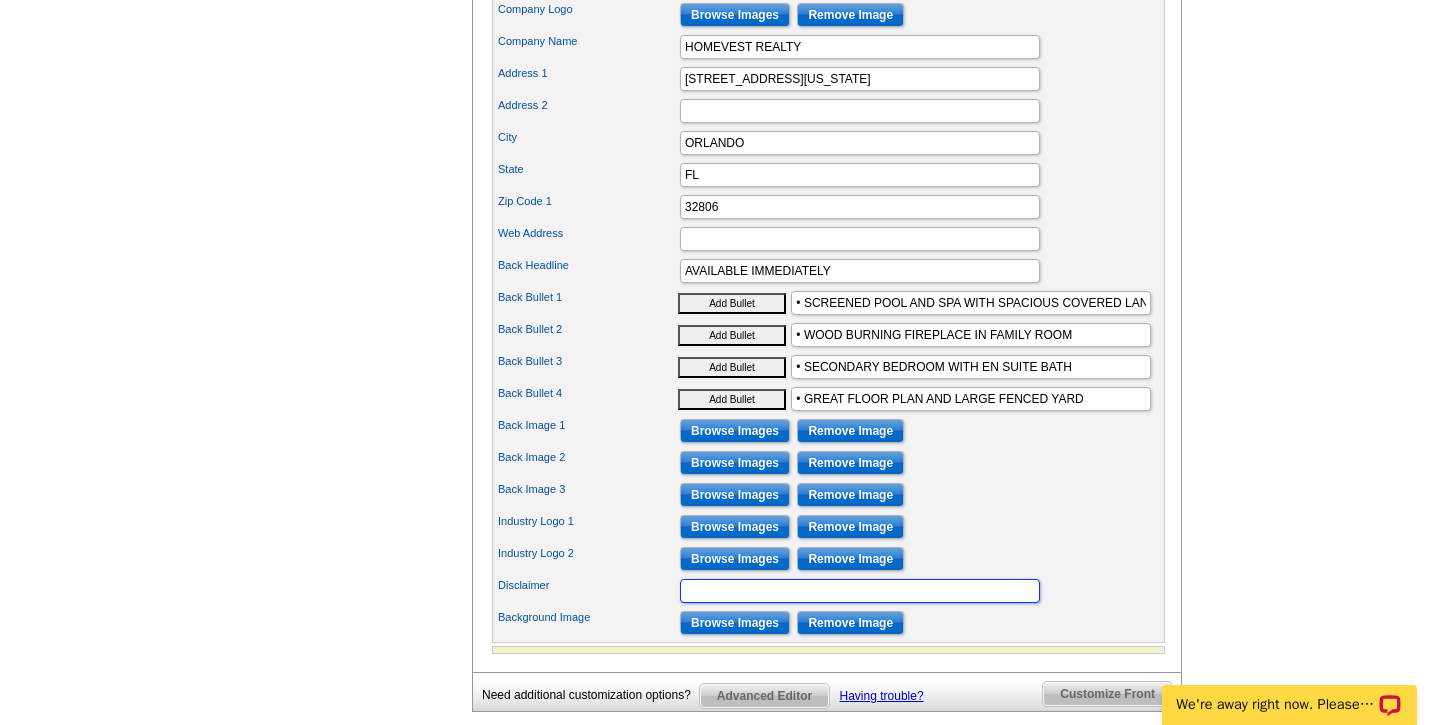 click on "Disclaimer" at bounding box center [860, 591] 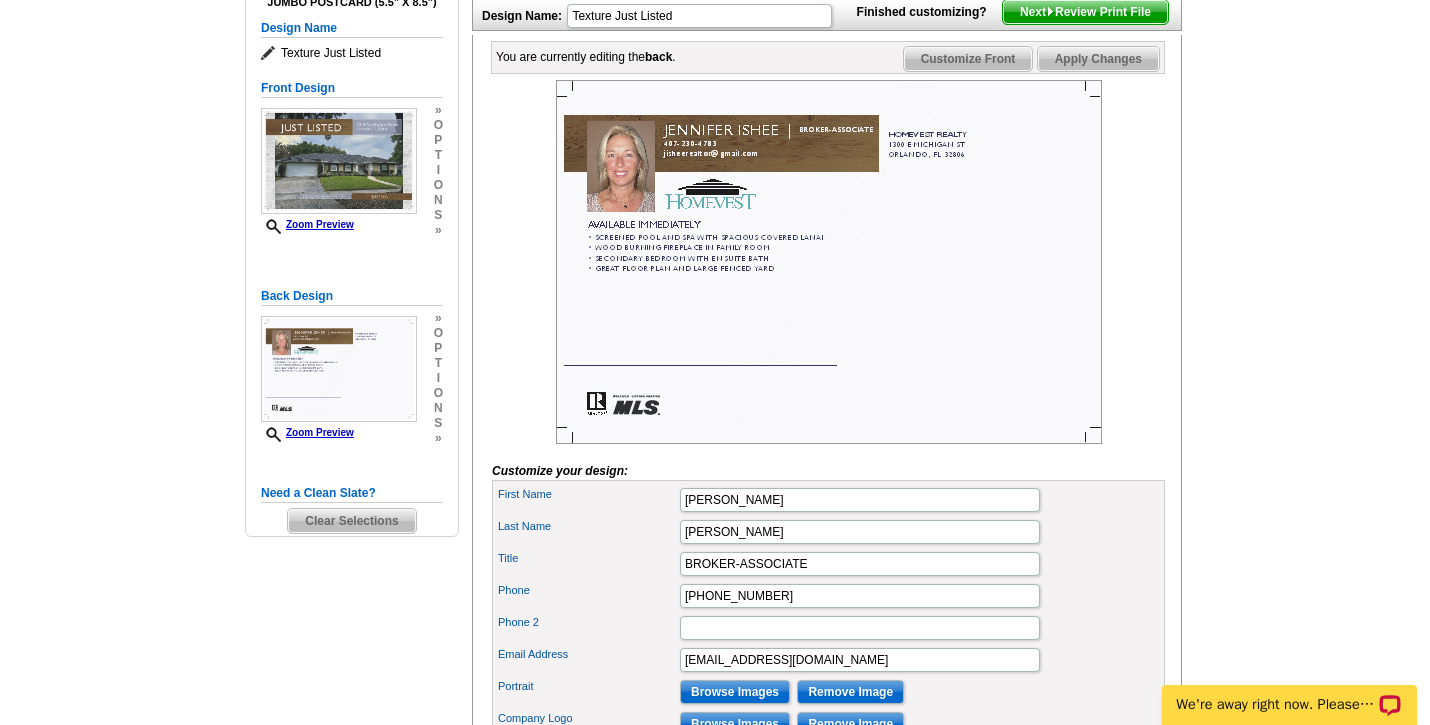 scroll, scrollTop: 299, scrollLeft: 0, axis: vertical 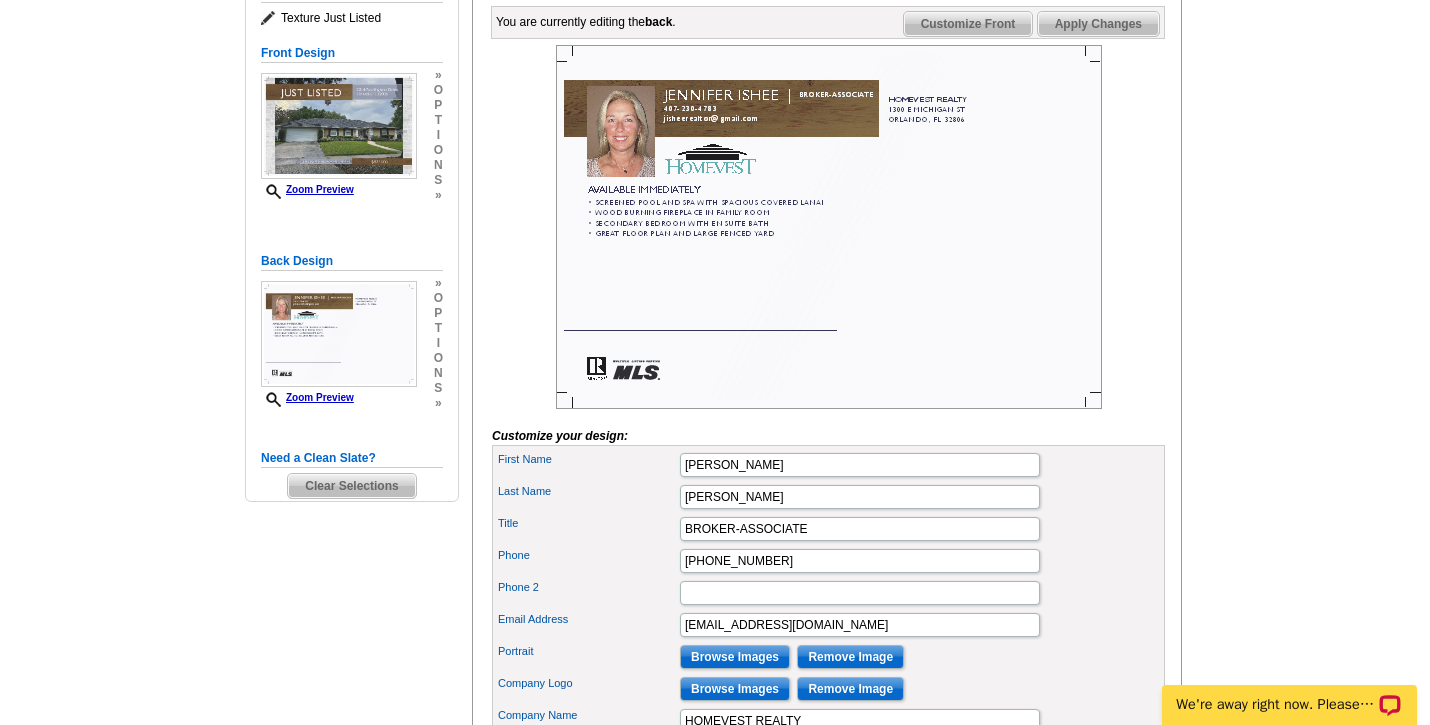 type on "This is not intended to solicit properties already listed." 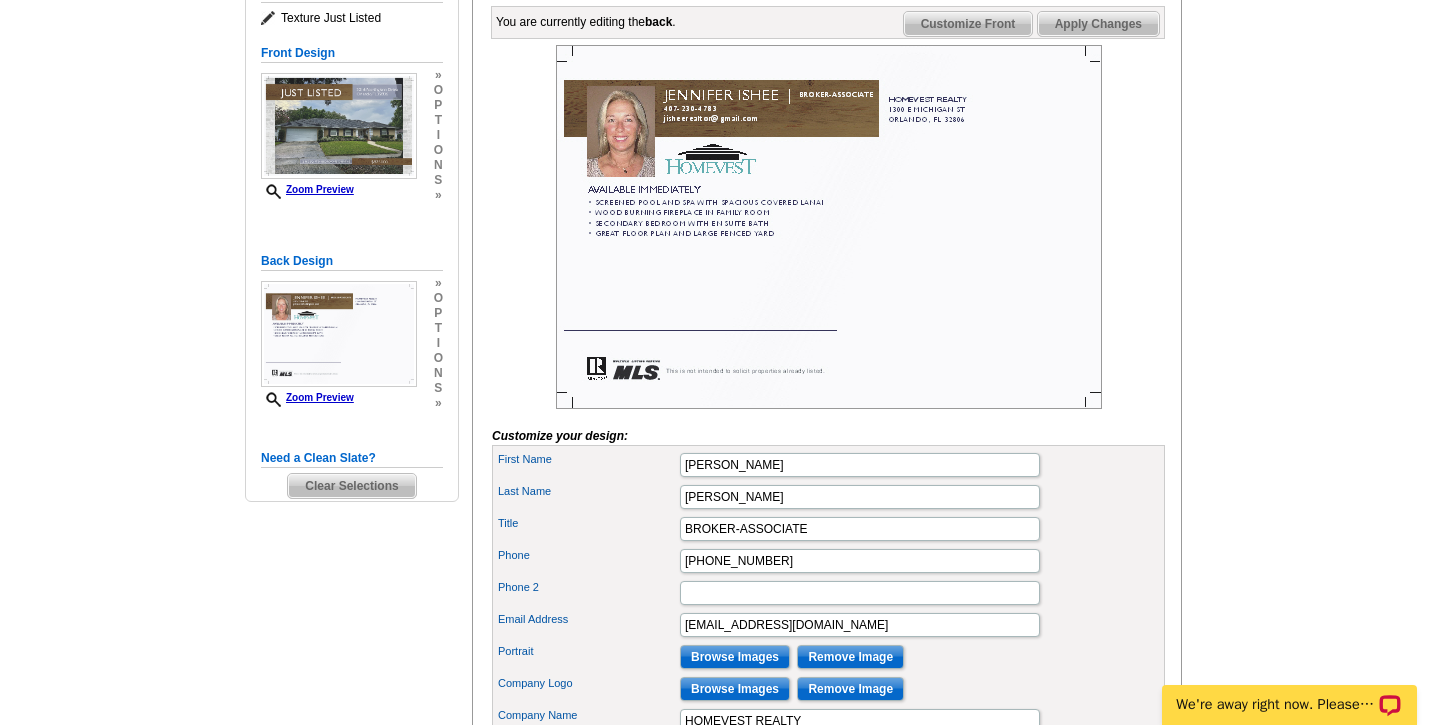click on "Next   Review Print File" at bounding box center (1085, -23) 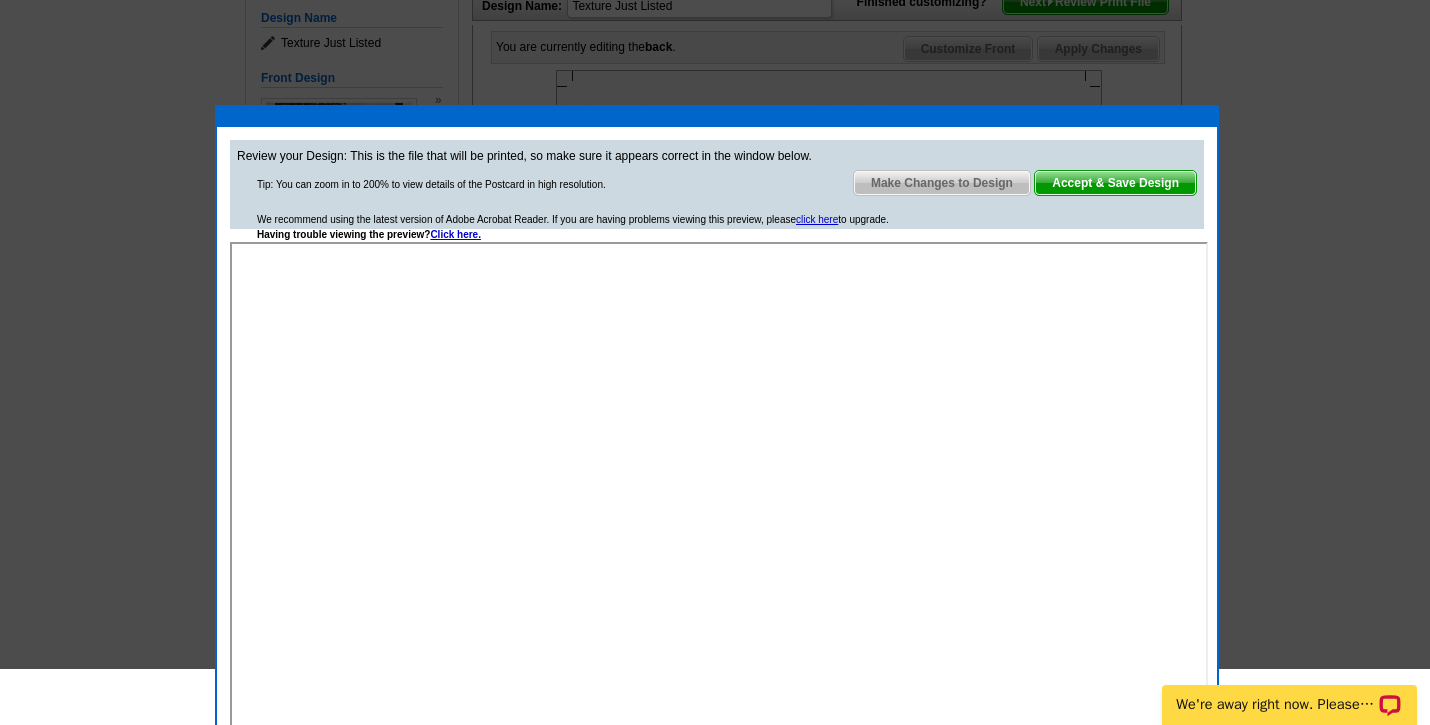 scroll, scrollTop: 218, scrollLeft: 0, axis: vertical 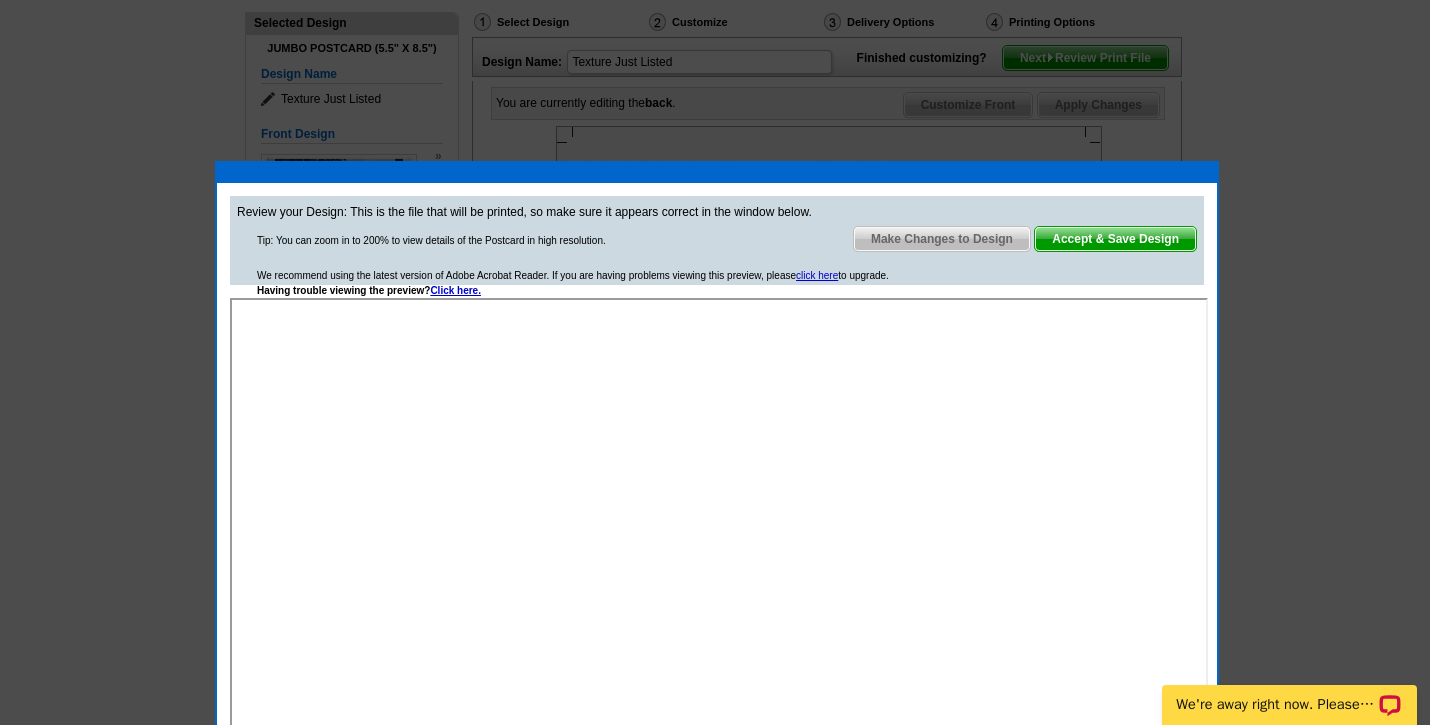 click on "Make Changes to Design" at bounding box center (942, 239) 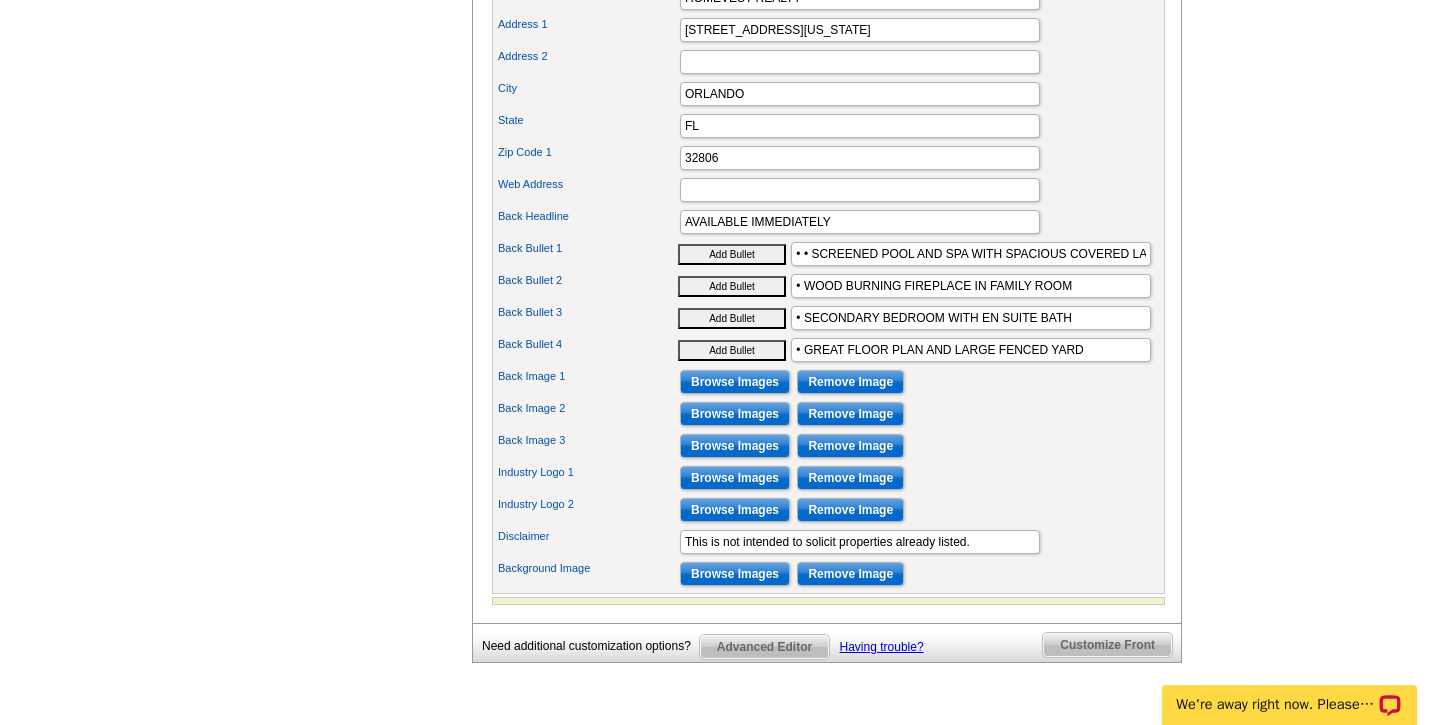 scroll, scrollTop: 1032, scrollLeft: 0, axis: vertical 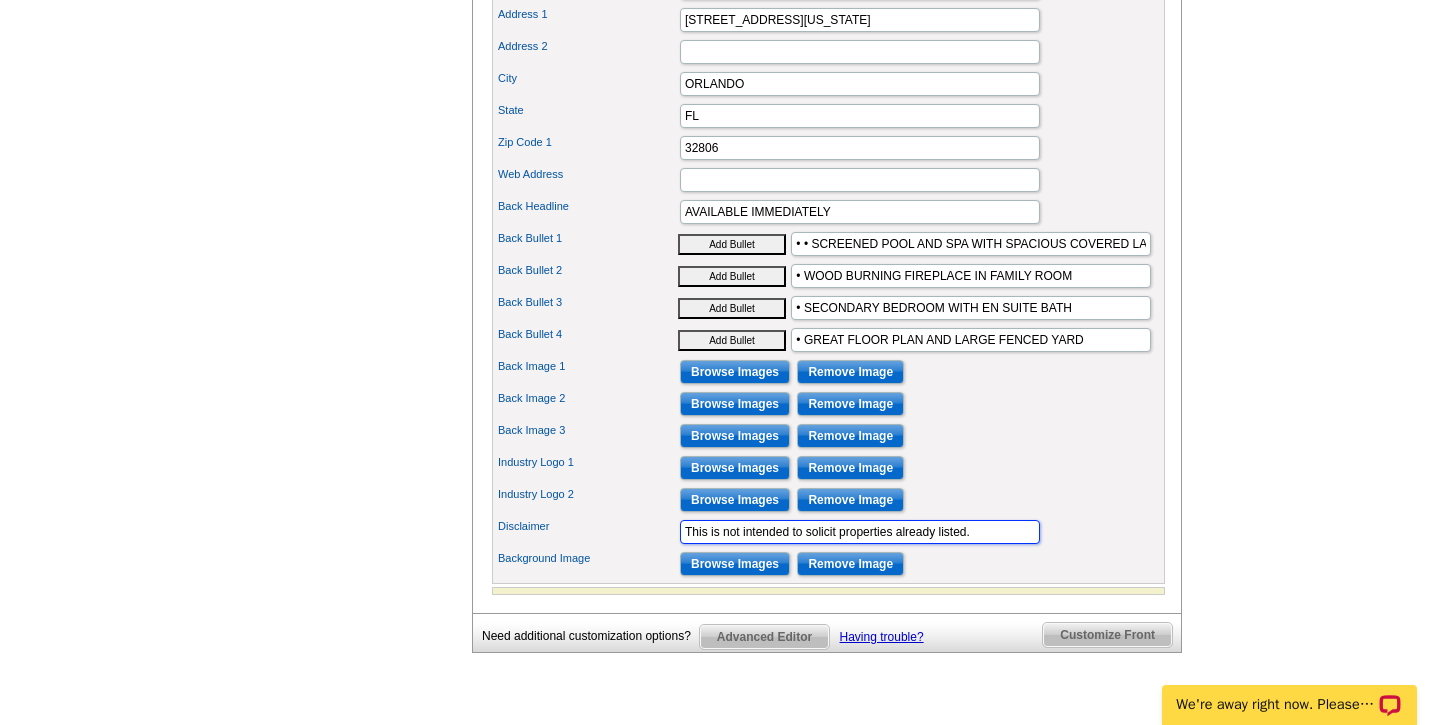 click on "This is not intended to solicit properties already listed." at bounding box center [860, 532] 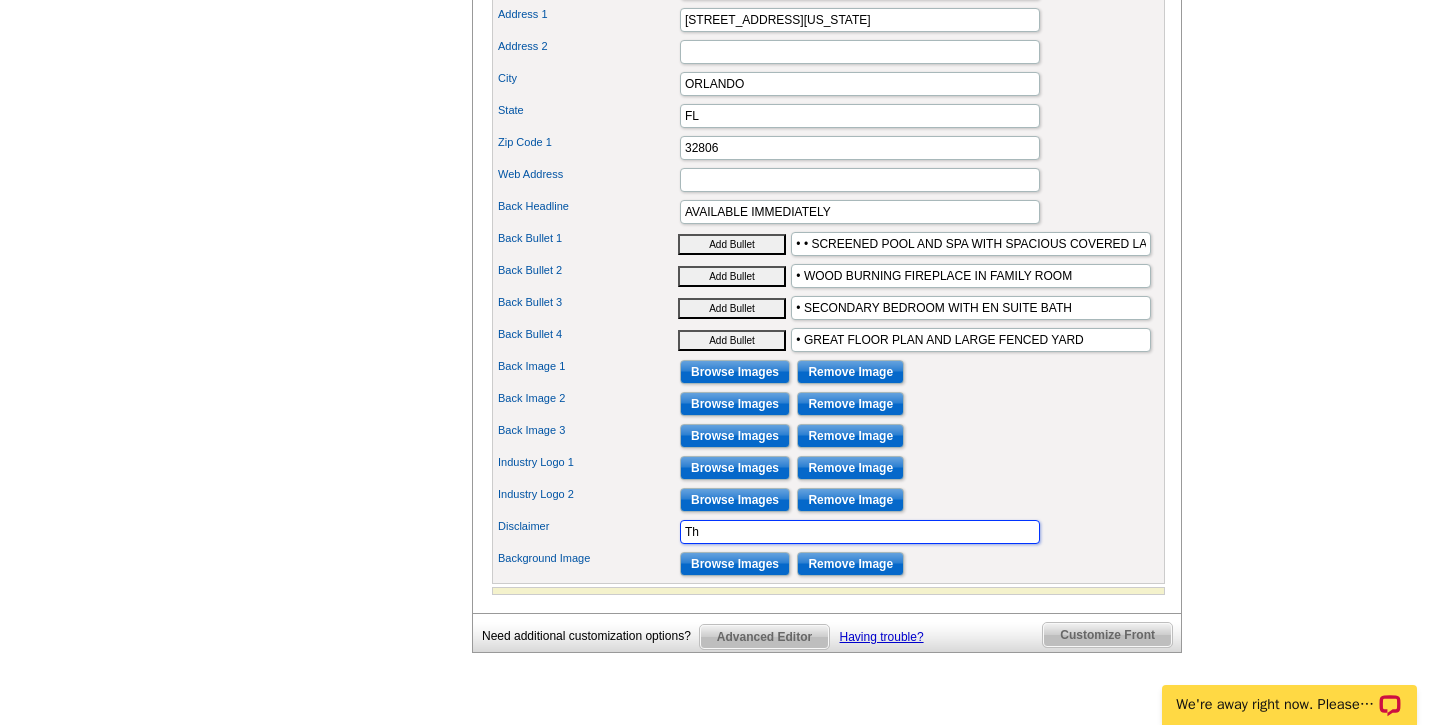 type on "T" 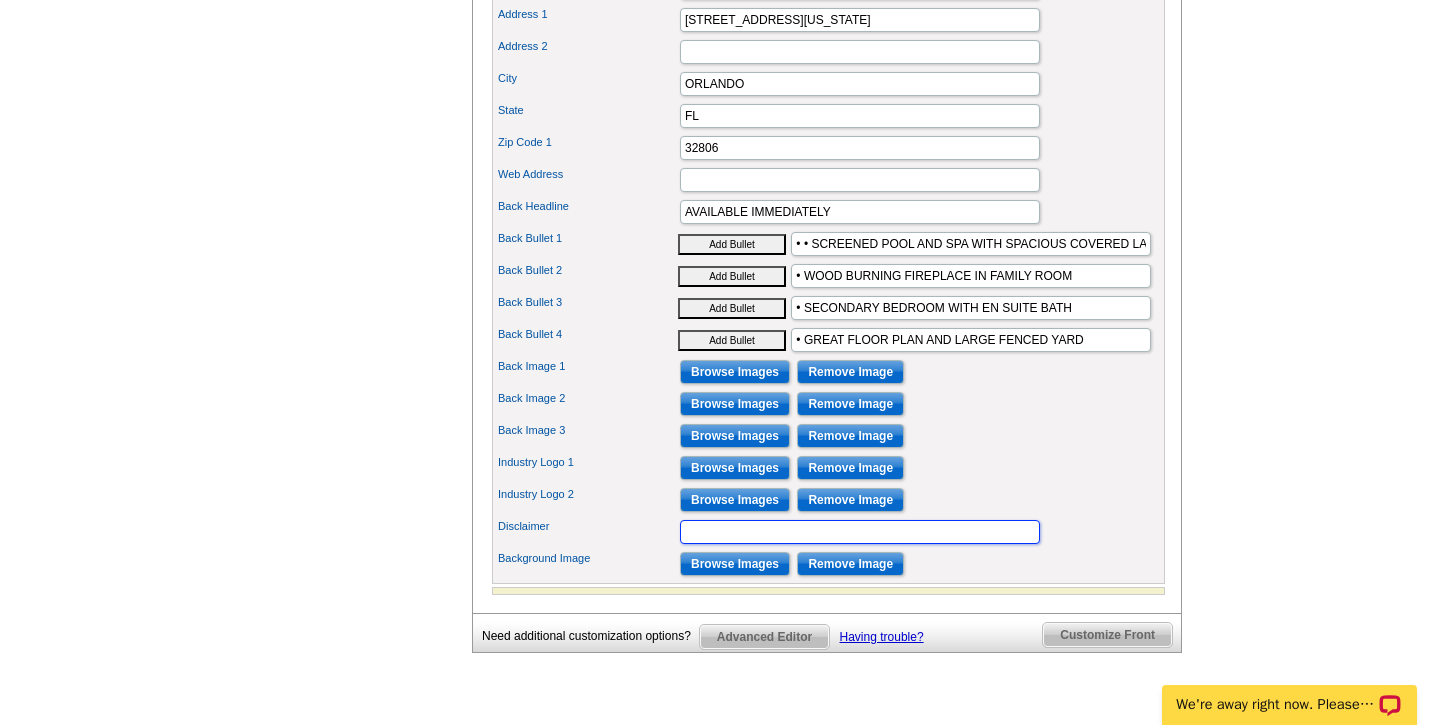 type 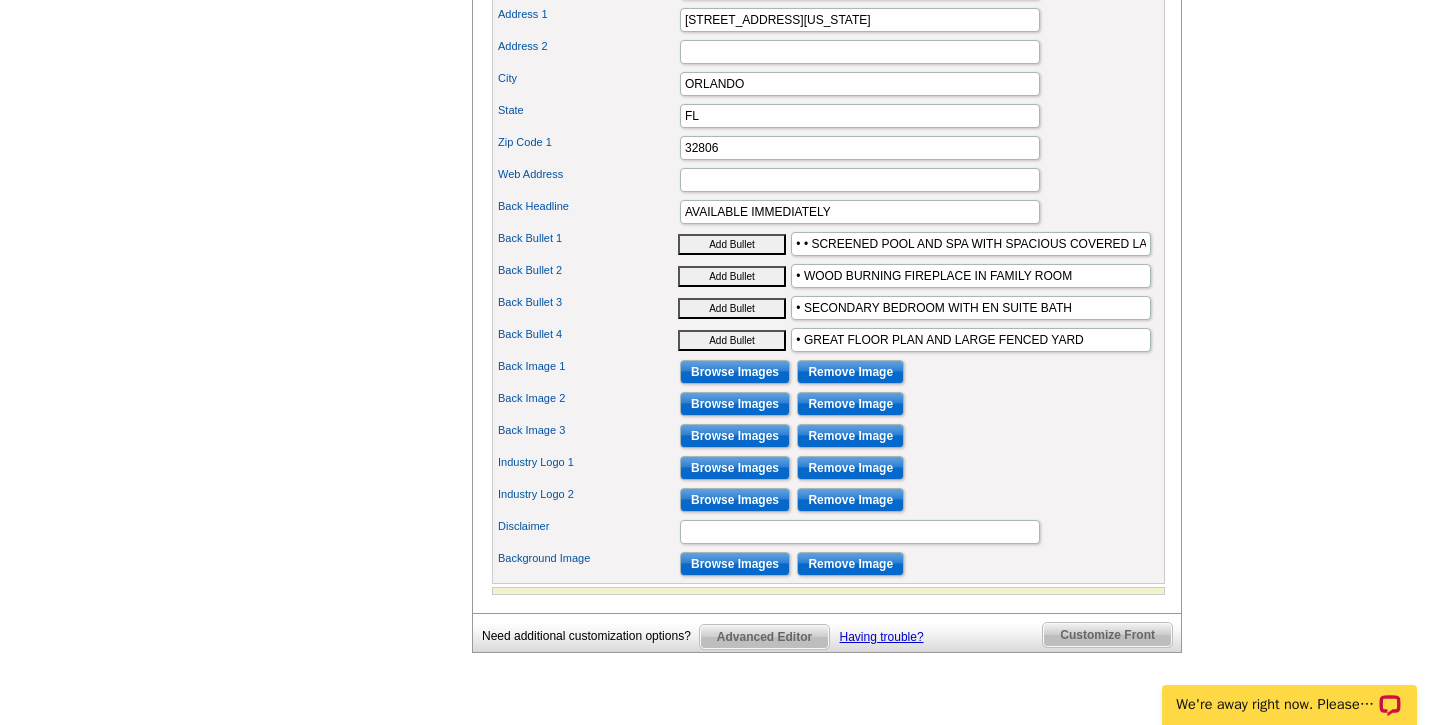 click on "Back Image 3
Browse Images
Remove Image" at bounding box center (828, 436) 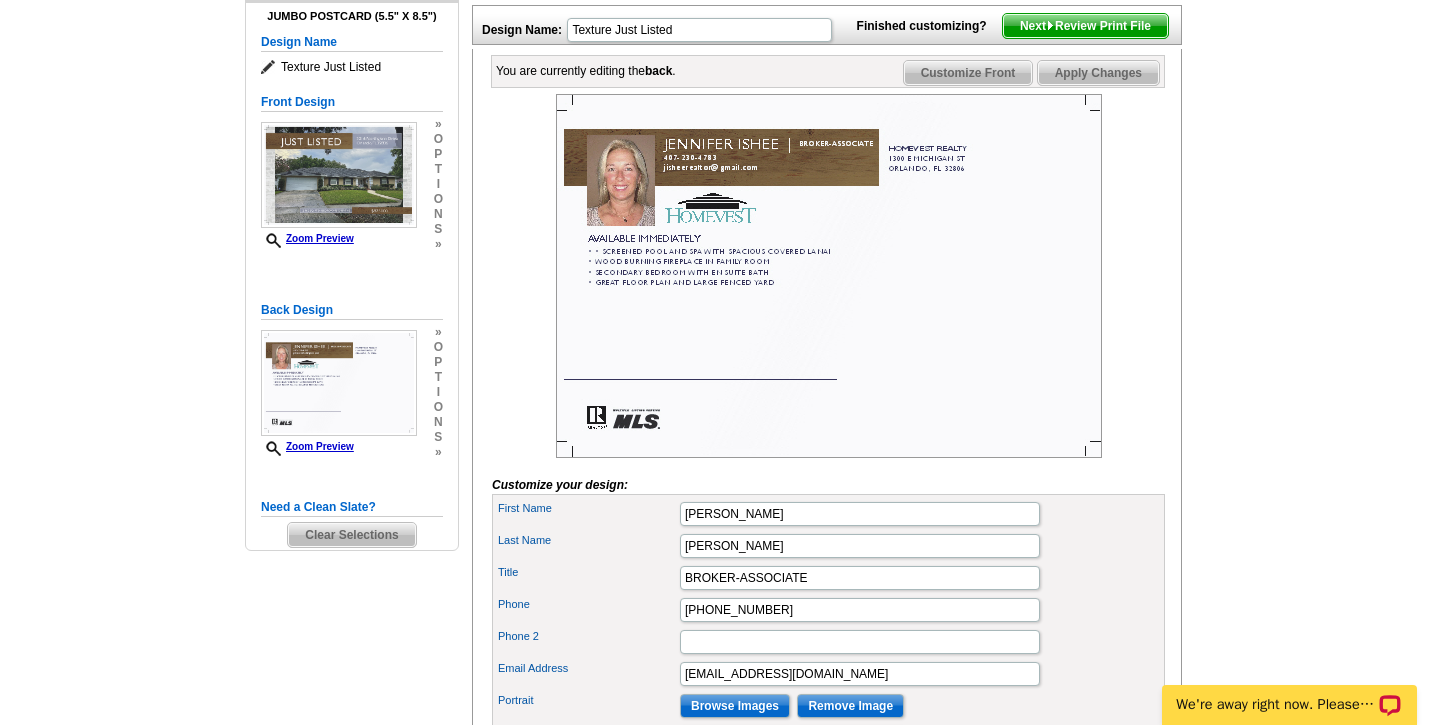 scroll, scrollTop: 258, scrollLeft: 0, axis: vertical 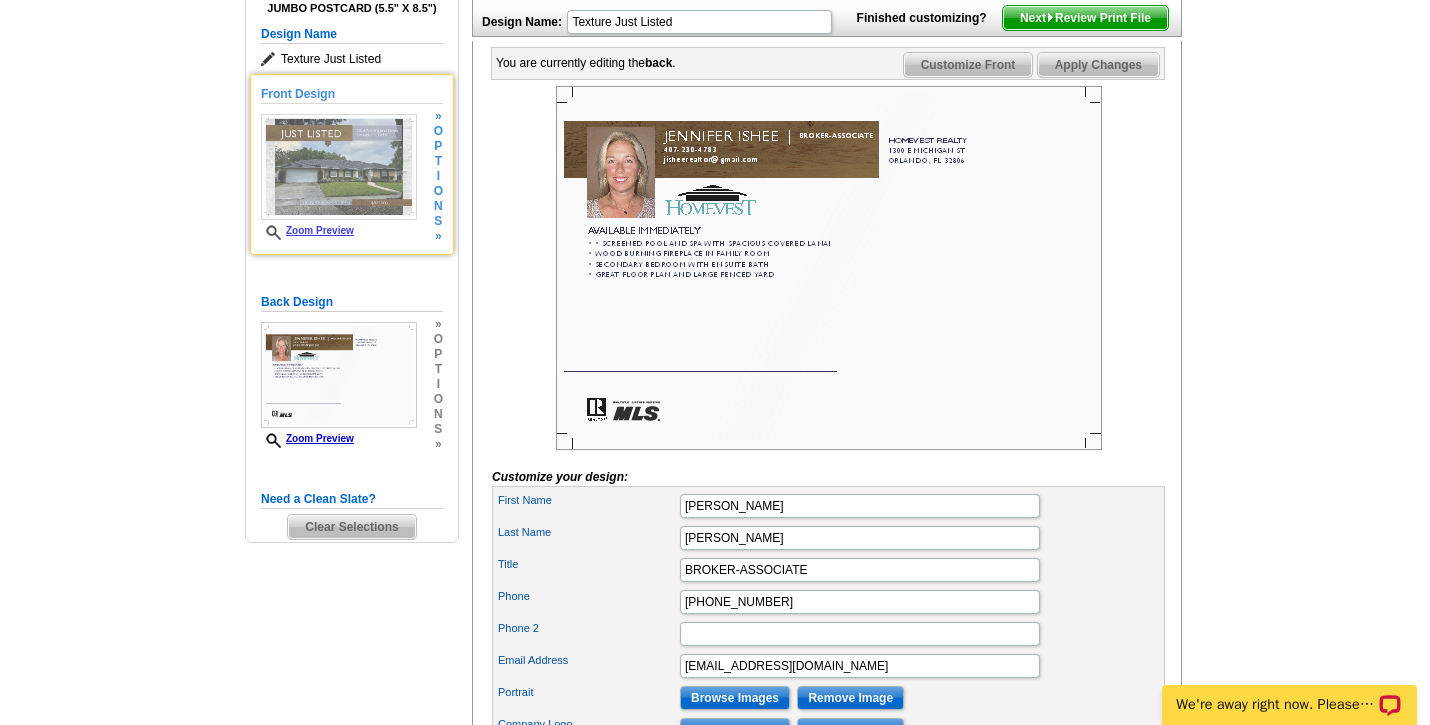 click at bounding box center [339, 167] 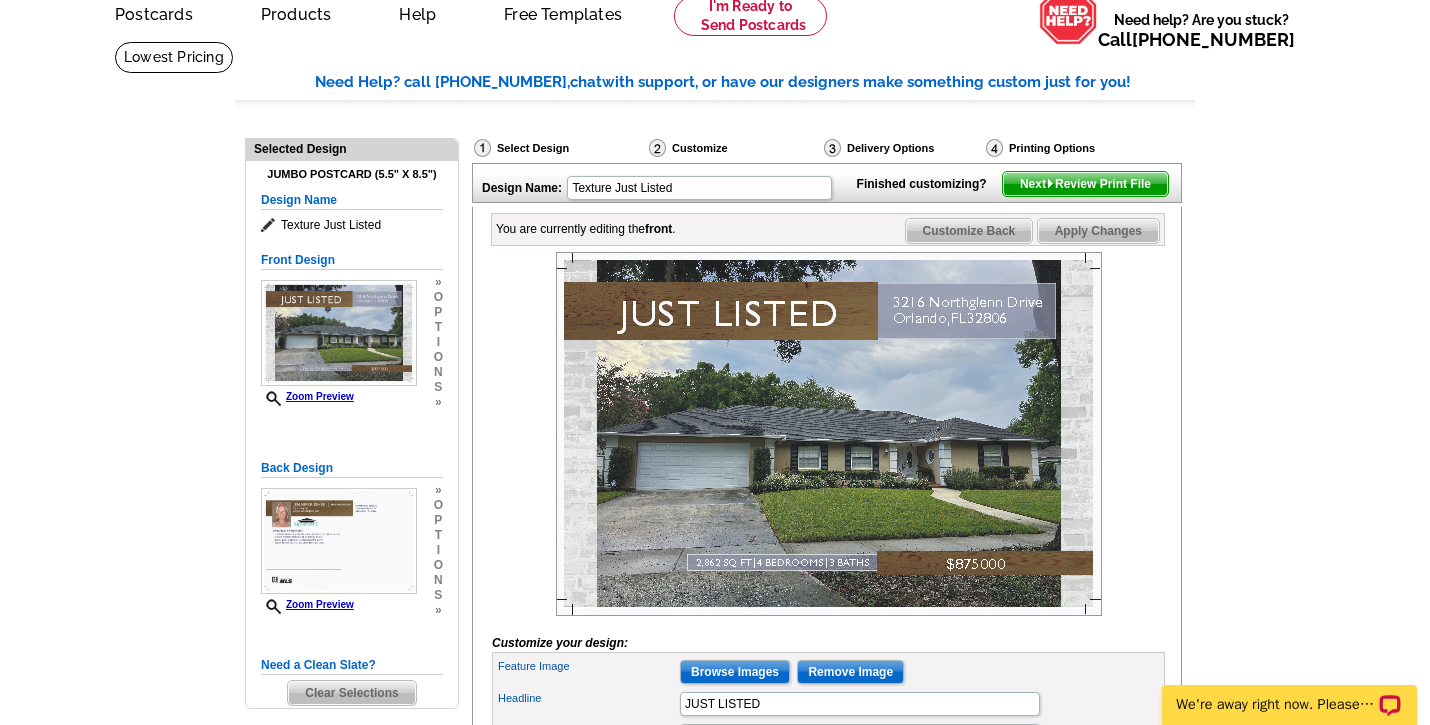 scroll, scrollTop: 80, scrollLeft: 0, axis: vertical 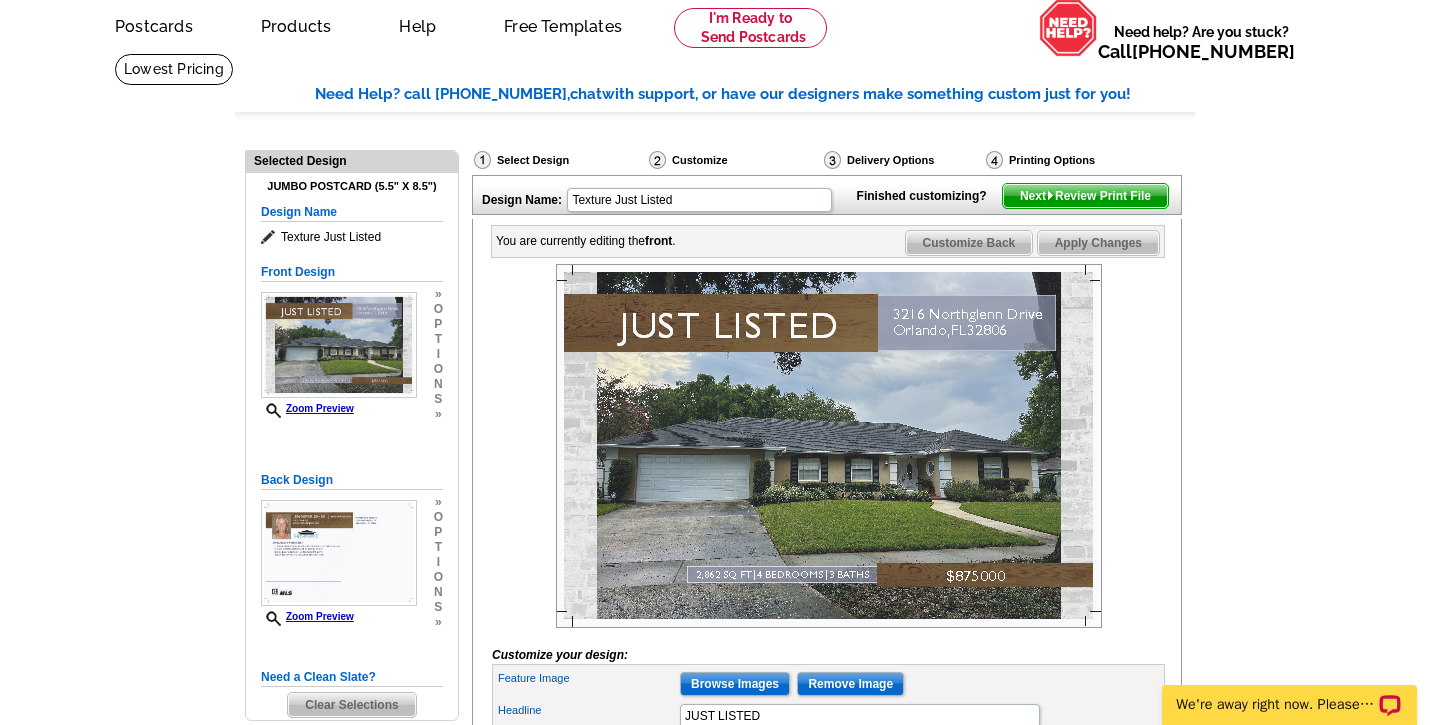 click at bounding box center [829, 446] 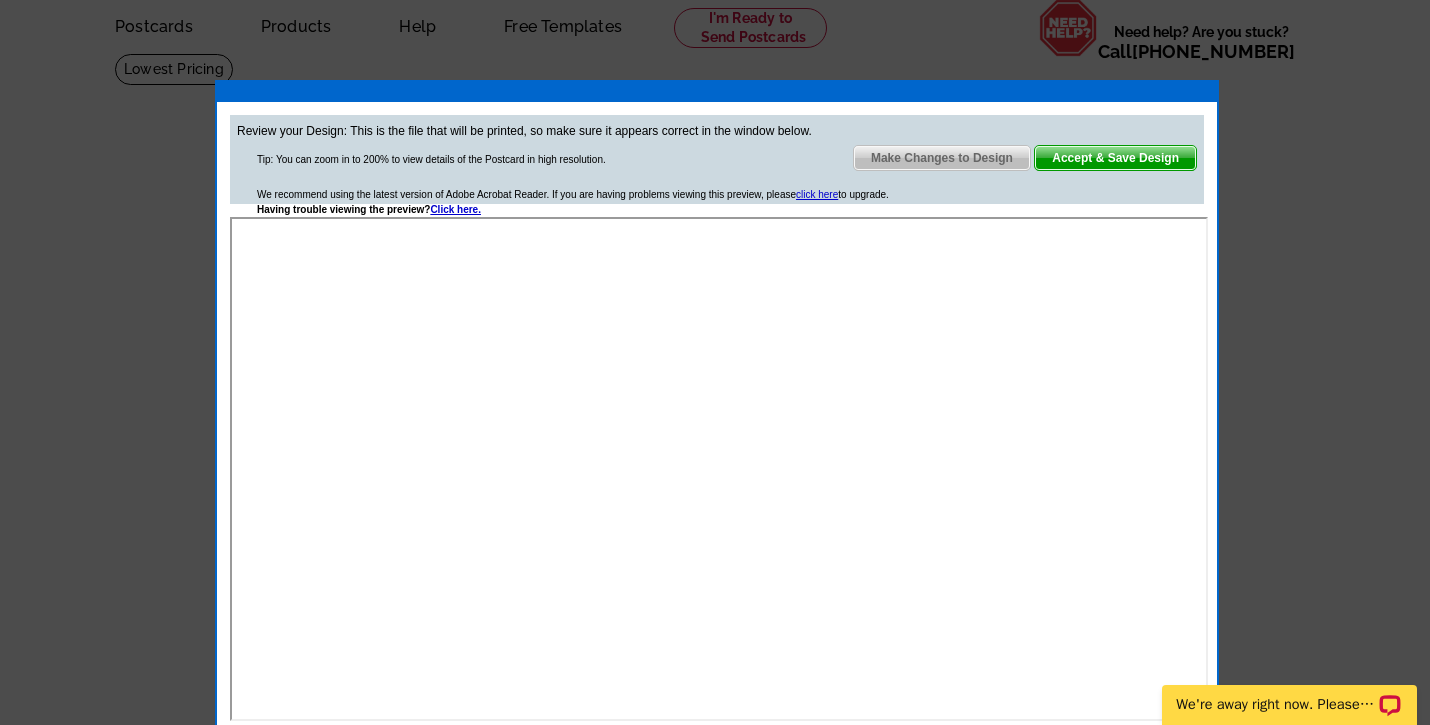 click on "Accept & Save Design" at bounding box center (1115, 158) 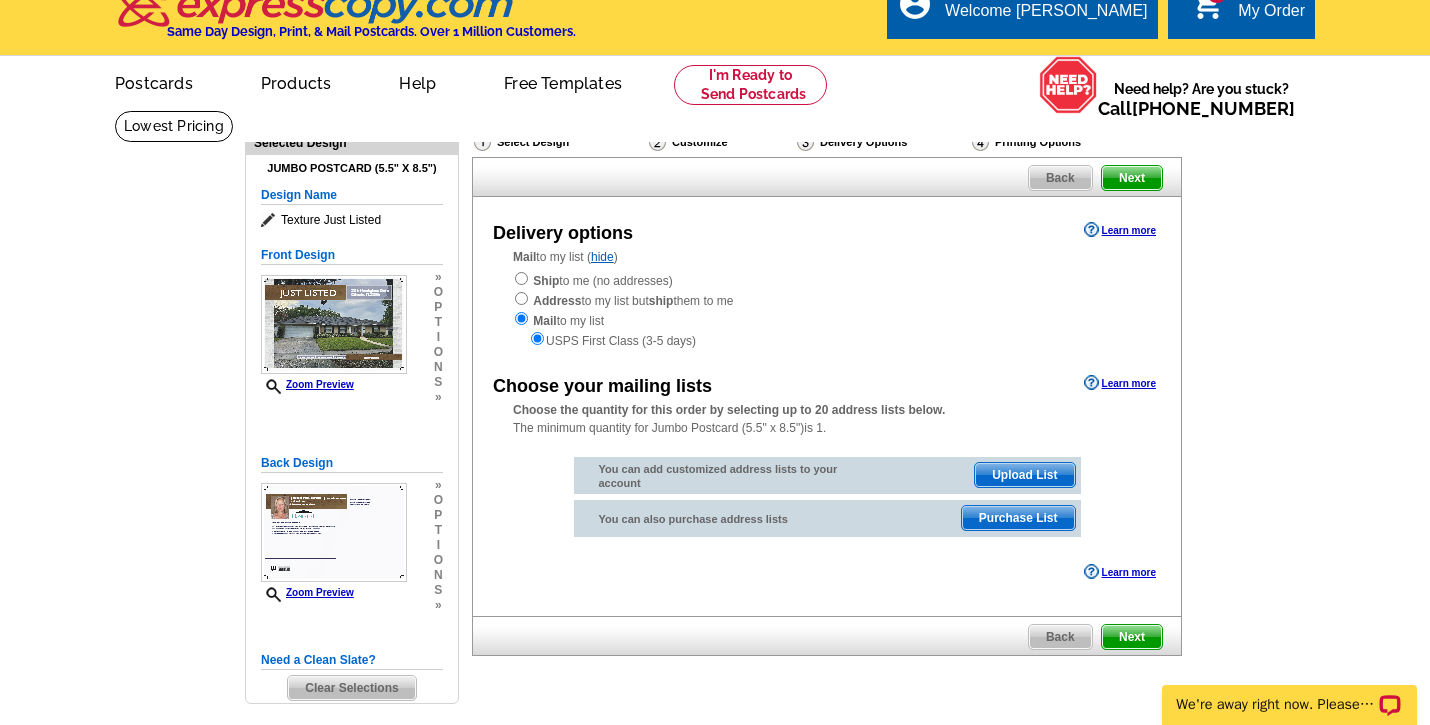 scroll, scrollTop: 30, scrollLeft: 0, axis: vertical 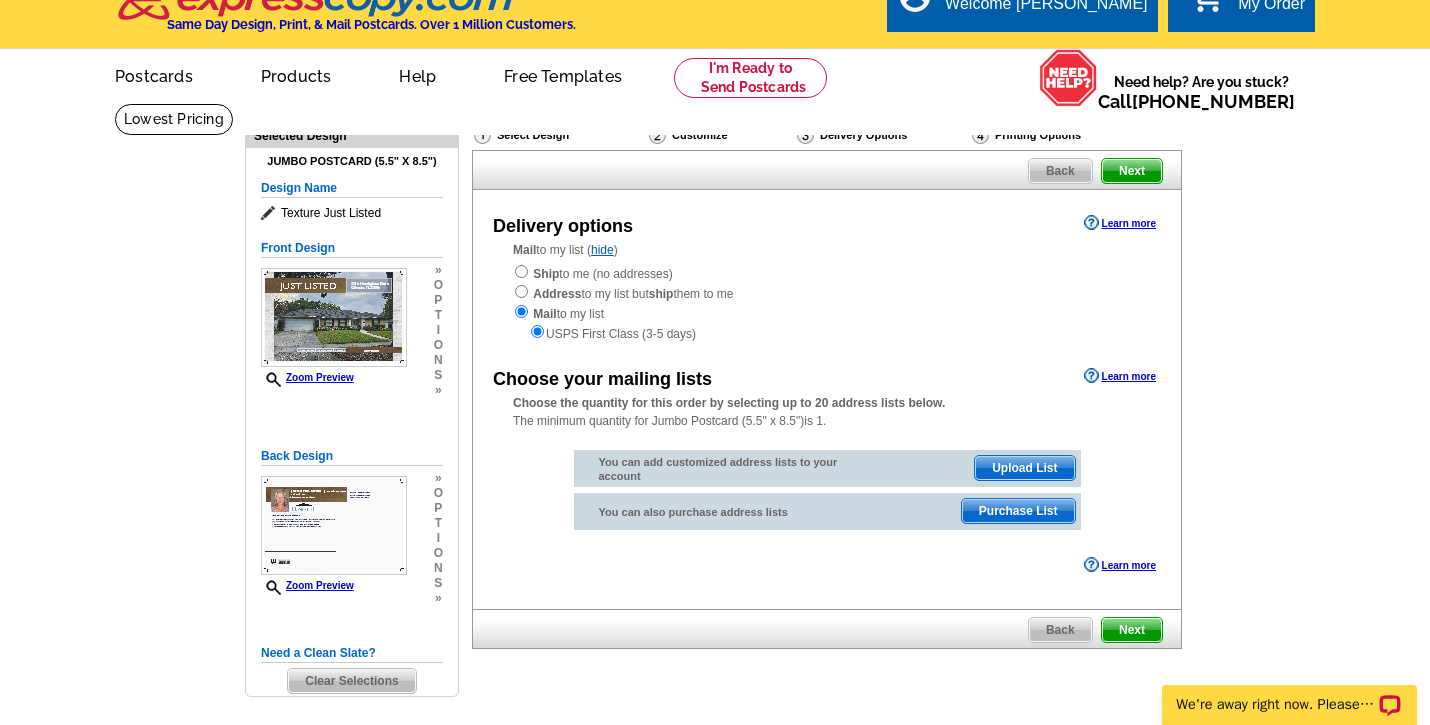 click at bounding box center [521, 271] 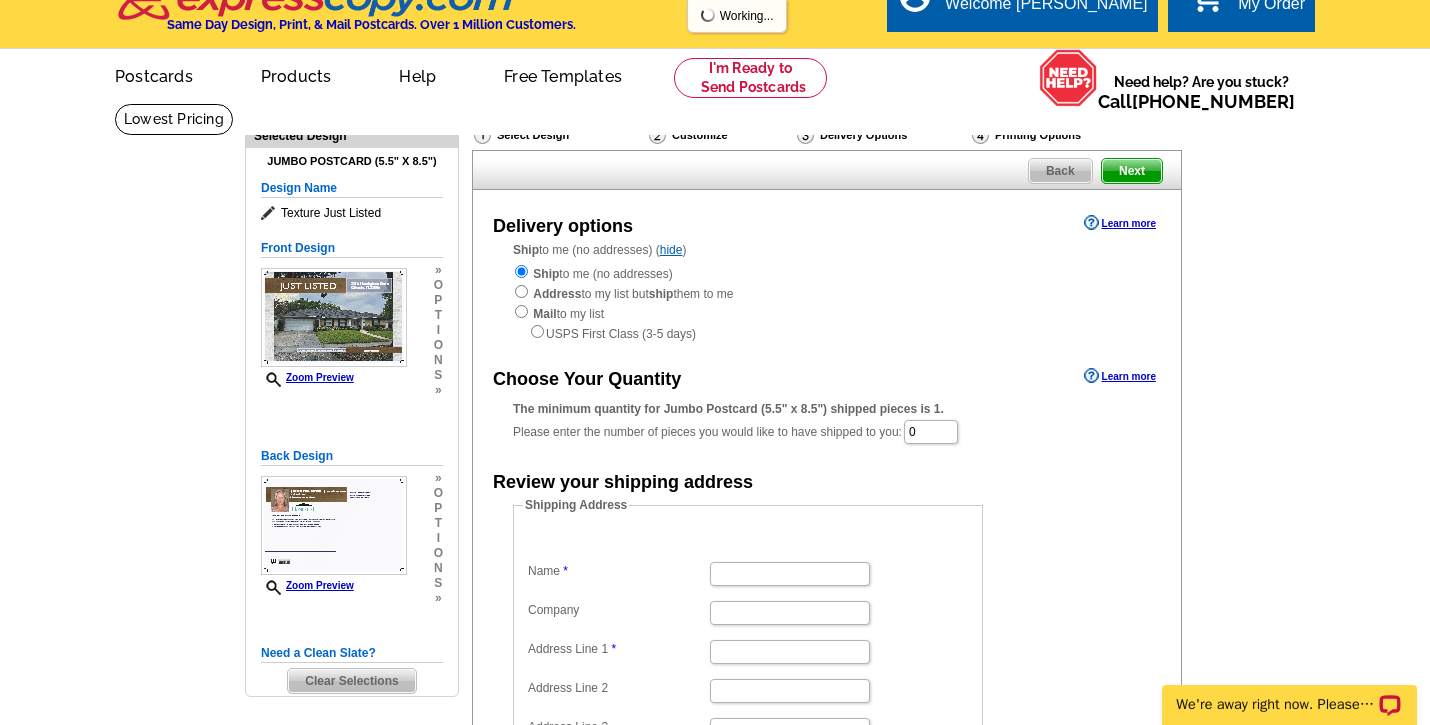 scroll, scrollTop: 34, scrollLeft: 0, axis: vertical 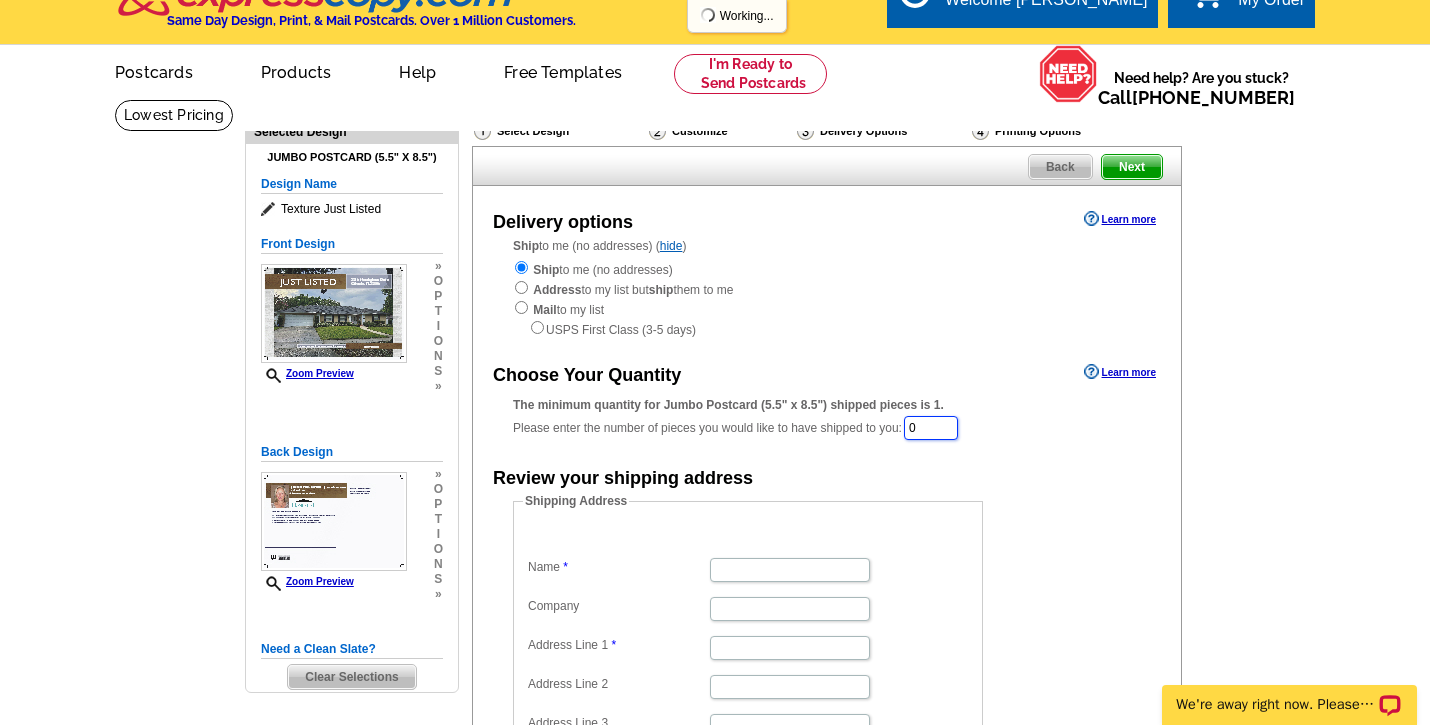 click on "0" at bounding box center (931, 428) 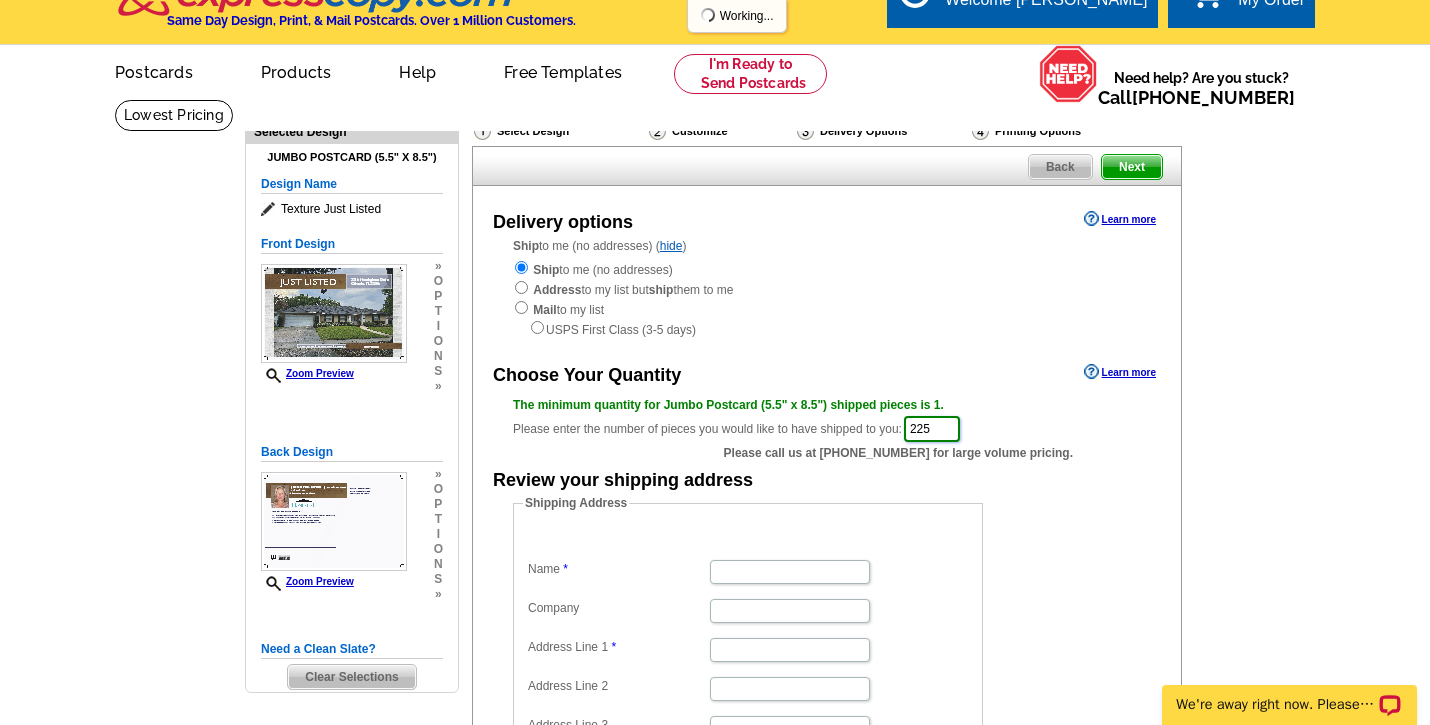 type on "225" 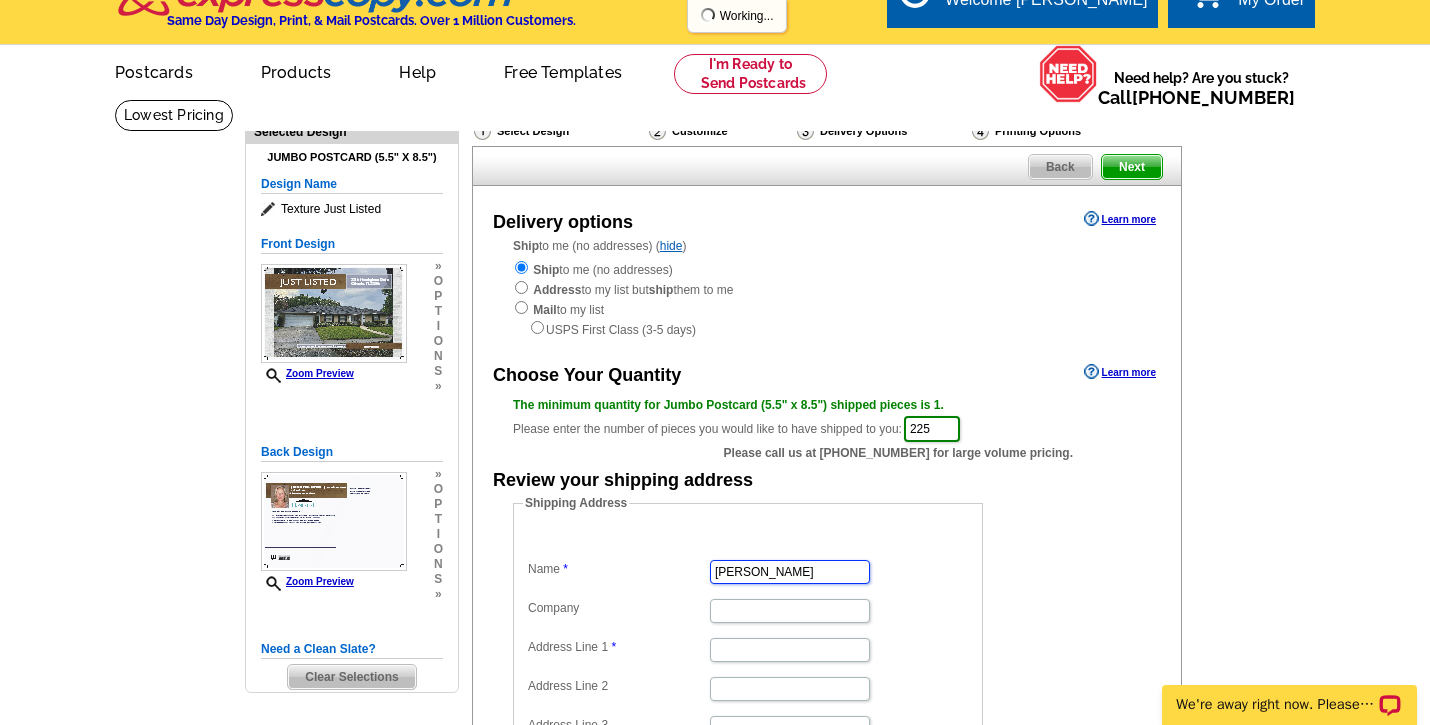 type on "[PERSON_NAME]" 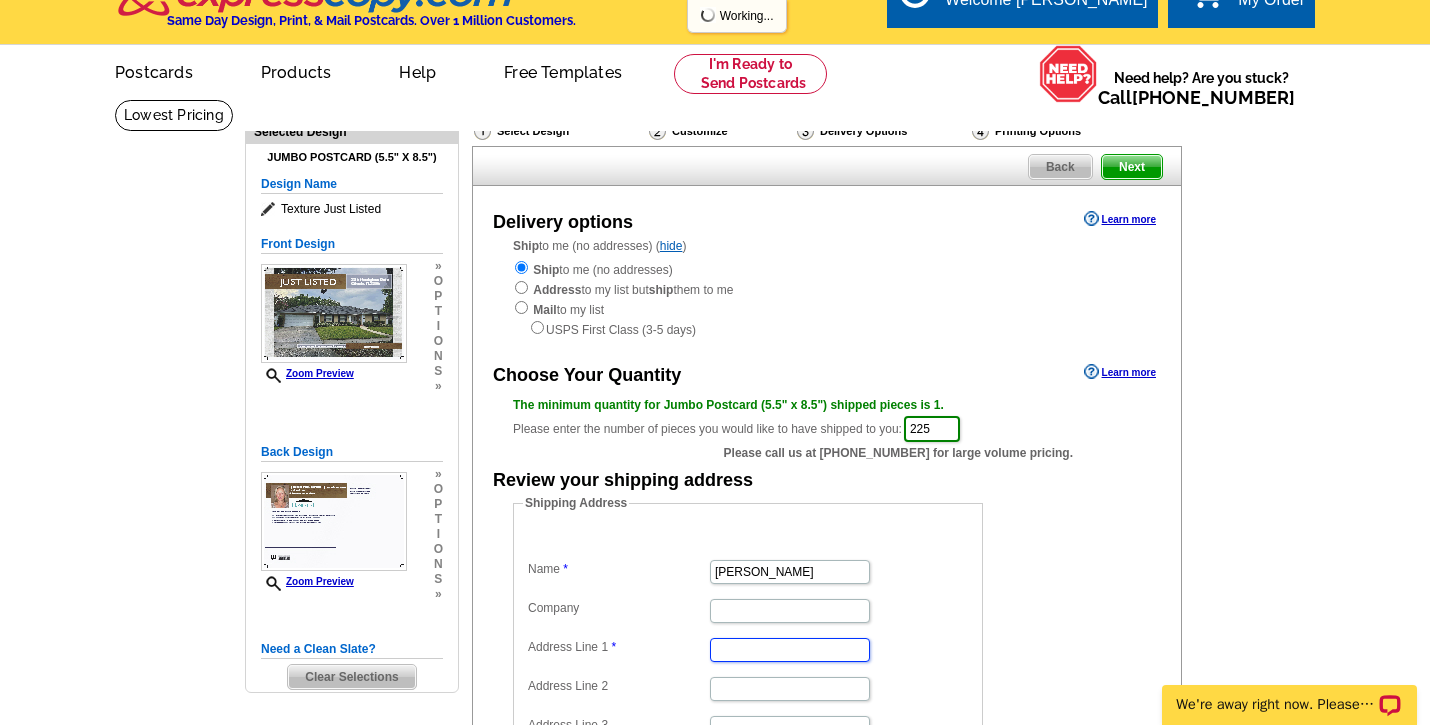 scroll, scrollTop: 0, scrollLeft: 0, axis: both 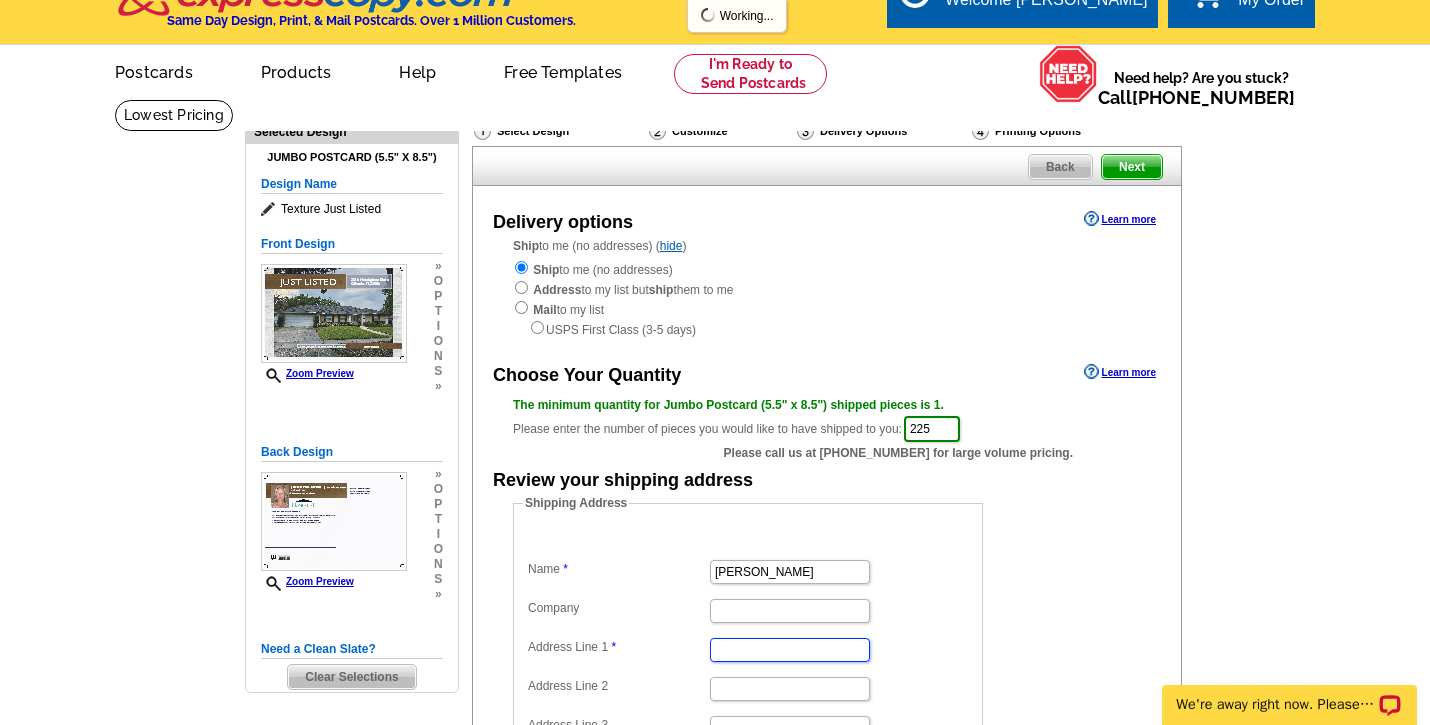 click on "Address Line 1" at bounding box center (790, 650) 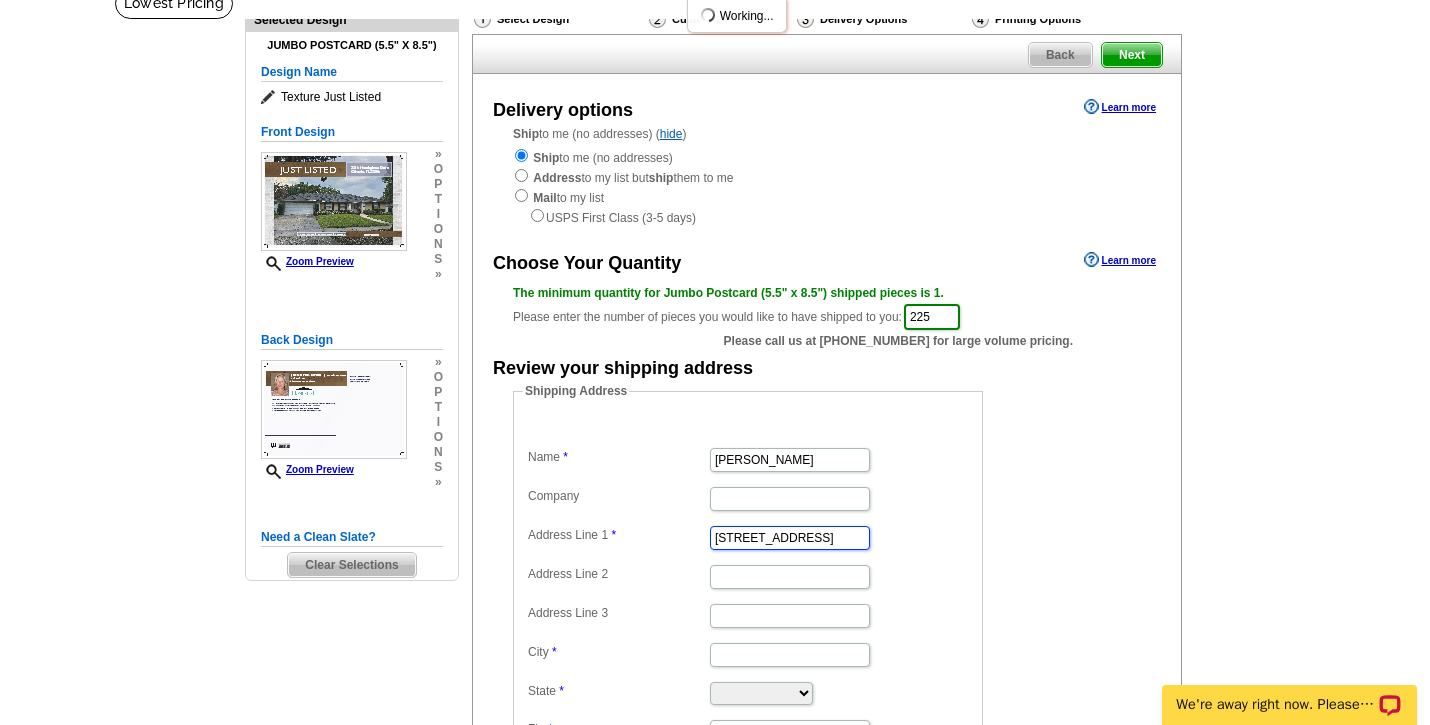 scroll, scrollTop: 152, scrollLeft: 0, axis: vertical 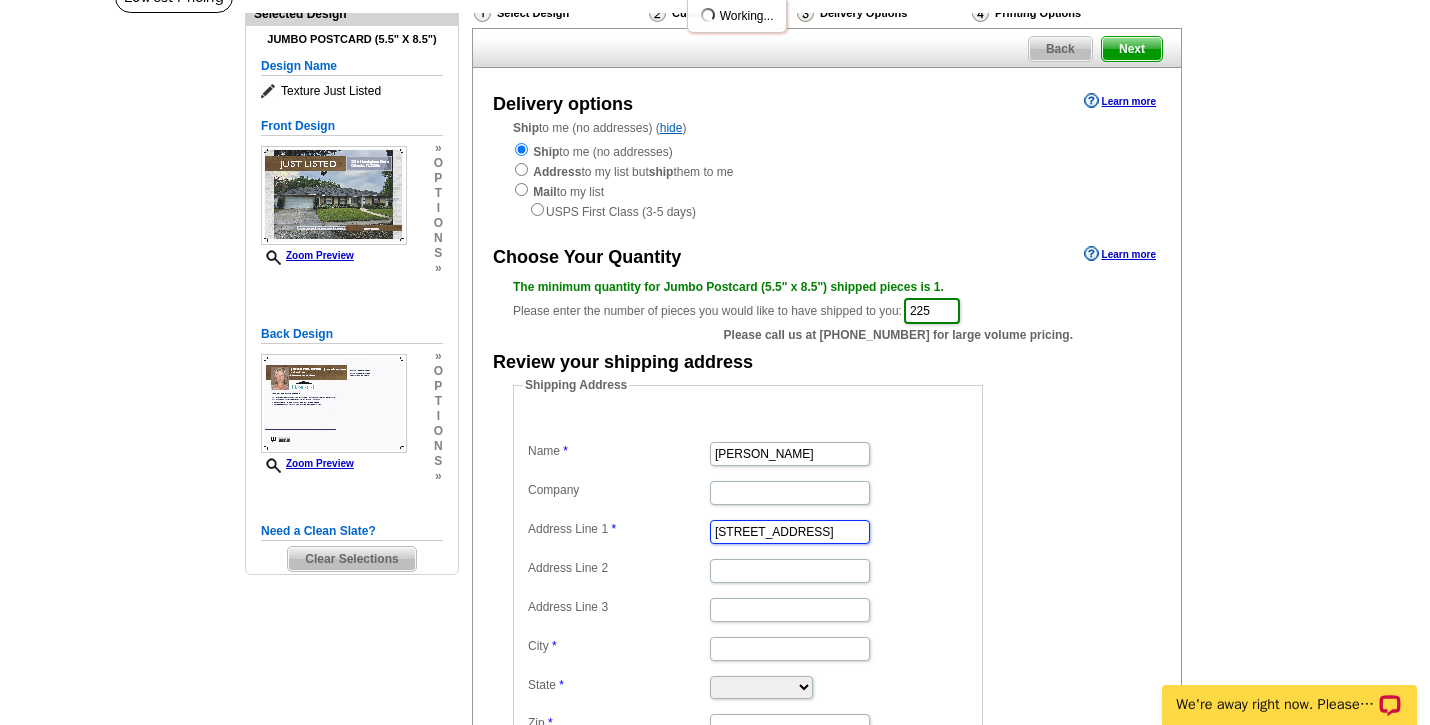 type on "[STREET_ADDRESS]" 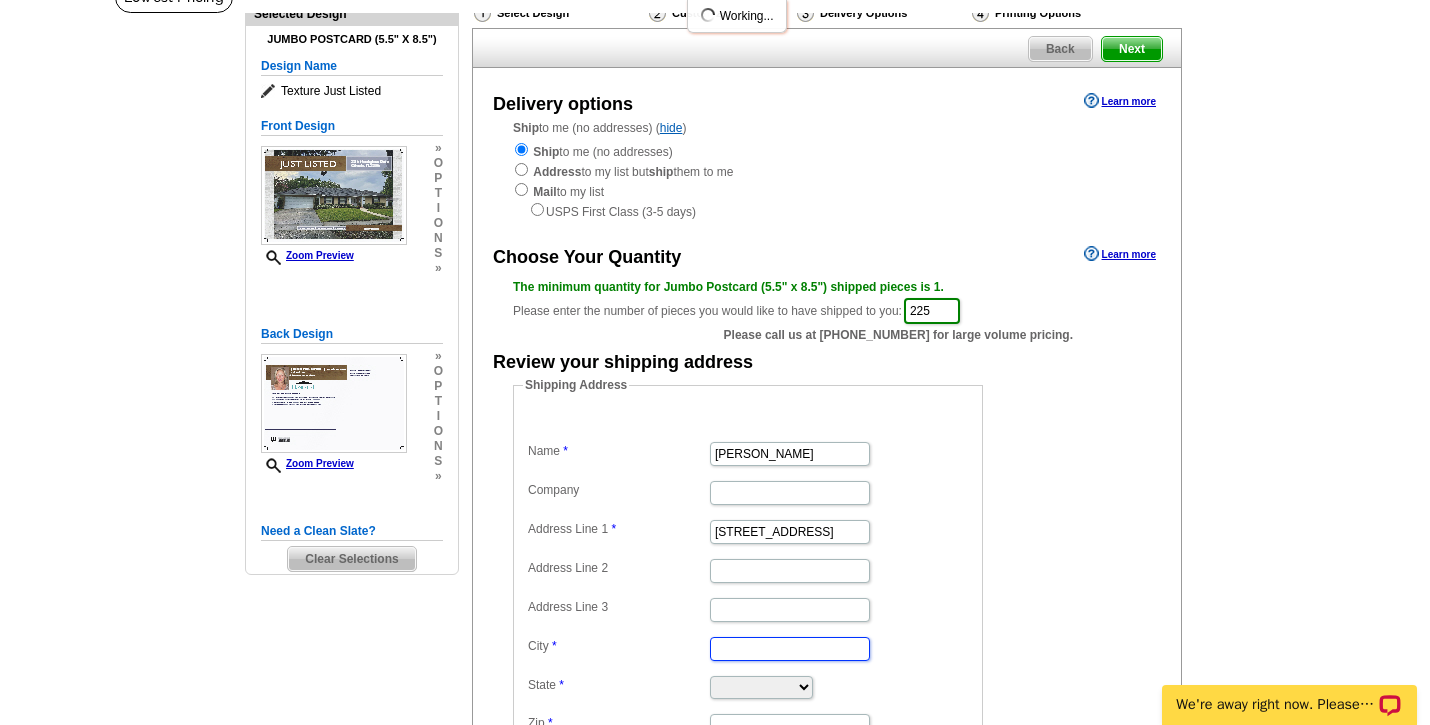 click on "City" at bounding box center [790, 649] 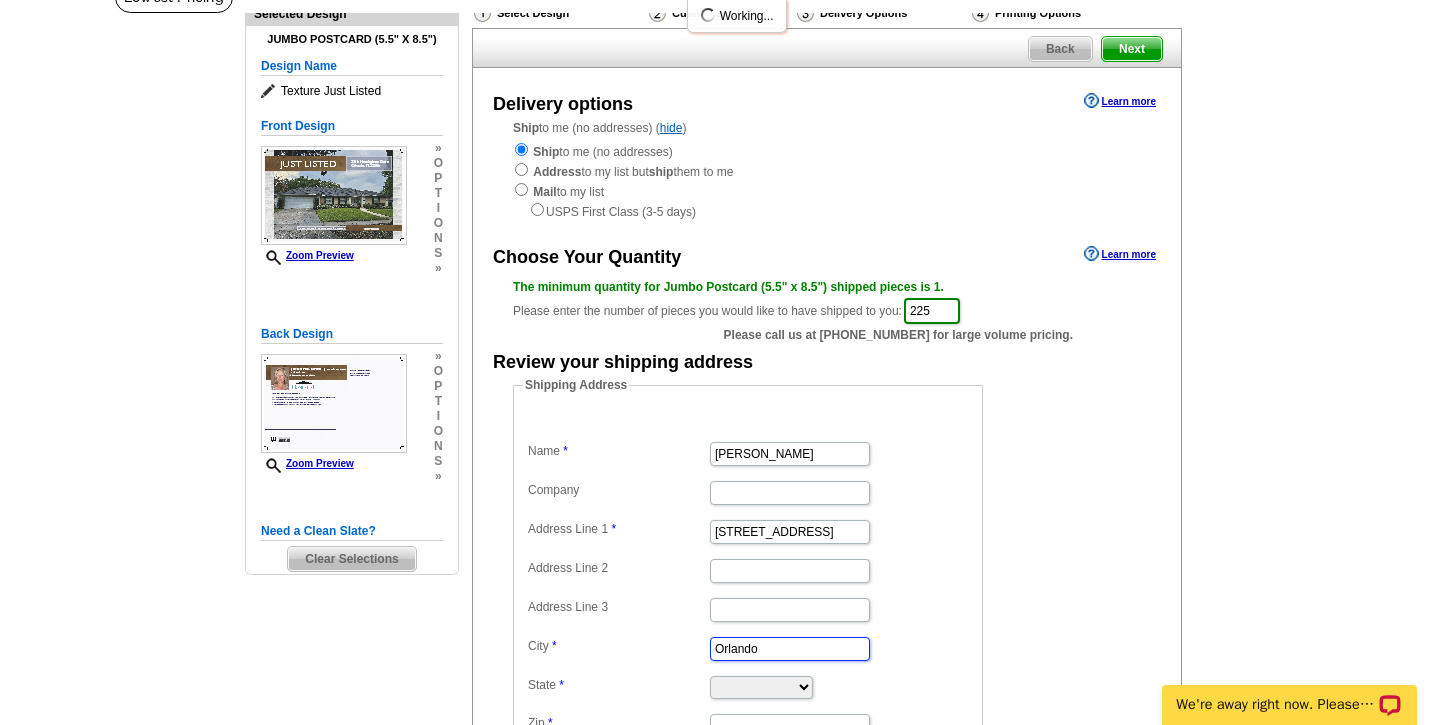 type on "Orlando" 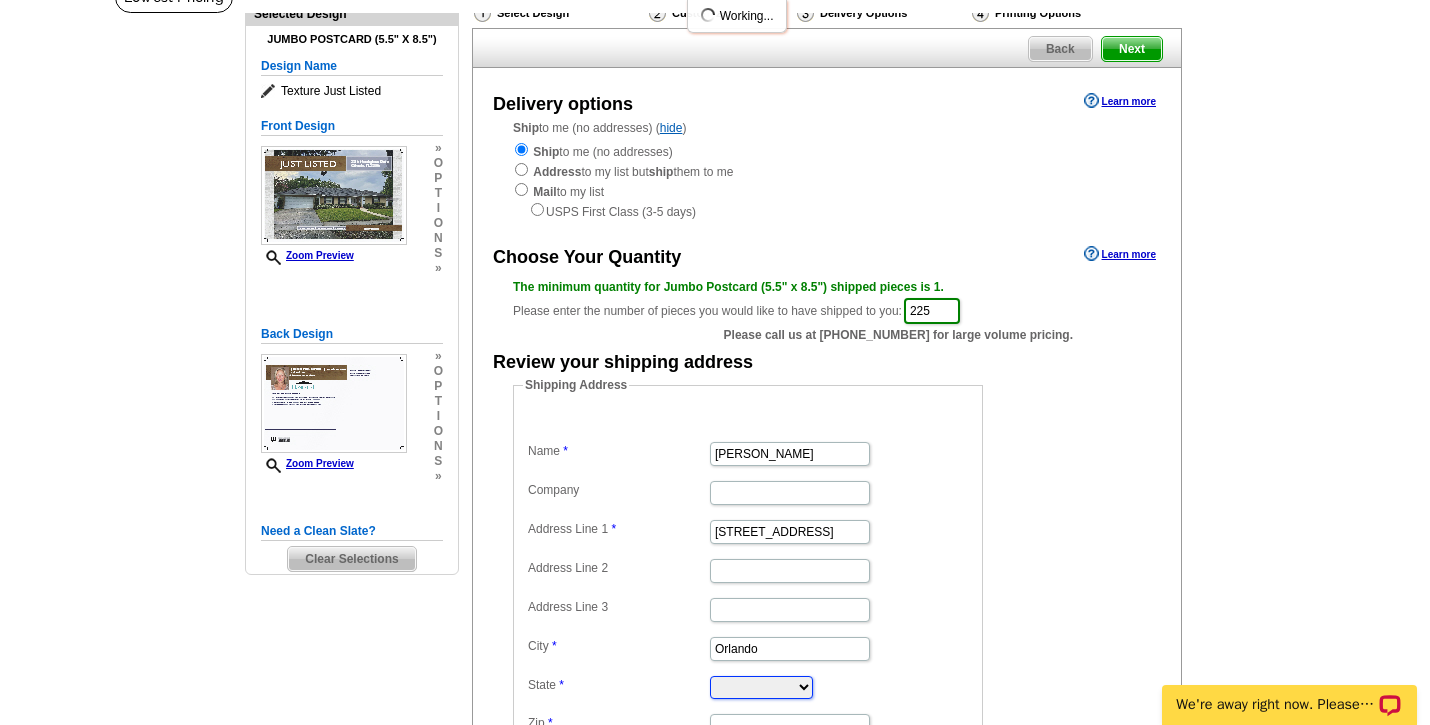 select on "FL" 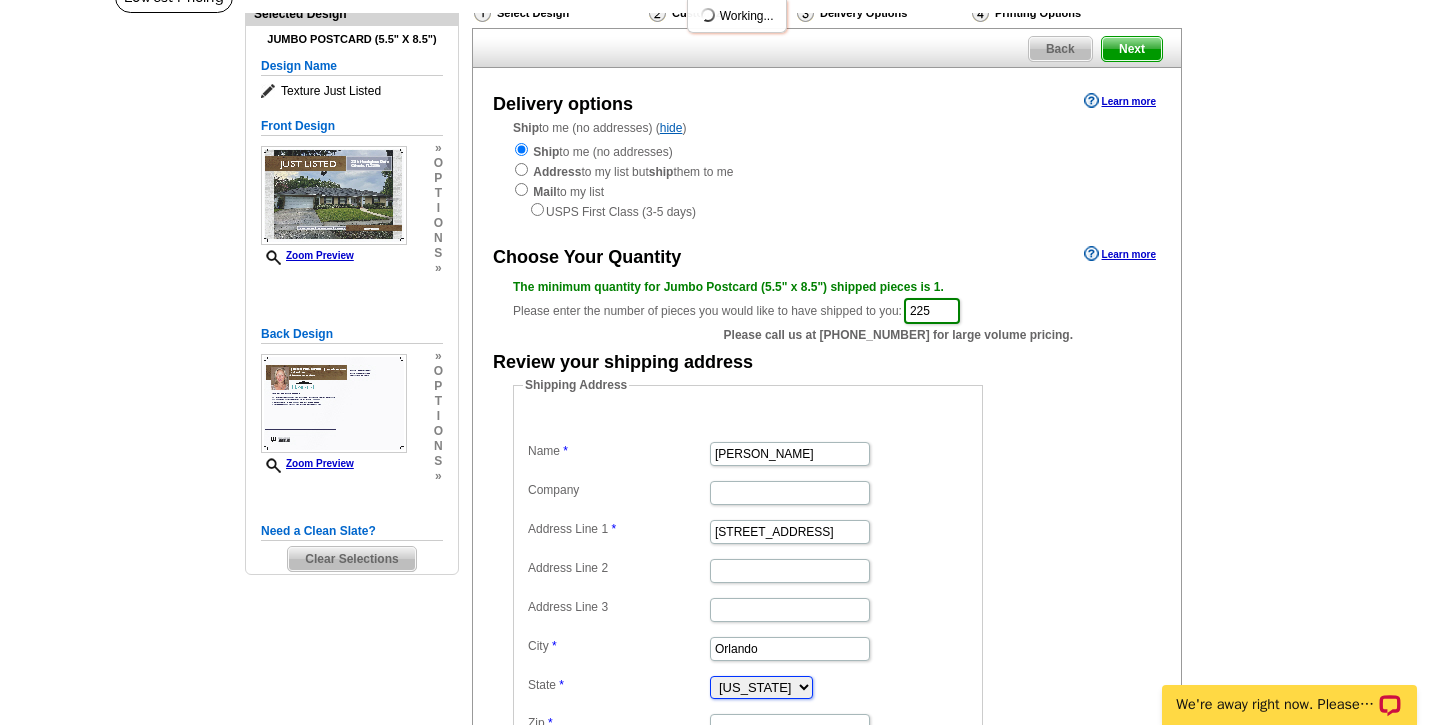 scroll, scrollTop: 245, scrollLeft: 0, axis: vertical 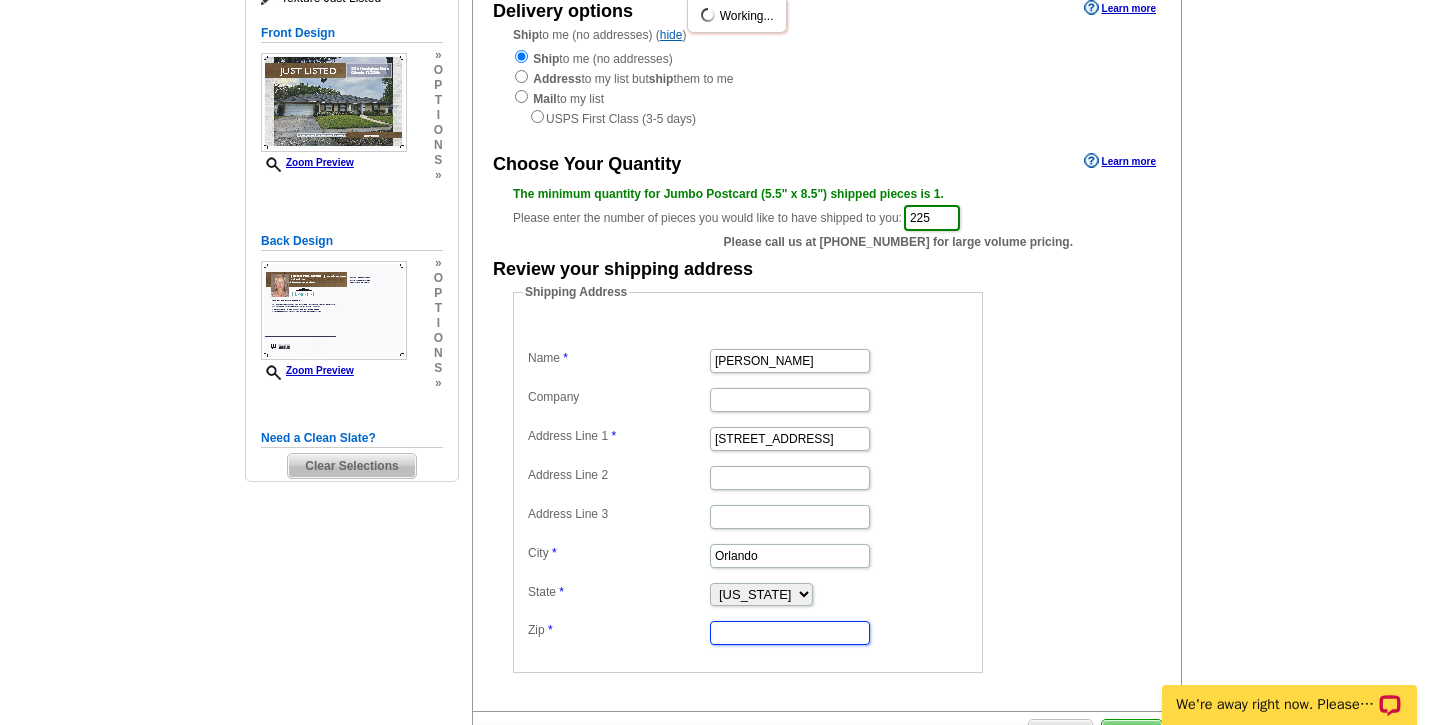click on "Zip" at bounding box center (790, 633) 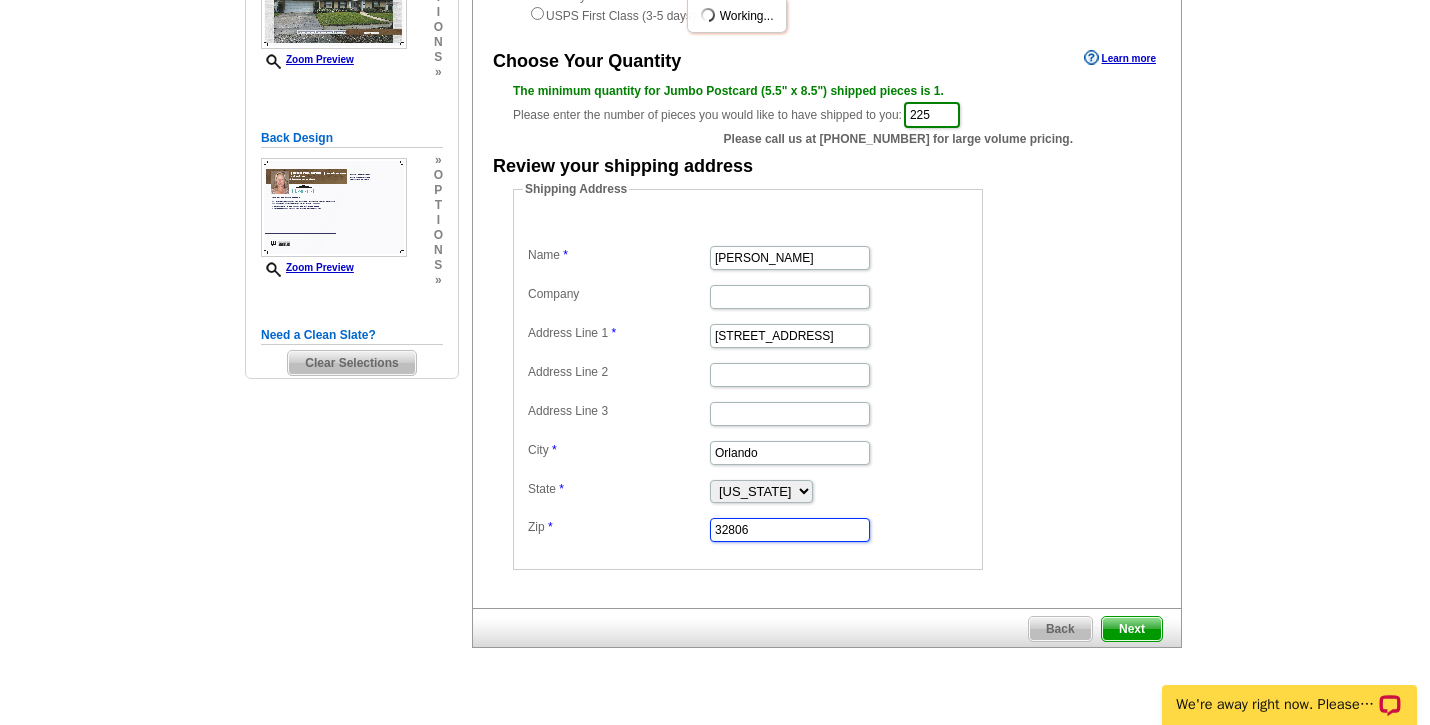 scroll, scrollTop: 349, scrollLeft: 0, axis: vertical 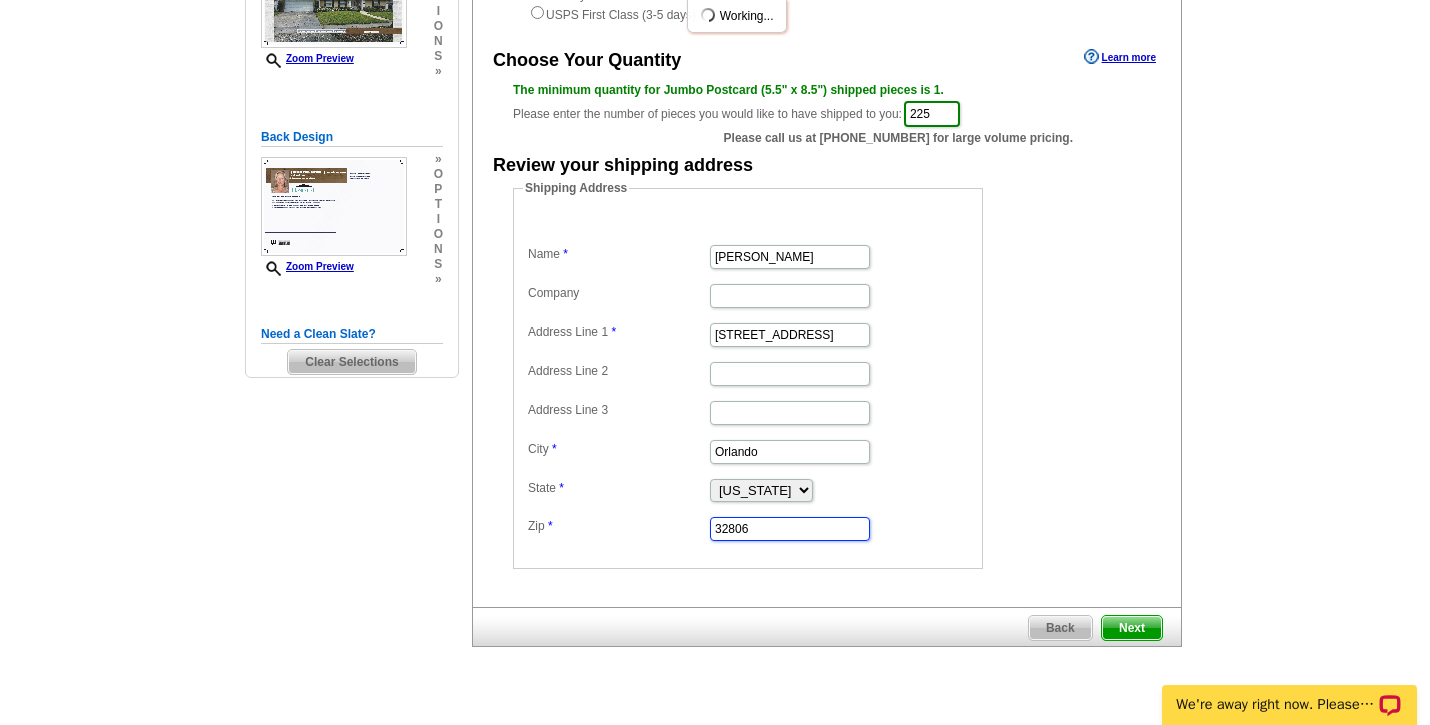 type on "32806" 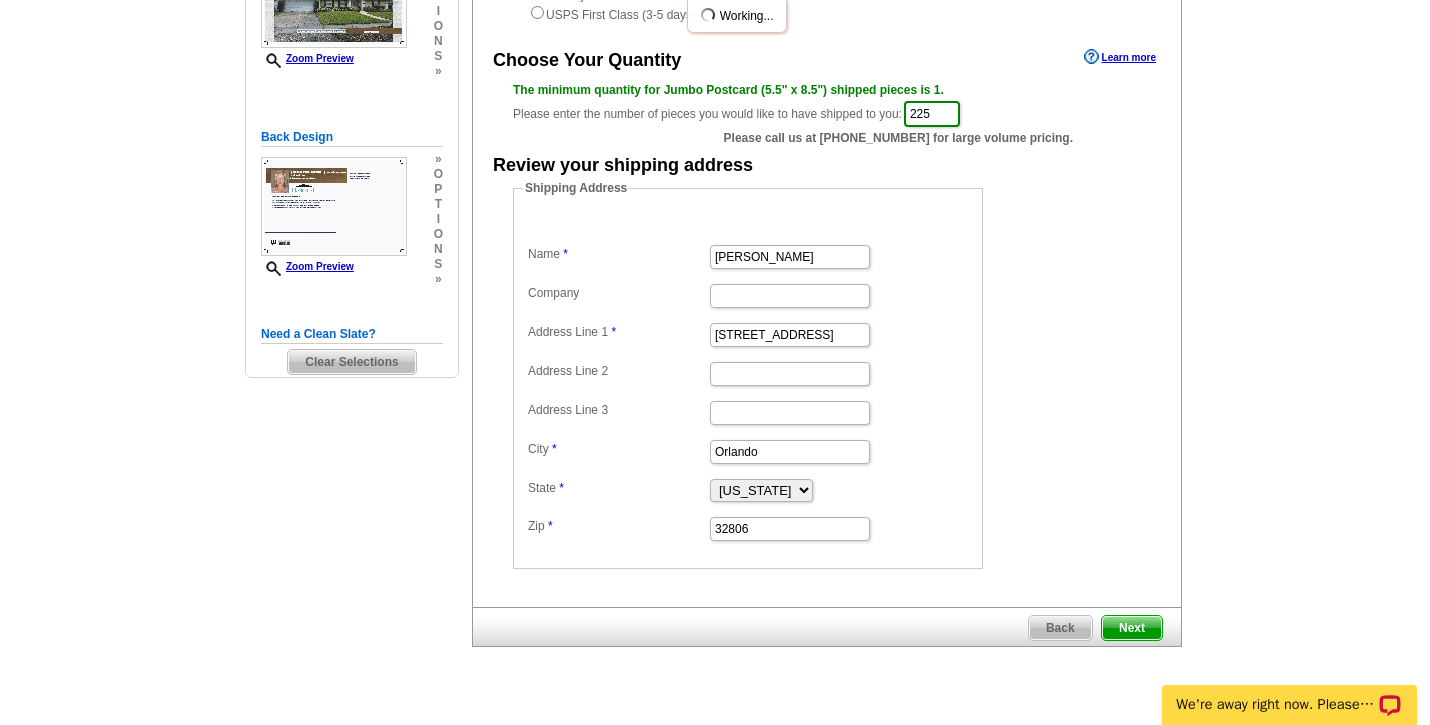 click on "Next" at bounding box center [1132, 628] 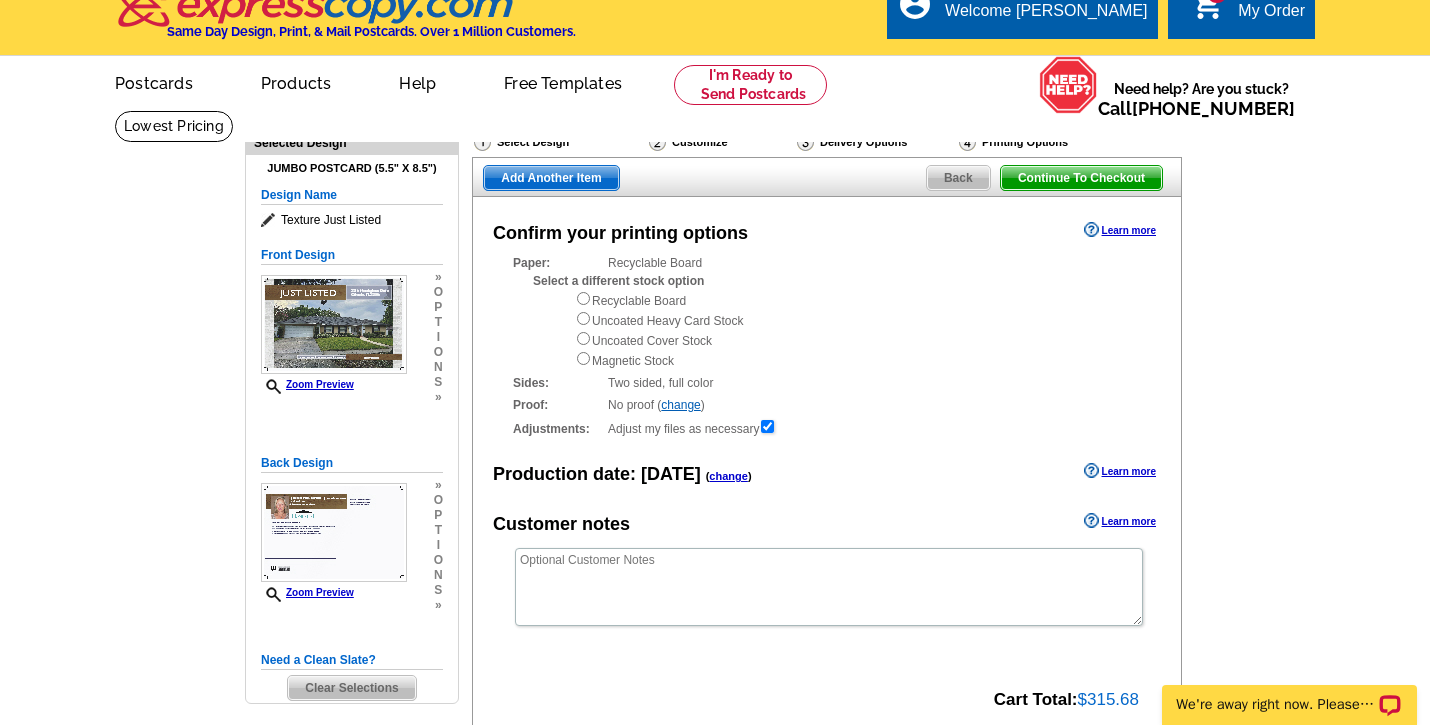 scroll, scrollTop: 22, scrollLeft: 0, axis: vertical 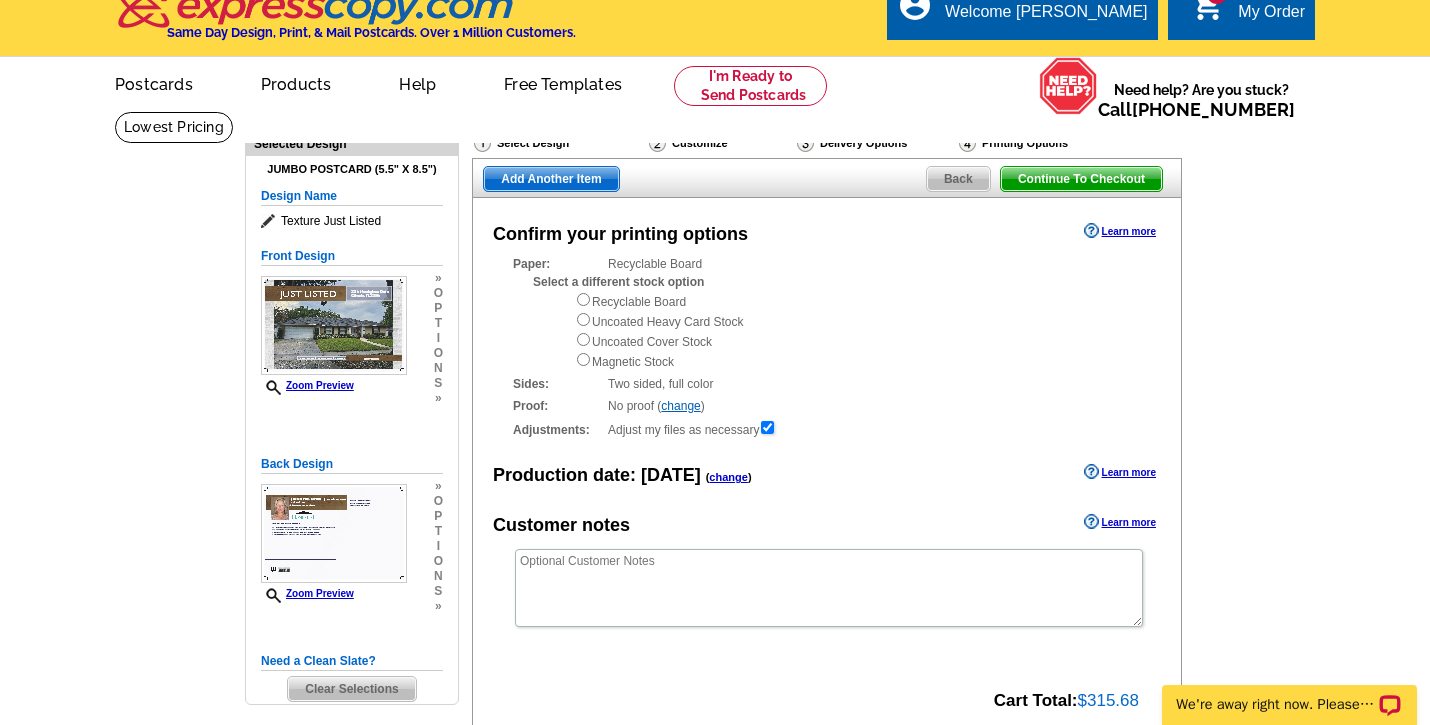 click on "Learn more" at bounding box center (1120, 231) 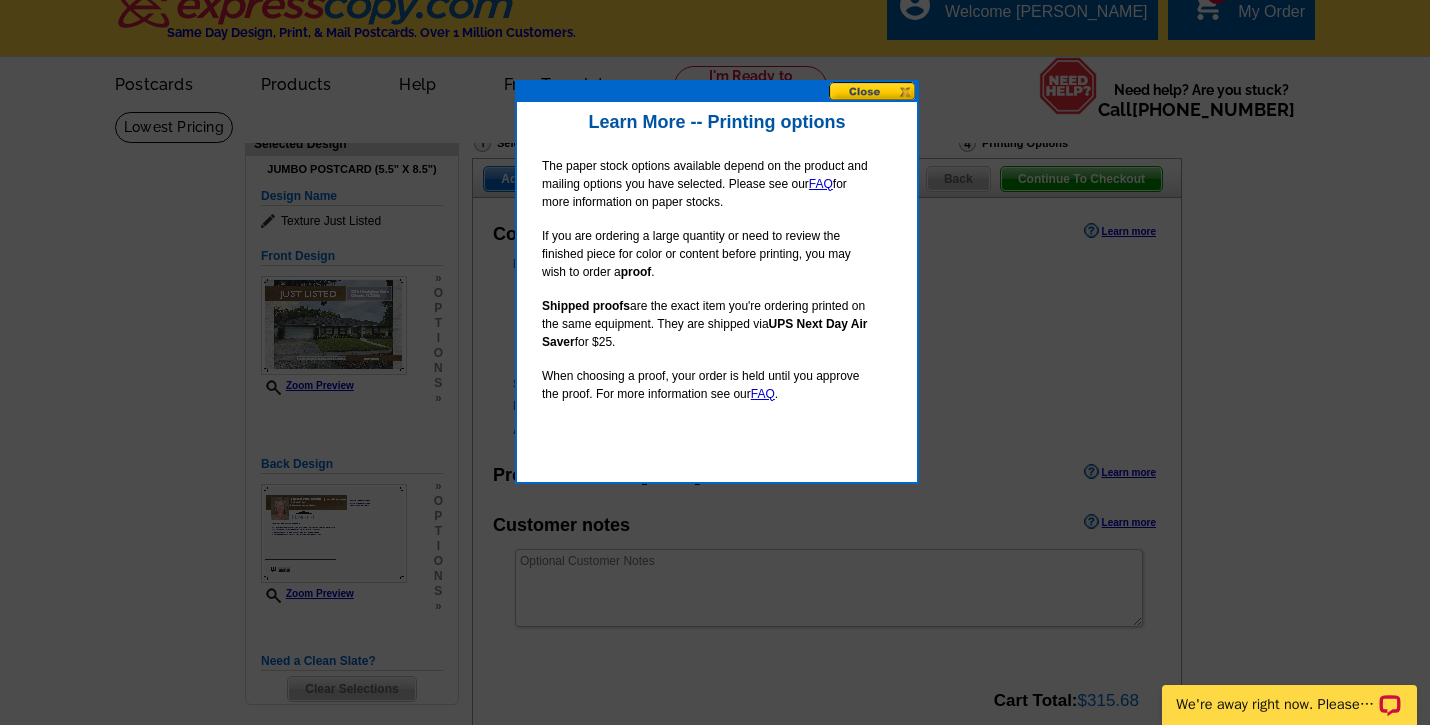 click at bounding box center [873, 91] 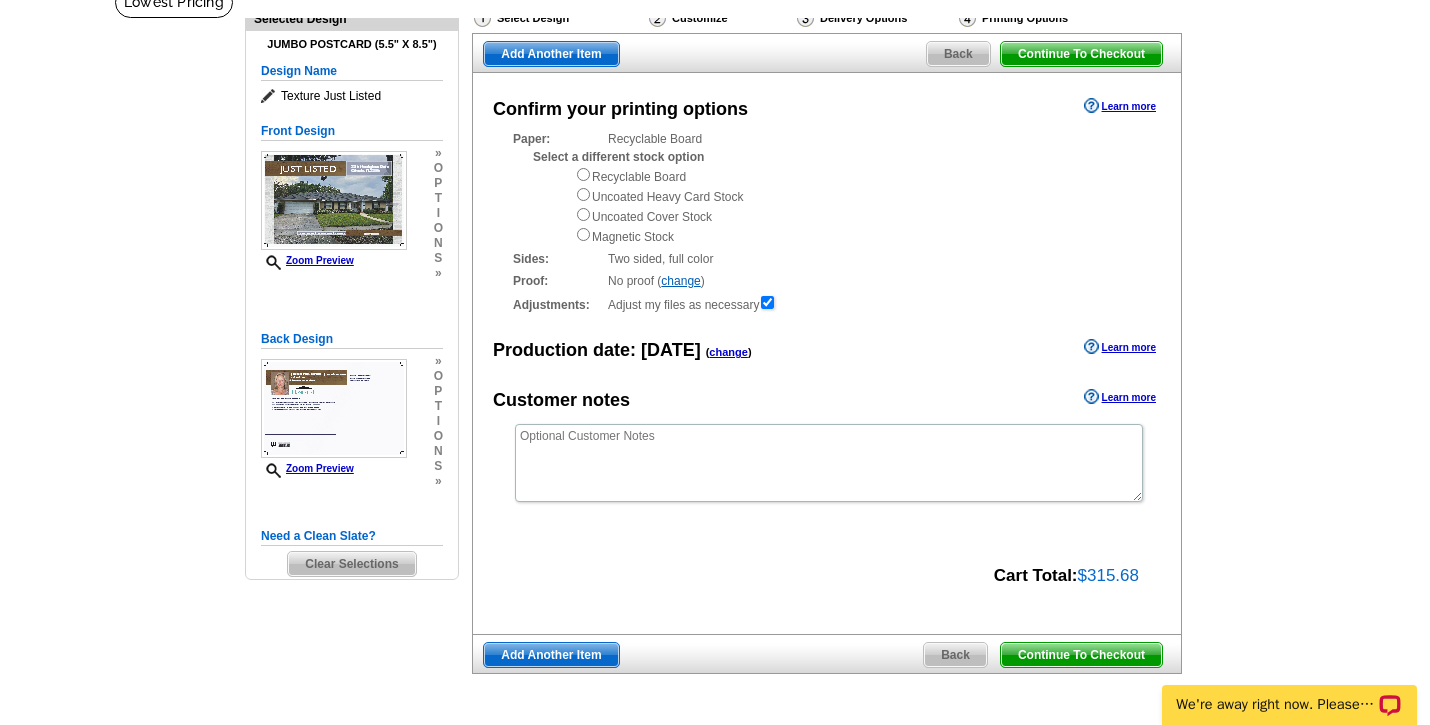 scroll, scrollTop: 0, scrollLeft: 0, axis: both 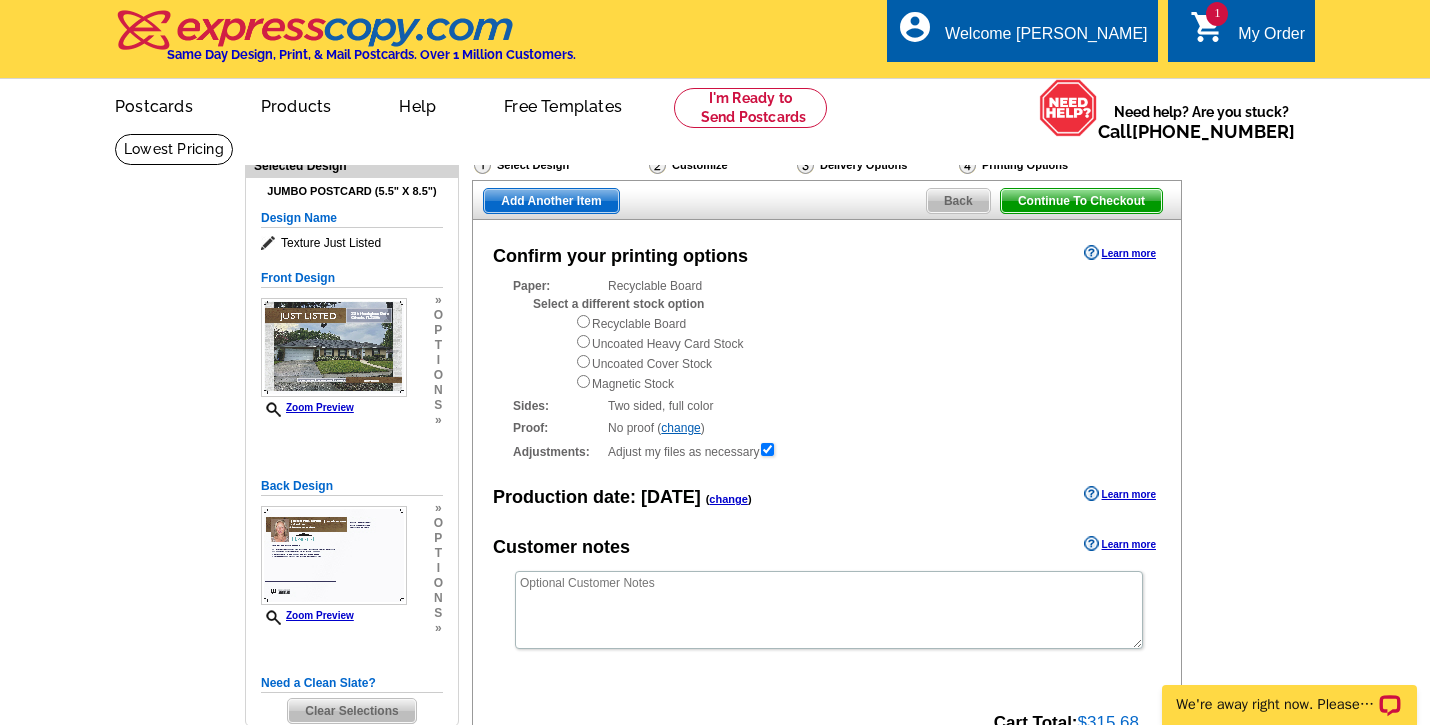 click on "1
shopping_cart
My Order" at bounding box center (1247, 34) 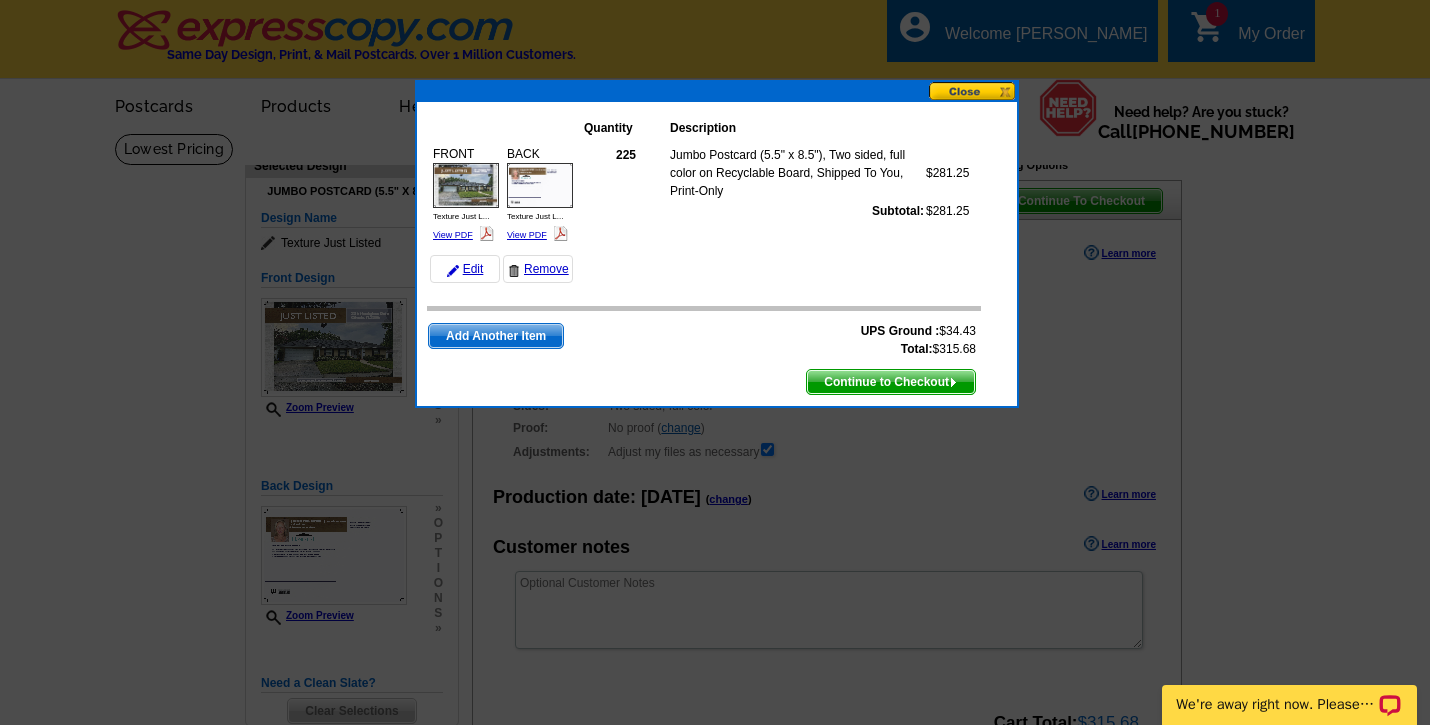 click at bounding box center [715, 362] 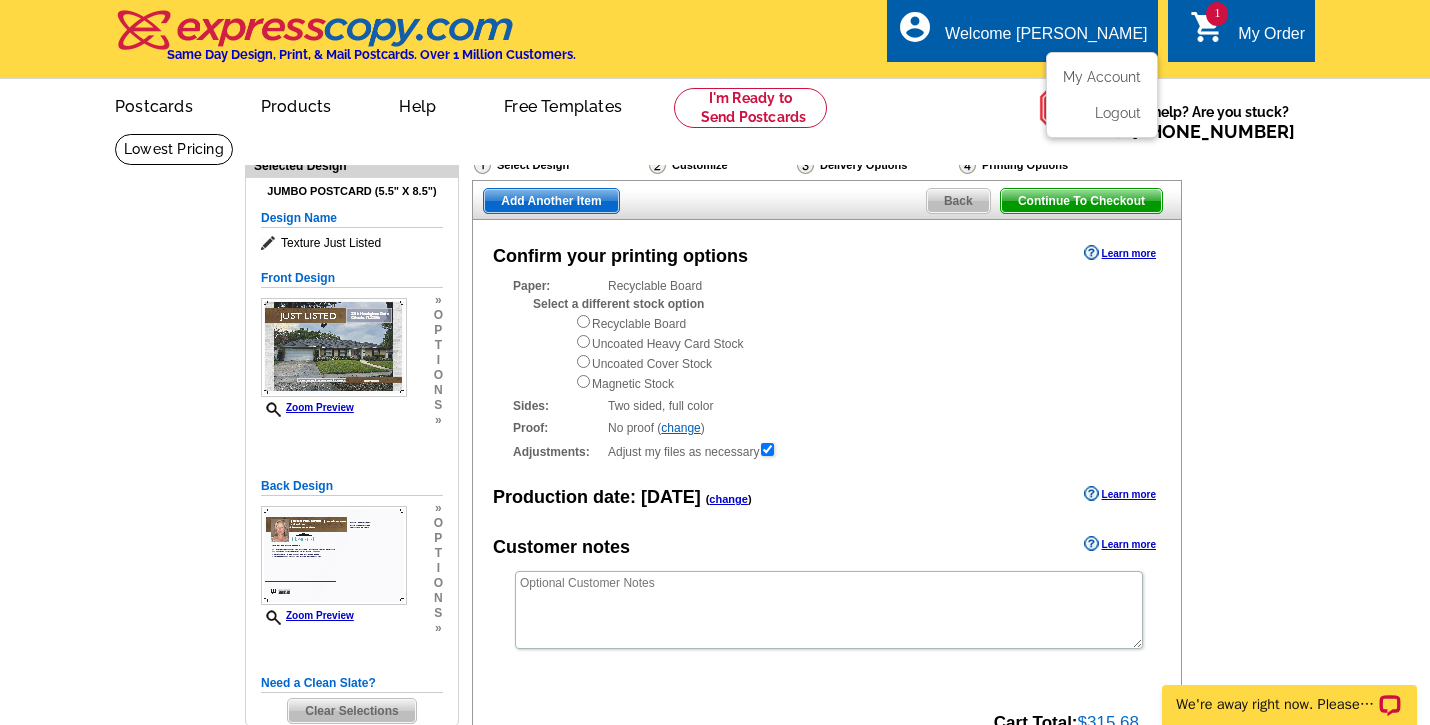 click on "Welcome [PERSON_NAME]" at bounding box center [1046, 39] 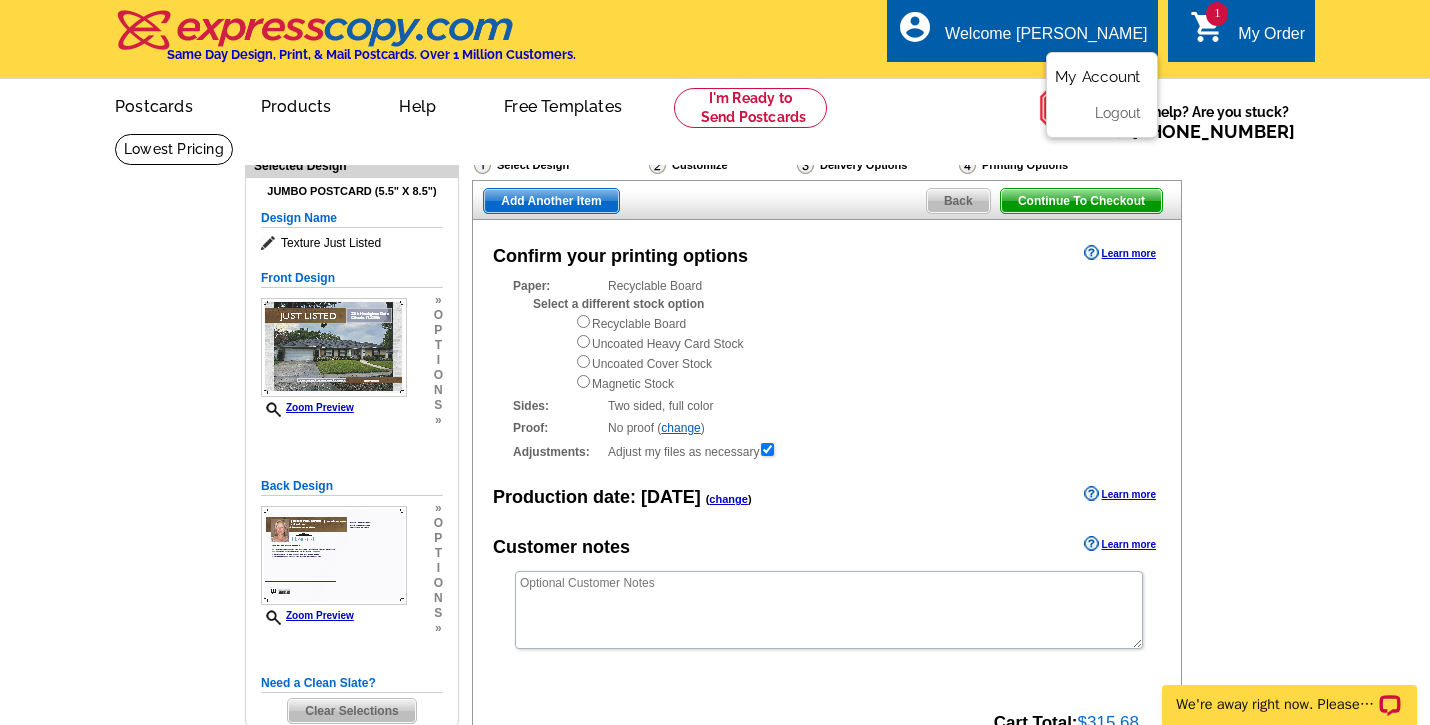 click on "My Account" at bounding box center [1098, 77] 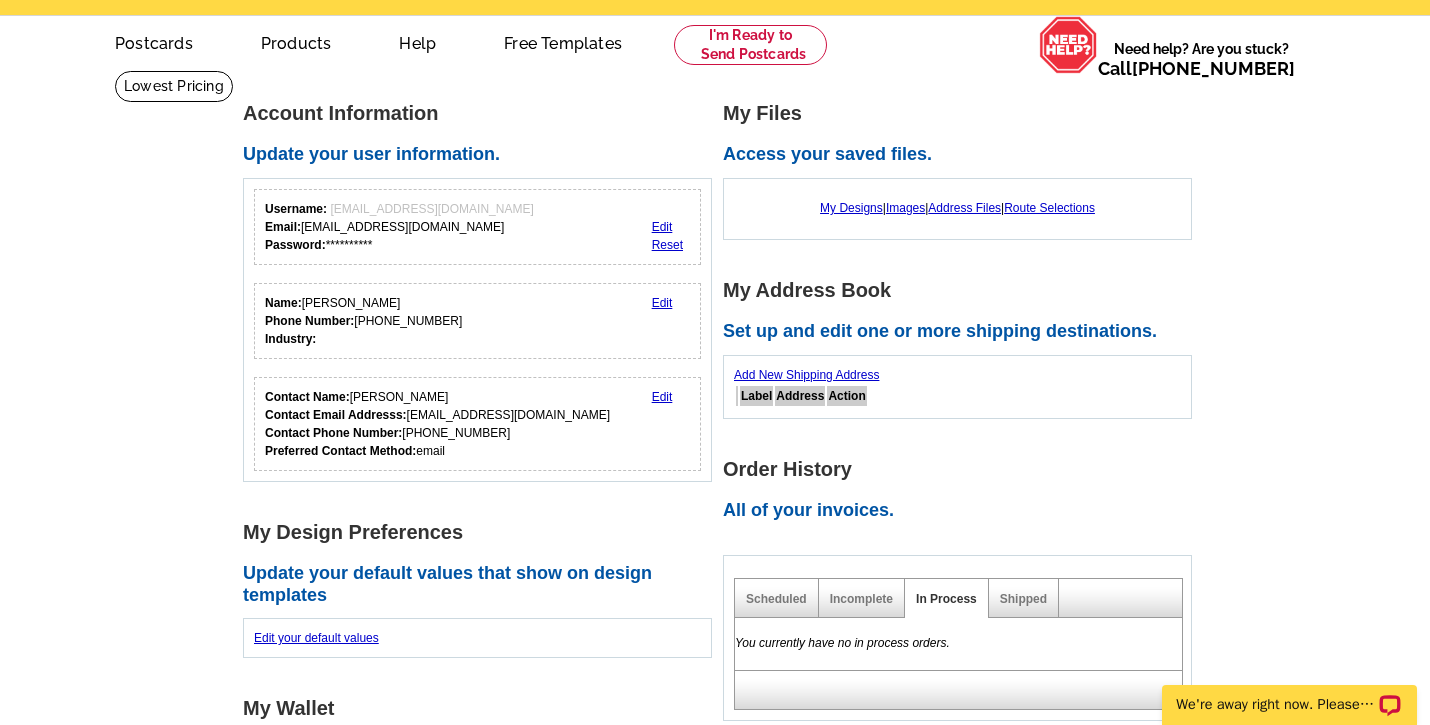 scroll, scrollTop: 82, scrollLeft: 0, axis: vertical 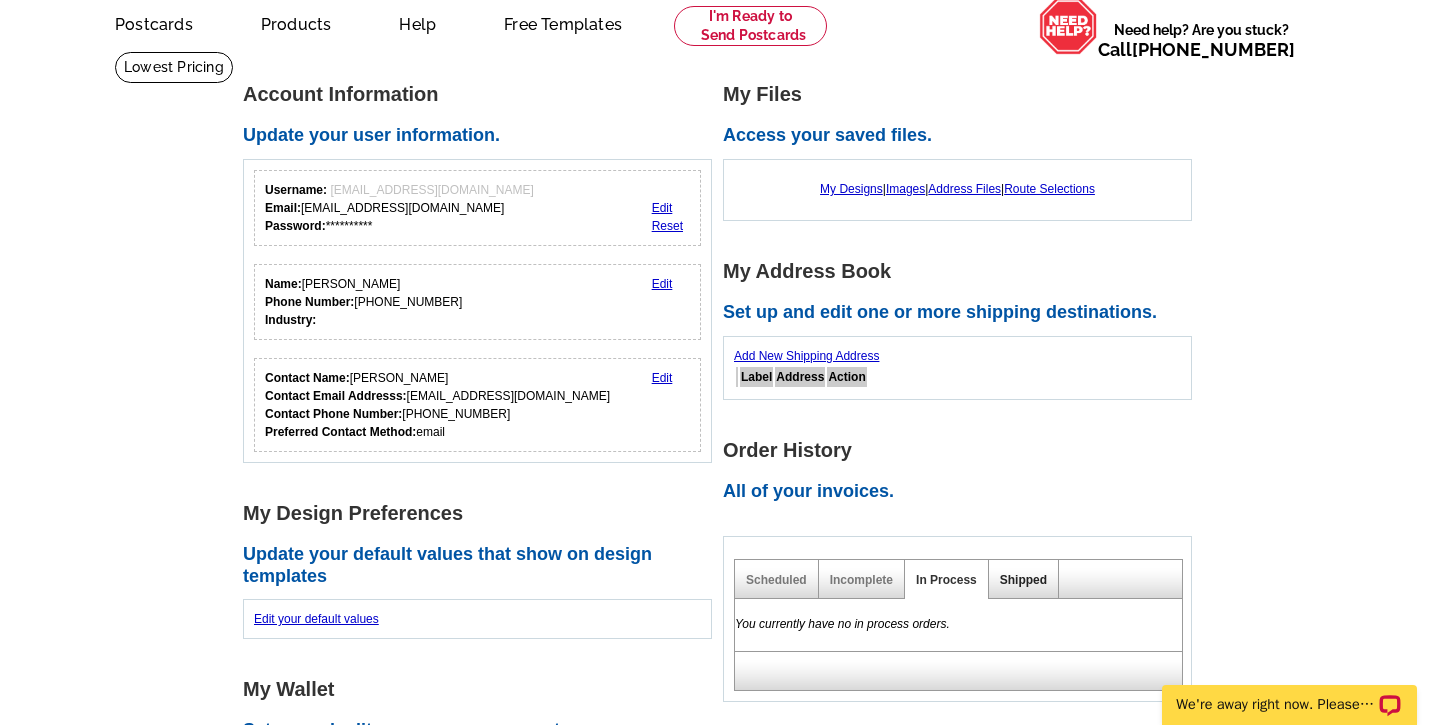 click on "Shipped" at bounding box center [1023, 580] 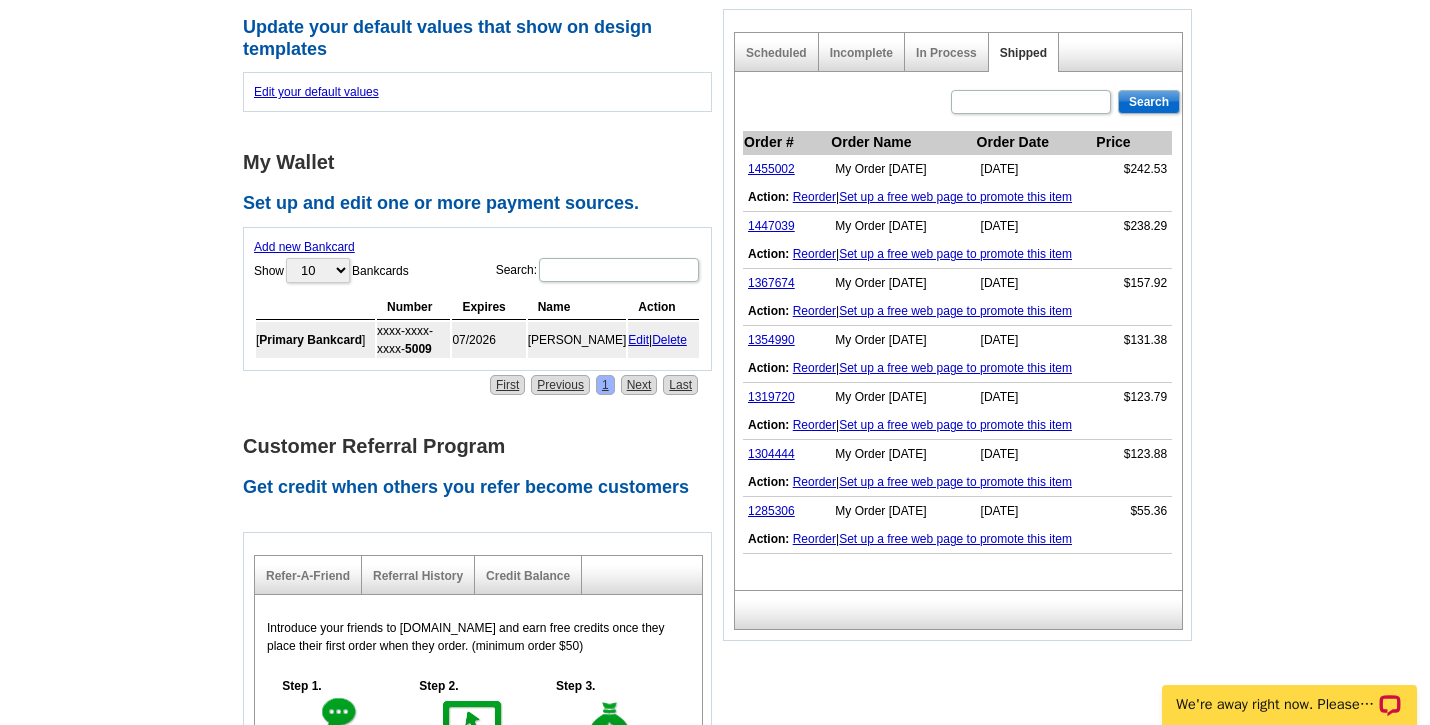 scroll, scrollTop: 623, scrollLeft: 0, axis: vertical 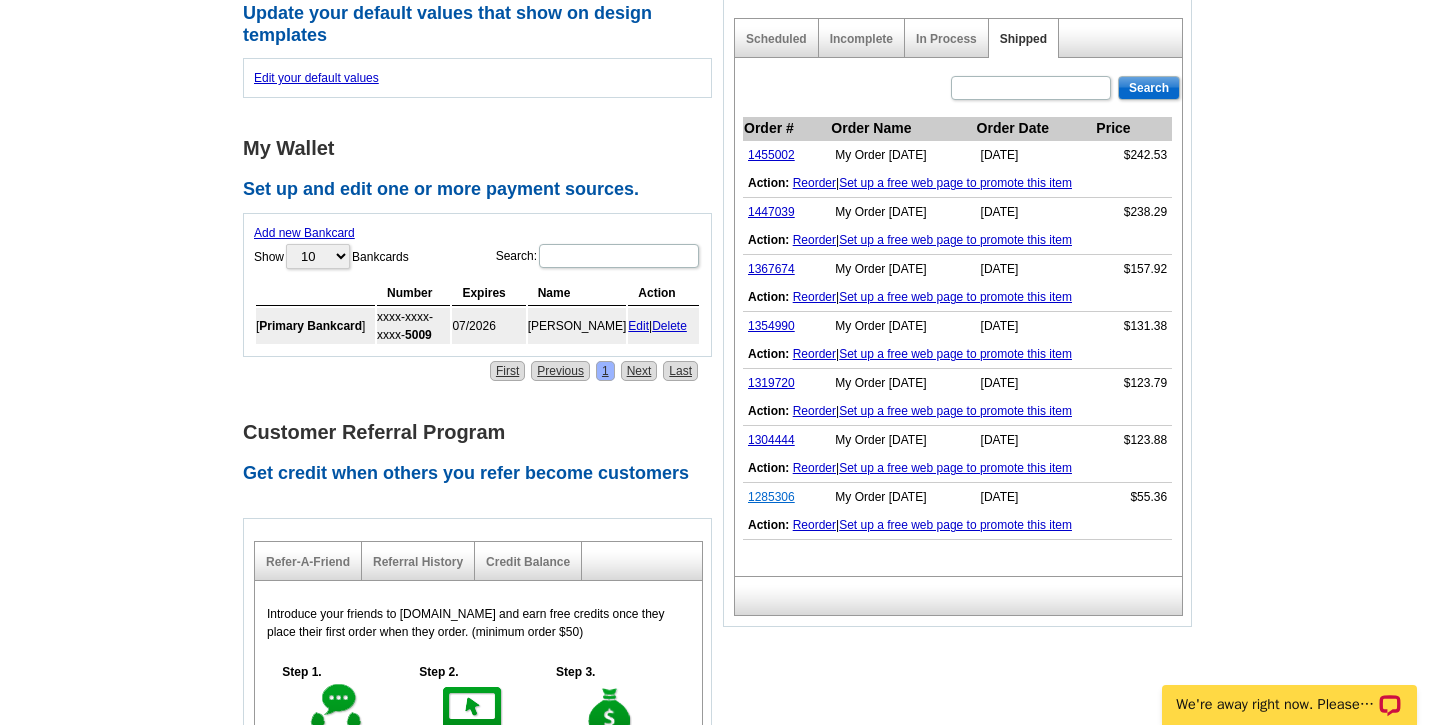 click on "1285306" at bounding box center [771, 497] 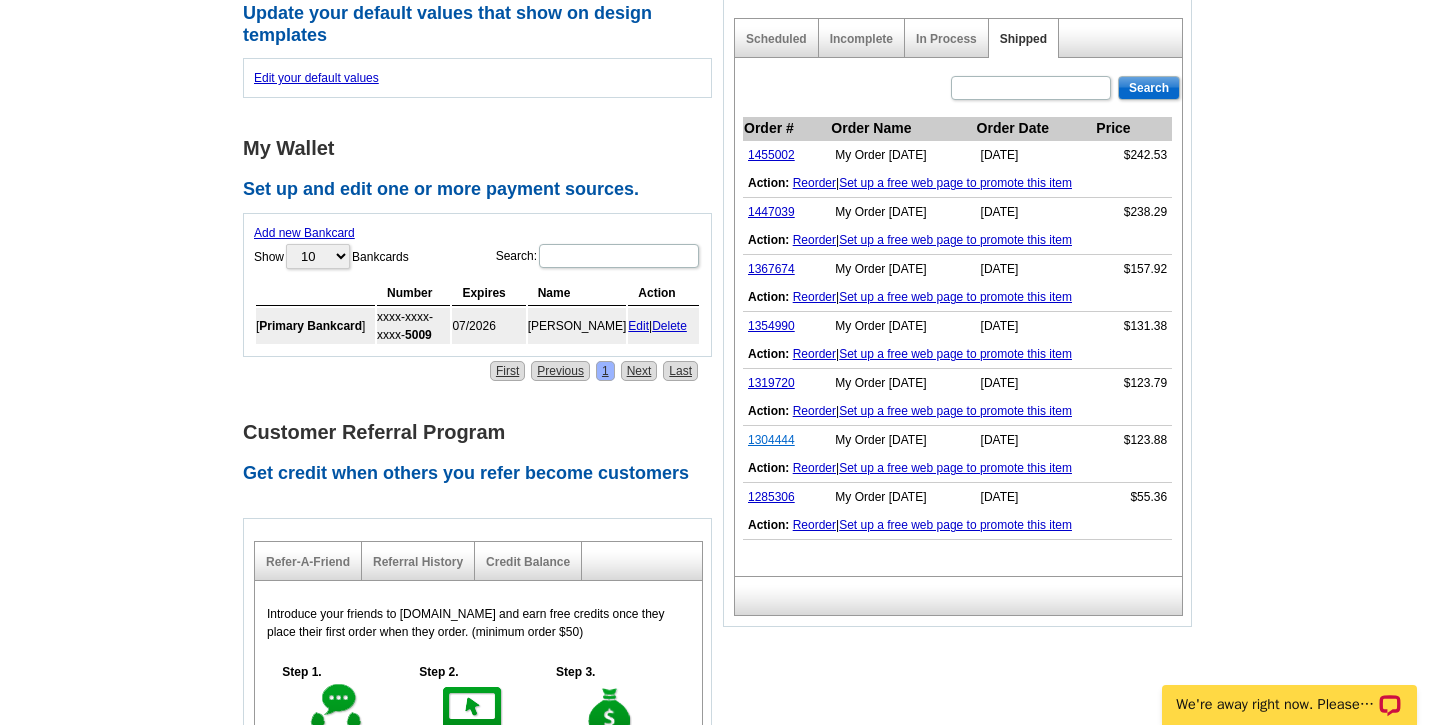 click on "1304444" at bounding box center (771, 440) 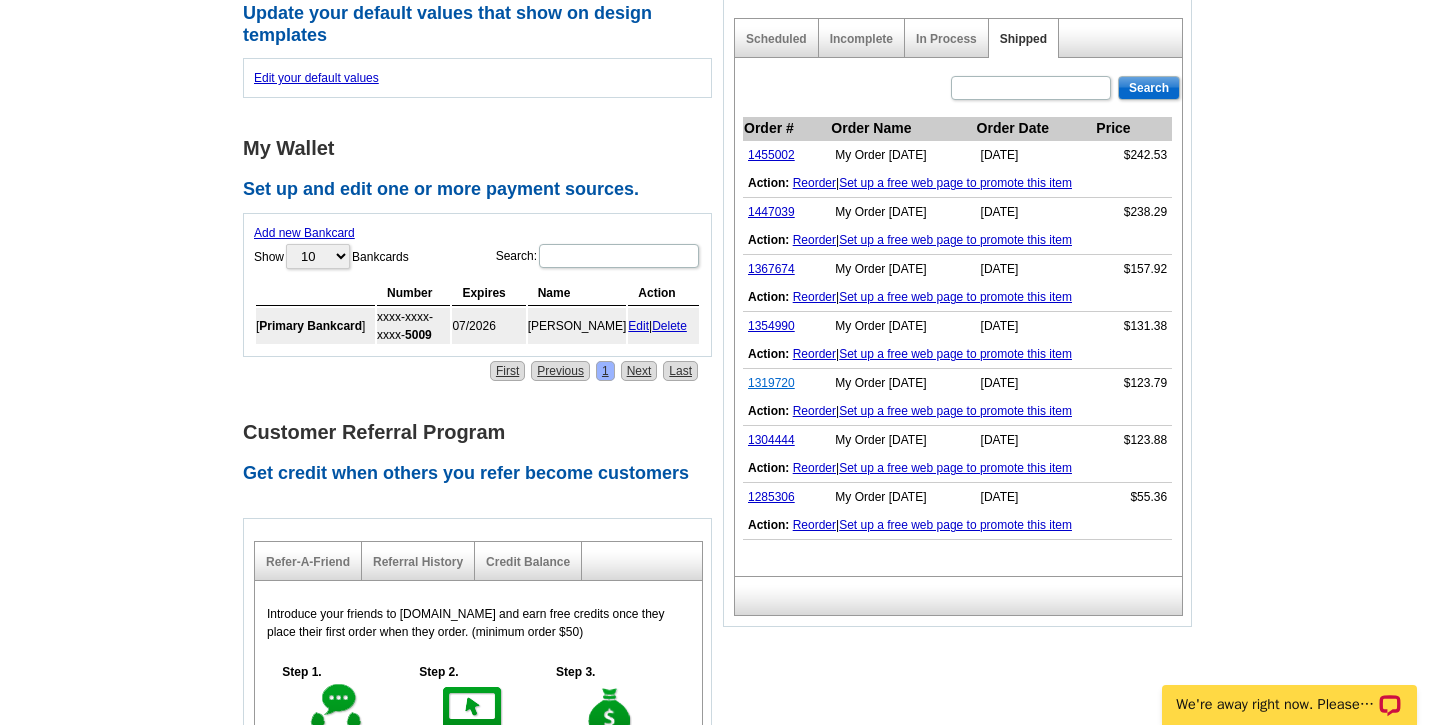 click on "1319720" at bounding box center [771, 383] 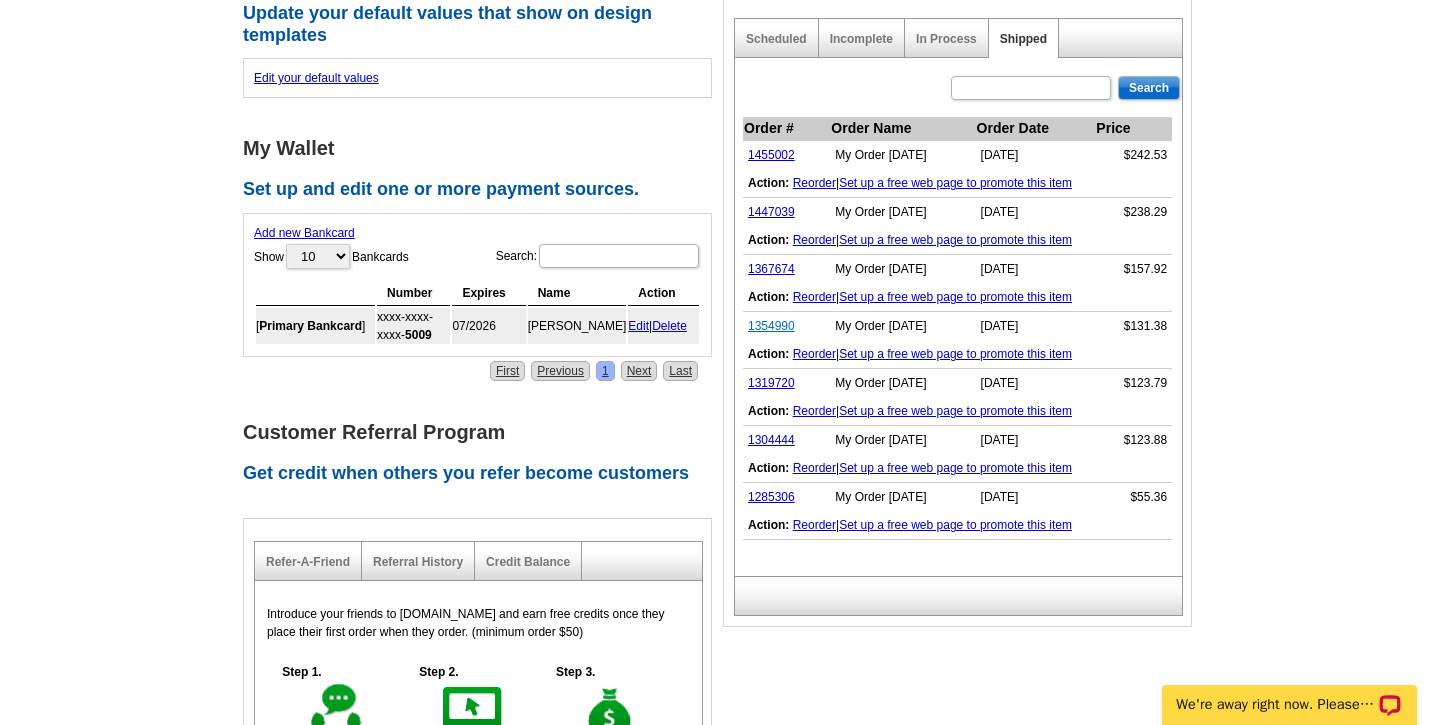 click on "1354990" at bounding box center [771, 326] 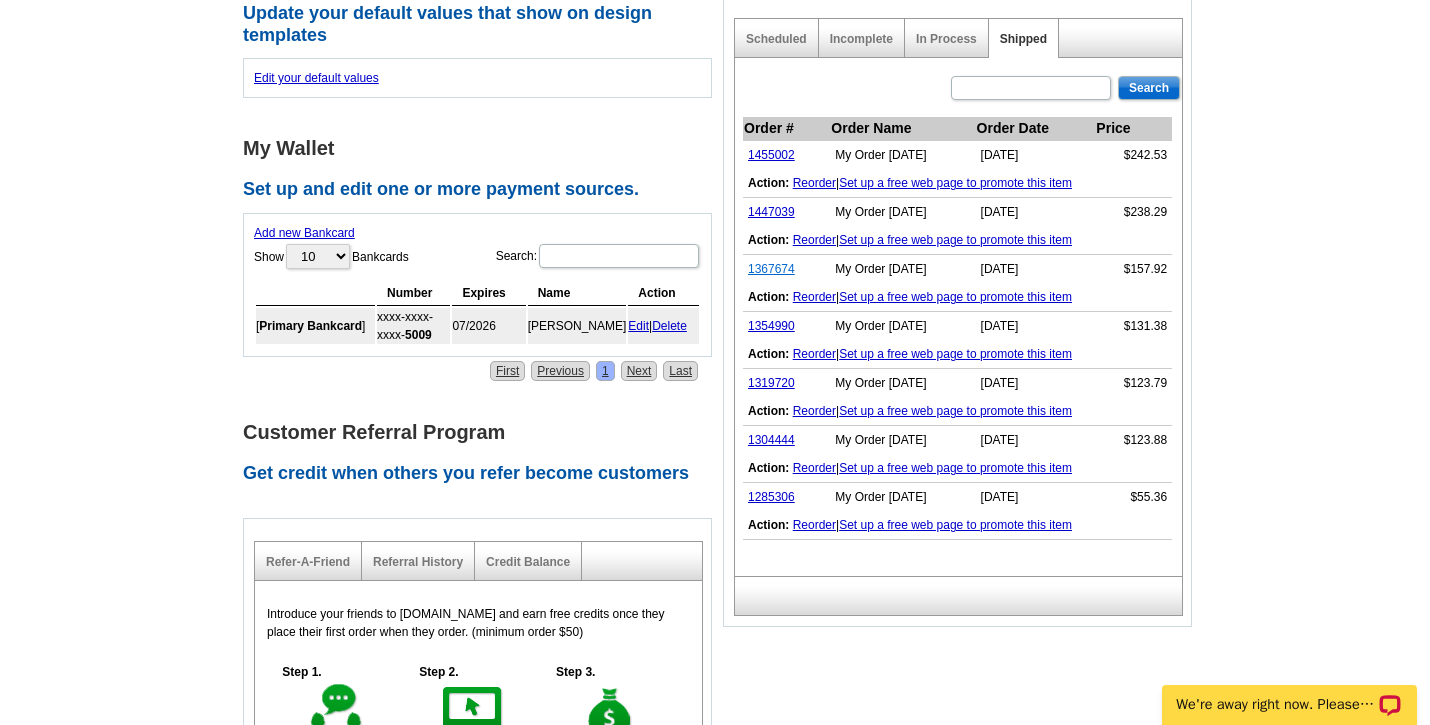 click on "1367674" at bounding box center (771, 269) 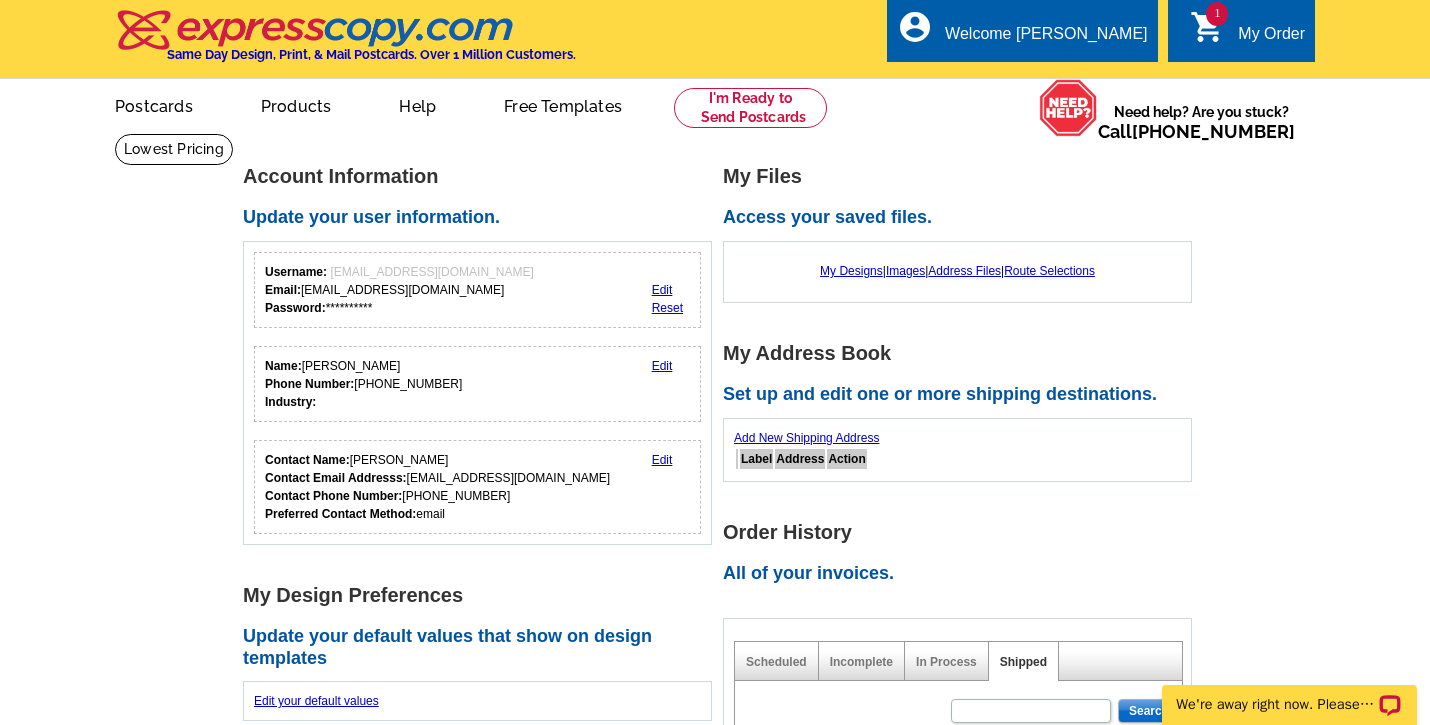 scroll, scrollTop: 0, scrollLeft: 0, axis: both 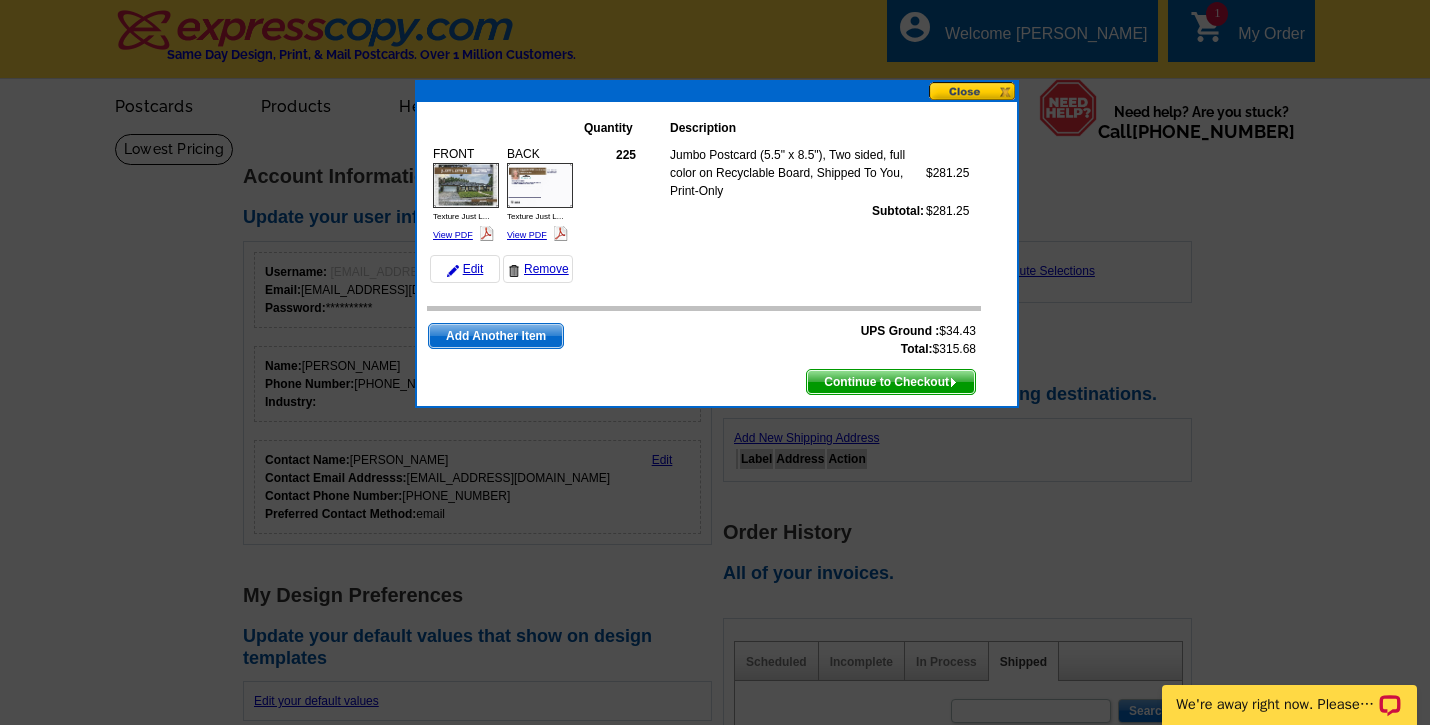 click on "Continue to Checkout" at bounding box center (891, 382) 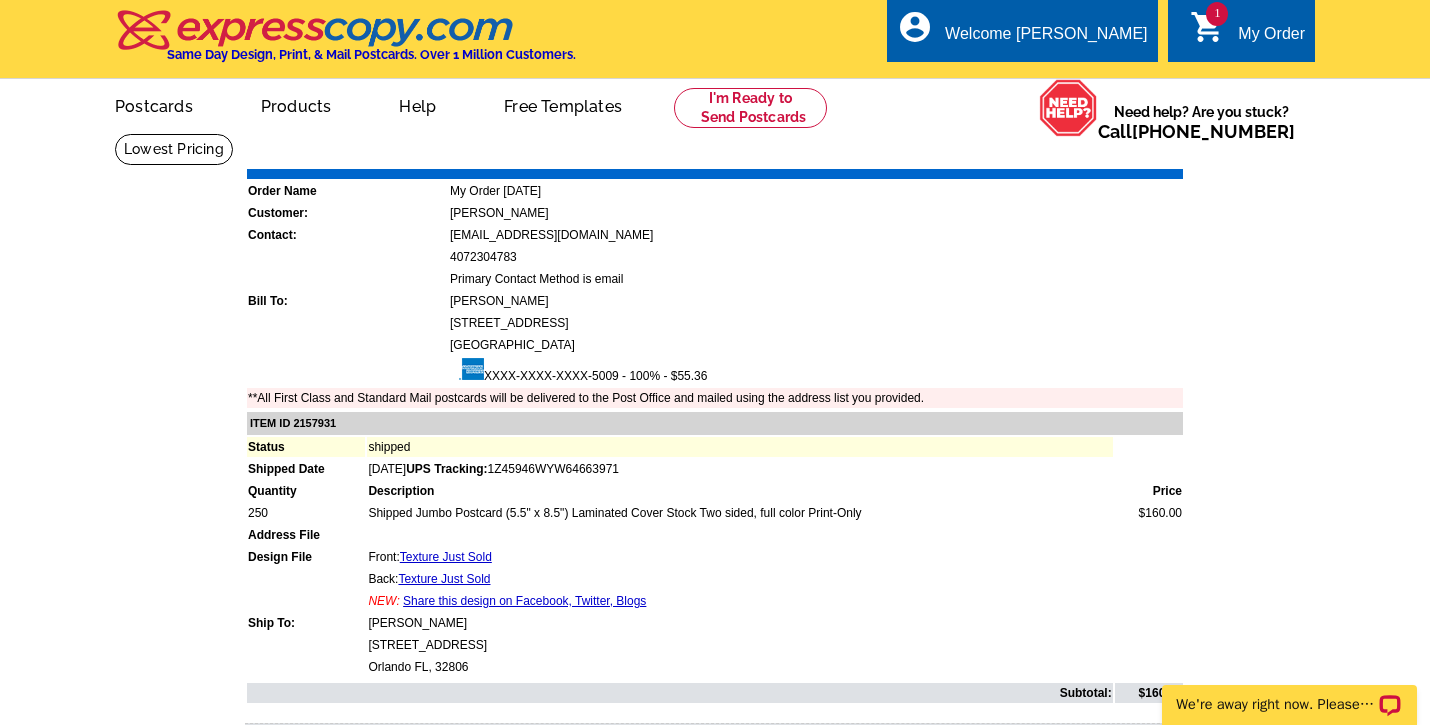scroll, scrollTop: 0, scrollLeft: 0, axis: both 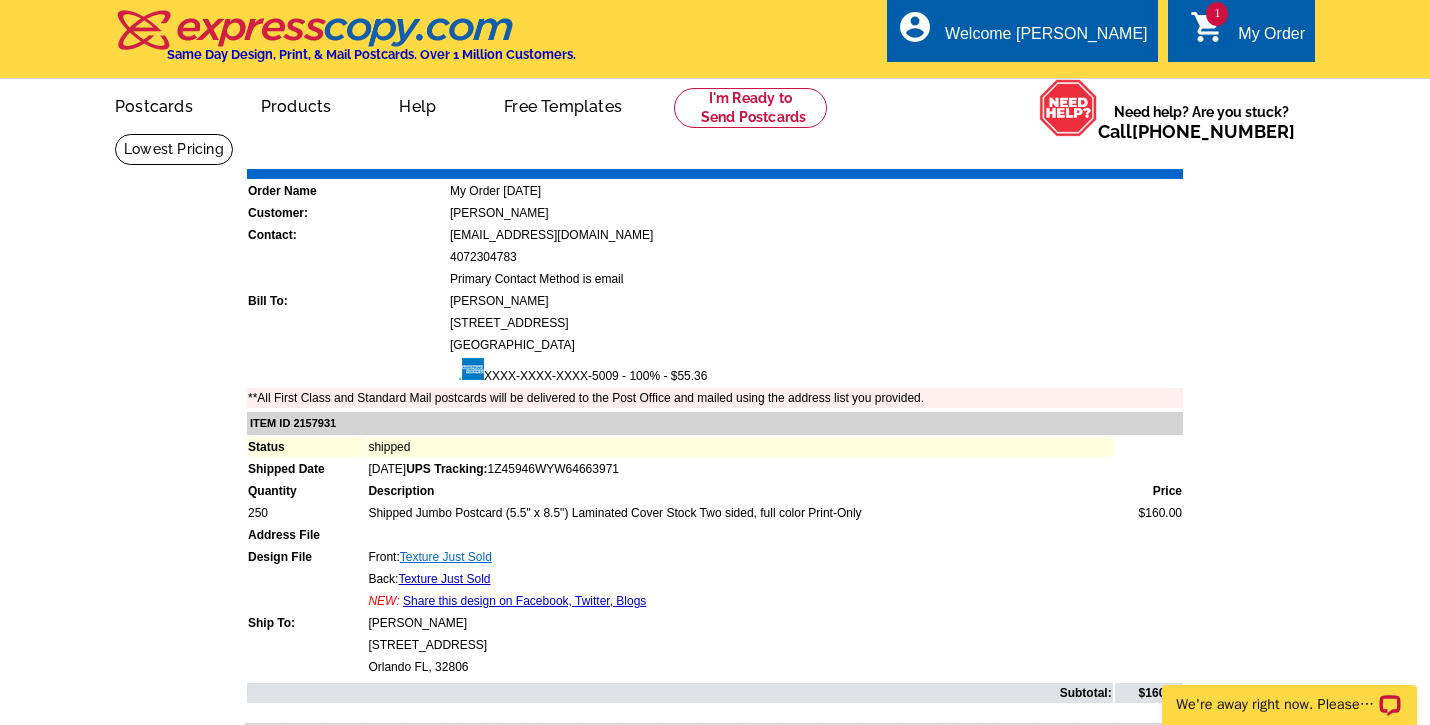 click on "Texture Just Sold" at bounding box center (446, 557) 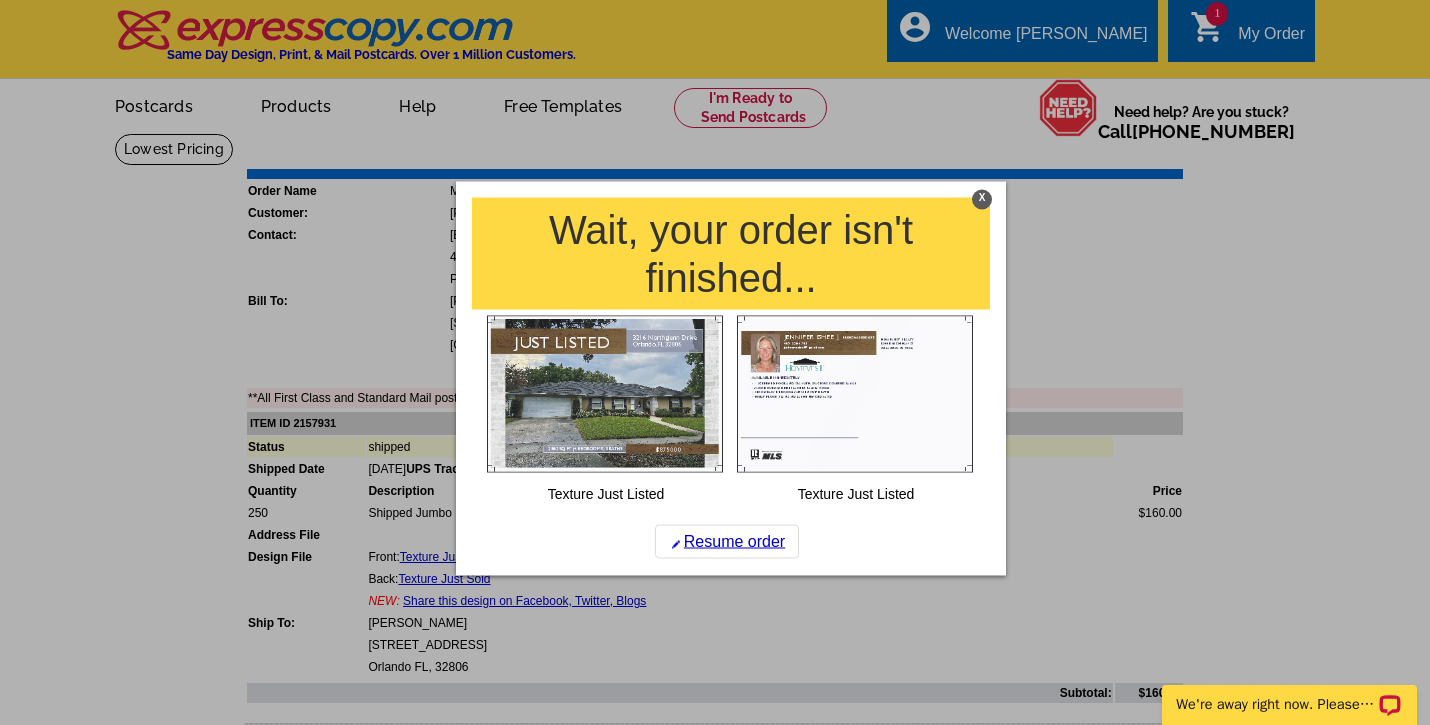 click on "X" at bounding box center (982, 199) 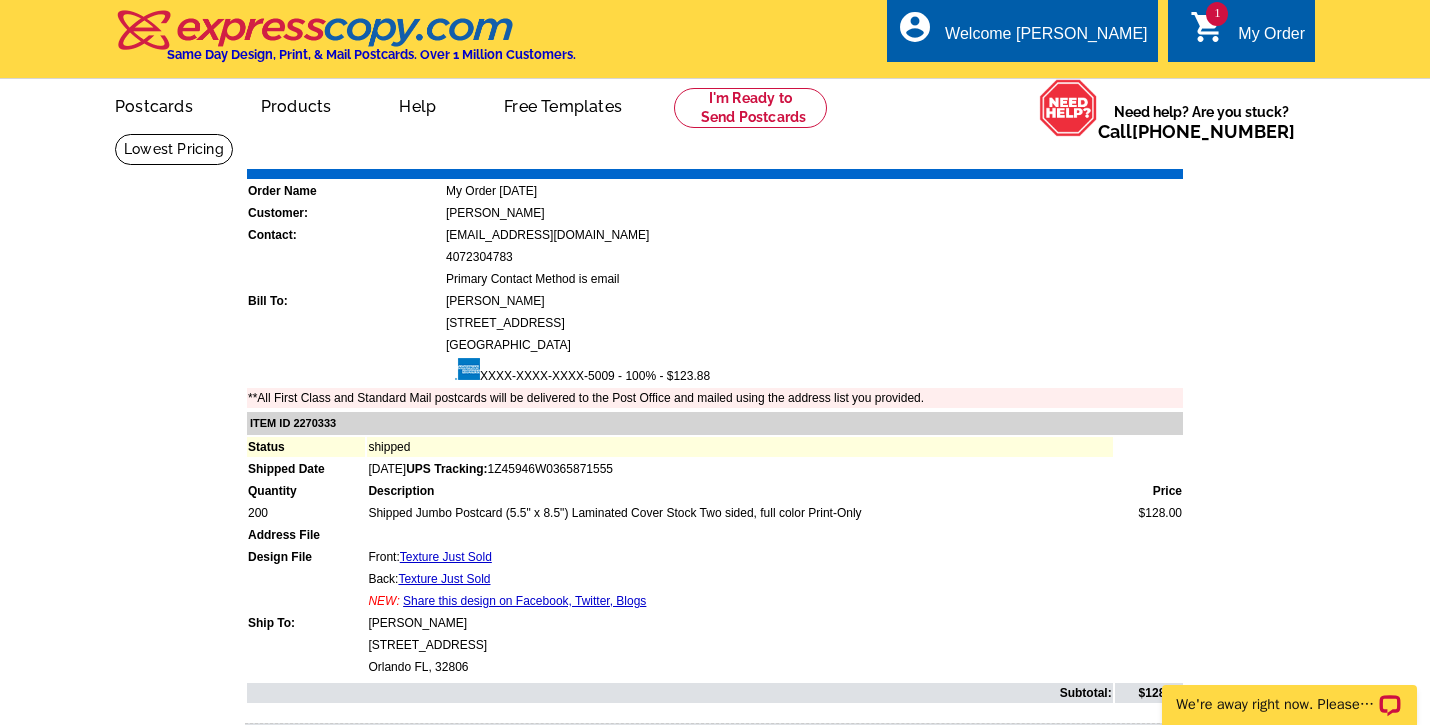 scroll, scrollTop: 0, scrollLeft: 0, axis: both 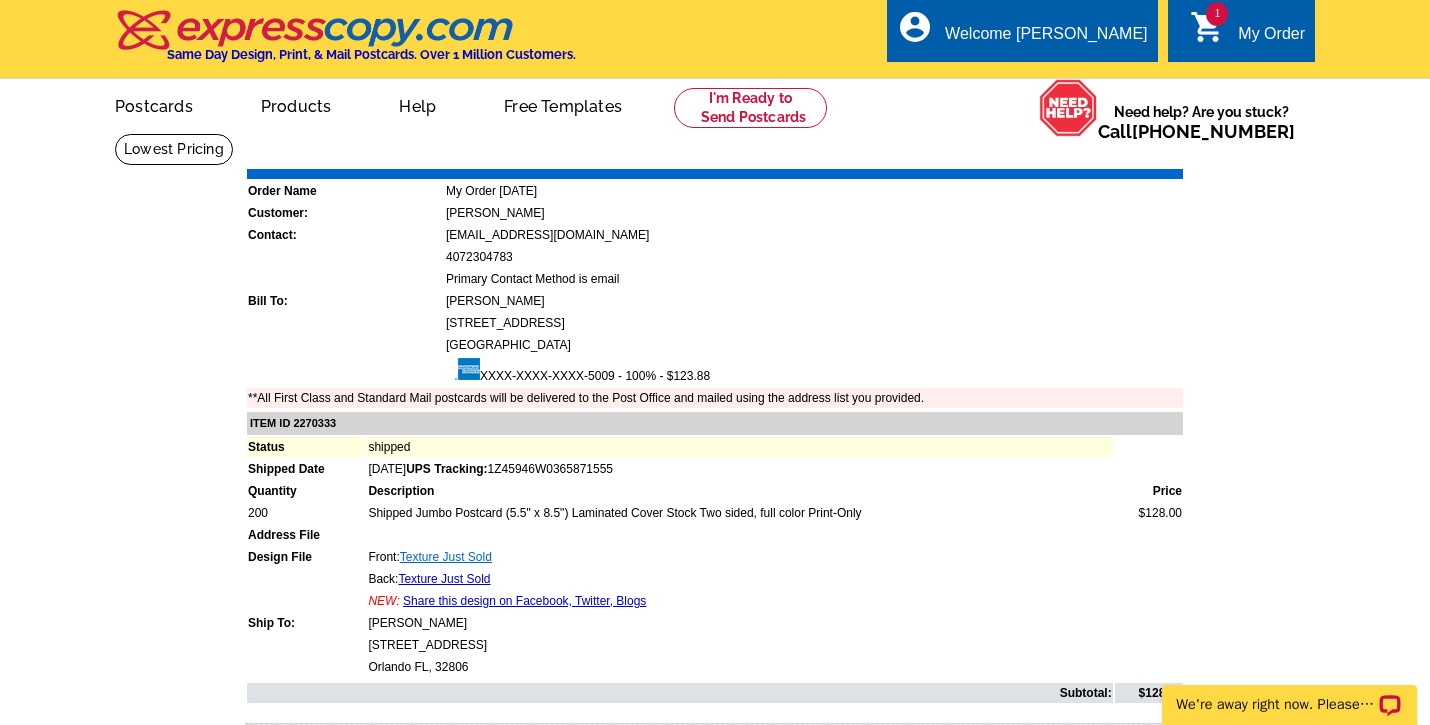 click on "Texture Just Sold" at bounding box center (446, 557) 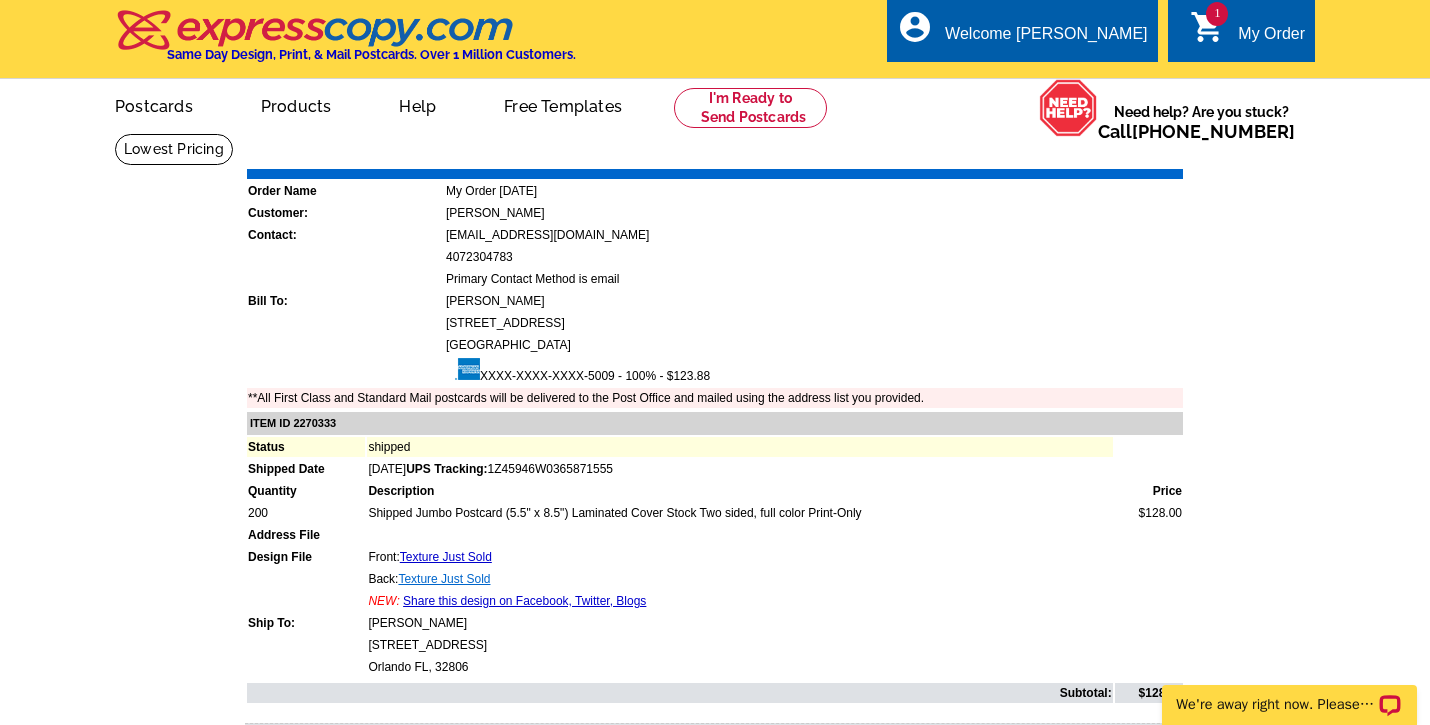 click on "Texture Just Sold" at bounding box center [444, 579] 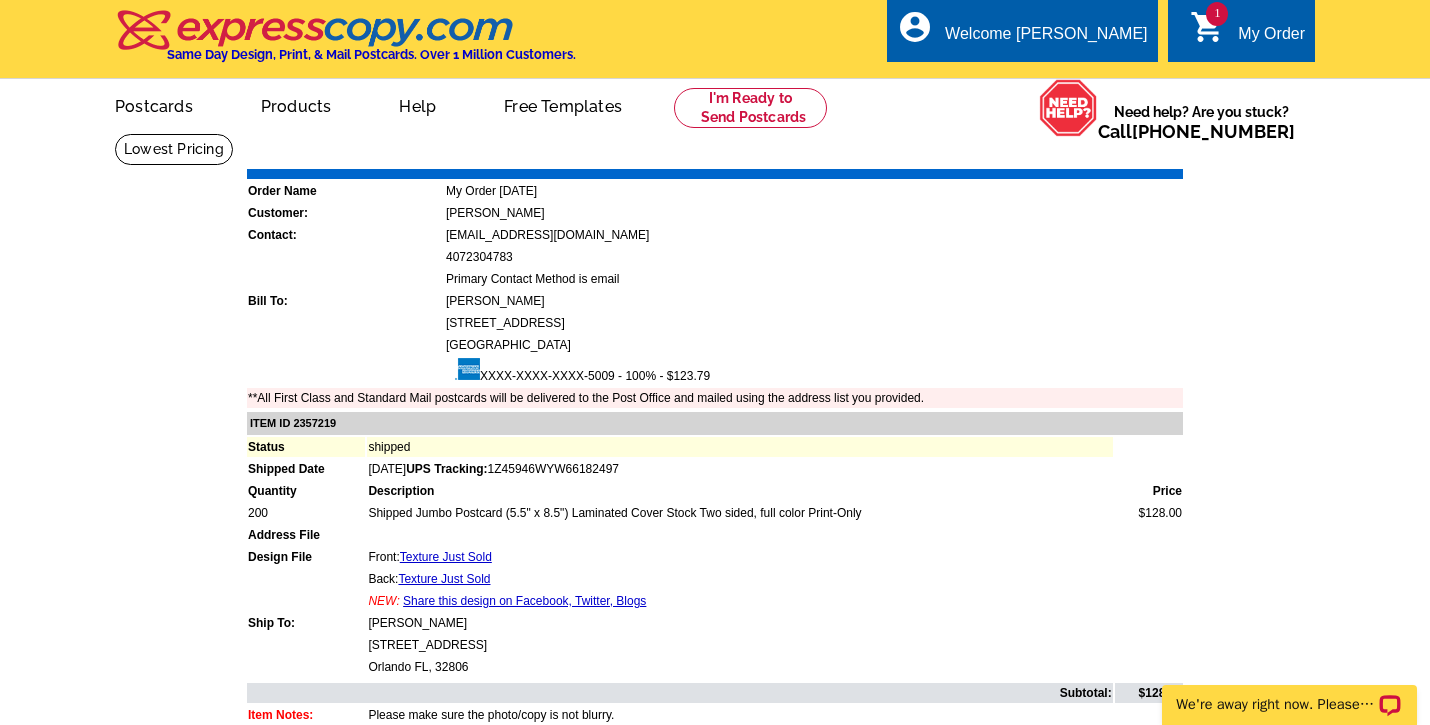 scroll, scrollTop: 0, scrollLeft: 0, axis: both 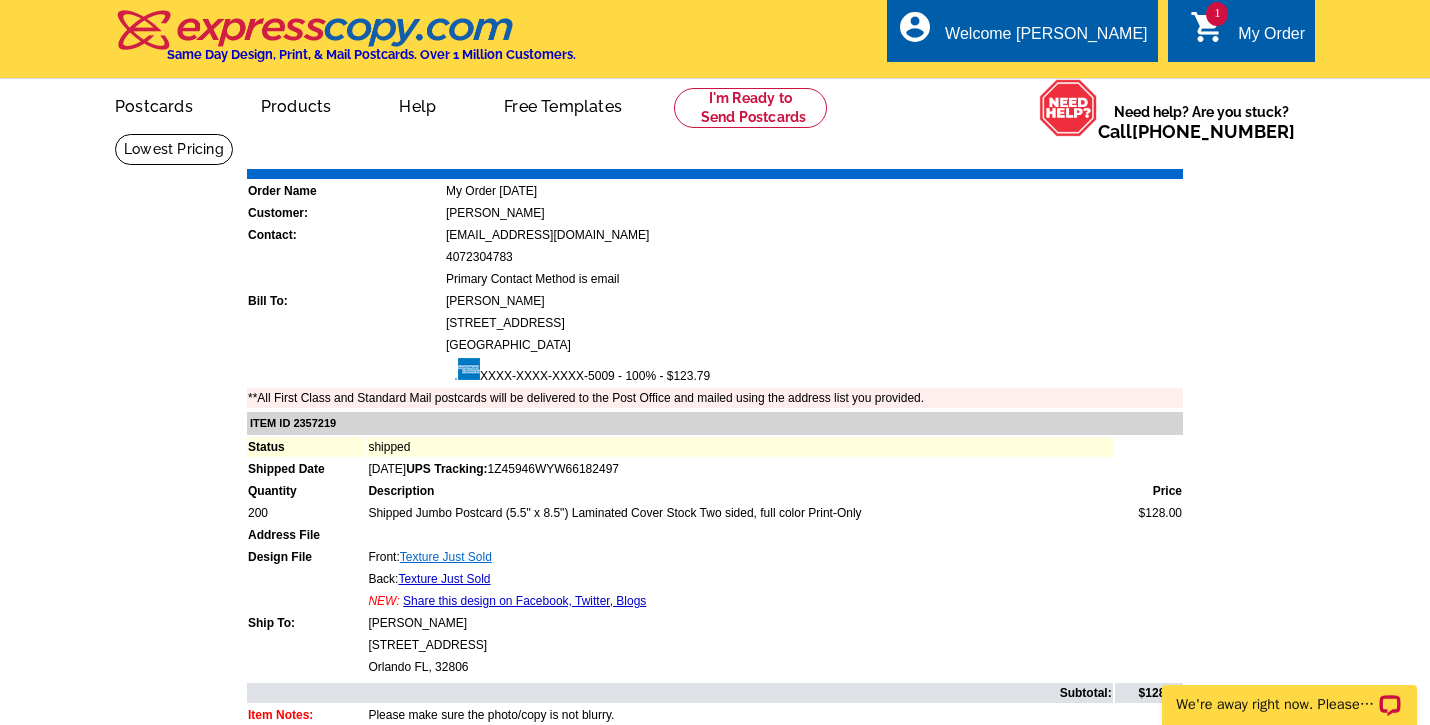 click on "Texture Just Sold" at bounding box center [446, 557] 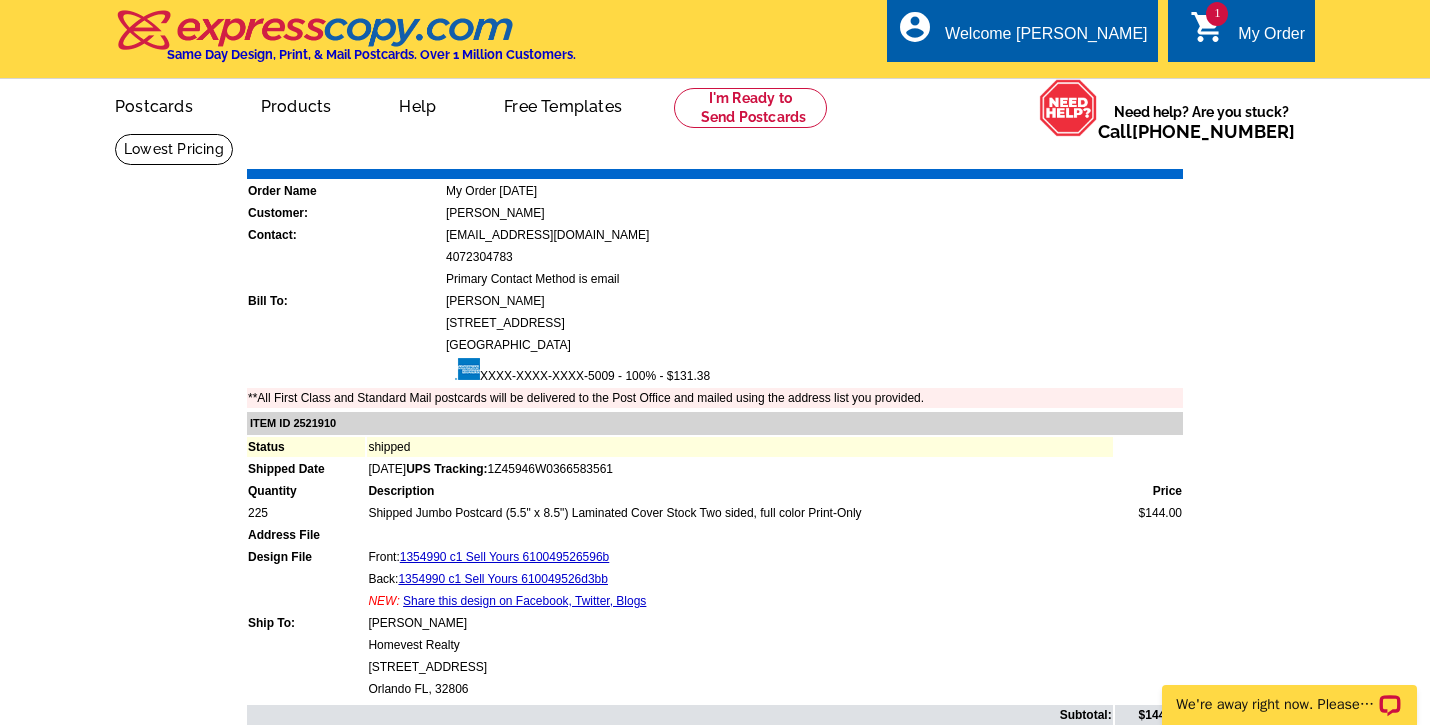 scroll, scrollTop: 0, scrollLeft: 0, axis: both 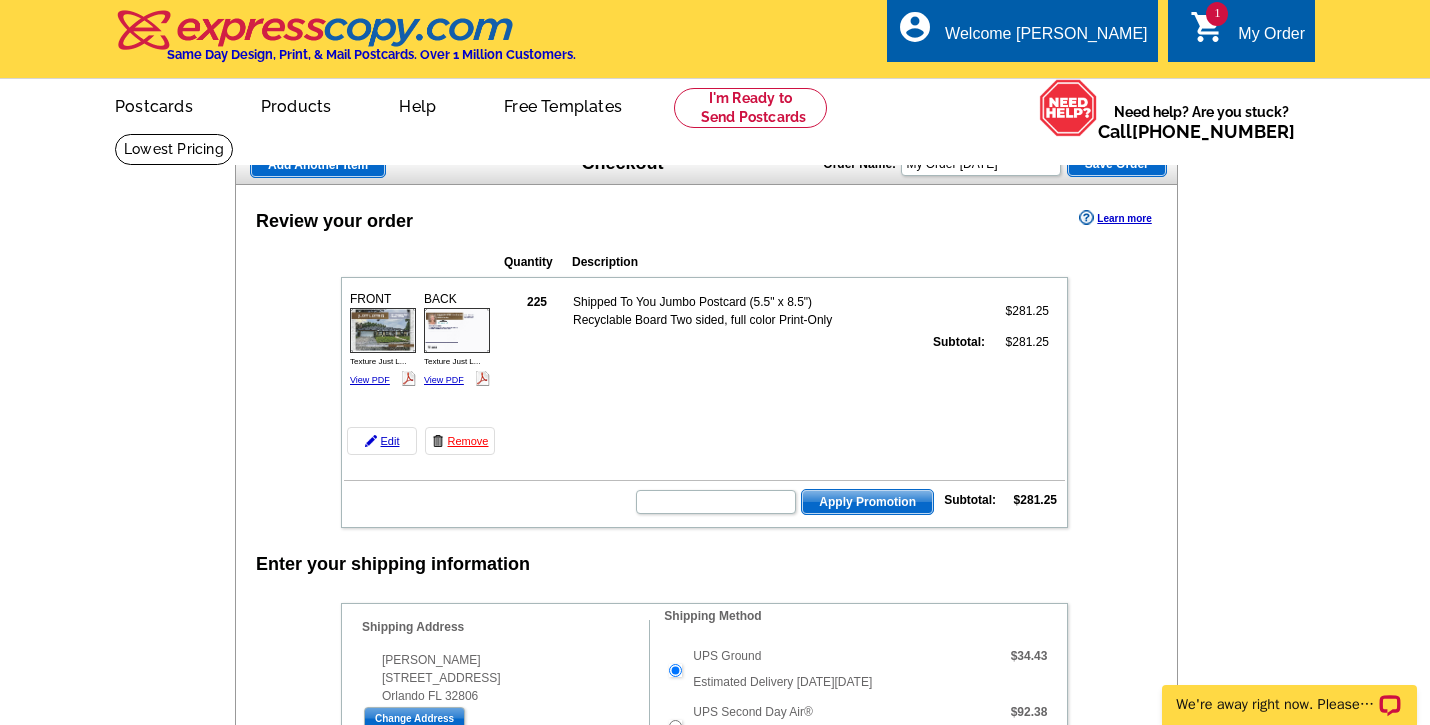 click on "Shipped To You Jumbo Postcard (5.5" x 8.5") Recyclable Board Two sided, full color Print-Only" at bounding box center (717, 311) 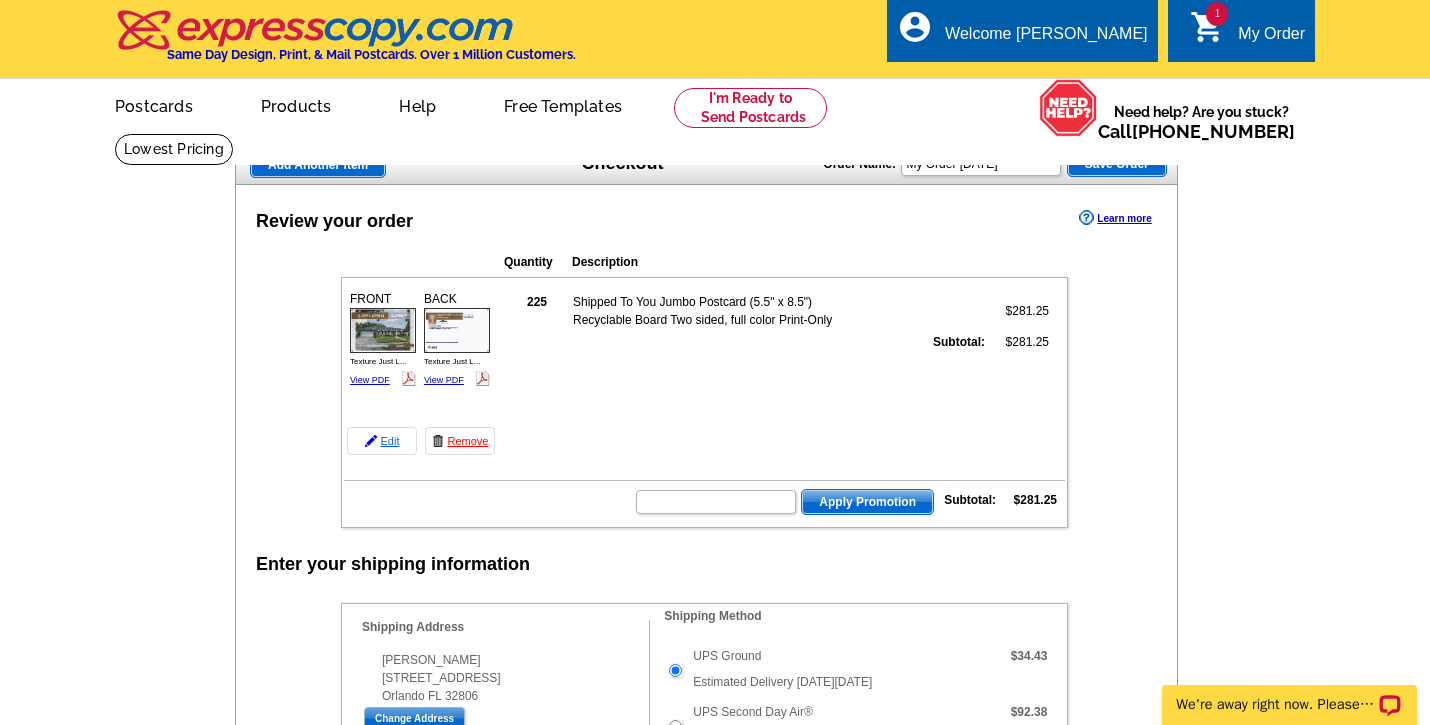 click on "Edit" at bounding box center (382, 441) 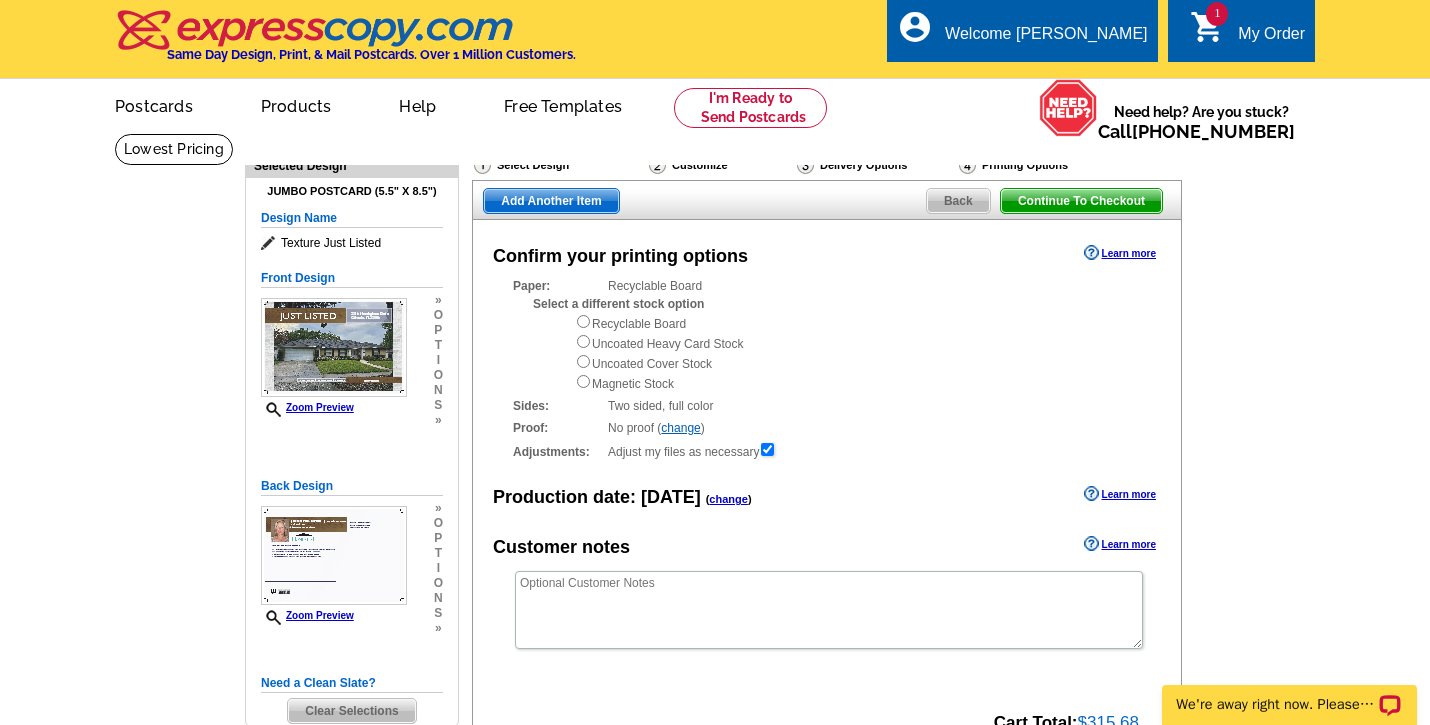 scroll, scrollTop: 0, scrollLeft: 0, axis: both 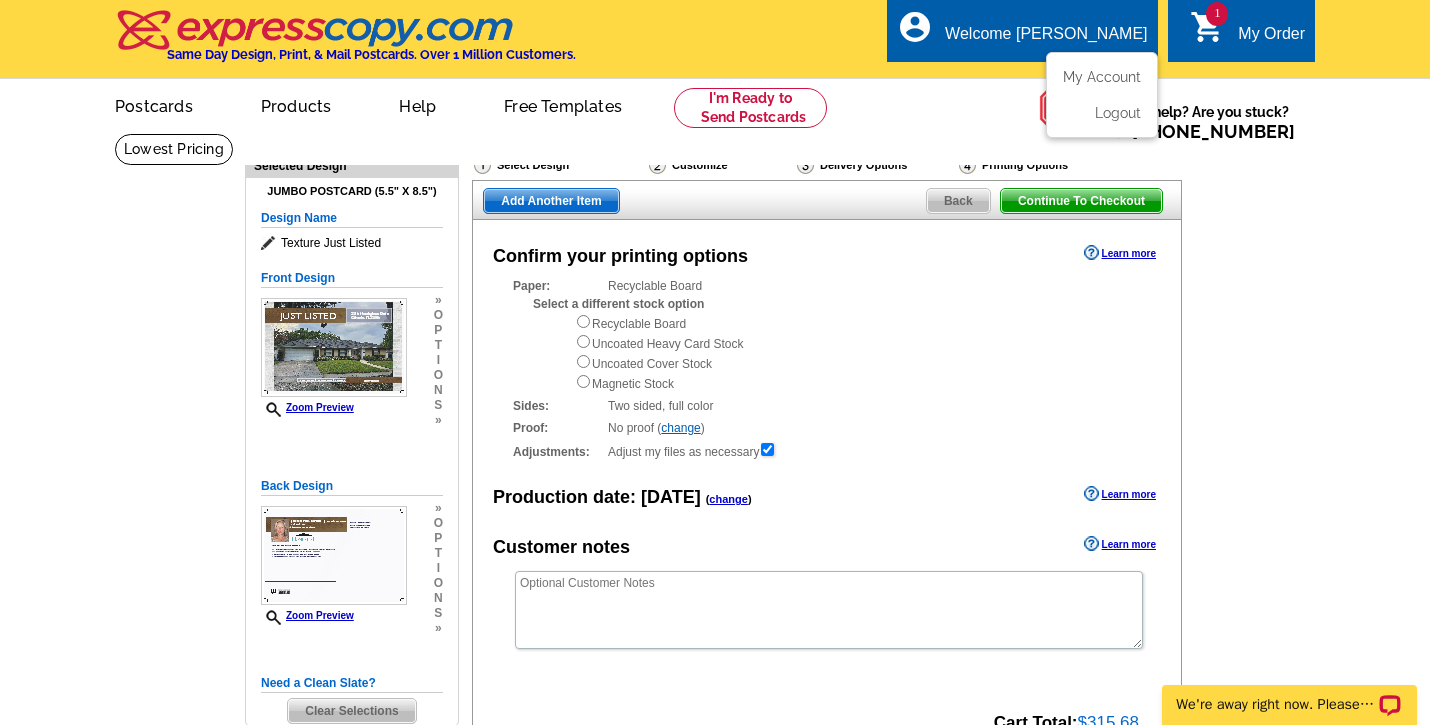 click on "My Account Logout" at bounding box center (1102, 95) 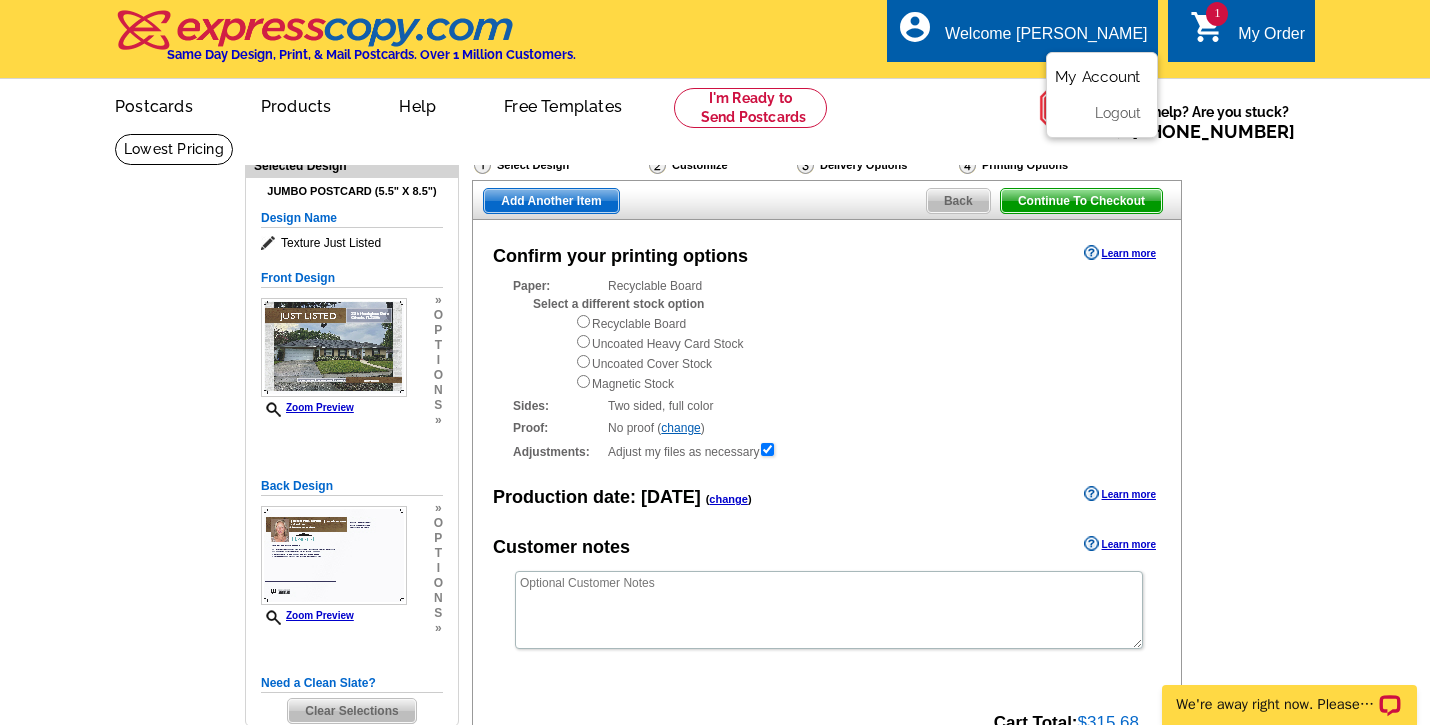 click on "My Account" at bounding box center [1098, 77] 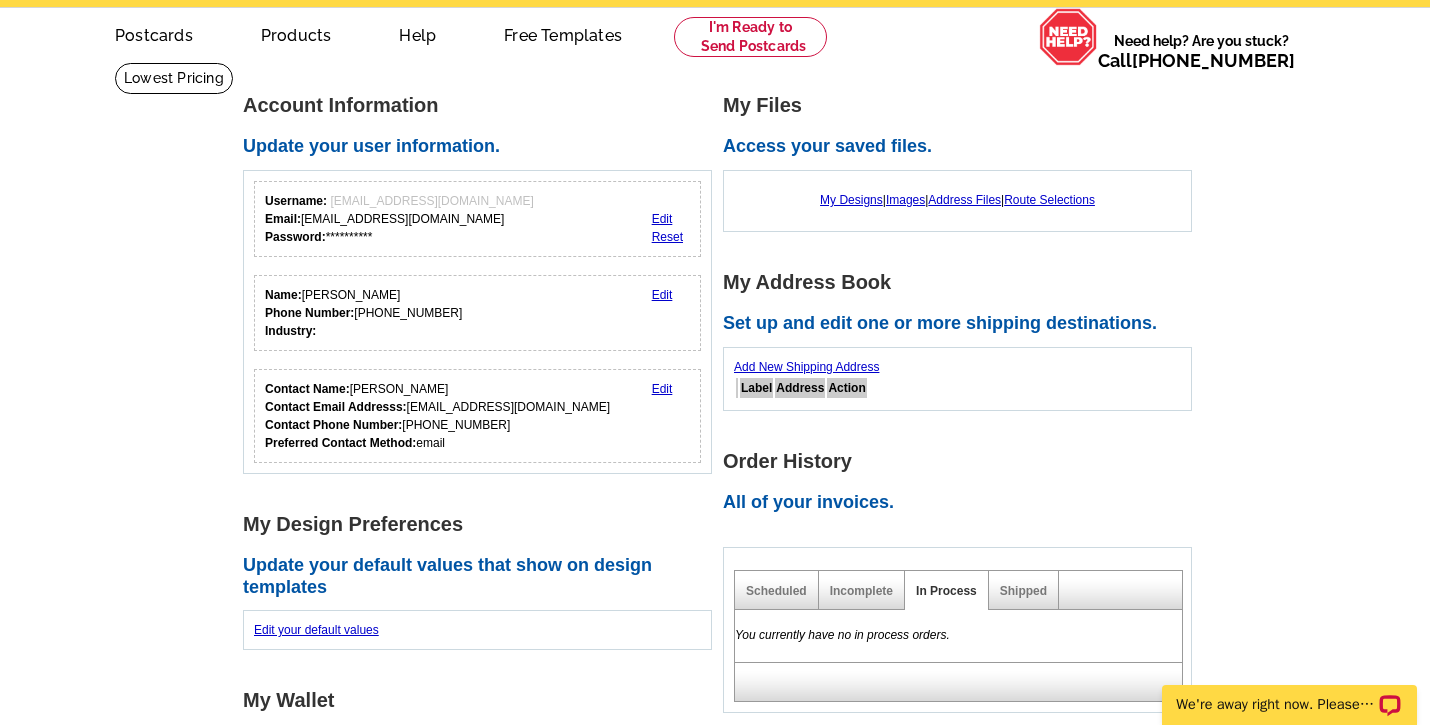scroll, scrollTop: 75, scrollLeft: 0, axis: vertical 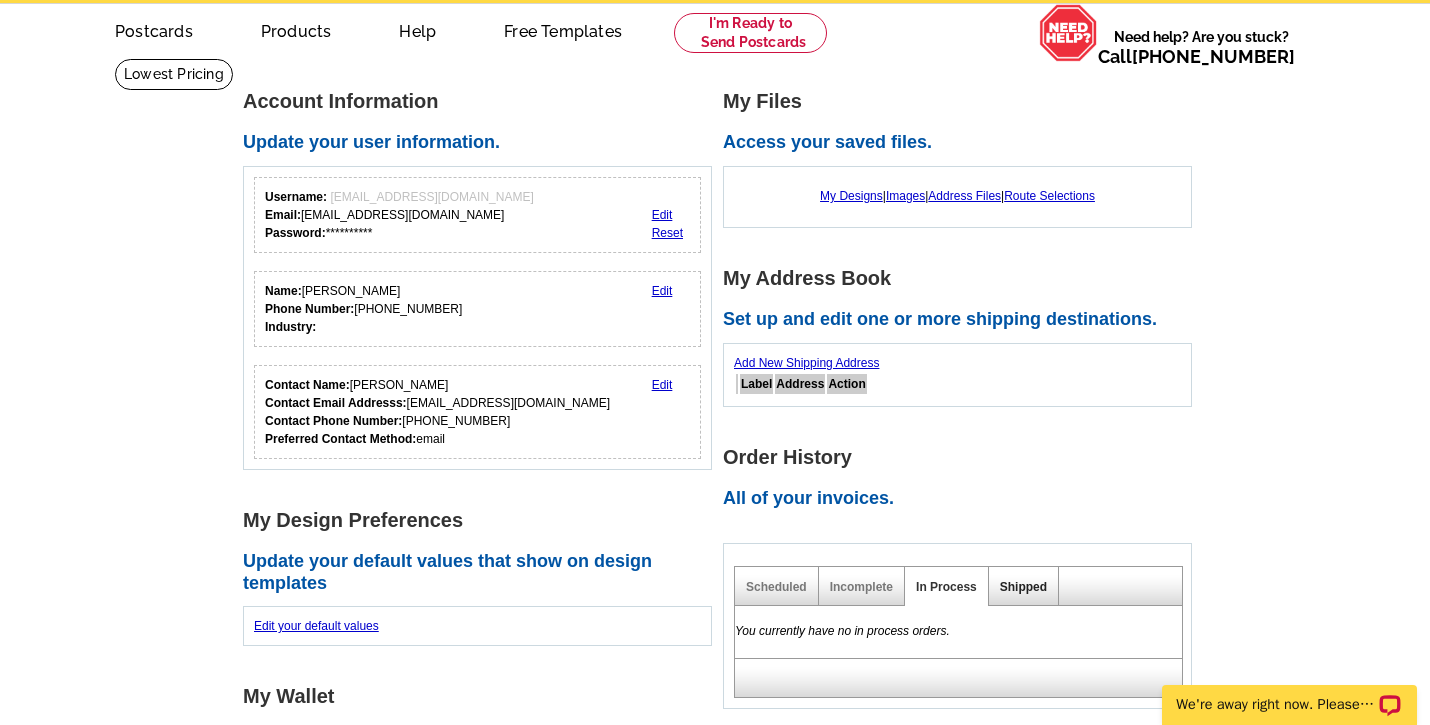 click on "Shipped" at bounding box center (1023, 587) 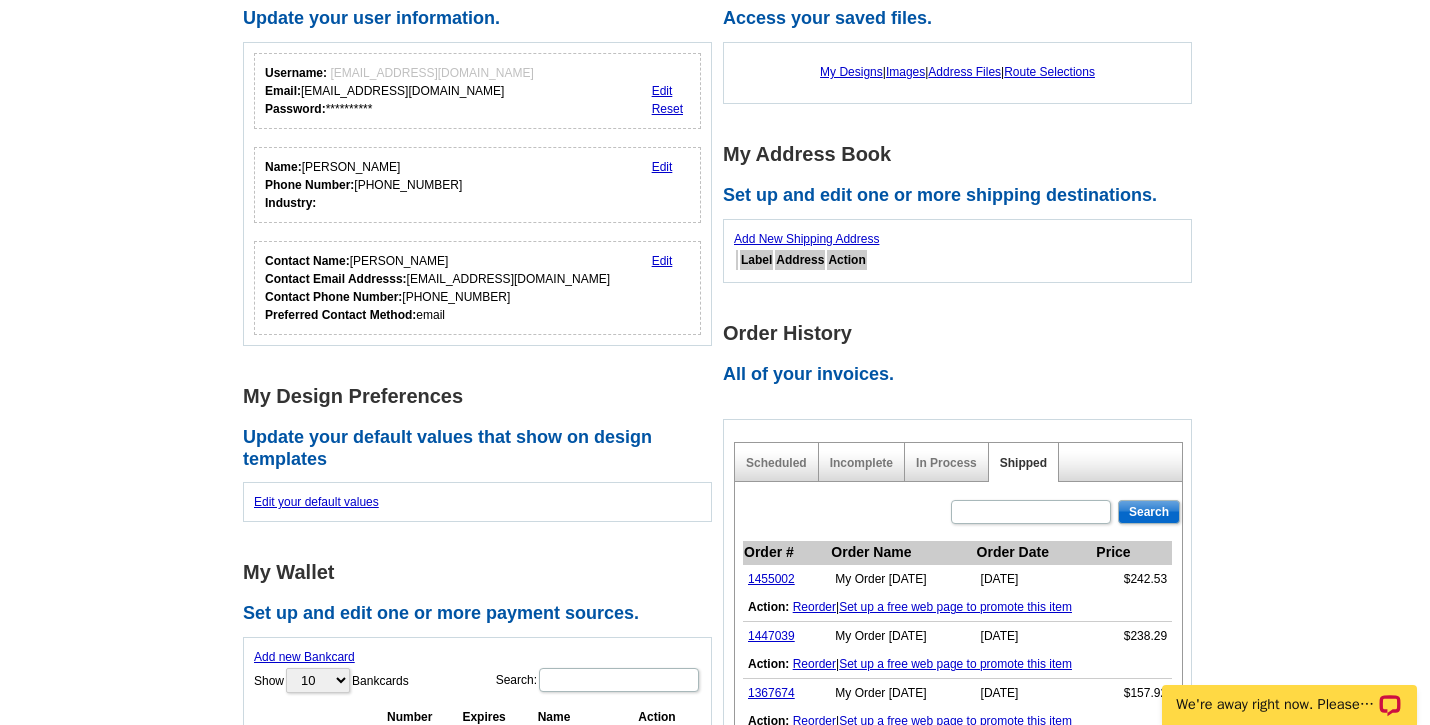 scroll, scrollTop: 218, scrollLeft: 0, axis: vertical 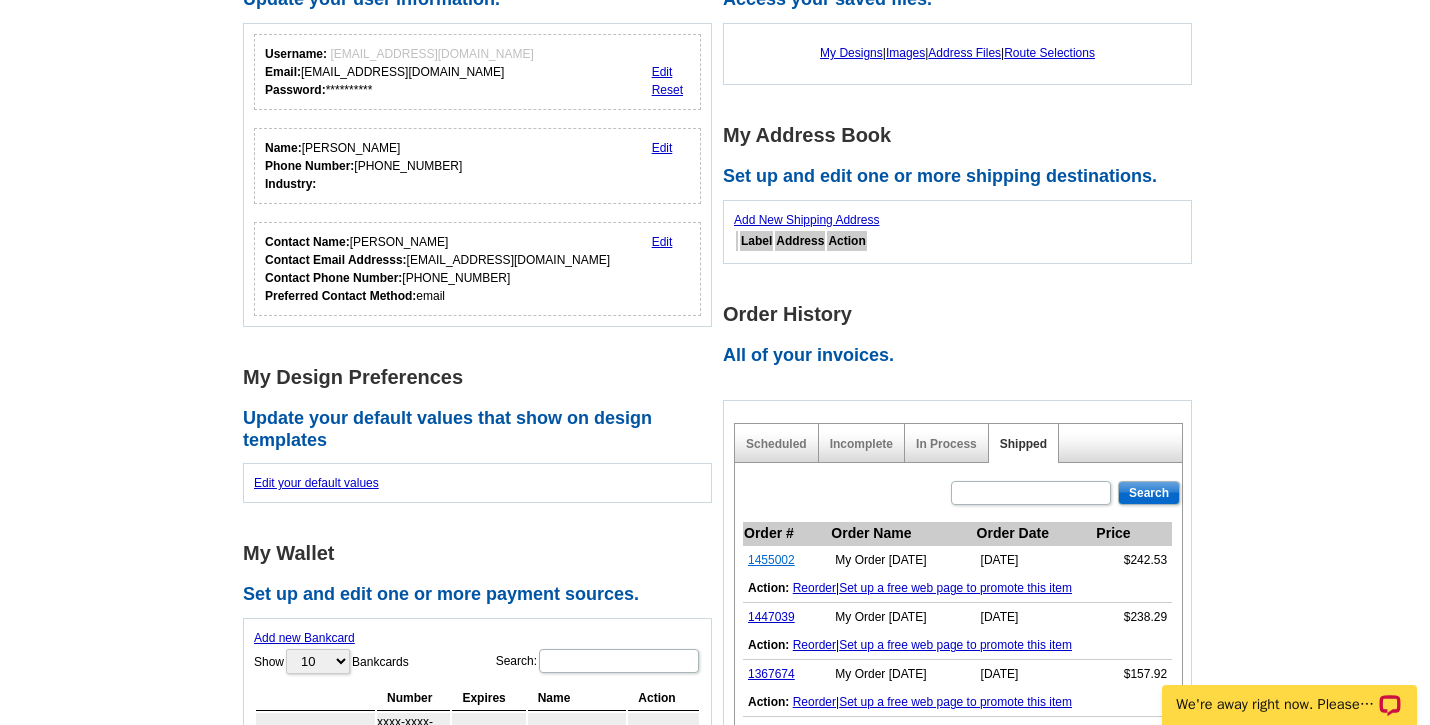 click on "1455002" at bounding box center (771, 560) 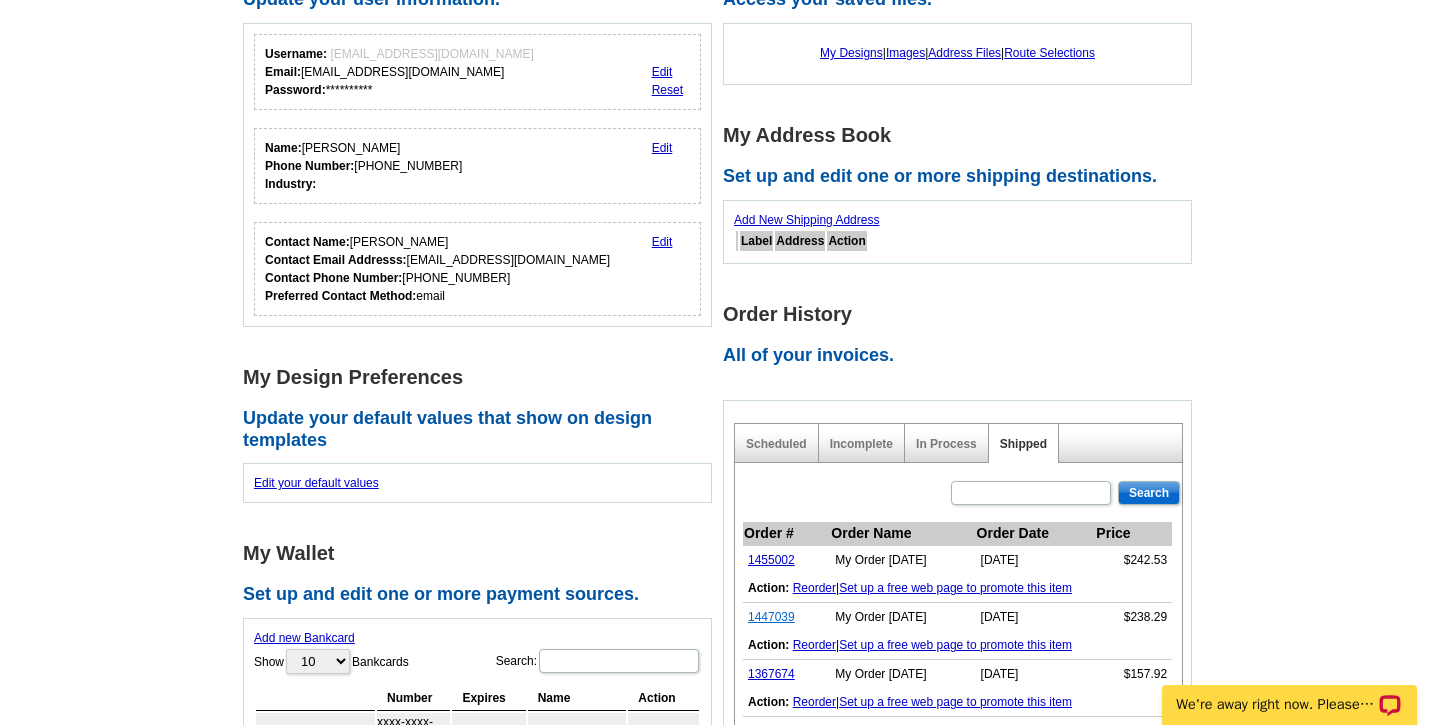 click on "1447039" at bounding box center (771, 617) 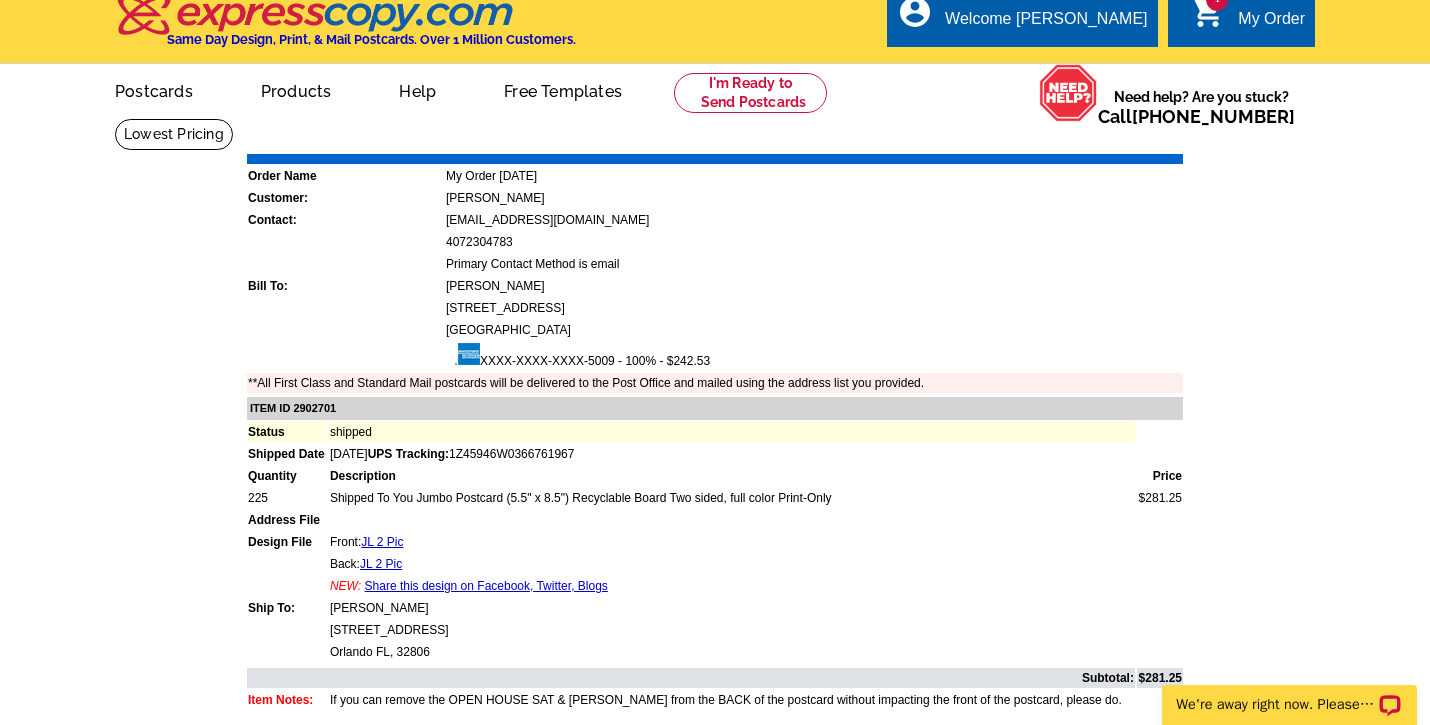 scroll, scrollTop: 0, scrollLeft: 0, axis: both 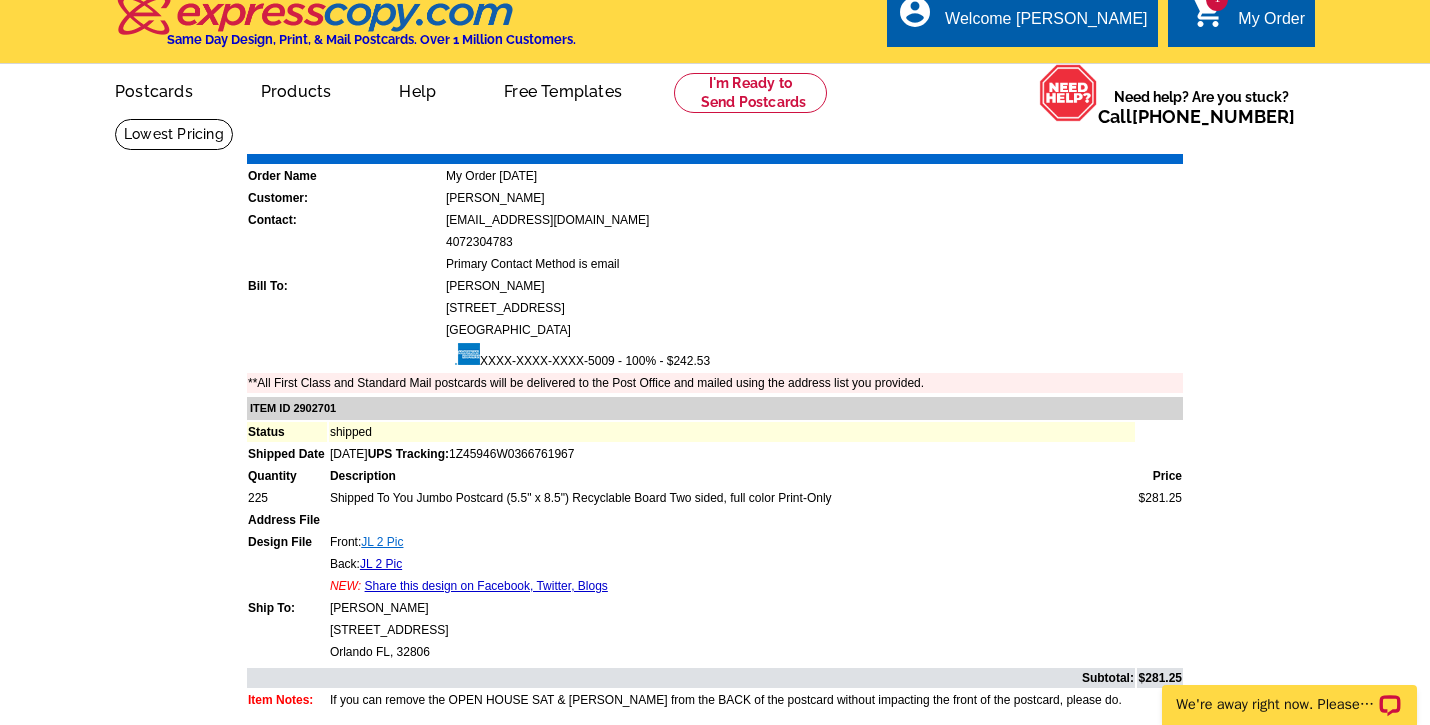 click on "JL 2 Pic" at bounding box center [382, 542] 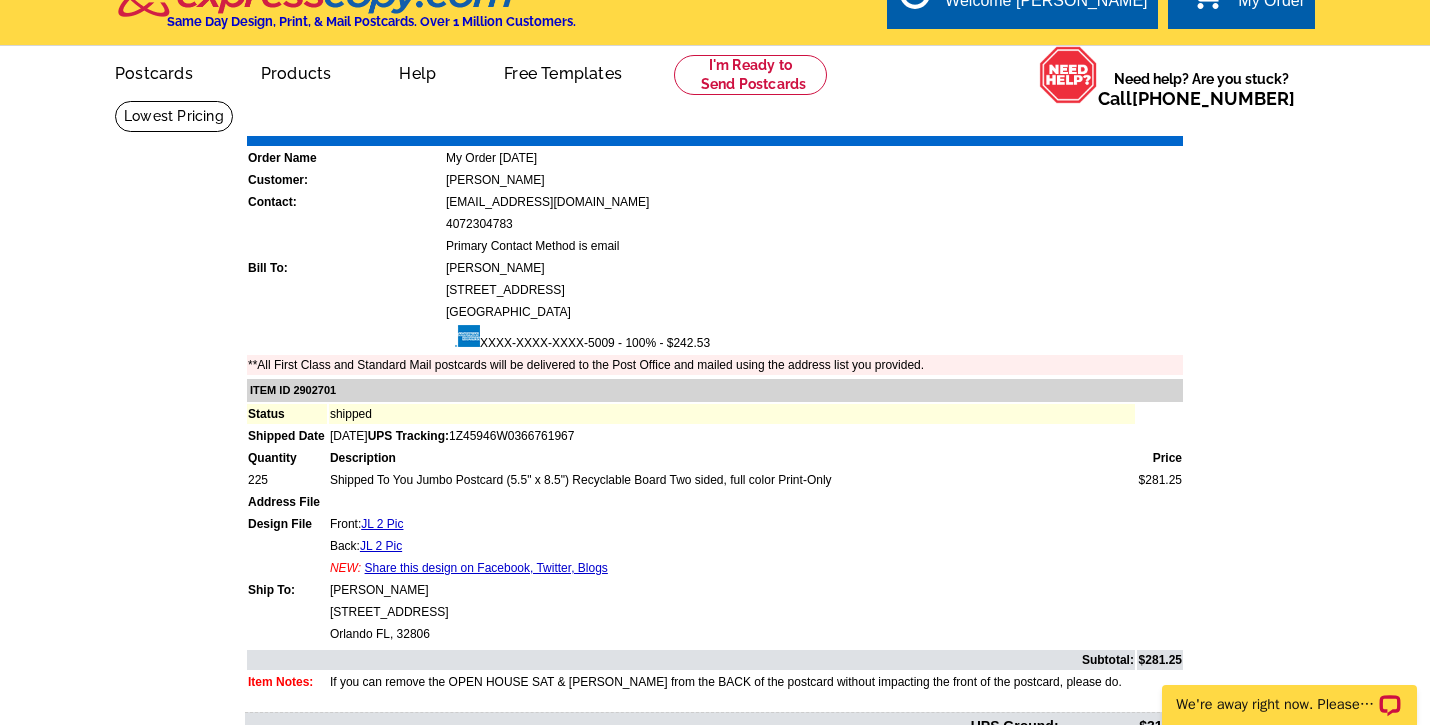 scroll, scrollTop: 33, scrollLeft: 0, axis: vertical 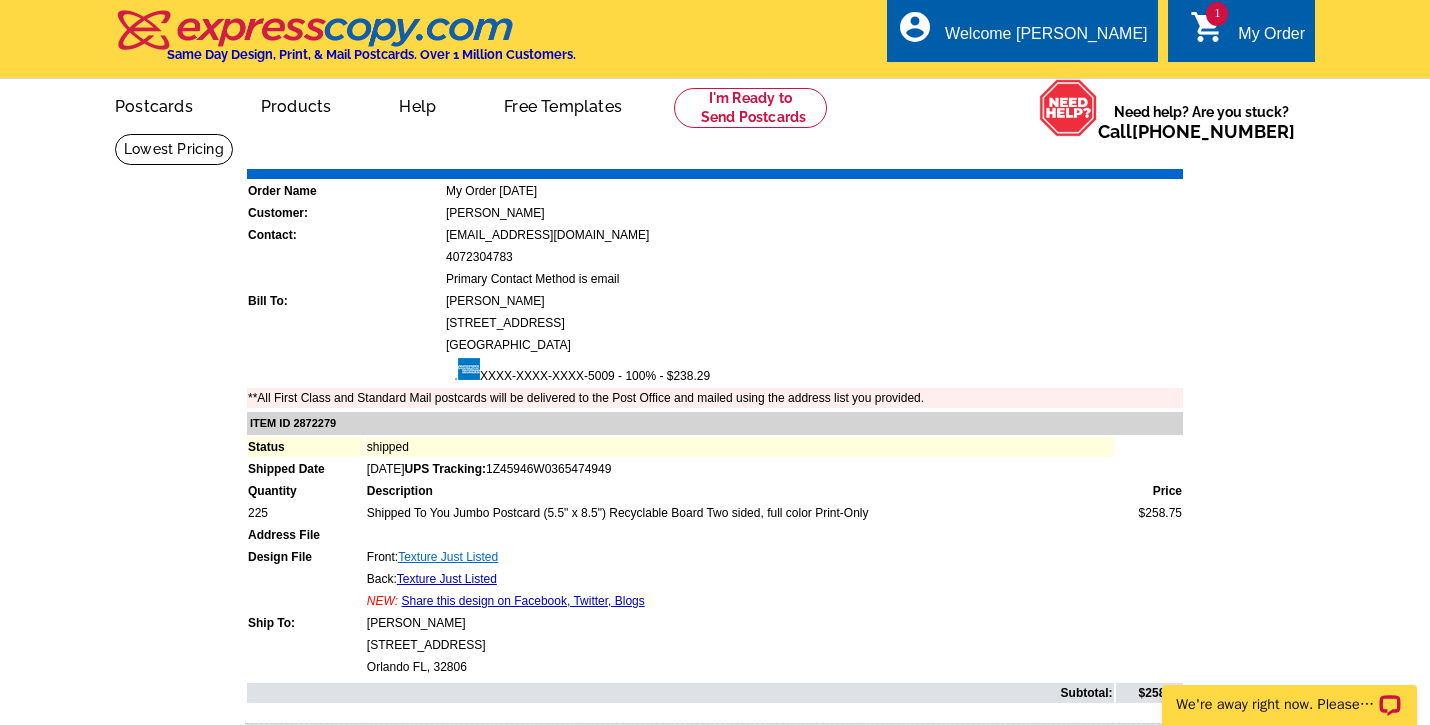 click on "Texture Just Listed" at bounding box center [448, 557] 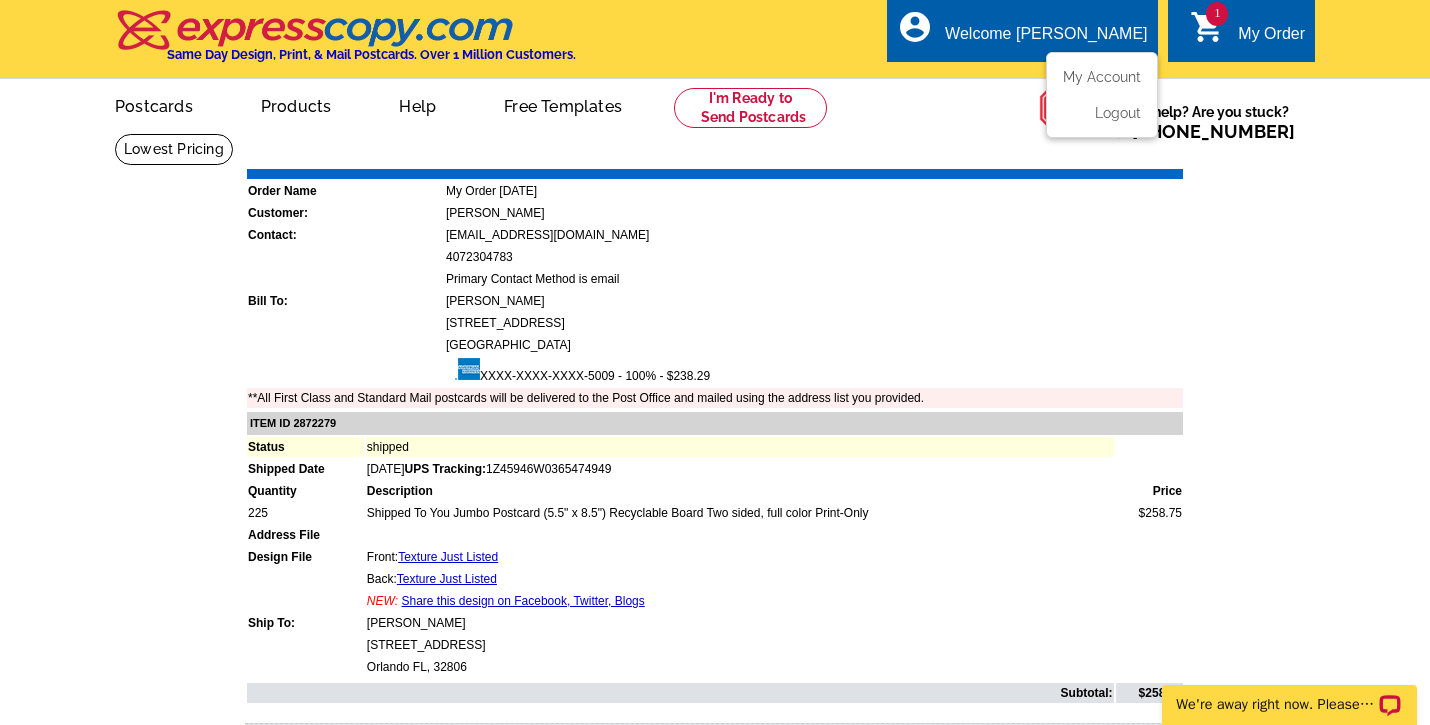 click on "My Account Logout" at bounding box center [1102, 95] 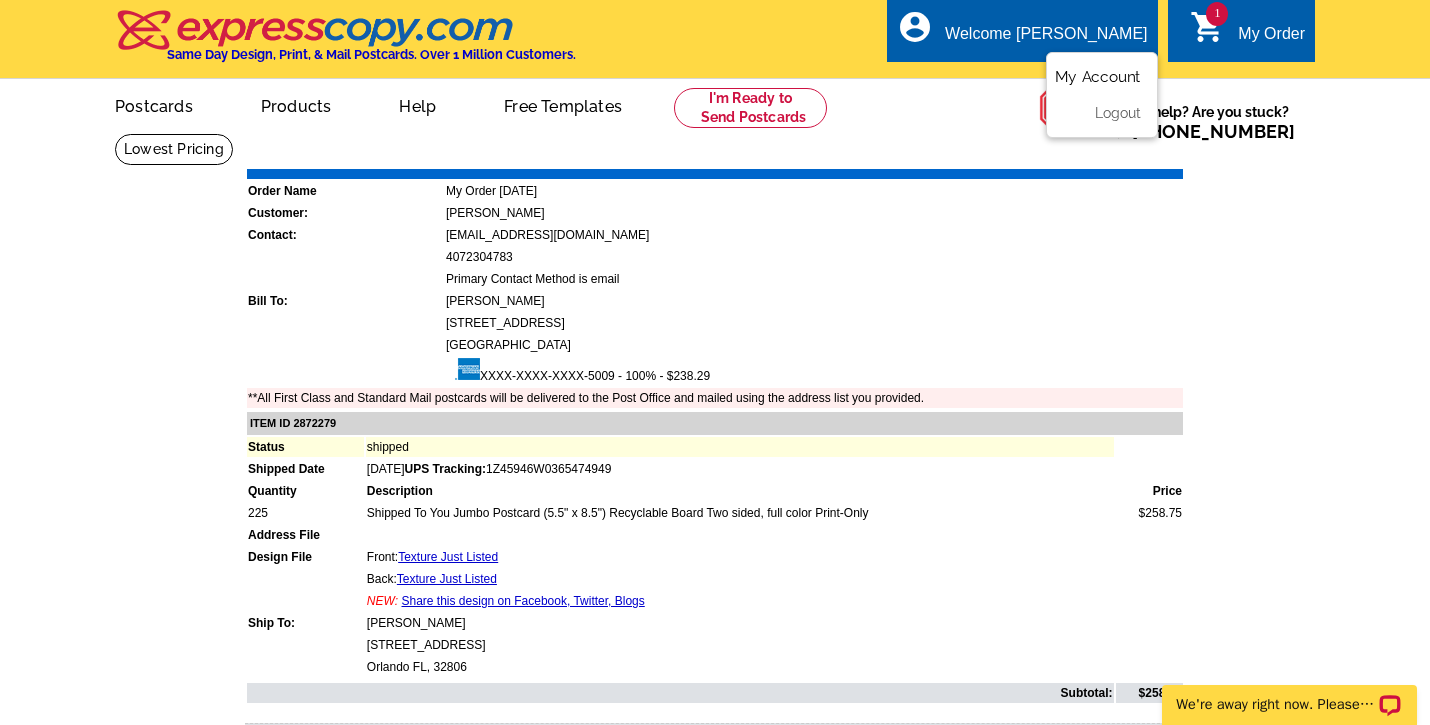 click on "My Account" at bounding box center (1098, 77) 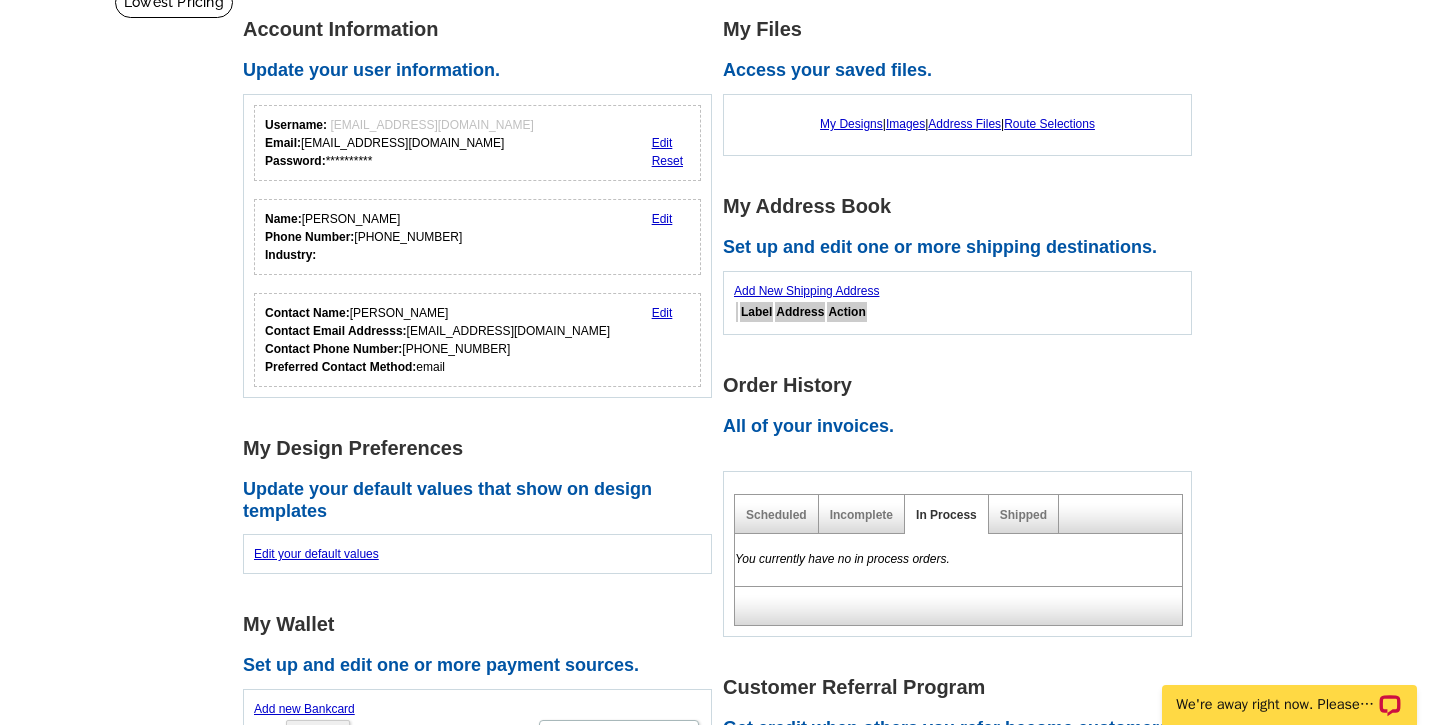 scroll, scrollTop: 158, scrollLeft: 0, axis: vertical 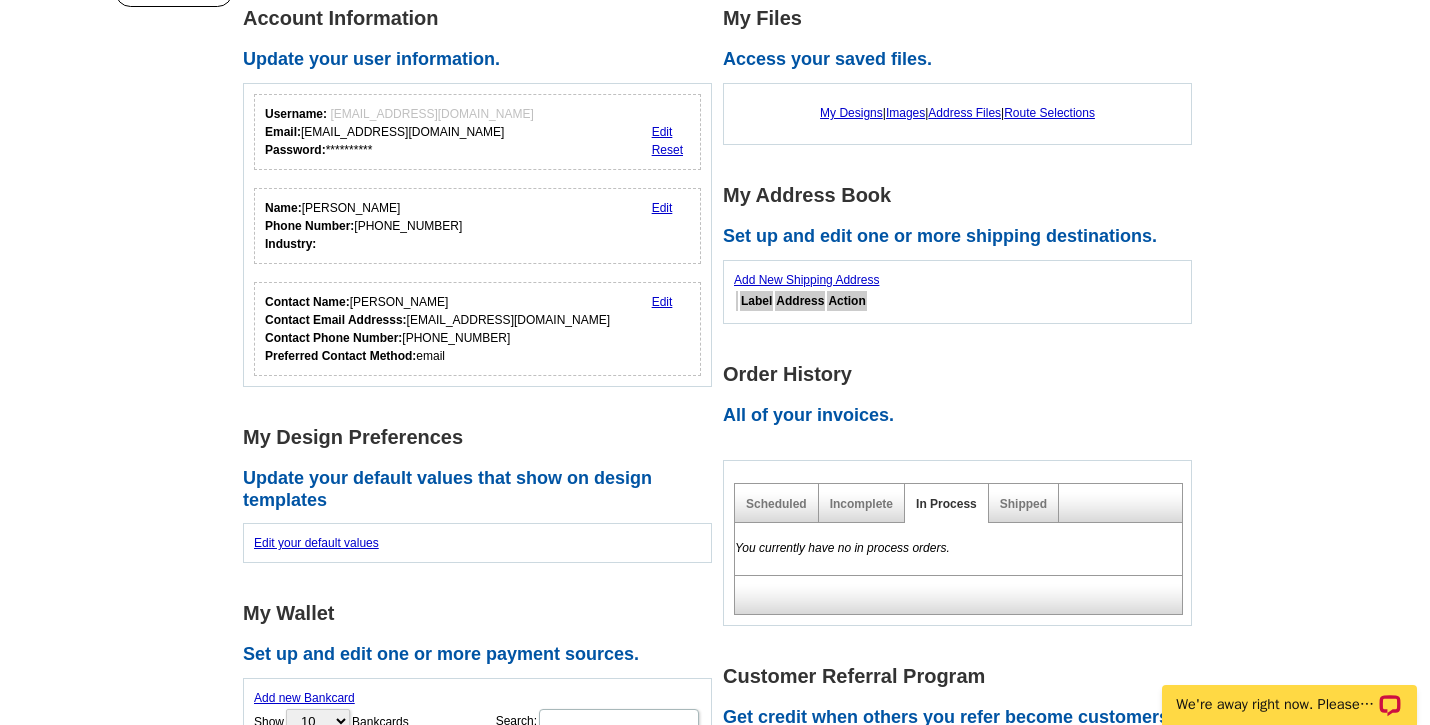 click on "Shipped" at bounding box center [1024, 503] 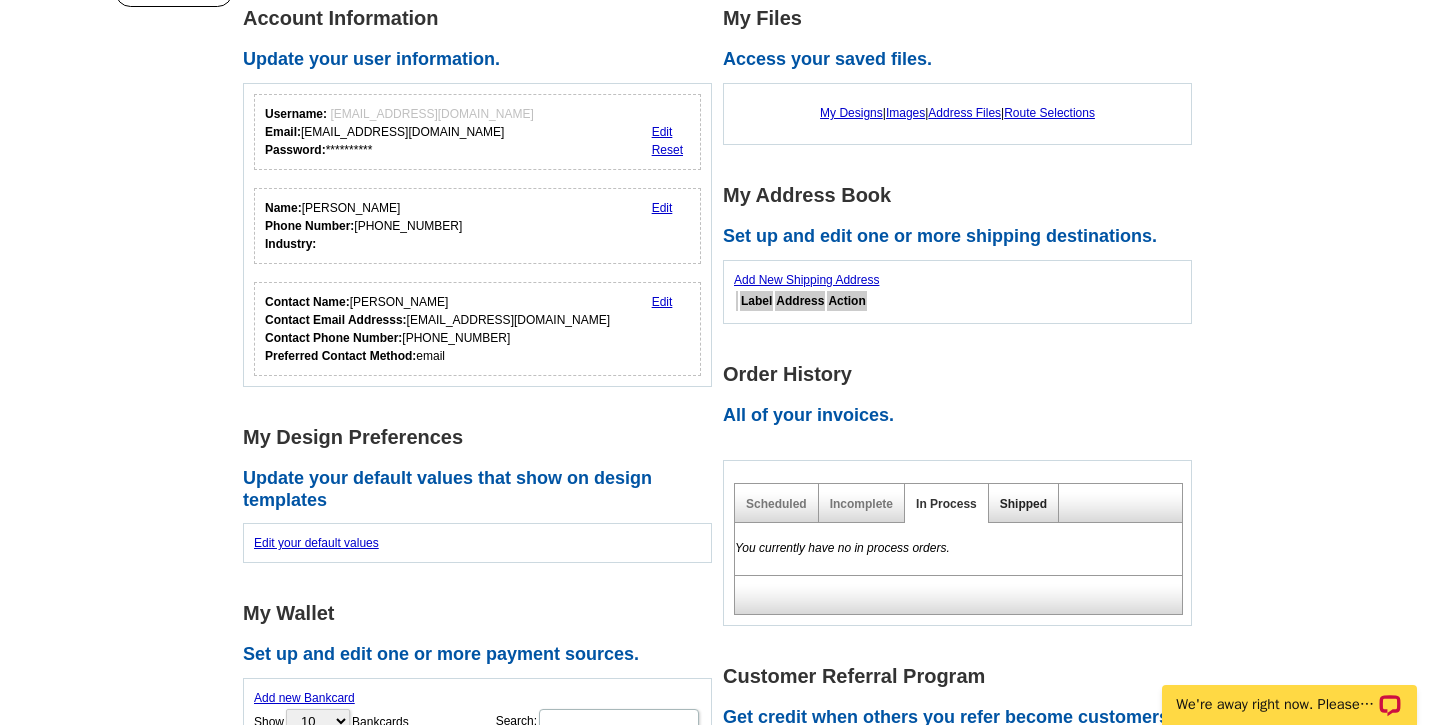 click on "Shipped" at bounding box center (1023, 504) 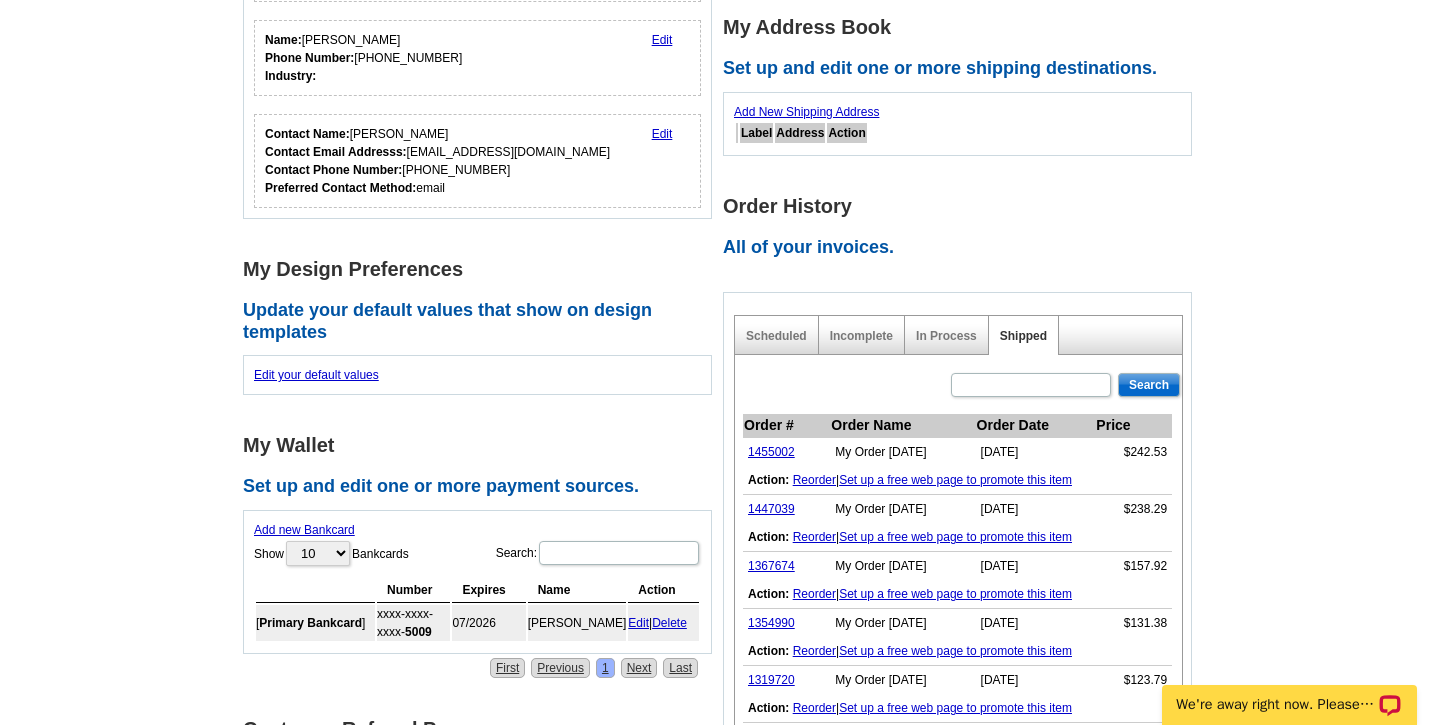 scroll, scrollTop: 329, scrollLeft: 0, axis: vertical 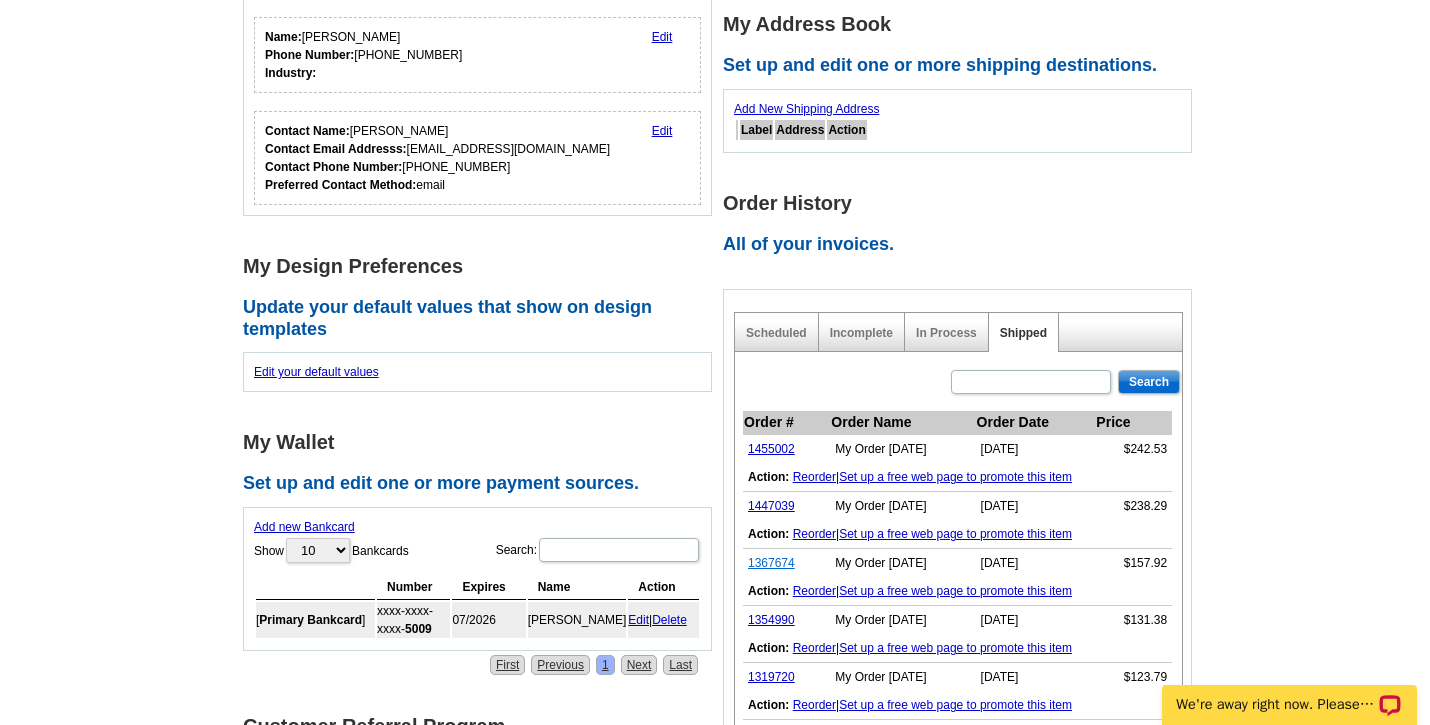 click on "1367674" at bounding box center [771, 563] 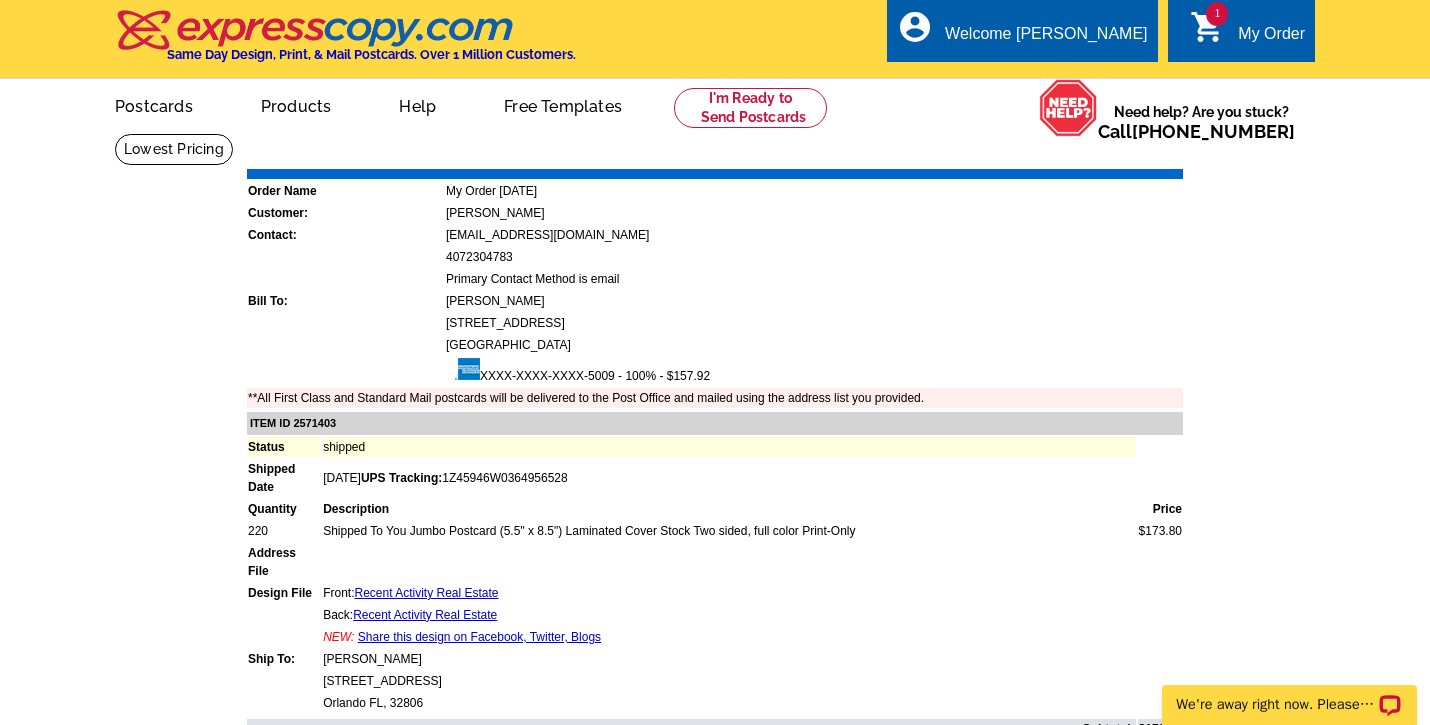 scroll, scrollTop: 0, scrollLeft: 0, axis: both 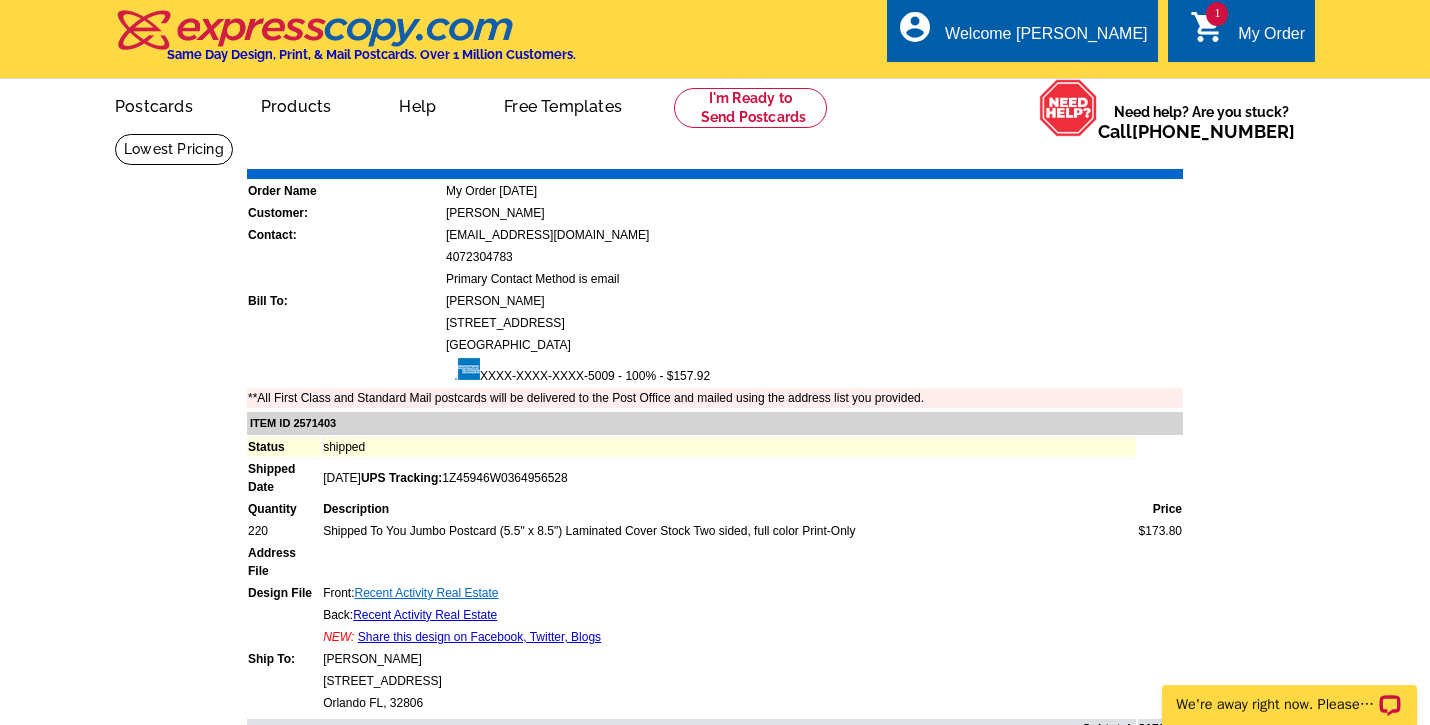click on "Recent Activity Real Estate" at bounding box center [426, 593] 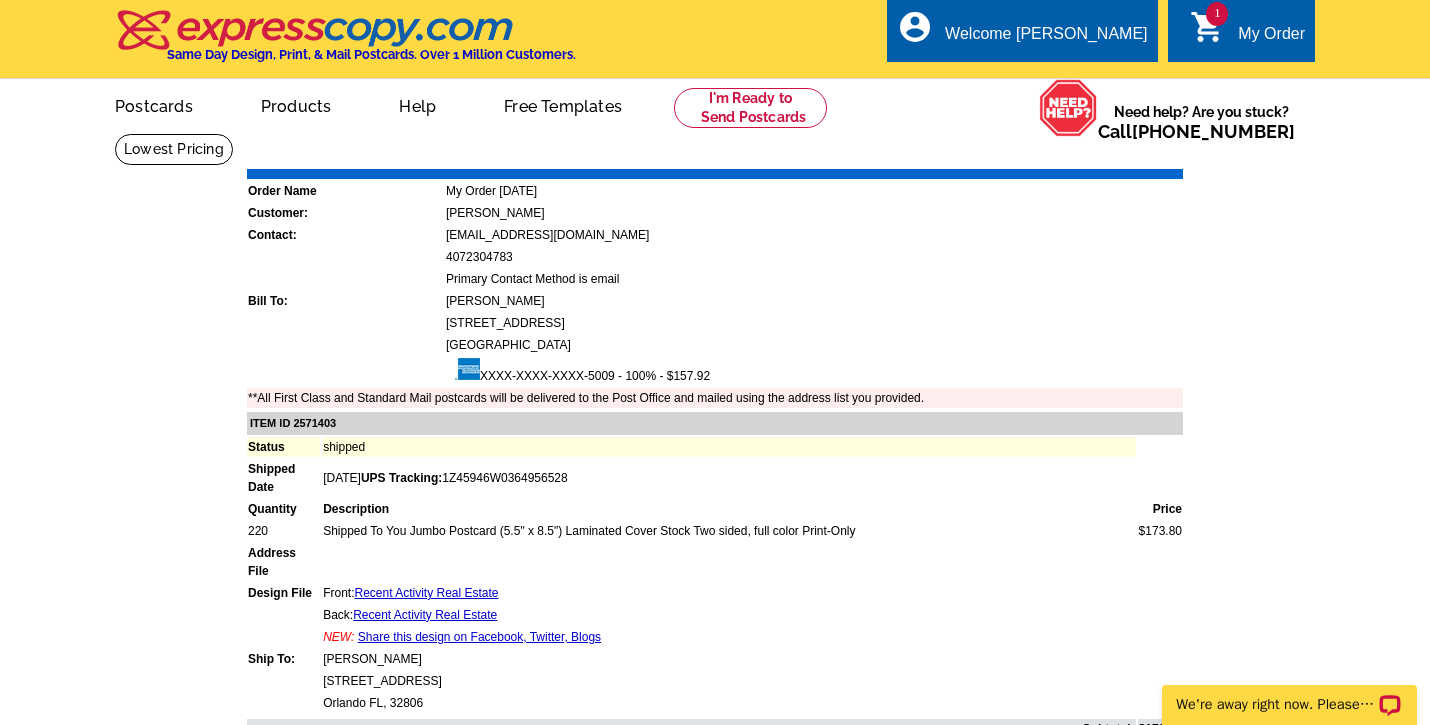 click on "My Order" at bounding box center (1271, 39) 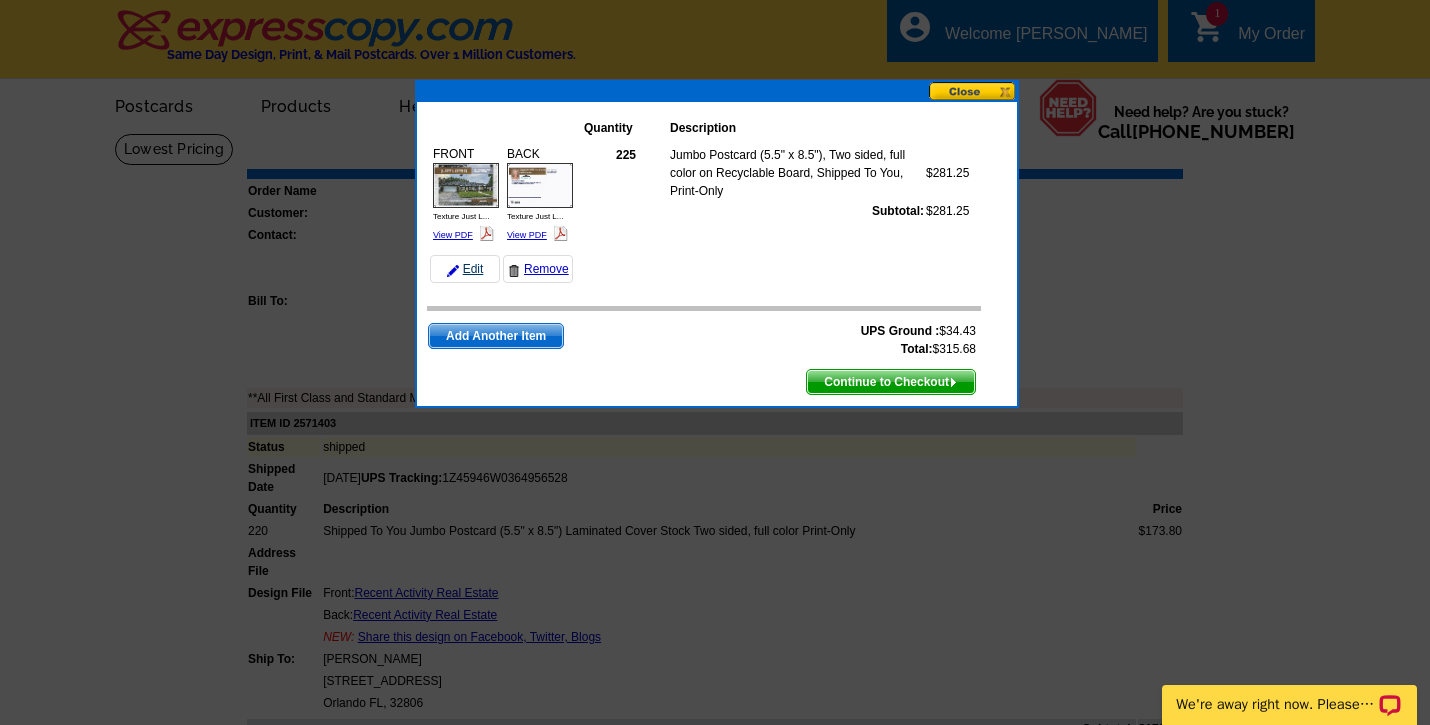 click on "Edit" at bounding box center [465, 269] 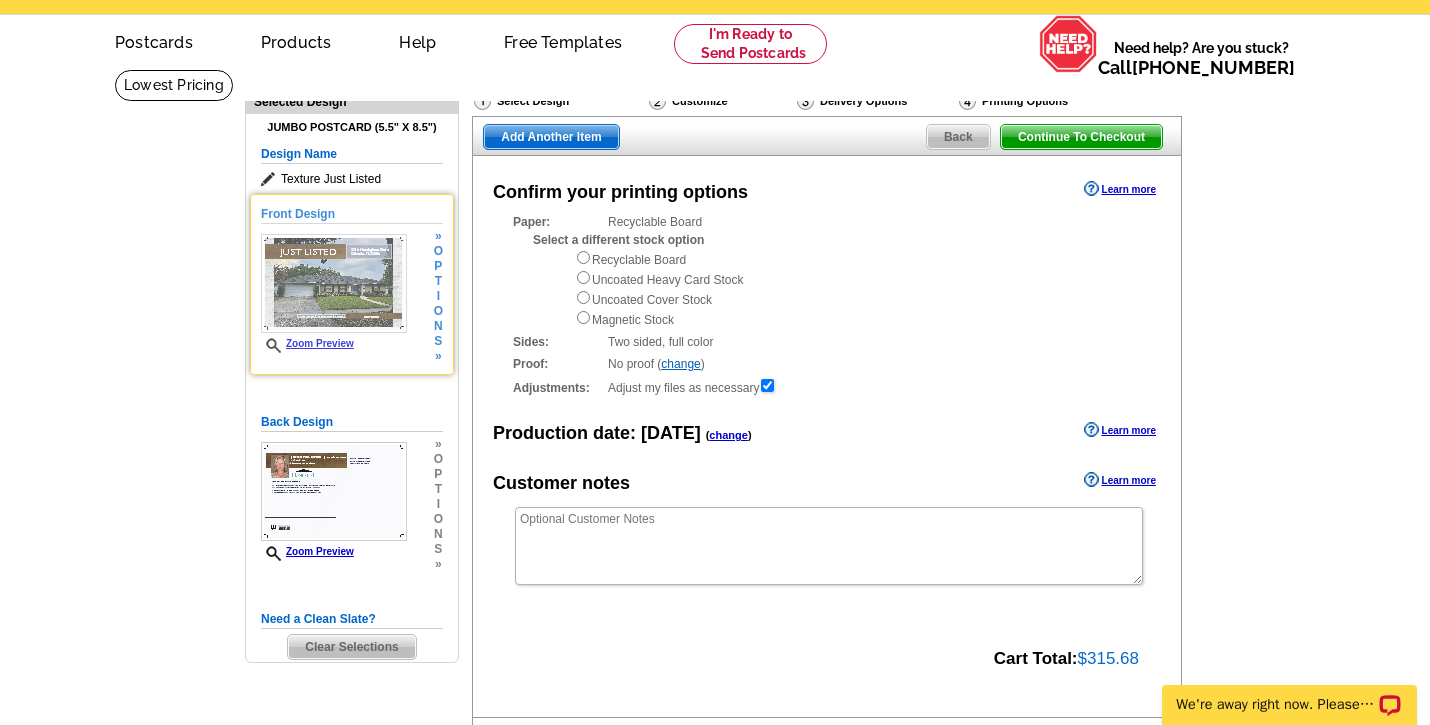 scroll, scrollTop: 2, scrollLeft: 0, axis: vertical 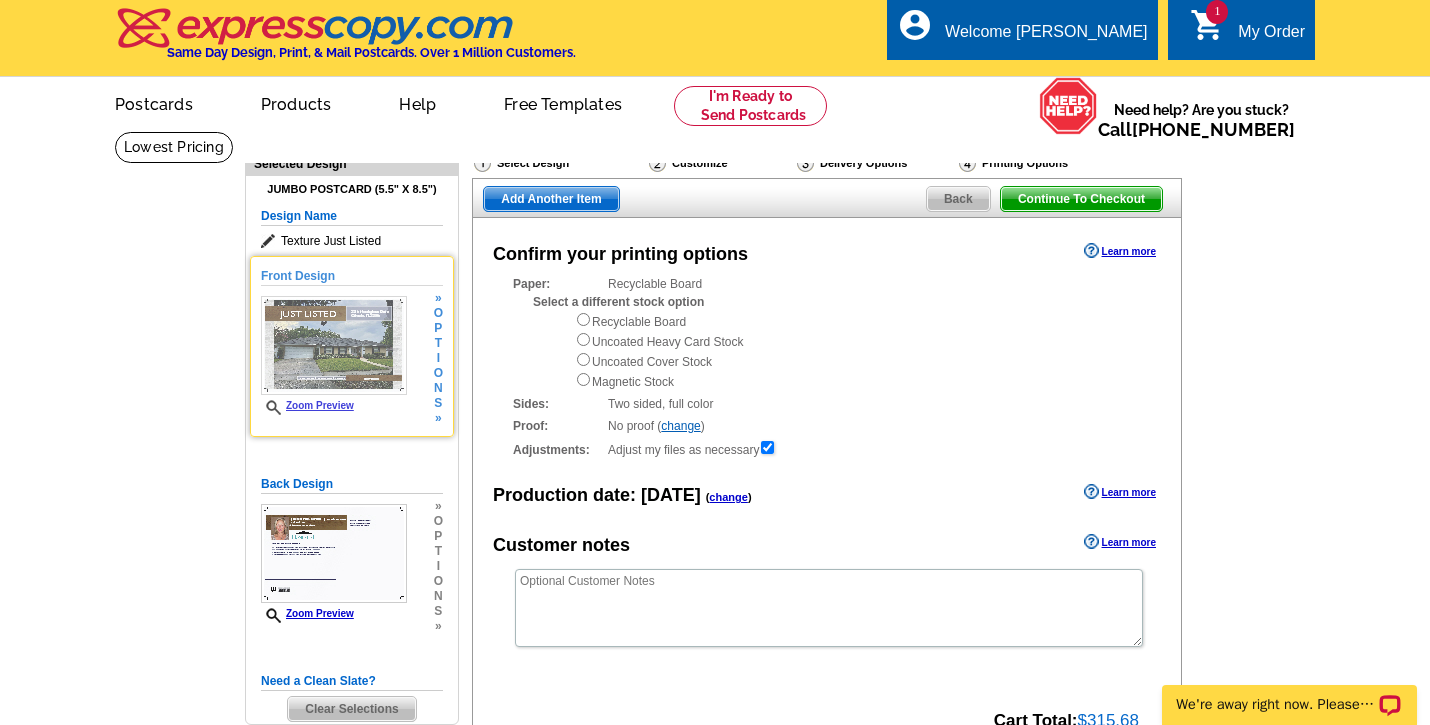 click at bounding box center (334, 345) 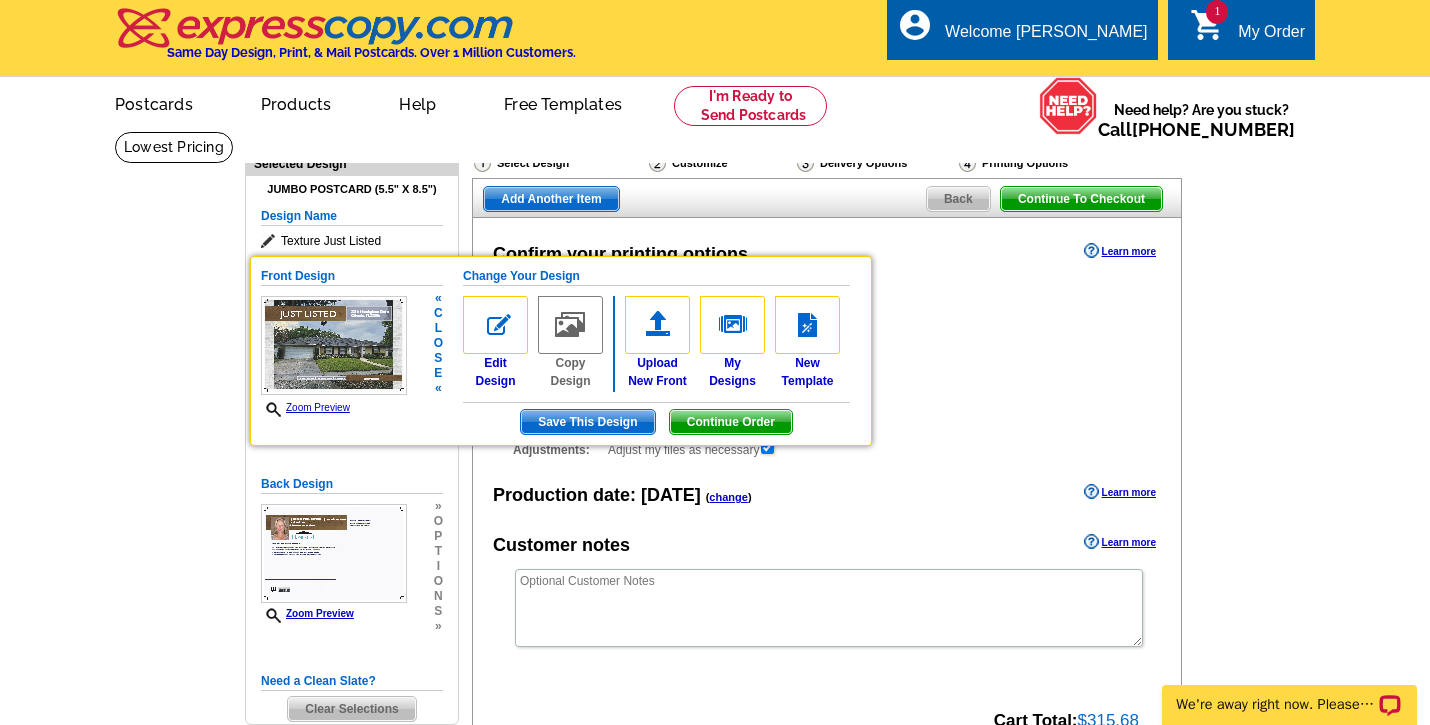 click on "Save This Design" at bounding box center (587, 422) 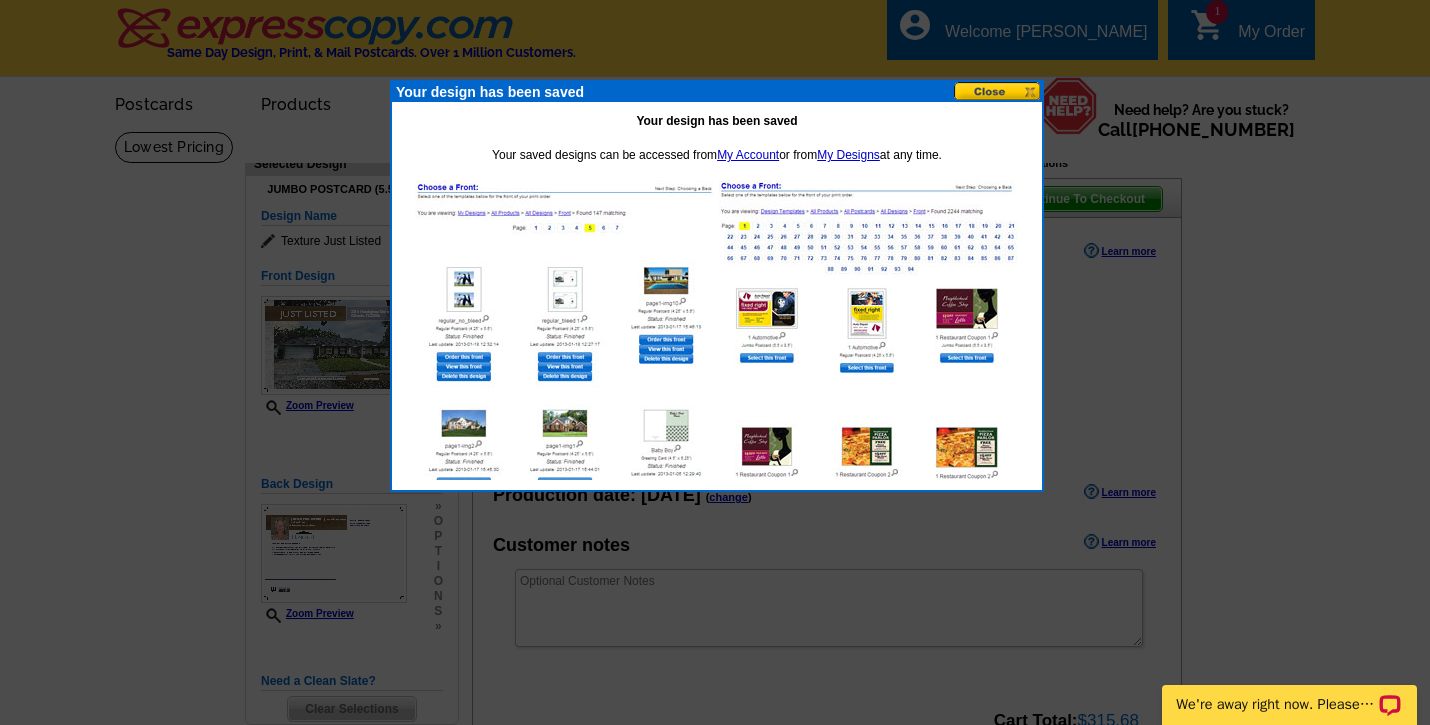 click at bounding box center [998, 91] 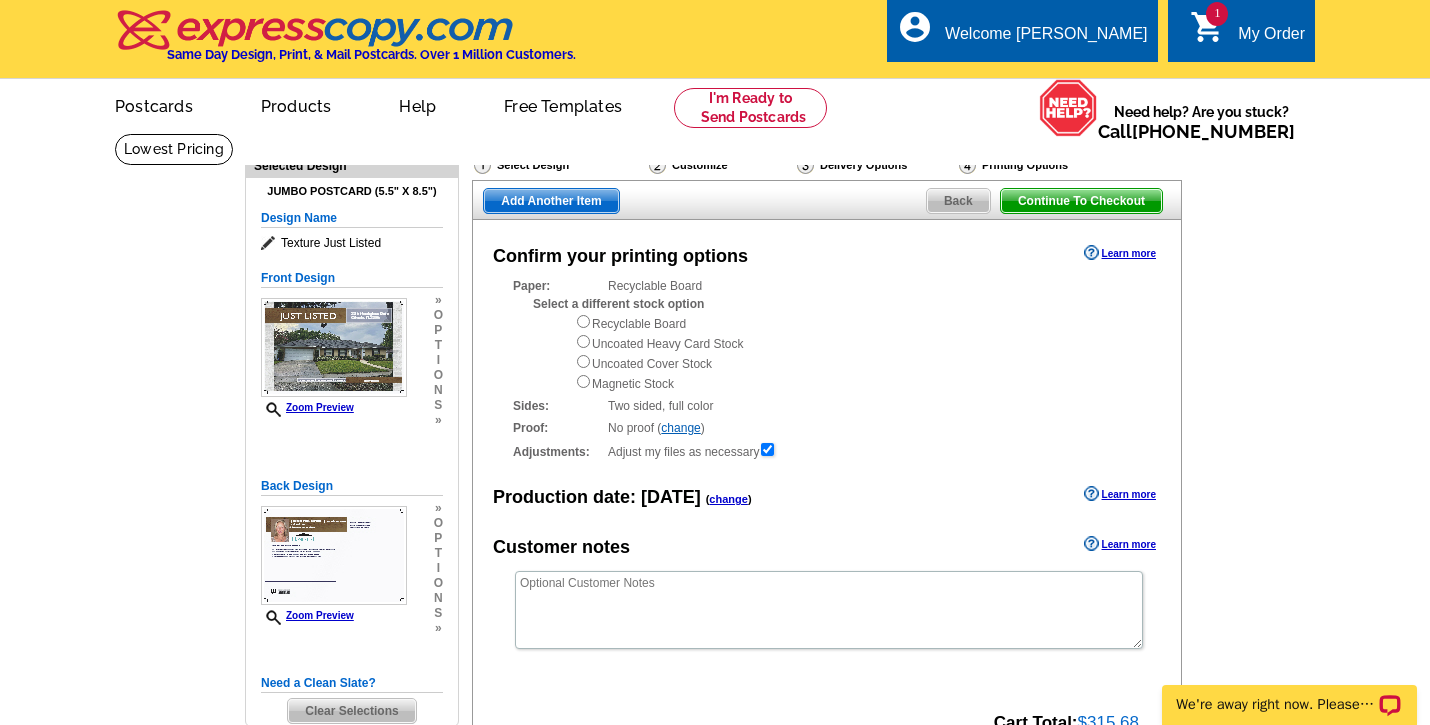 scroll, scrollTop: 0, scrollLeft: 0, axis: both 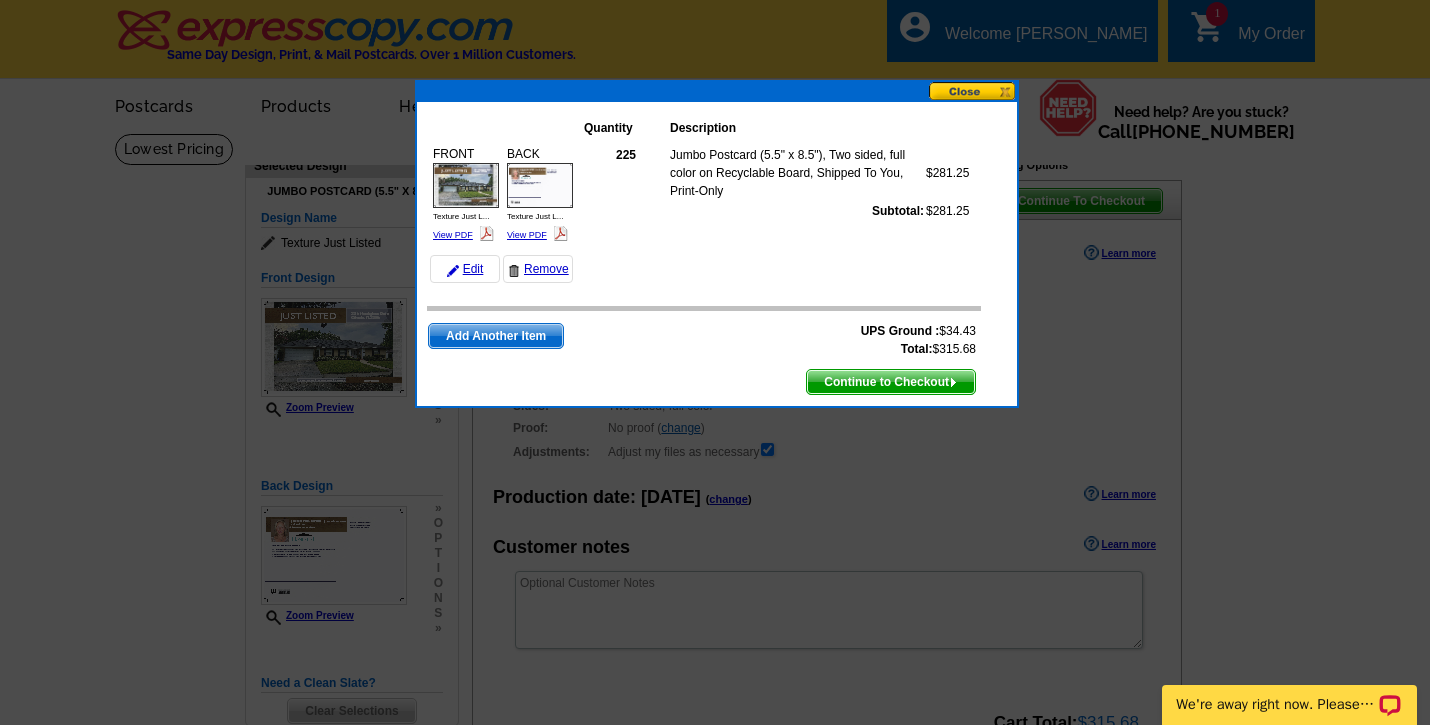 click at bounding box center (973, 91) 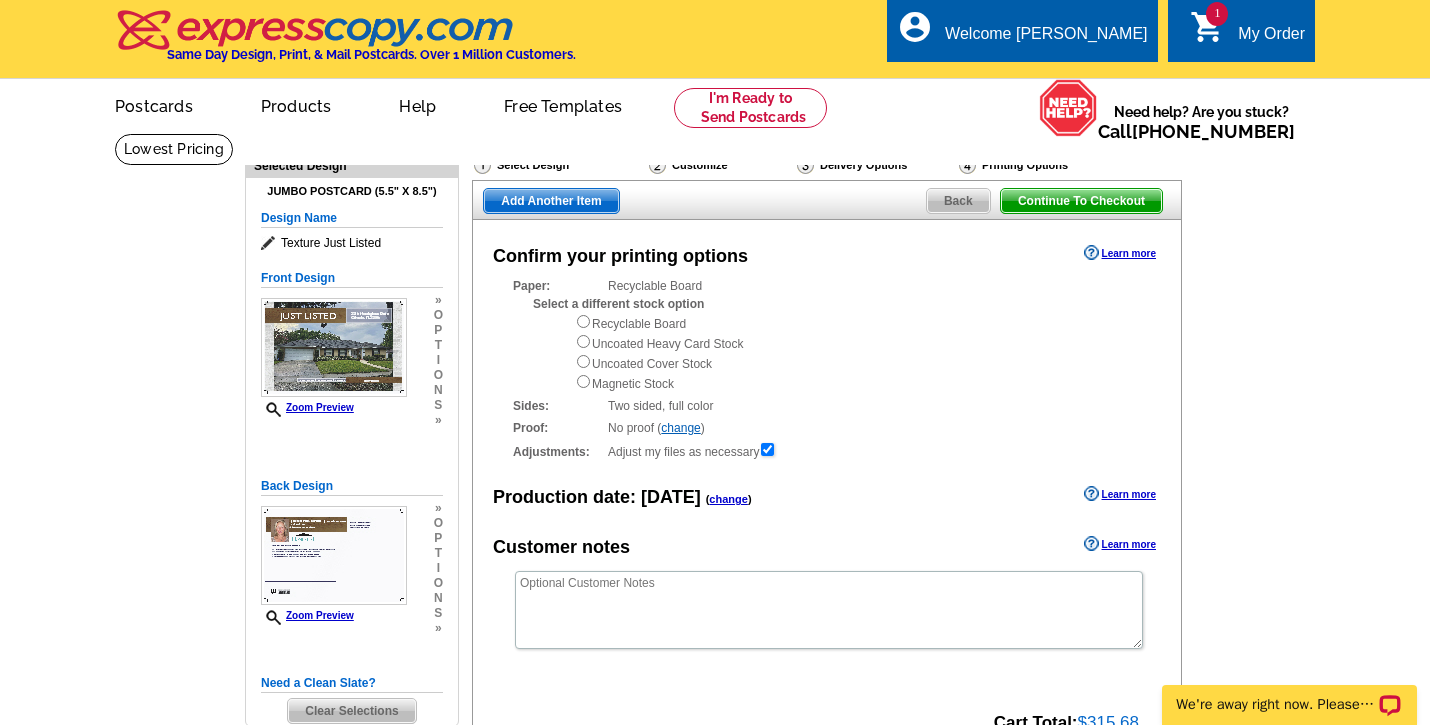 click on "Back" at bounding box center [958, 201] 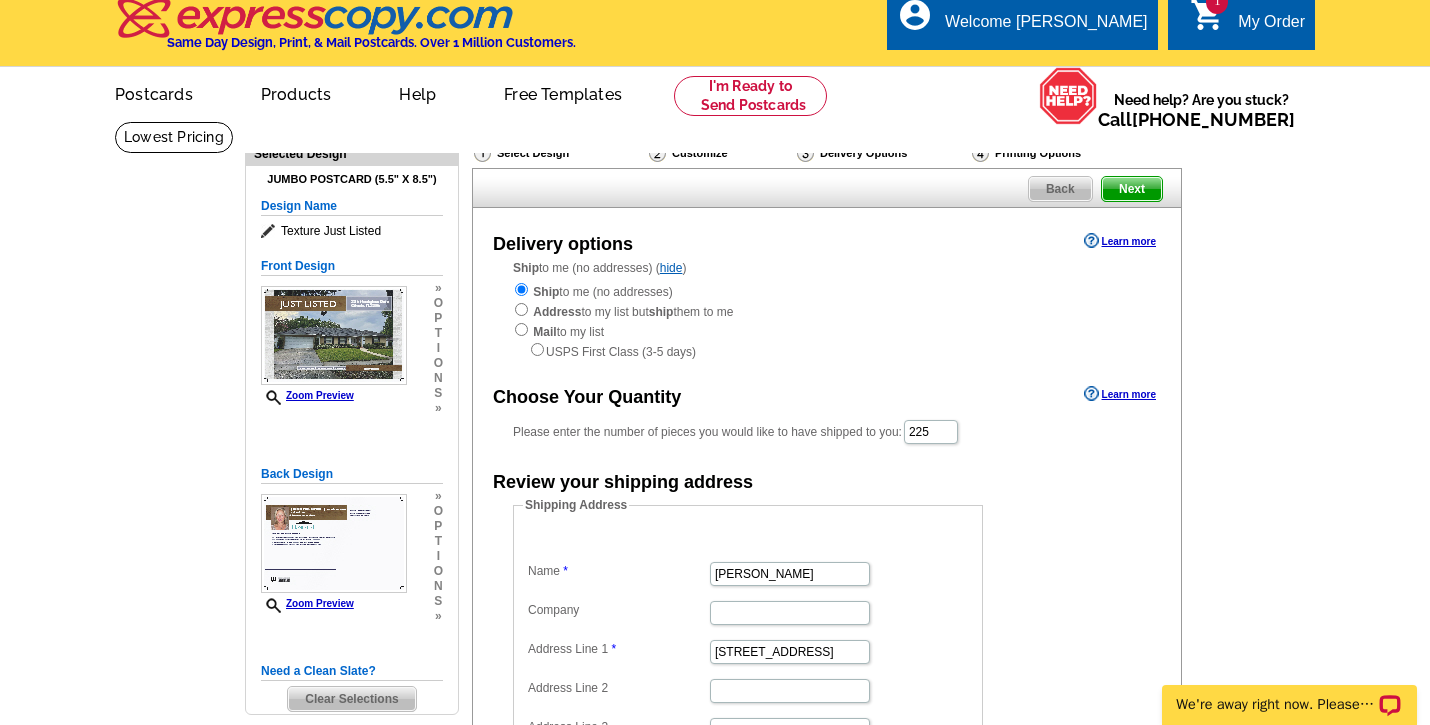 scroll, scrollTop: 0, scrollLeft: 0, axis: both 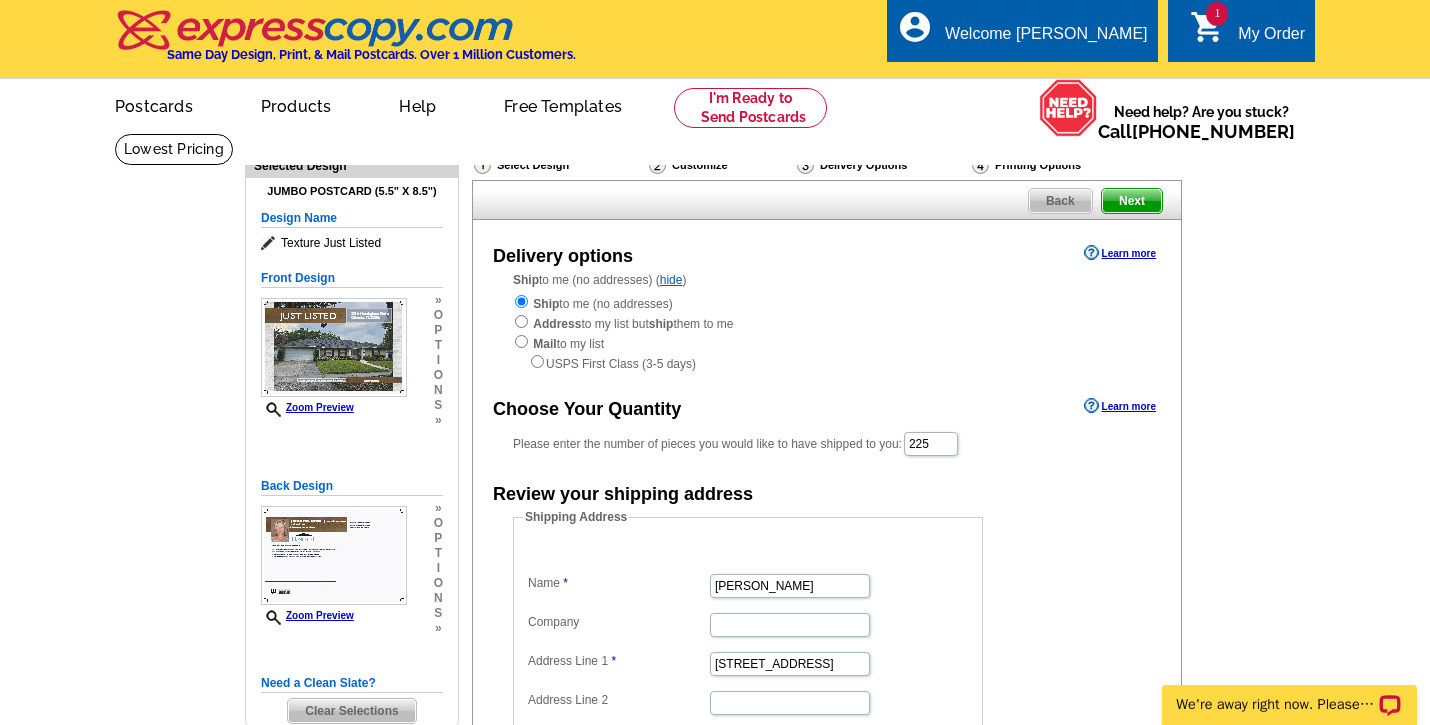 click on "Back" at bounding box center [1060, 201] 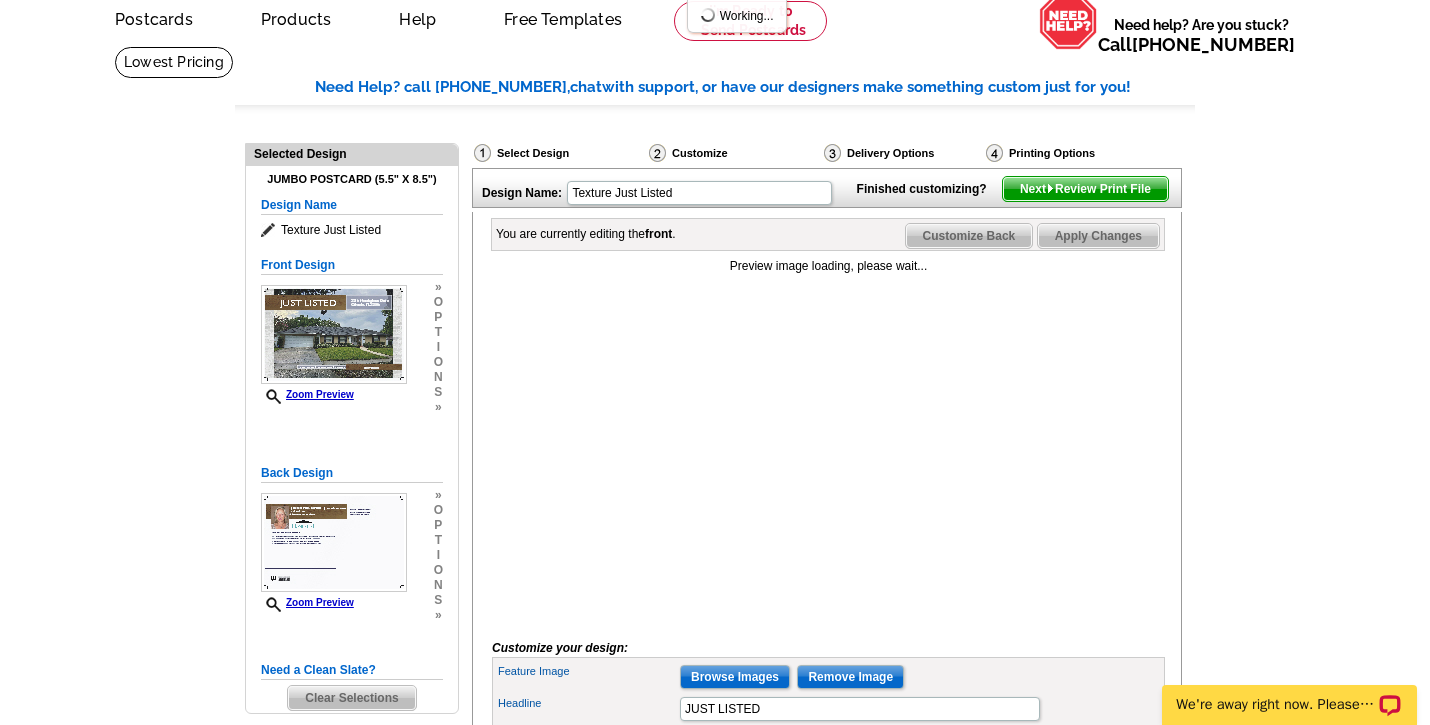 scroll, scrollTop: 87, scrollLeft: 0, axis: vertical 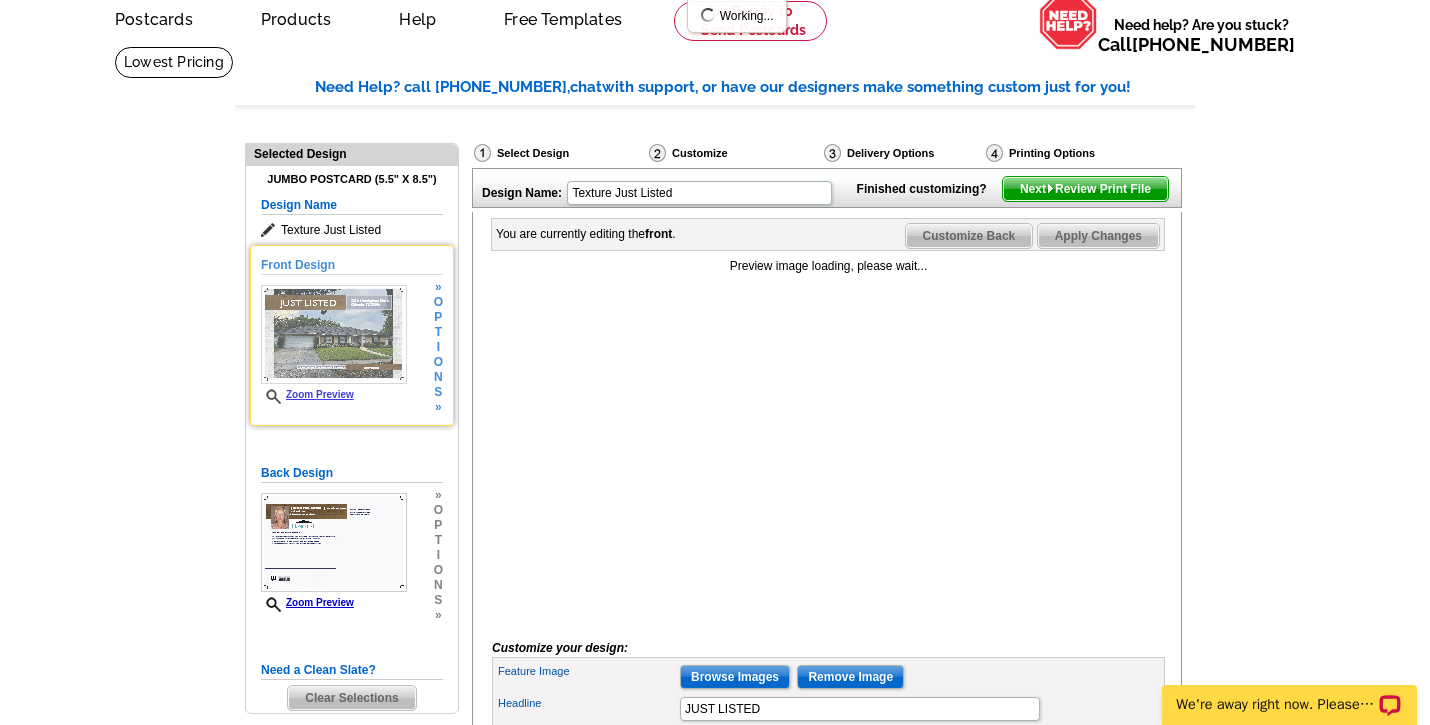click at bounding box center (334, 334) 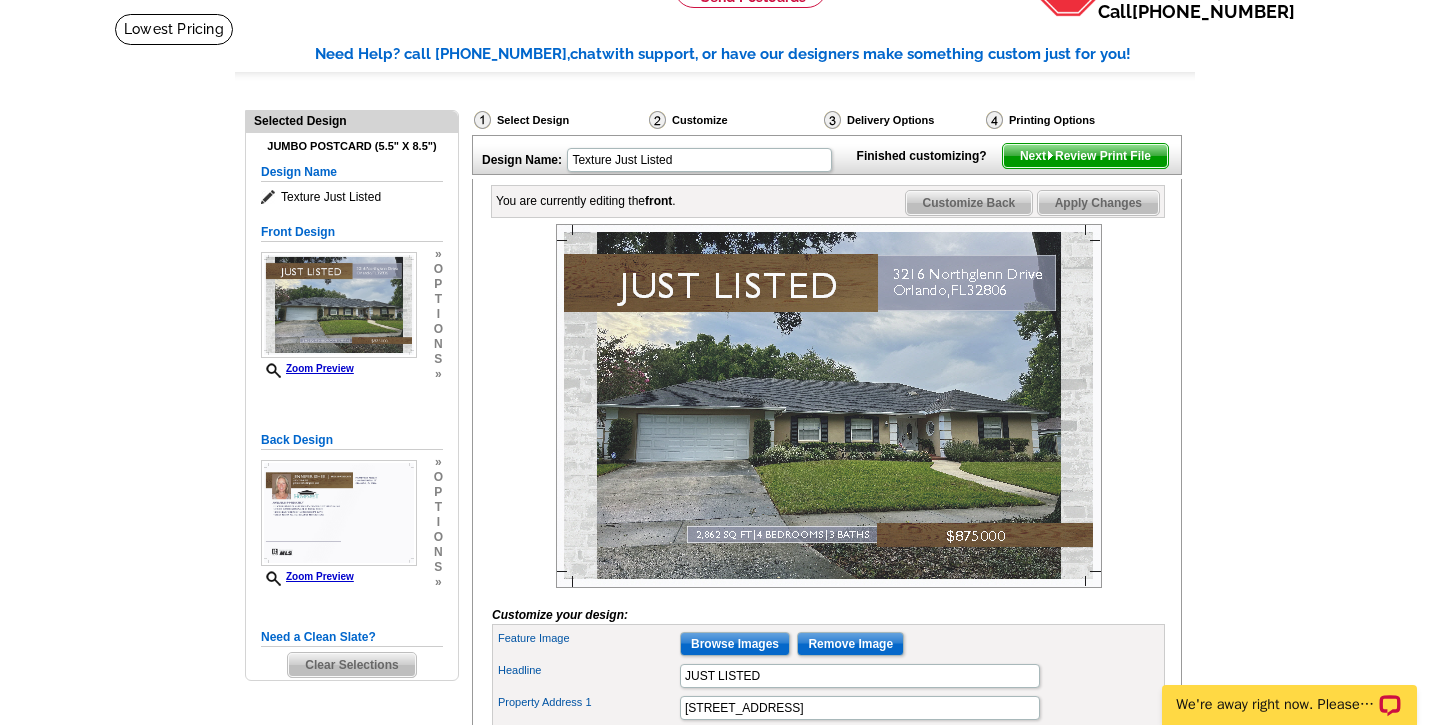 scroll, scrollTop: 150, scrollLeft: 0, axis: vertical 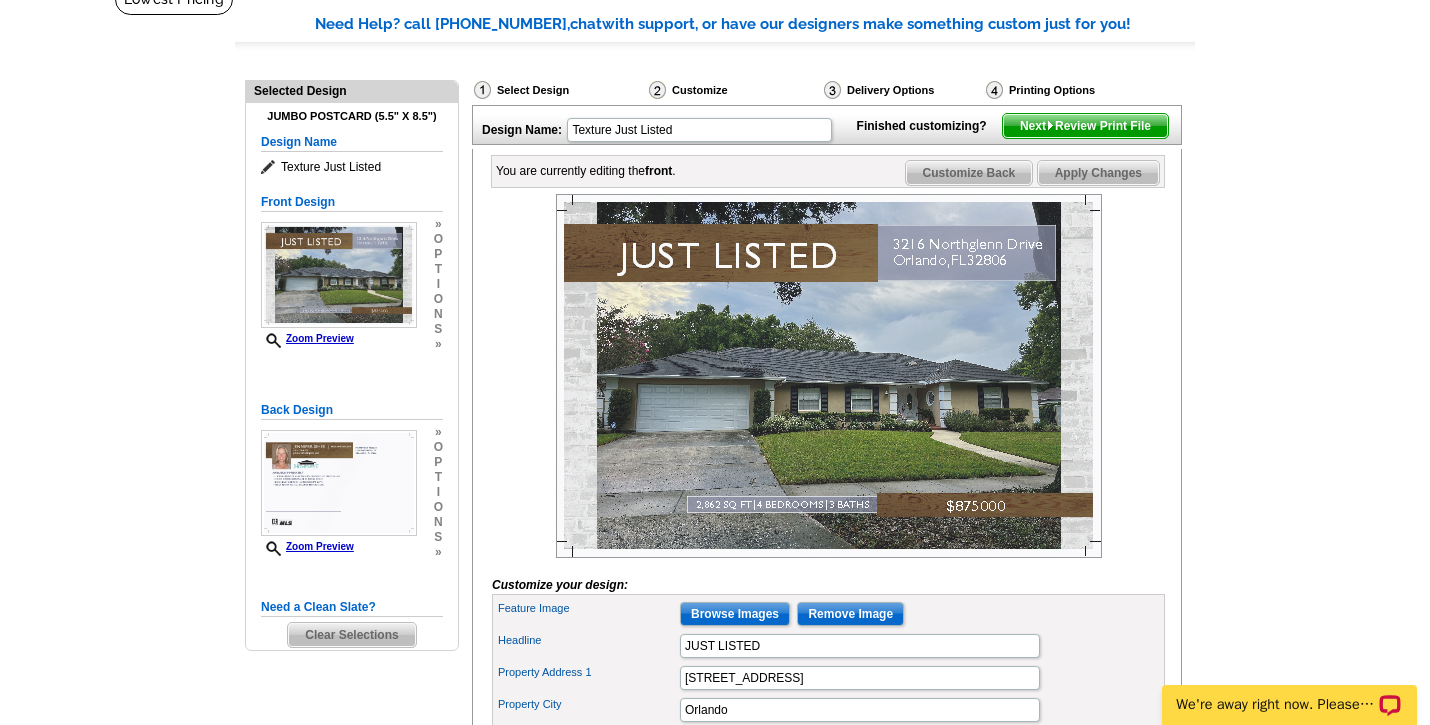 click on "Browse Images" at bounding box center (735, 614) 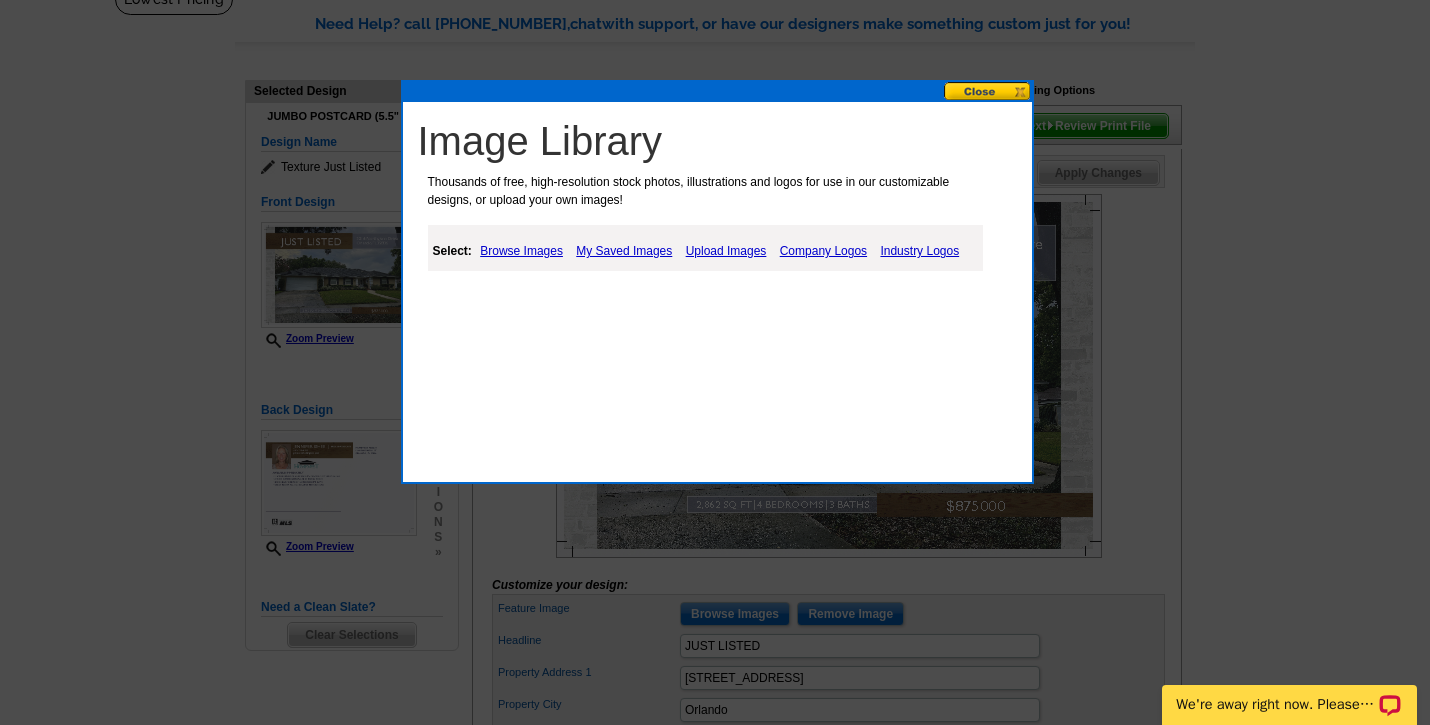 click at bounding box center (988, 91) 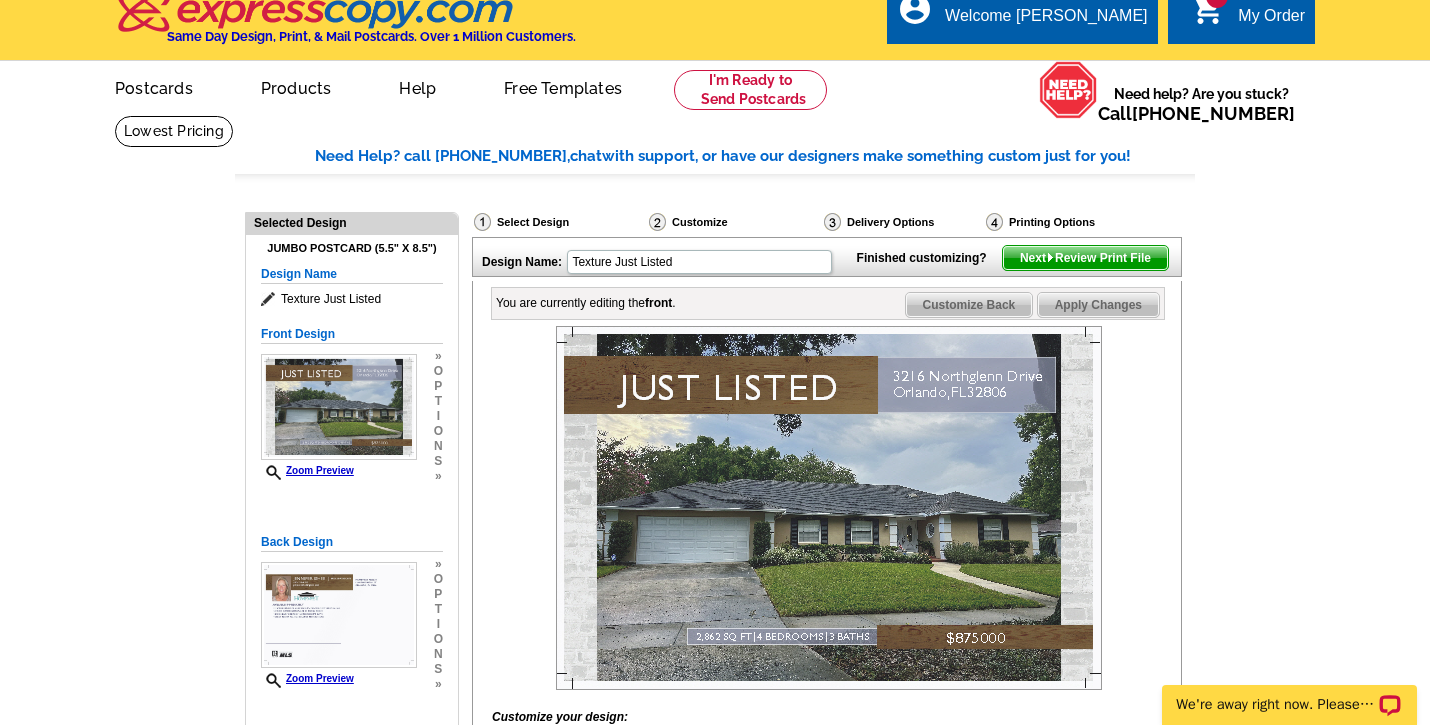 scroll, scrollTop: 11, scrollLeft: 0, axis: vertical 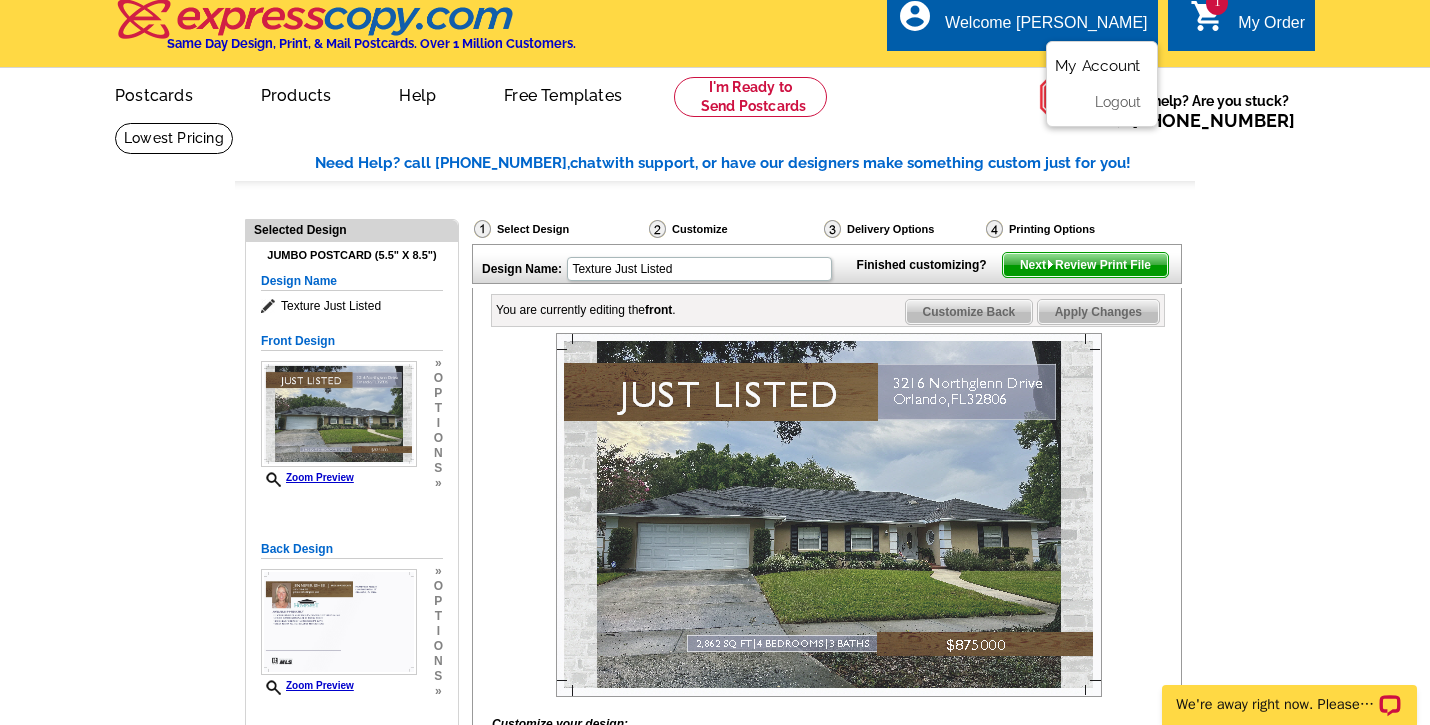 click on "My Account" at bounding box center (1098, 66) 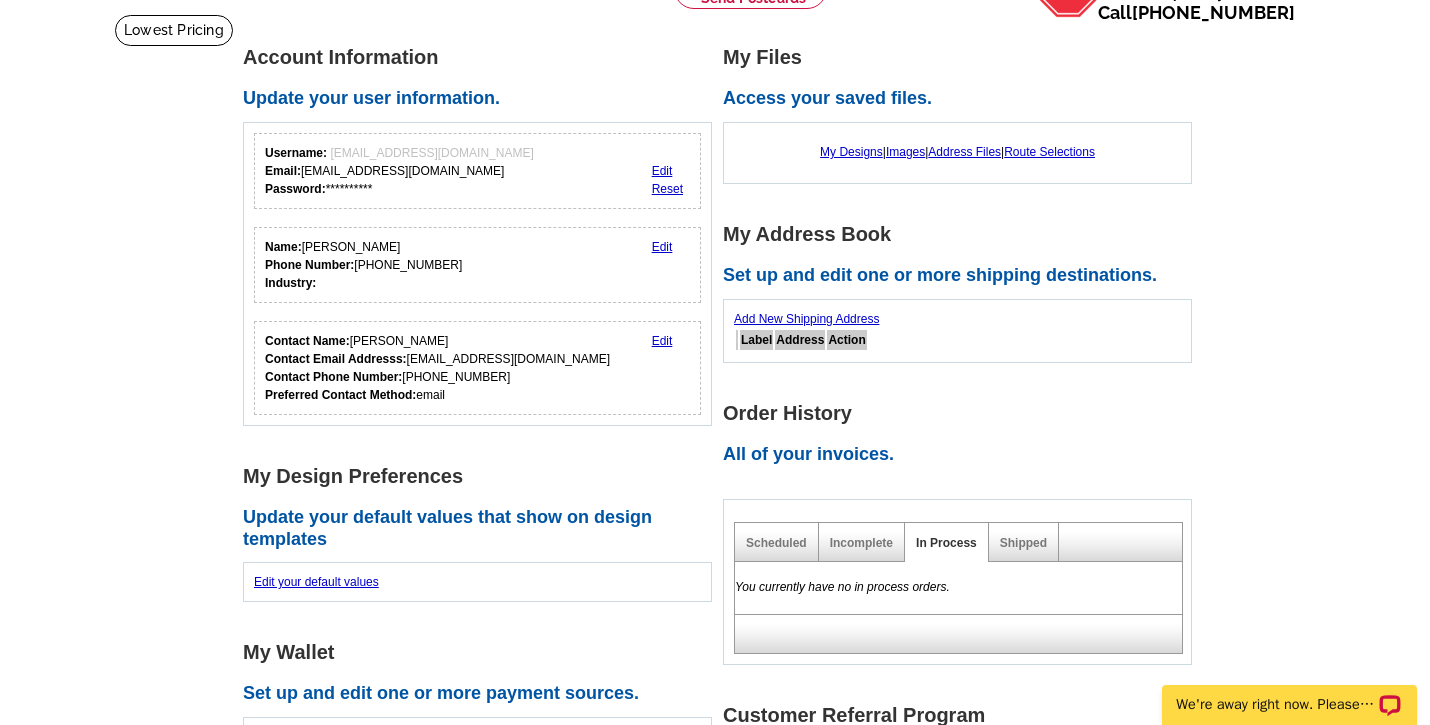 scroll, scrollTop: 120, scrollLeft: 0, axis: vertical 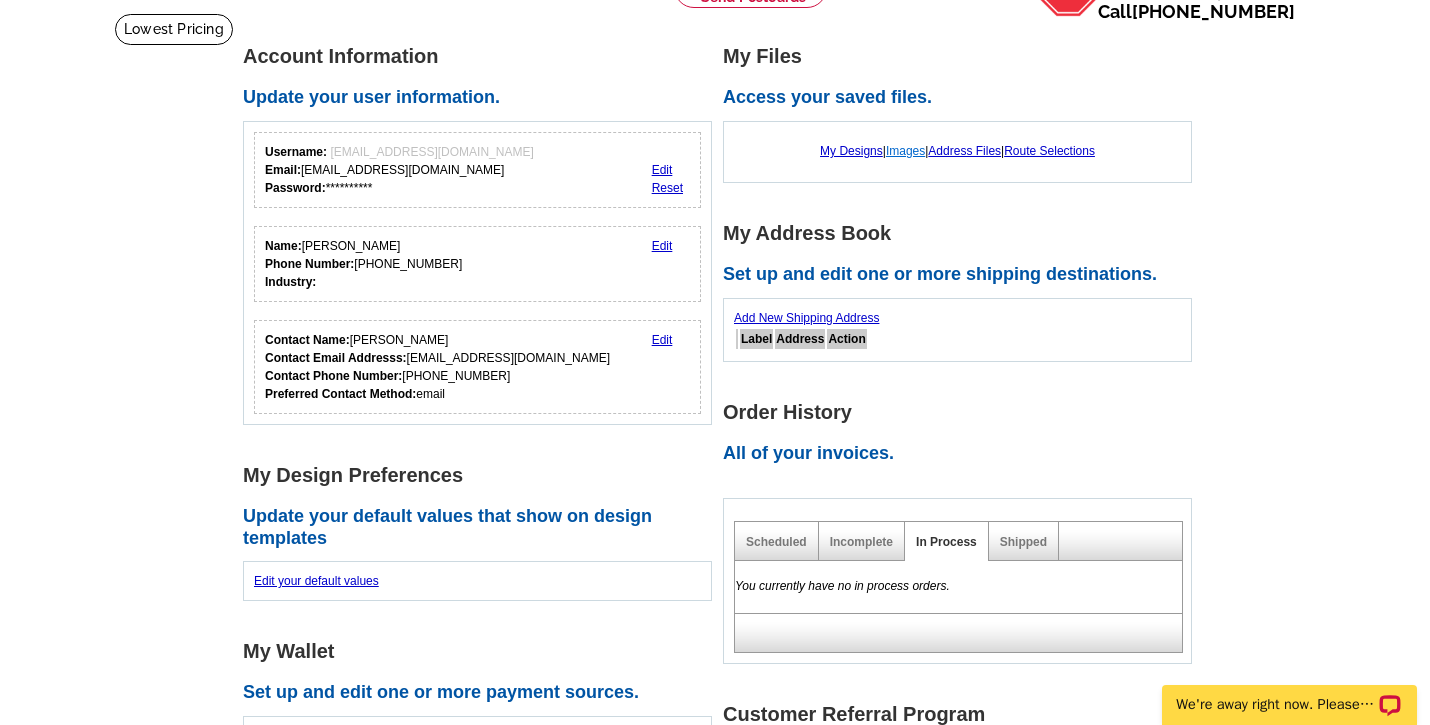 click on "Images" at bounding box center (905, 151) 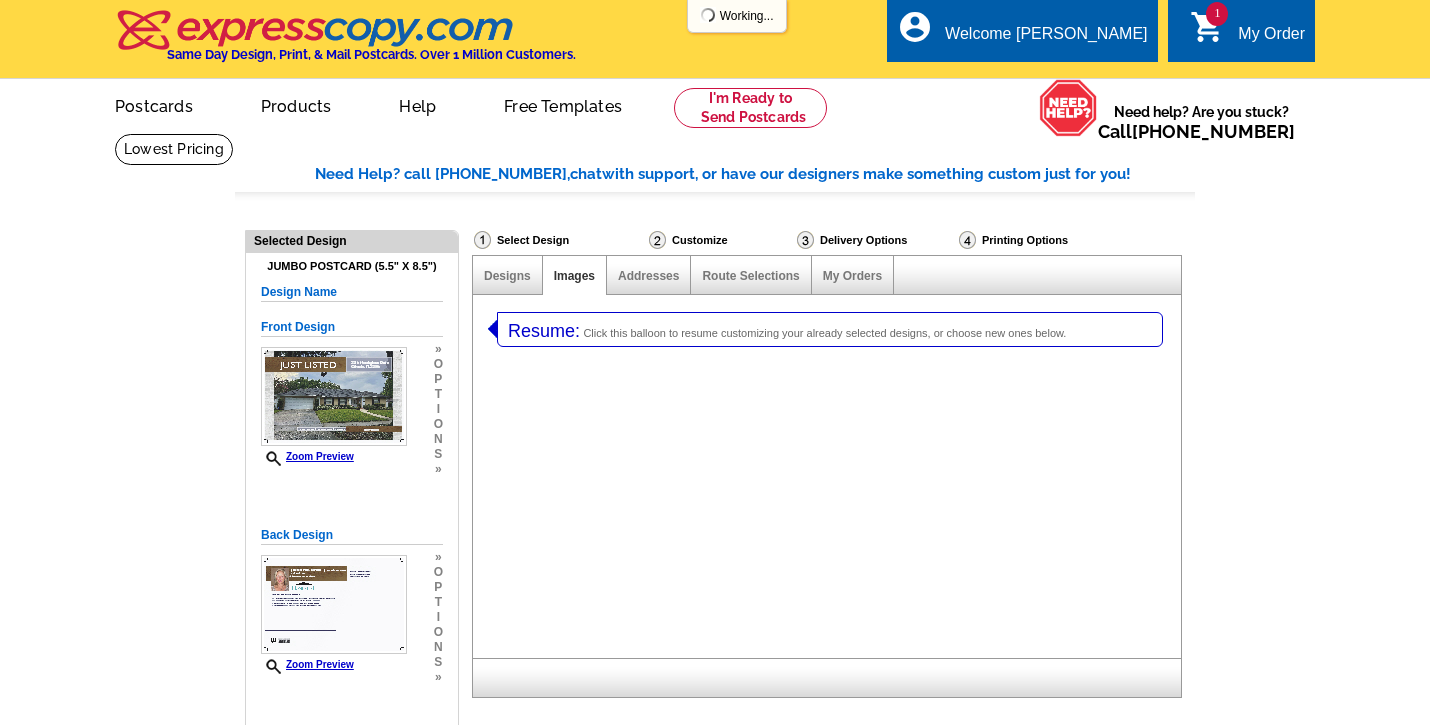 select on "1" 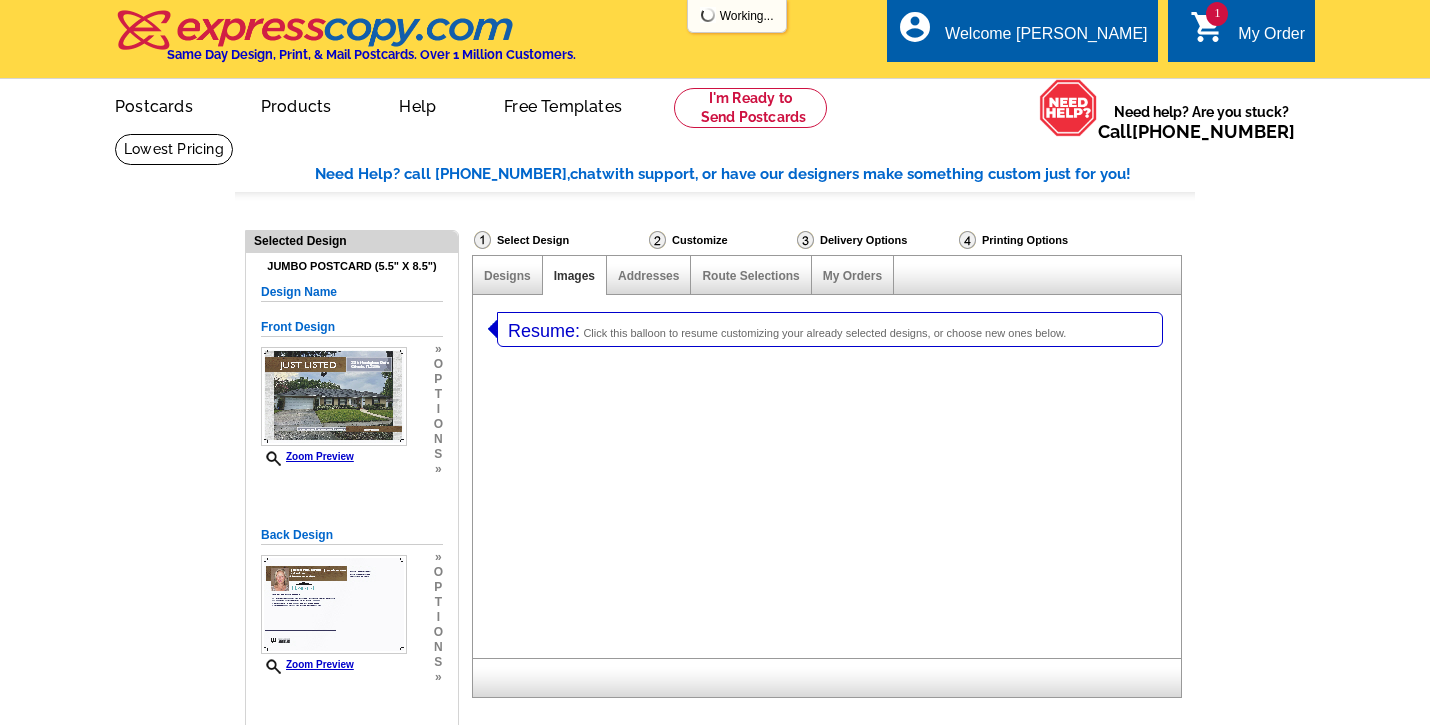 select on "2" 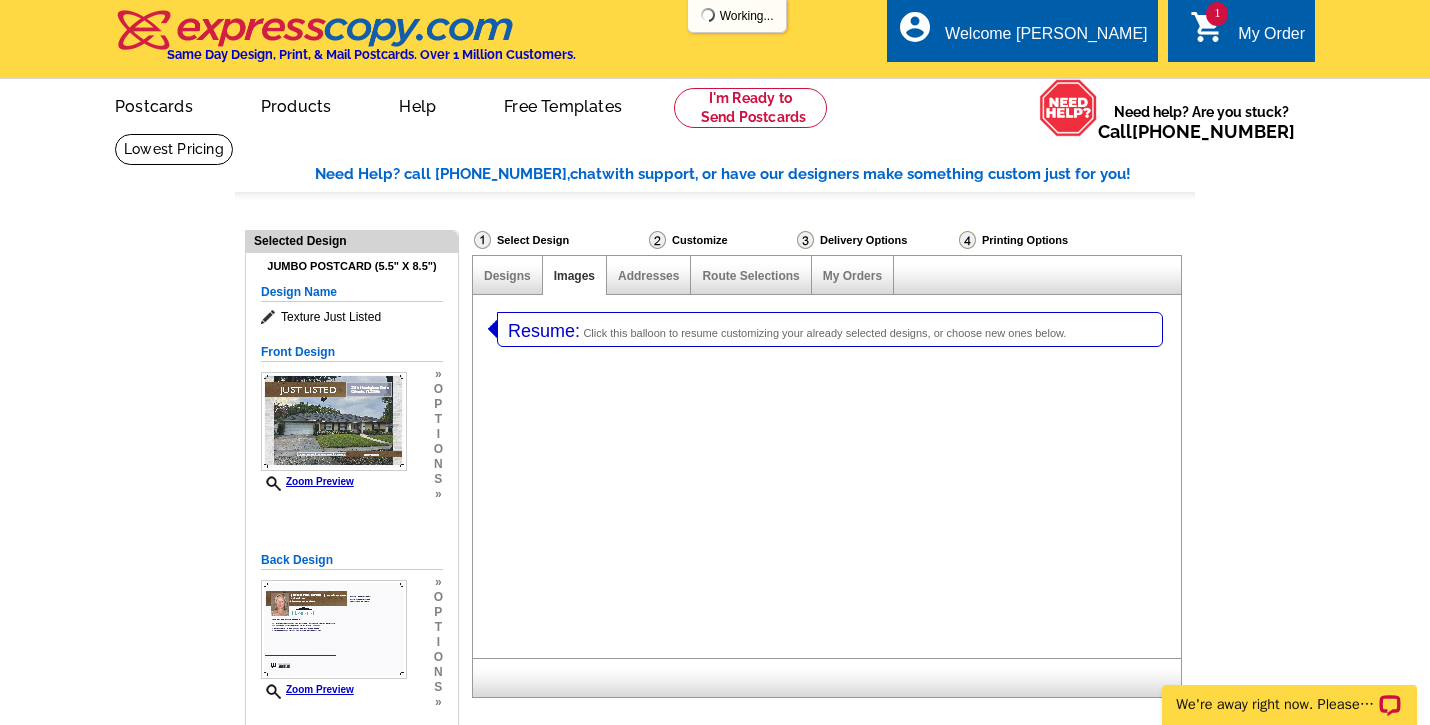 scroll, scrollTop: 0, scrollLeft: 0, axis: both 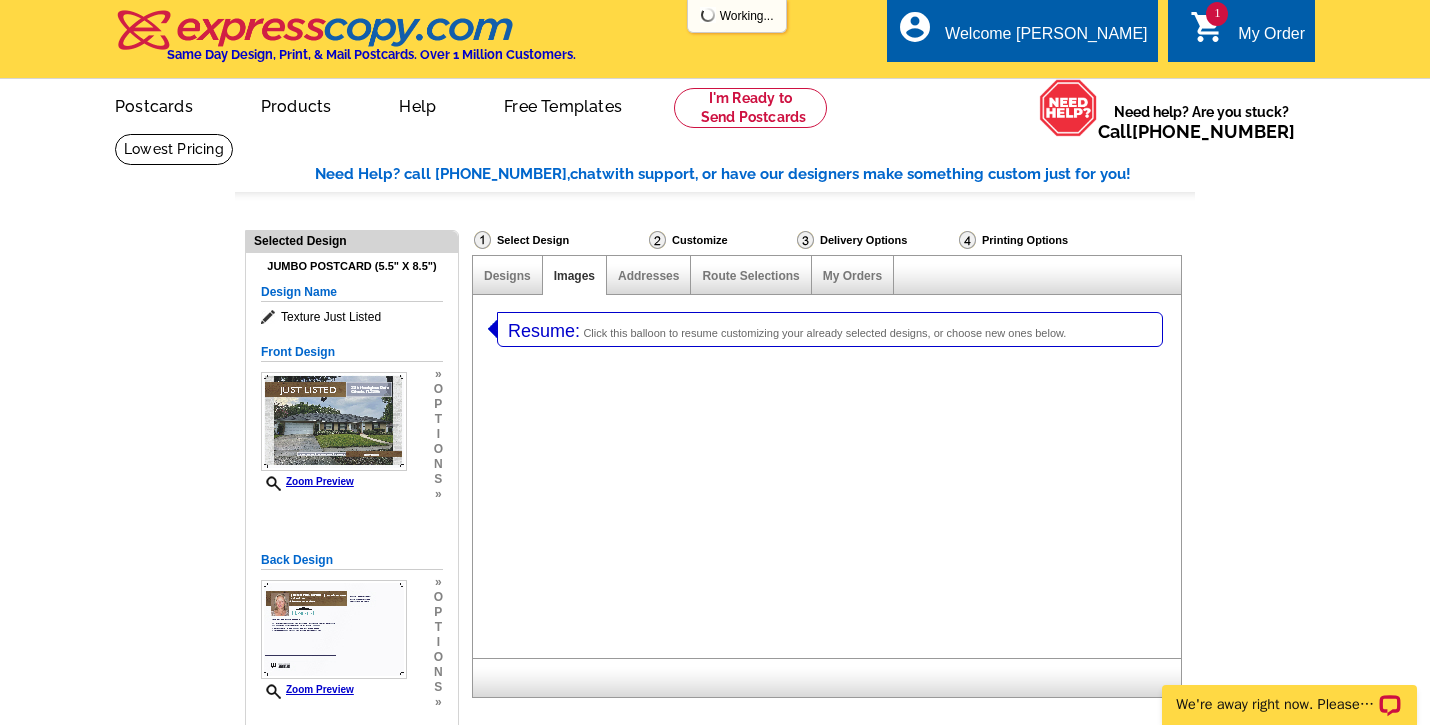 select on "785" 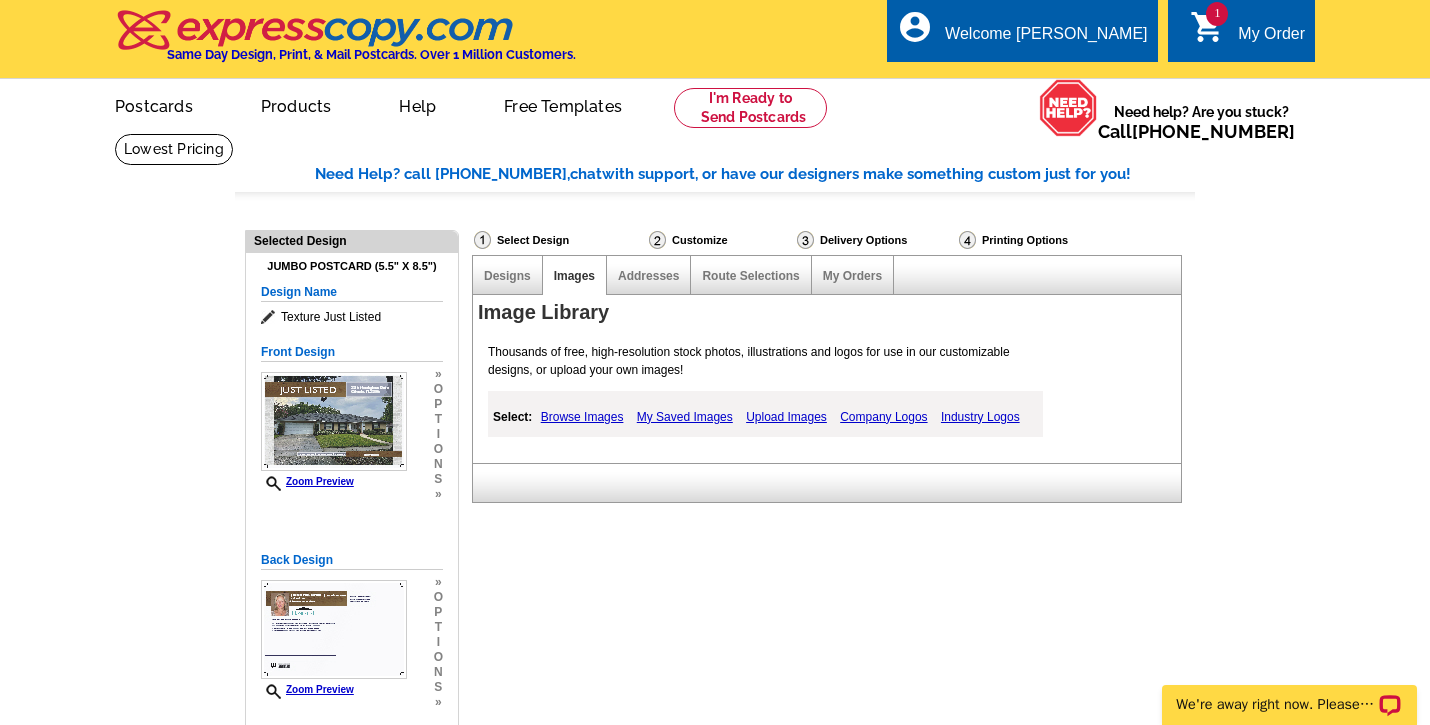 click on "Upload Images" at bounding box center (786, 417) 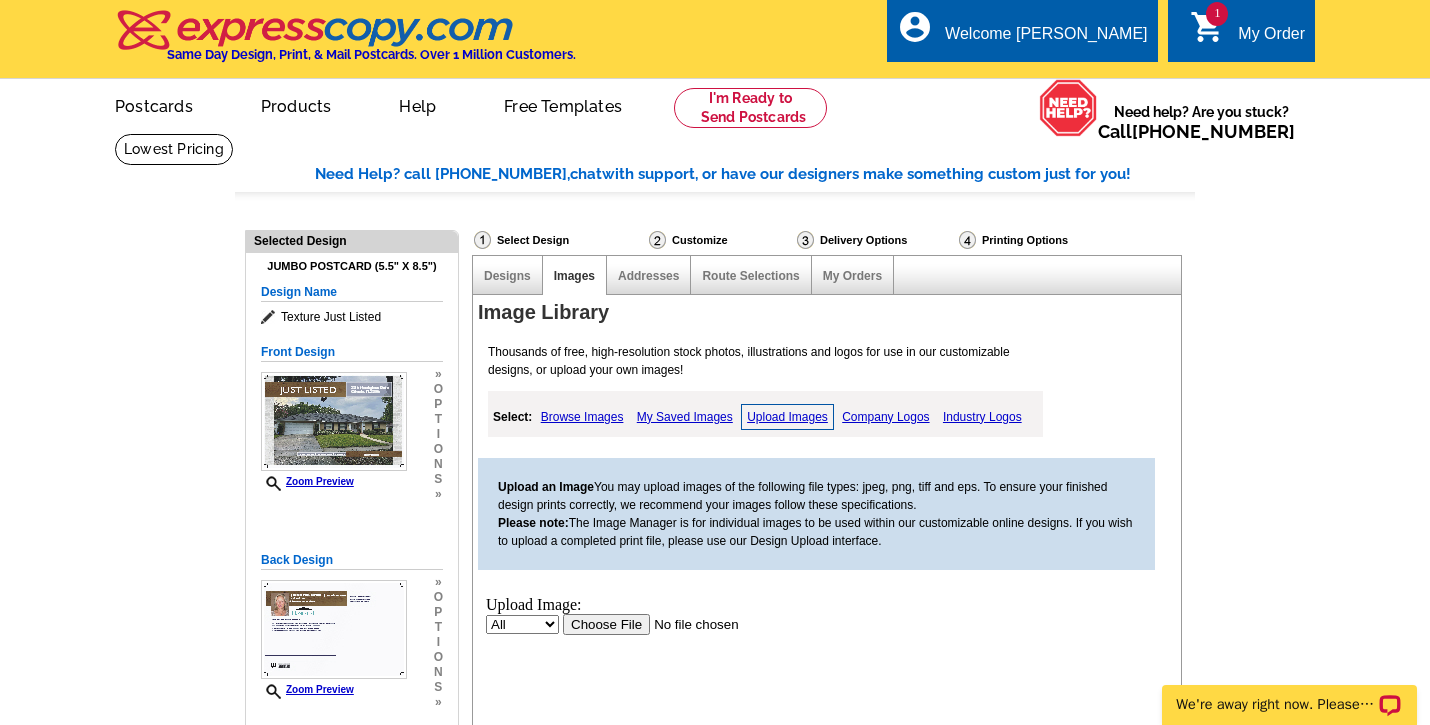 scroll, scrollTop: 0, scrollLeft: 0, axis: both 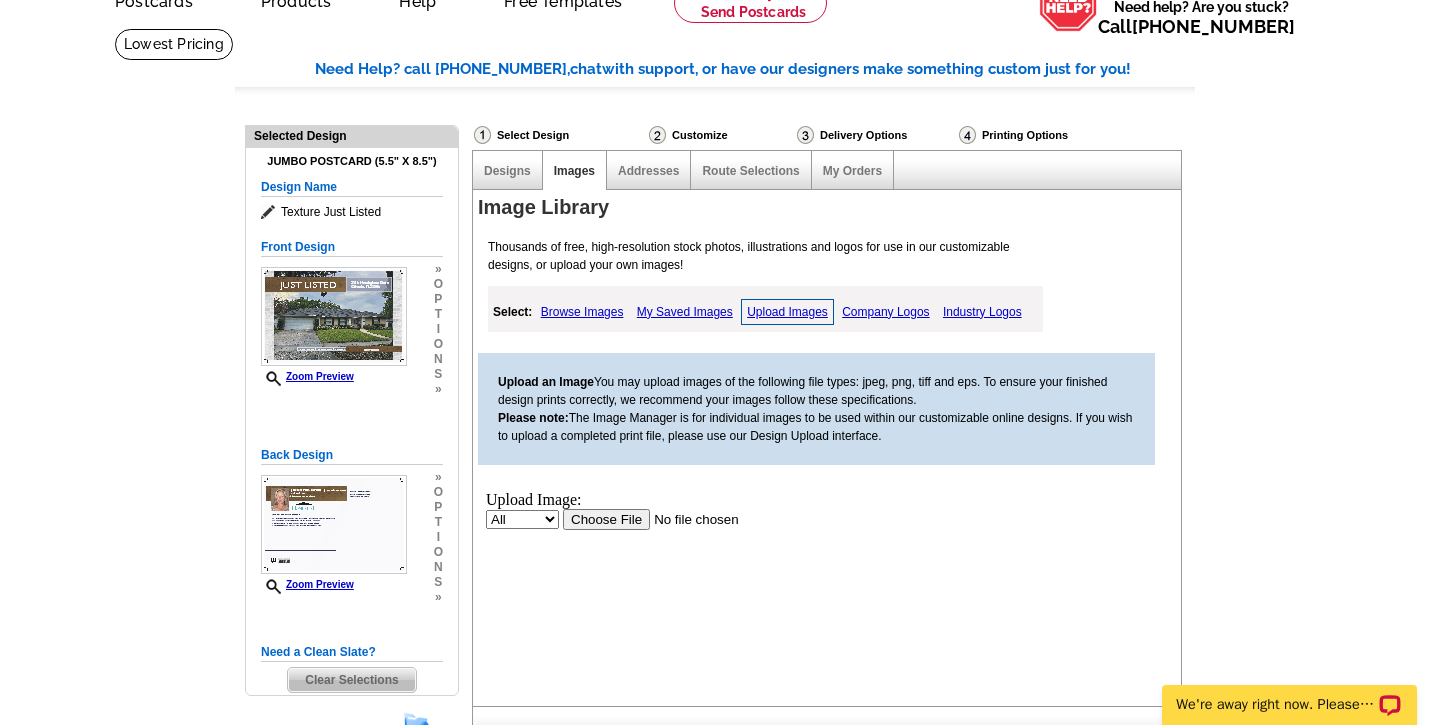 click at bounding box center (689, 518) 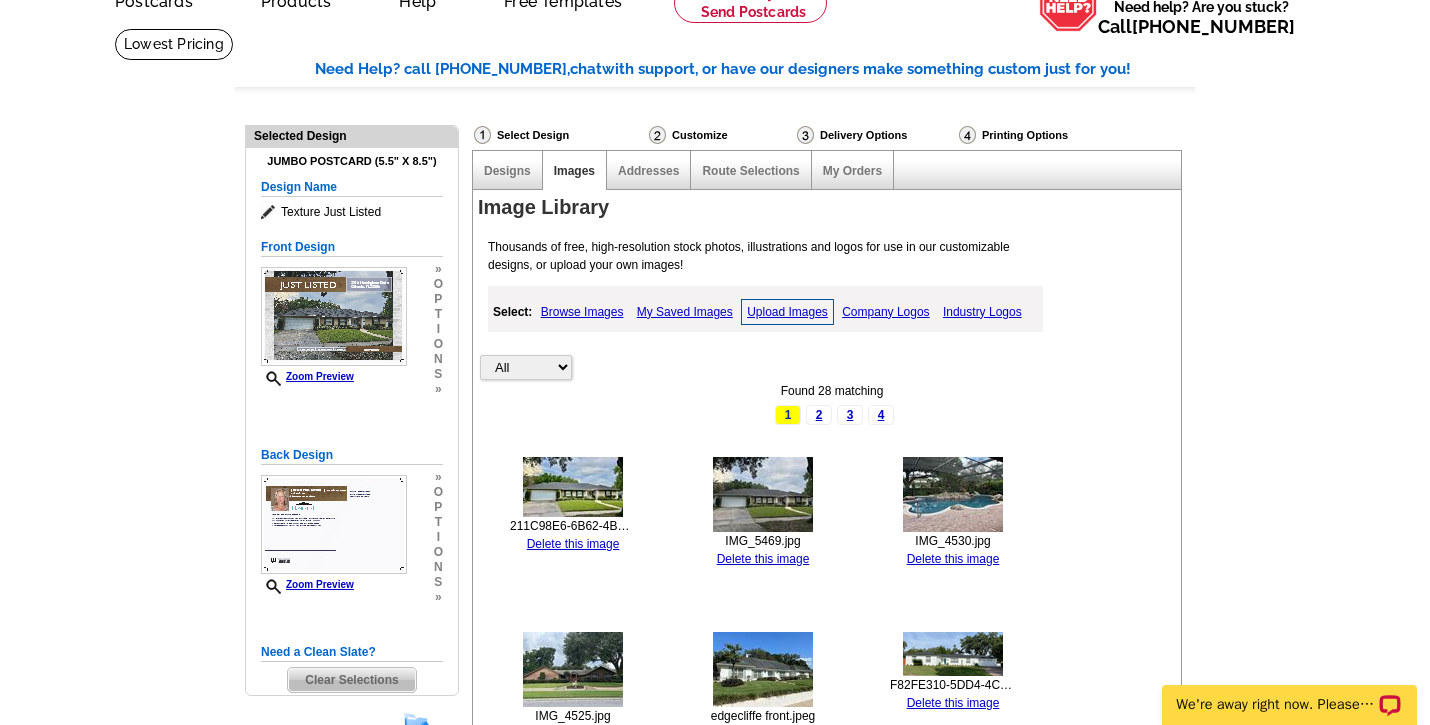 click on "Delete this image" at bounding box center (763, 559) 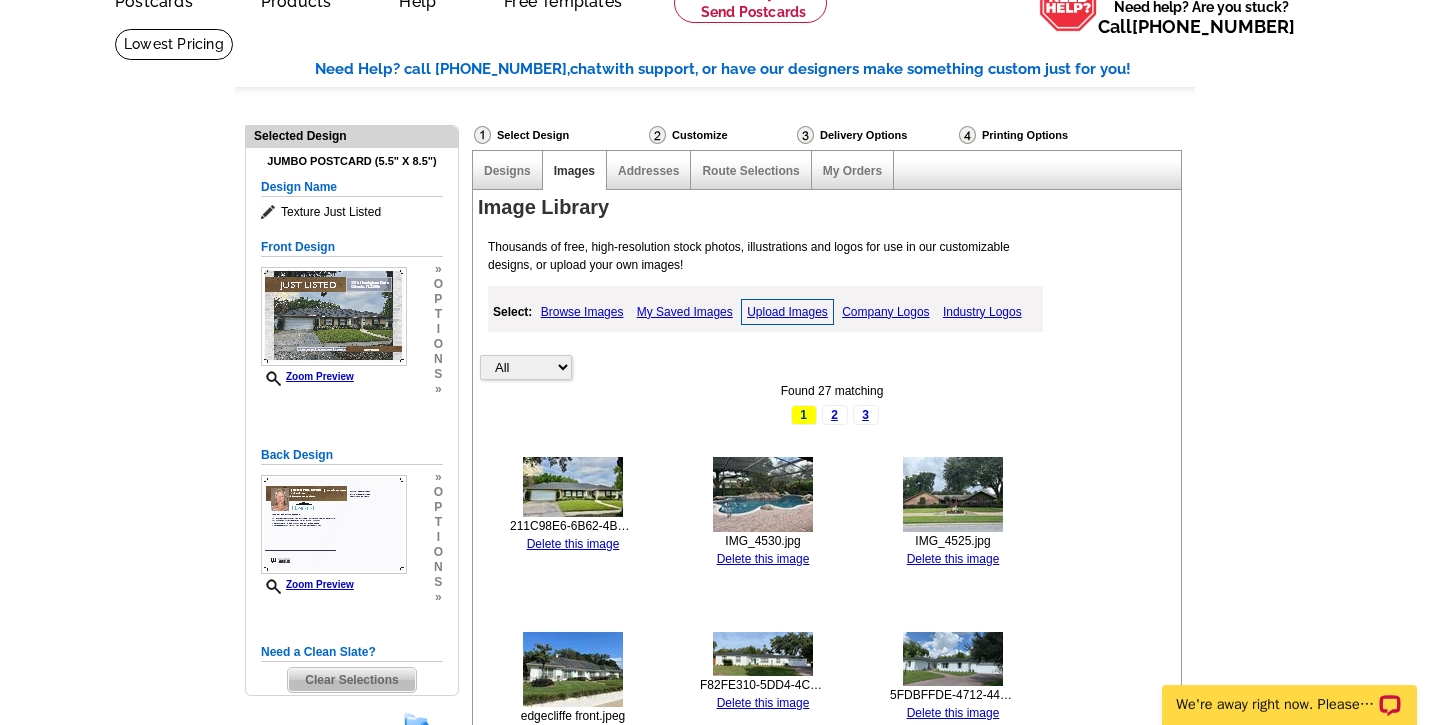 click at bounding box center (573, 487) 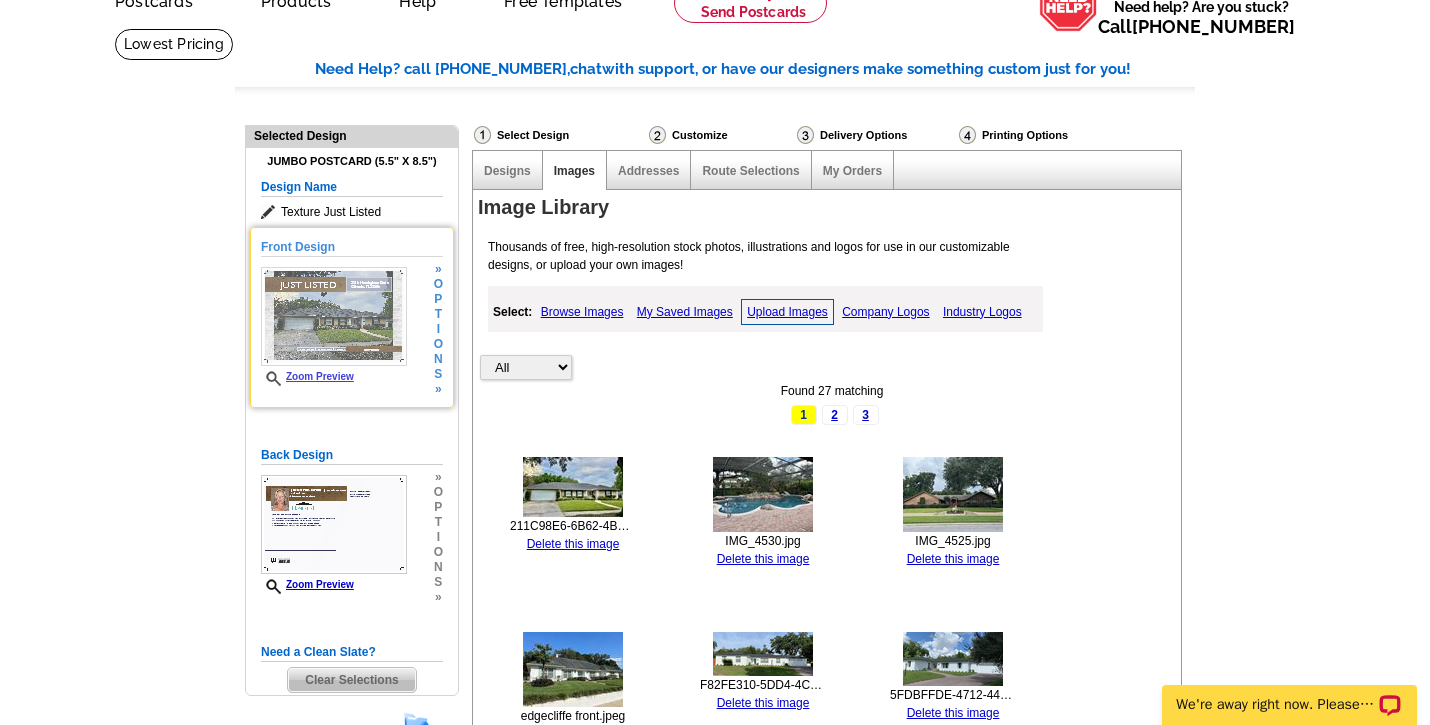 click at bounding box center [334, 316] 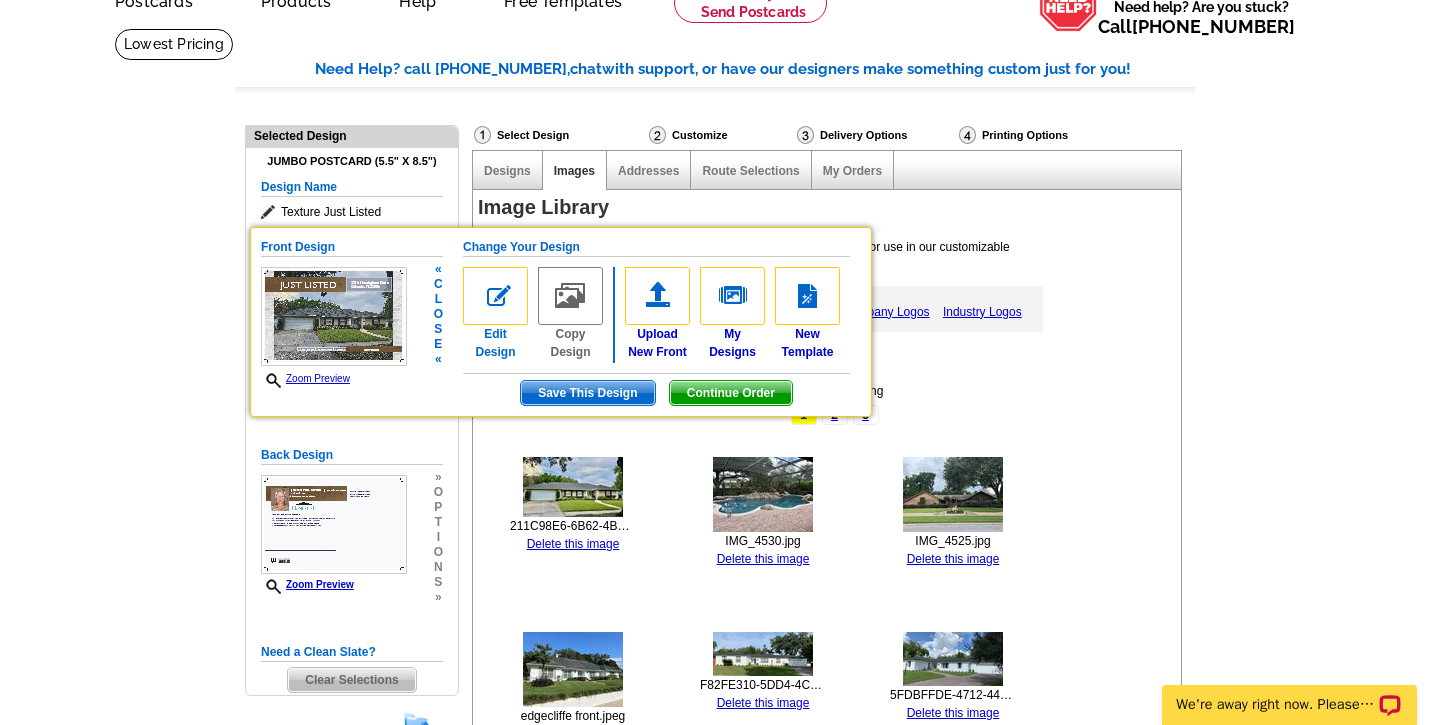click at bounding box center [495, 296] 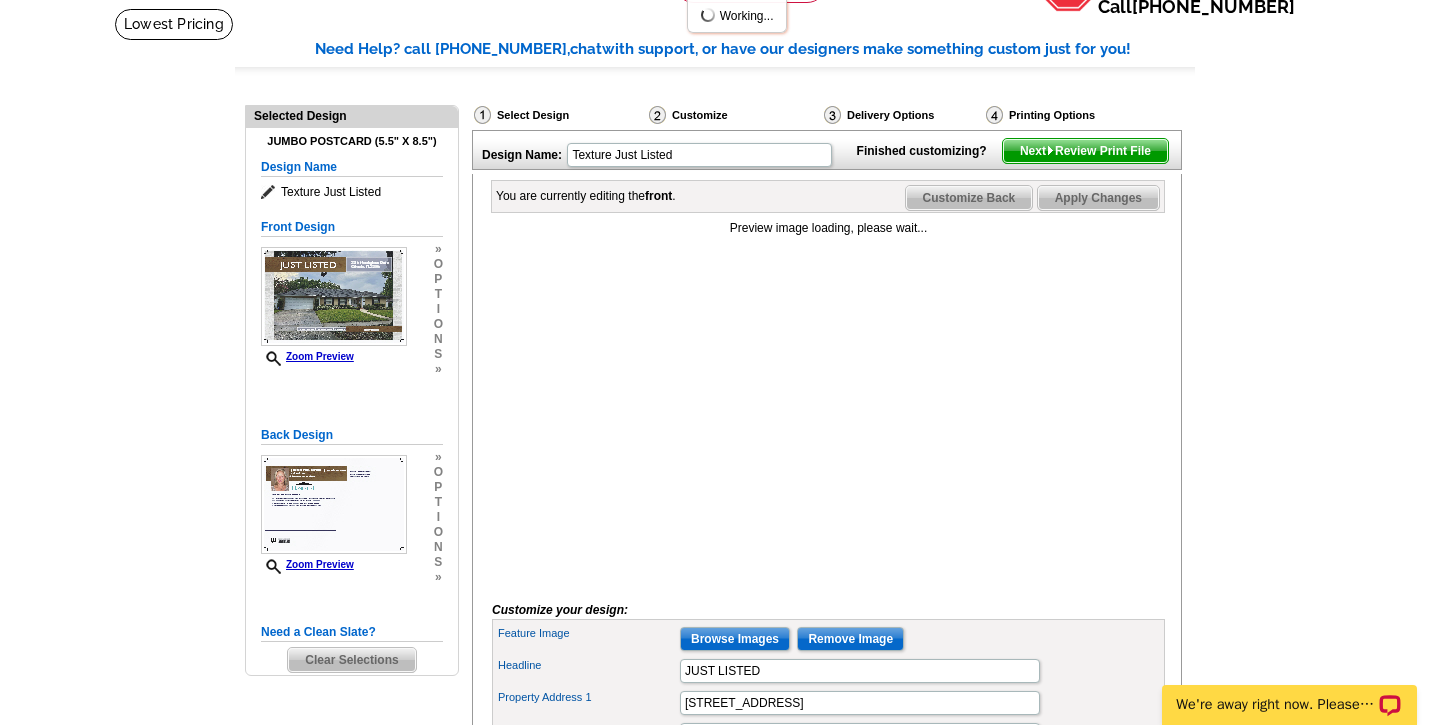 scroll, scrollTop: 126, scrollLeft: 0, axis: vertical 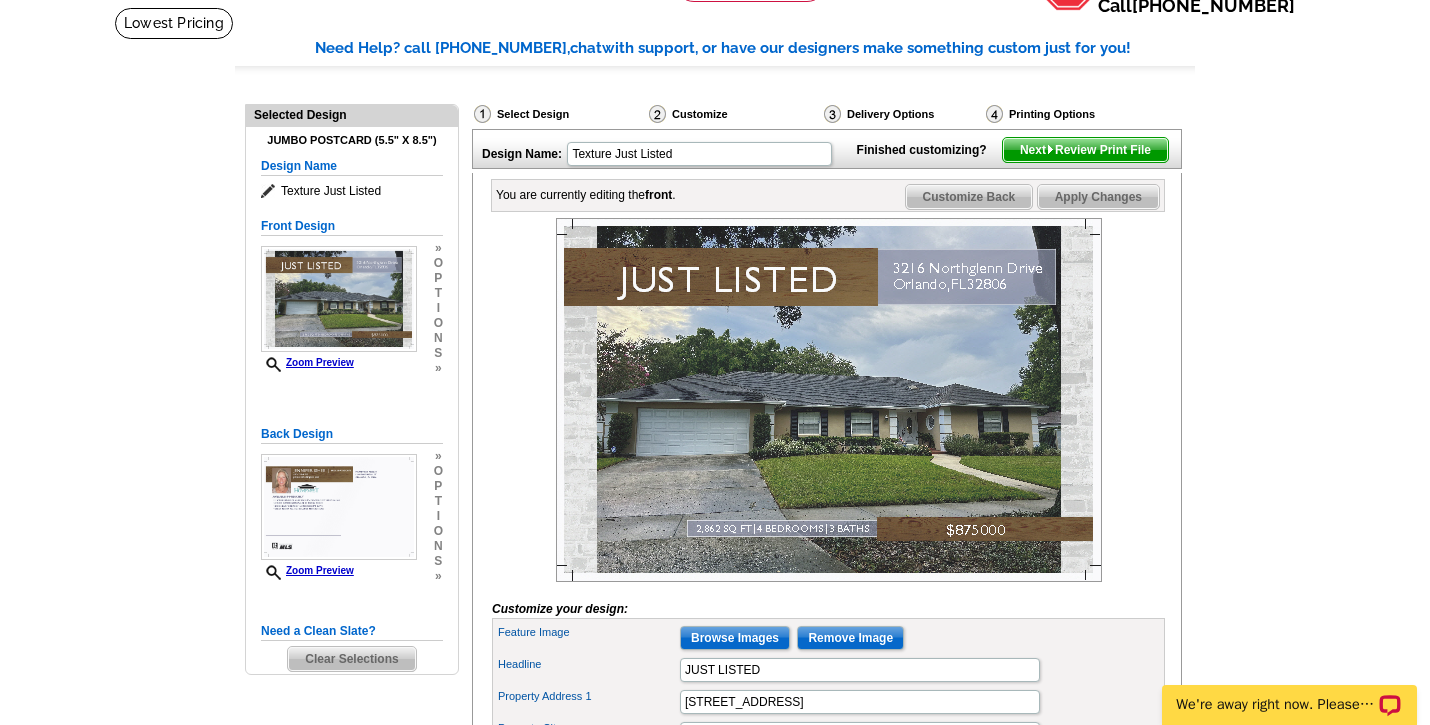 click on "Browse Images" at bounding box center (735, 638) 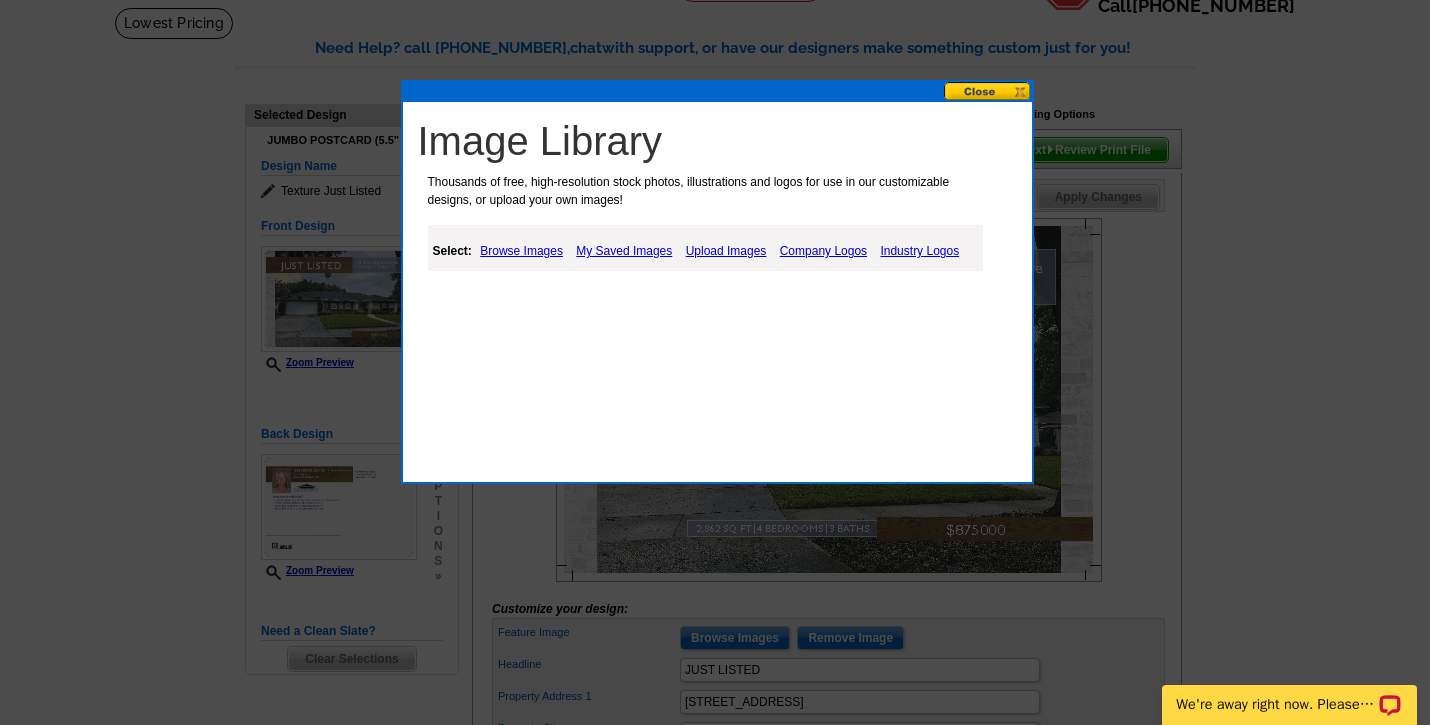 click on "My Saved Images" at bounding box center [624, 251] 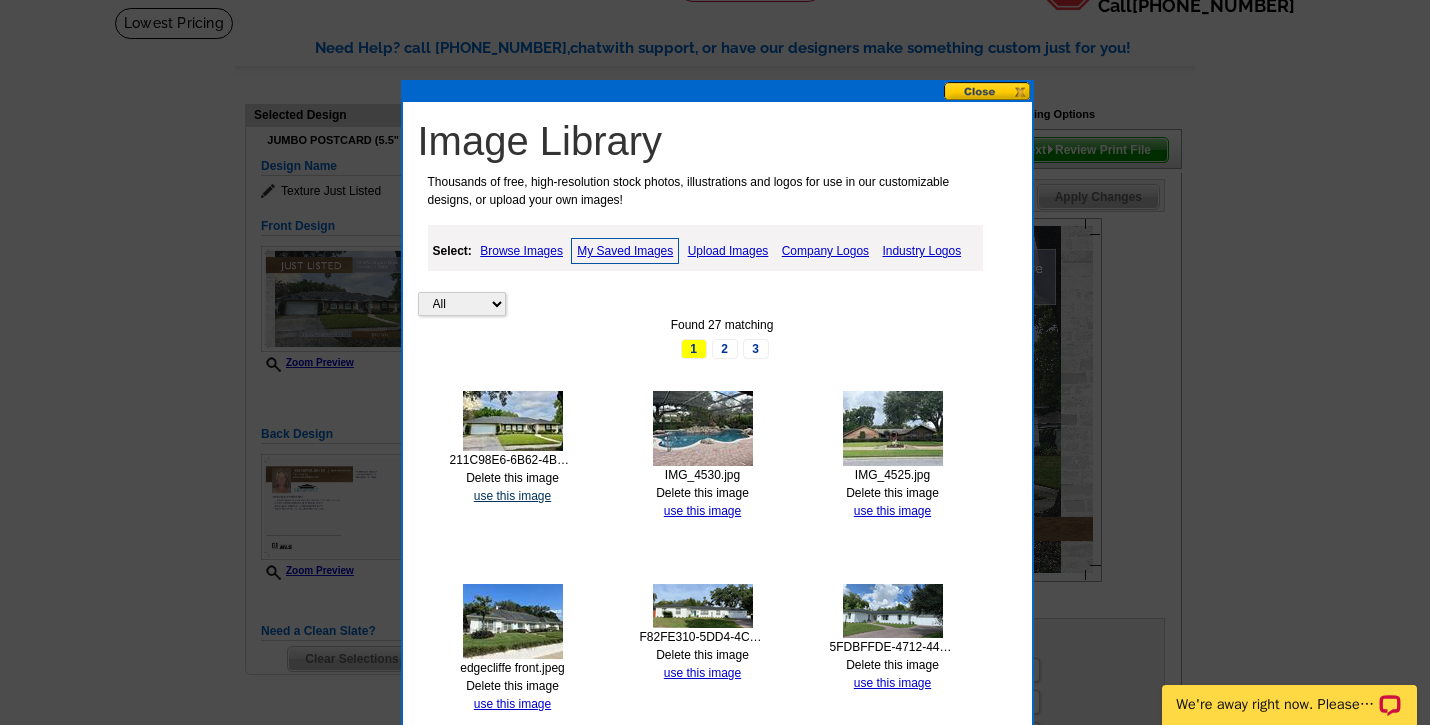 click on "use this image" at bounding box center (512, 496) 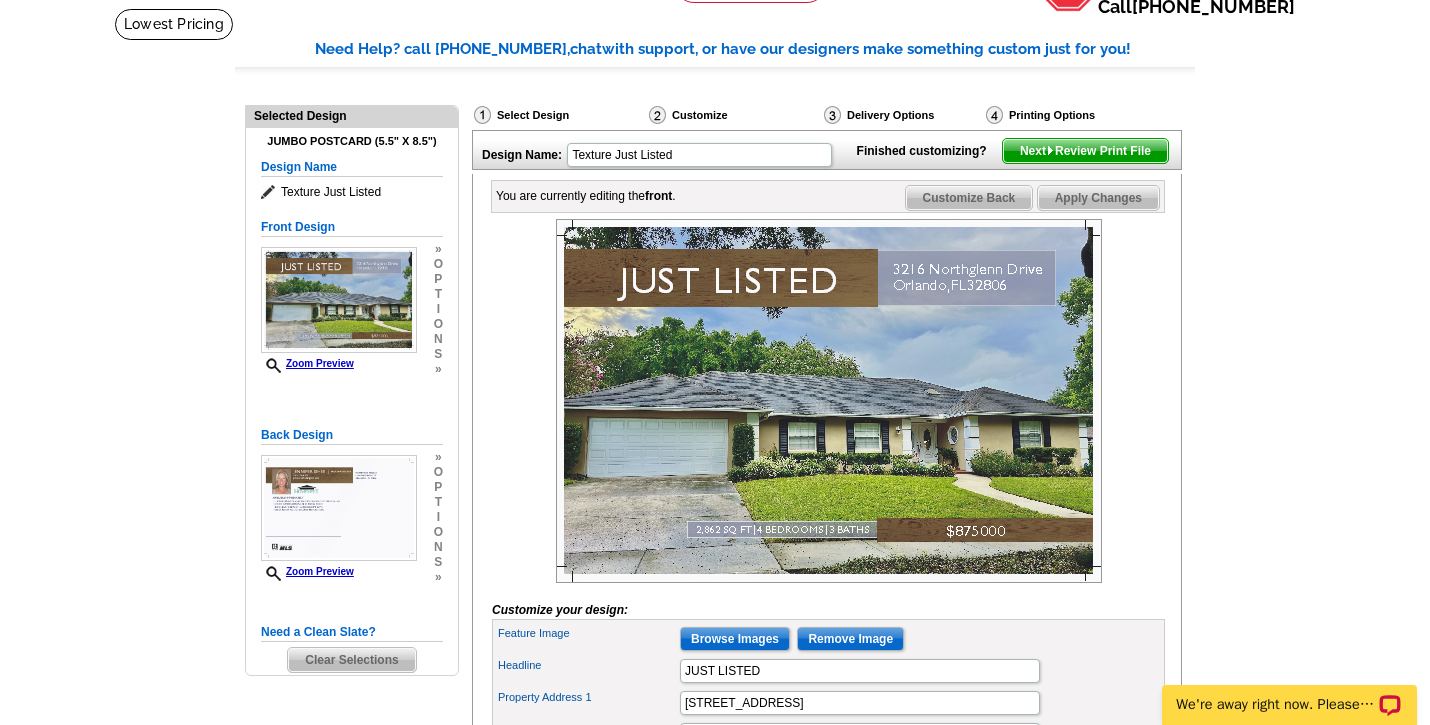 scroll, scrollTop: 127, scrollLeft: 0, axis: vertical 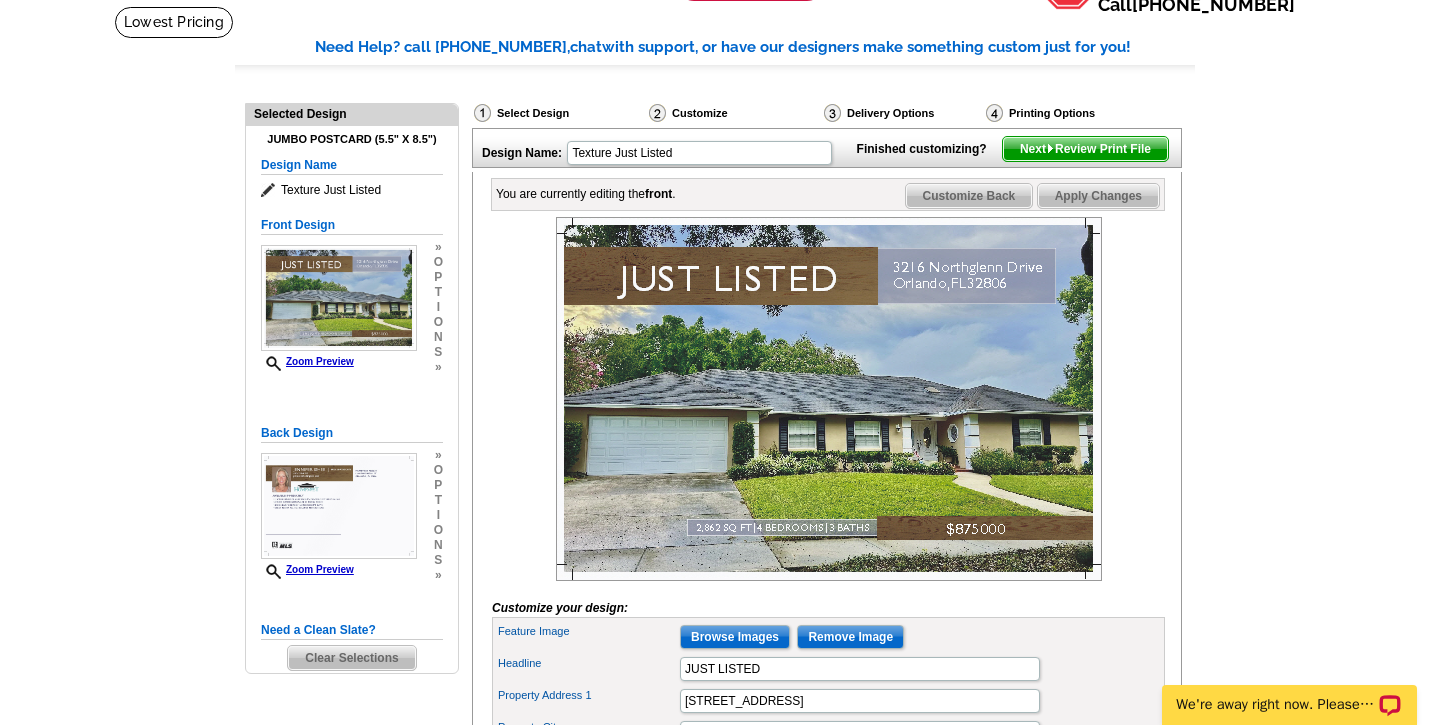 click on "Next   Review Print File" at bounding box center (1085, 149) 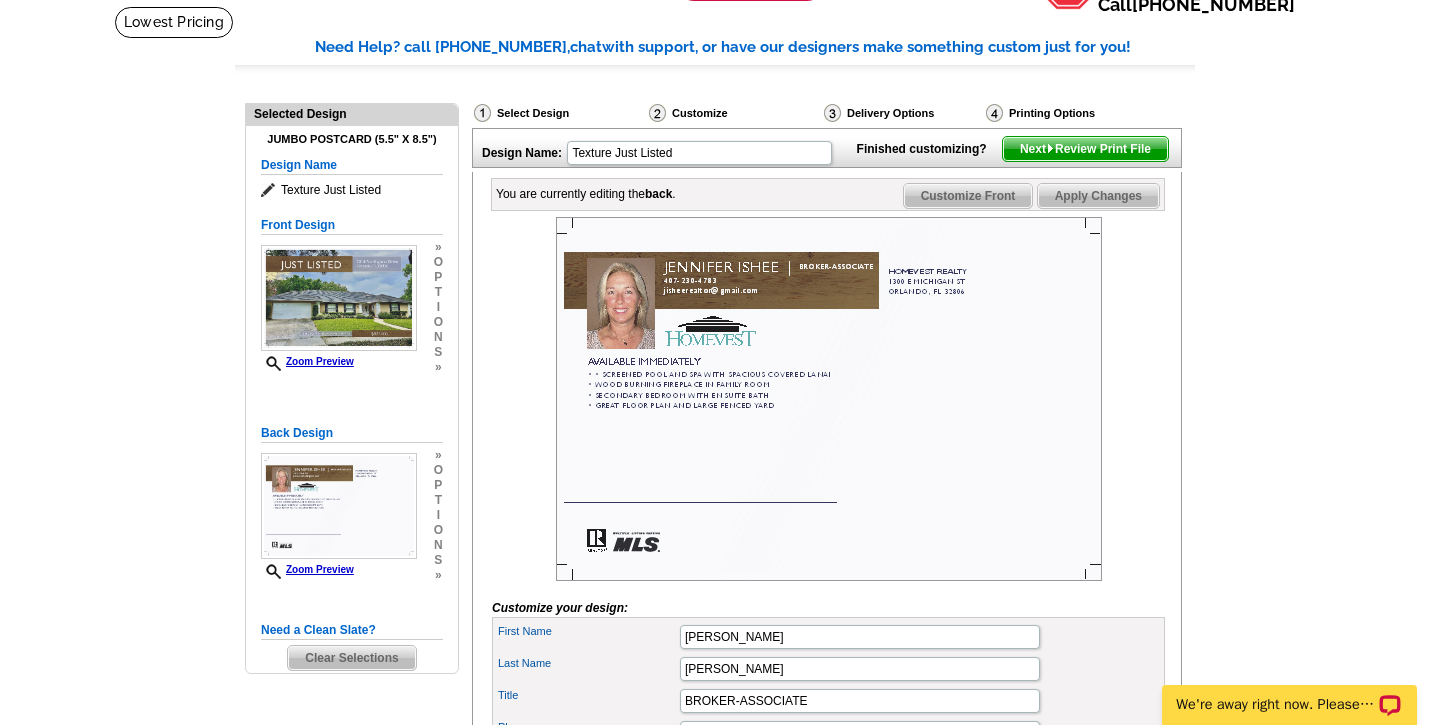 click on "Next   Review Print File" at bounding box center (1085, 149) 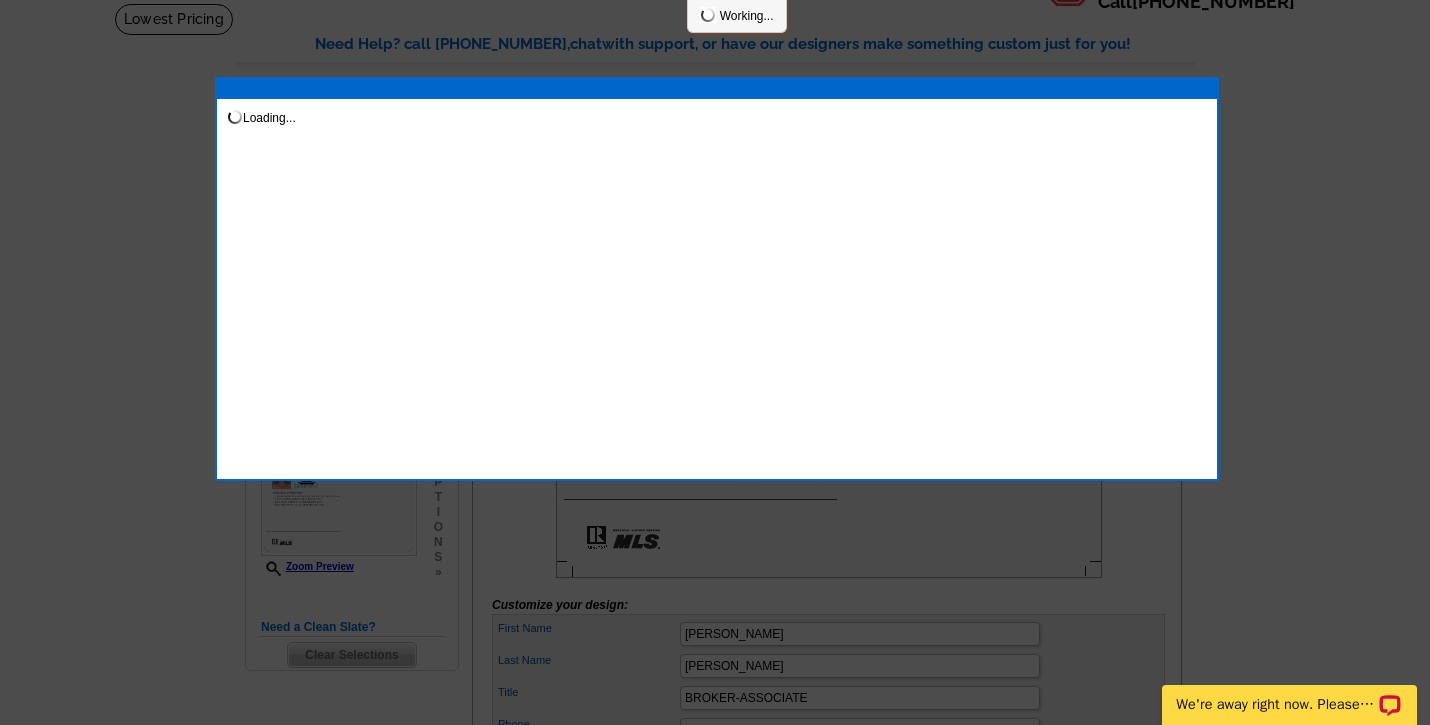 scroll, scrollTop: 132, scrollLeft: 0, axis: vertical 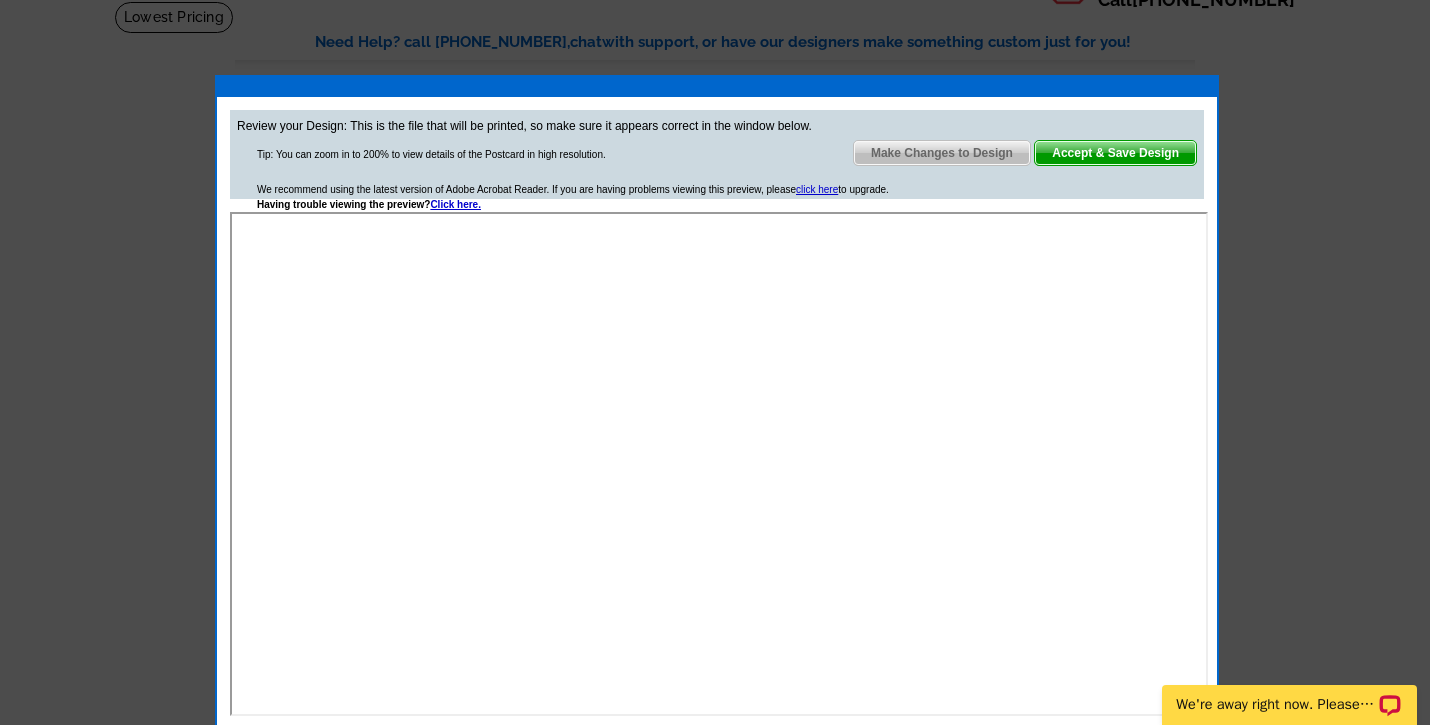 click on "Accept & Save Design" at bounding box center (1115, 153) 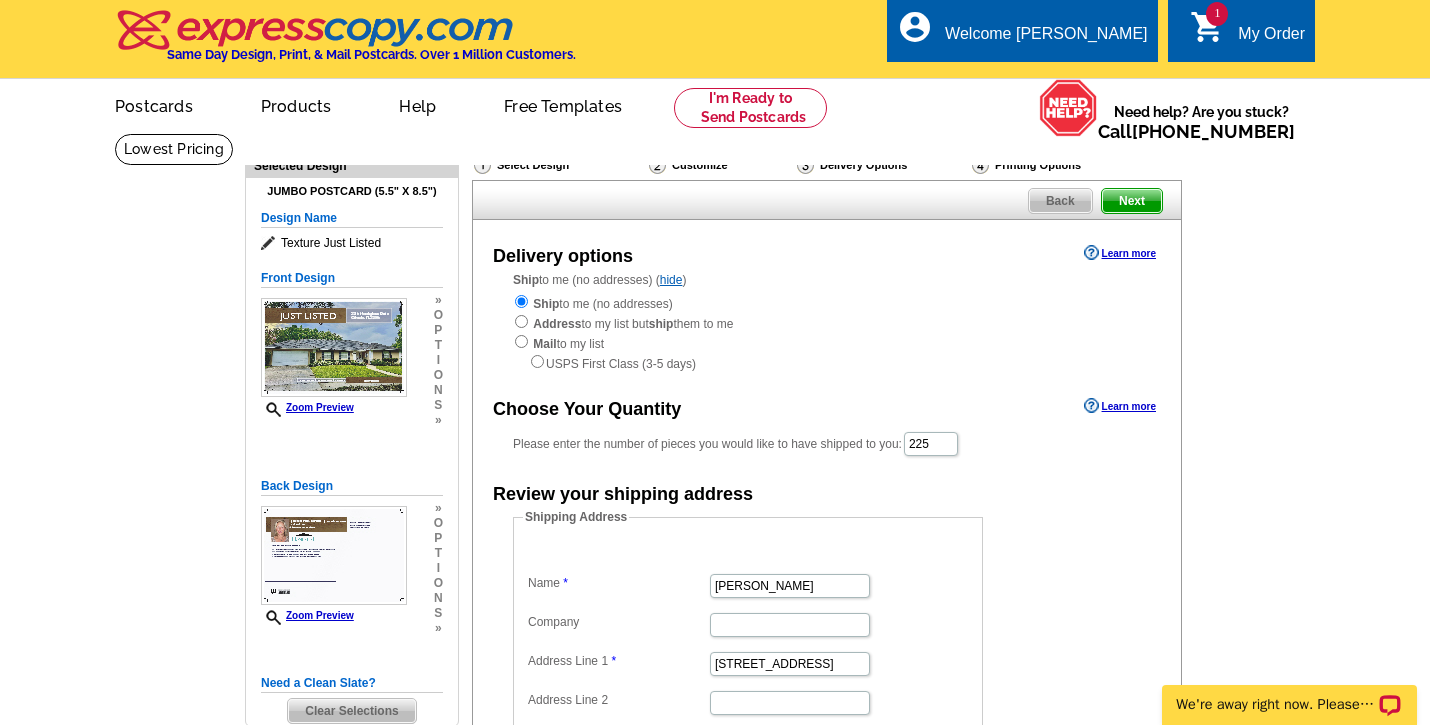 scroll, scrollTop: 0, scrollLeft: 0, axis: both 